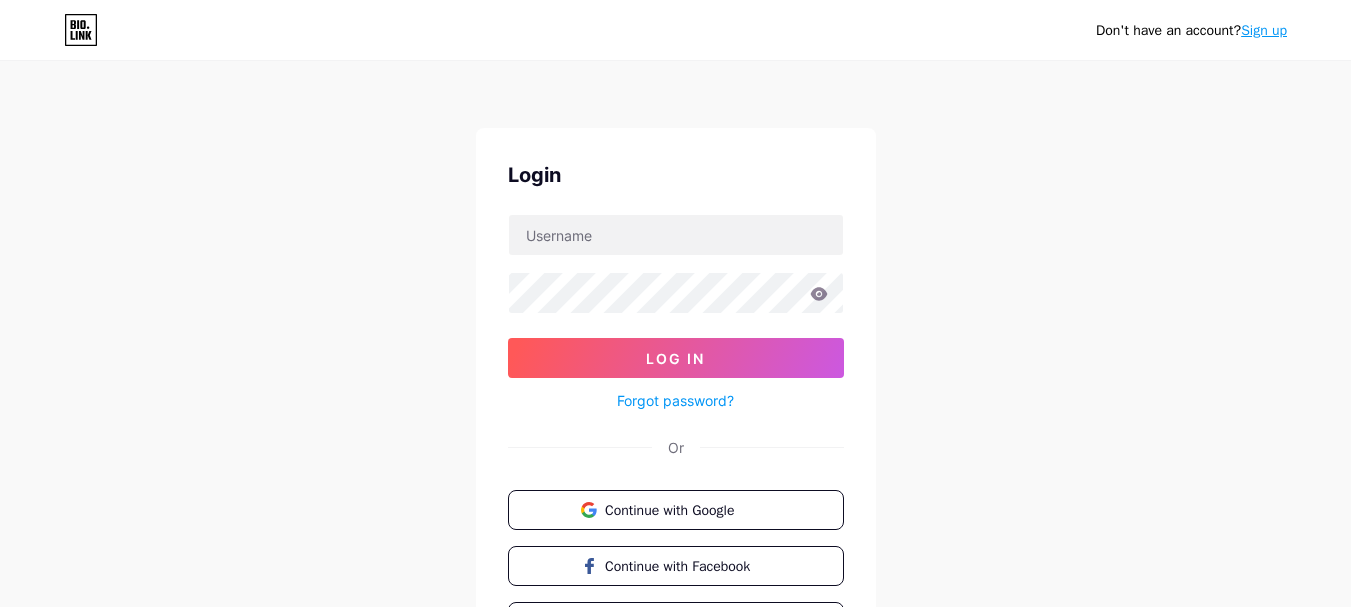 scroll, scrollTop: 0, scrollLeft: 0, axis: both 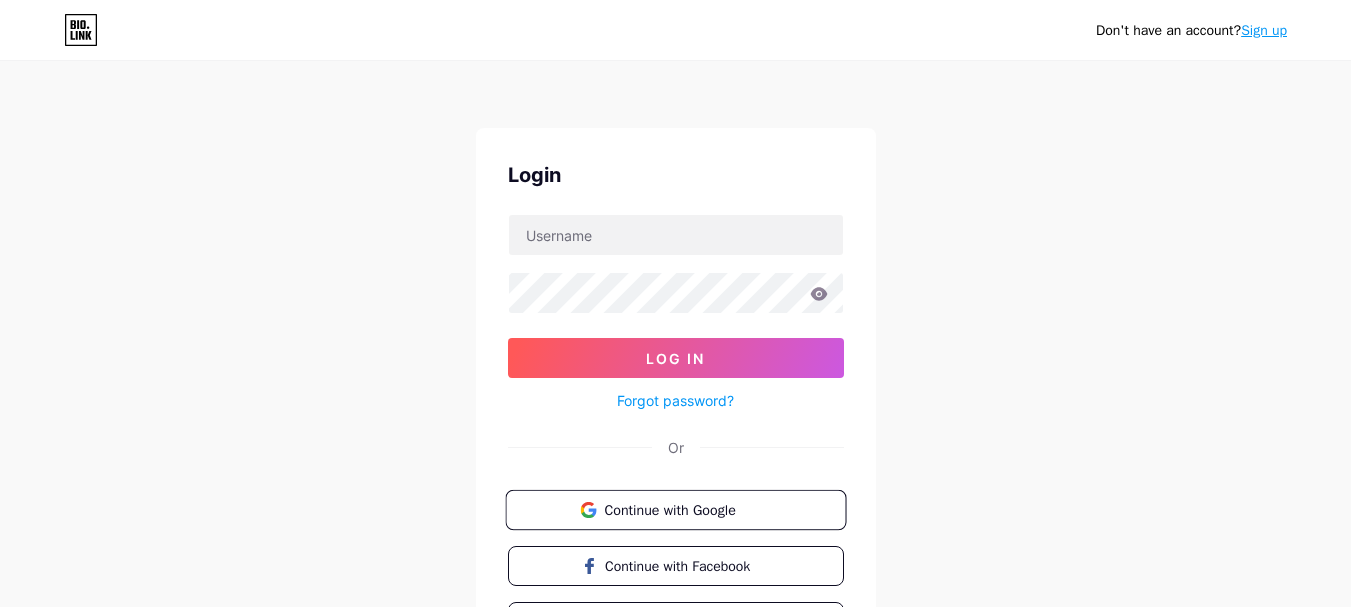 click on "Continue with Google" at bounding box center [687, 509] 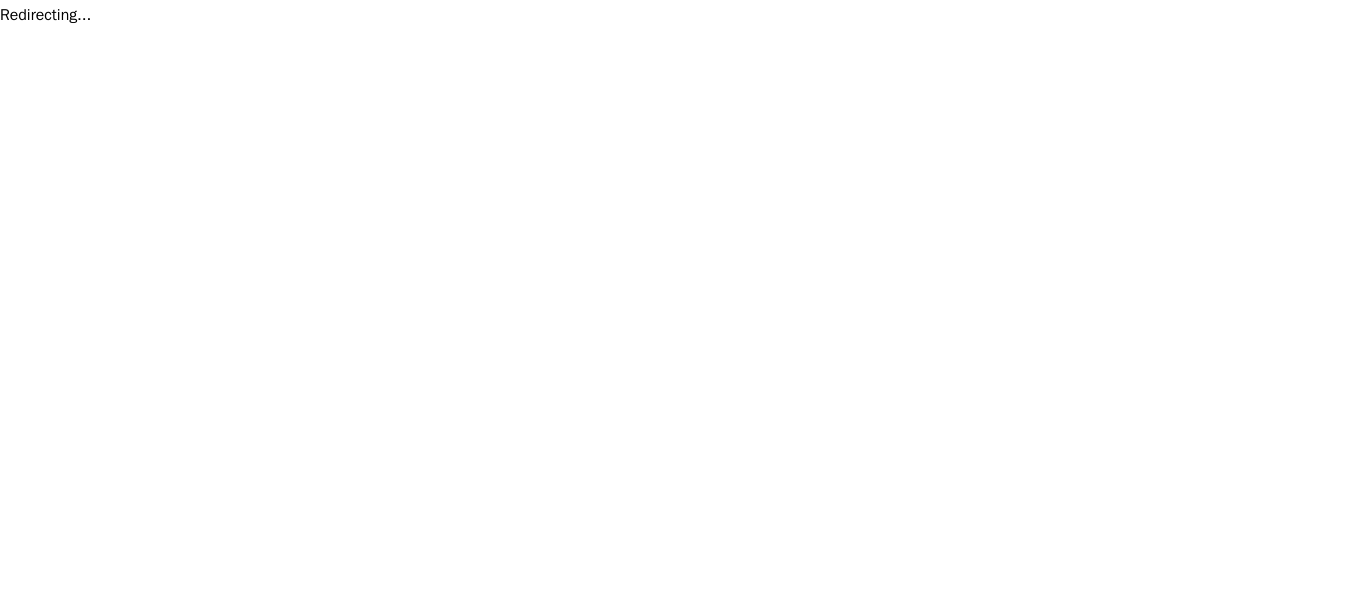 scroll, scrollTop: 0, scrollLeft: 0, axis: both 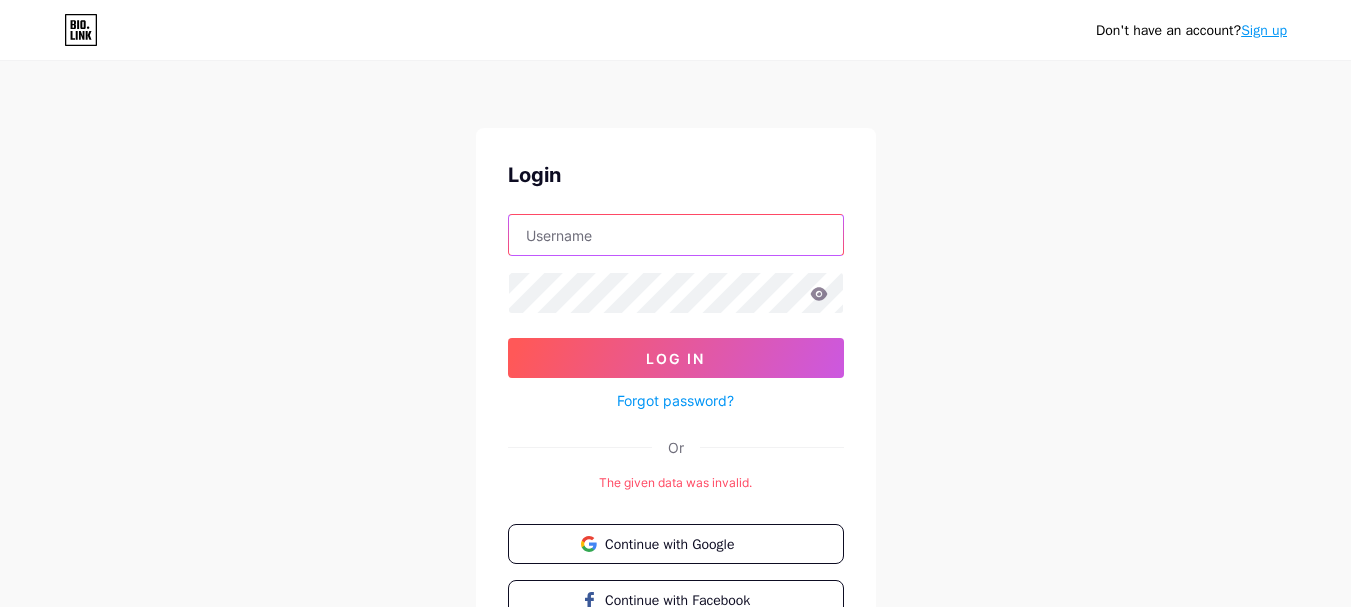 click at bounding box center (676, 235) 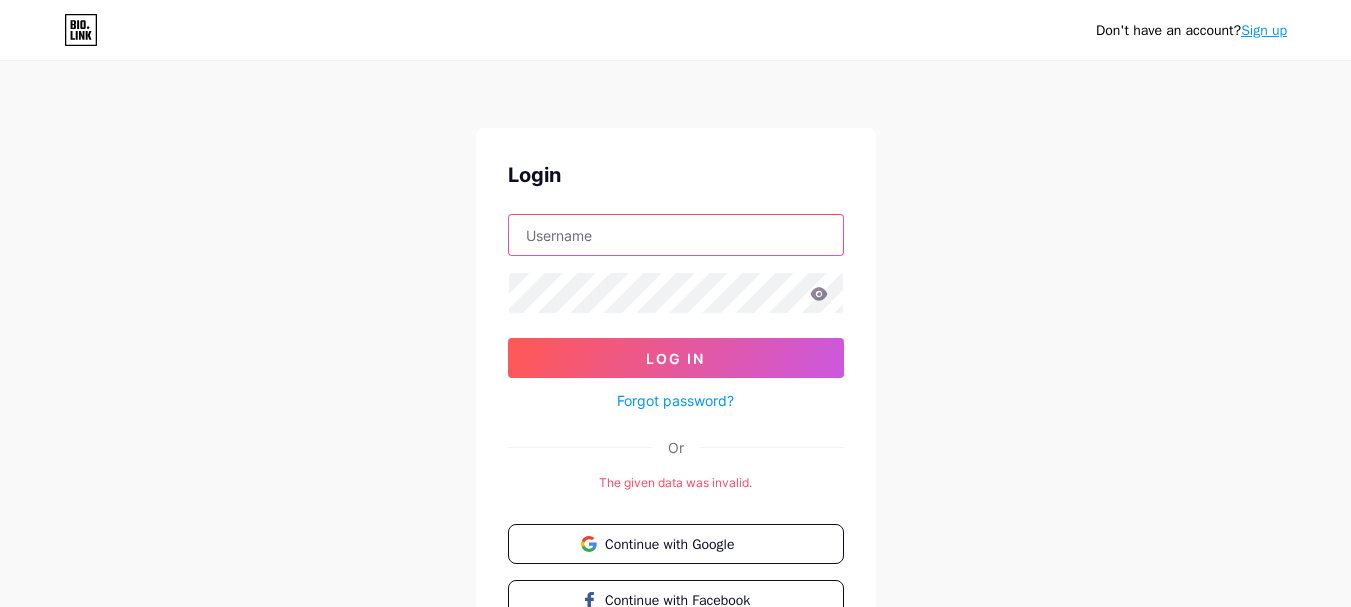 paste on "[EMAIL_ADDRESS][DOMAIN_NAME]" 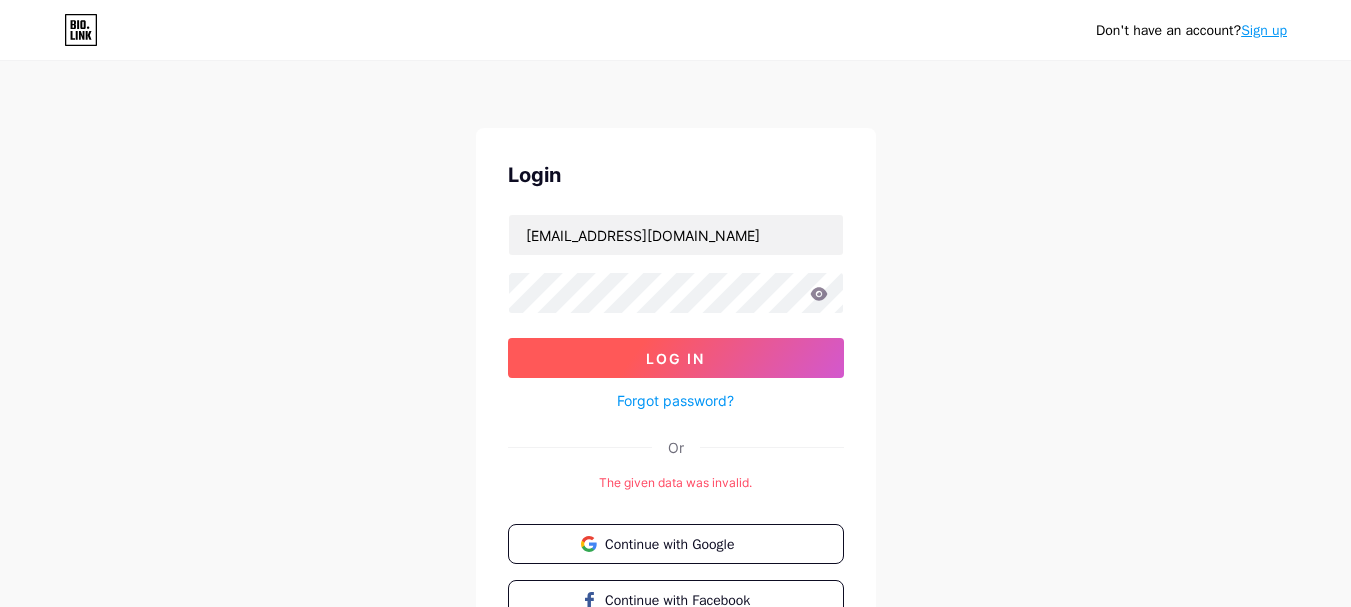 click on "Log In" at bounding box center [676, 358] 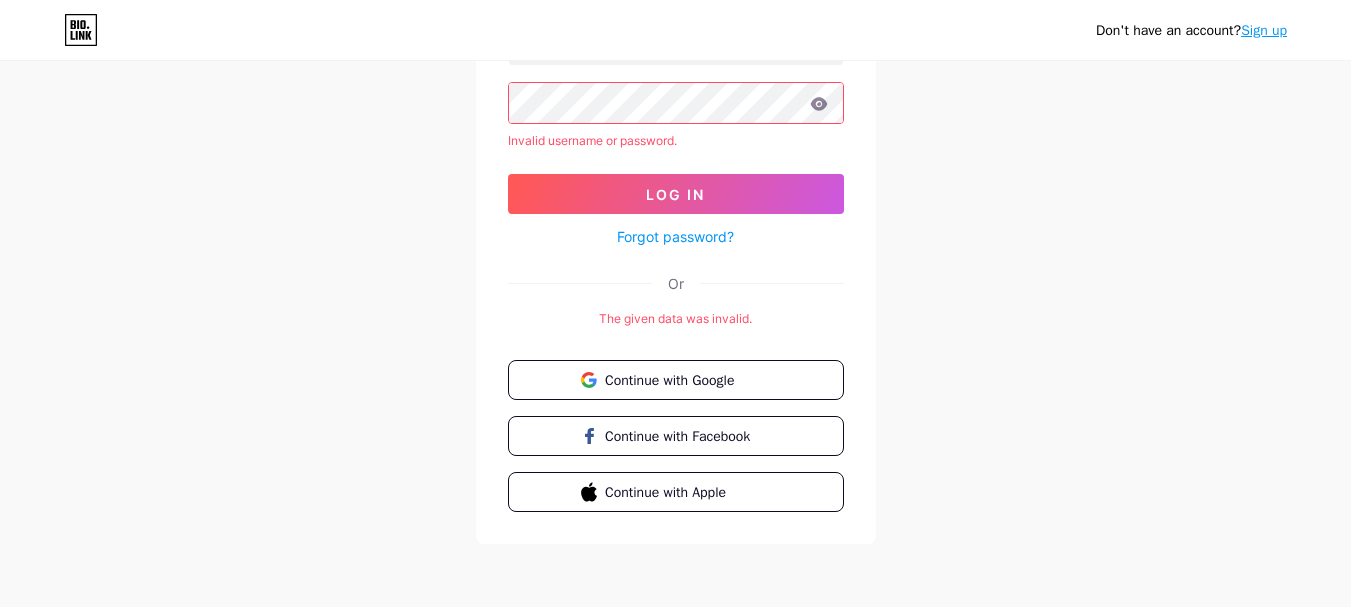 scroll, scrollTop: 90, scrollLeft: 0, axis: vertical 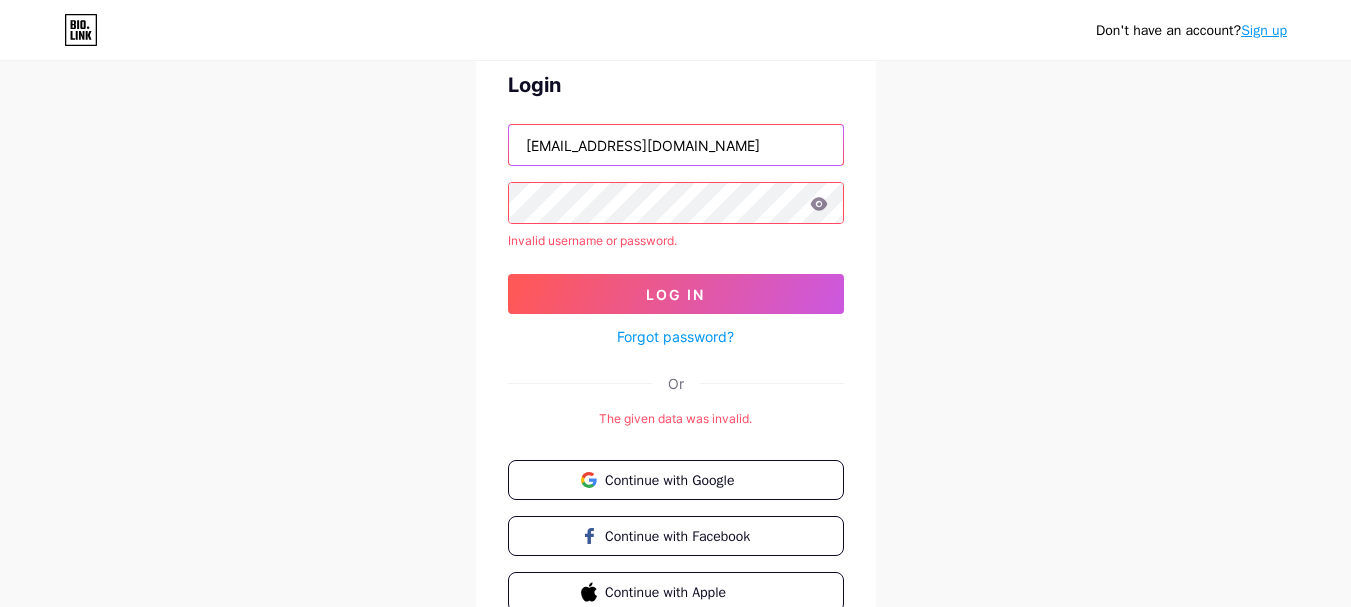 click on "[EMAIL_ADDRESS][DOMAIN_NAME]" at bounding box center (676, 145) 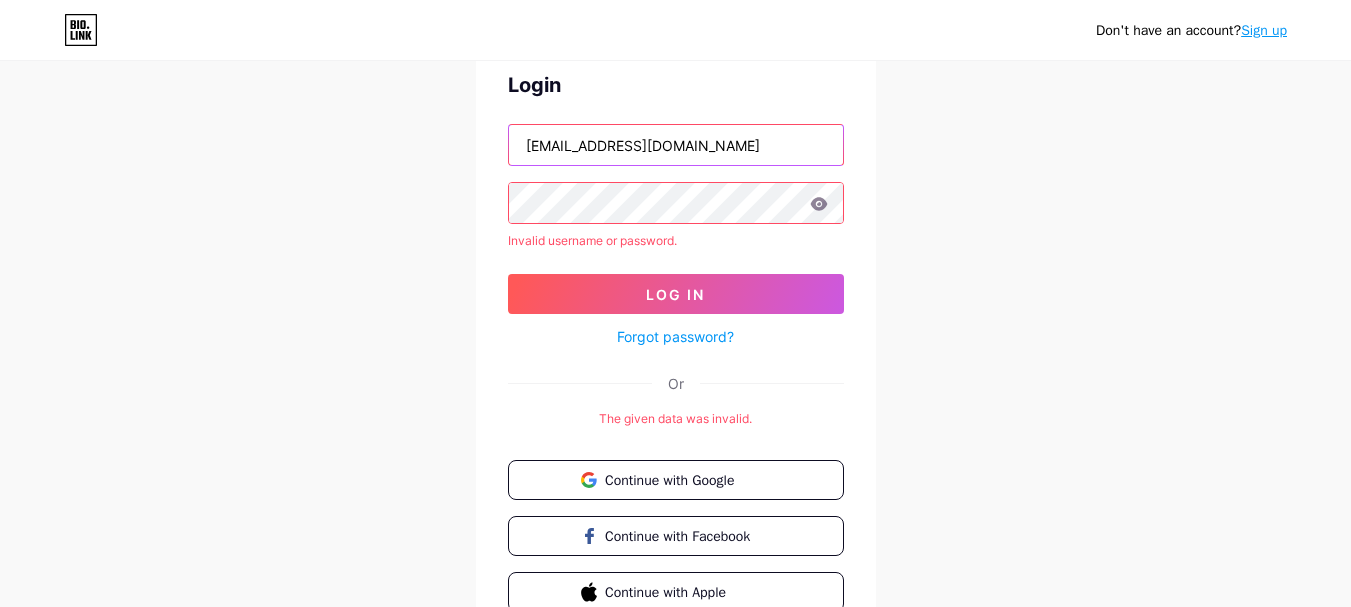 click on "astindia44@gmail.com" at bounding box center [676, 145] 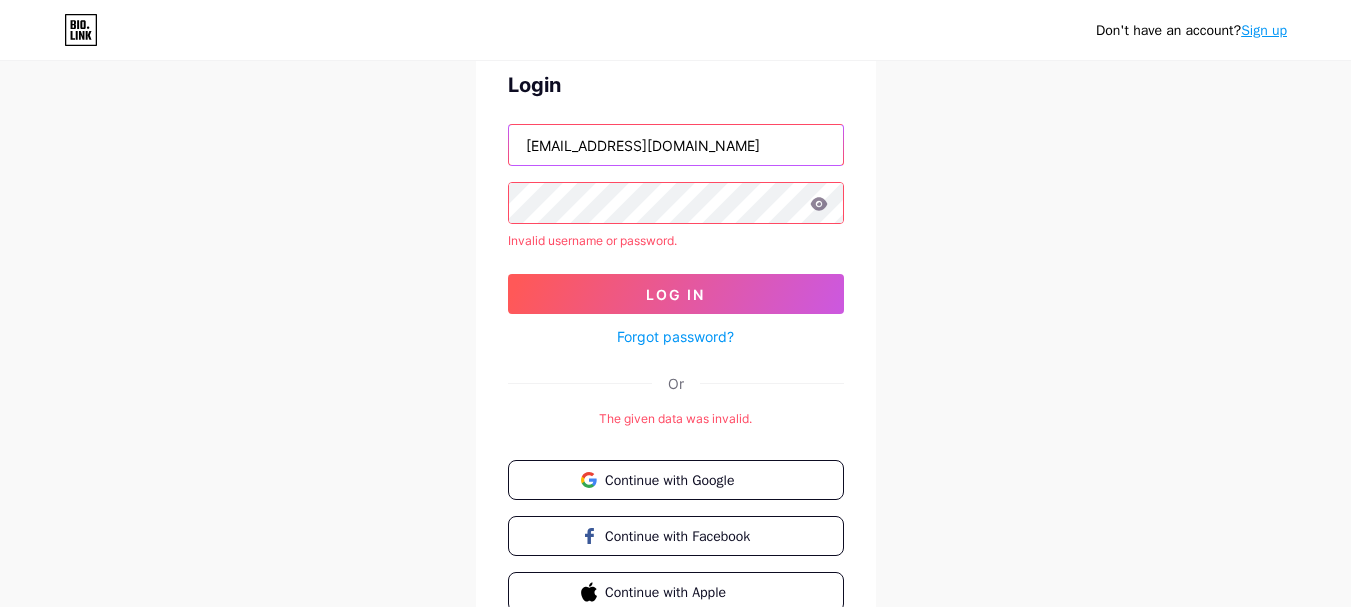 click on "[EMAIL_ADDRESS][DOMAIN_NAME]" at bounding box center [676, 145] 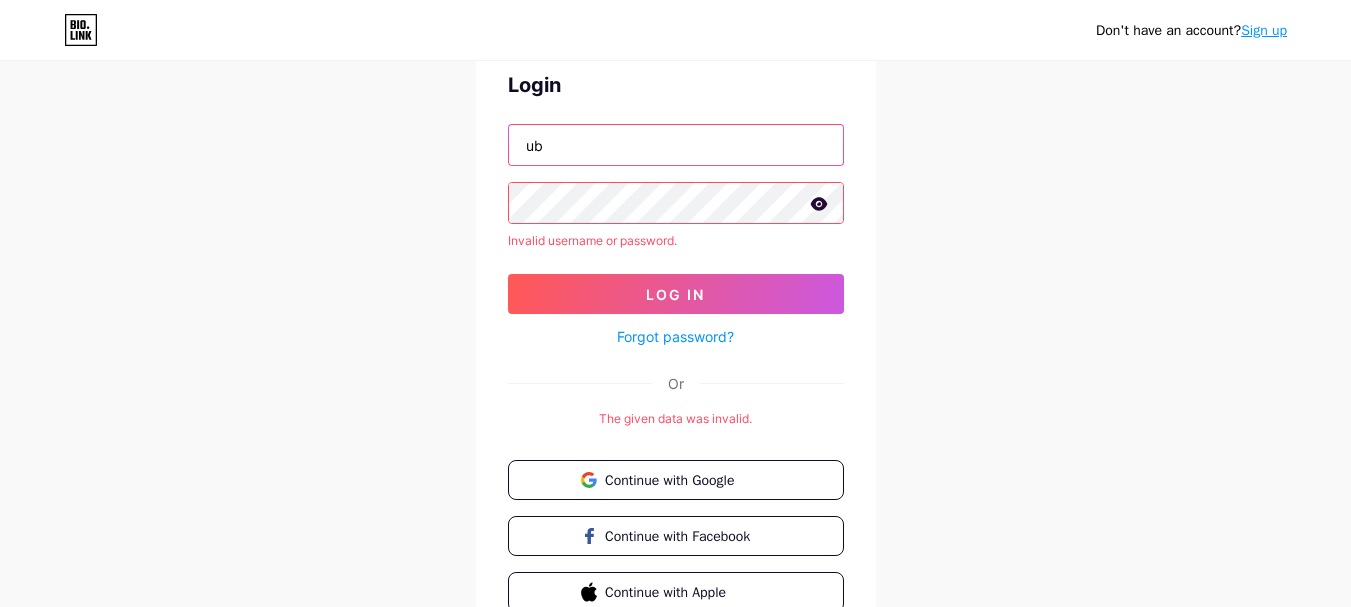 type on "u" 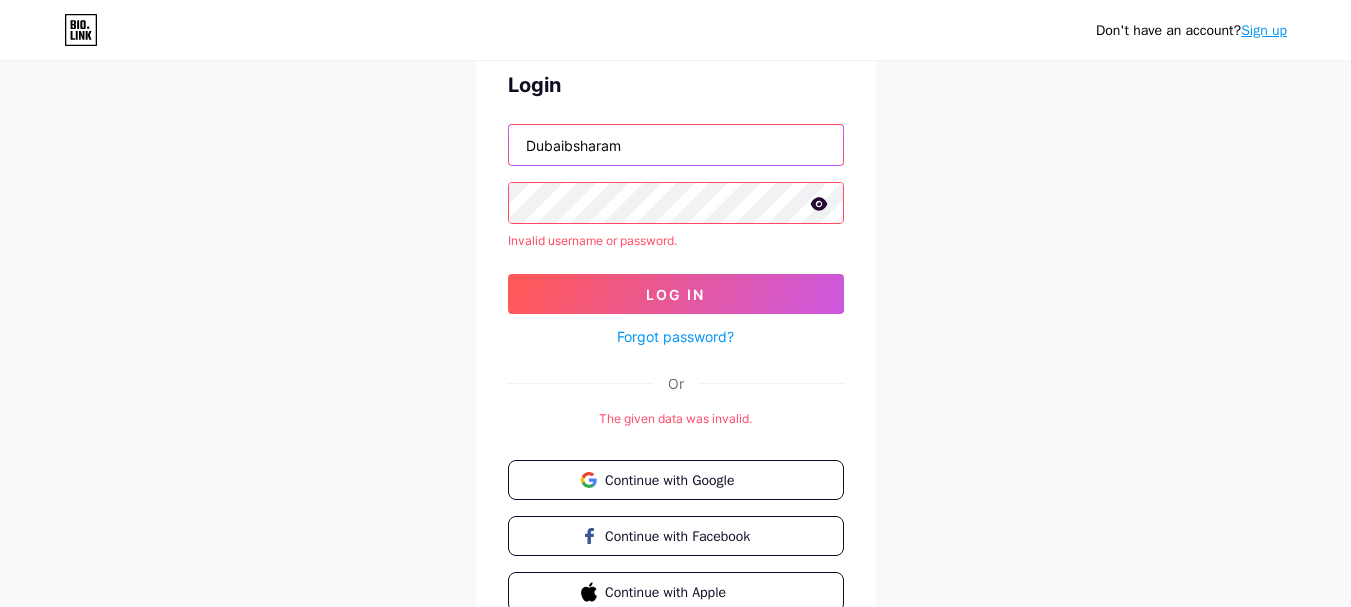 drag, startPoint x: 568, startPoint y: 150, endPoint x: 583, endPoint y: 166, distance: 21.931713 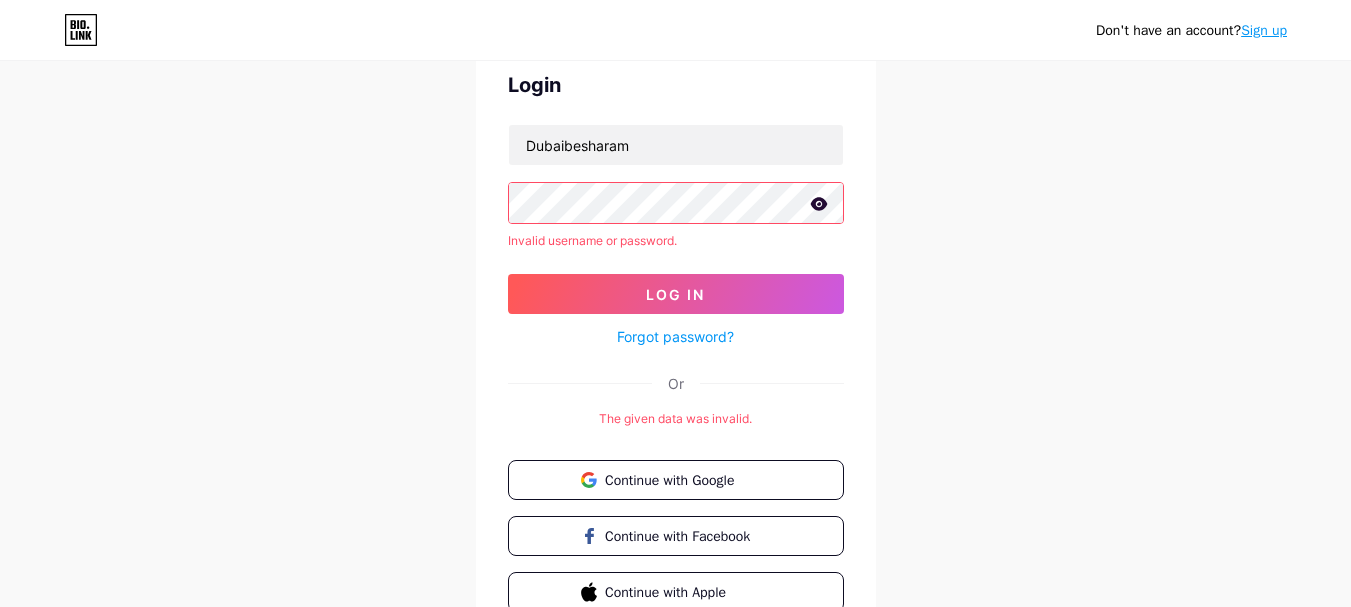 click 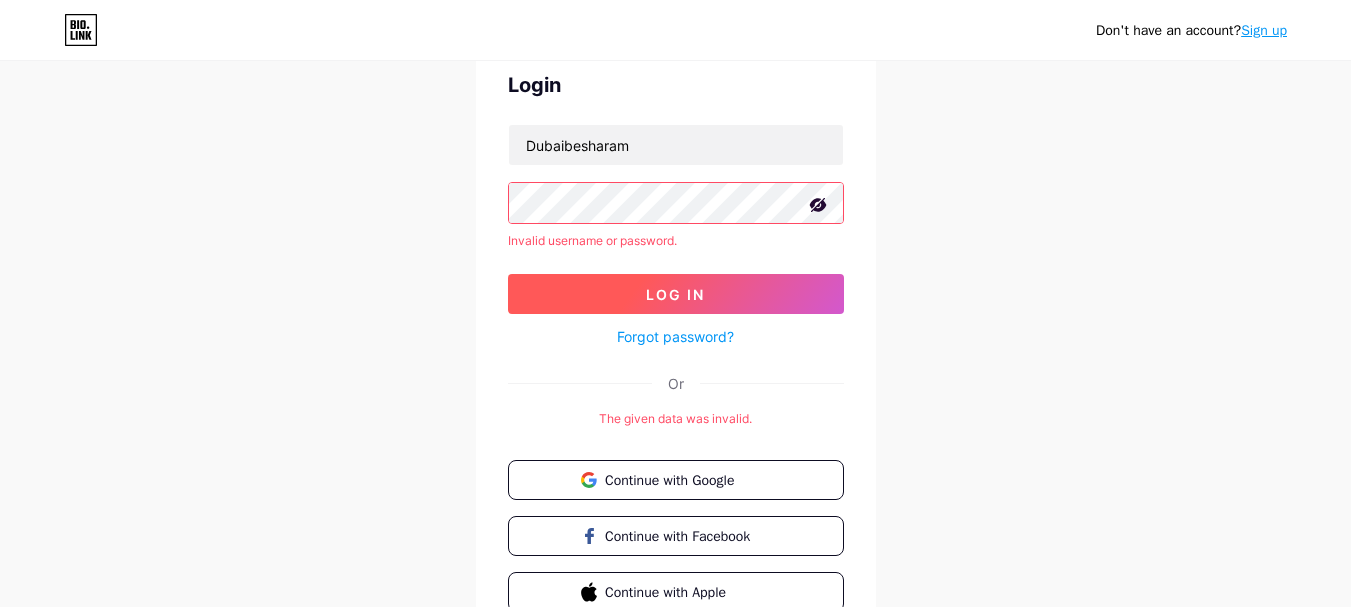 click on "Log In" at bounding box center [675, 294] 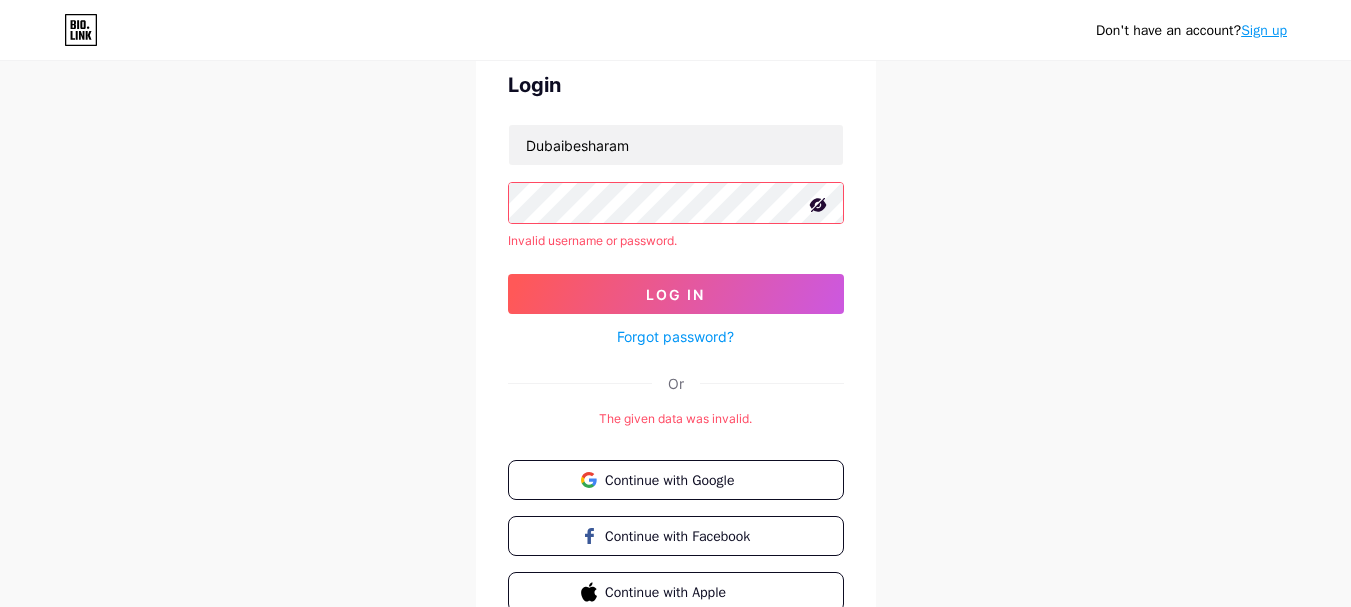 click on "Login     Dubaibesharam           Invalid username or password.     Log In
Forgot password?
Or     The given data was invalid.   Continue with Google     Continue with Facebook
Continue with Apple" at bounding box center (676, 341) 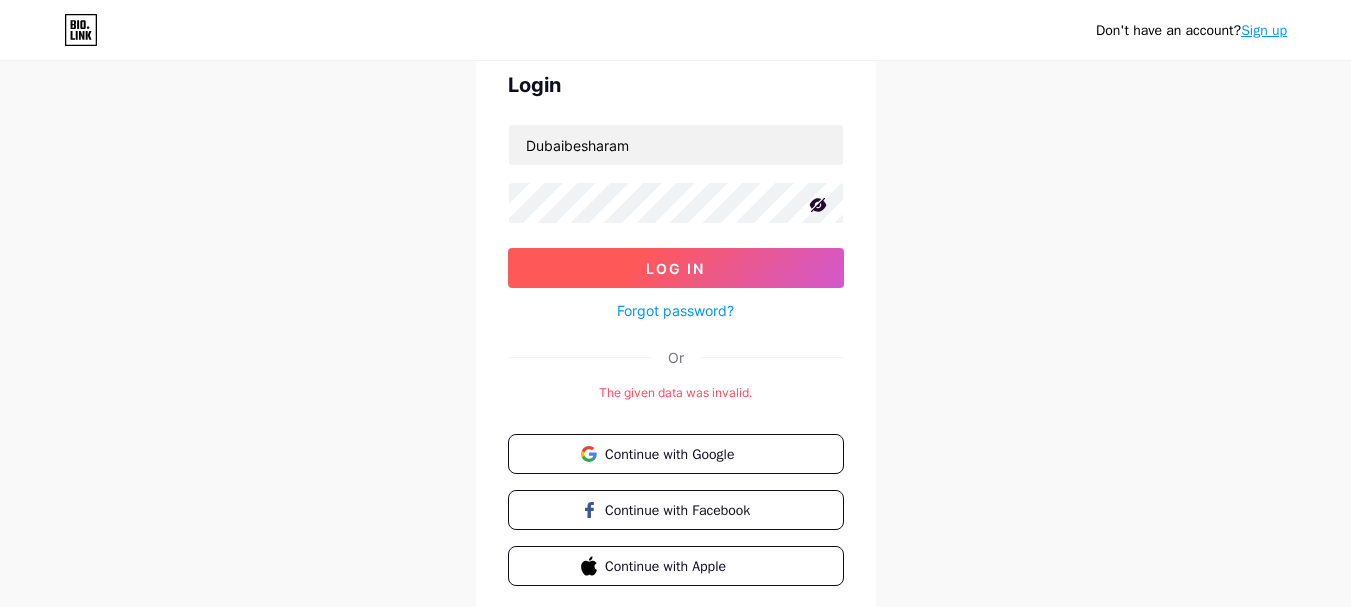 click on "Log In" at bounding box center (676, 268) 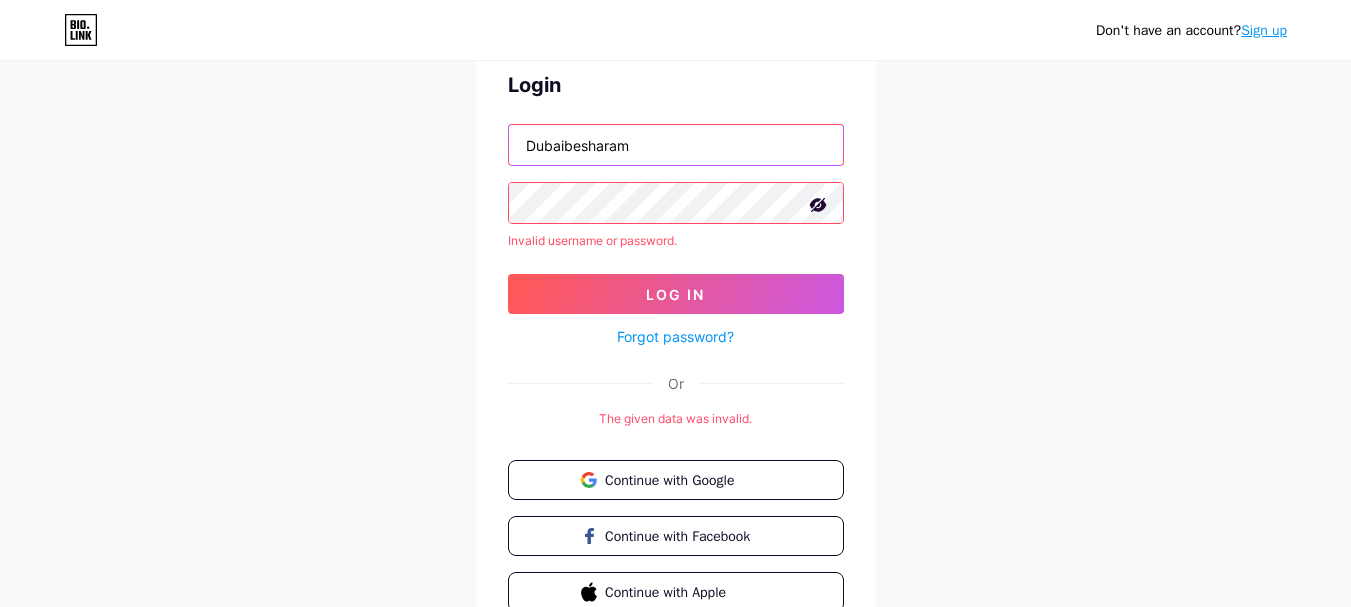 click on "Dubaibesharam" at bounding box center (676, 145) 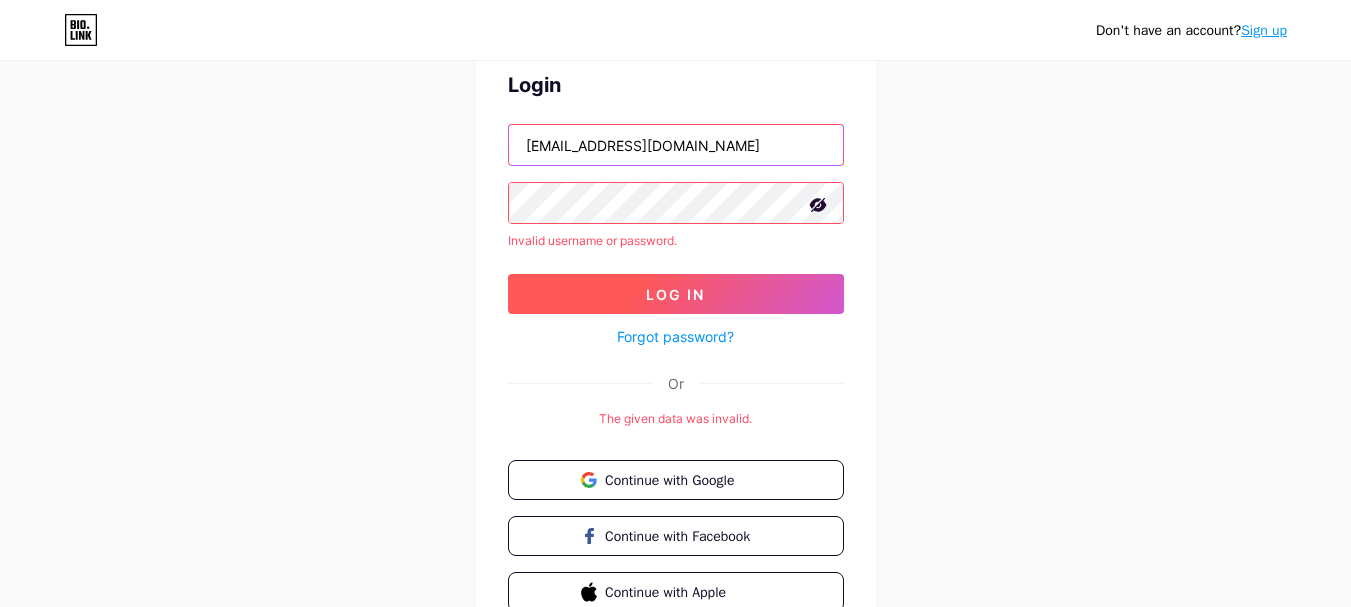 type on "[EMAIL_ADDRESS][DOMAIN_NAME]" 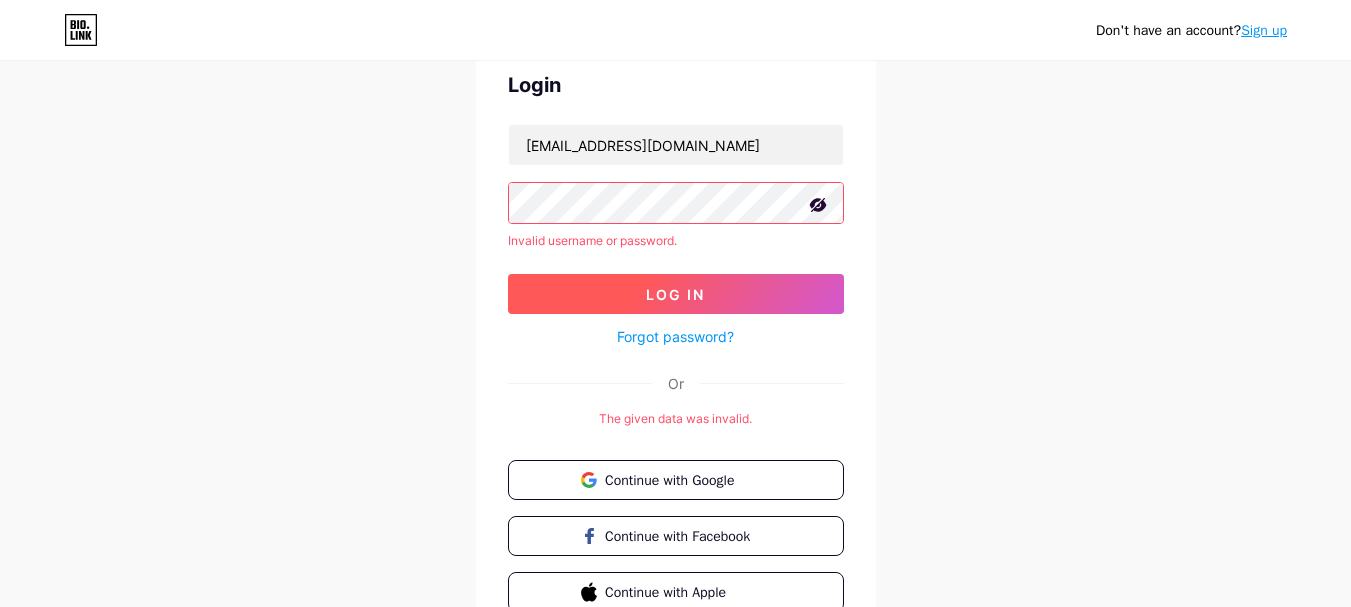 click on "Log In" at bounding box center (676, 294) 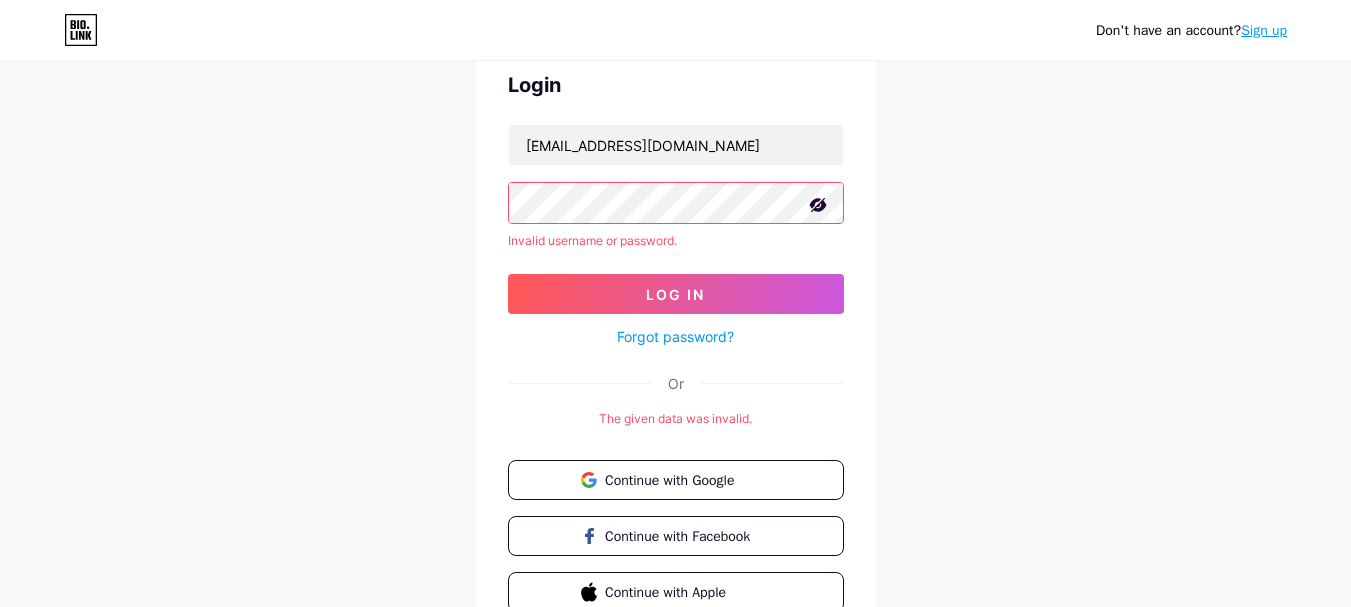 click on "Login     astindia44@gmail.com           Invalid username or password.     Log In
Forgot password?
Or     The given data was invalid.   Continue with Google     Continue with Facebook
Continue with Apple" at bounding box center [676, 341] 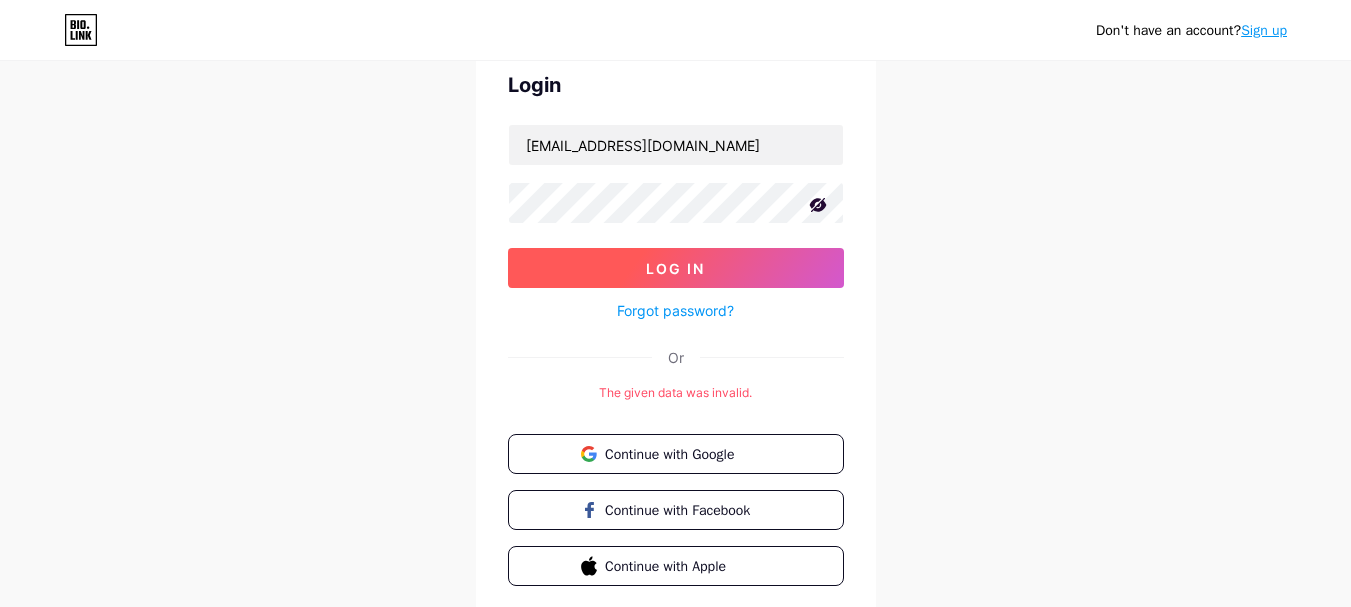 click on "Log In" at bounding box center [676, 268] 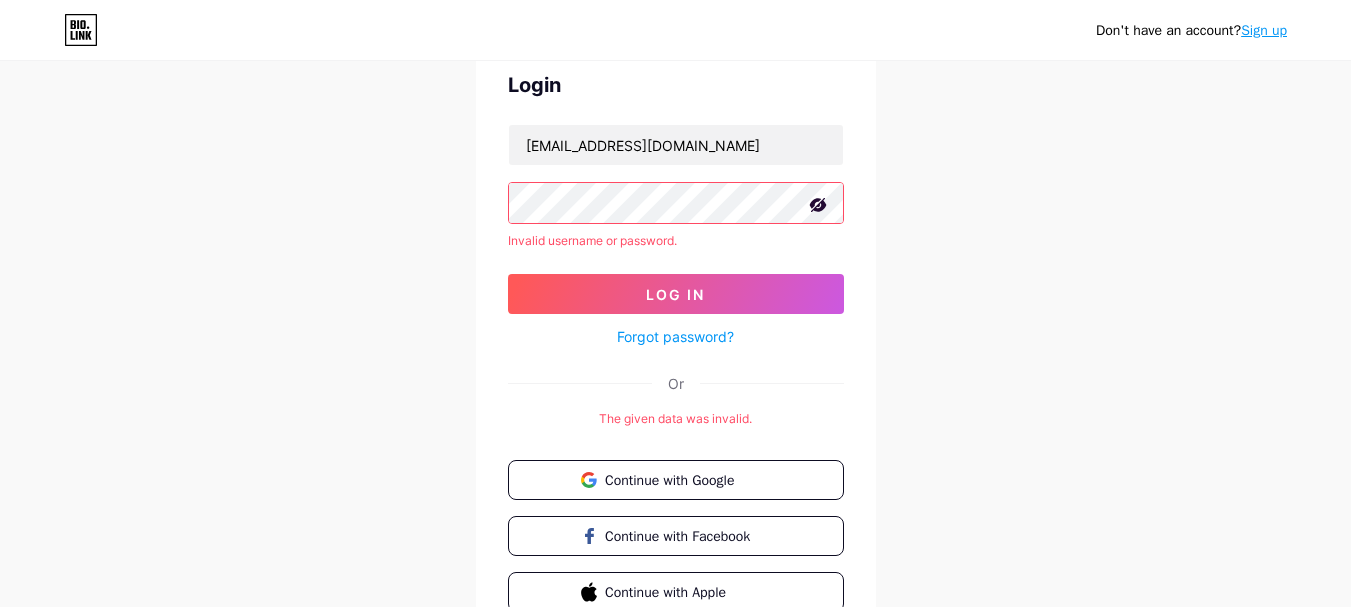 click on "Don't have an account?  Sign up   Login     astindia44@gmail.com           Invalid username or password.     Log In
Forgot password?
Or     The given data was invalid.   Continue with Google     Continue with Facebook
Continue with Apple" at bounding box center (675, 309) 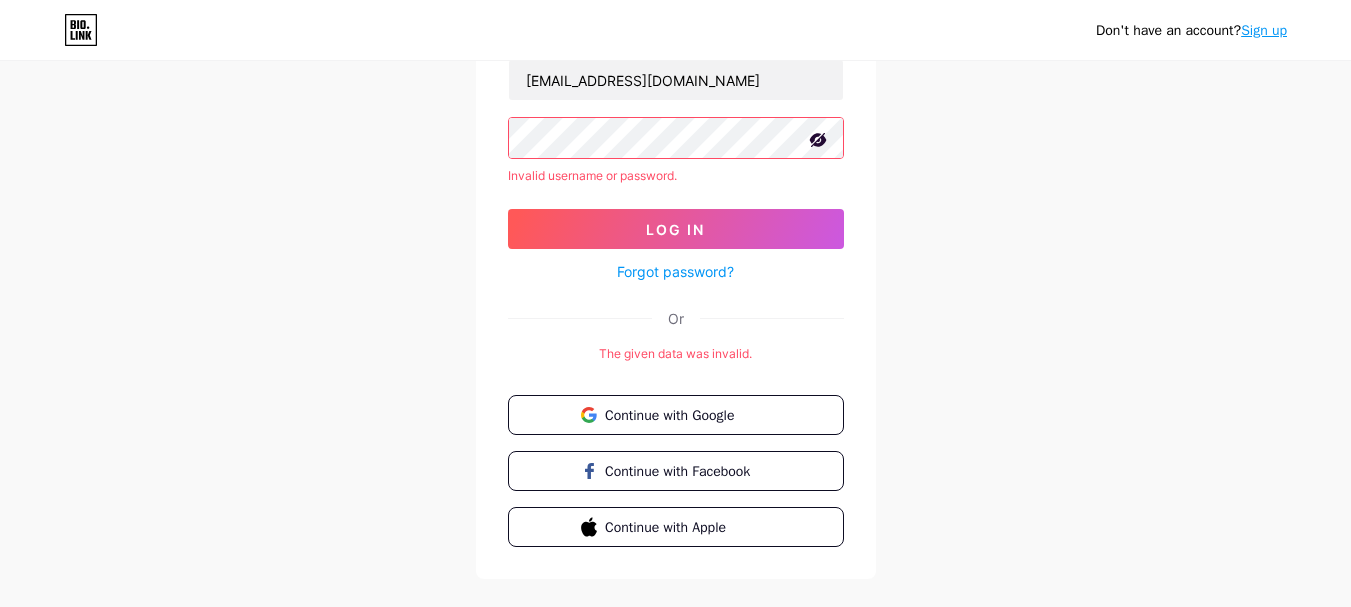 scroll, scrollTop: 190, scrollLeft: 0, axis: vertical 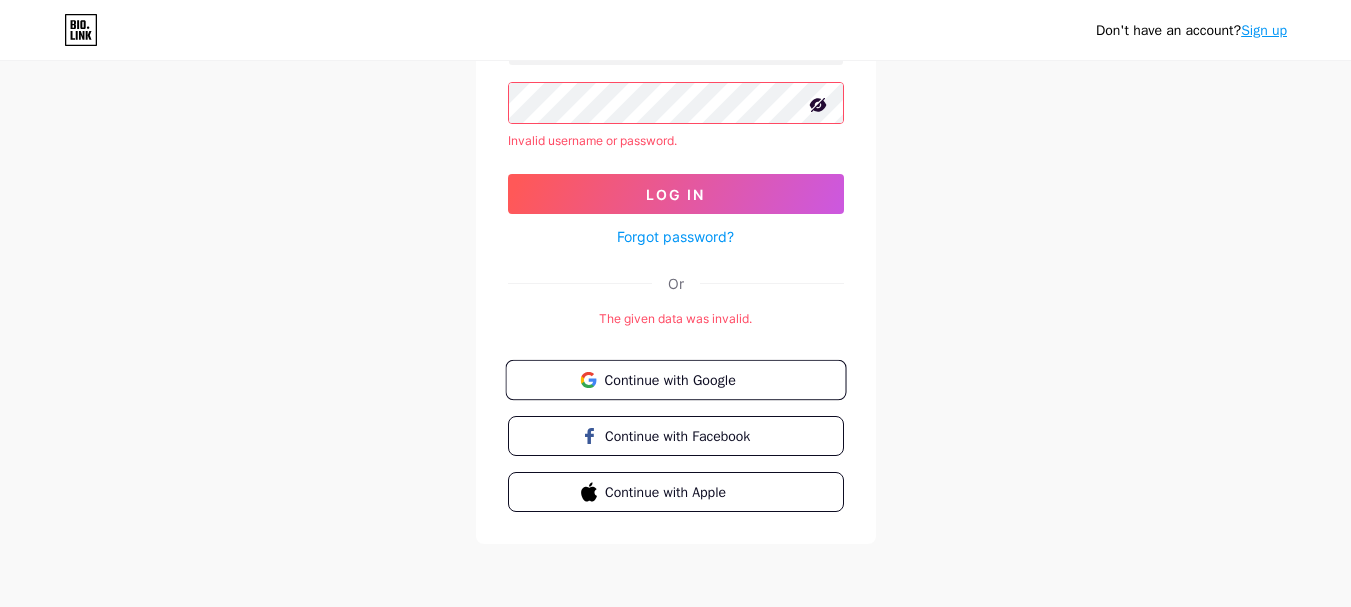 click on "Continue with Google" at bounding box center (687, 379) 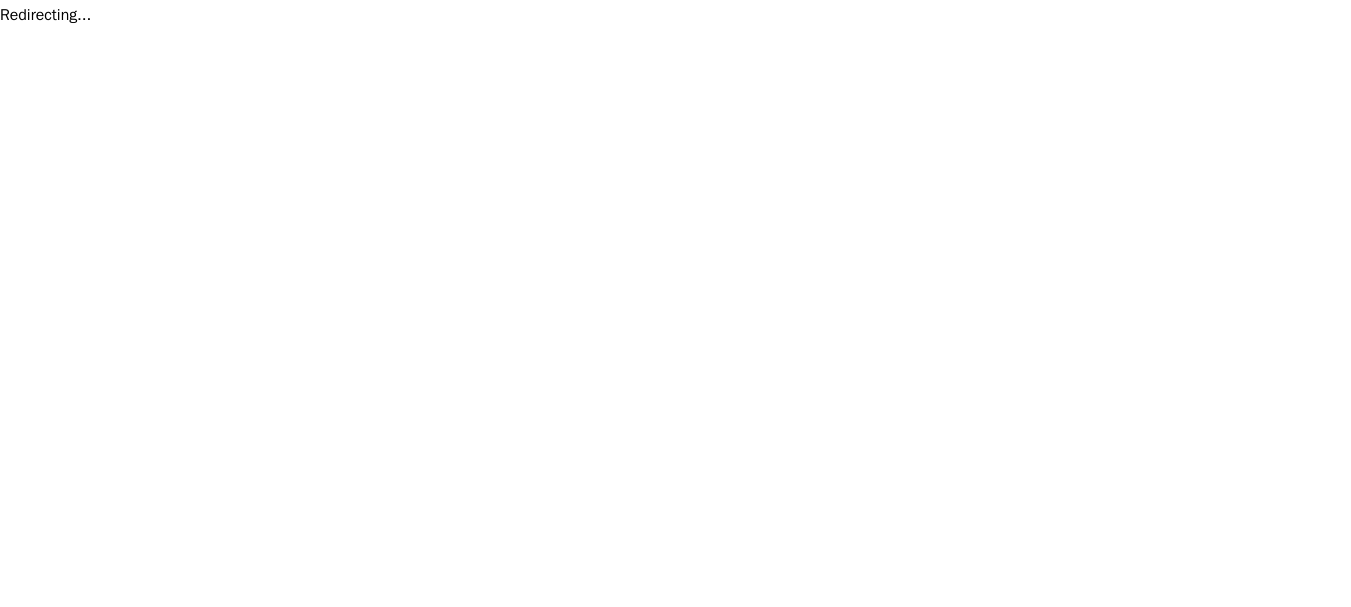 scroll, scrollTop: 0, scrollLeft: 0, axis: both 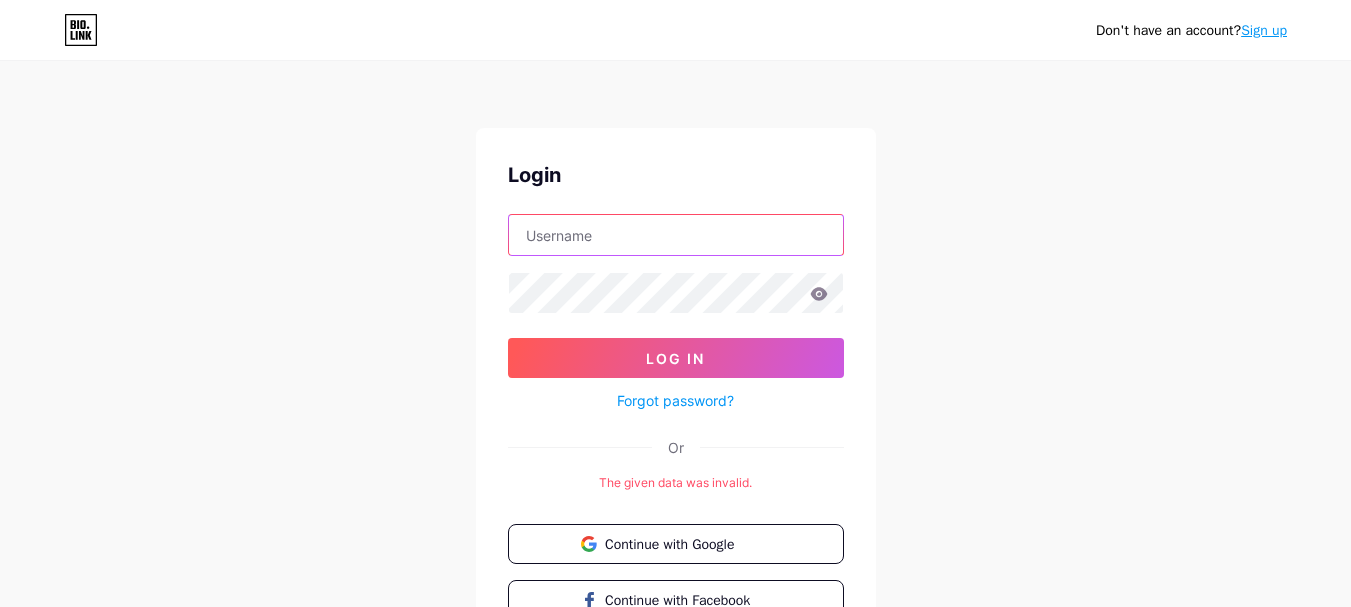 click at bounding box center [676, 235] 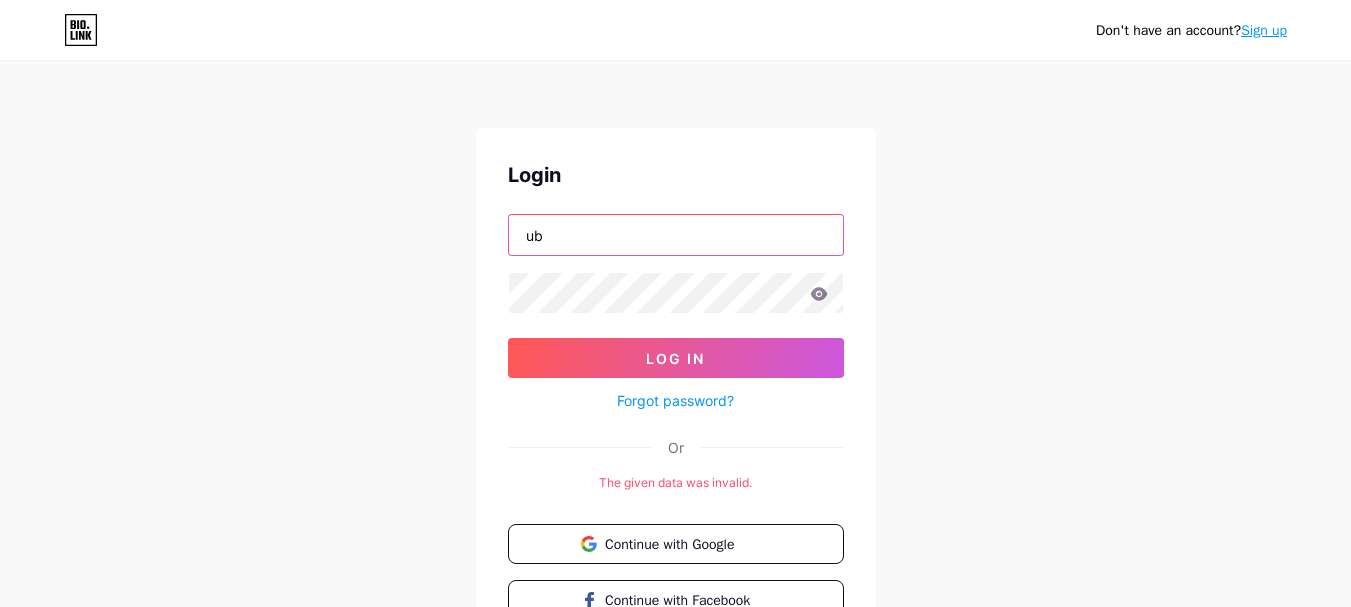 type on "u" 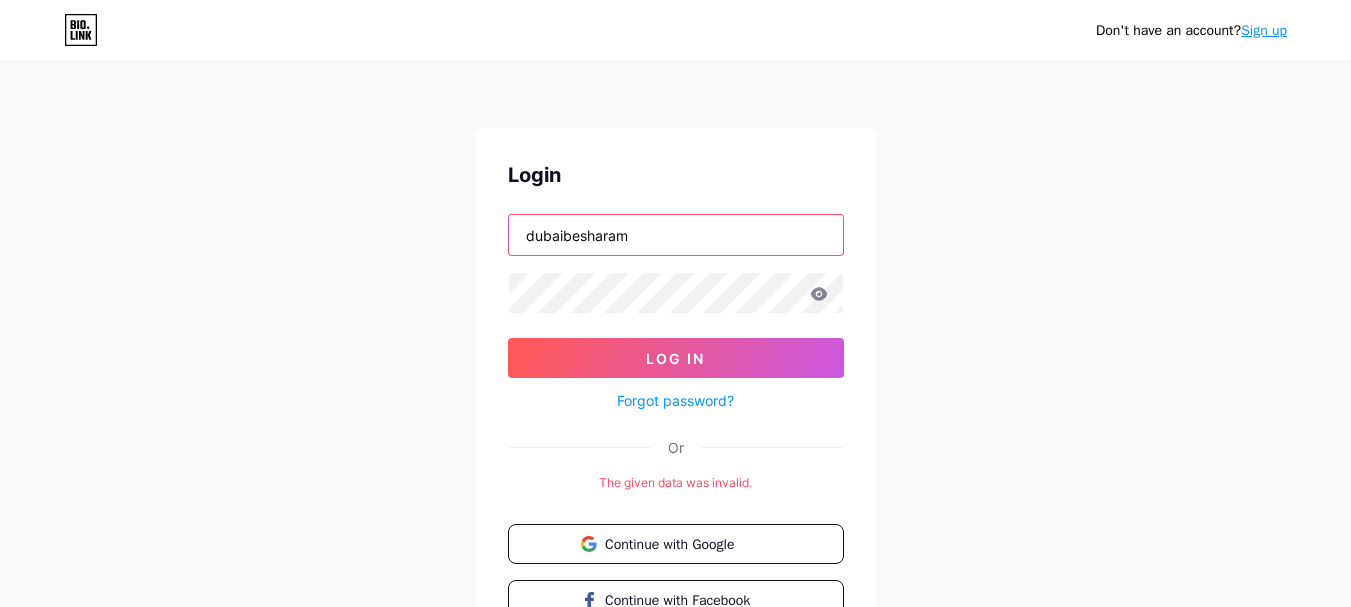 type on "dubaibesharam" 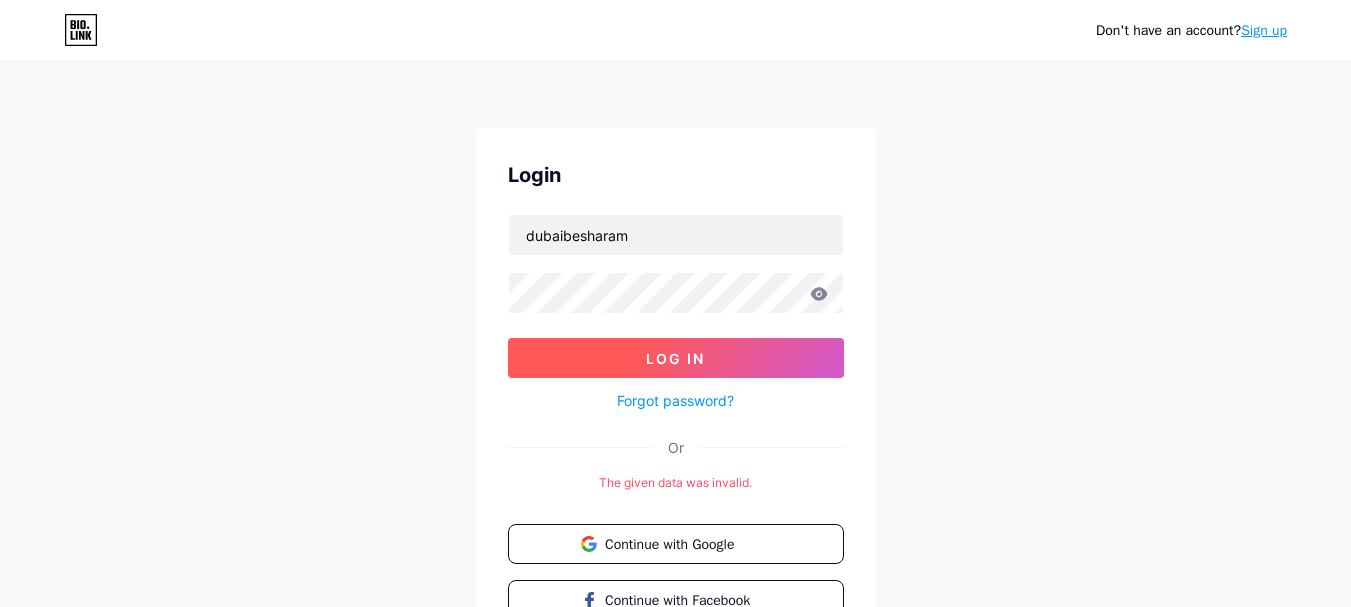 click on "Log In" at bounding box center (676, 358) 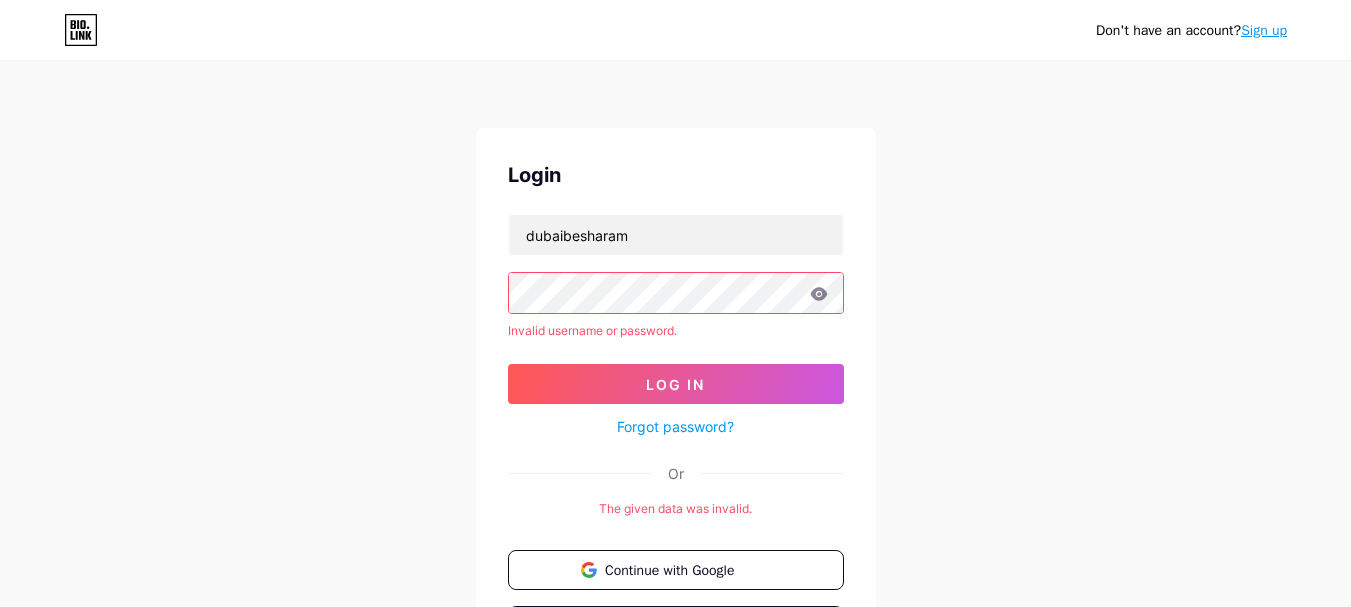 click 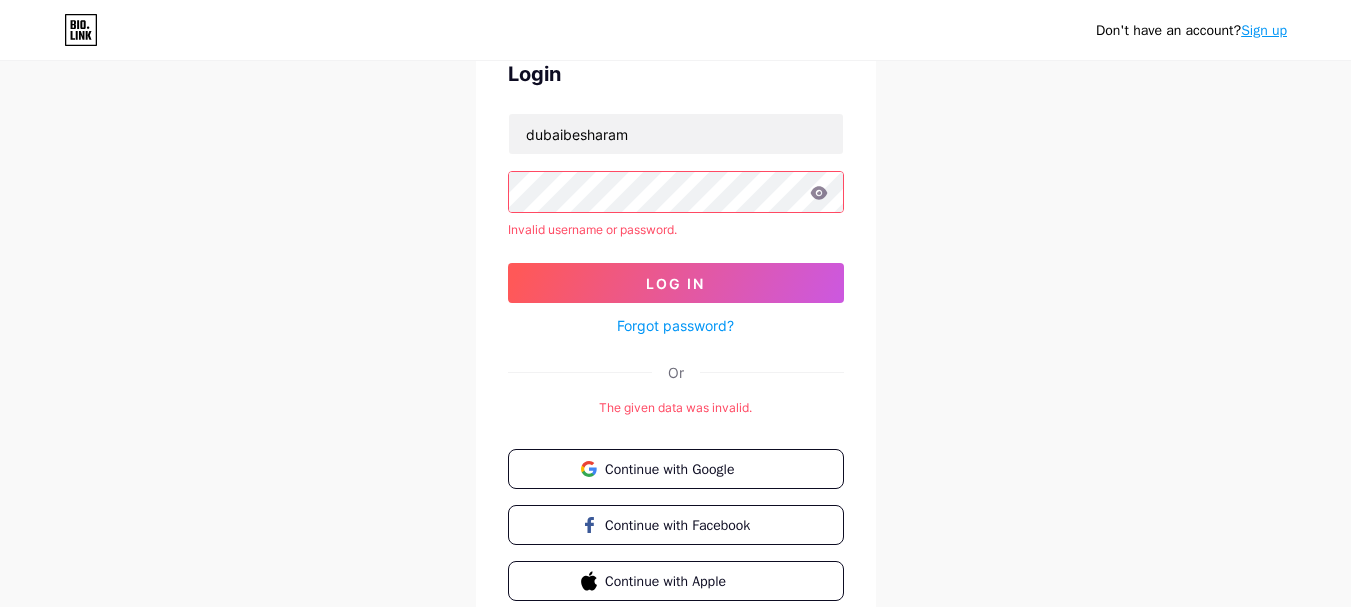 scroll, scrollTop: 0, scrollLeft: 0, axis: both 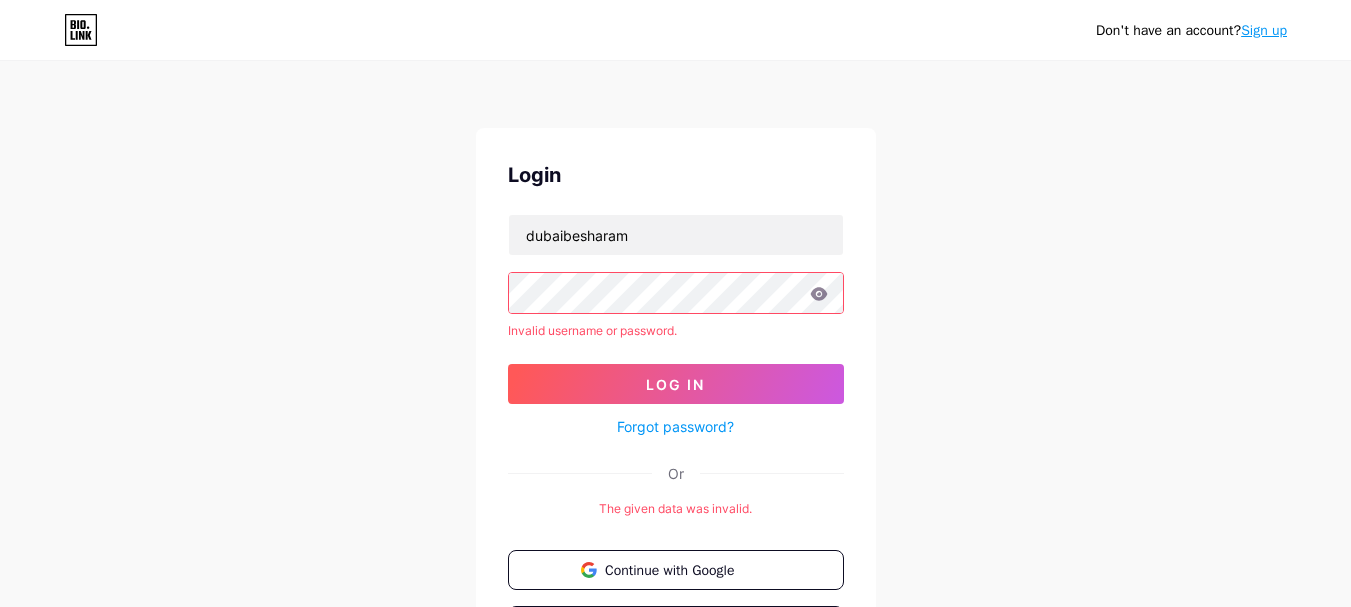 click on "Forgot password?" at bounding box center [675, 426] 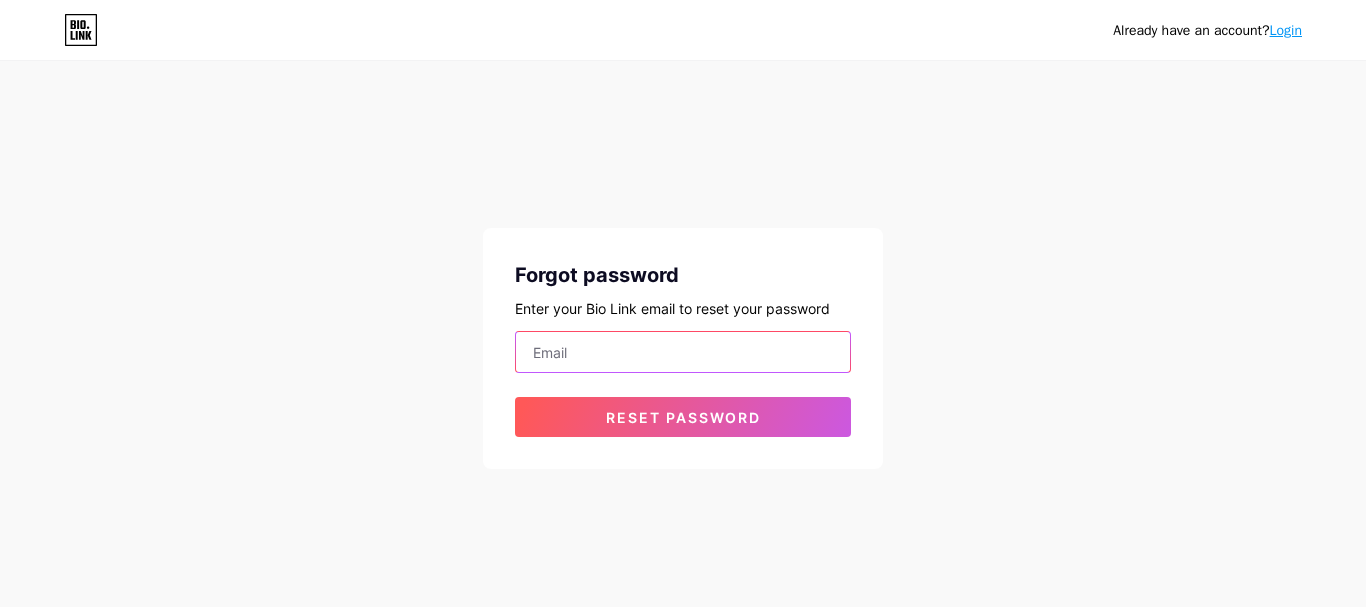 click at bounding box center (683, 352) 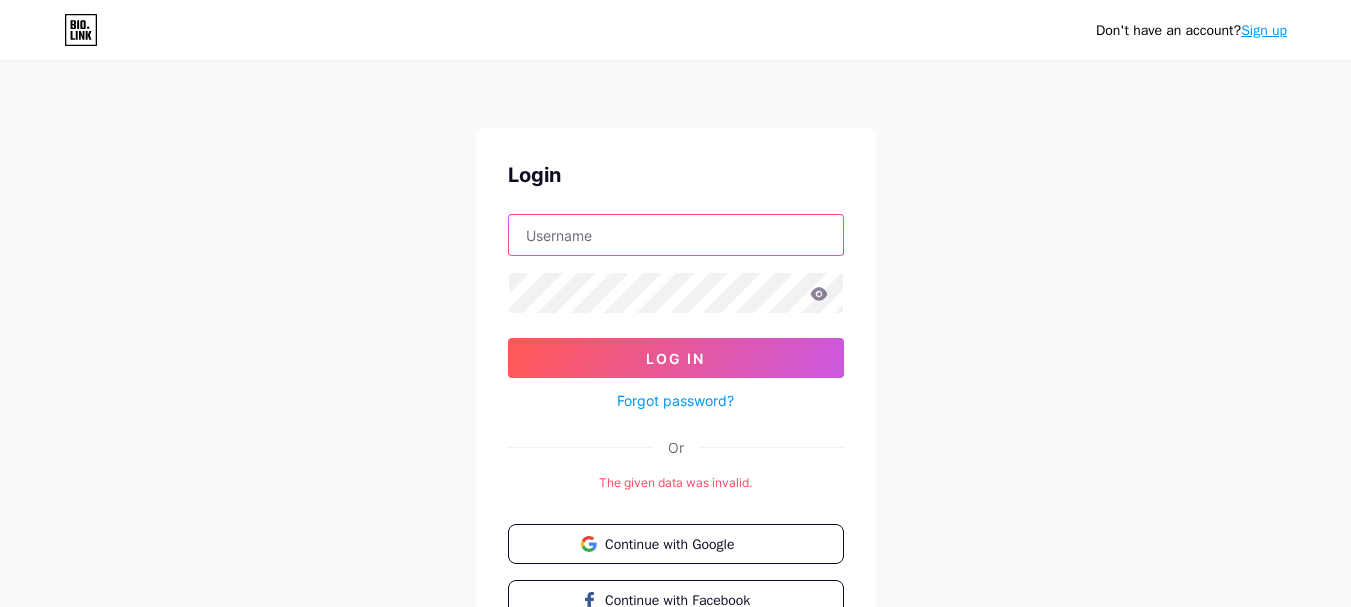 click at bounding box center [676, 235] 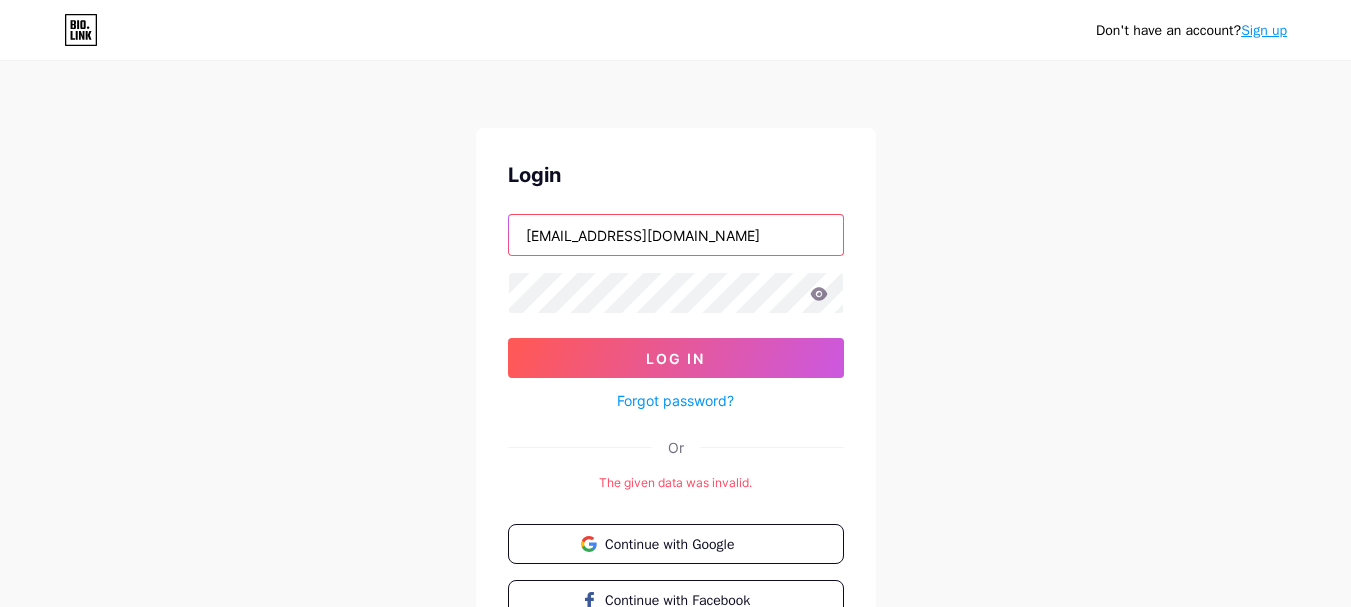 type on "[EMAIL_ADDRESS][DOMAIN_NAME]" 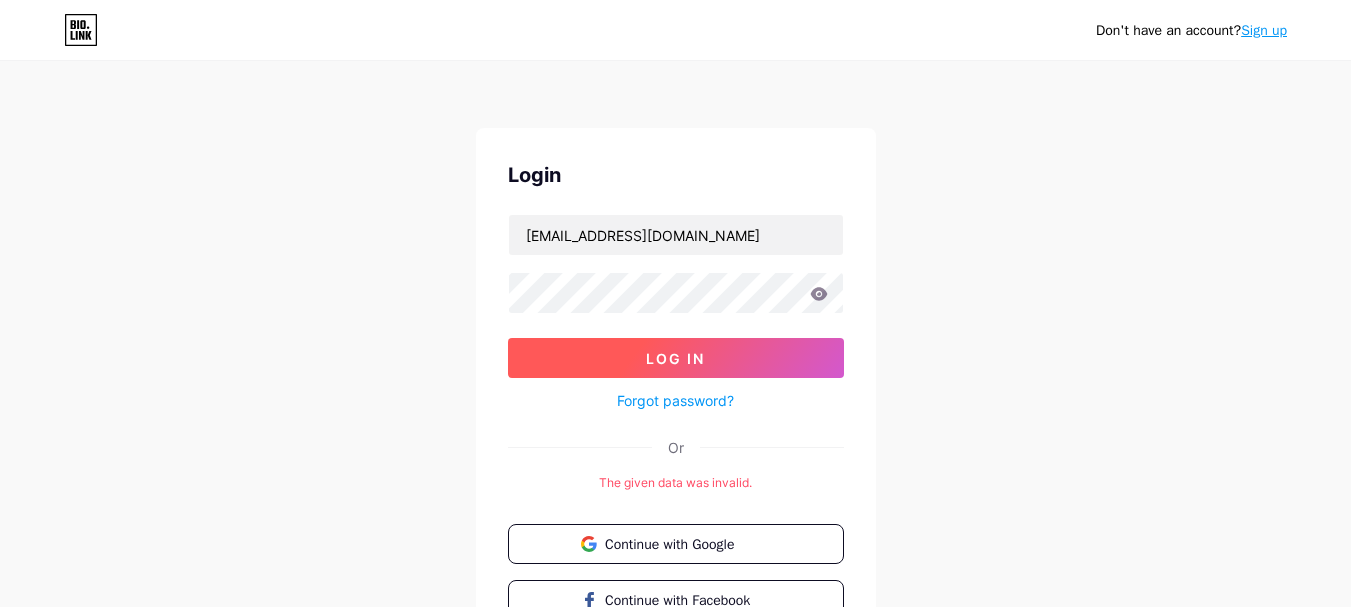 click on "Log In" at bounding box center [676, 358] 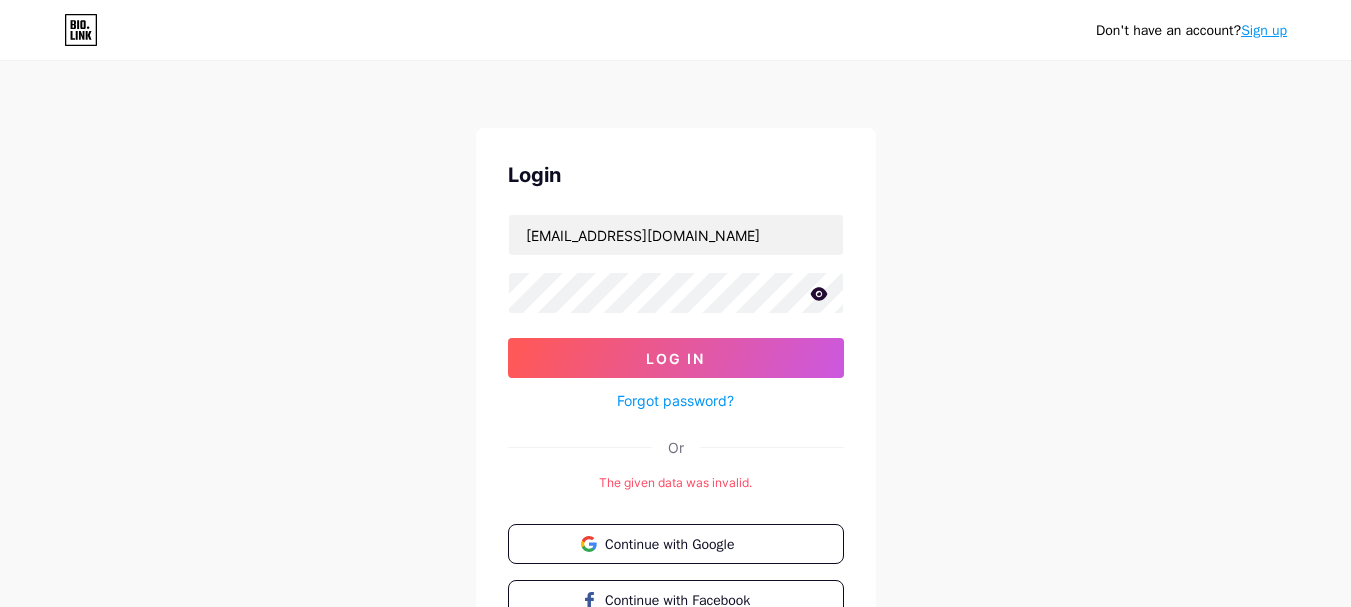 click 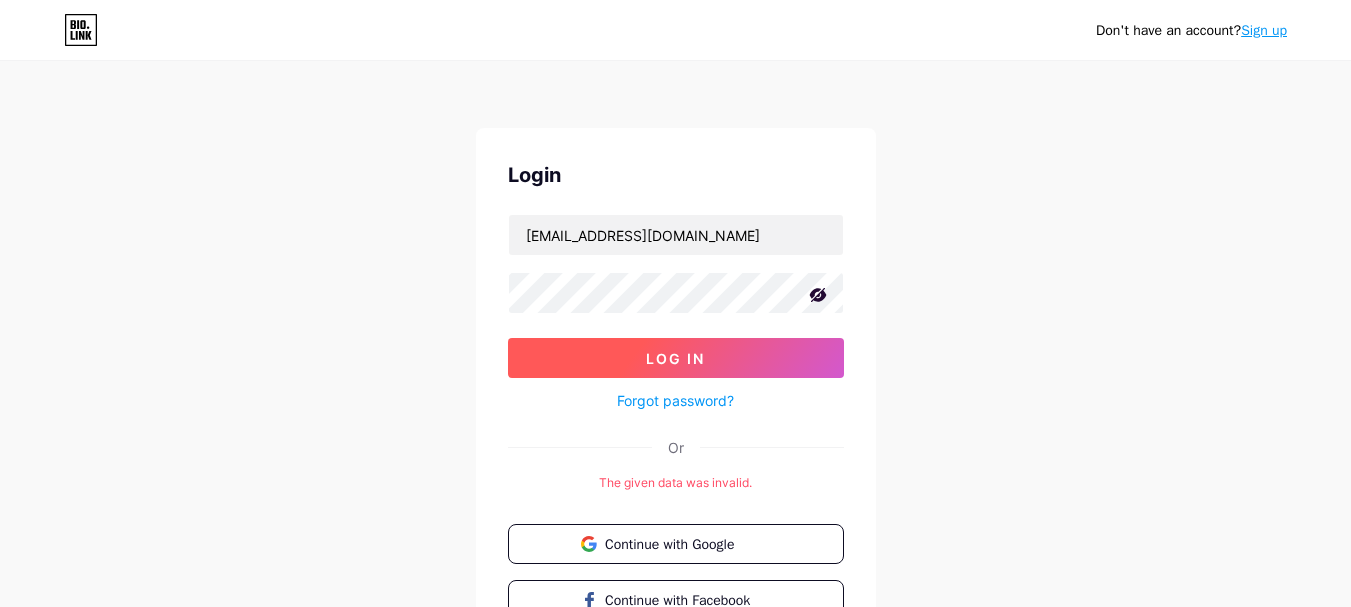 click on "Log In" at bounding box center (676, 358) 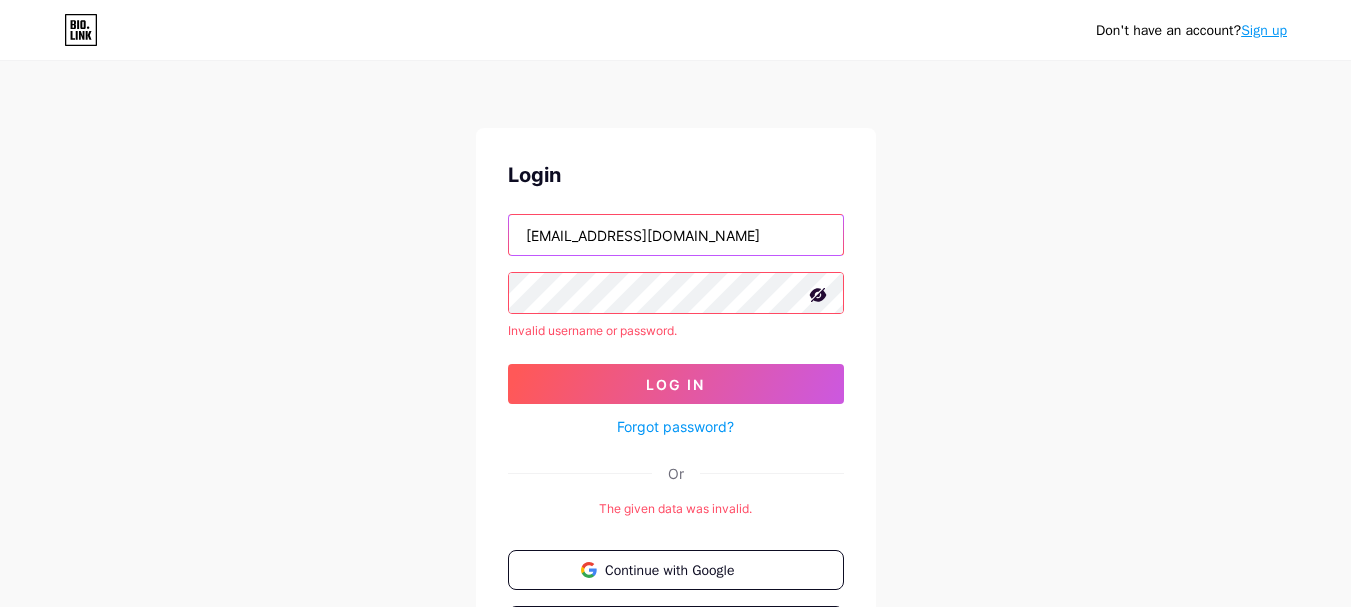 click on "[EMAIL_ADDRESS][DOMAIN_NAME]" at bounding box center (676, 235) 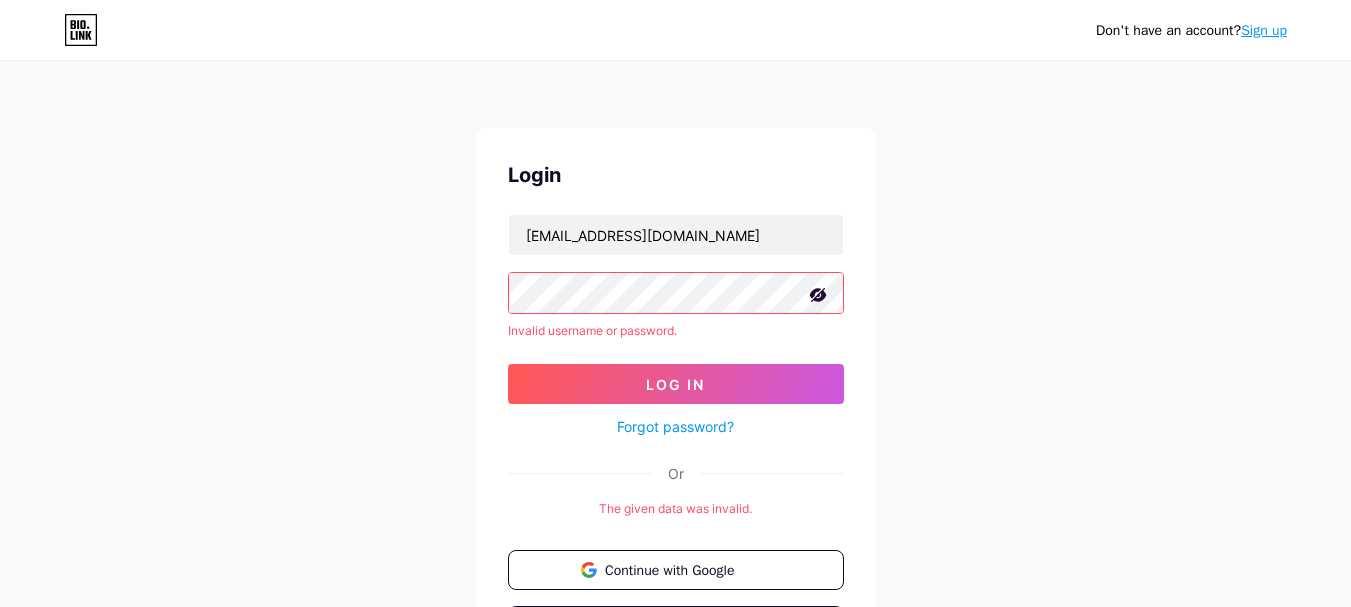 click on "Forgot password?" at bounding box center (675, 426) 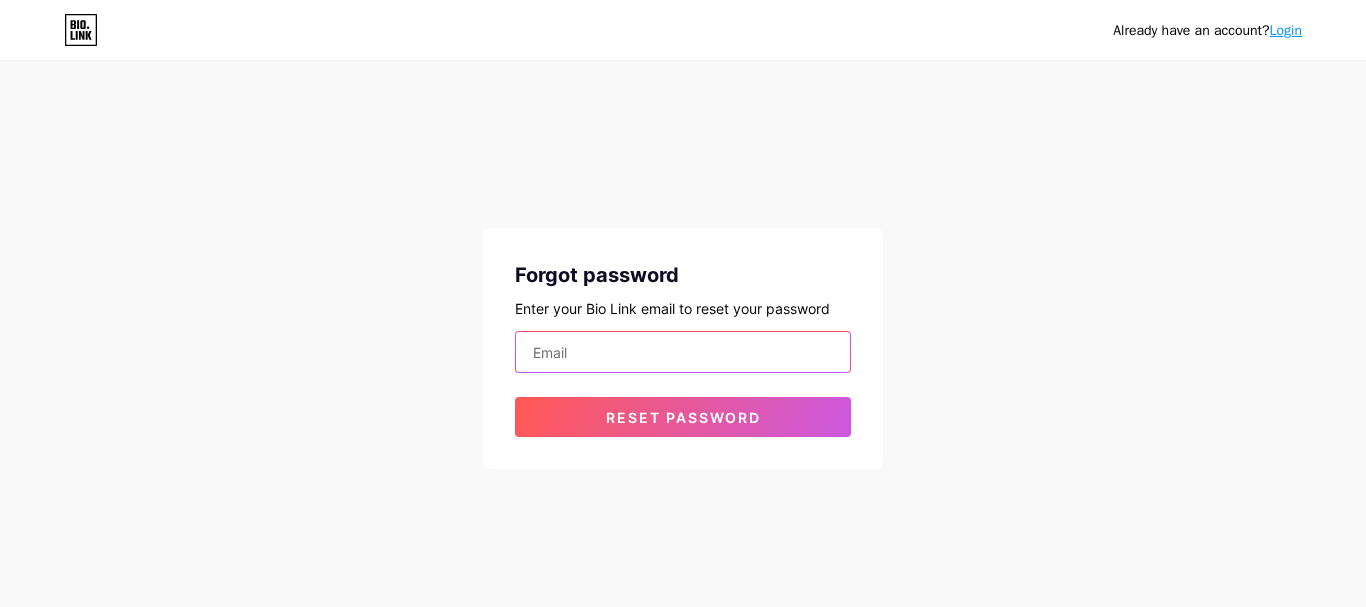 click at bounding box center (683, 352) 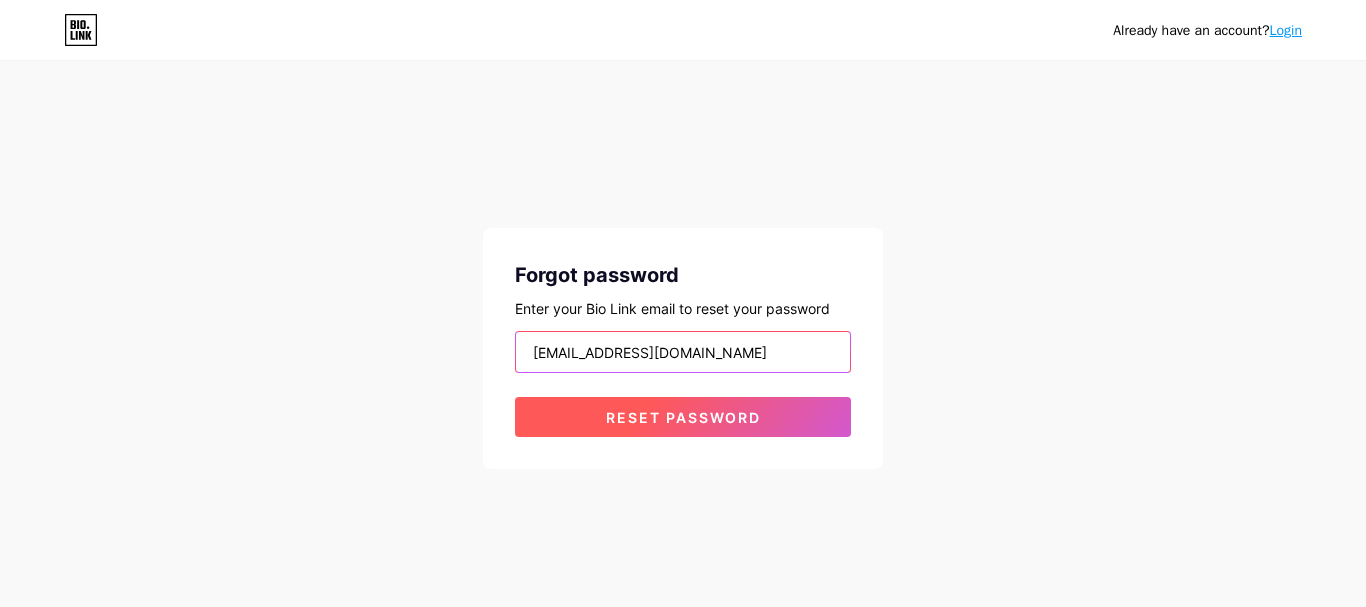 type on "[EMAIL_ADDRESS][DOMAIN_NAME]" 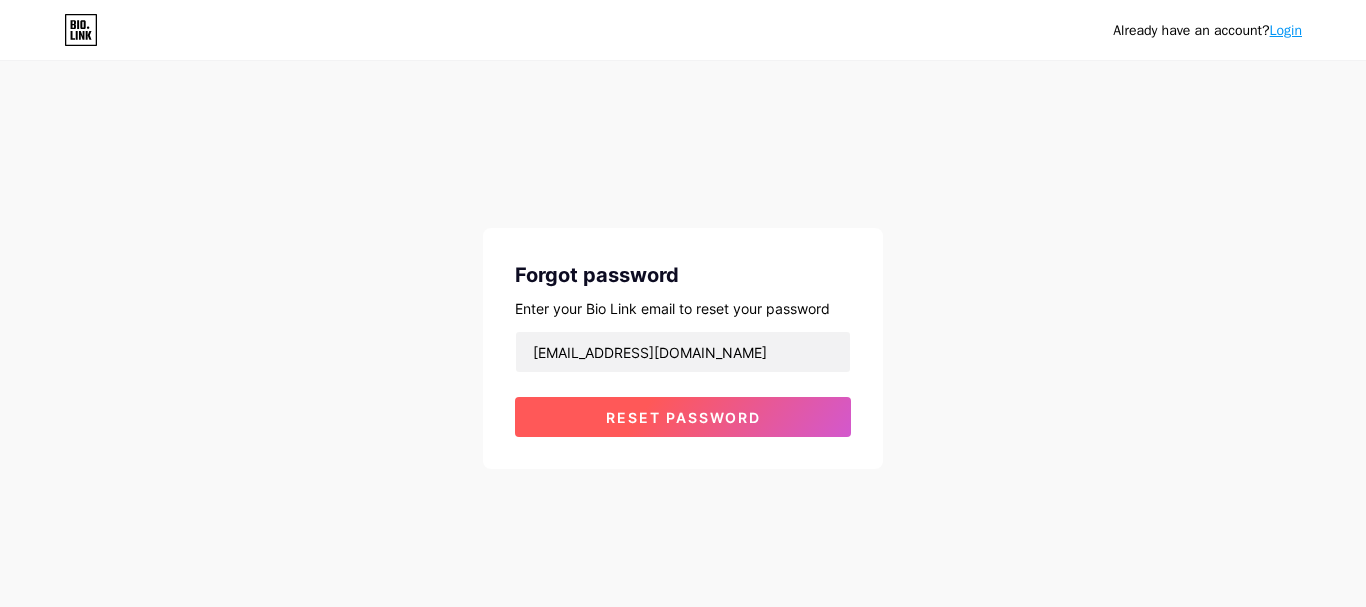 click on "Reset password" at bounding box center [683, 417] 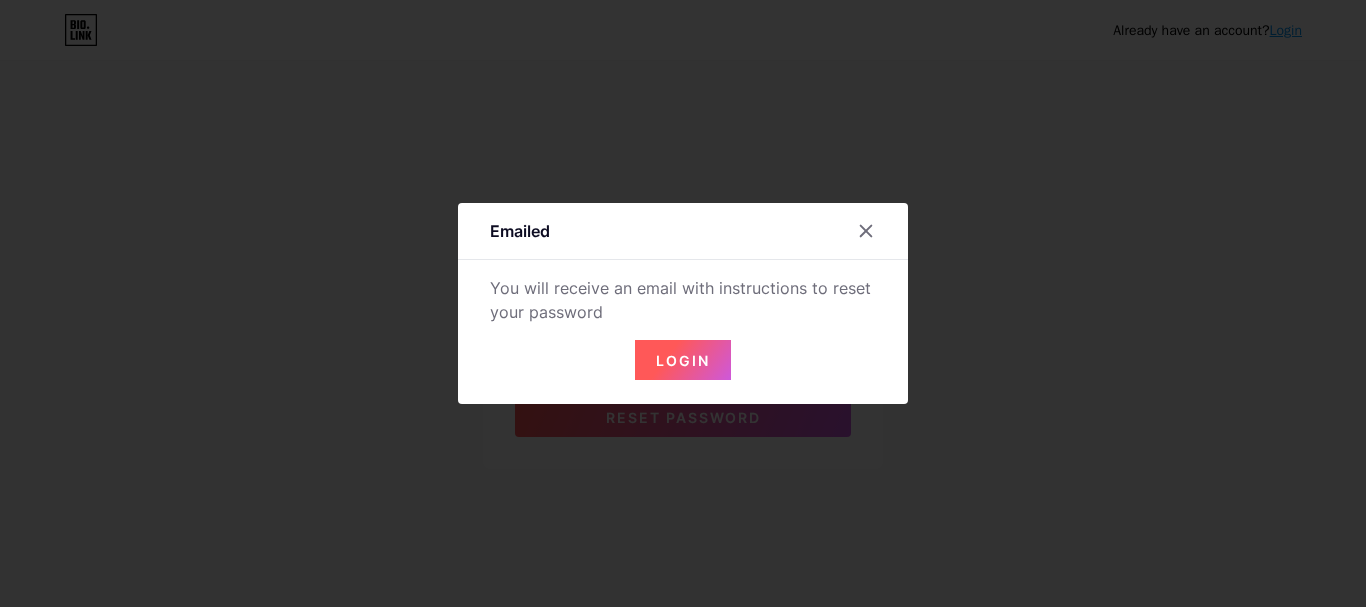 click on "Login" at bounding box center (683, 360) 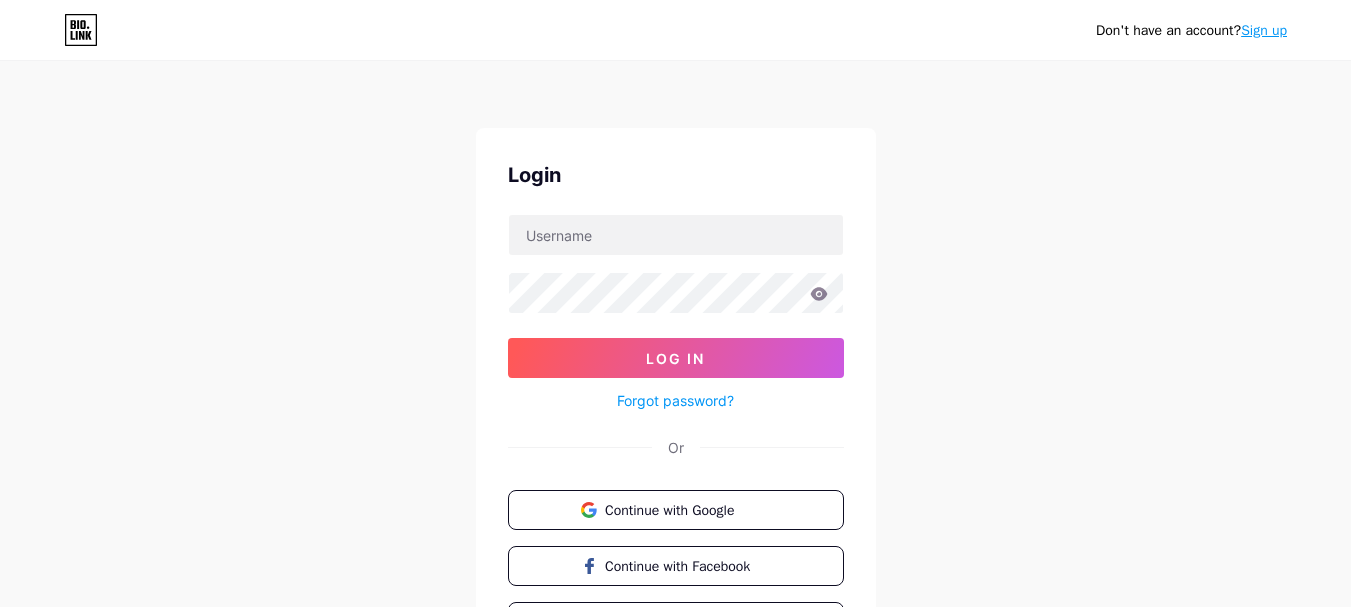 scroll, scrollTop: 0, scrollLeft: 0, axis: both 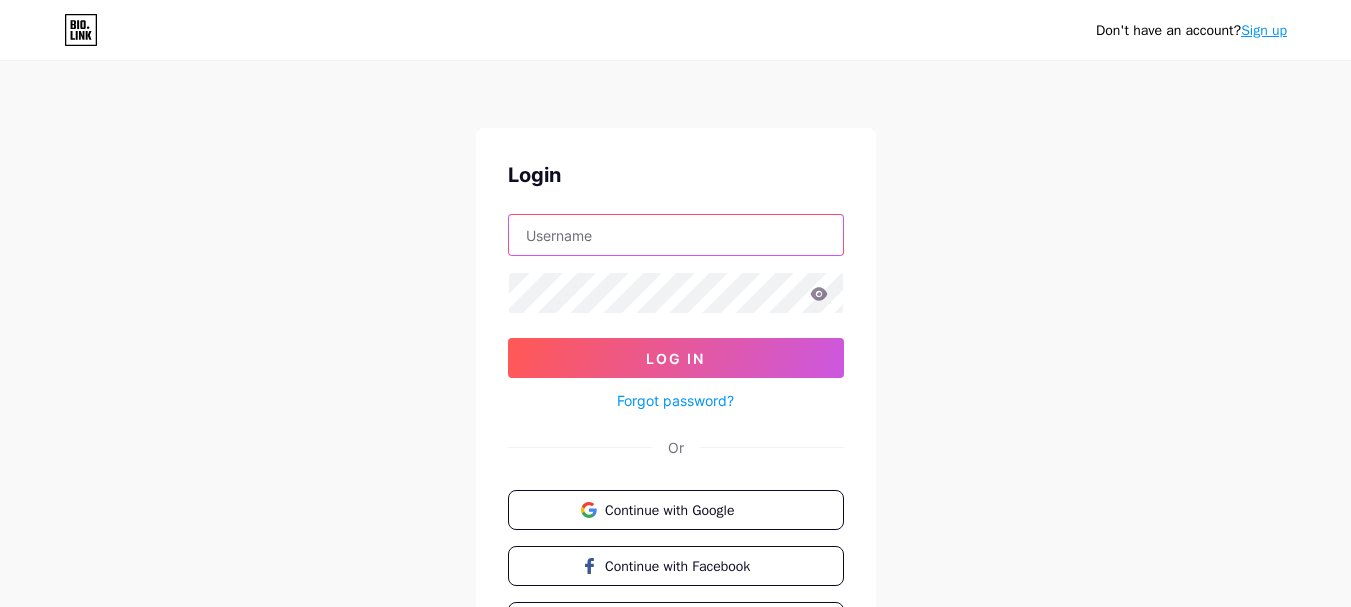 drag, startPoint x: 562, startPoint y: 241, endPoint x: 602, endPoint y: 270, distance: 49.40648 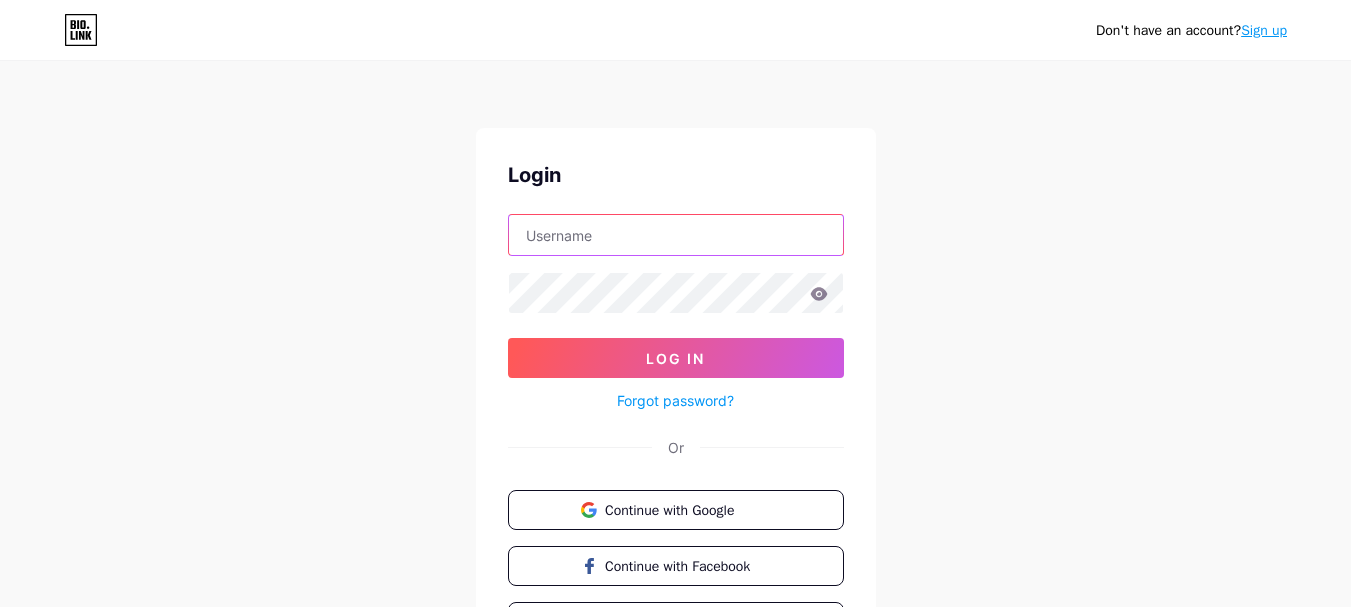 paste on "[EMAIL_ADDRESS][DOMAIN_NAME]" 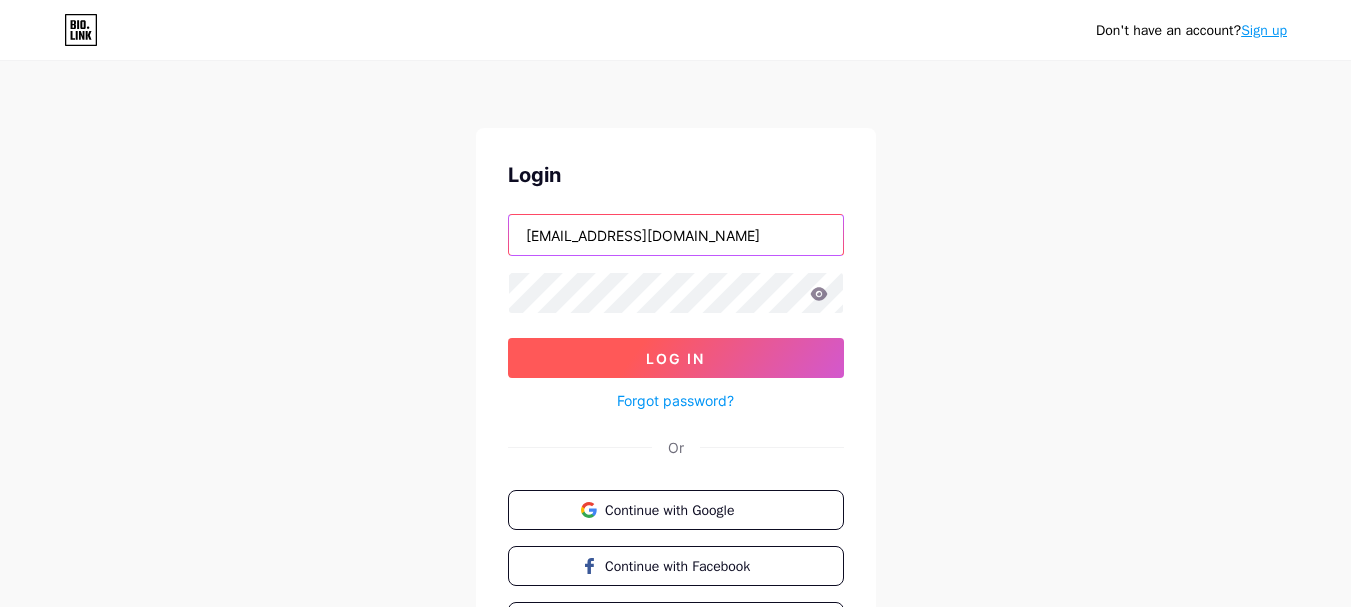 type on "[EMAIL_ADDRESS][DOMAIN_NAME]" 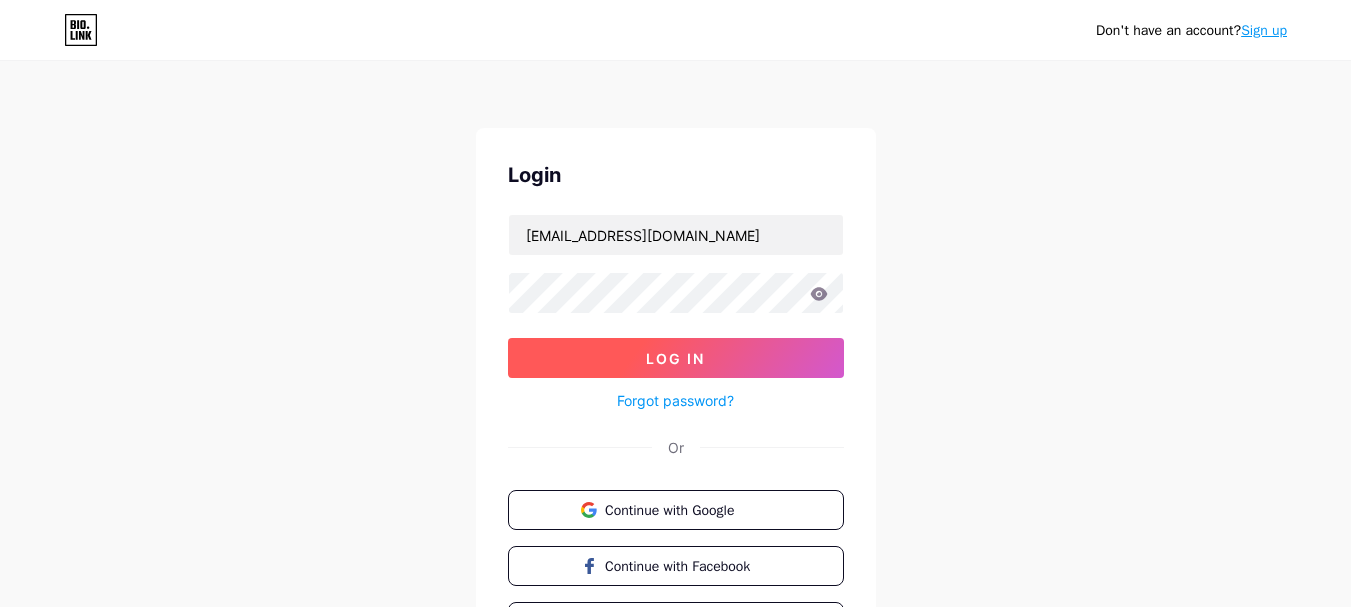 click on "Log In" at bounding box center (676, 358) 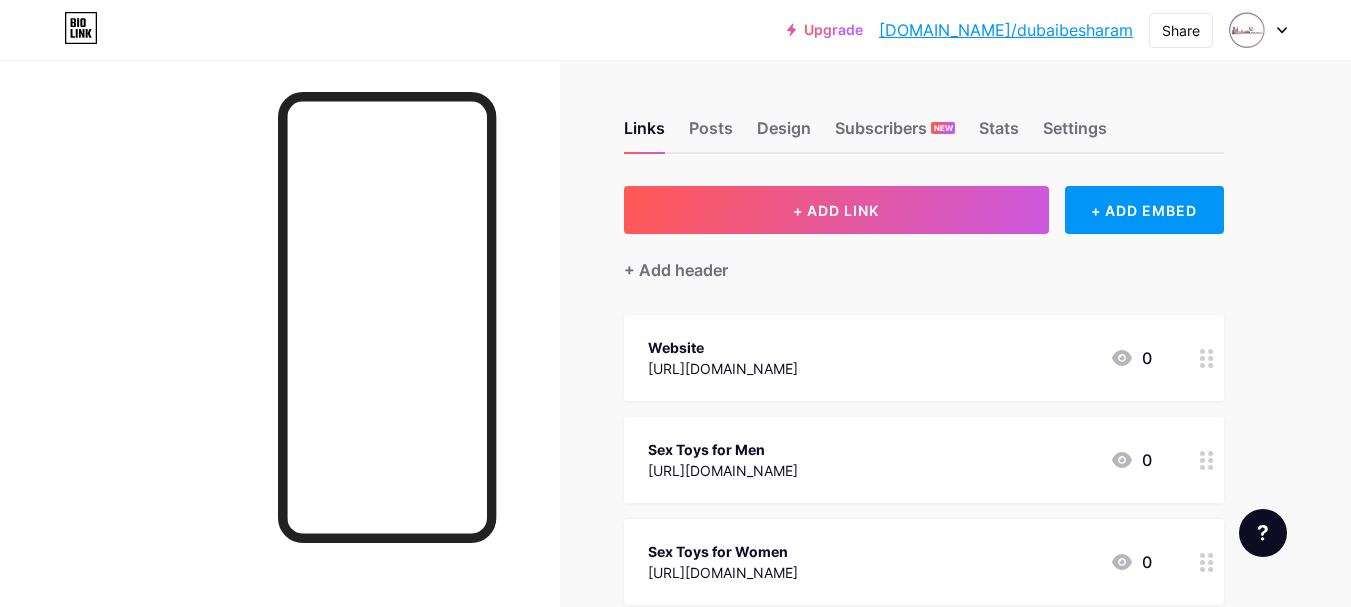 click on "[DOMAIN_NAME]/dubaibesharam" at bounding box center [1006, 30] 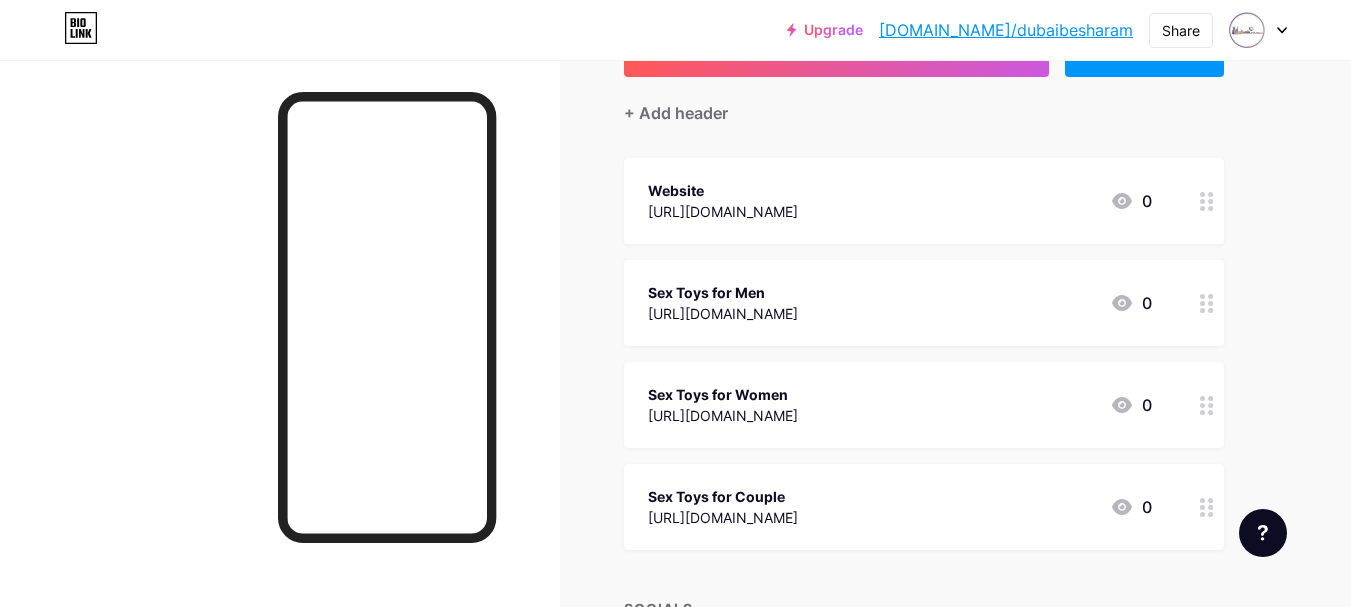 scroll, scrollTop: 0, scrollLeft: 0, axis: both 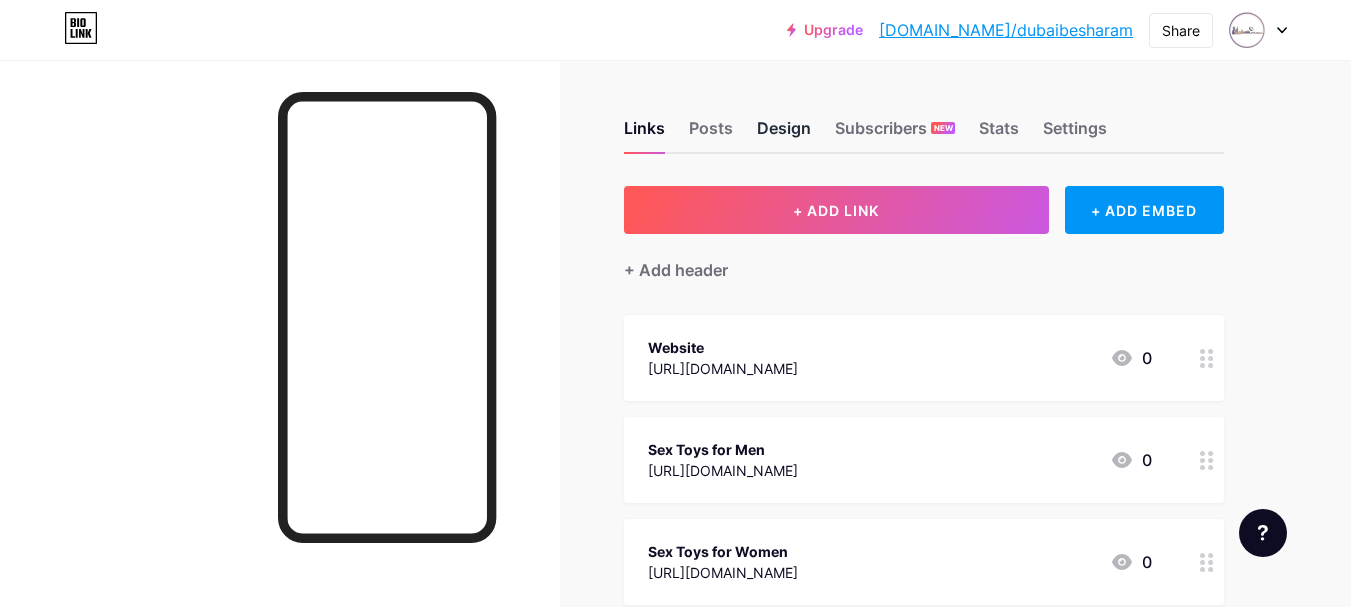 click on "Design" at bounding box center (784, 134) 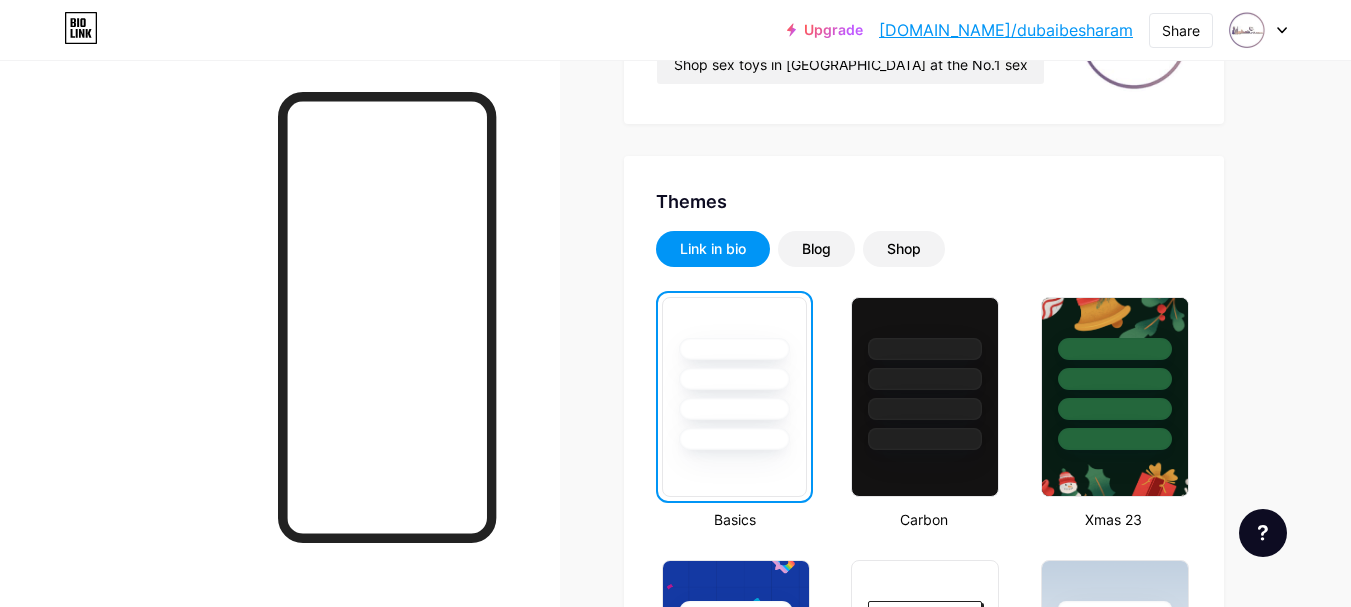 scroll, scrollTop: 0, scrollLeft: 0, axis: both 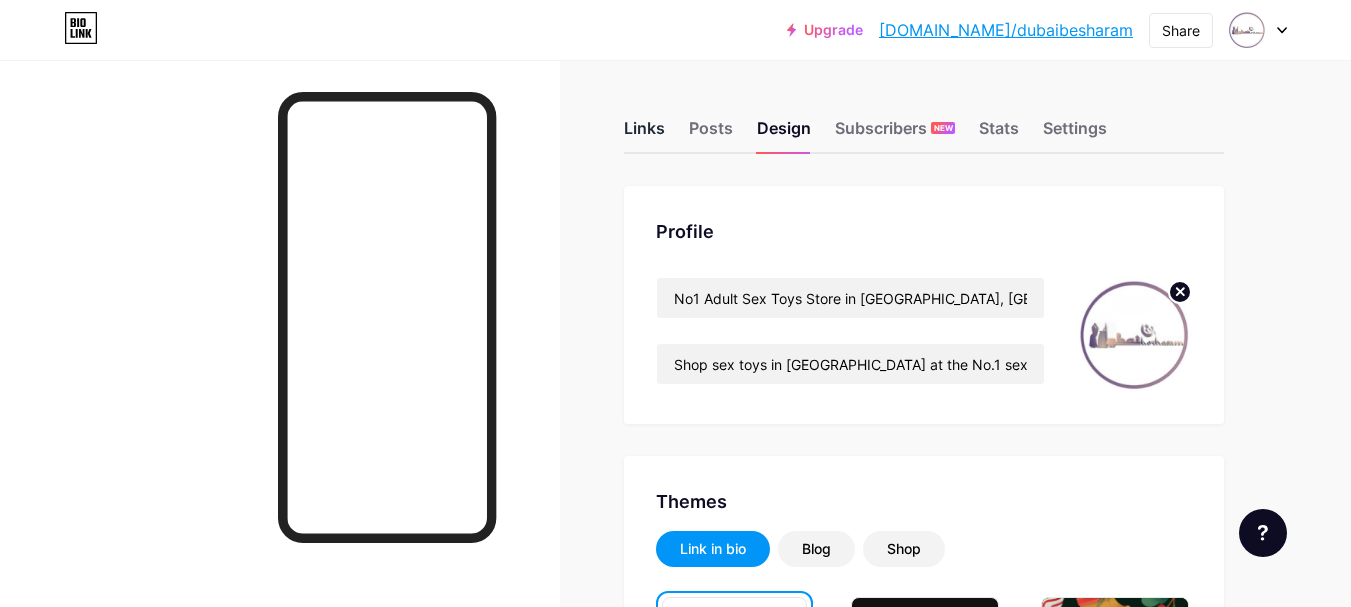 click on "Links" at bounding box center [644, 134] 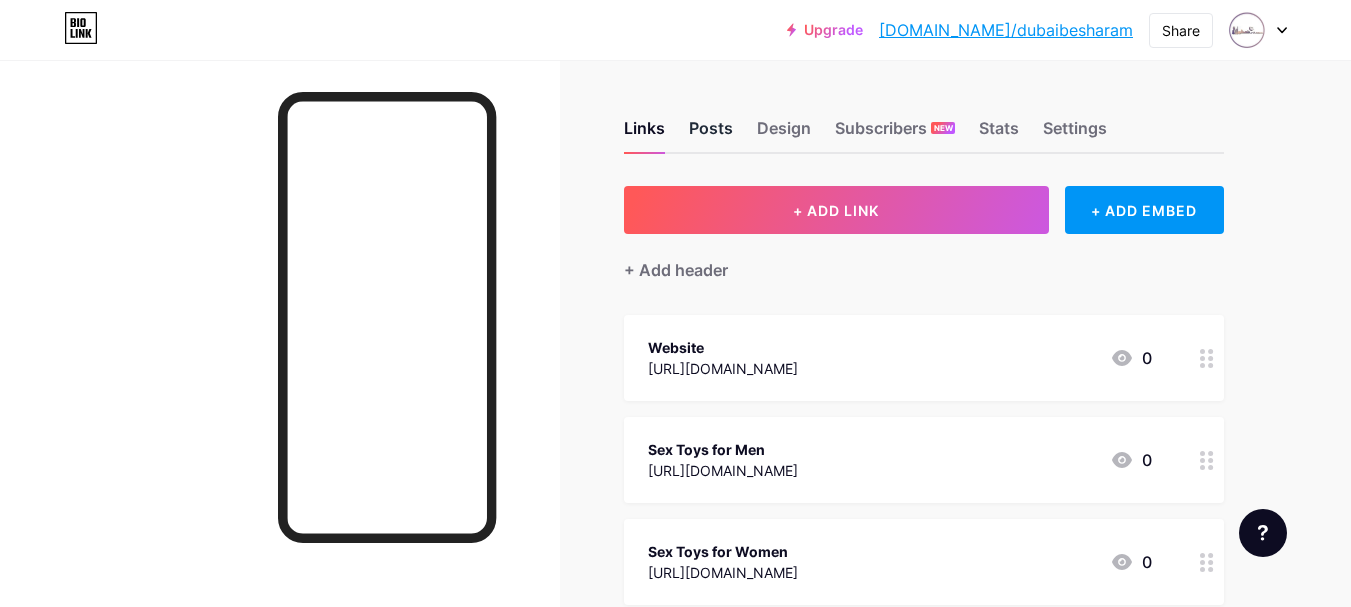 click on "Posts" at bounding box center [711, 134] 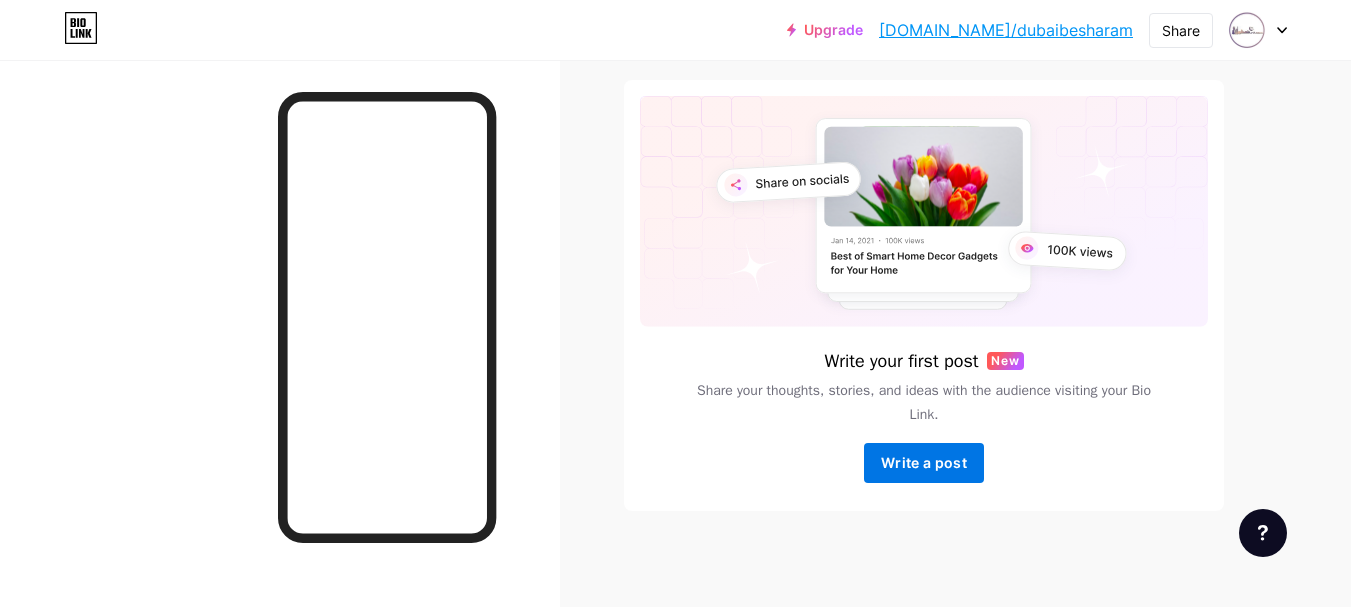 scroll, scrollTop: 110, scrollLeft: 0, axis: vertical 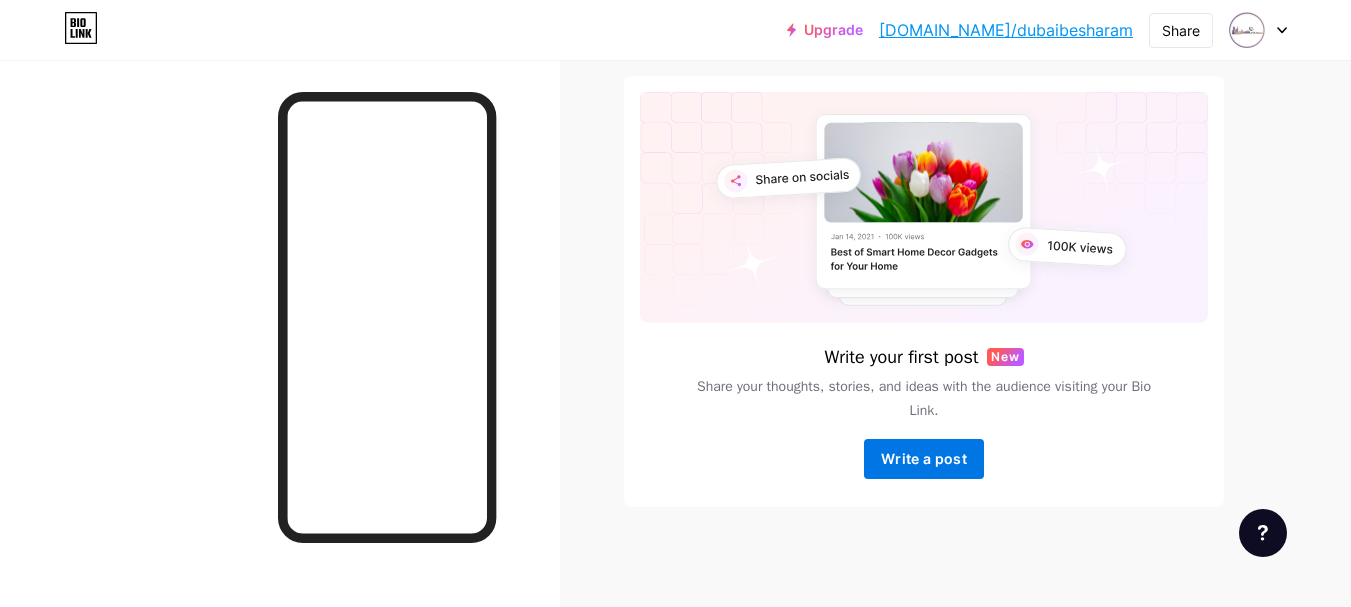 click on "Write a post" at bounding box center [924, 458] 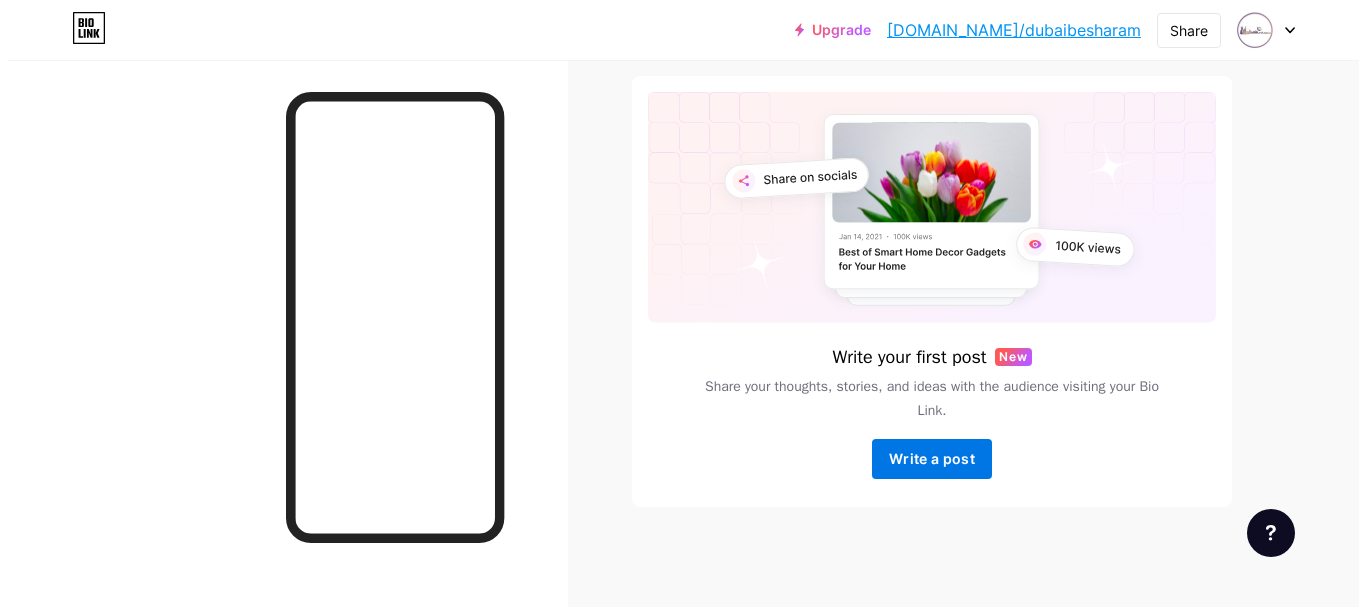 scroll, scrollTop: 0, scrollLeft: 0, axis: both 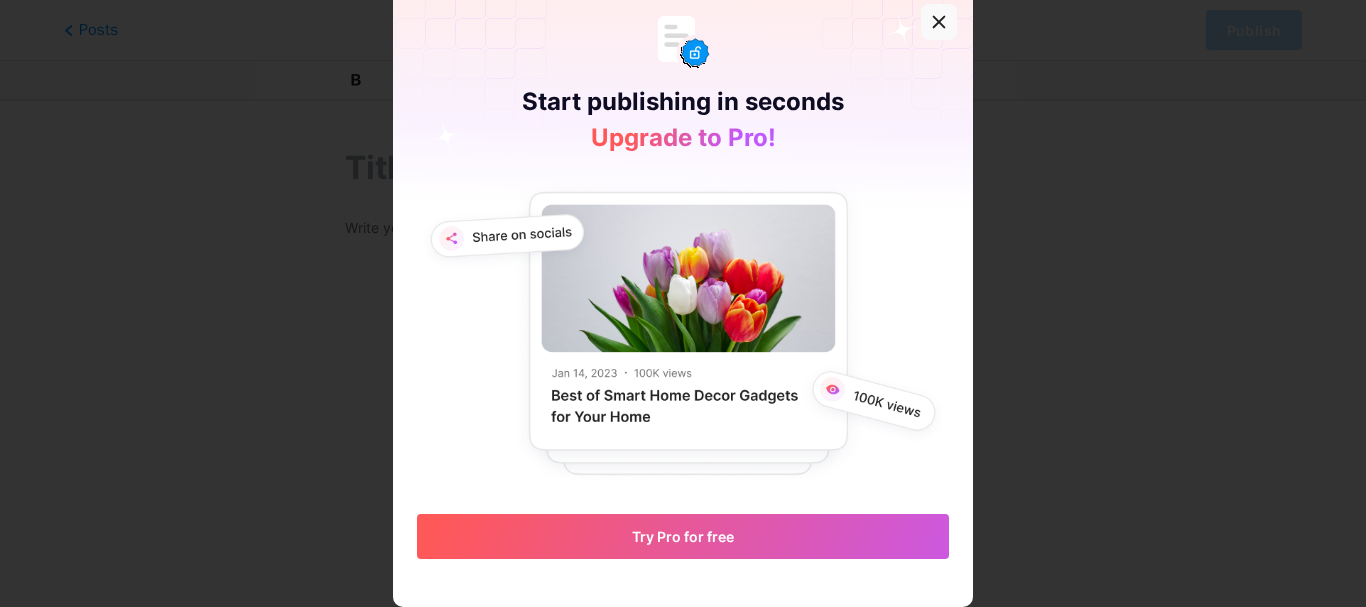 click 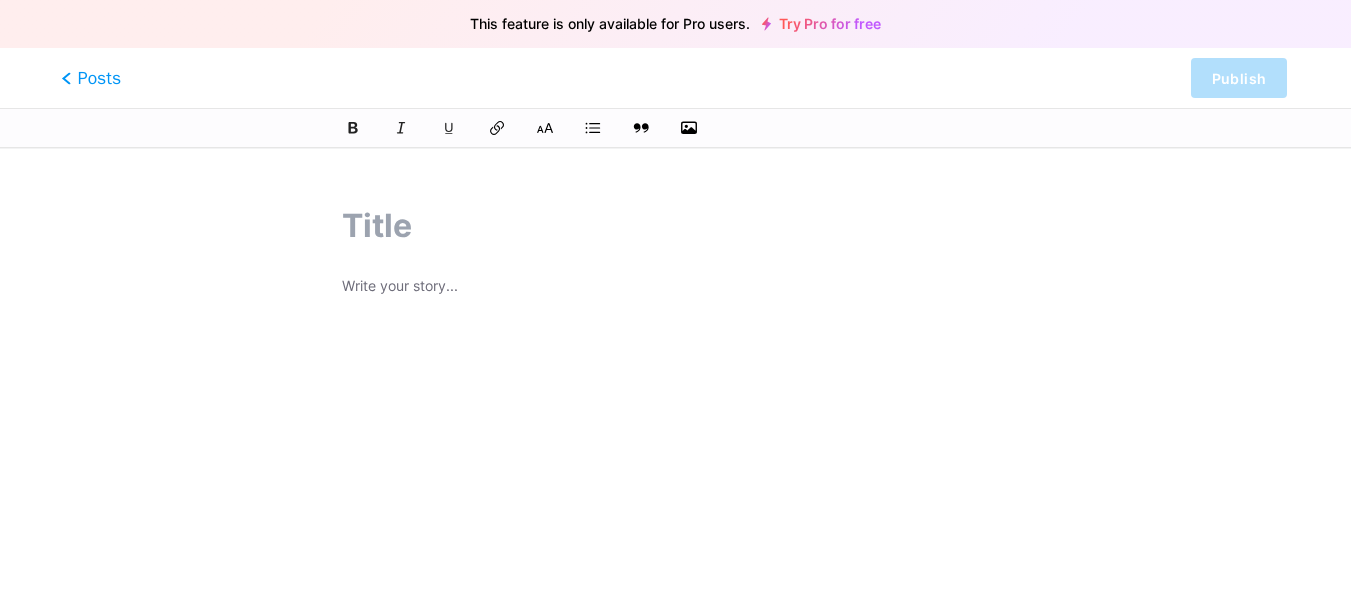 click on "Posts" at bounding box center (91, 78) 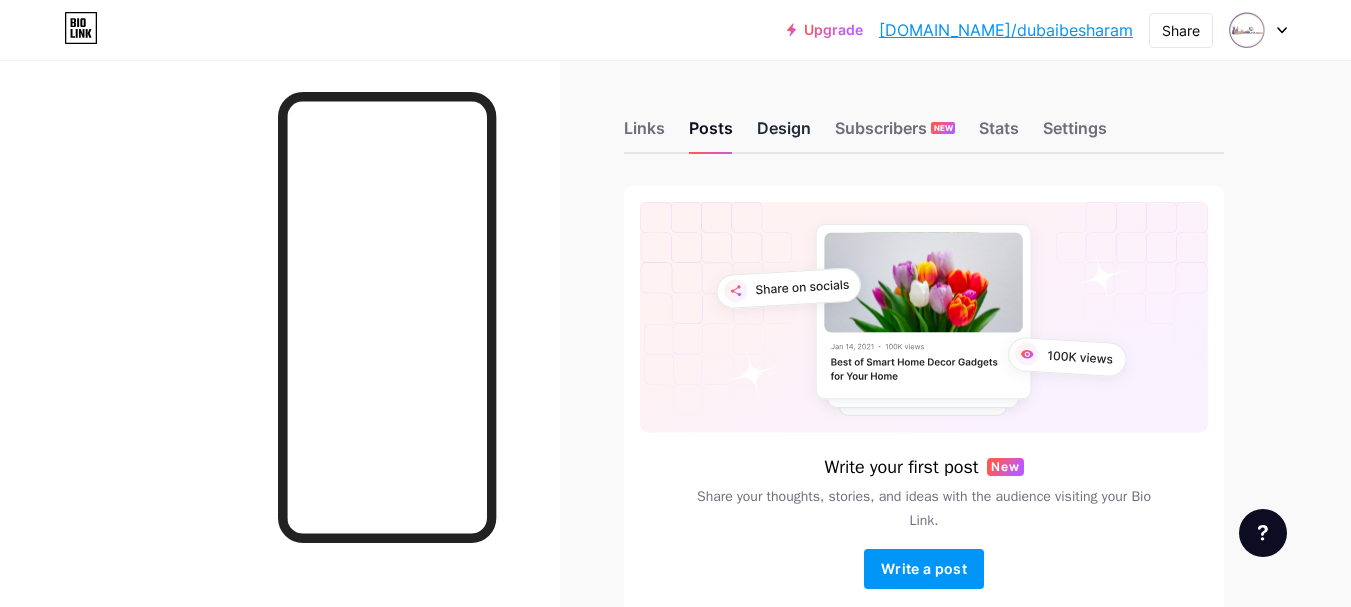click on "Design" at bounding box center (784, 134) 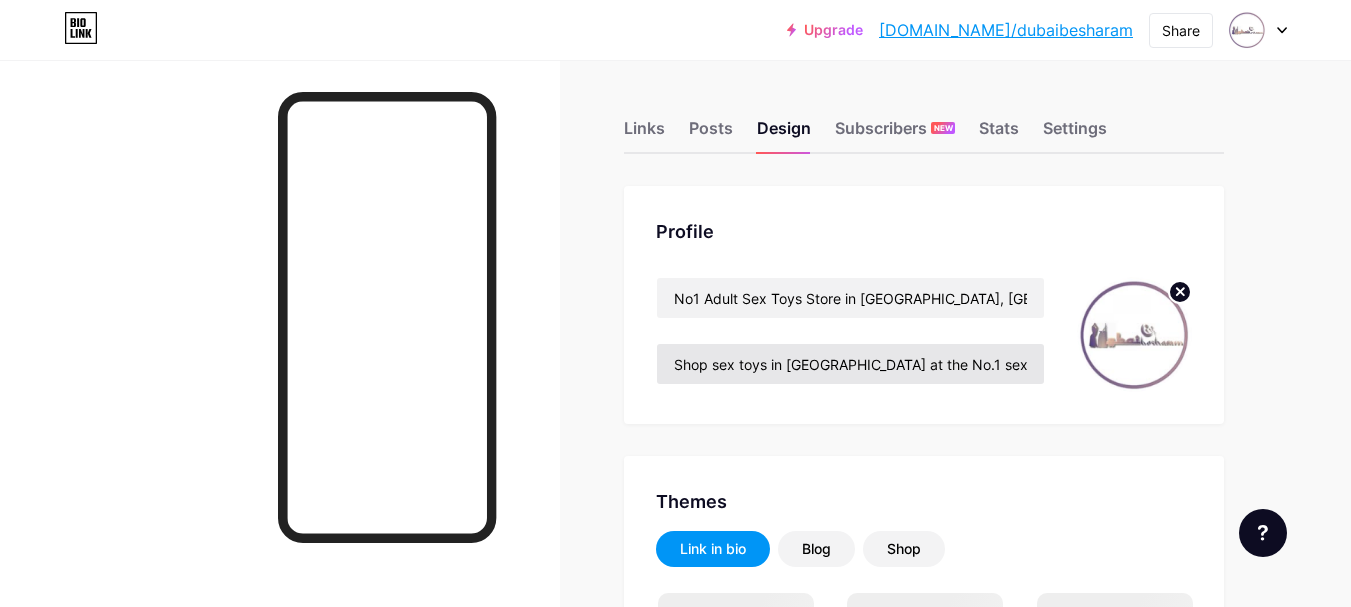 scroll, scrollTop: 300, scrollLeft: 0, axis: vertical 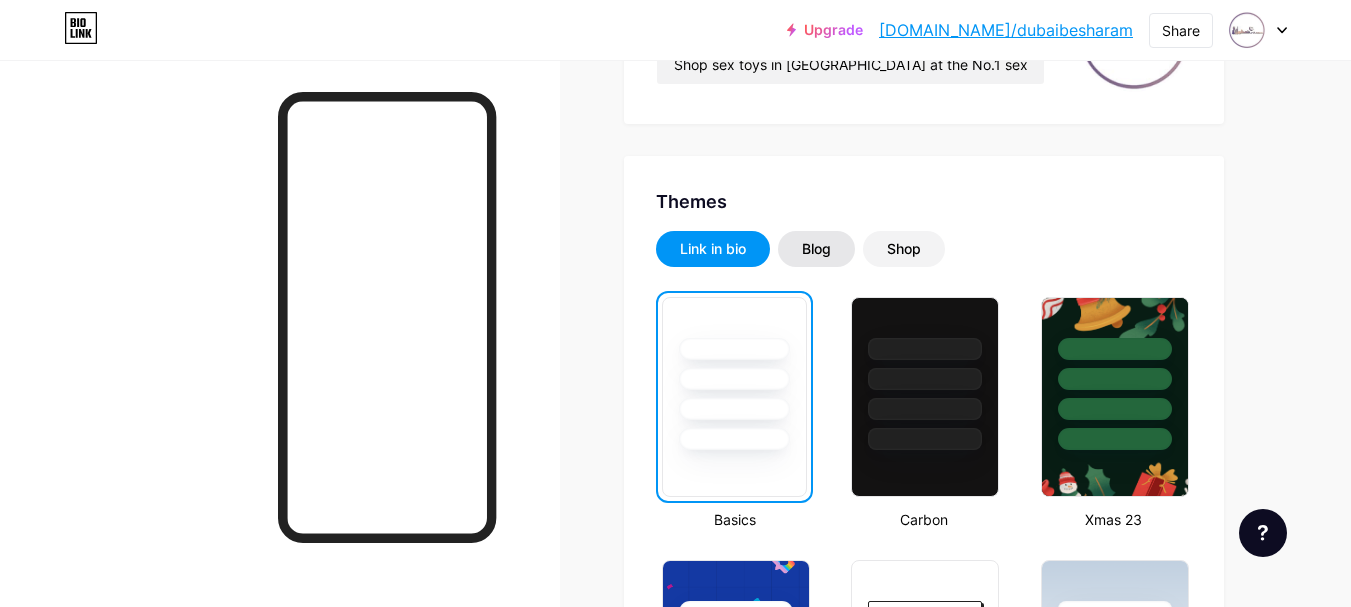click on "Blog" at bounding box center [816, 249] 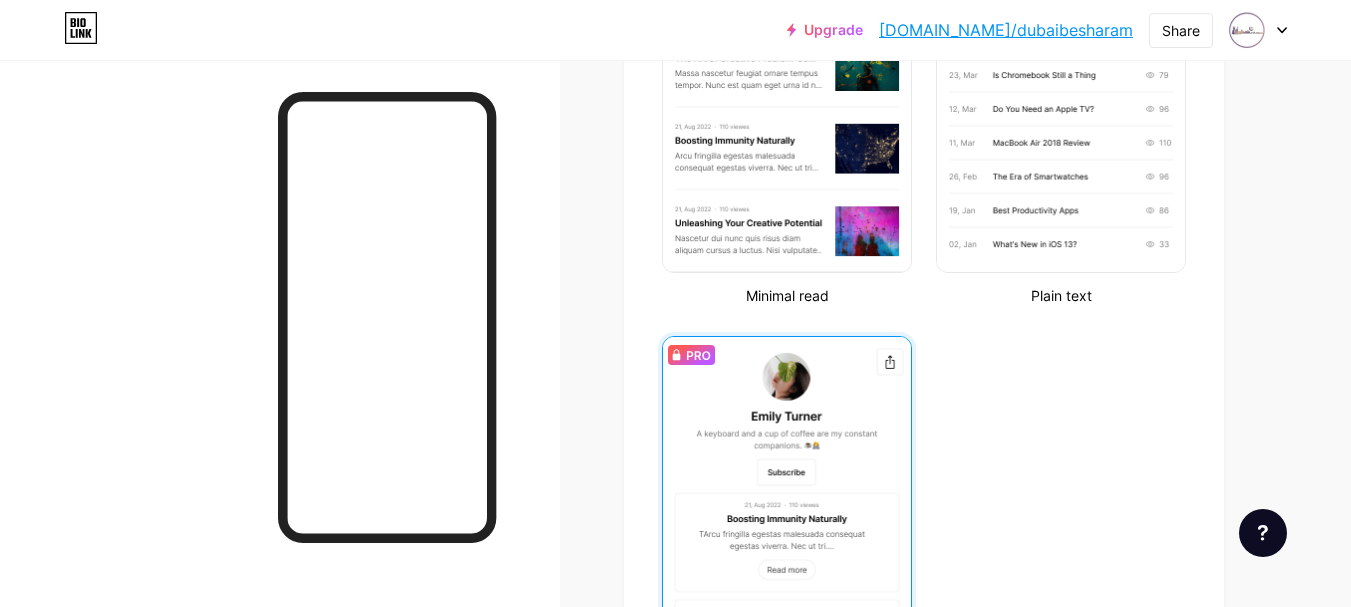 scroll, scrollTop: 300, scrollLeft: 0, axis: vertical 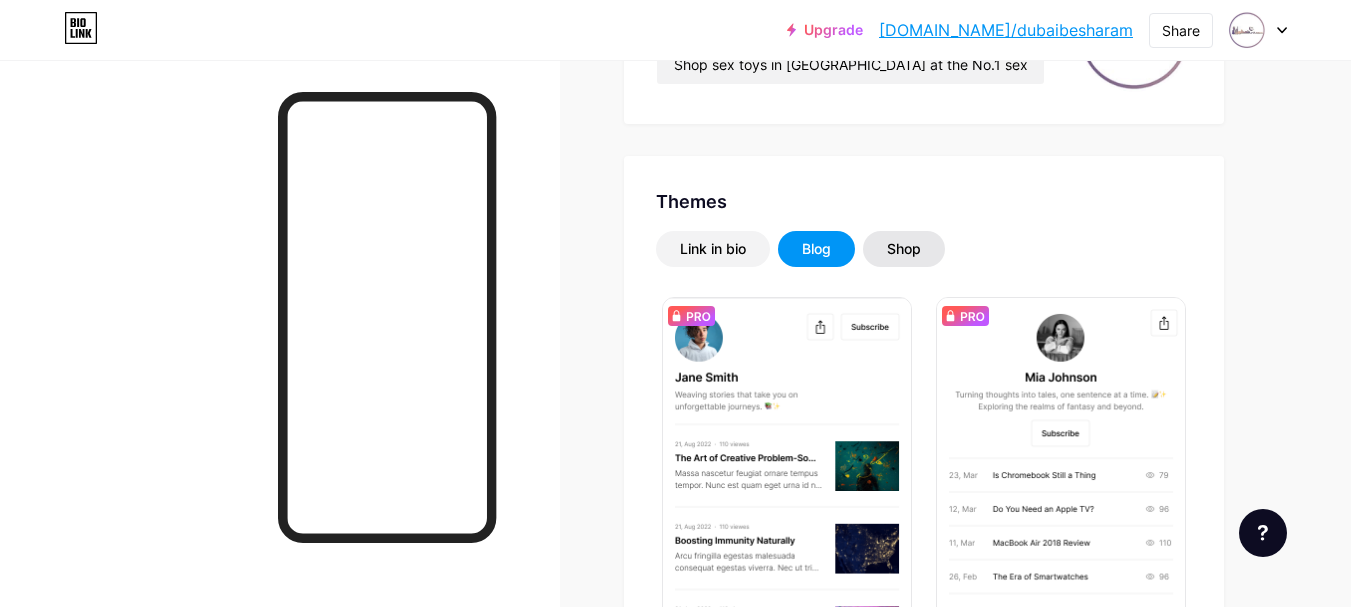 click on "Shop" at bounding box center [904, 249] 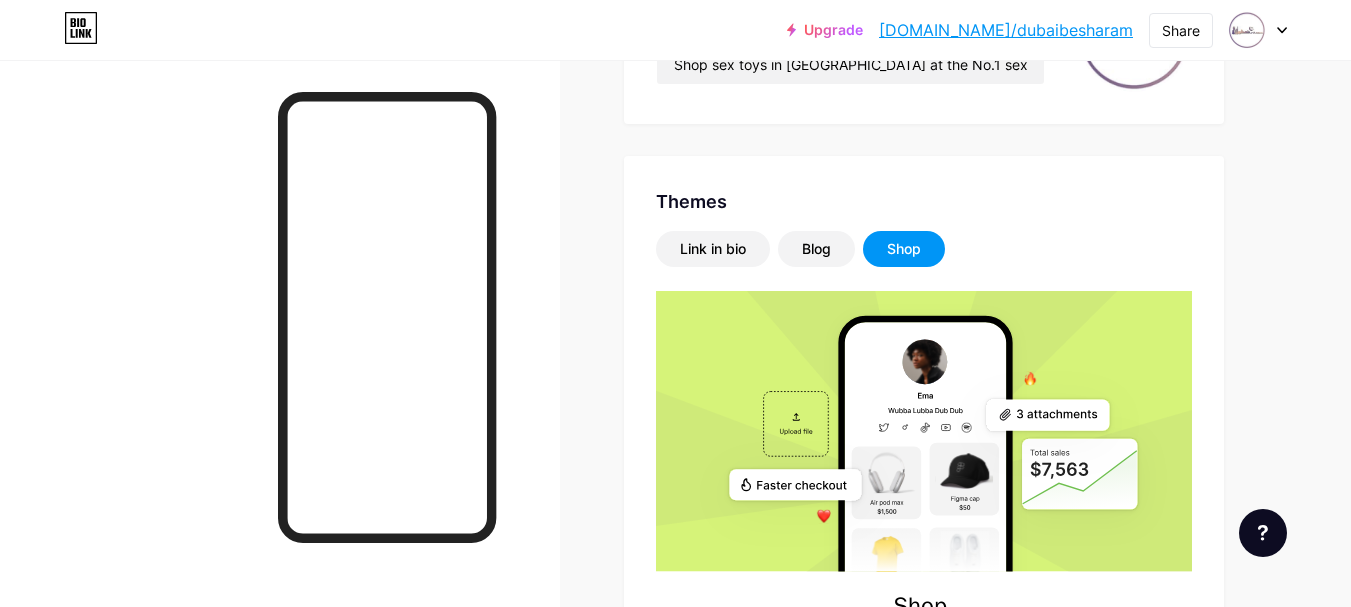 click on "Shop" at bounding box center (904, 249) 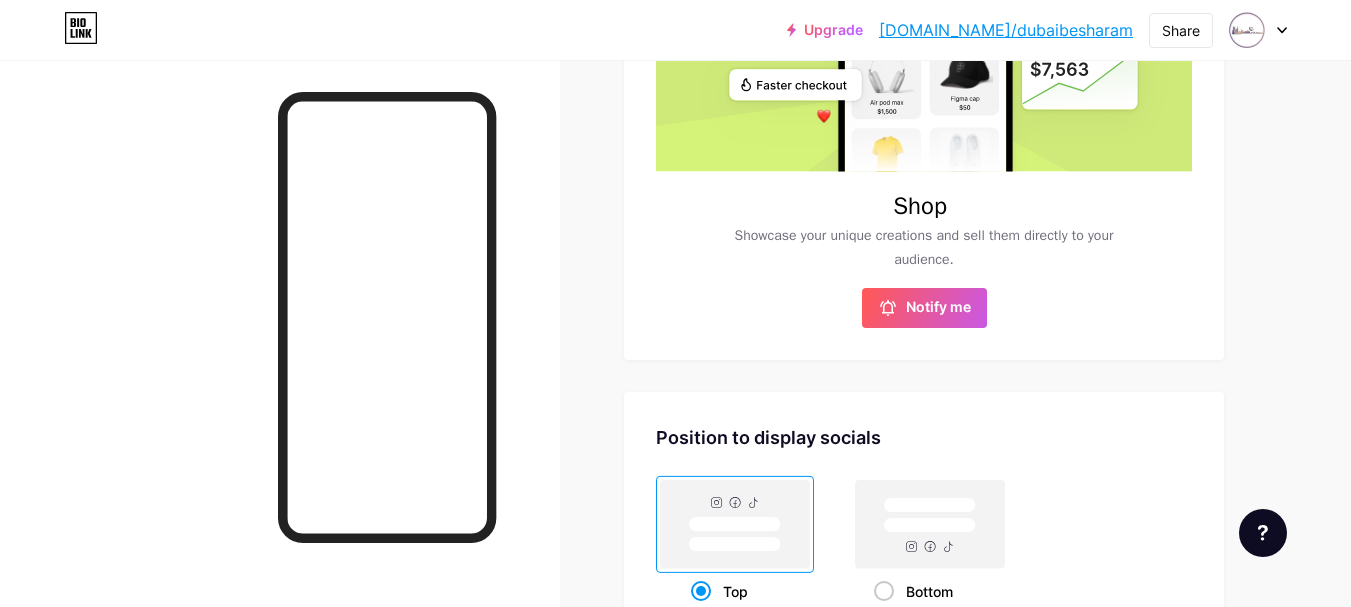 scroll, scrollTop: 400, scrollLeft: 0, axis: vertical 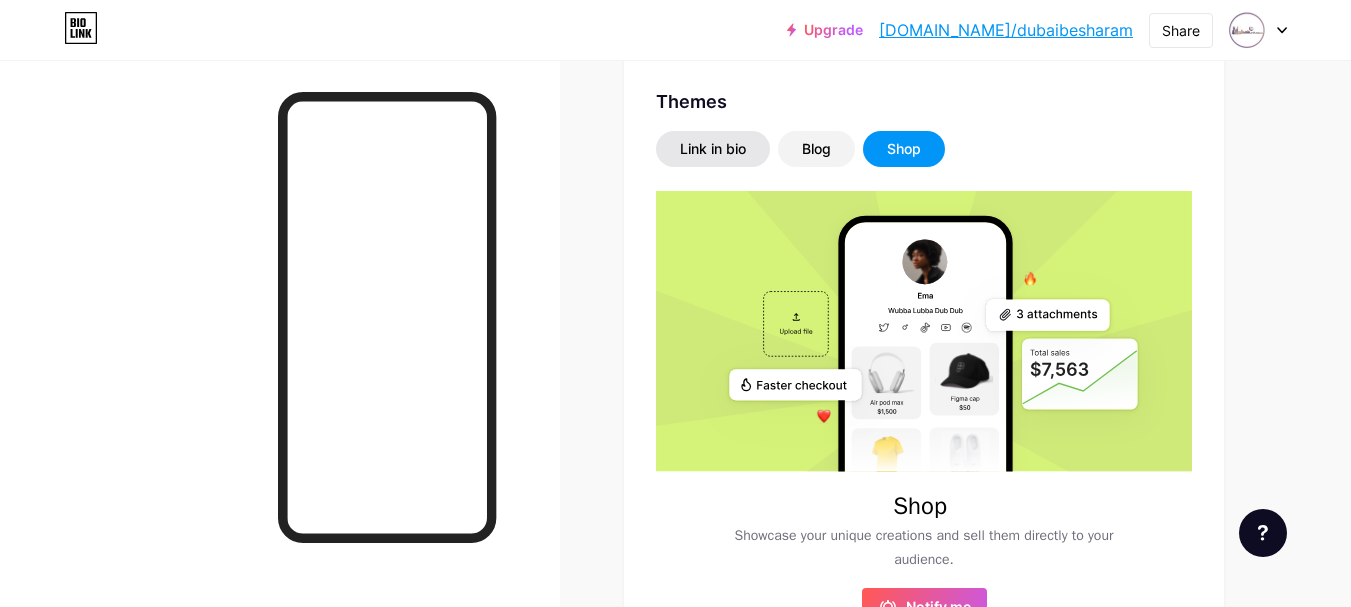 click on "Link in bio" at bounding box center [713, 149] 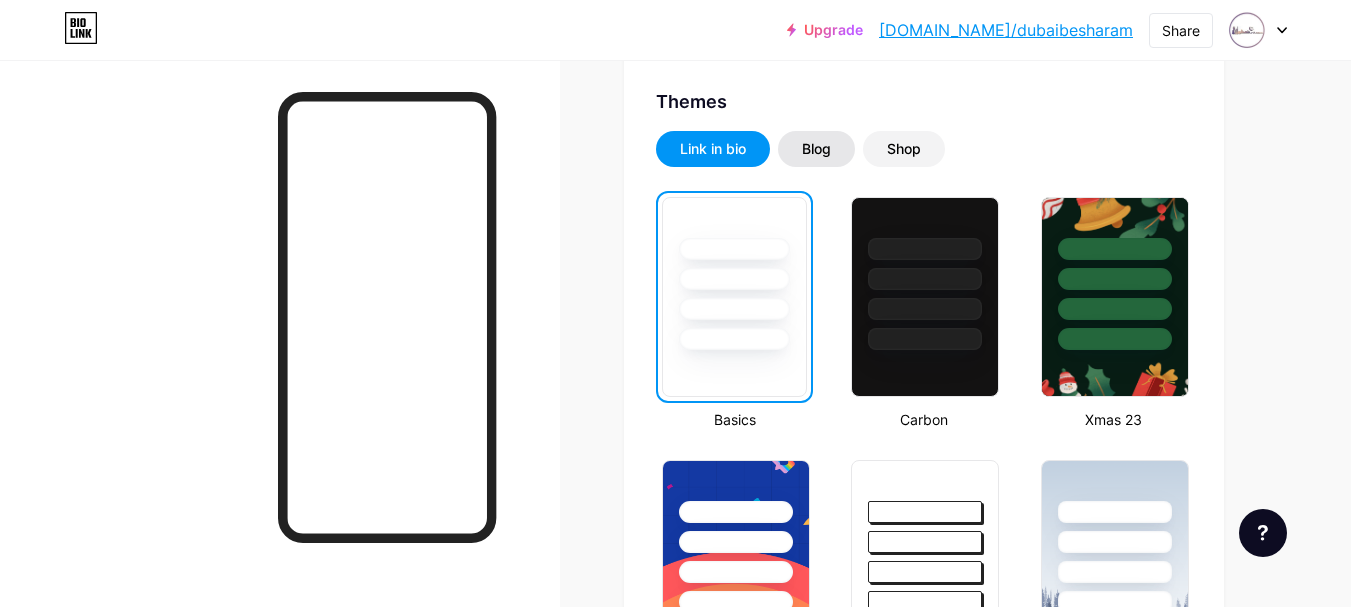 click on "Blog" at bounding box center [816, 149] 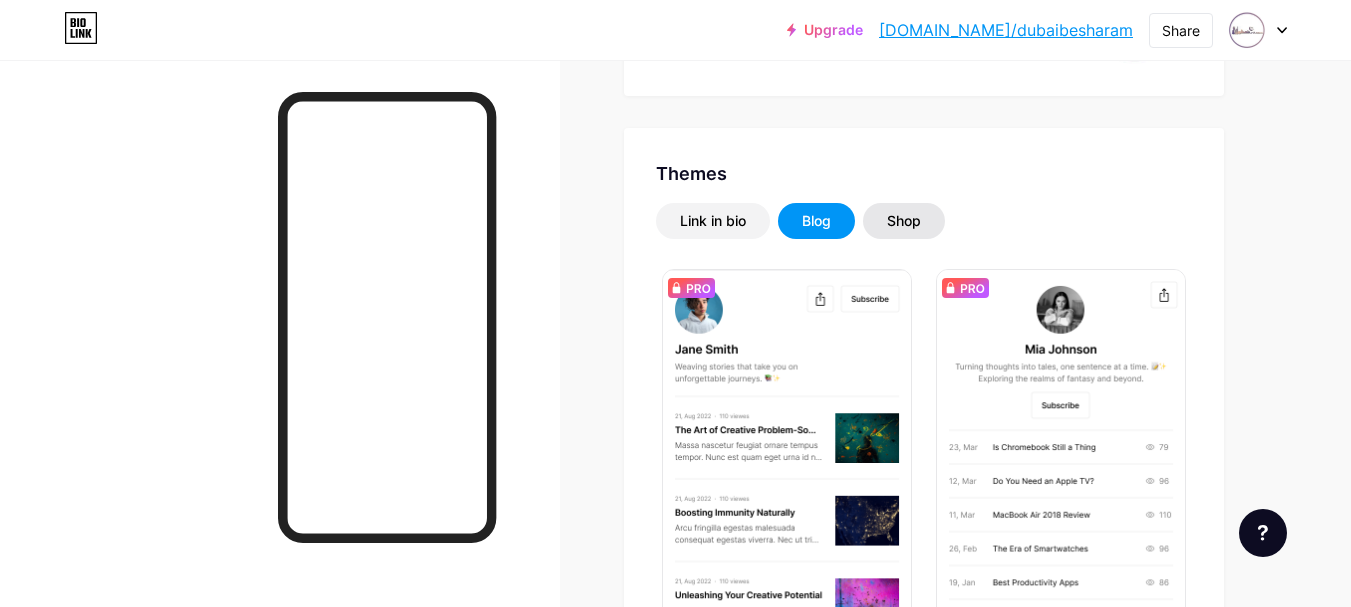 scroll, scrollTop: 300, scrollLeft: 0, axis: vertical 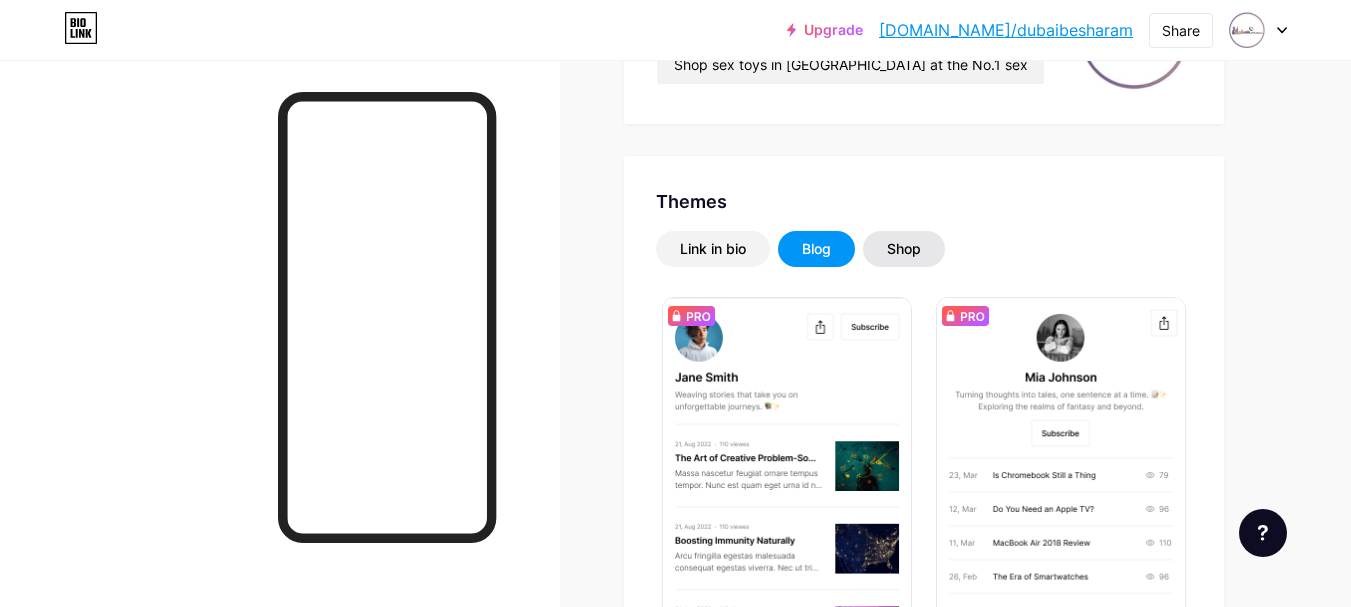 click on "Shop" at bounding box center (904, 249) 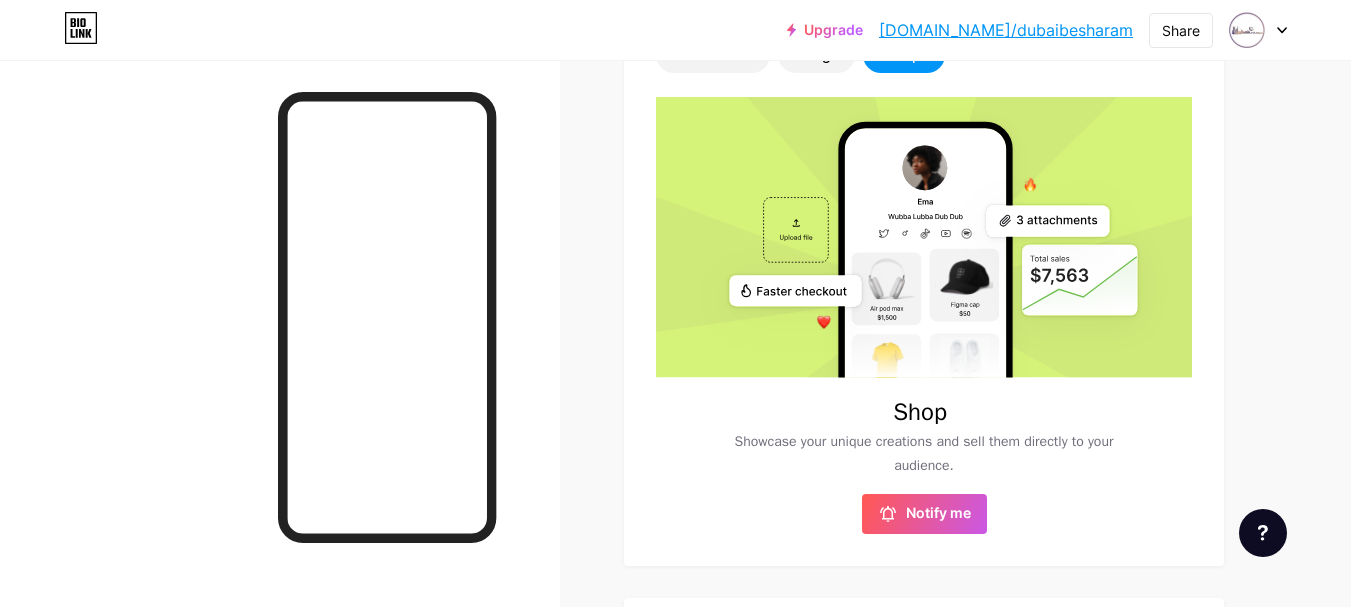 scroll, scrollTop: 200, scrollLeft: 0, axis: vertical 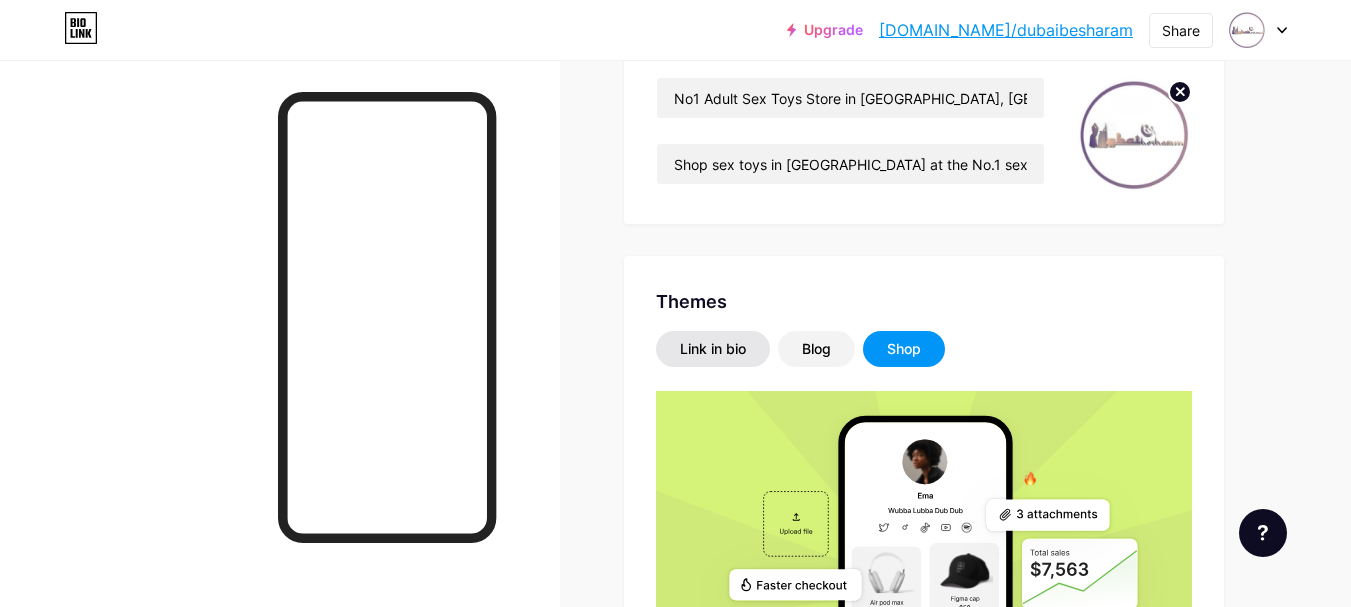 click on "Link in bio" at bounding box center [713, 349] 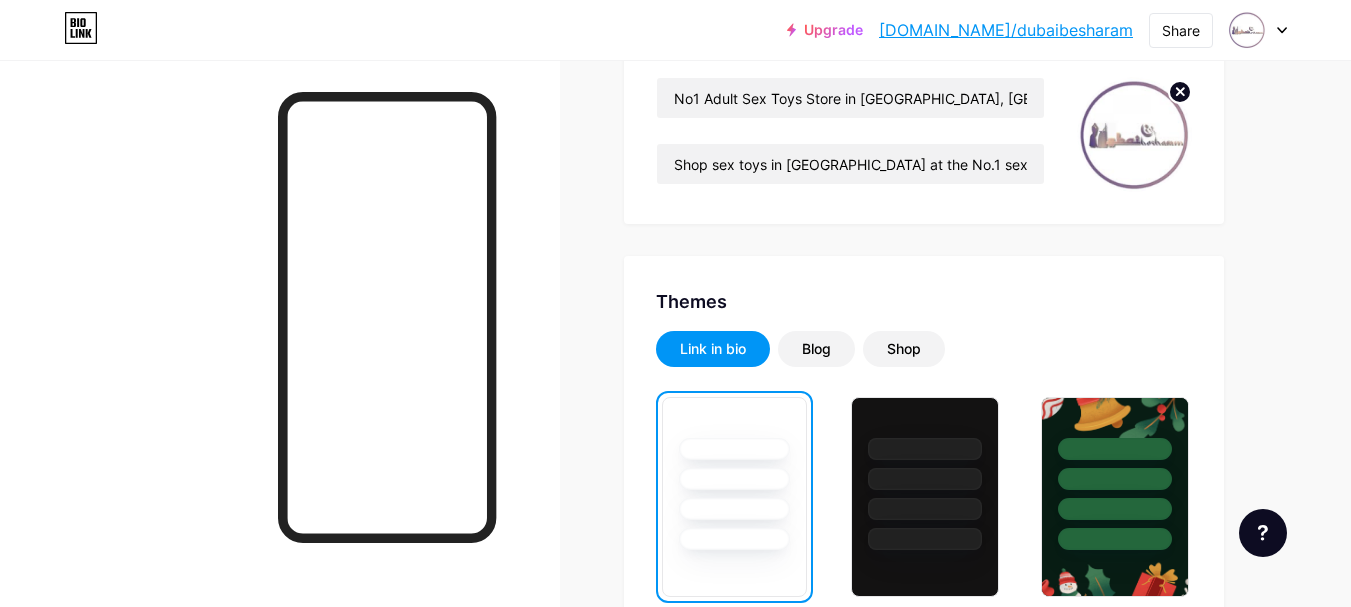scroll, scrollTop: 300, scrollLeft: 0, axis: vertical 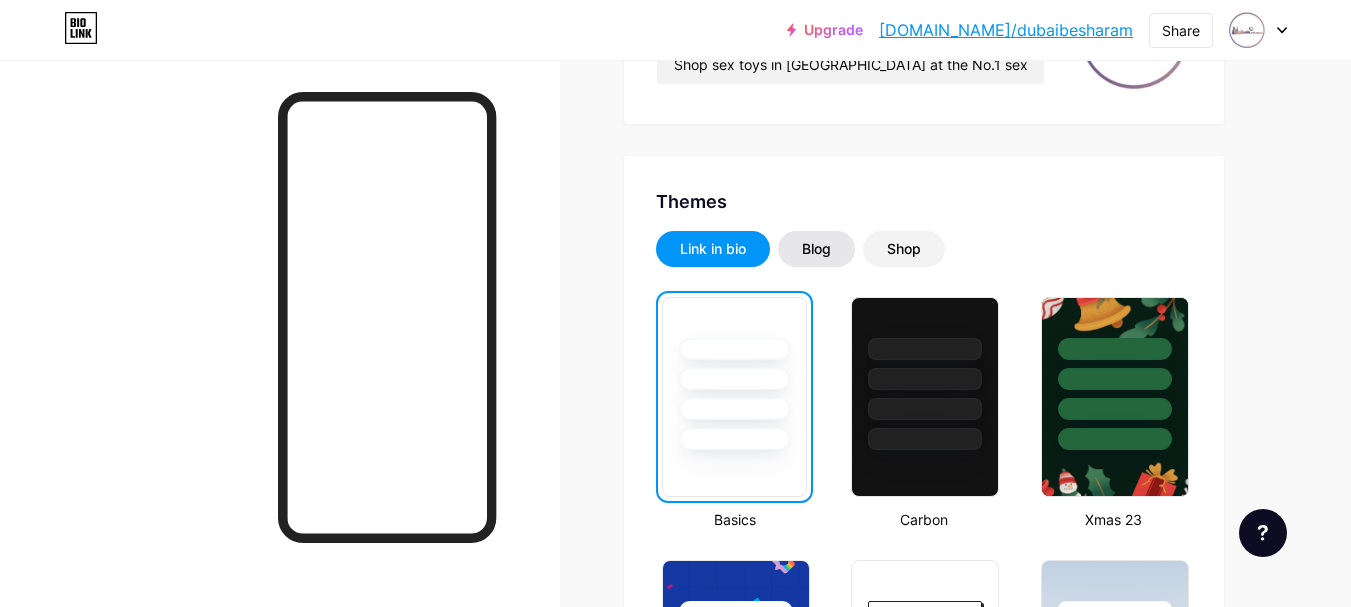 click on "Blog" at bounding box center (816, 249) 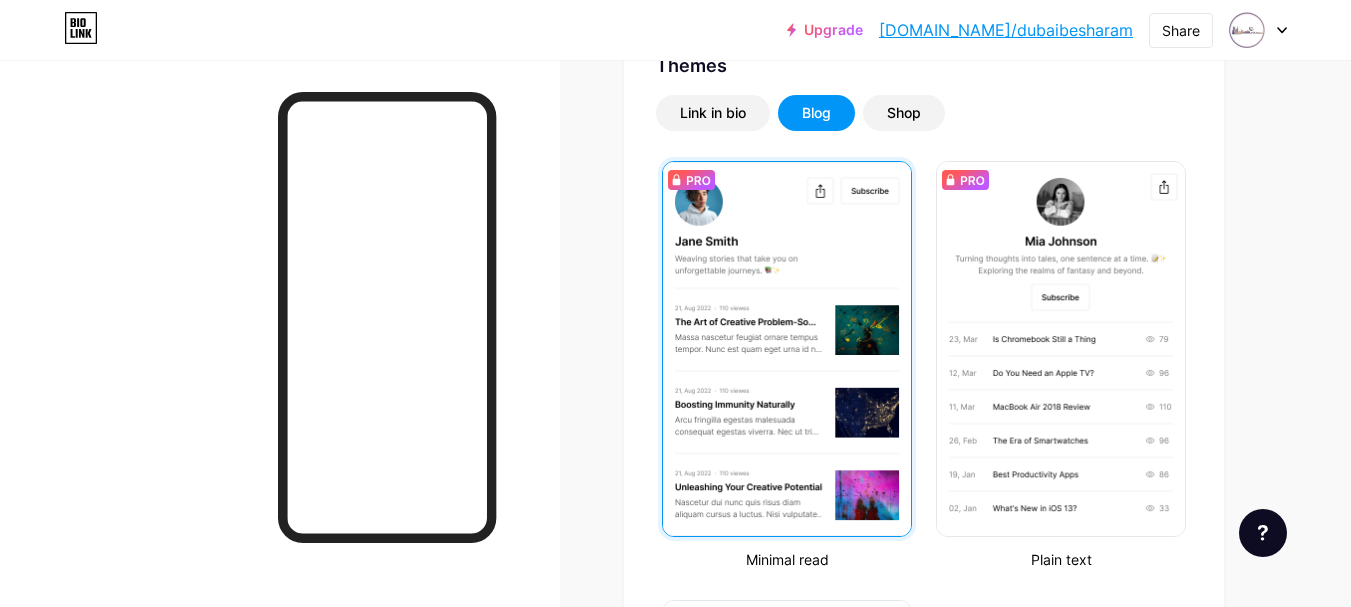 scroll, scrollTop: 400, scrollLeft: 0, axis: vertical 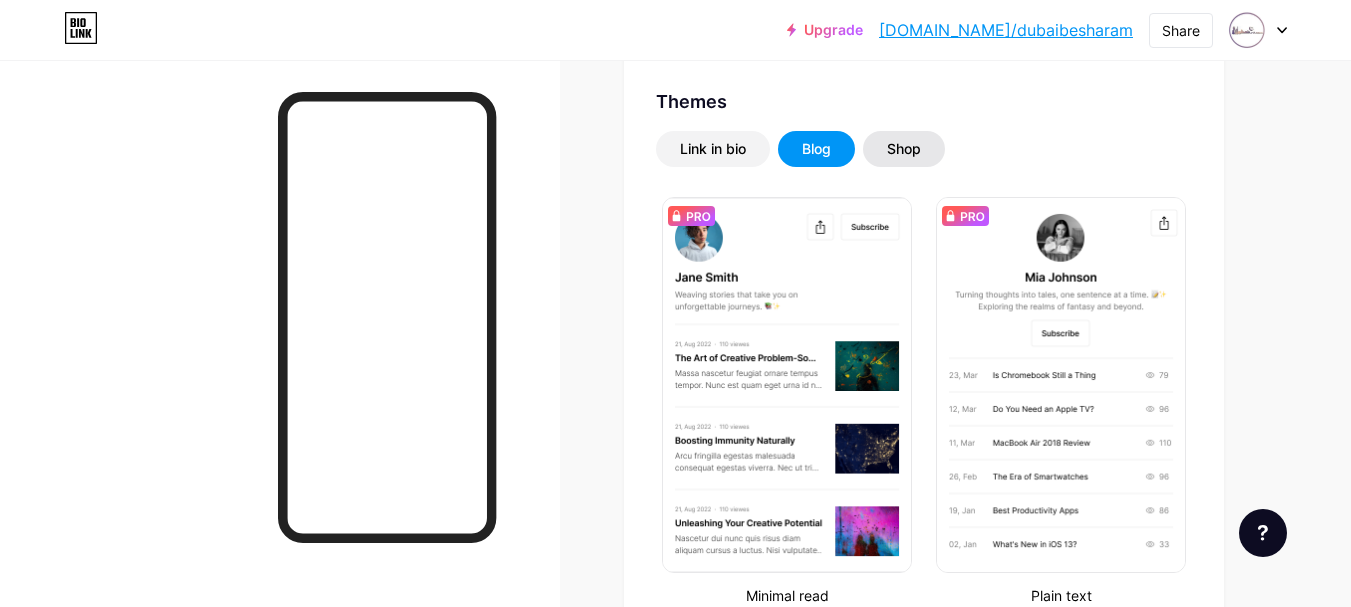 click on "Shop" at bounding box center [904, 149] 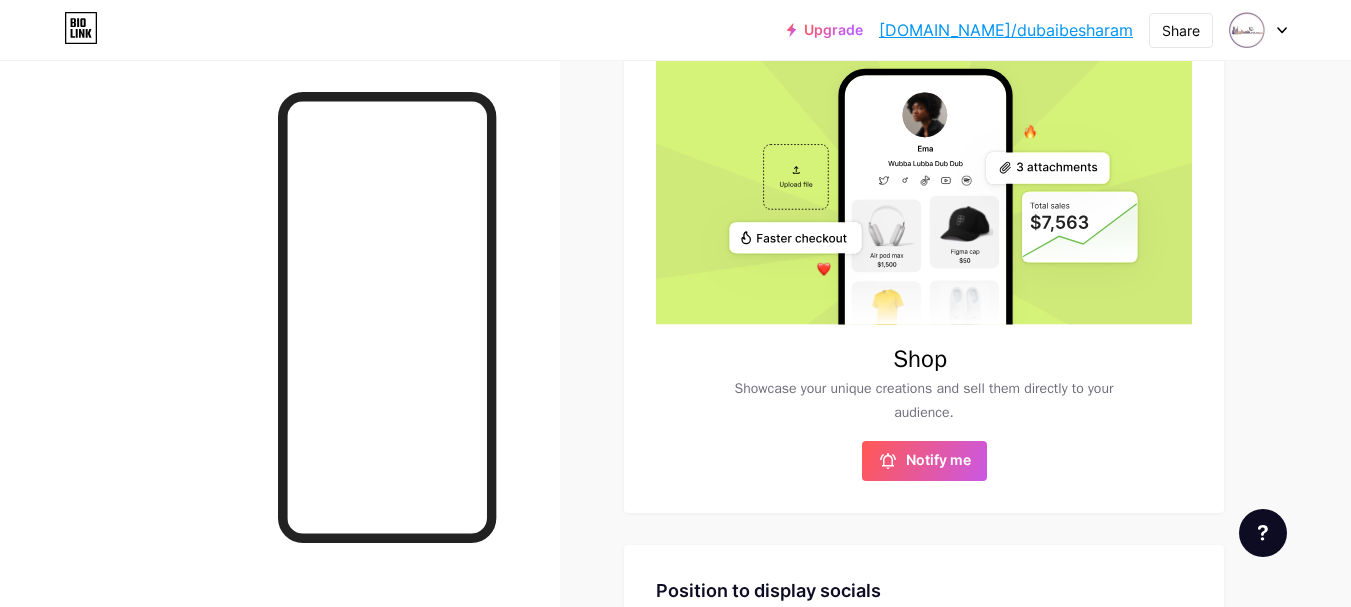 scroll, scrollTop: 147, scrollLeft: 0, axis: vertical 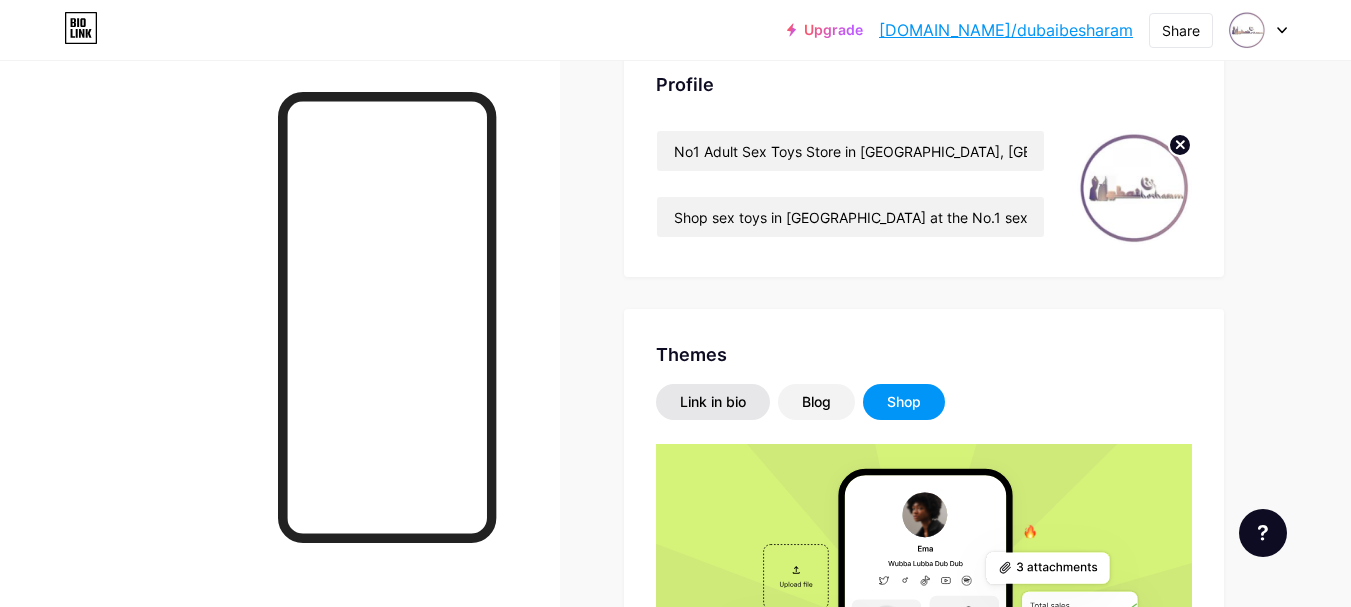 click on "Link in bio" at bounding box center (713, 402) 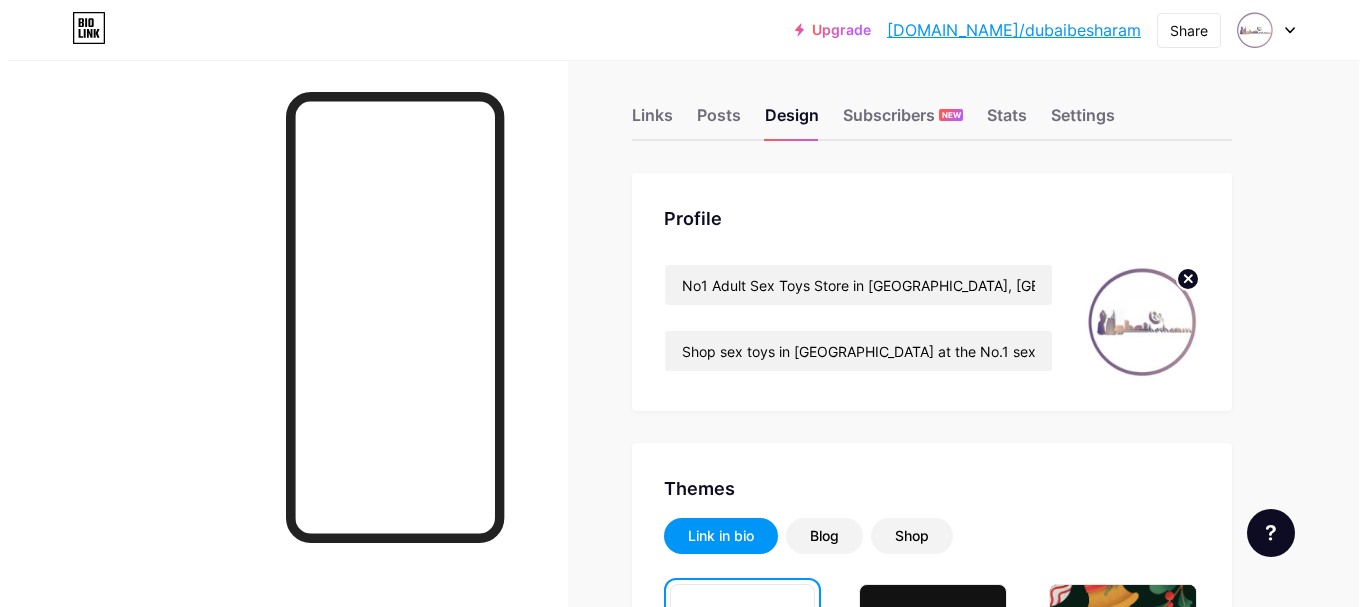 scroll, scrollTop: 0, scrollLeft: 0, axis: both 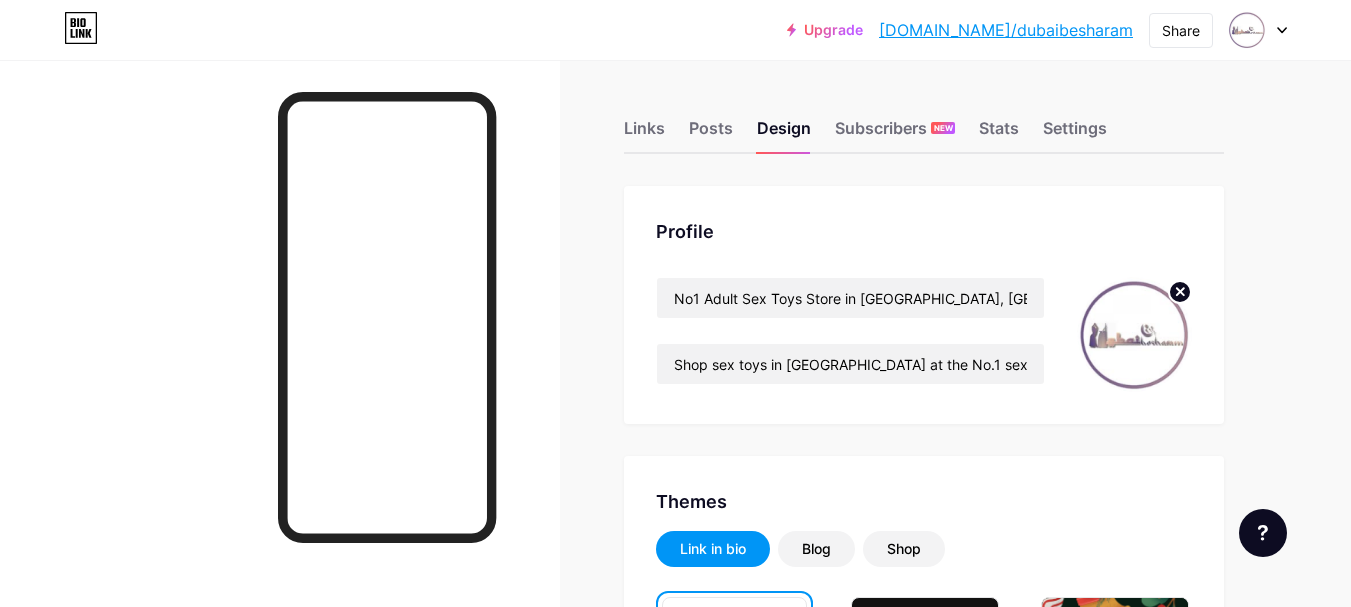 click on "Links
Posts
Design
Subscribers
NEW
Stats
Settings     Profile   No1 Adult Sex Toys Store in Dubai, UAE | dubaibesharam.com     Shop sex toys in Dubai at the No.1 sex toys store in UAE. Explore premium adult toys & accessories online only at dubaibesharam.com. 📱 WhatsApp +971 563598207 ✅ Best Quality Products ✅ Unbeatable Prices ✅ Fast Delivery ✅ 100% Discreet Packaging ✅ 24/7 Customer Support                   Themes   Link in bio   Blog   Shop       Basics       Carbon       Xmas 23       Pride       Glitch       Winter · Live       Glassy · Live       Chameleon · Live       Rainy Night · Live       Neon · Live       Summer       Retro       Strawberry · Live       Desert       Sunny       Autumn       Leaf       Clear Sky       Blush       Unicorn       Minimal       Cloudy       Shadow     Create your own           Changes saved       Position to display socials                 Top" at bounding box center (654, 1728) 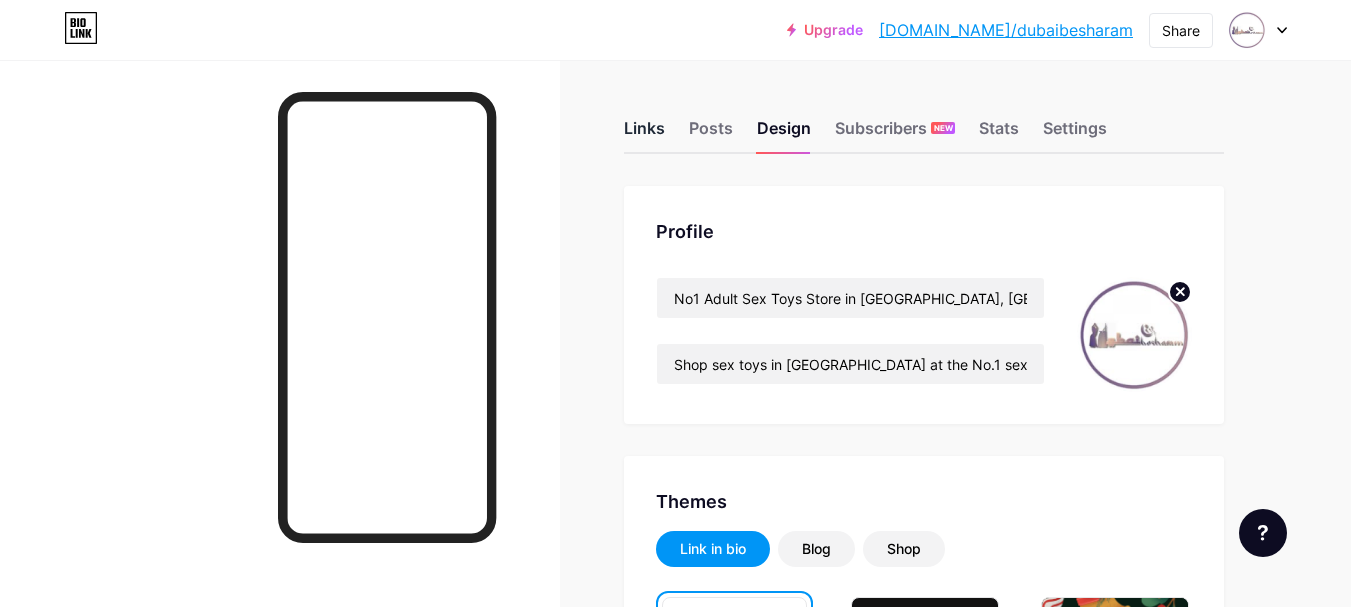click on "Links" at bounding box center [644, 134] 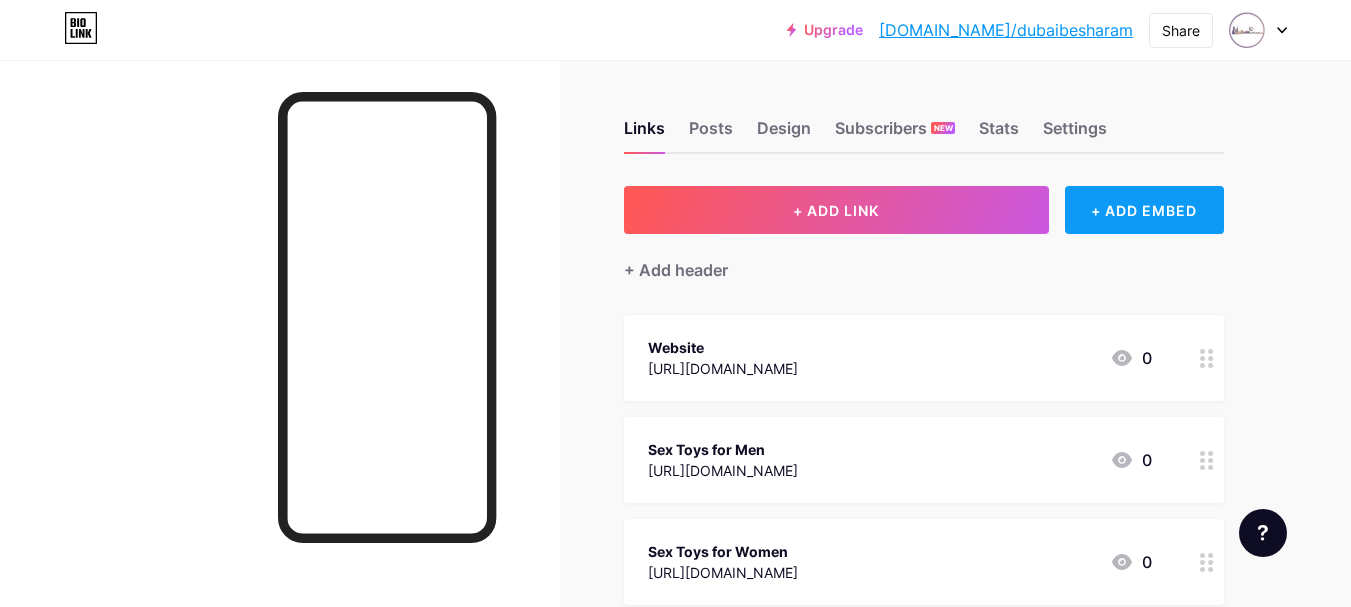 click on "+ ADD EMBED" at bounding box center (1144, 210) 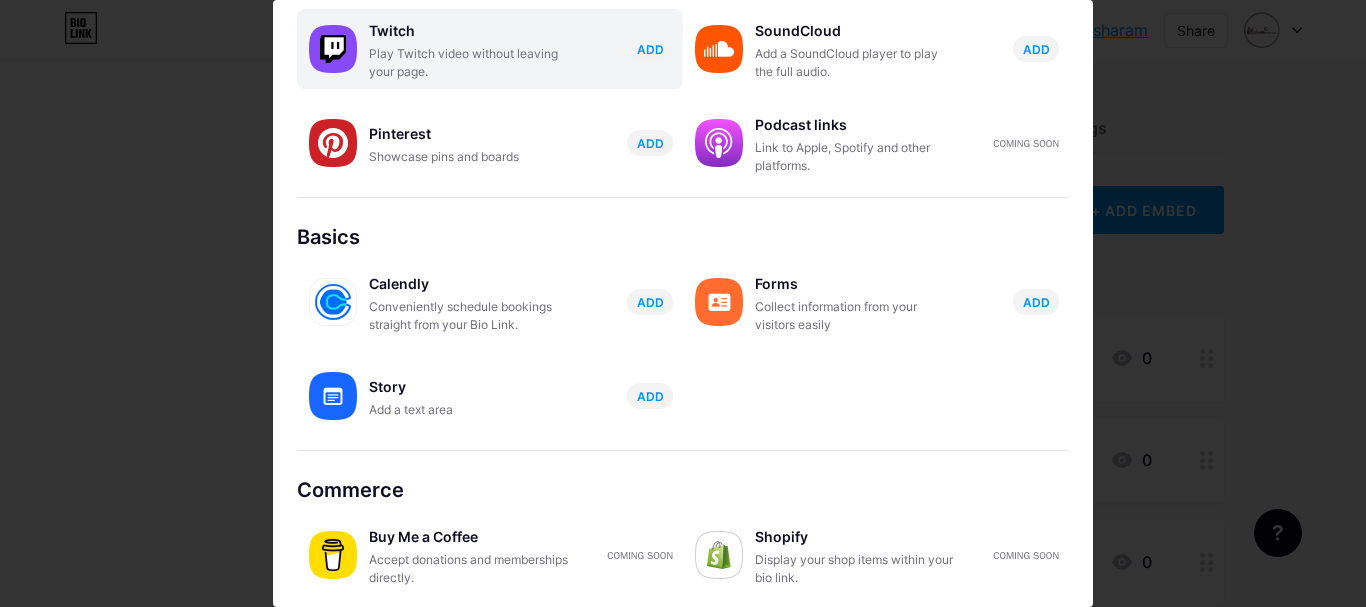 scroll, scrollTop: 412, scrollLeft: 0, axis: vertical 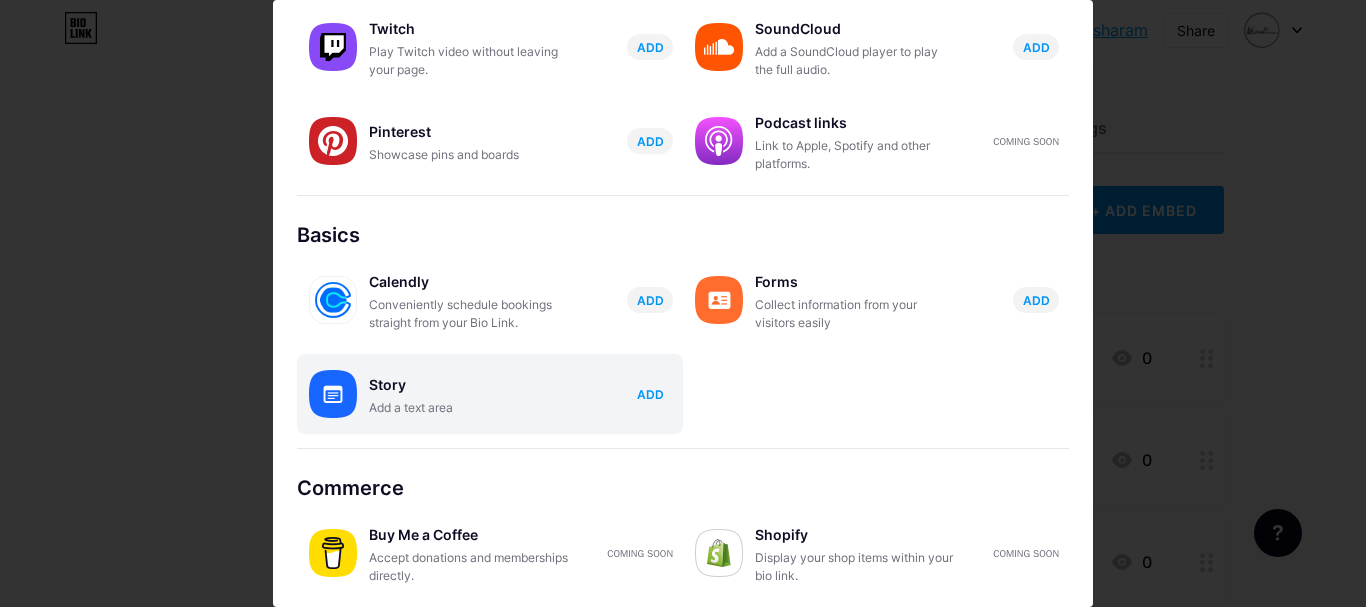 click on "ADD" at bounding box center [650, 394] 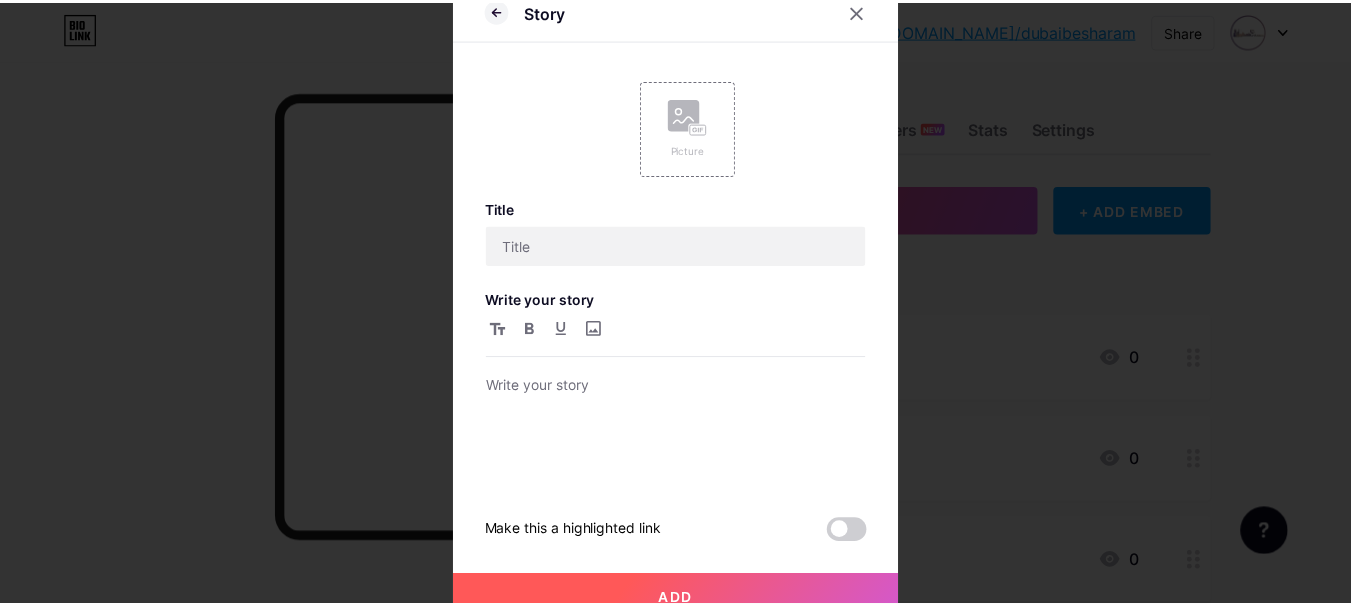 scroll, scrollTop: 0, scrollLeft: 0, axis: both 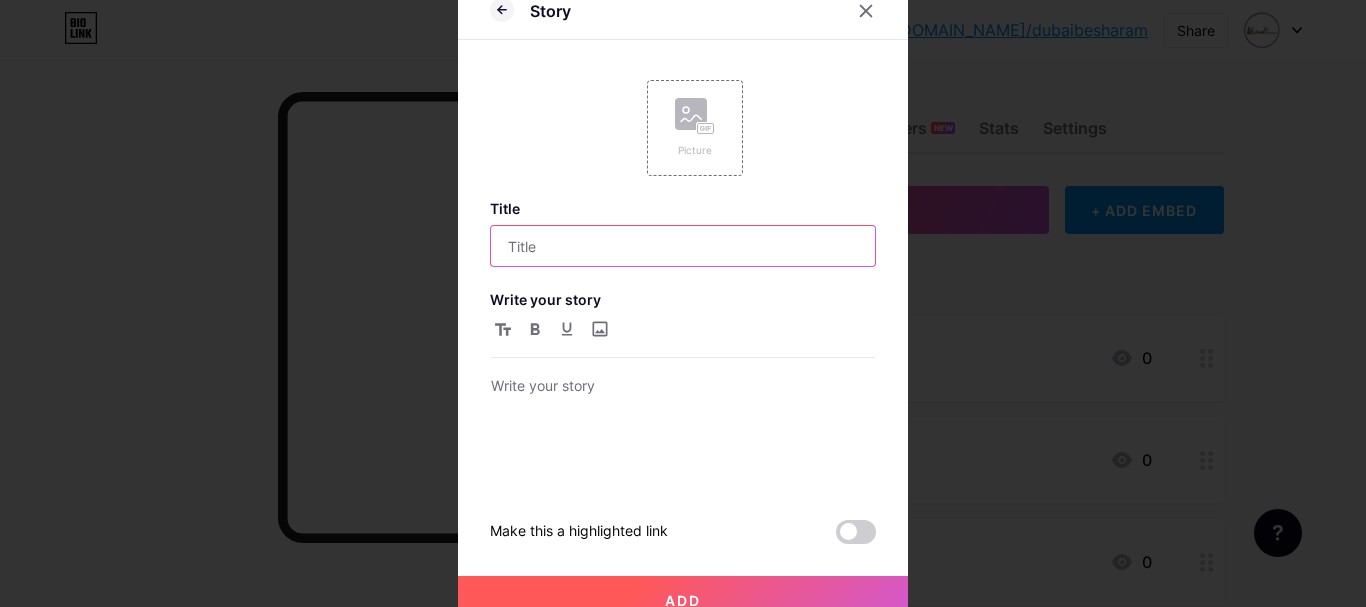 click at bounding box center (683, 246) 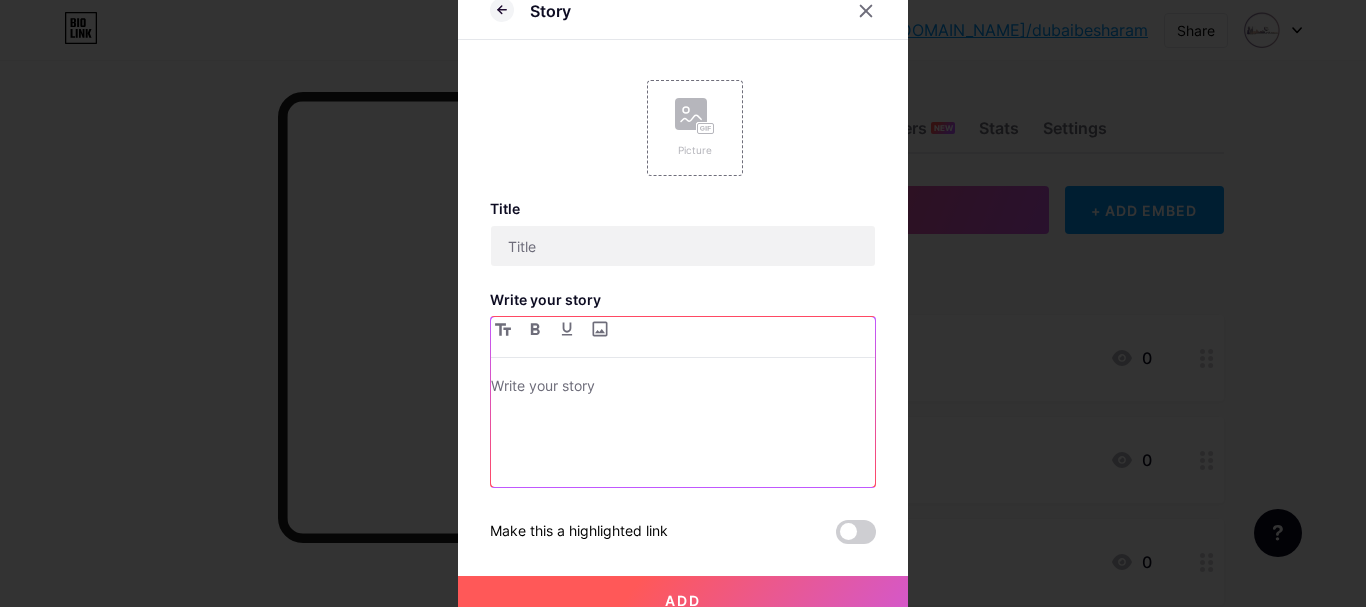 click at bounding box center [683, 430] 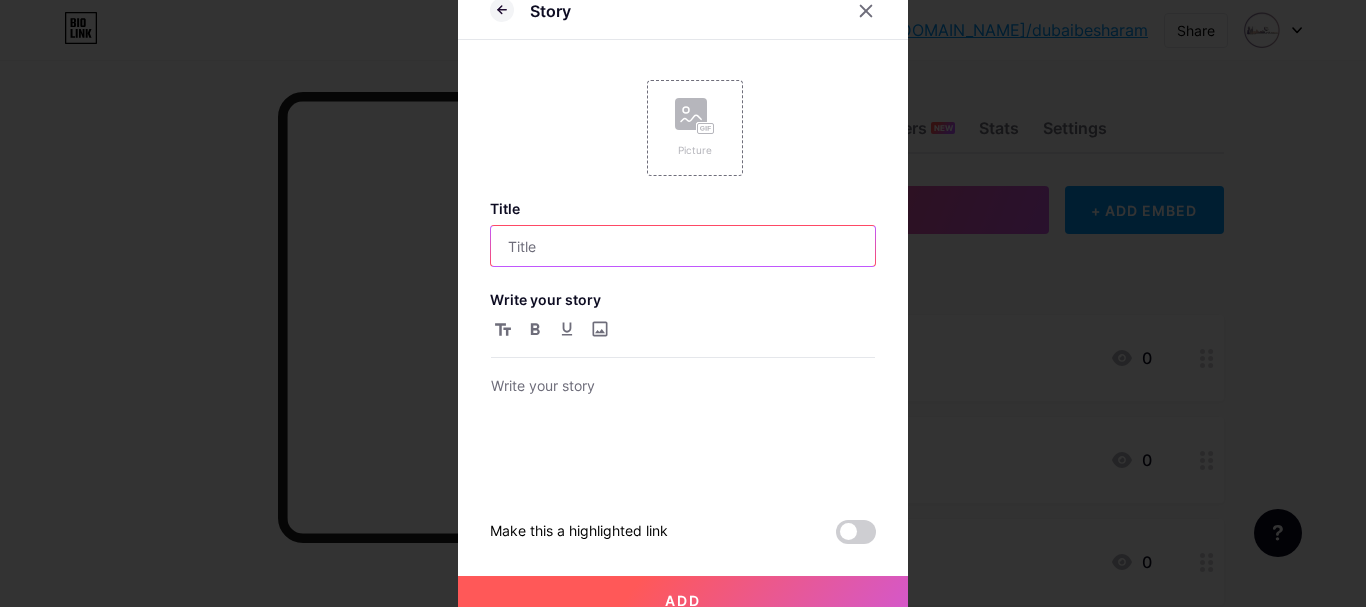 click at bounding box center (683, 246) 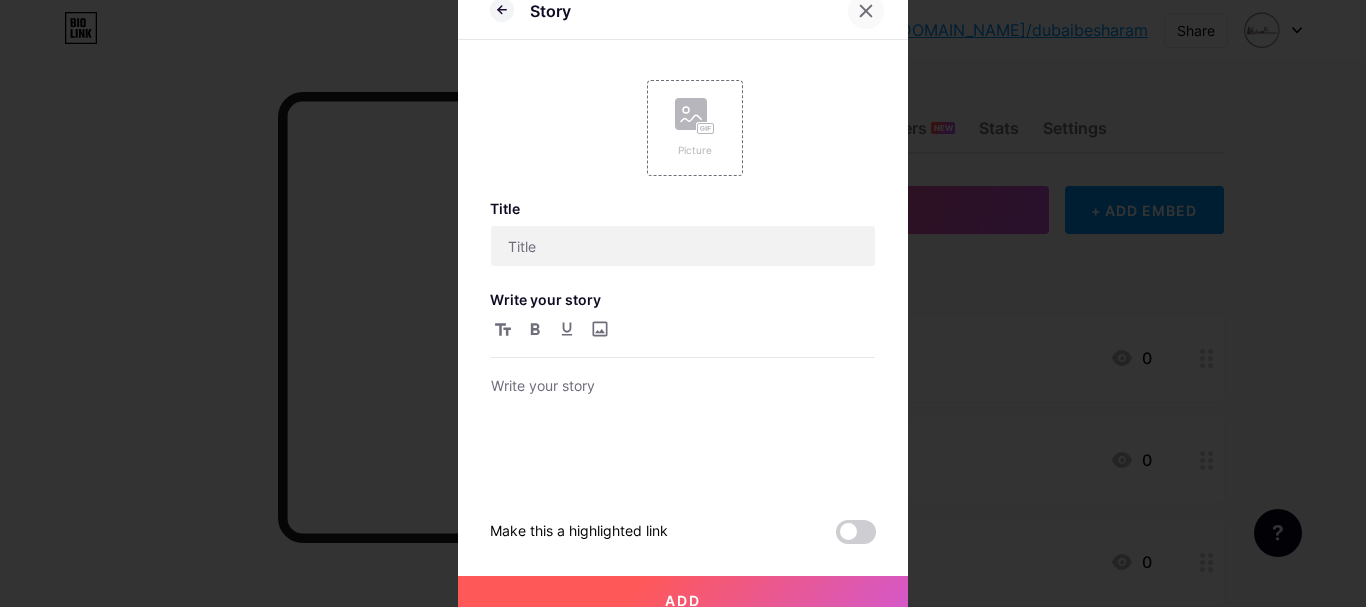 click 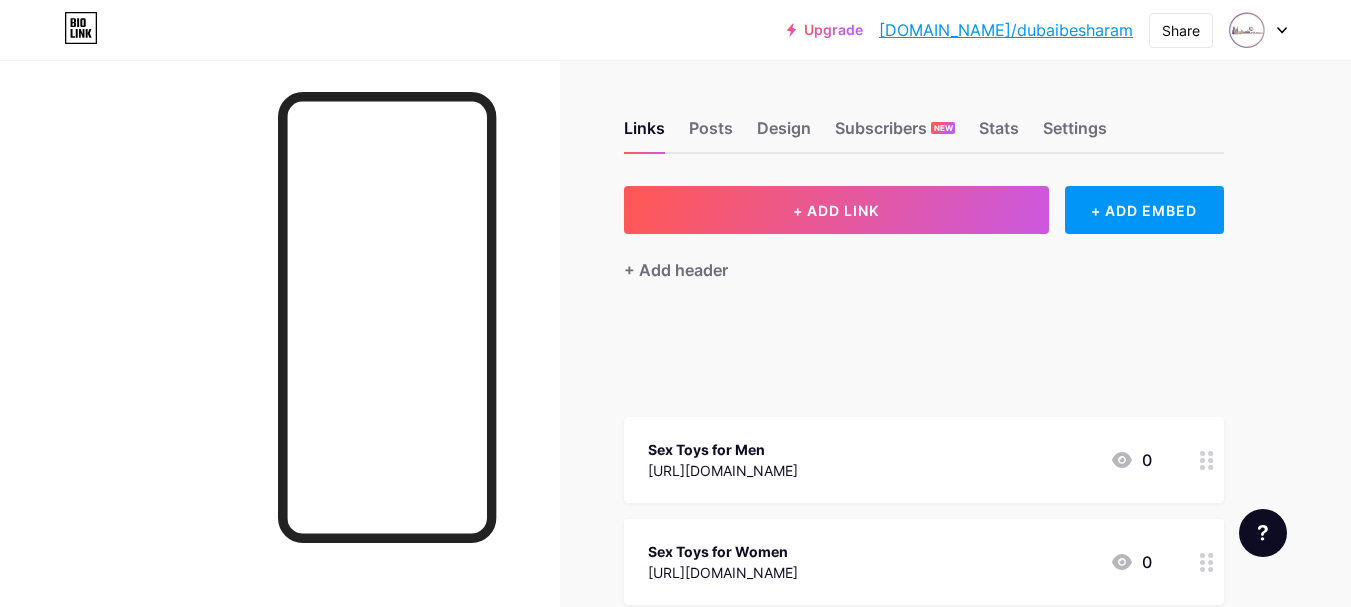 click 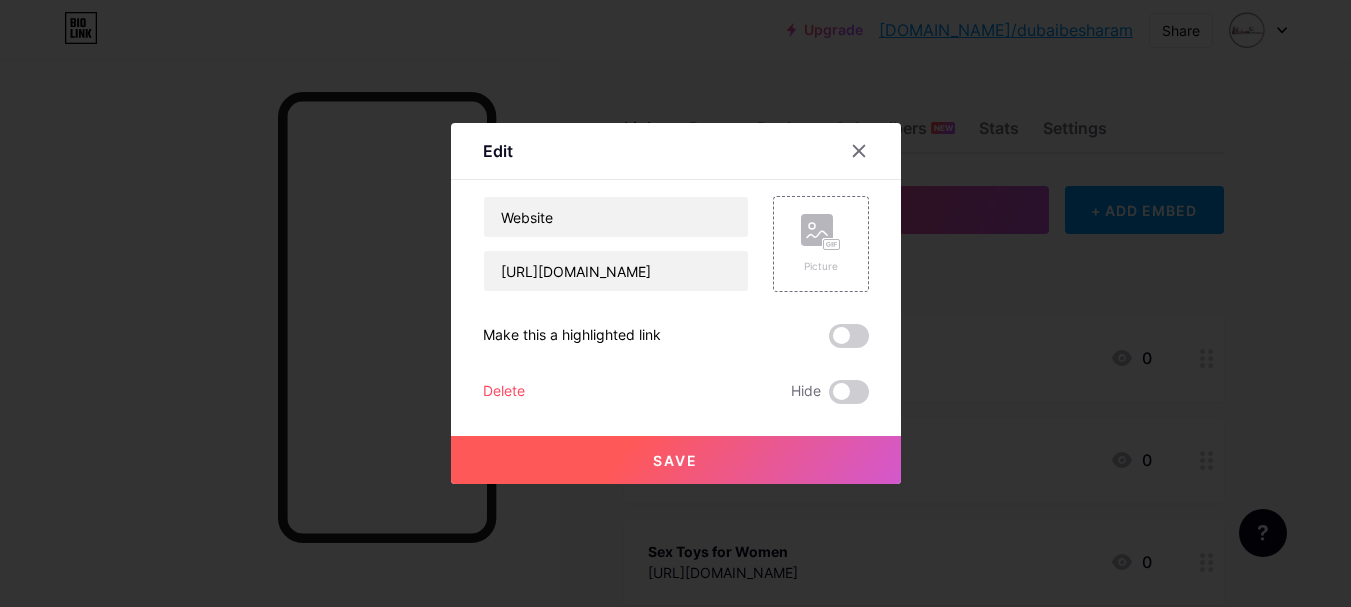 scroll, scrollTop: 400, scrollLeft: 0, axis: vertical 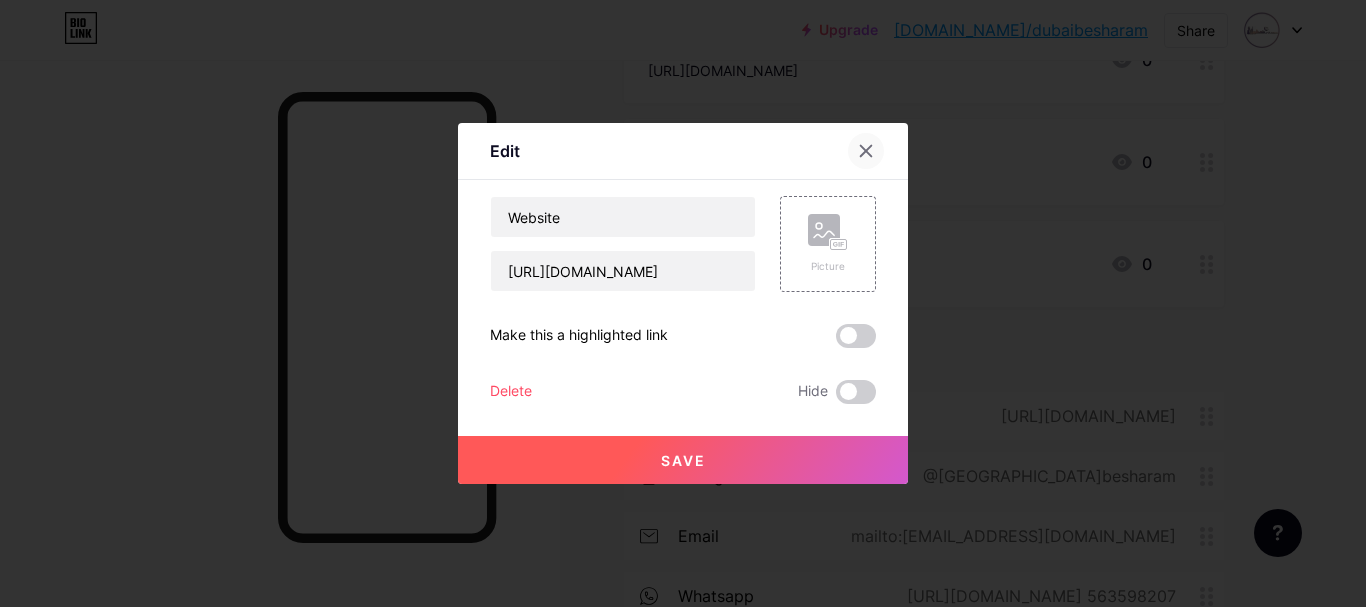 click 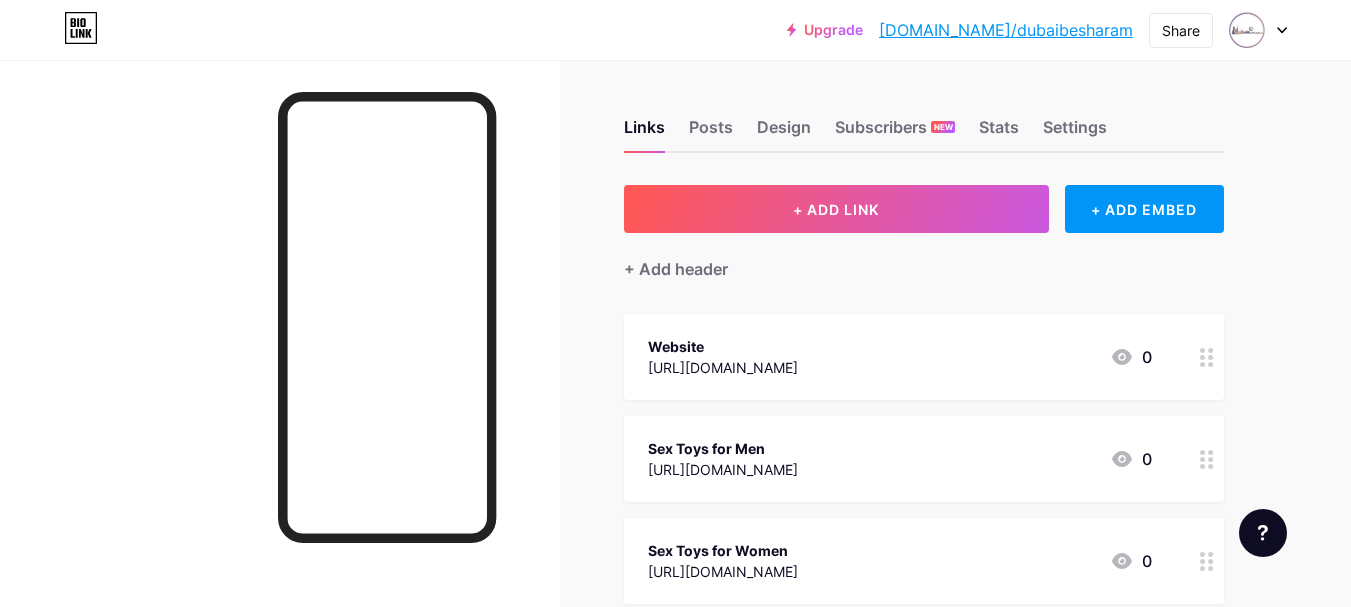 scroll, scrollTop: 0, scrollLeft: 0, axis: both 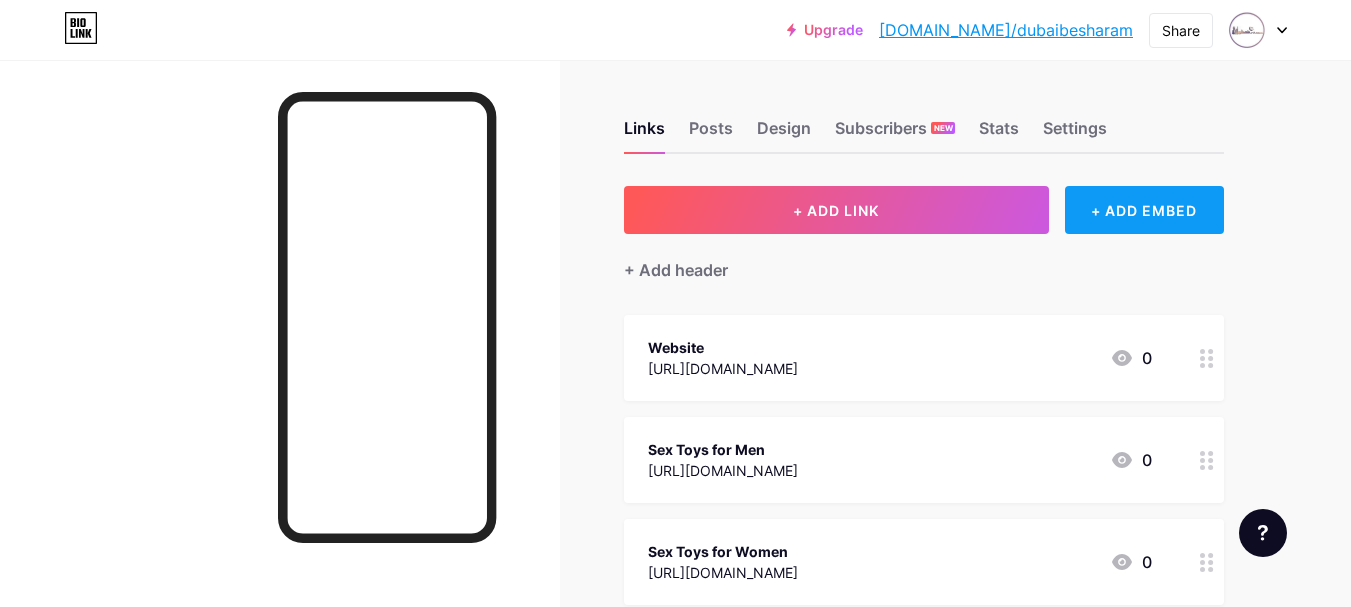 click on "+ ADD EMBED" at bounding box center [1144, 210] 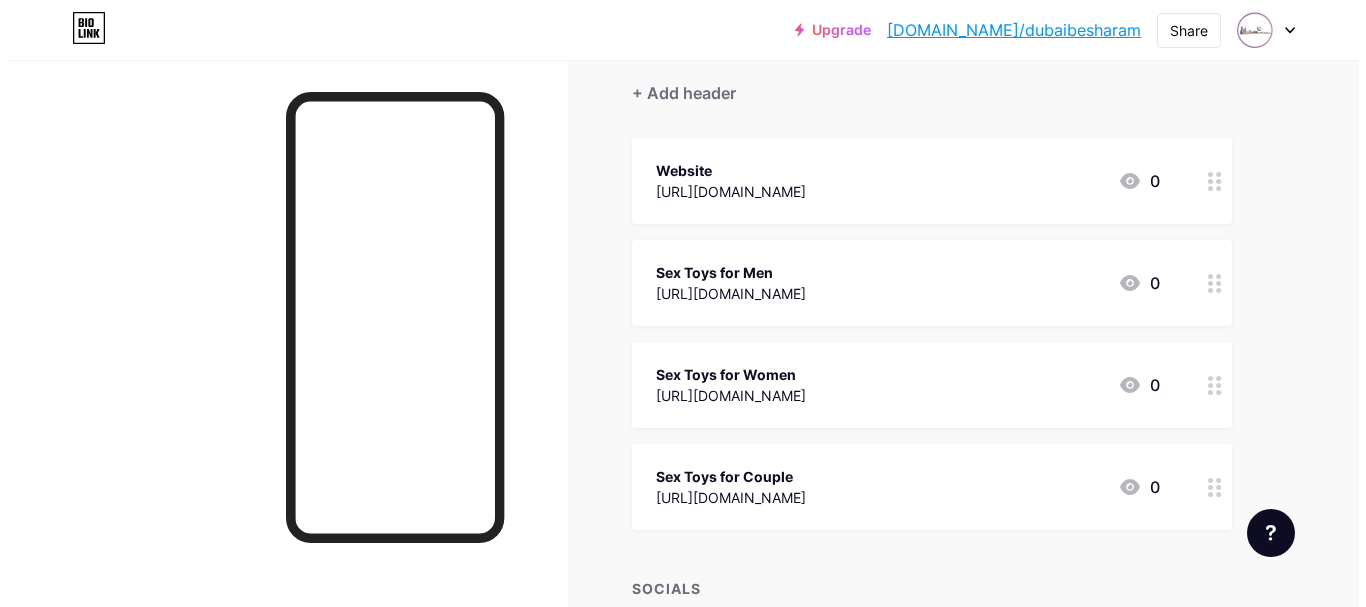 scroll, scrollTop: 0, scrollLeft: 0, axis: both 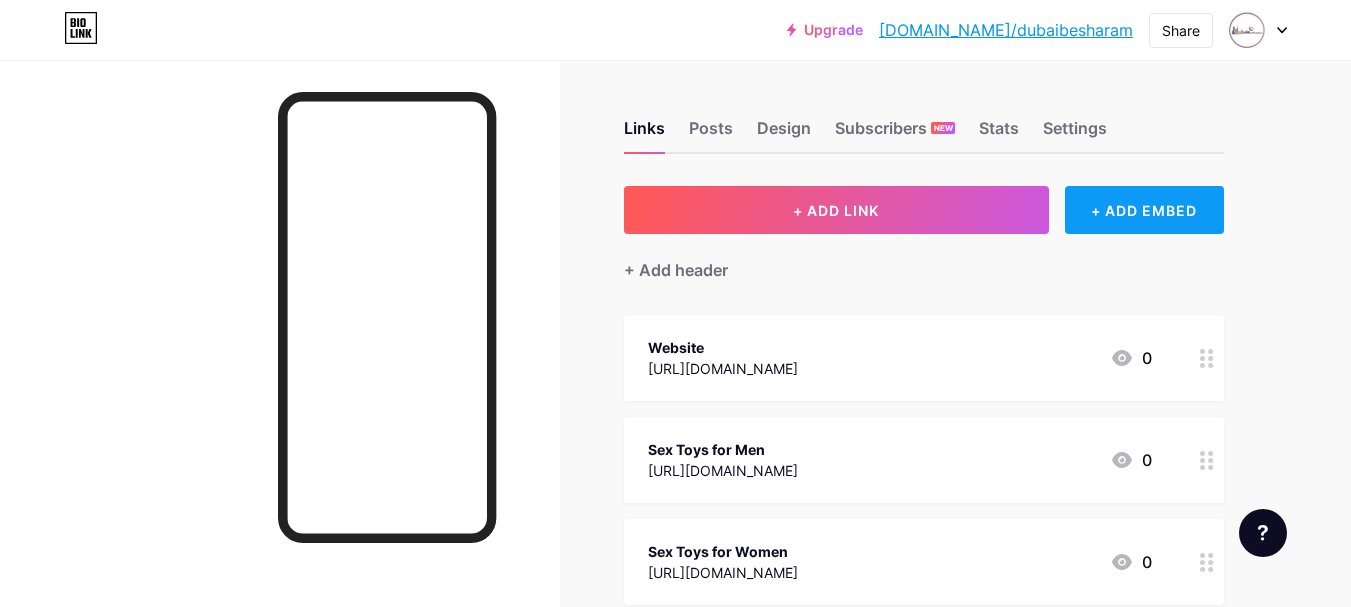 click on "+ ADD EMBED" at bounding box center [1144, 210] 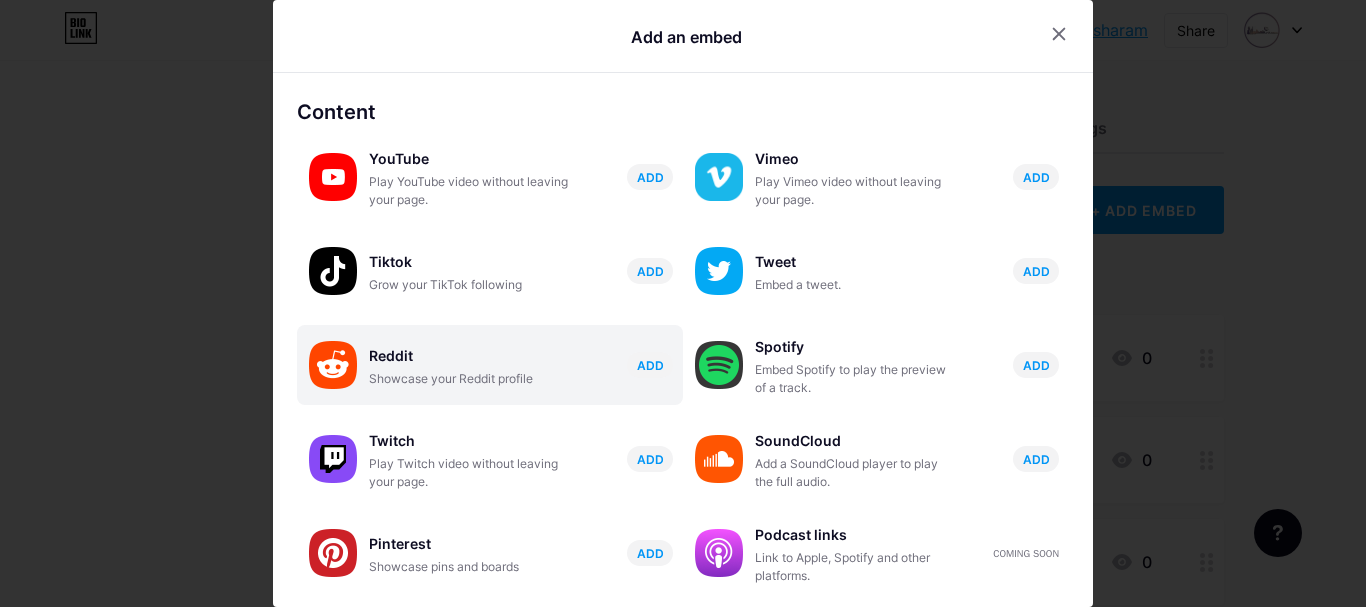 scroll, scrollTop: 412, scrollLeft: 0, axis: vertical 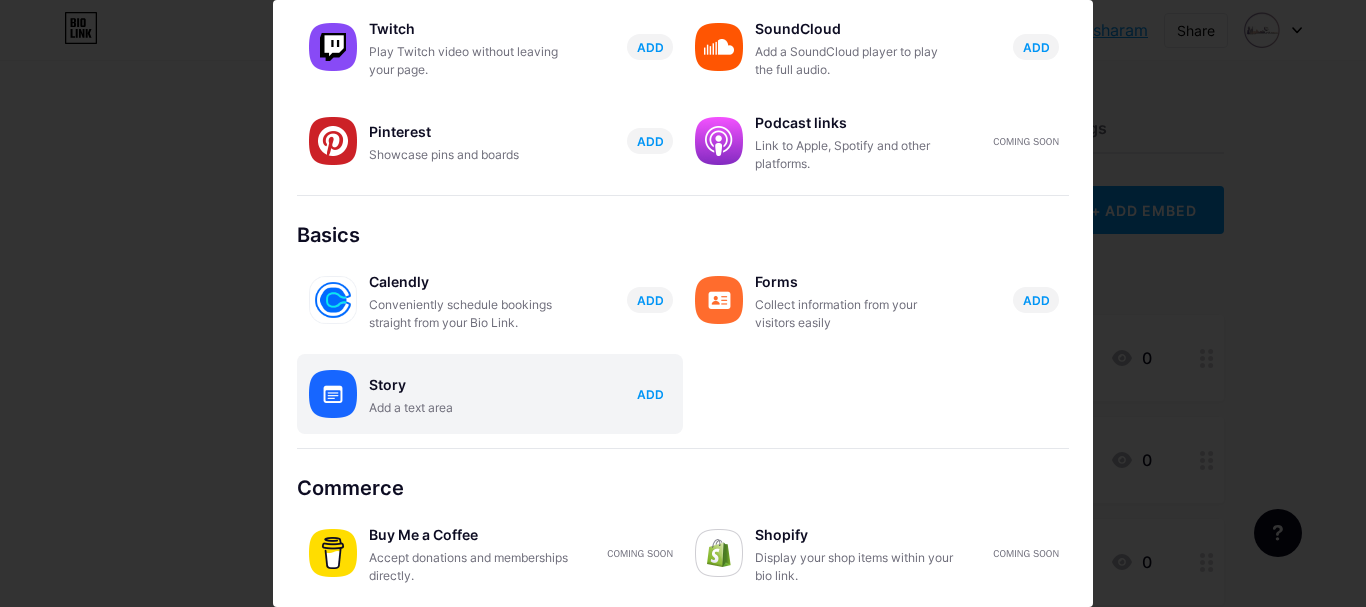 click on "ADD" at bounding box center [650, 394] 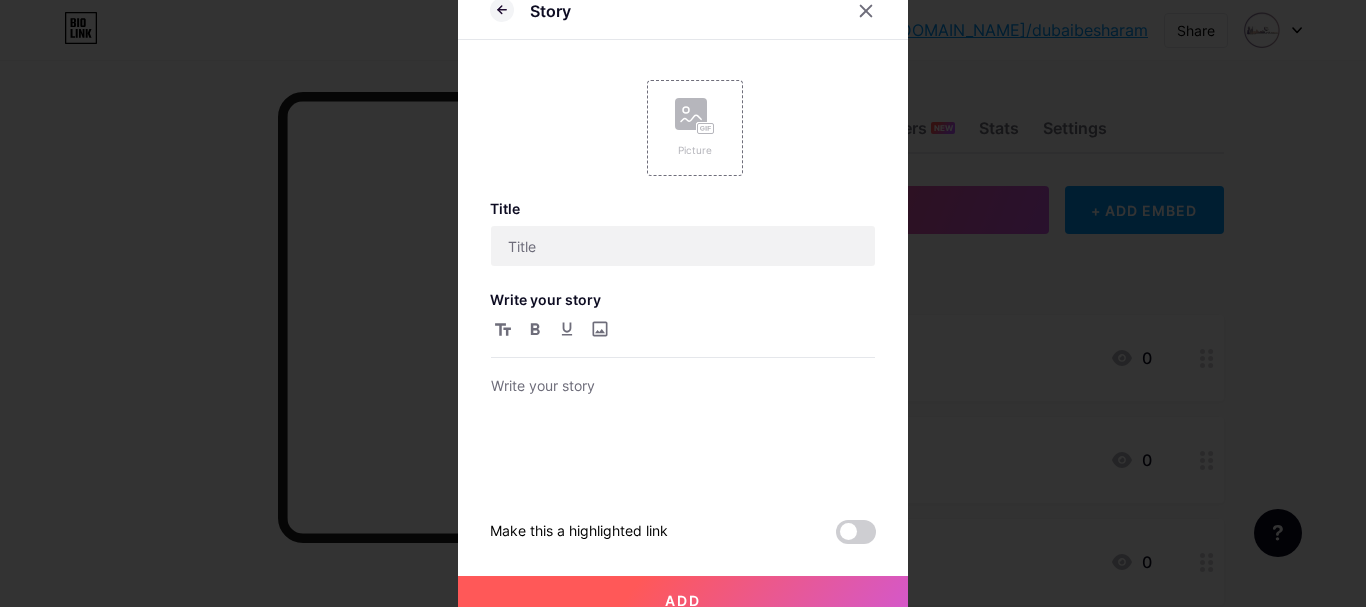 scroll, scrollTop: 0, scrollLeft: 0, axis: both 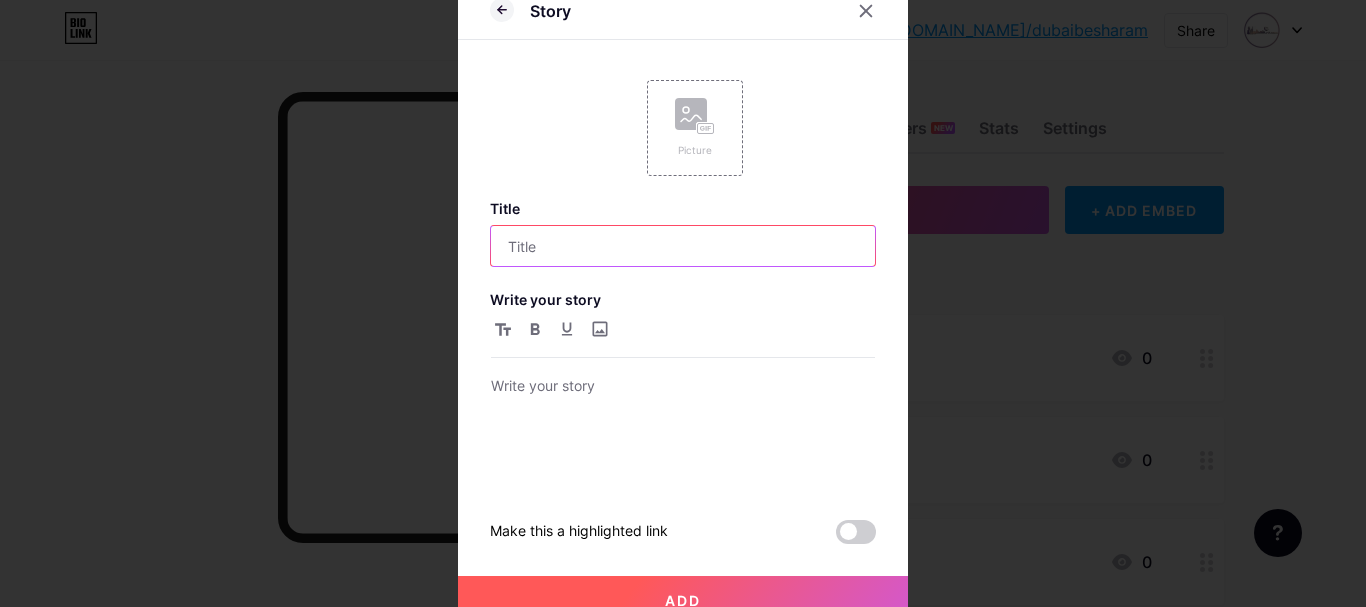 click at bounding box center (683, 246) 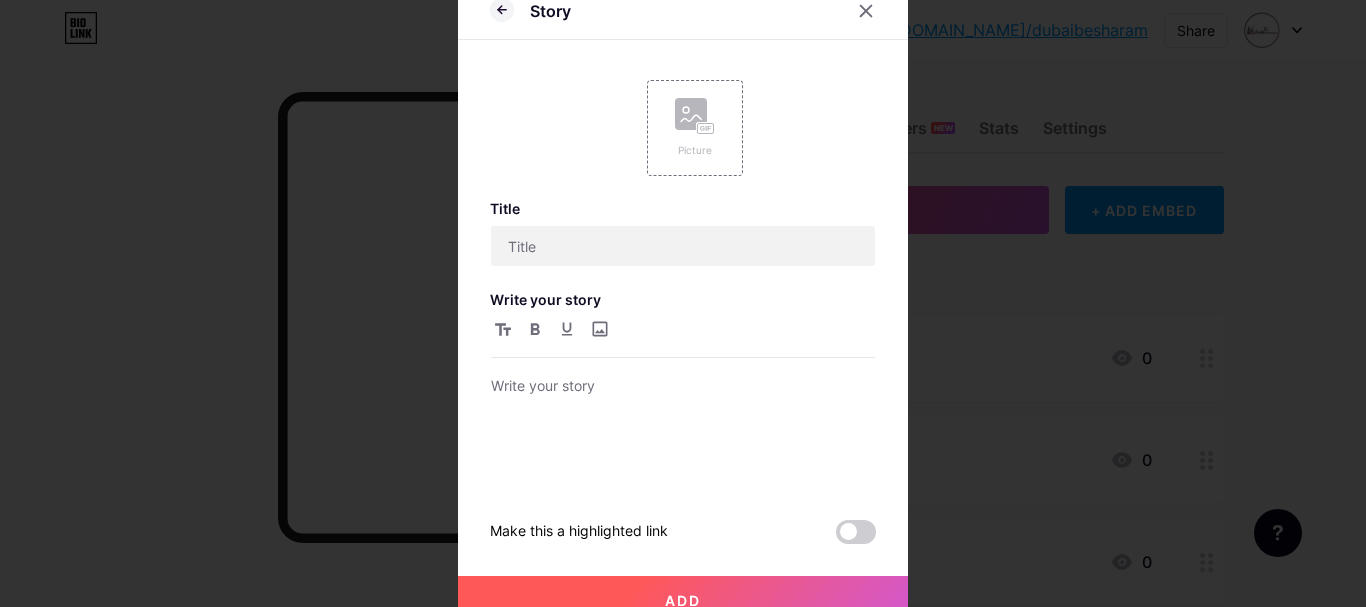 click at bounding box center (683, 303) 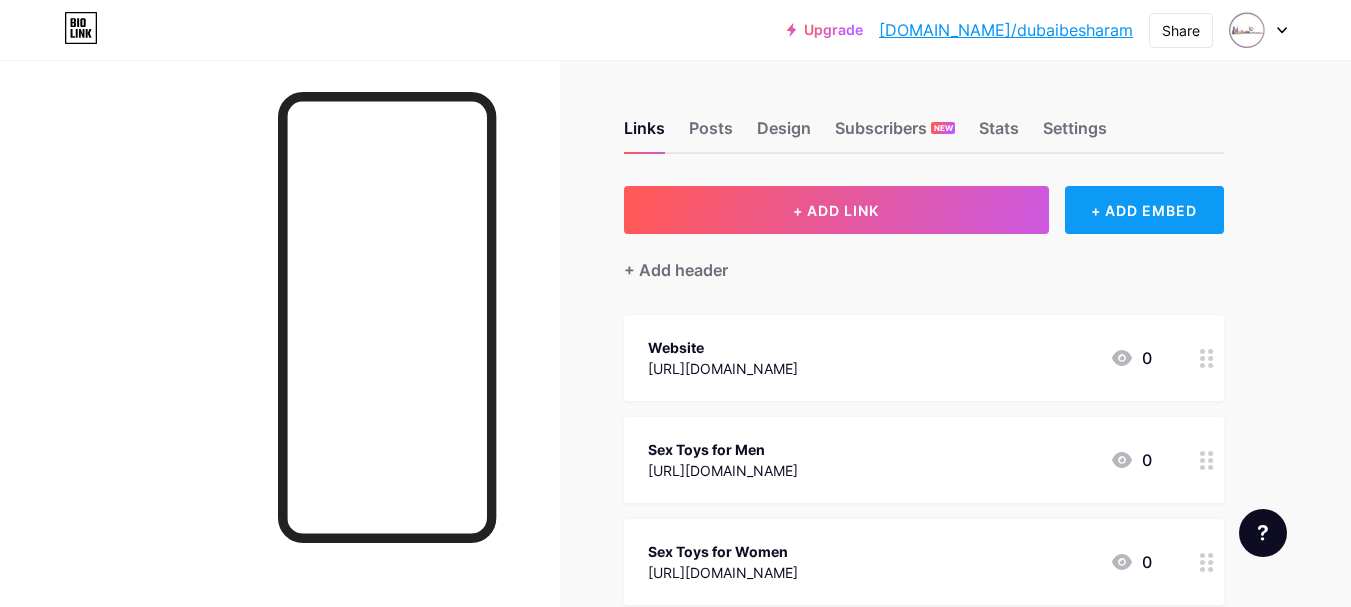 click on "+ ADD EMBED" at bounding box center (1144, 210) 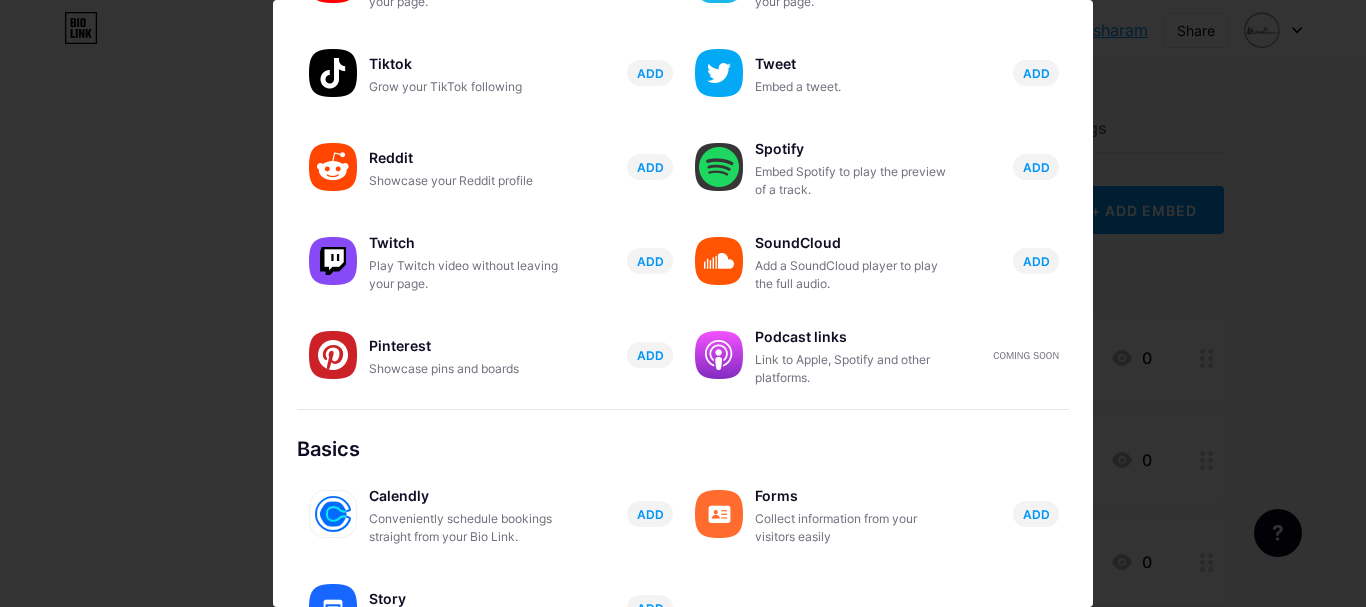 scroll, scrollTop: 412, scrollLeft: 0, axis: vertical 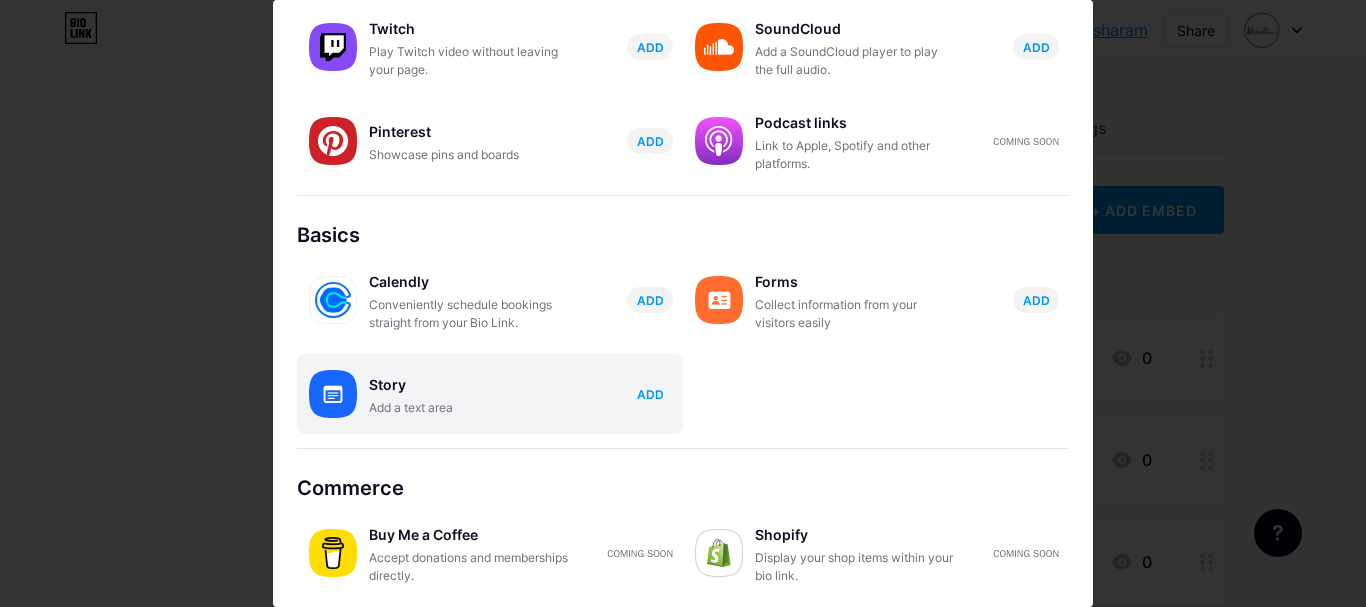 click on "ADD" at bounding box center (650, 394) 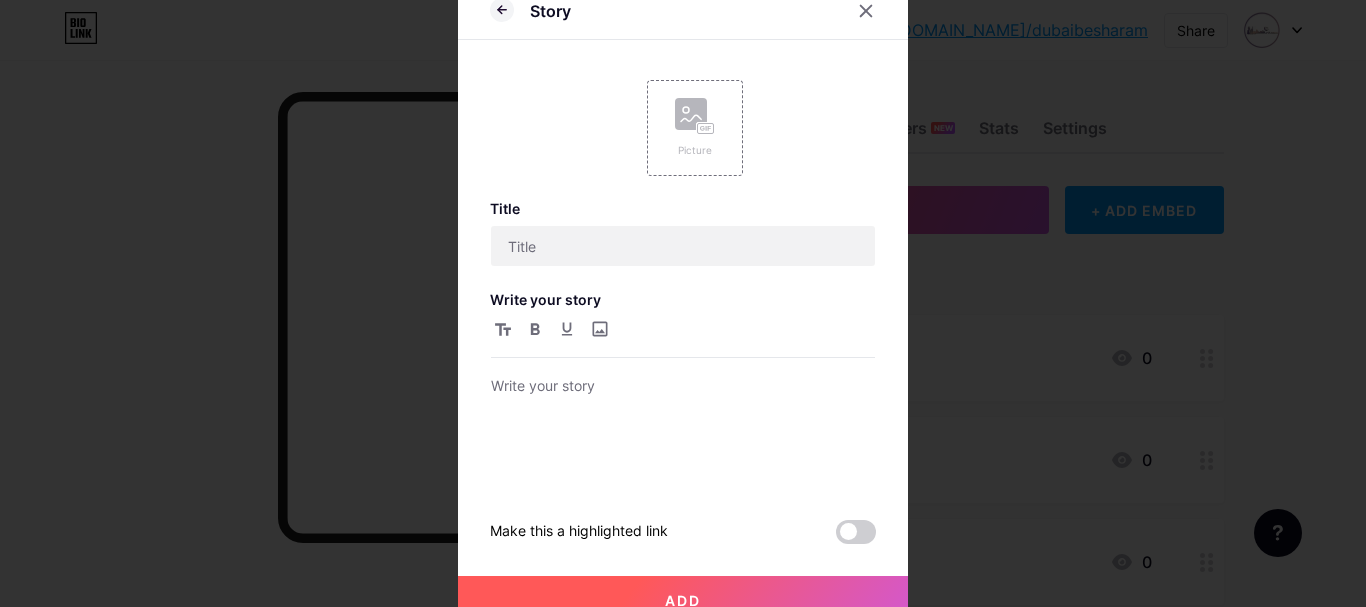 scroll, scrollTop: 0, scrollLeft: 0, axis: both 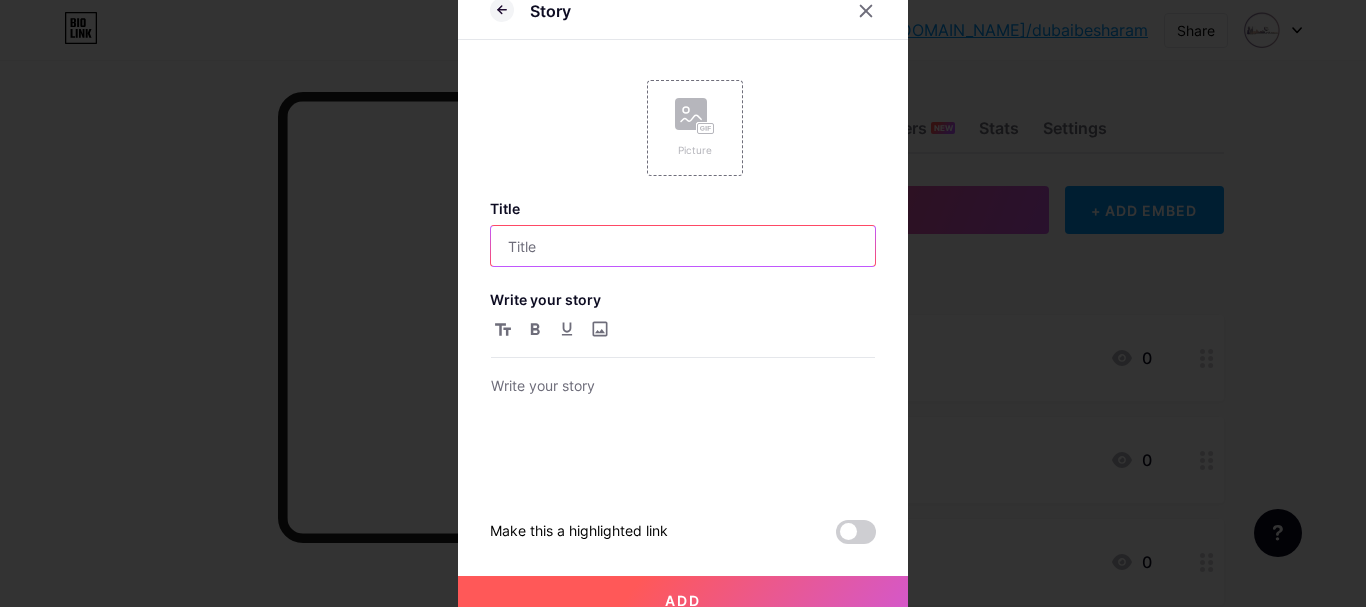 click at bounding box center (683, 246) 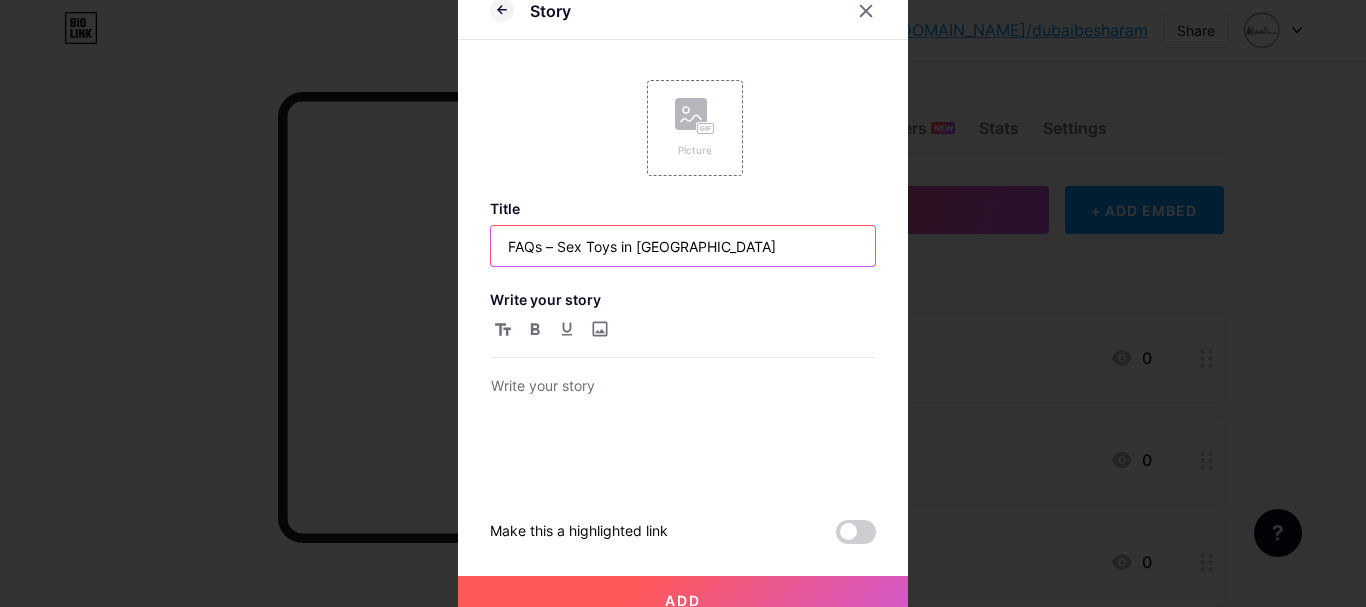 type on "FAQs – Sex Toys in Dubai" 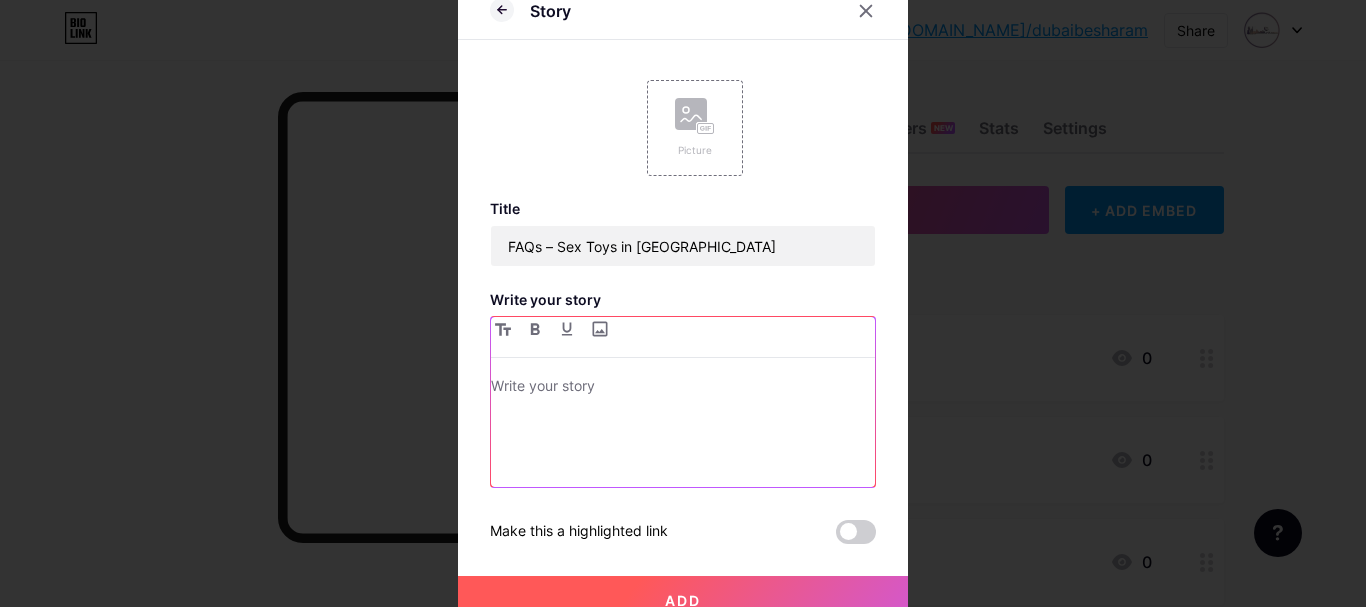 click at bounding box center [683, 388] 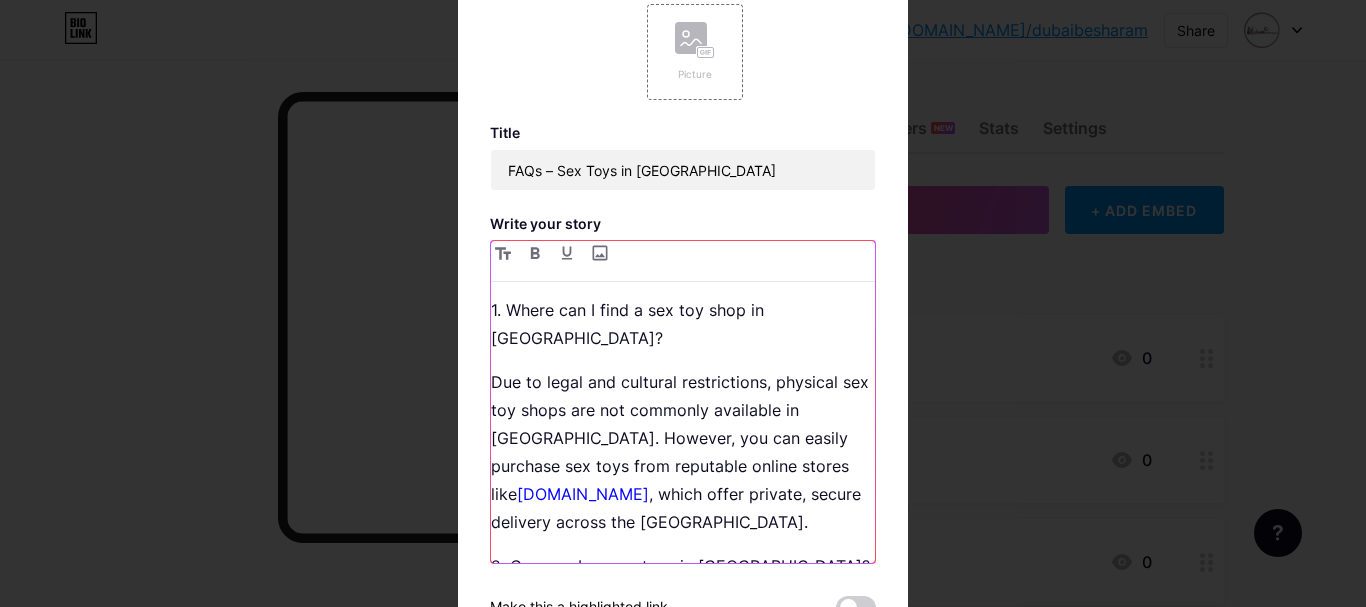scroll, scrollTop: 0, scrollLeft: 0, axis: both 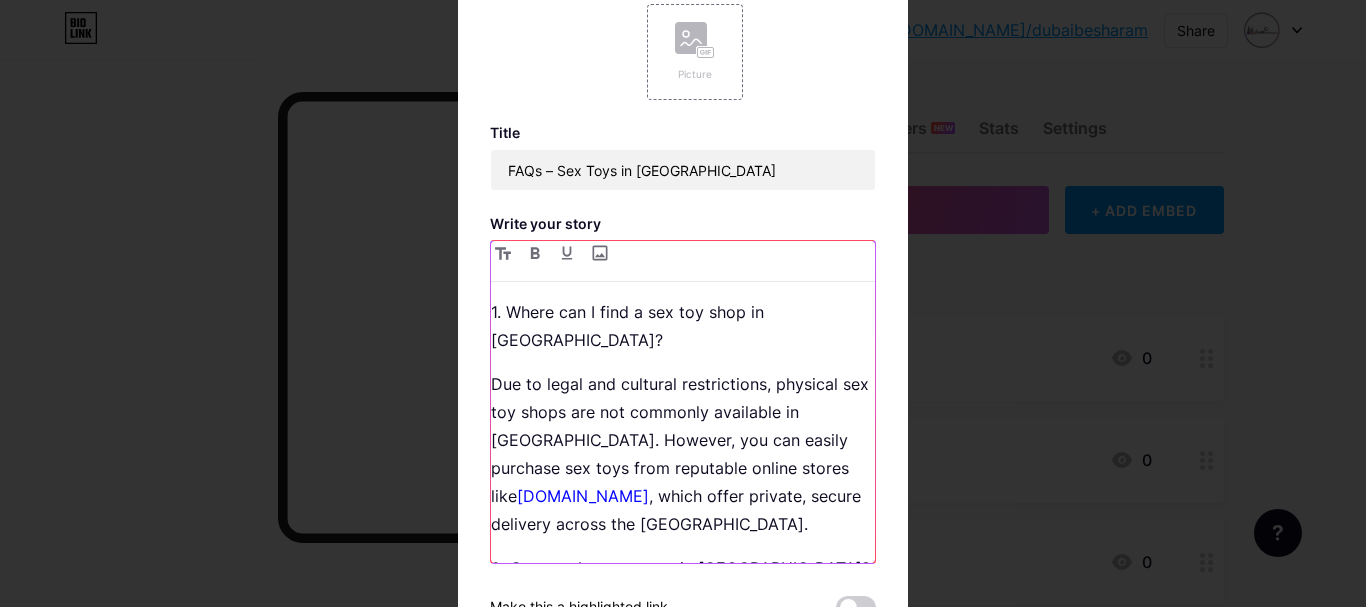 click on "1. Where can I find a sex toy shop in Dubai?" at bounding box center (683, 326) 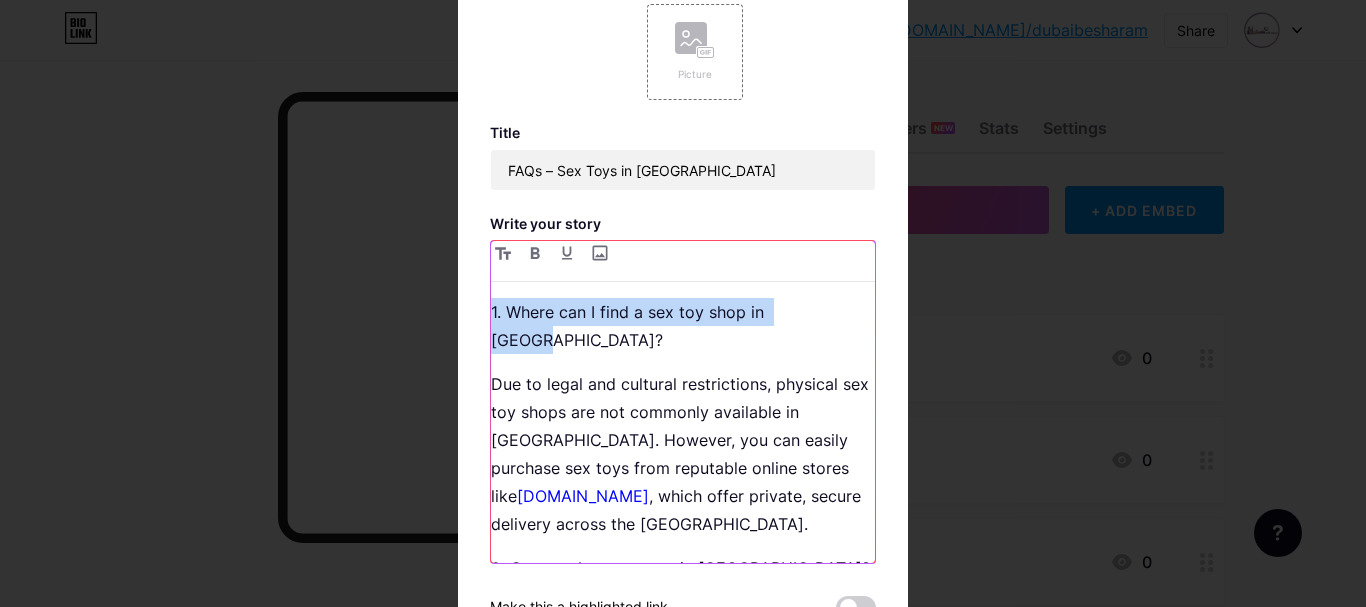 click on "1. Where can I find a sex toy shop in Dubai?" at bounding box center [683, 326] 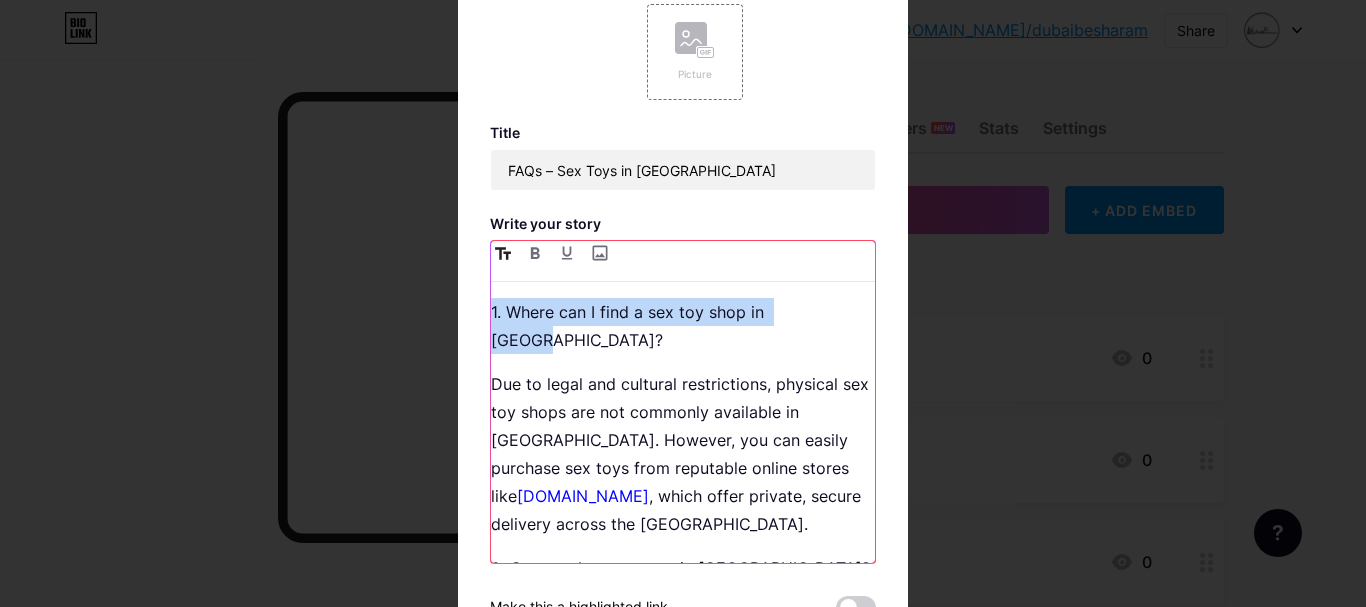 click 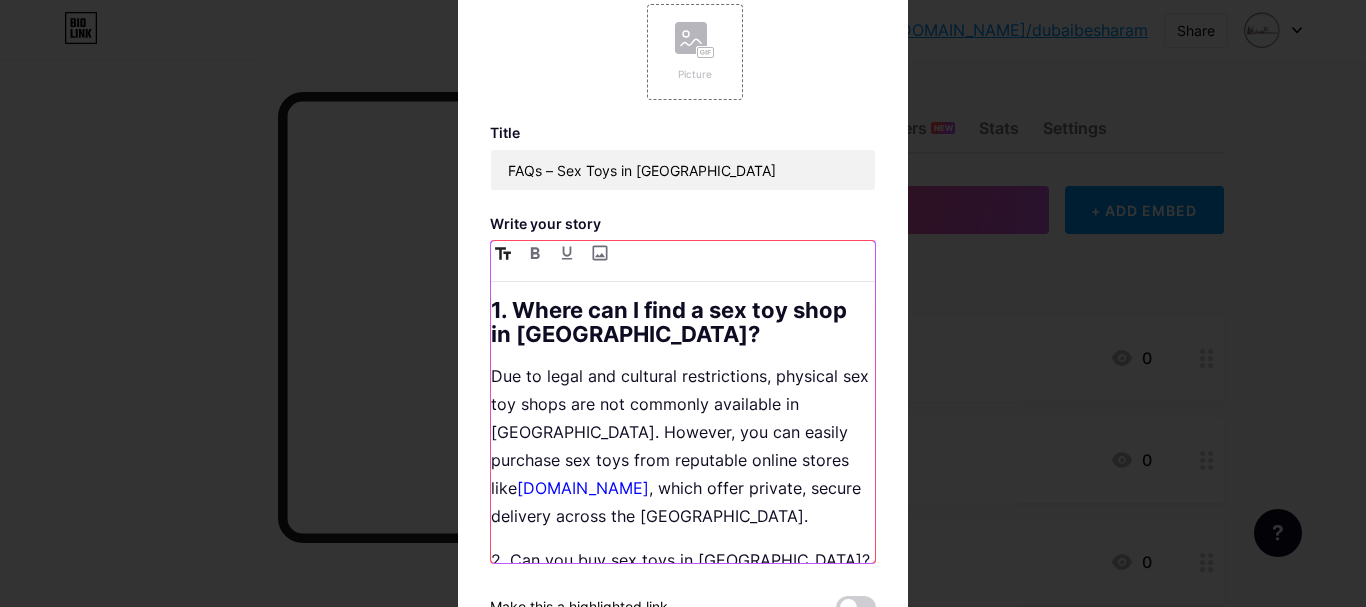 click 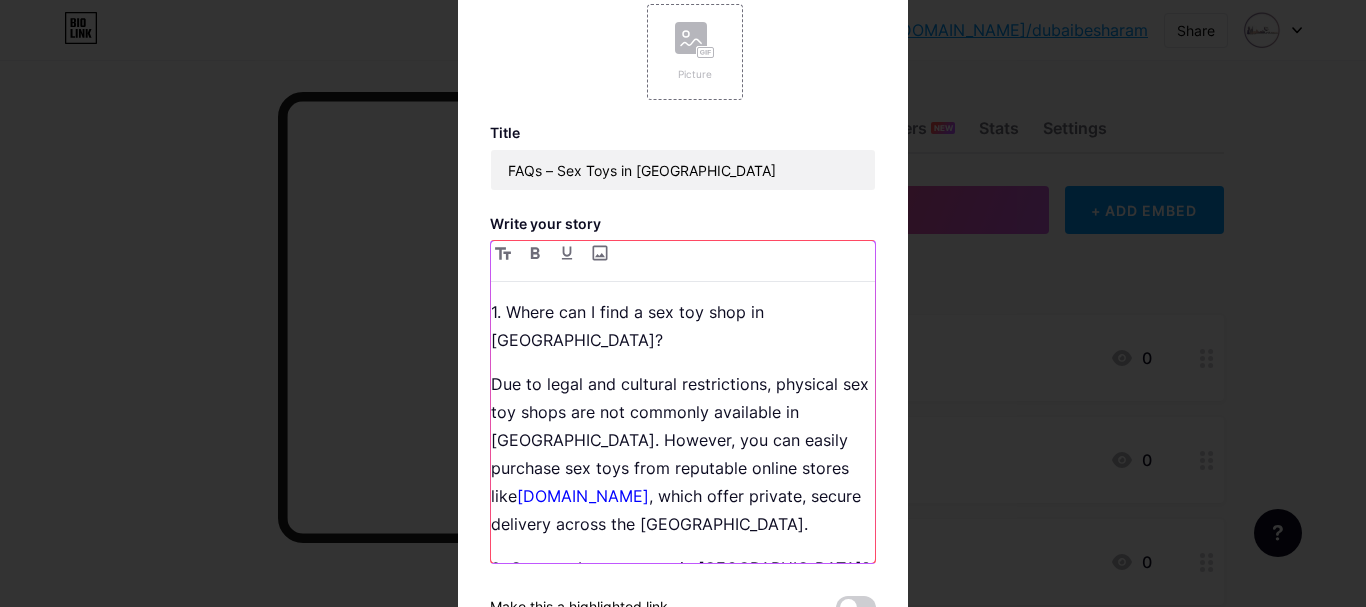 click on "1. Where can I find a sex toy shop in Dubai?" at bounding box center (683, 326) 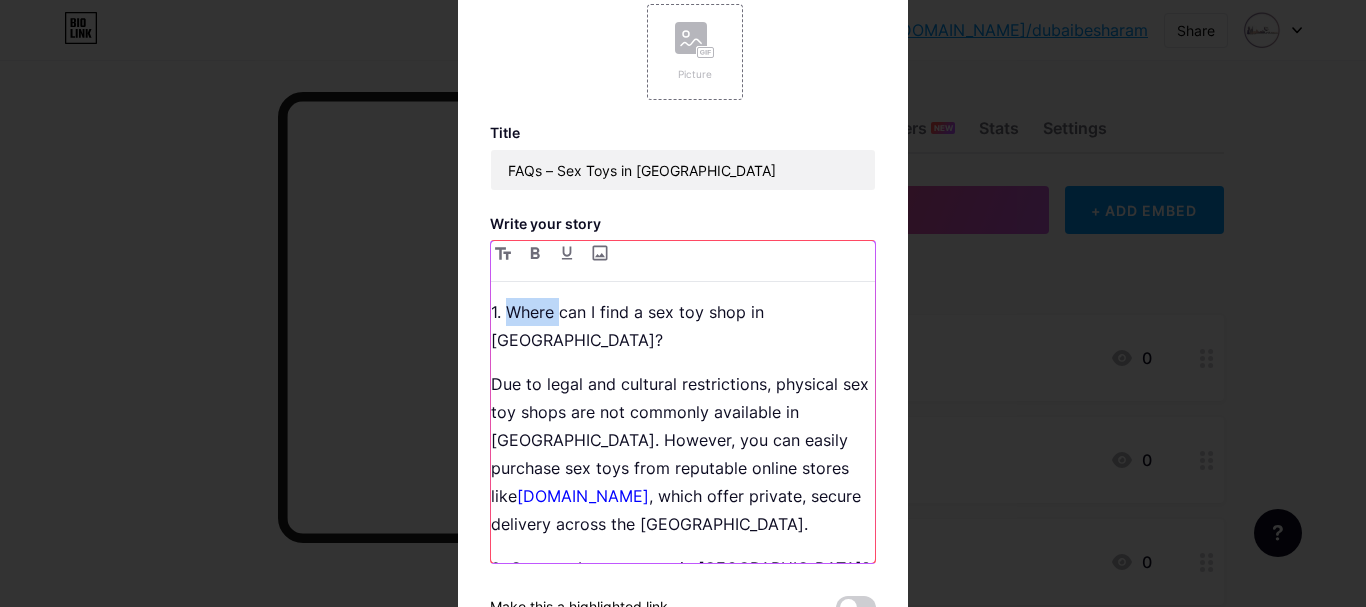 click on "1. Where can I find a sex toy shop in Dubai?" at bounding box center [683, 326] 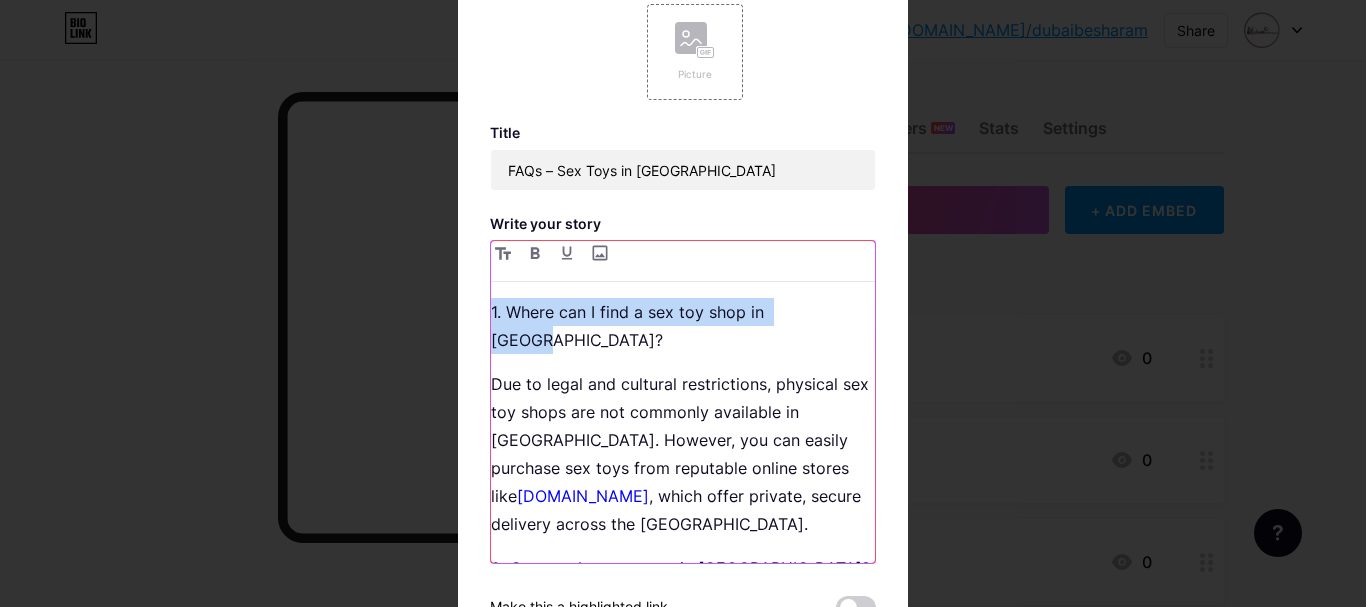 click on "1. Where can I find a sex toy shop in Dubai?" at bounding box center (683, 326) 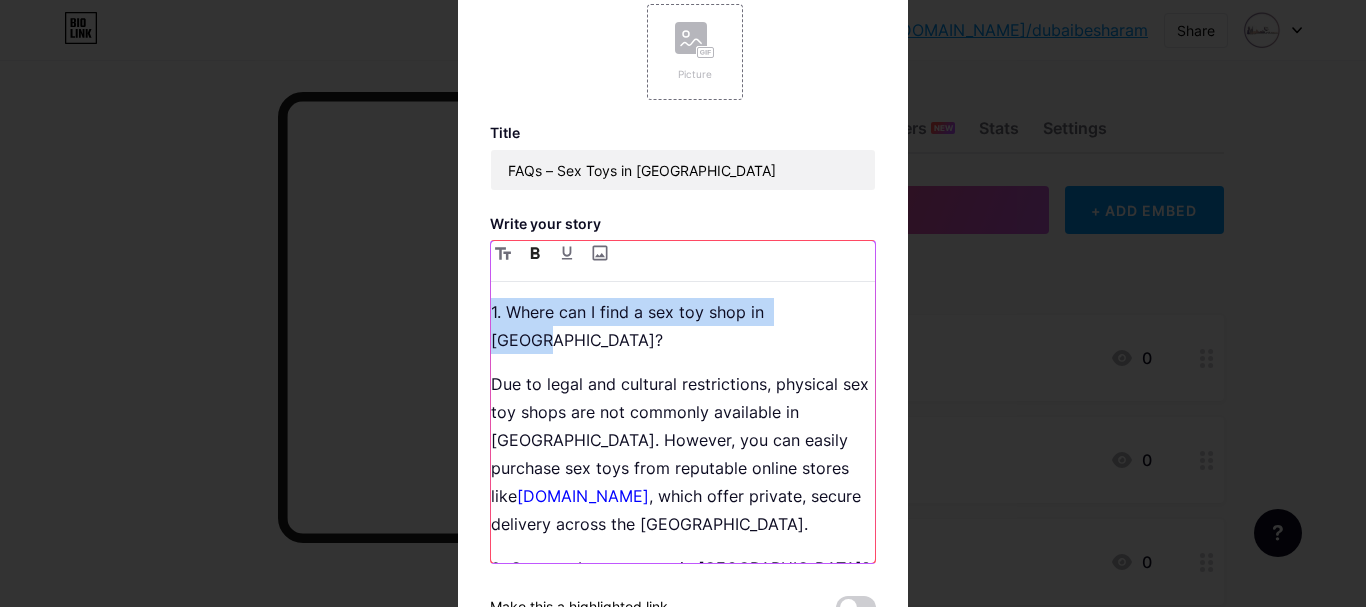 click 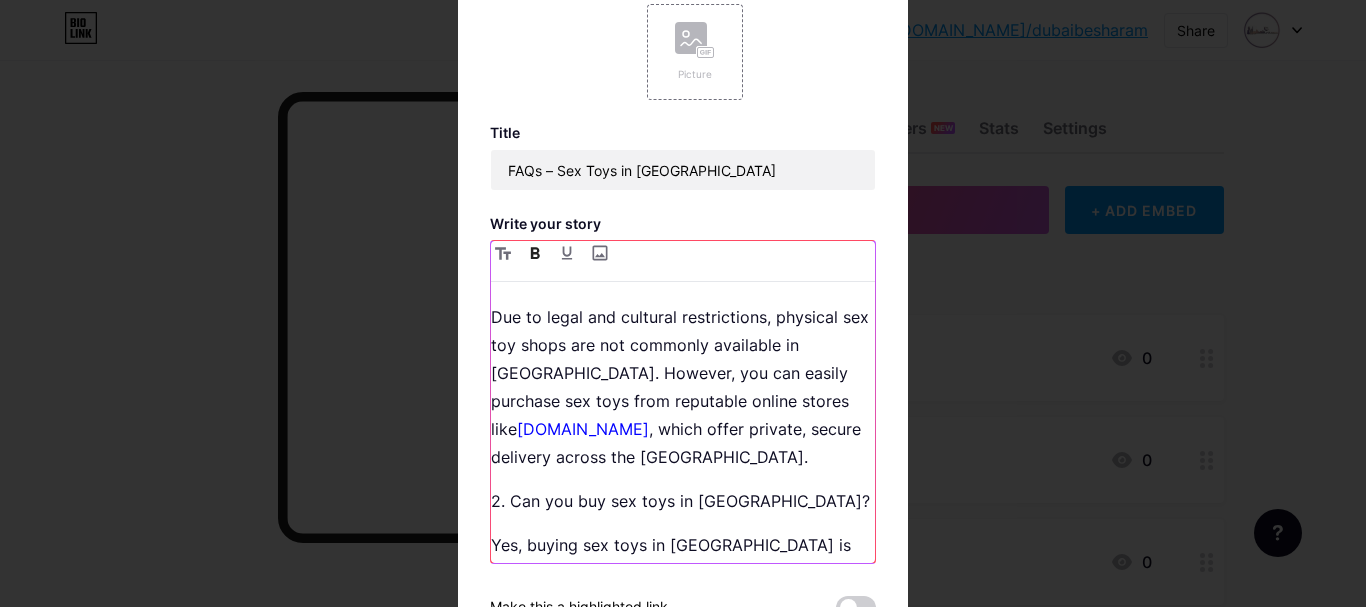 scroll, scrollTop: 100, scrollLeft: 0, axis: vertical 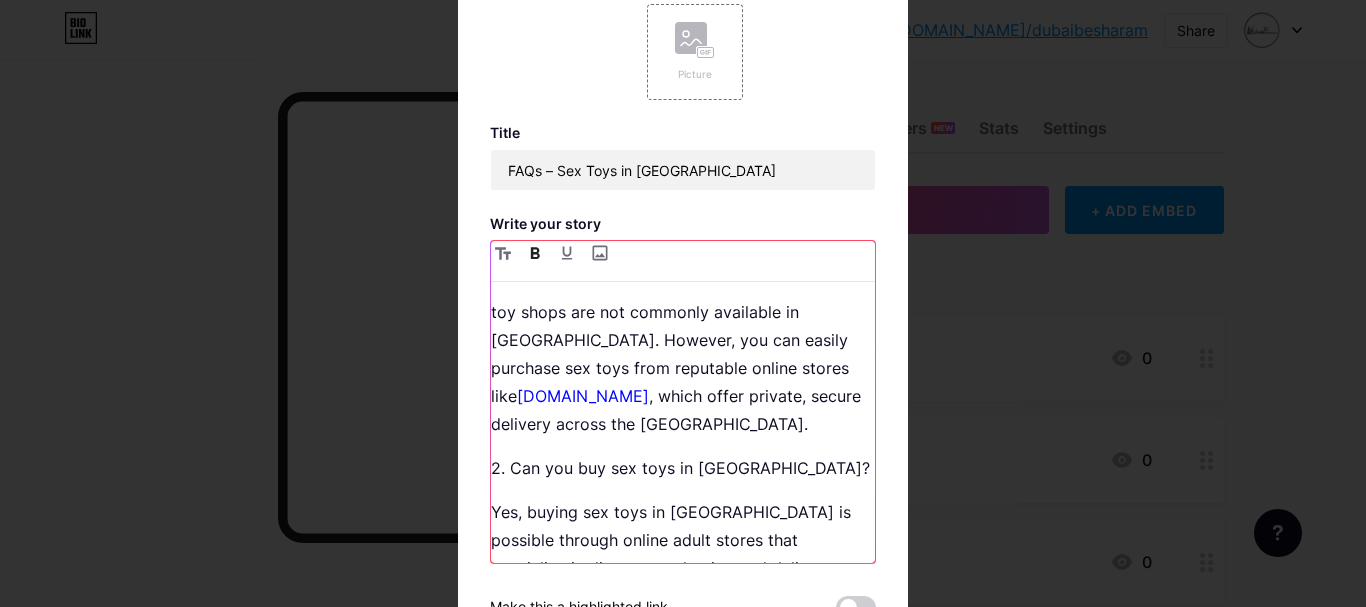 click on "2. Can you buy sex toys in Dubai?" at bounding box center (683, 468) 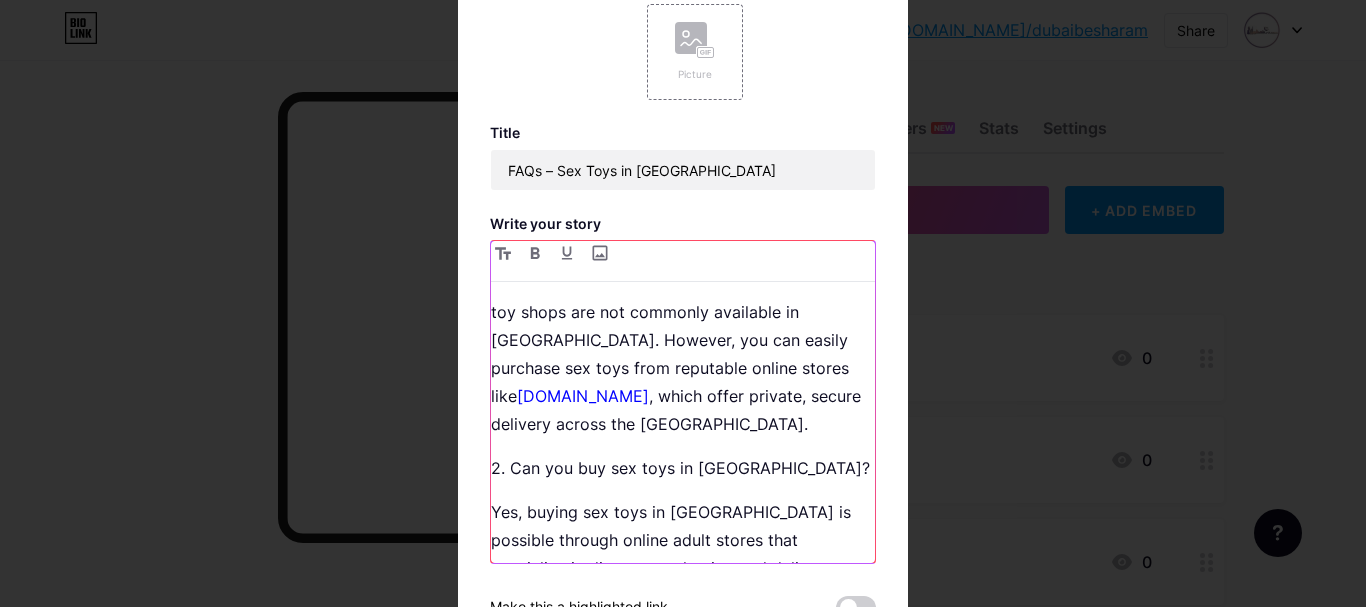 click on "2. Can you buy sex toys in Dubai?" at bounding box center [683, 468] 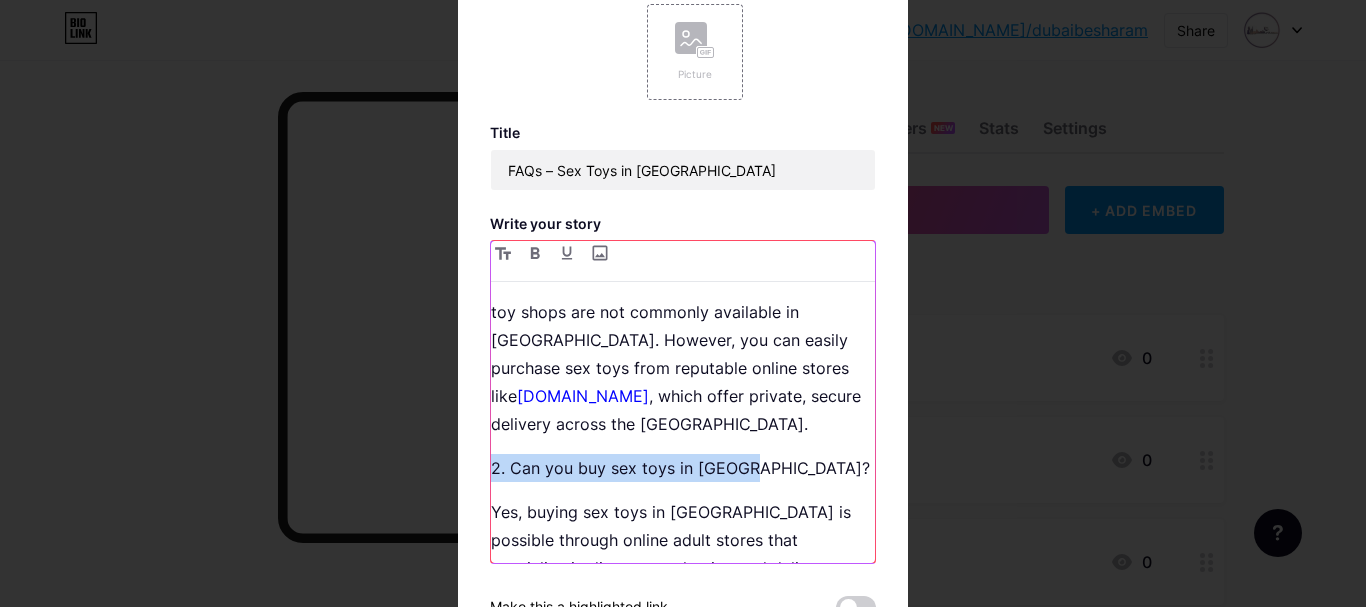 click on "2. Can you buy sex toys in Dubai?" at bounding box center (683, 468) 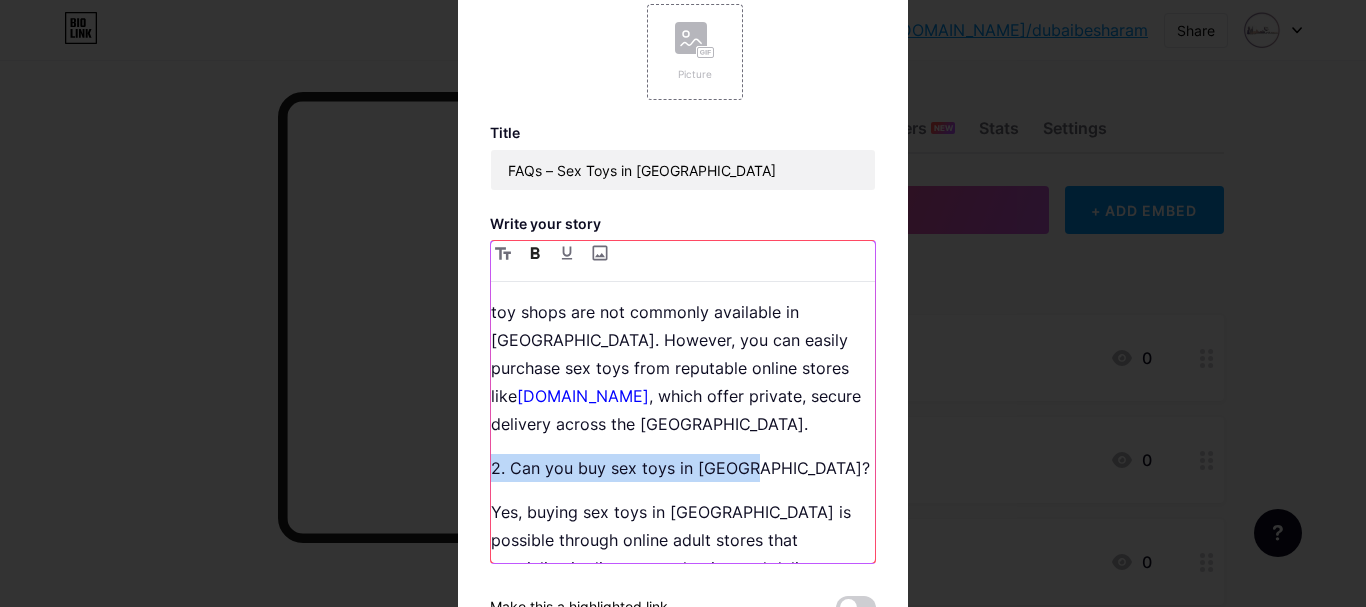 click 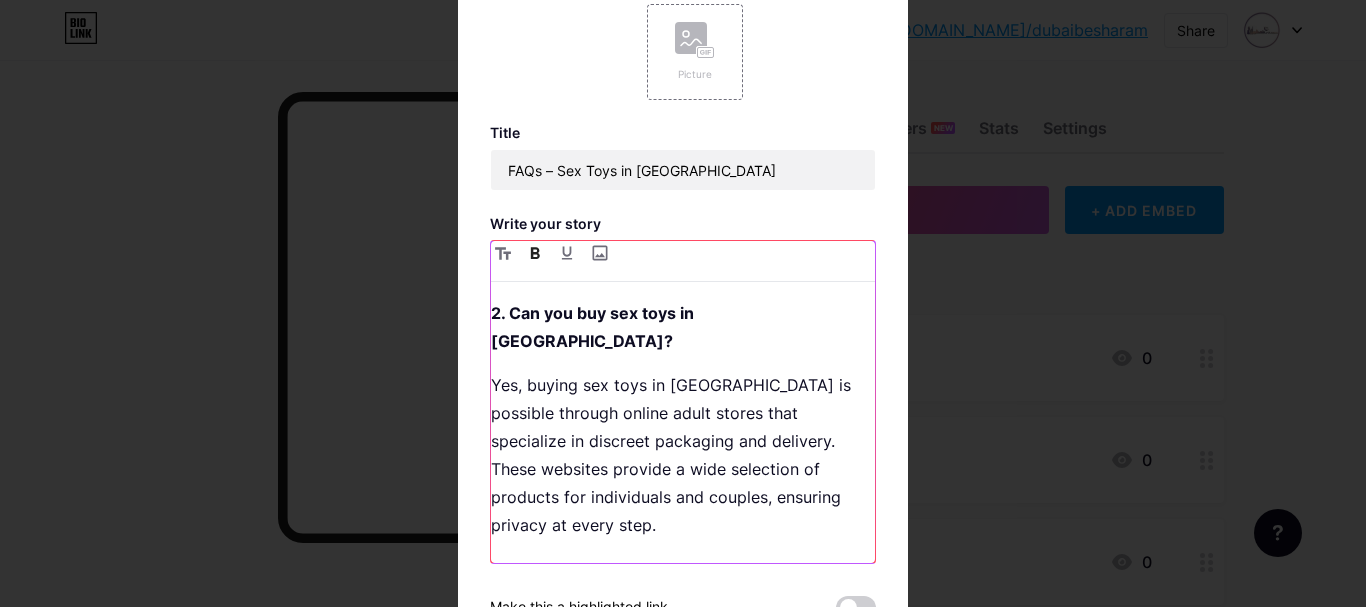 scroll, scrollTop: 300, scrollLeft: 0, axis: vertical 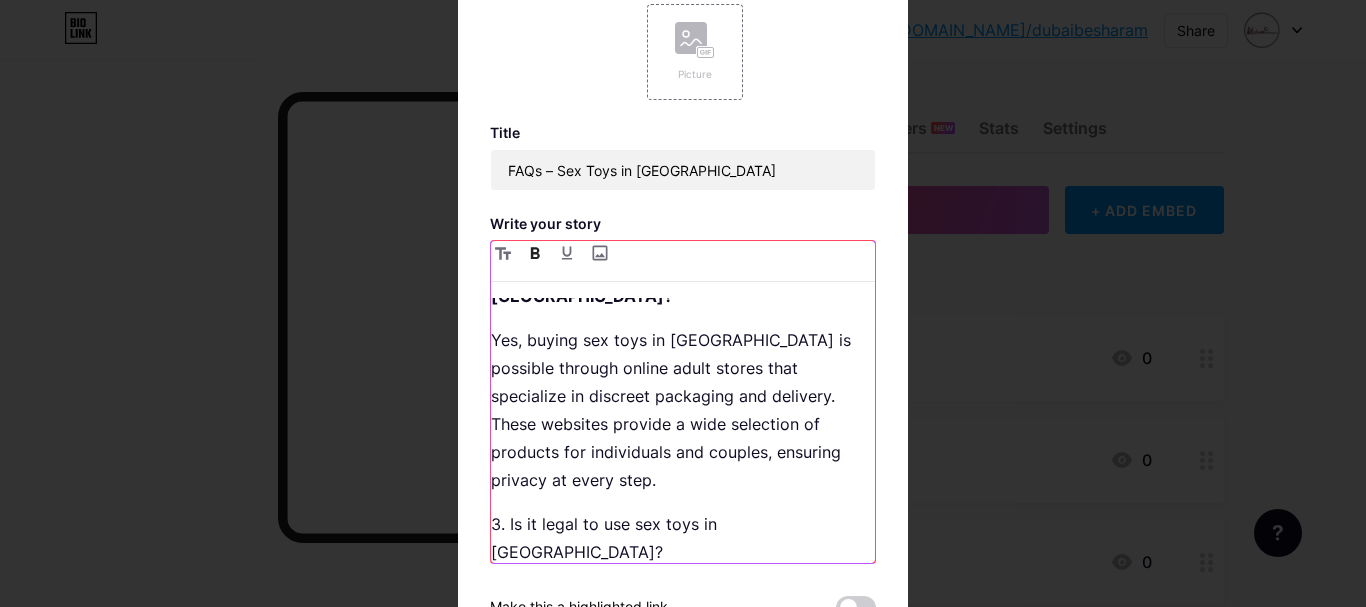 click on "3. Is it legal to use sex toys in Dubai?" at bounding box center (683, 538) 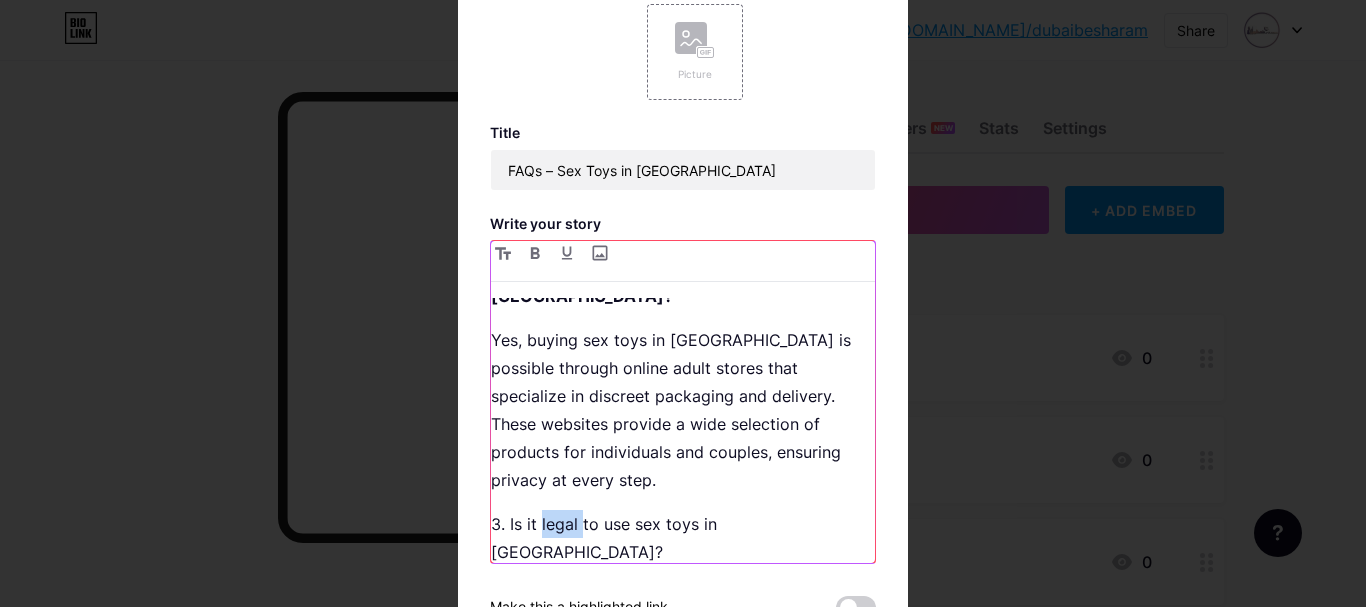 click on "3. Is it legal to use sex toys in Dubai?" at bounding box center [683, 538] 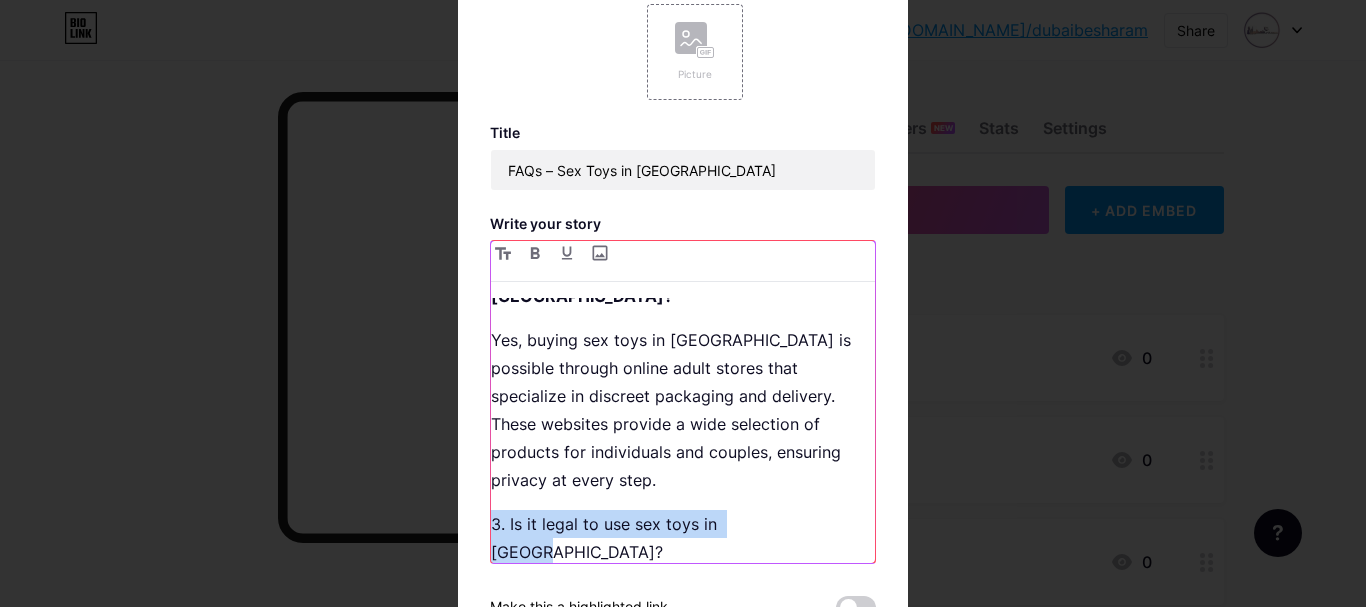 click on "3. Is it legal to use sex toys in Dubai?" at bounding box center [683, 538] 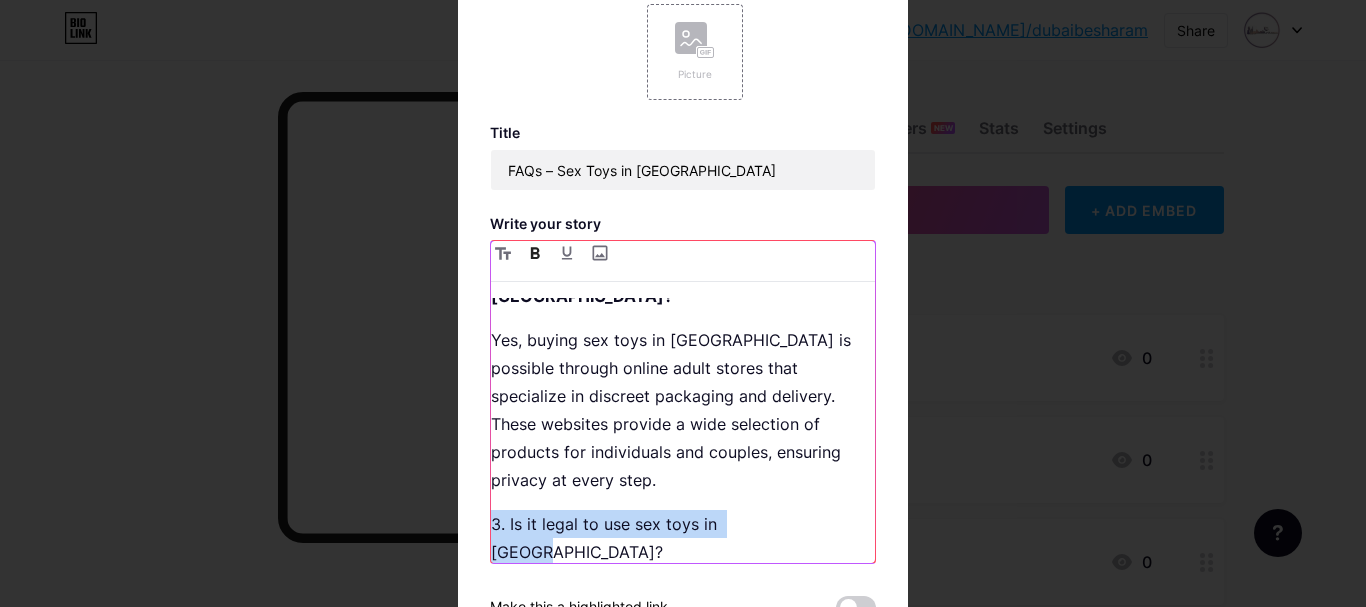 click 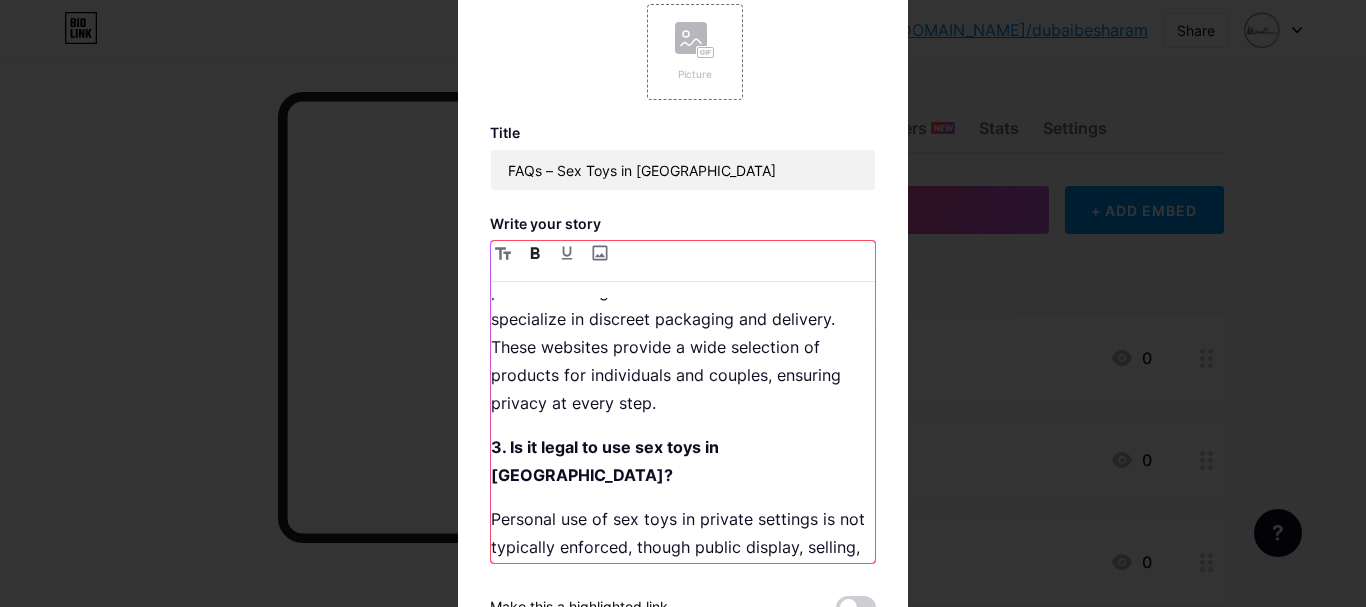 scroll, scrollTop: 500, scrollLeft: 0, axis: vertical 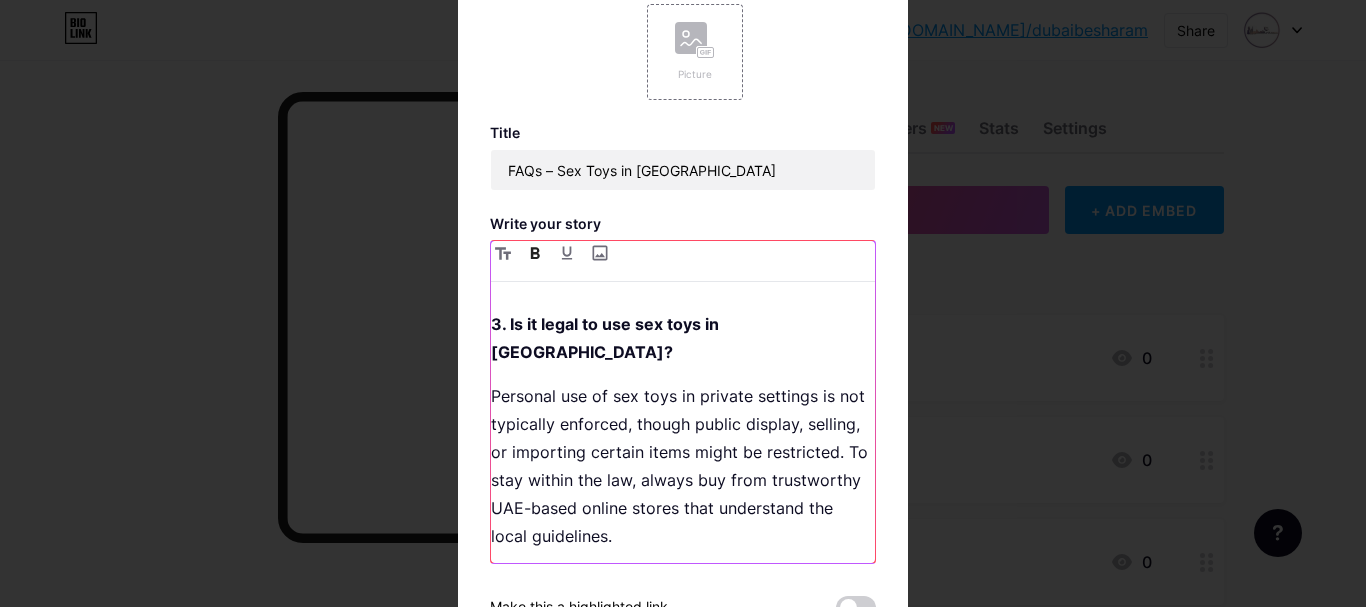 click on "4. How to buy and use sex toys in UAE?" at bounding box center [683, 594] 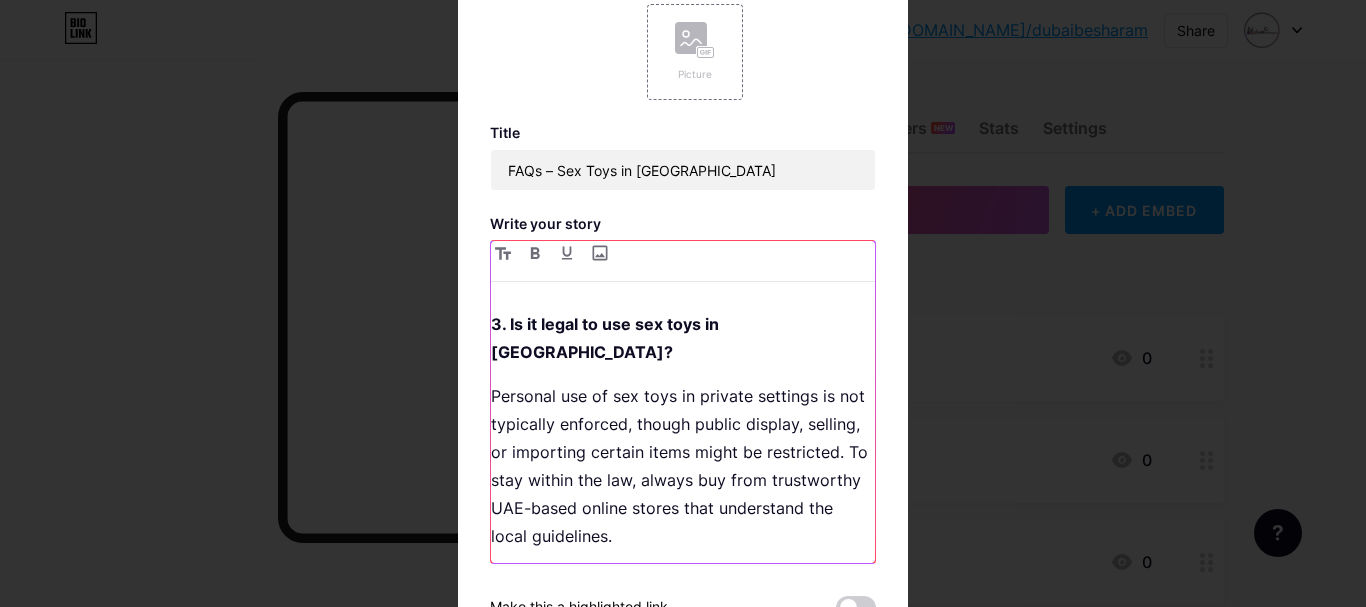 click on "4. How to buy and use sex toys in UAE?" at bounding box center [683, 594] 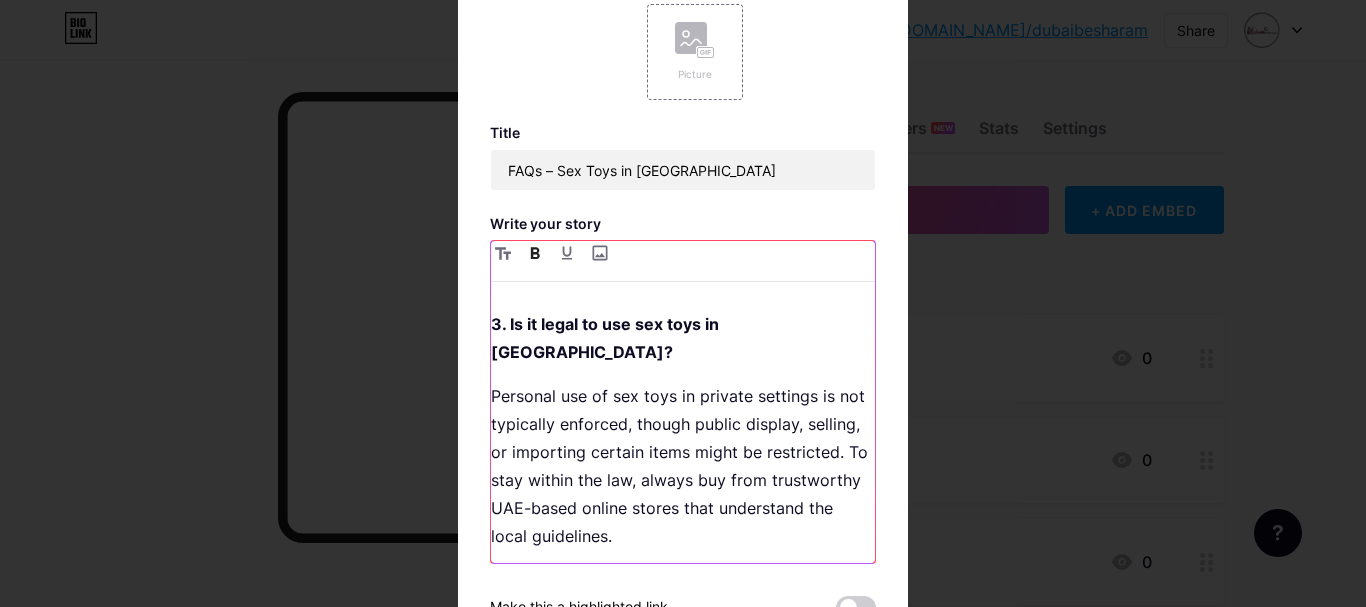click 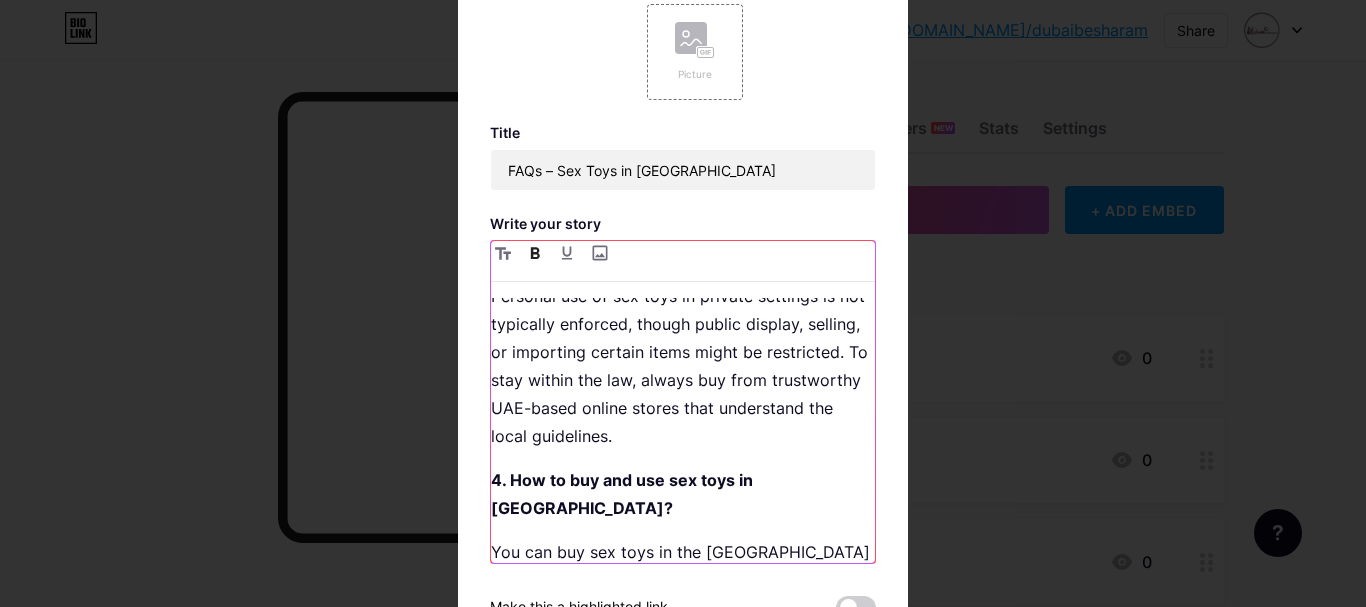 scroll, scrollTop: 800, scrollLeft: 0, axis: vertical 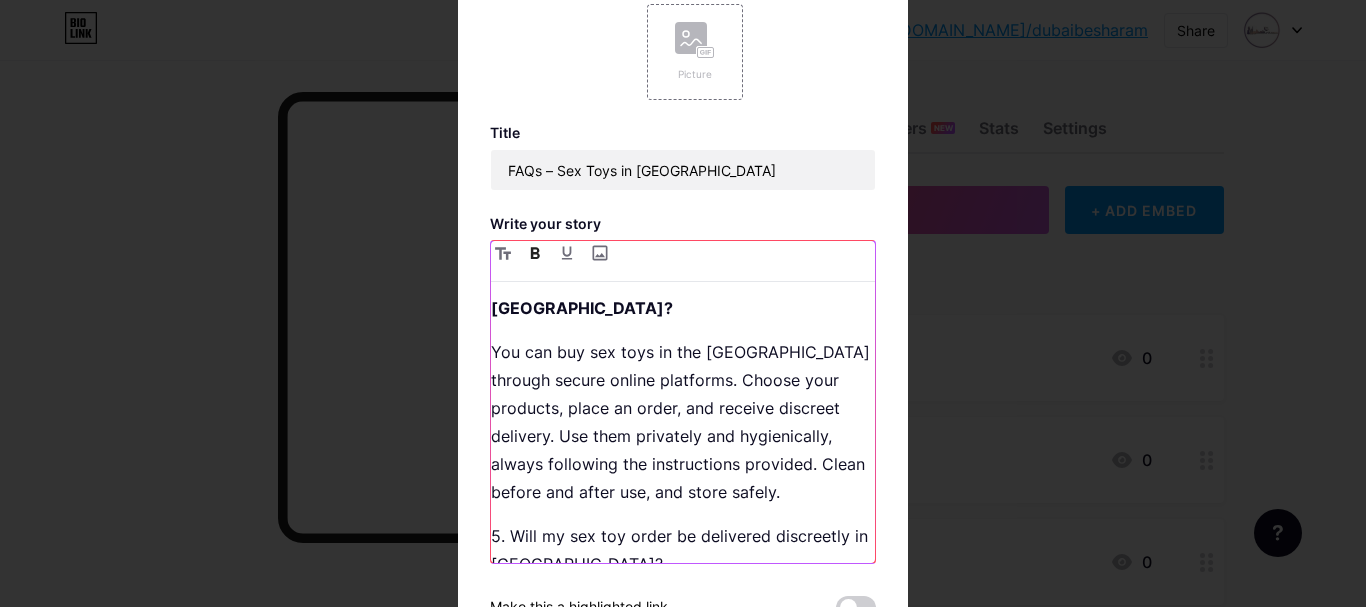 click on "5. Will my sex toy order be delivered discreetly in Dubai?" at bounding box center [683, 550] 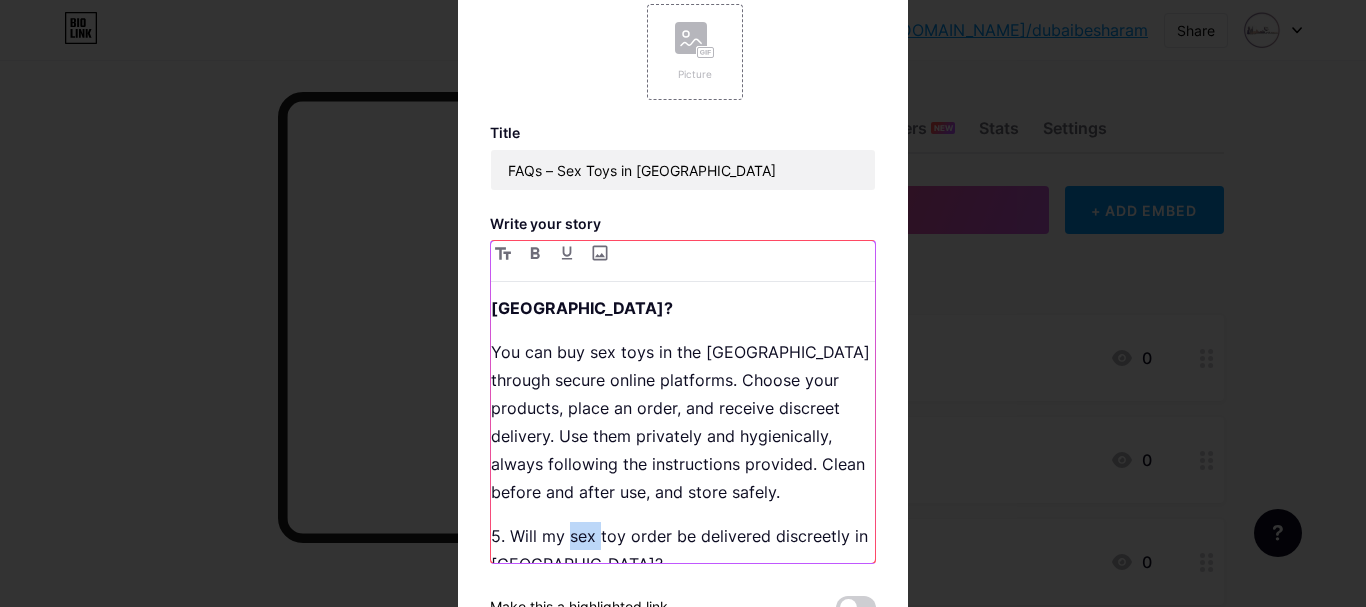 click on "5. Will my sex toy order be delivered discreetly in Dubai?" at bounding box center (683, 550) 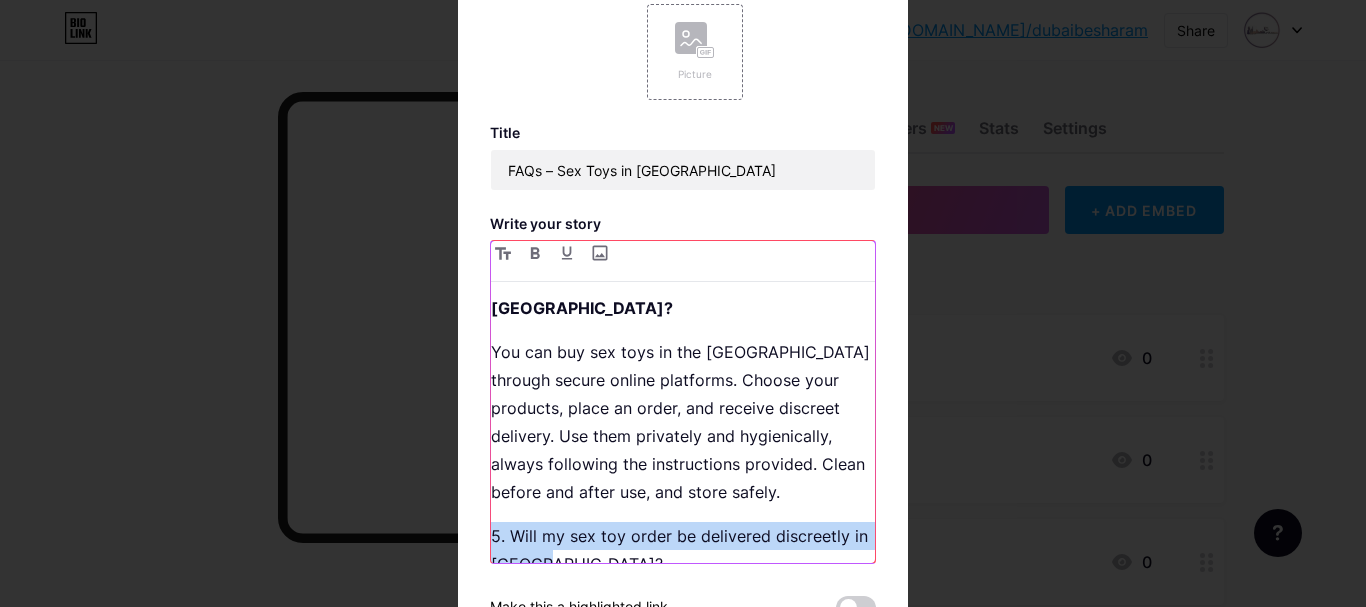 click on "5. Will my sex toy order be delivered discreetly in Dubai?" at bounding box center (683, 550) 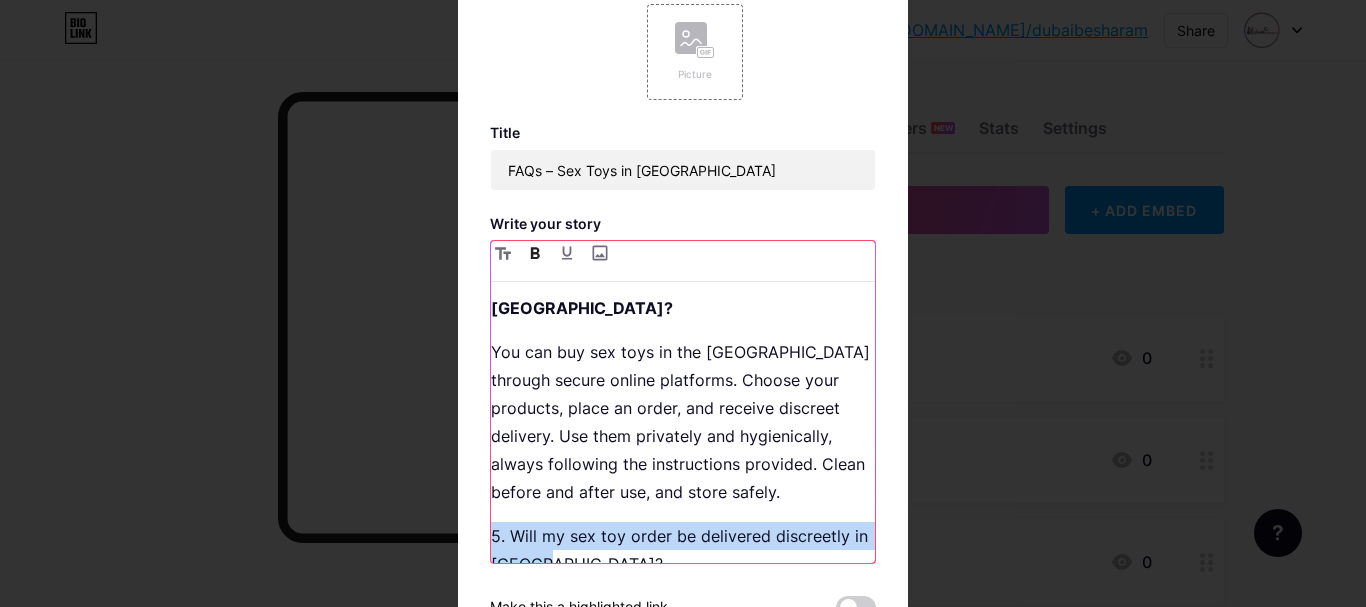 click at bounding box center [535, 253] 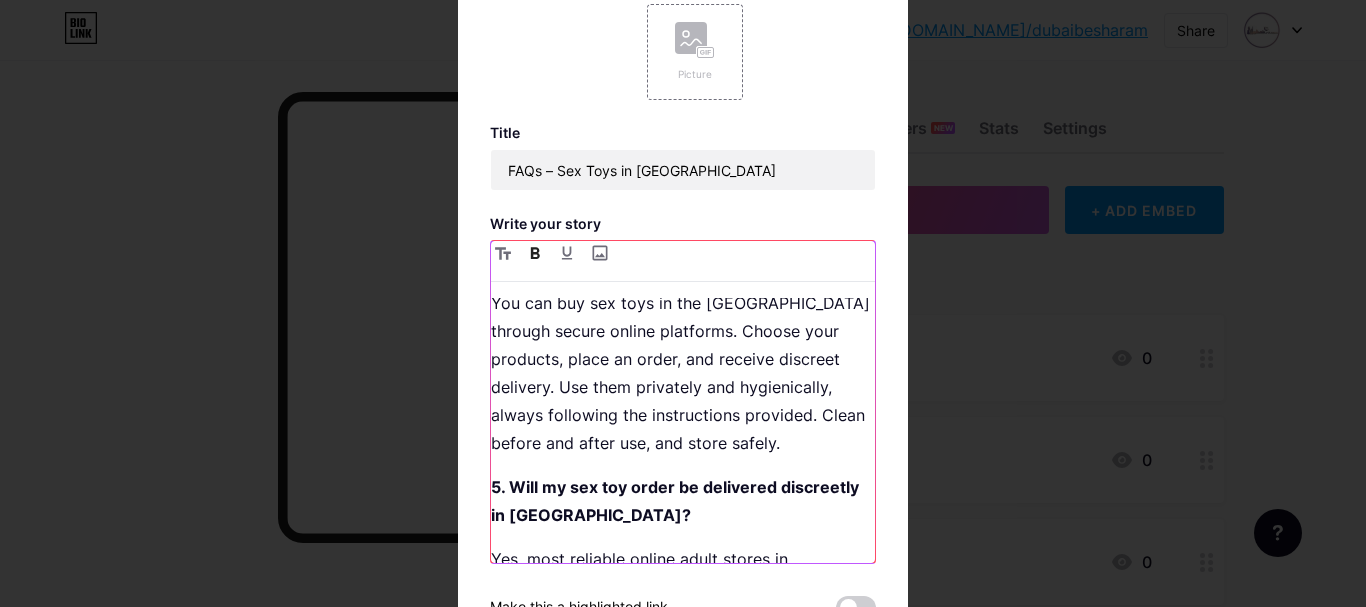 scroll, scrollTop: 875, scrollLeft: 0, axis: vertical 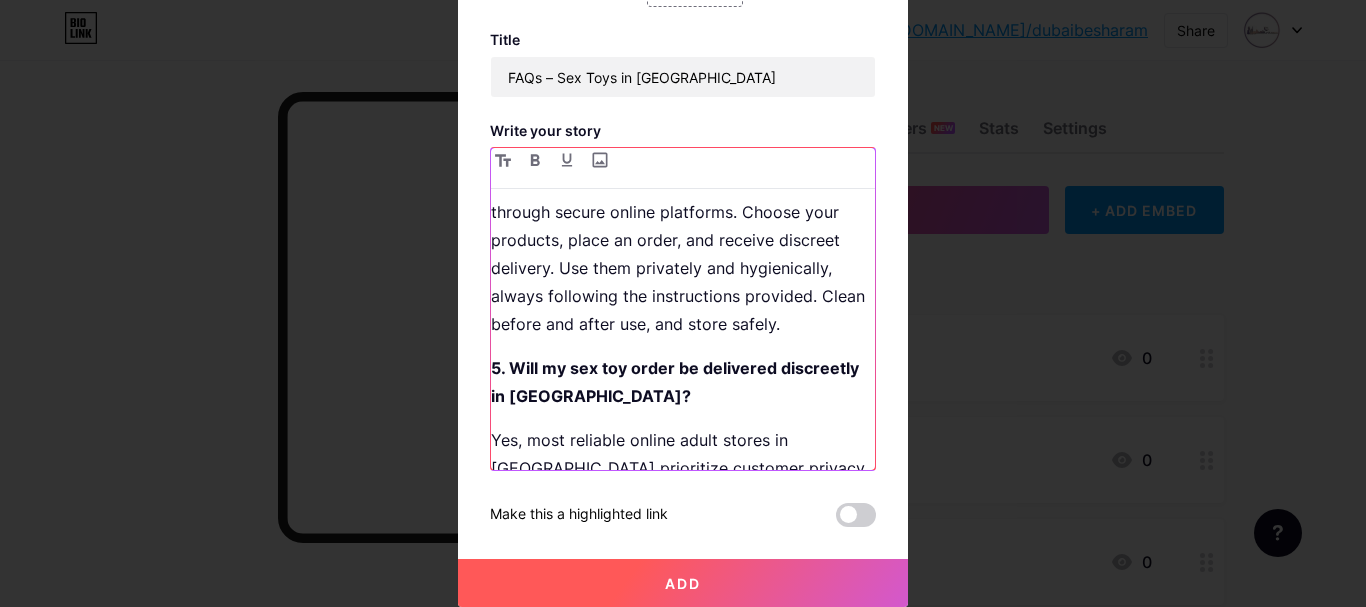 click on "Yes, most reliable online adult stores in Dubai prioritize customer privacy. Orders are packed in plain, non-branded packaging with no mention of contents, ensuring complete confidentiality." at bounding box center (683, 496) 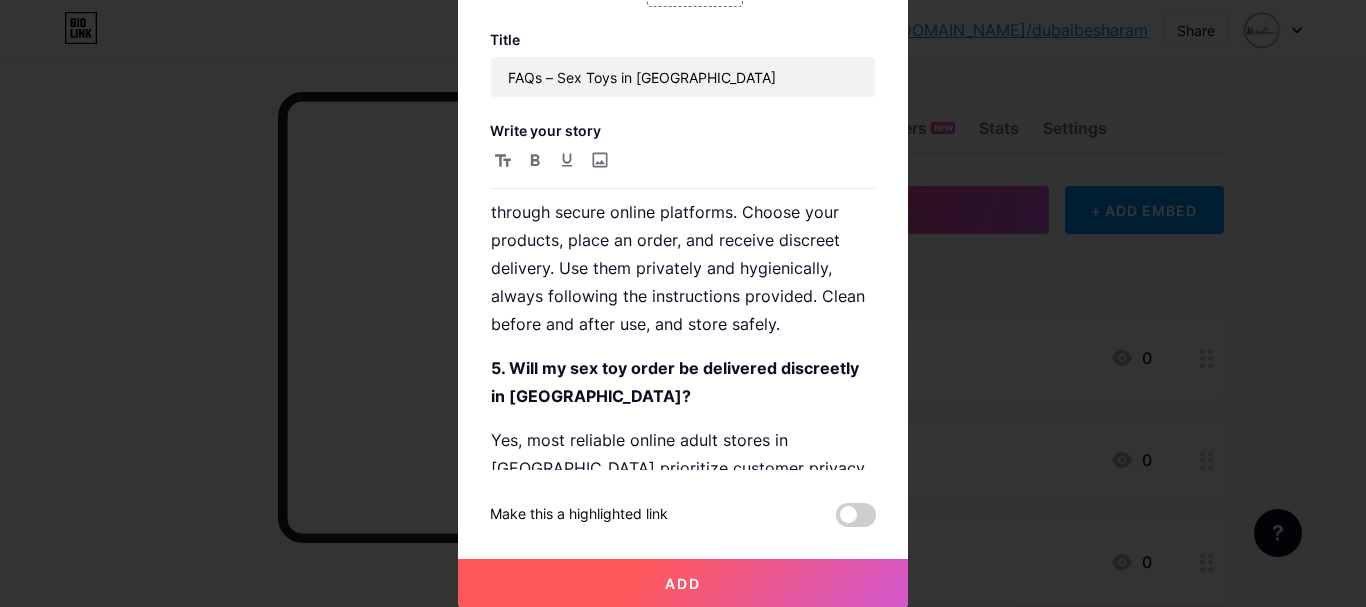 click on "Add" at bounding box center [683, 583] 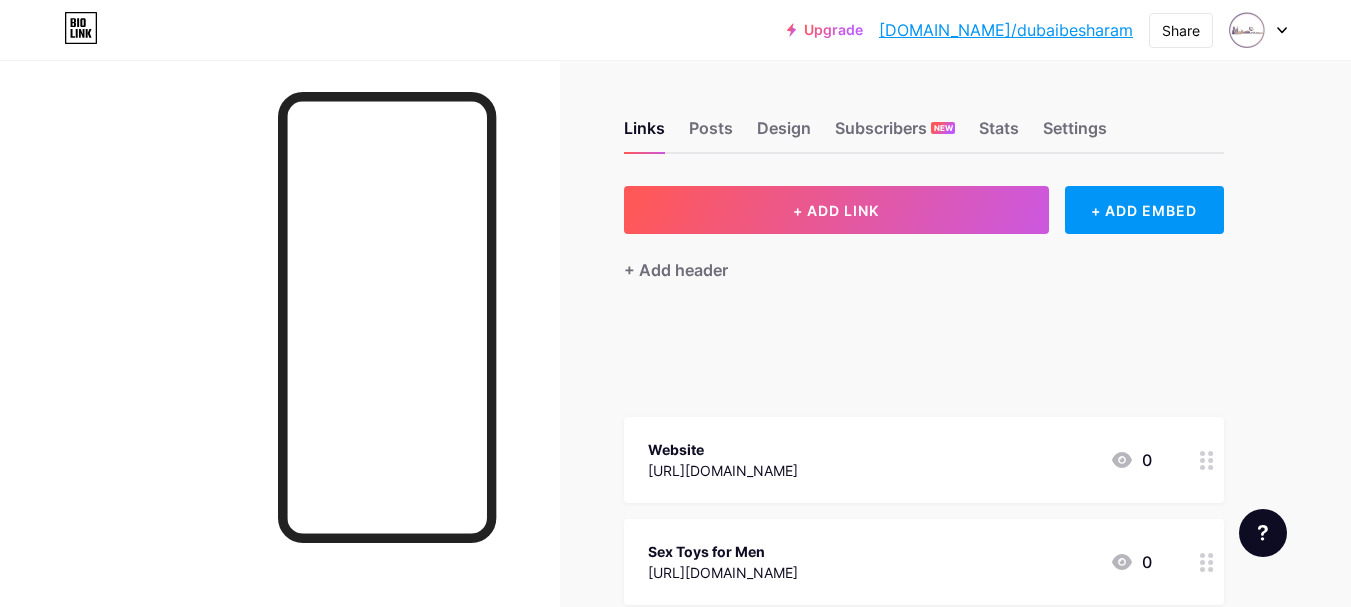 type 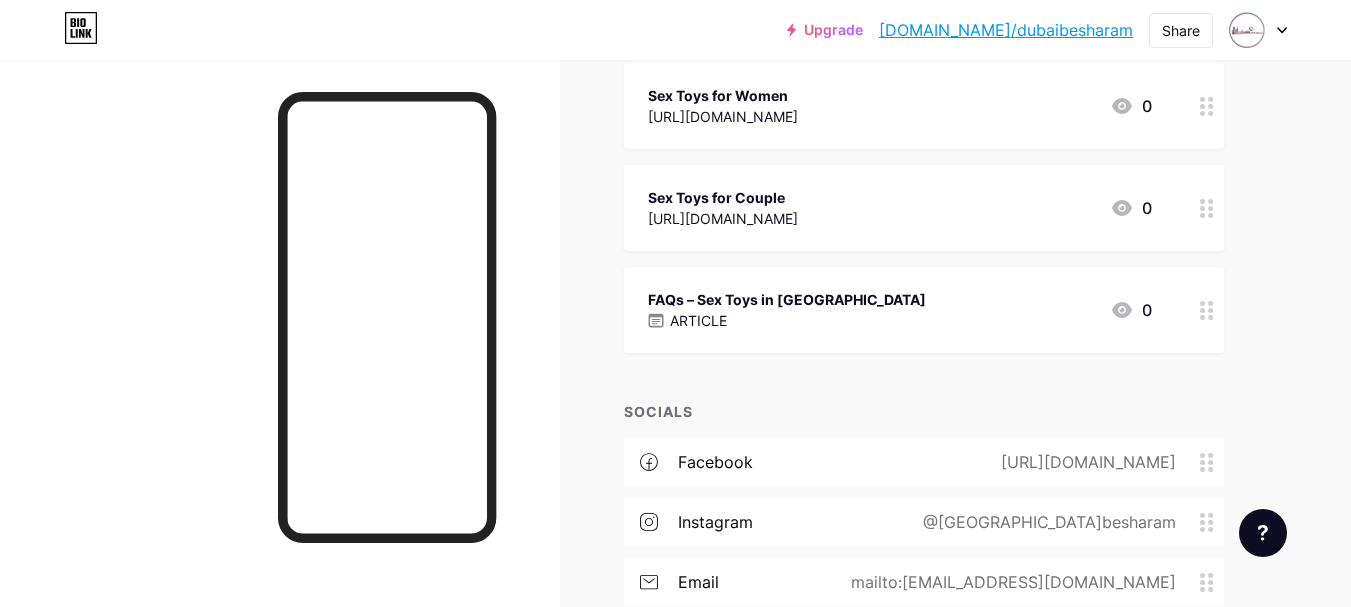 scroll, scrollTop: 556, scrollLeft: 0, axis: vertical 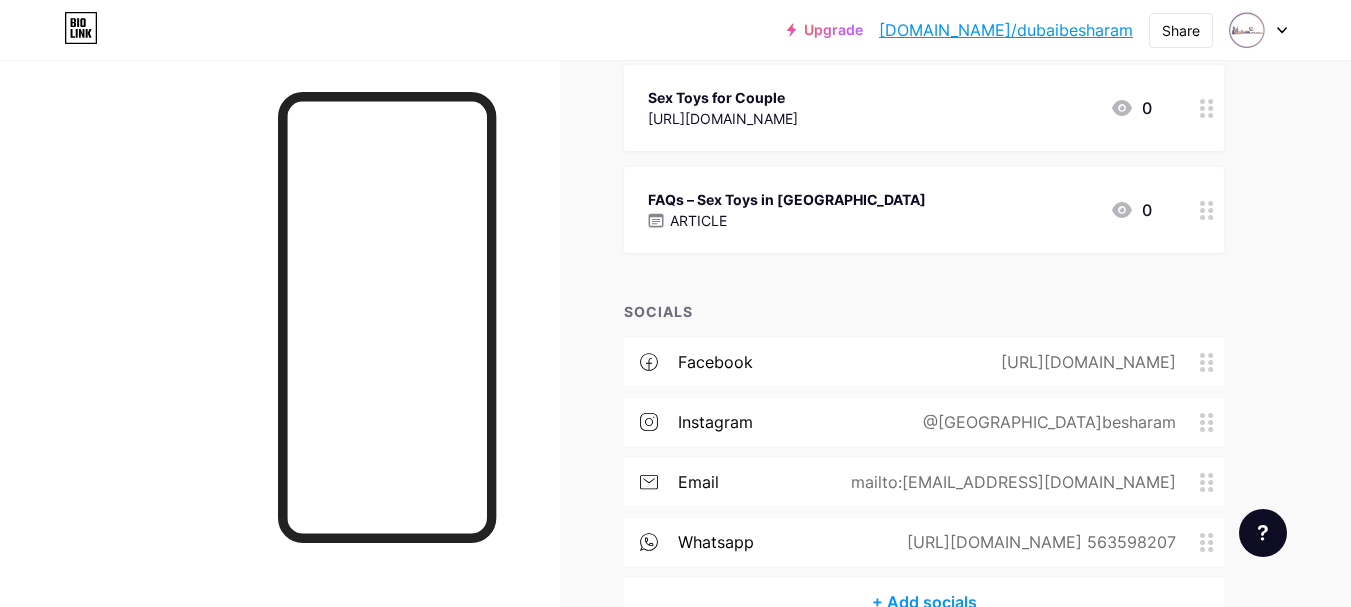 click 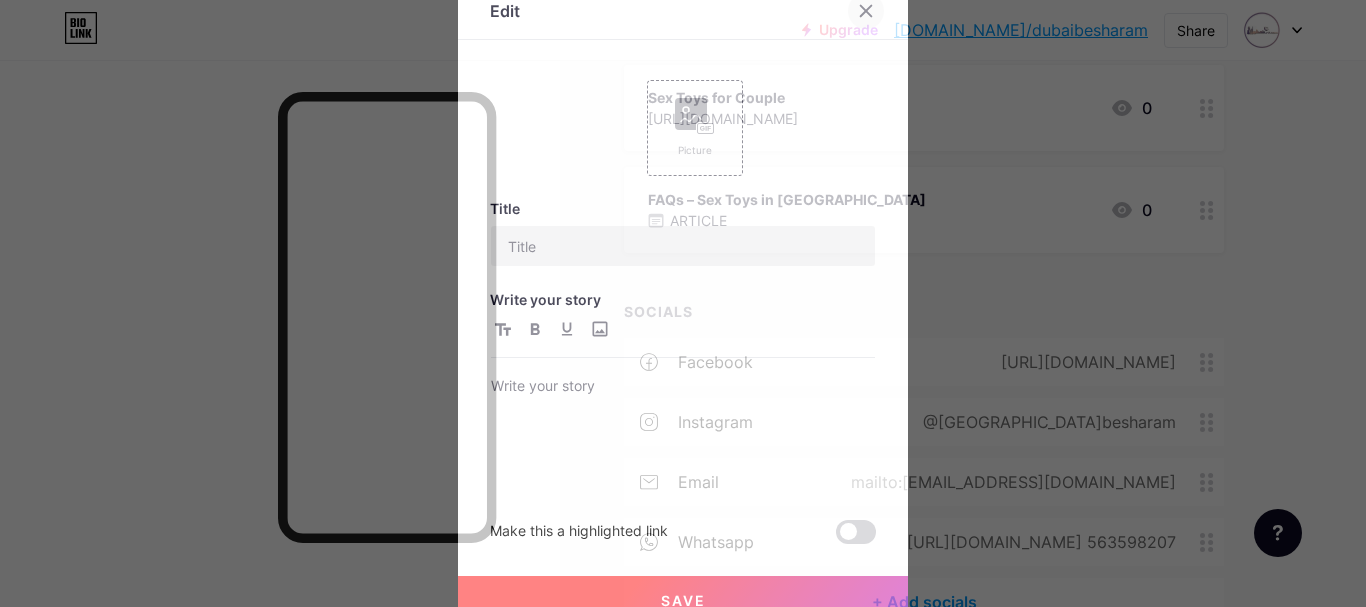 type on "FAQs – Sex Toys in Dubai" 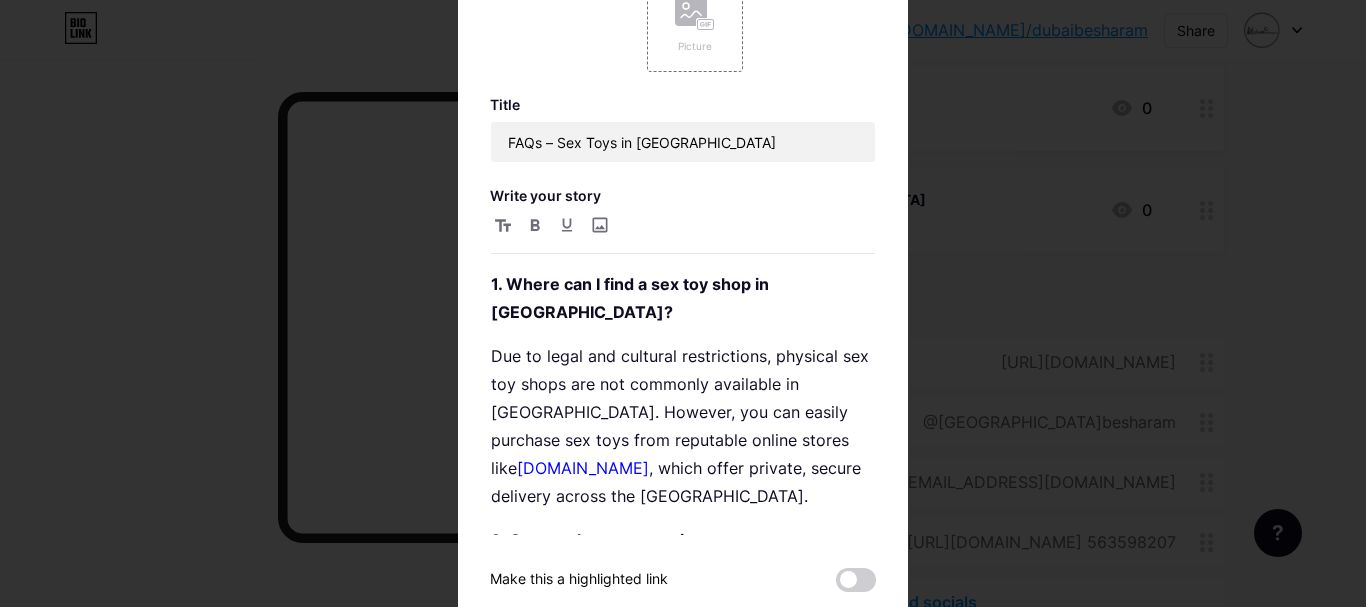 click on "Picture" at bounding box center [683, 24] 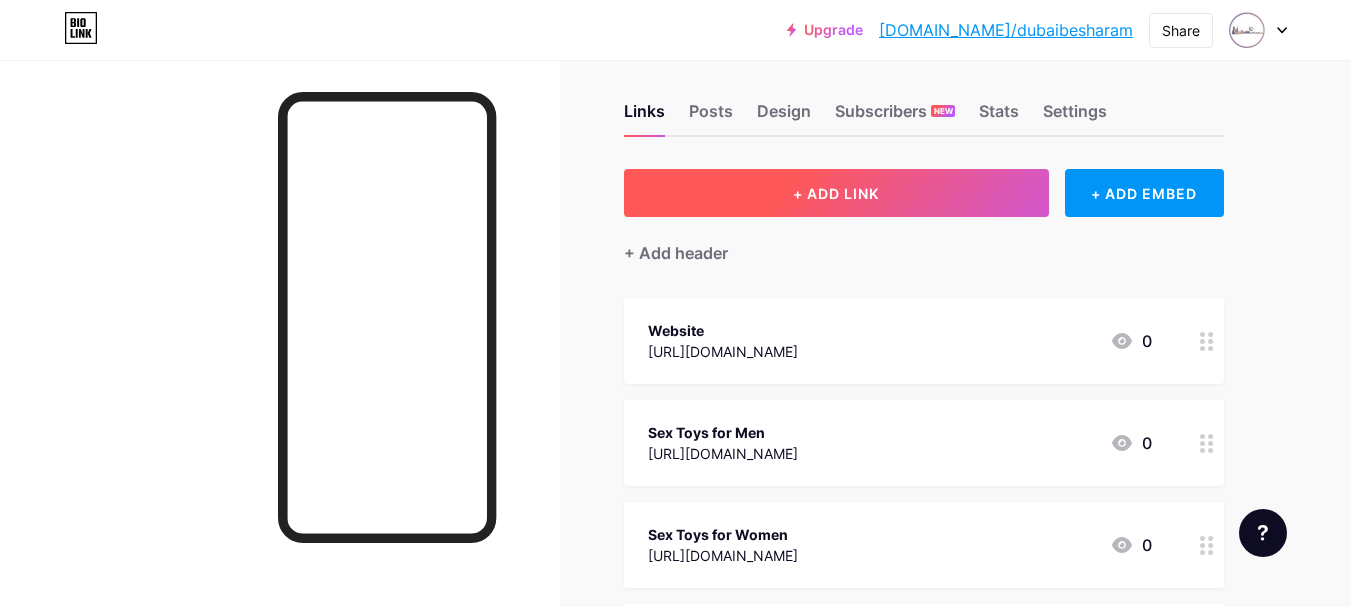scroll, scrollTop: 0, scrollLeft: 0, axis: both 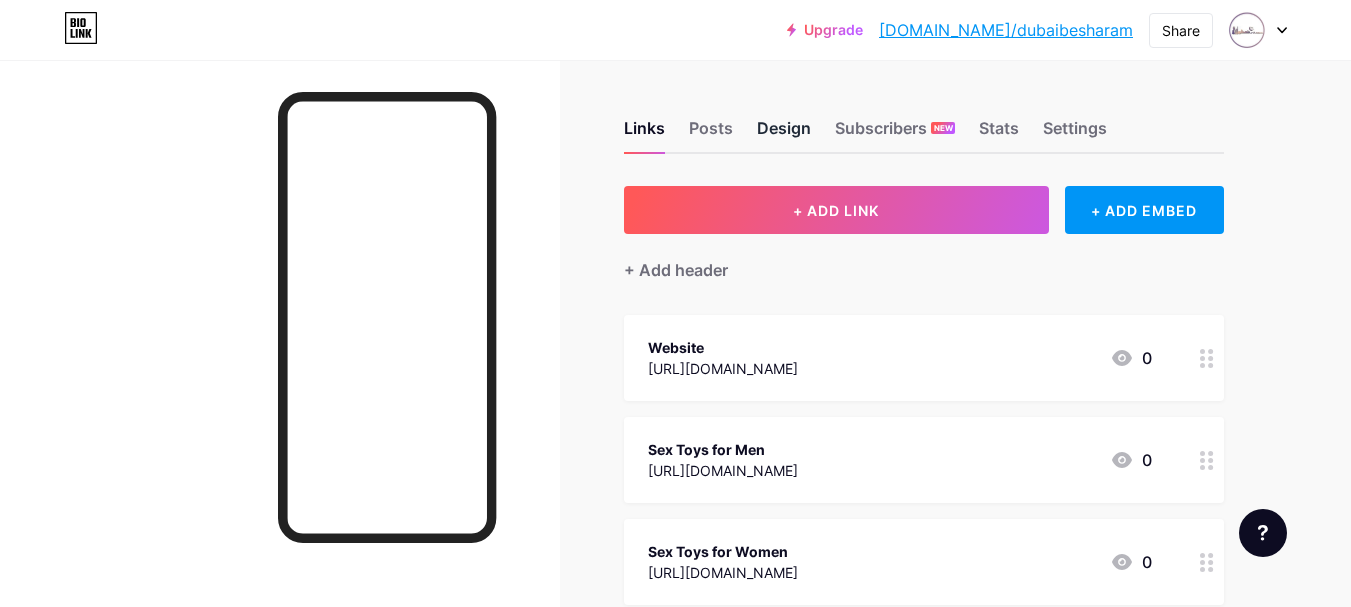 click on "Design" at bounding box center (784, 134) 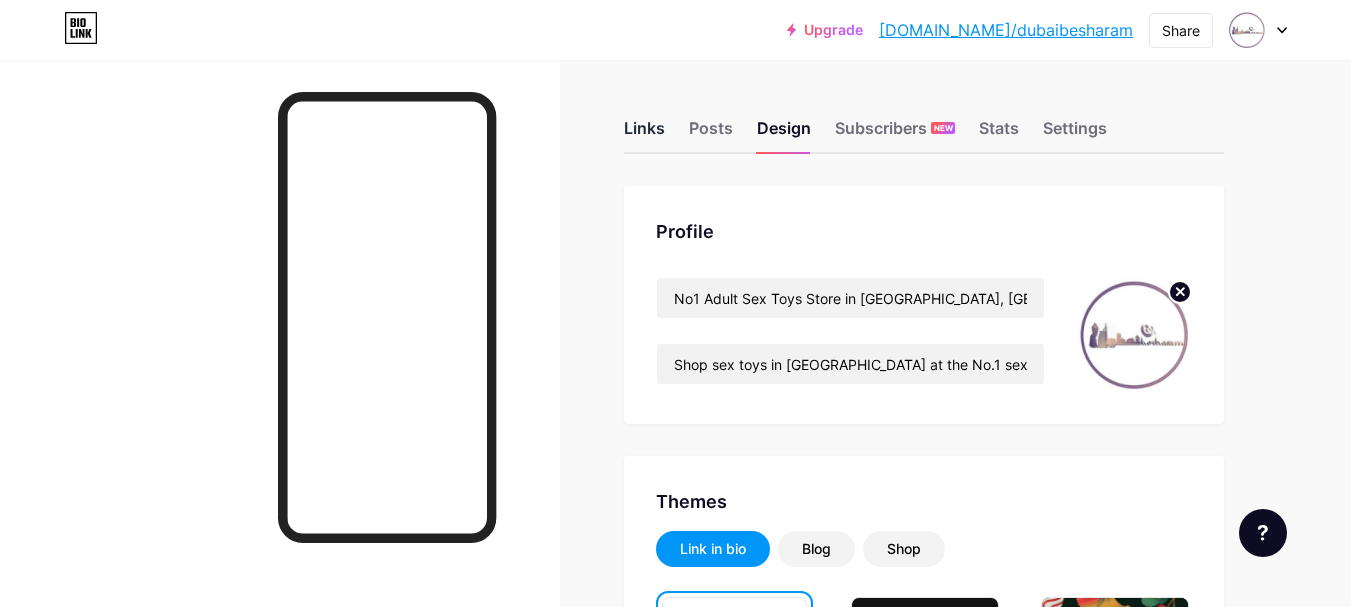 click on "Links" at bounding box center (644, 134) 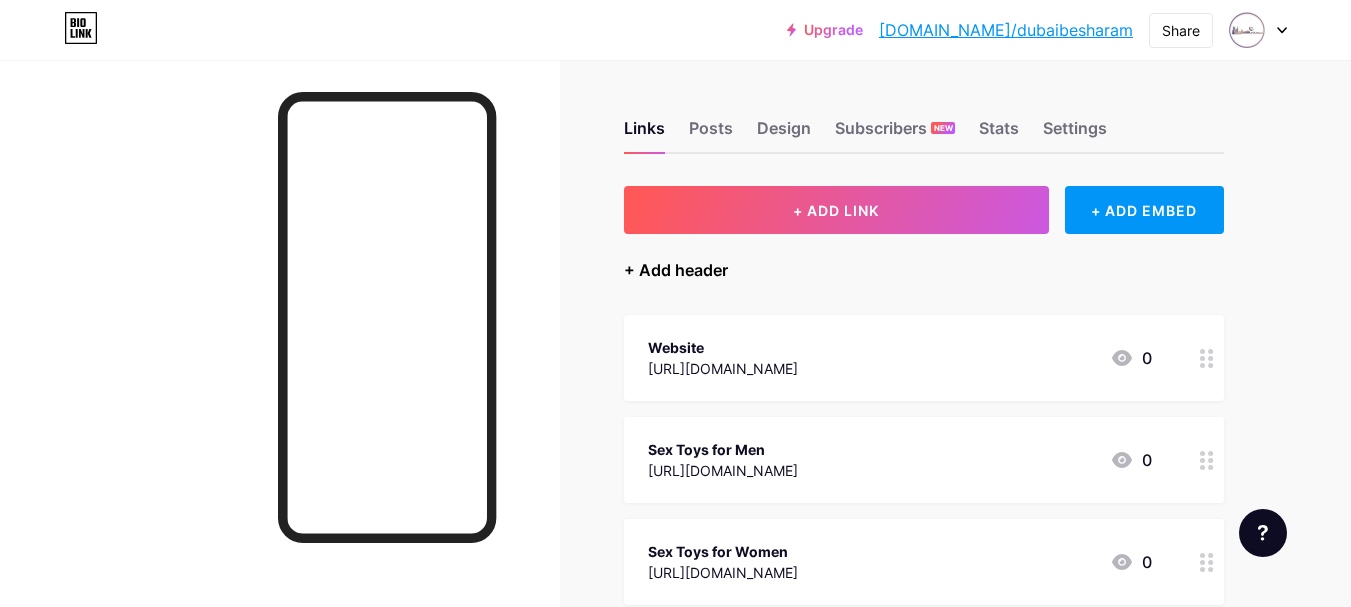 click on "+ Add header" at bounding box center [676, 270] 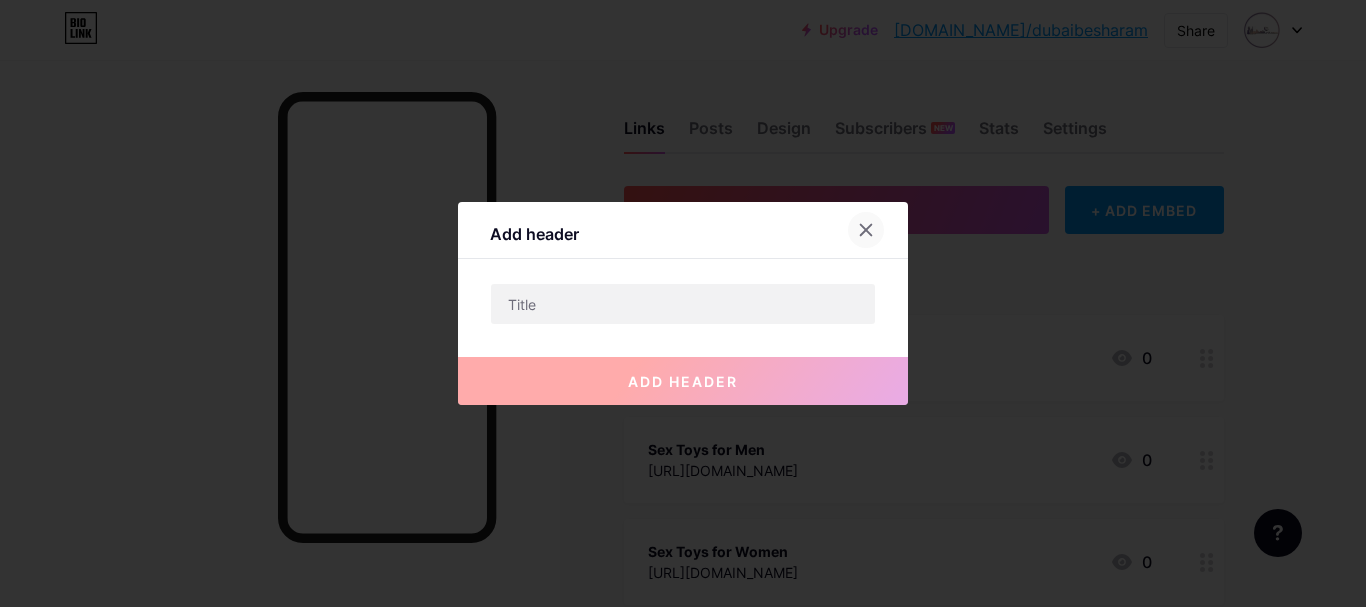 click 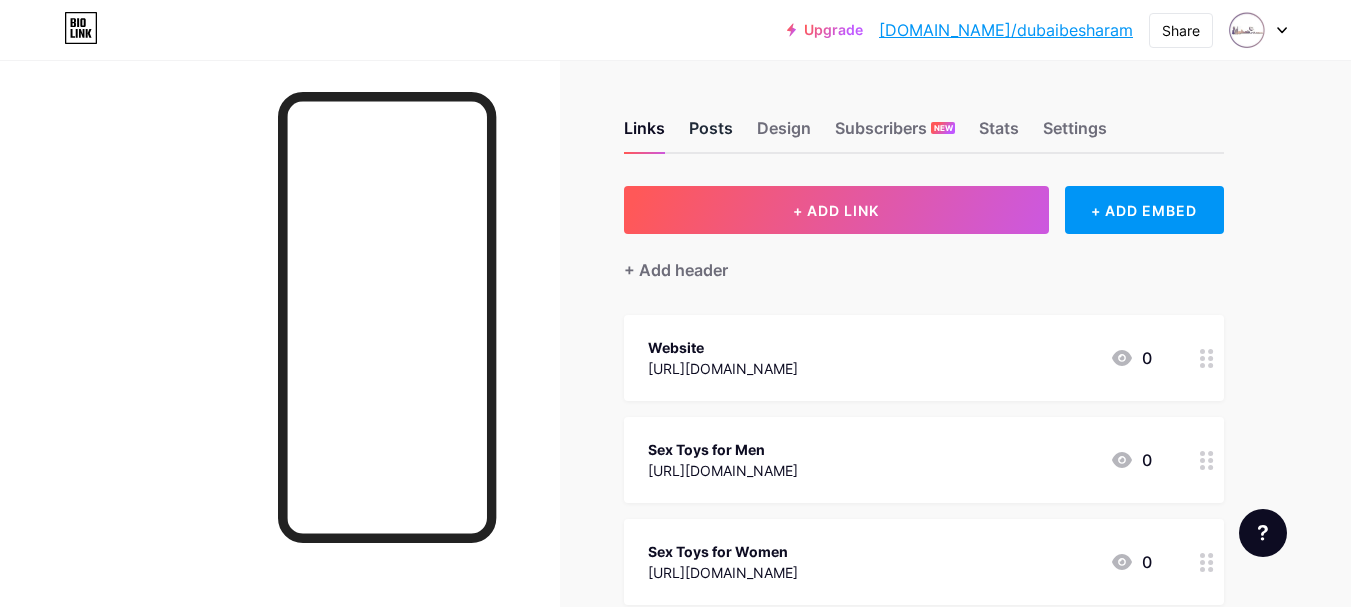 click on "Posts" at bounding box center (711, 134) 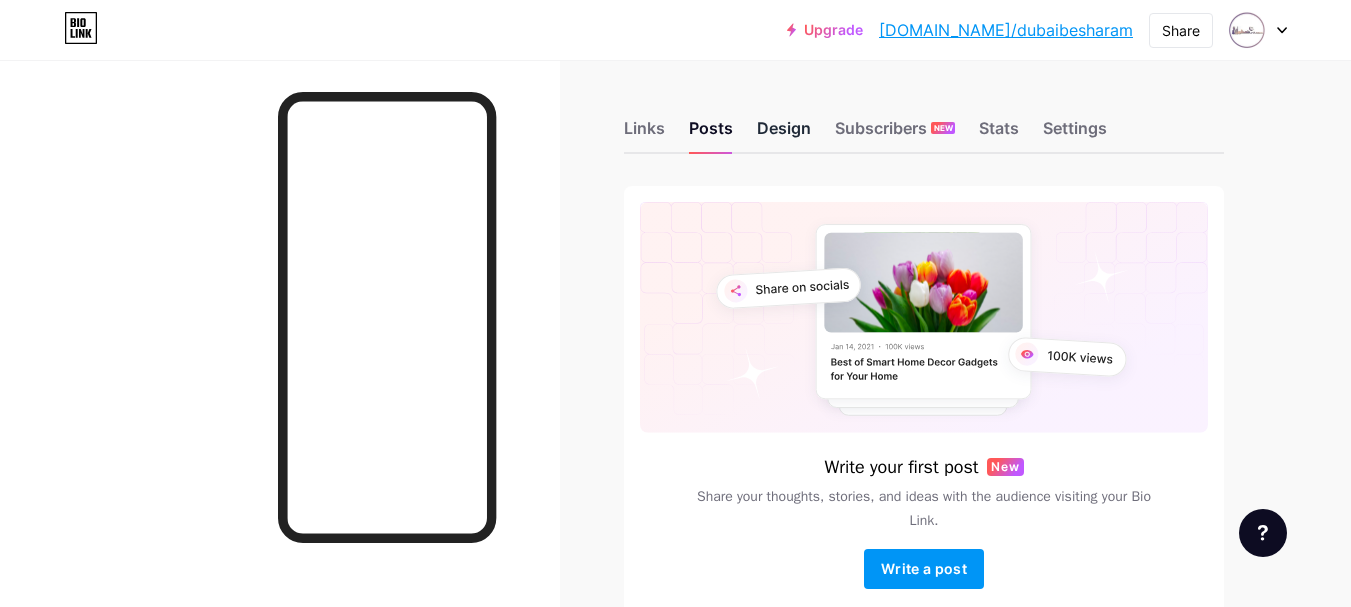 click on "Design" at bounding box center [784, 134] 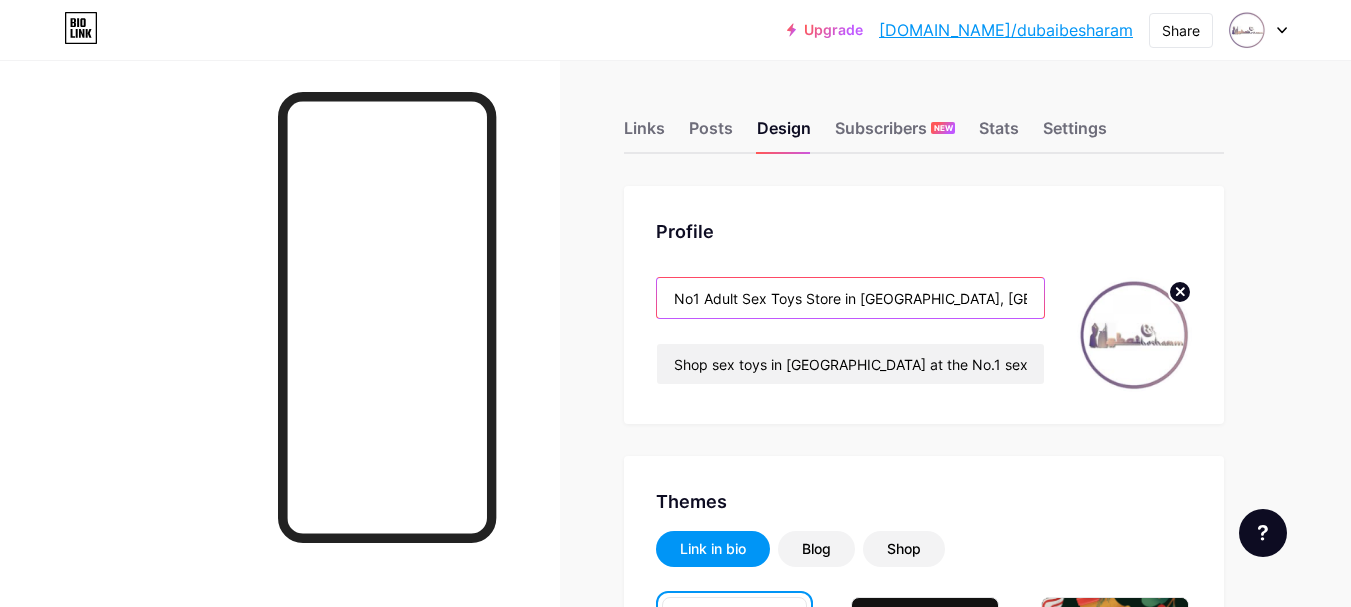 click on "No1 Adult Sex Toys Store in Dubai, UAE | dubaibesharam.com" at bounding box center (850, 298) 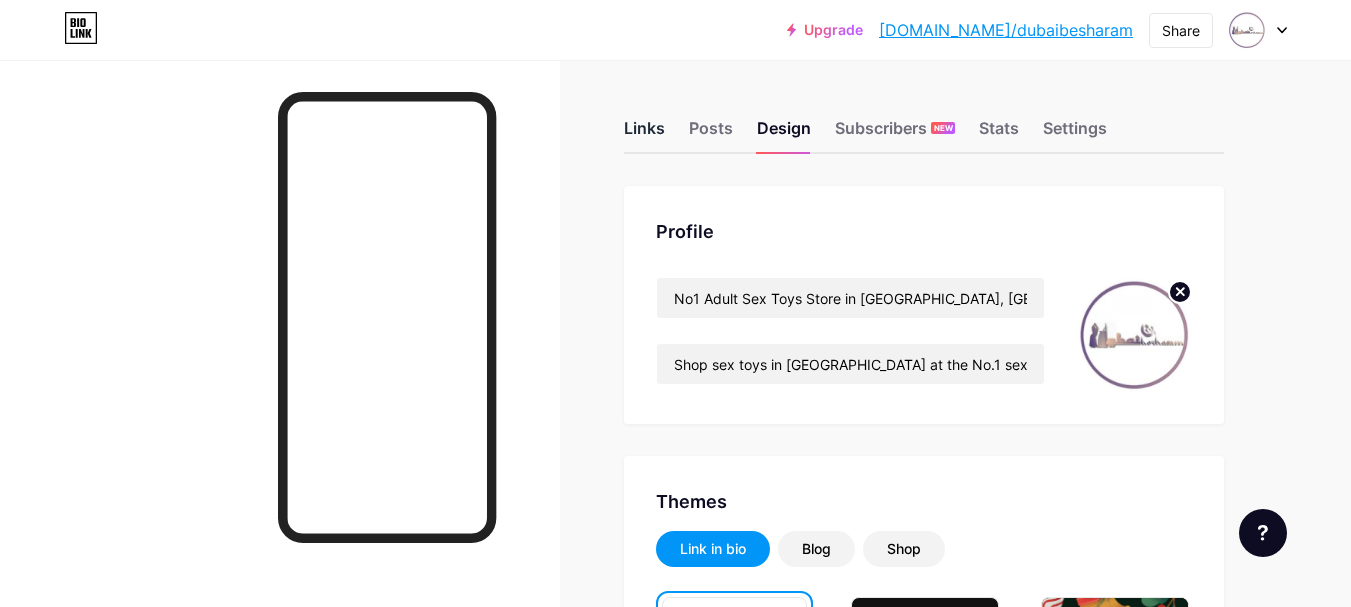 click on "Links" at bounding box center [644, 134] 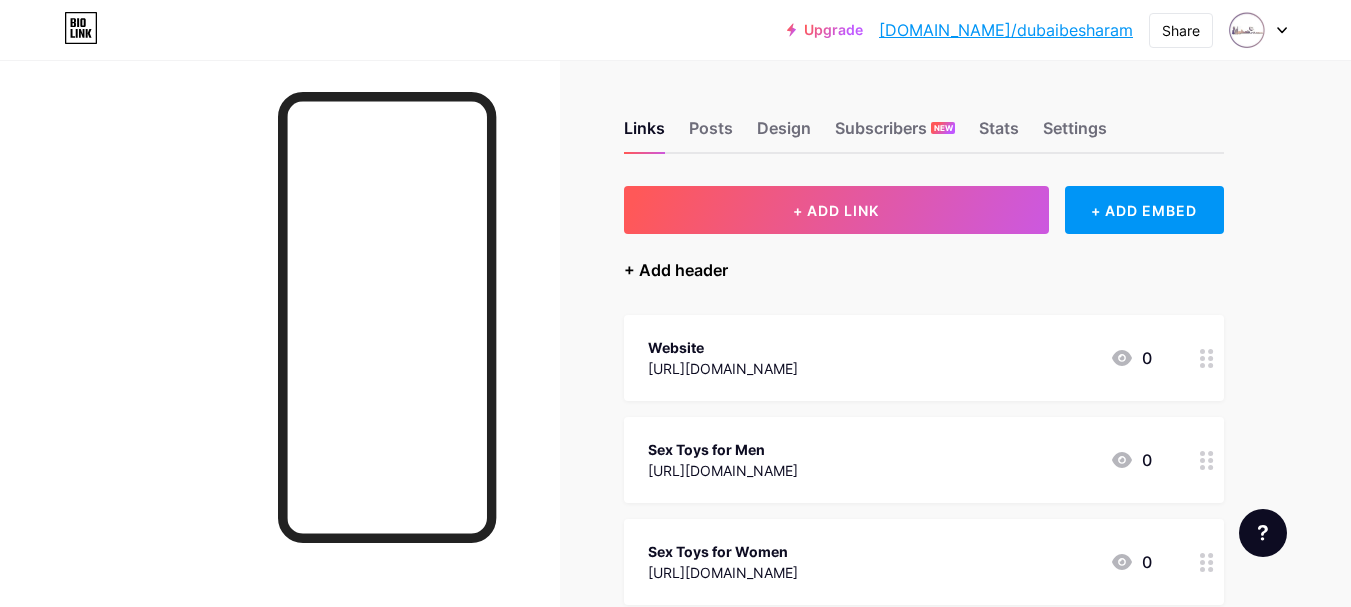 click on "+ Add header" at bounding box center (676, 270) 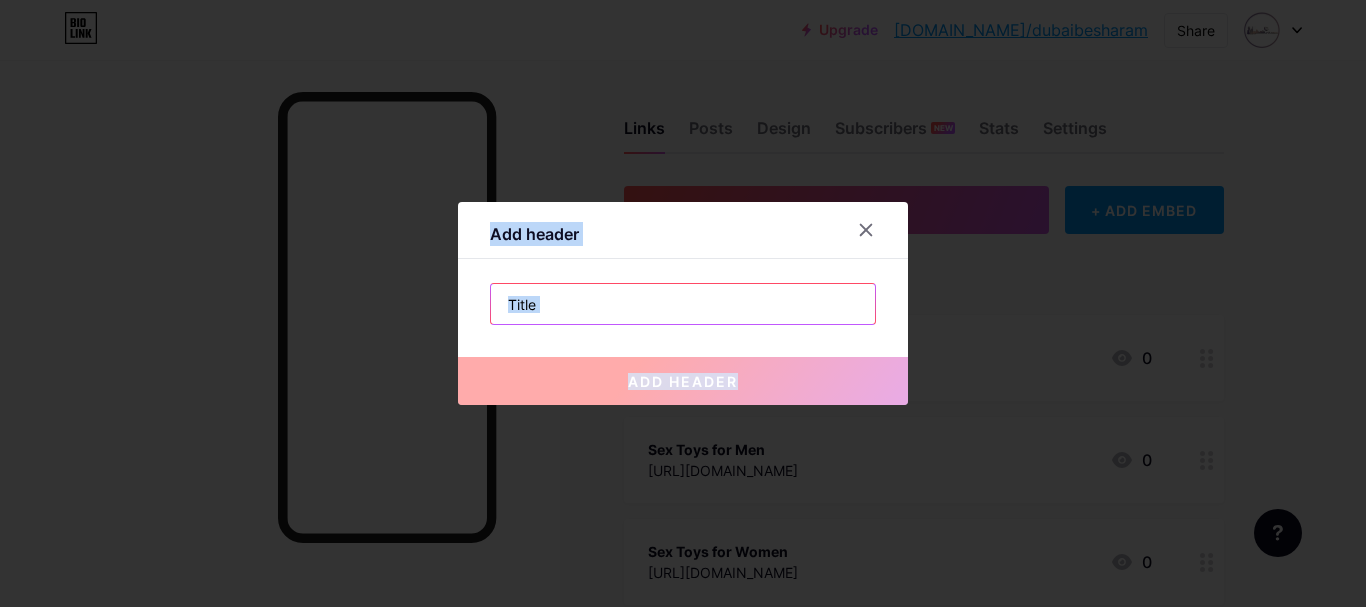 click at bounding box center [683, 304] 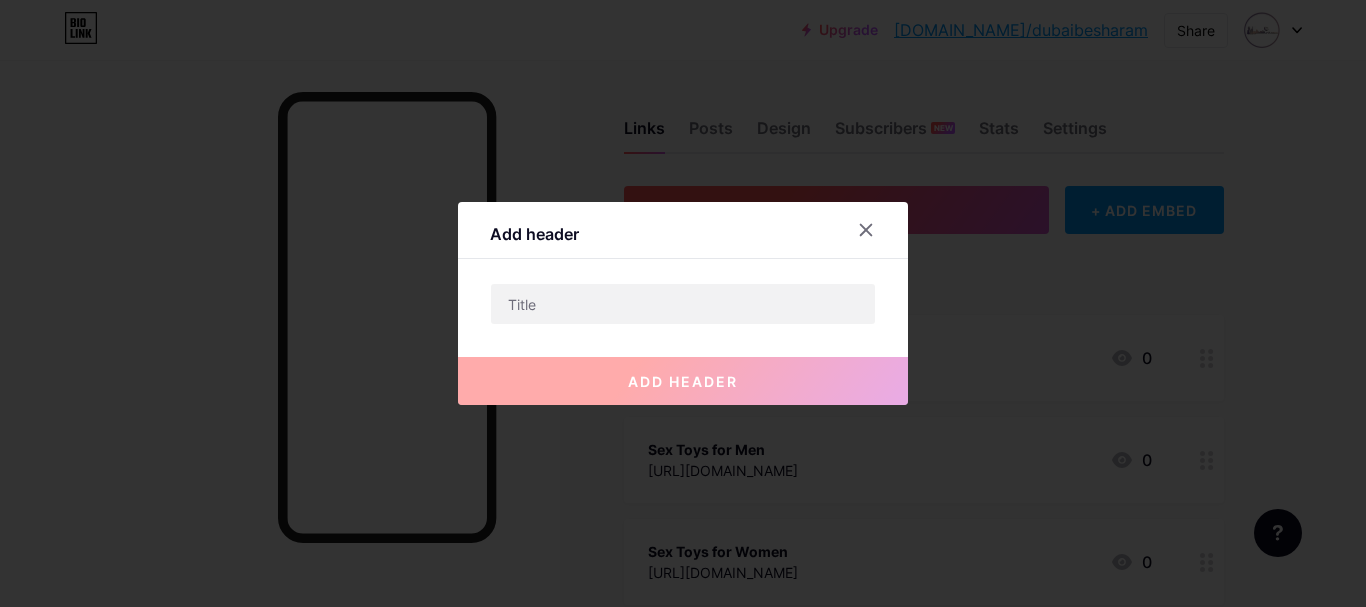 click 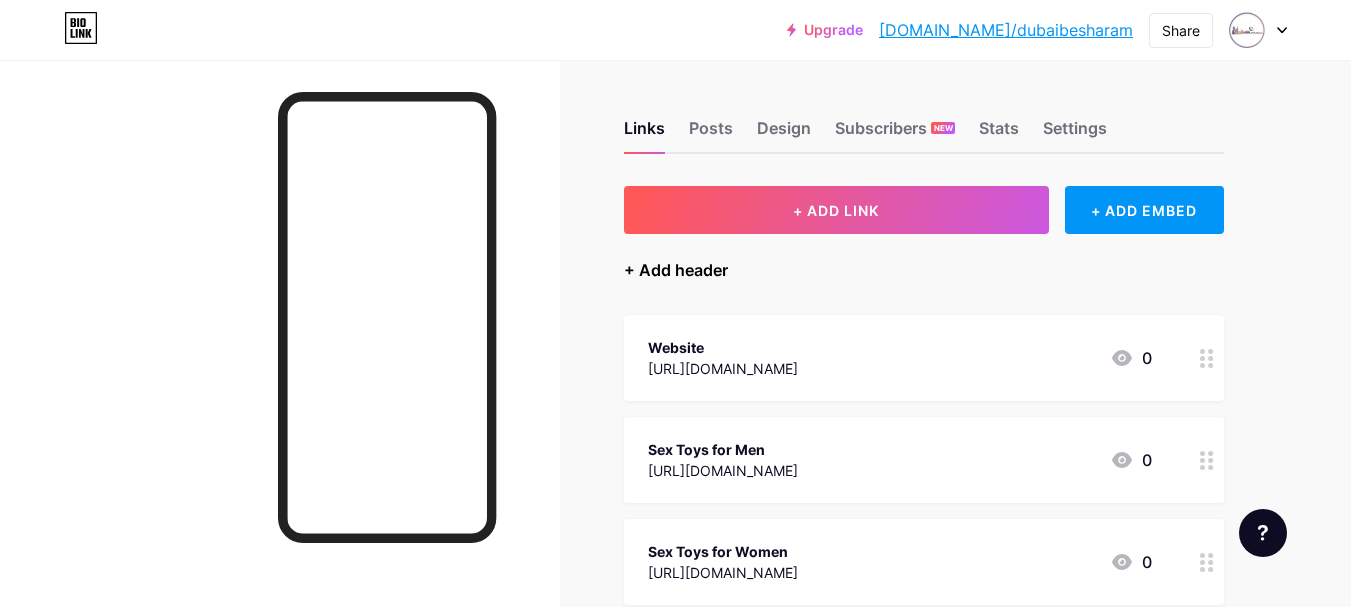 click on "+ Add header" at bounding box center [676, 270] 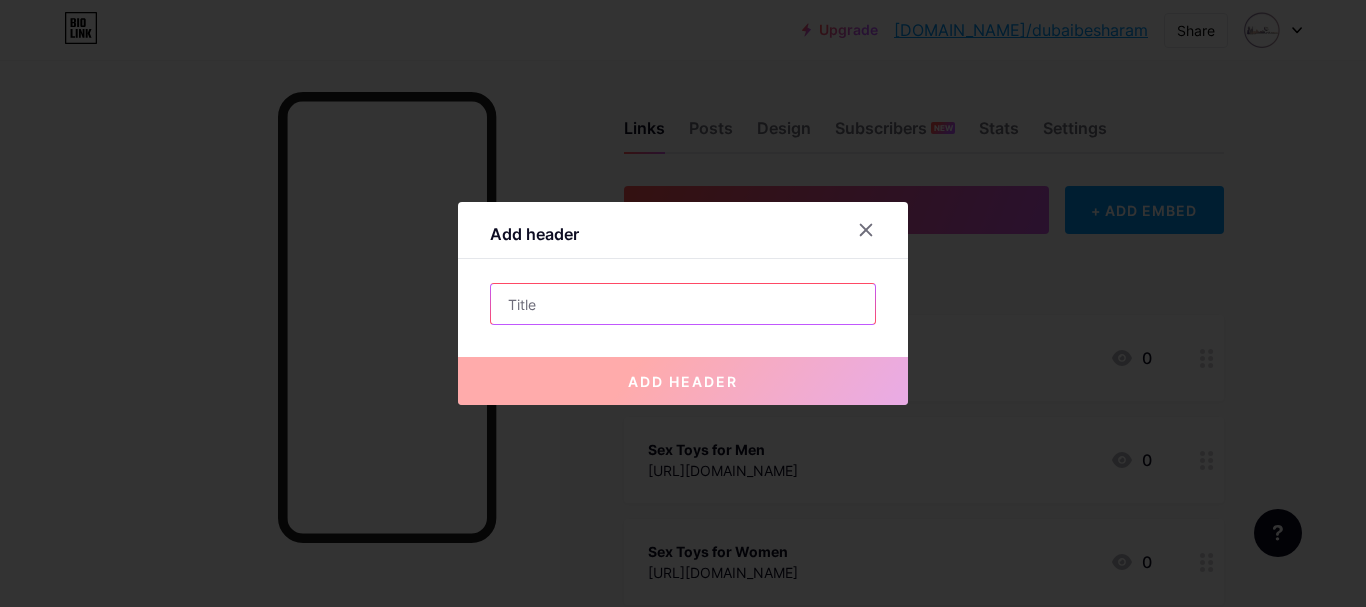 click at bounding box center [683, 304] 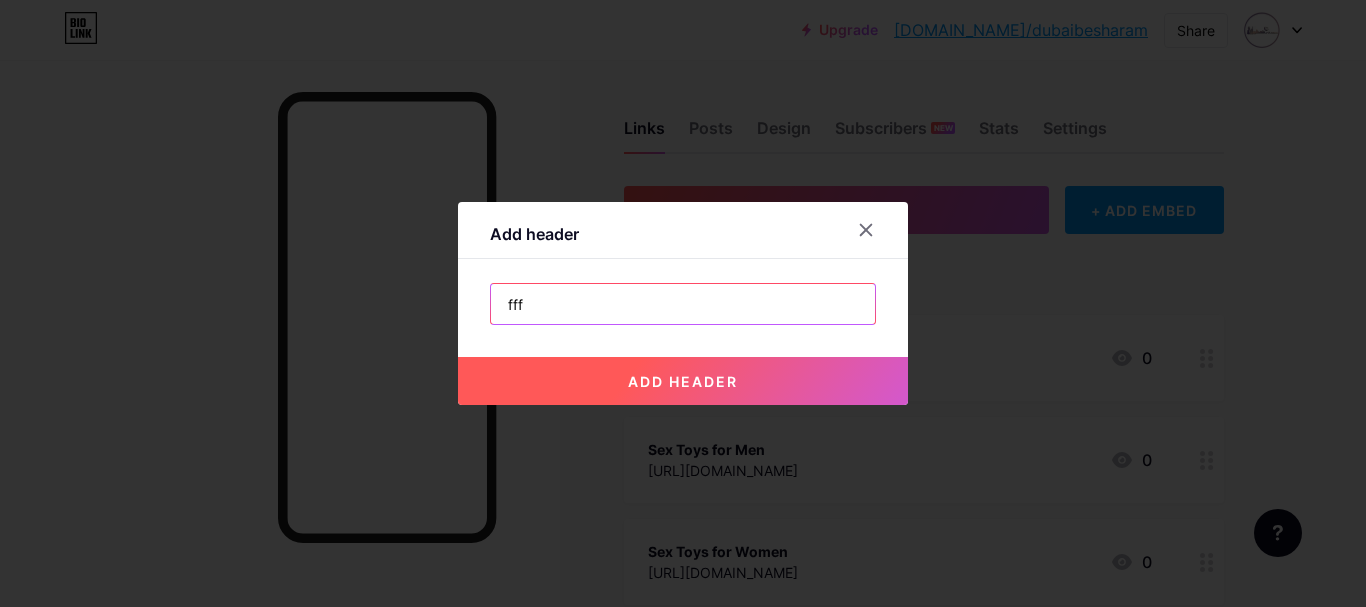 type on "fff" 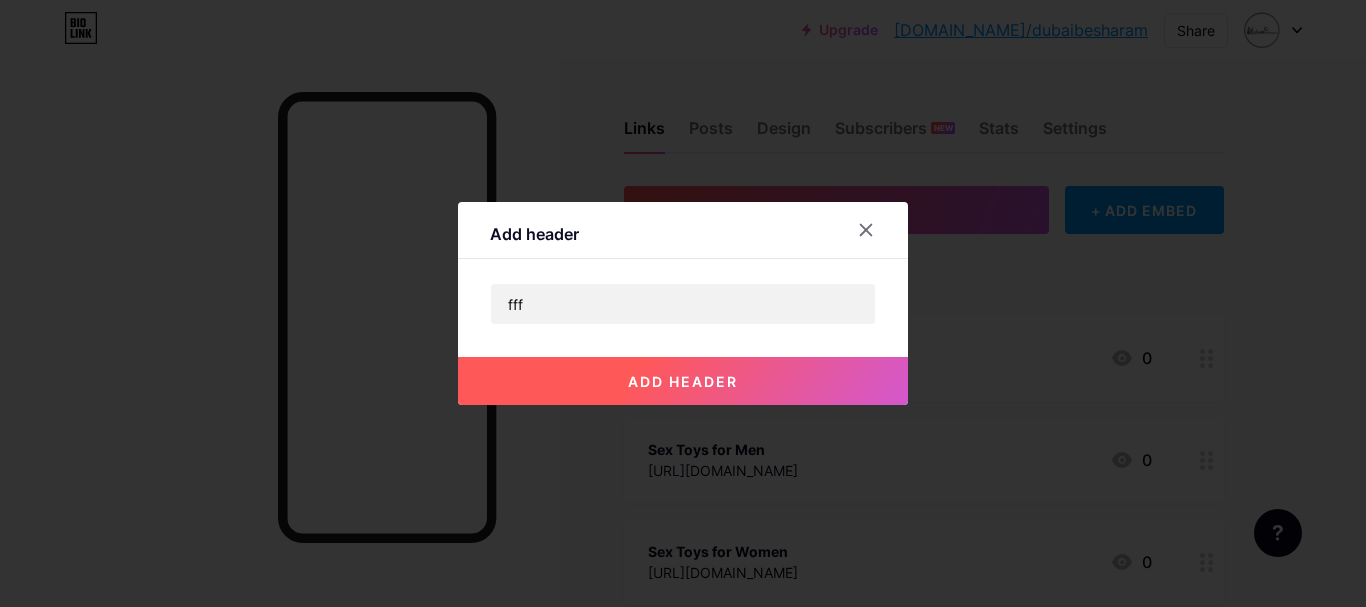 click on "add header" at bounding box center (683, 381) 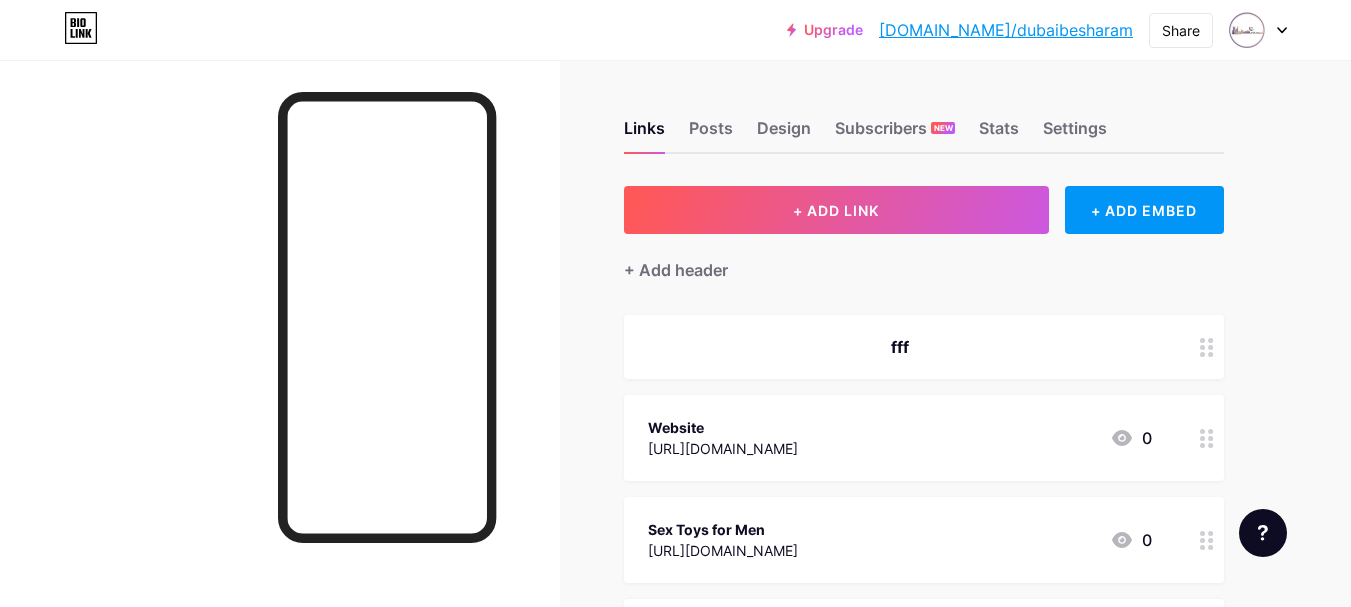 click on "fff" at bounding box center [900, 347] 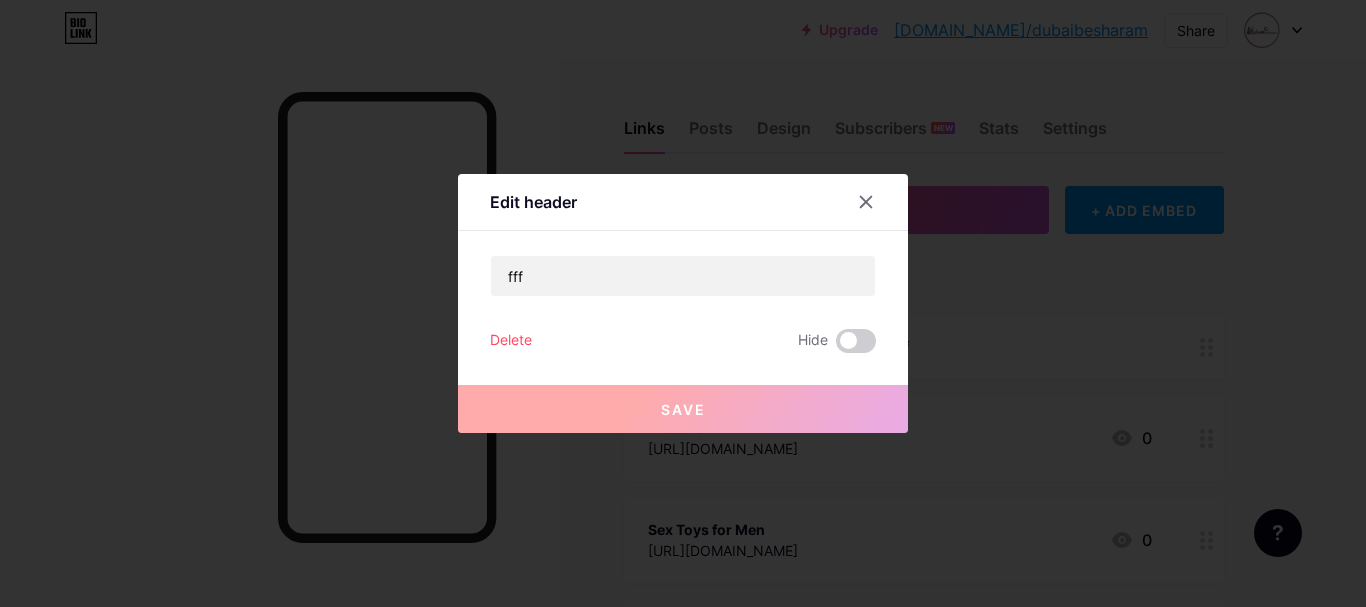 click on "Delete" at bounding box center (511, 341) 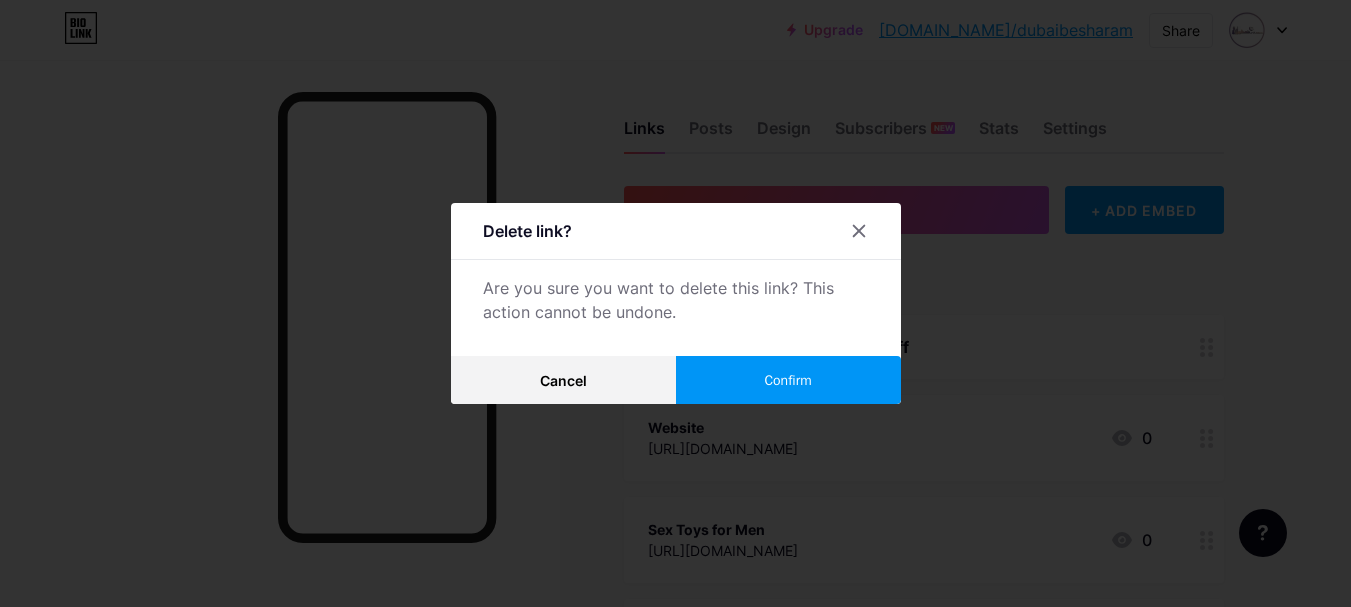 click on "Confirm" at bounding box center [788, 380] 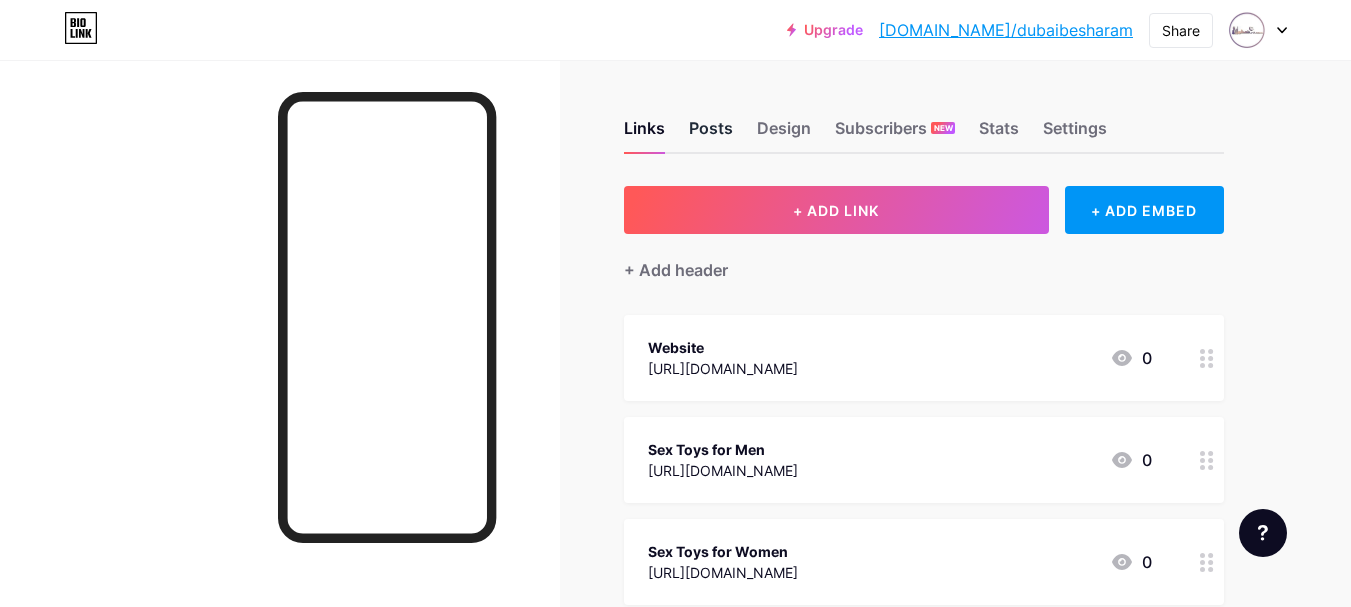 click on "Posts" at bounding box center (711, 134) 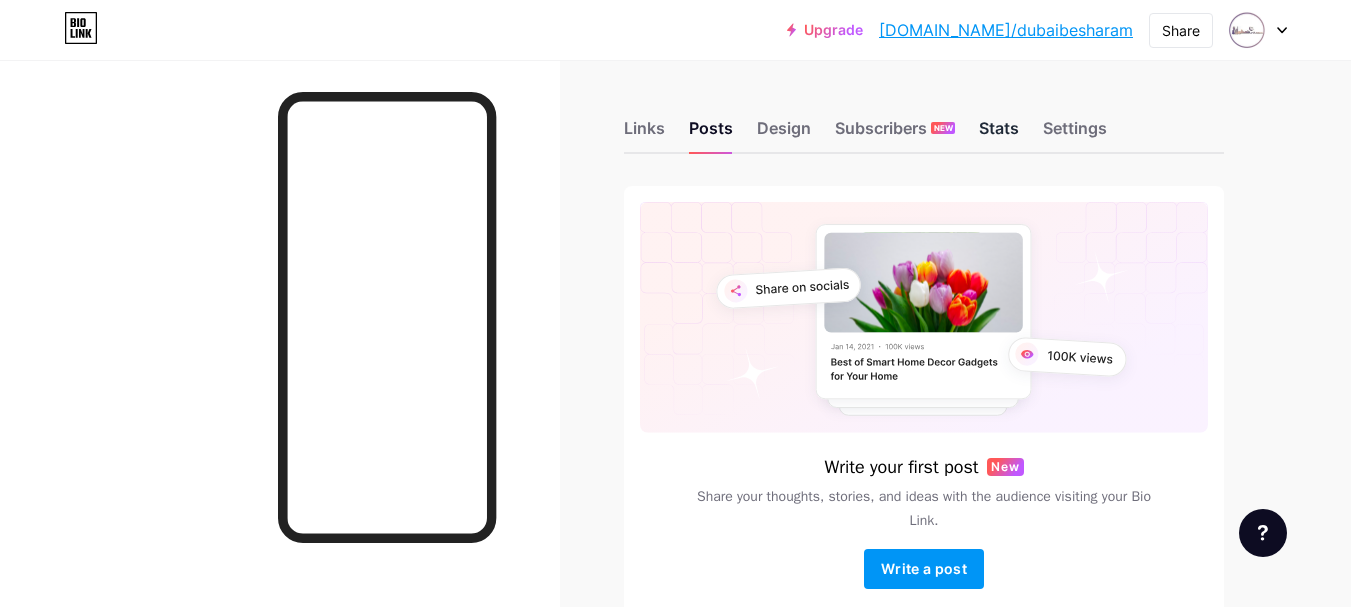 click on "Stats" at bounding box center (999, 134) 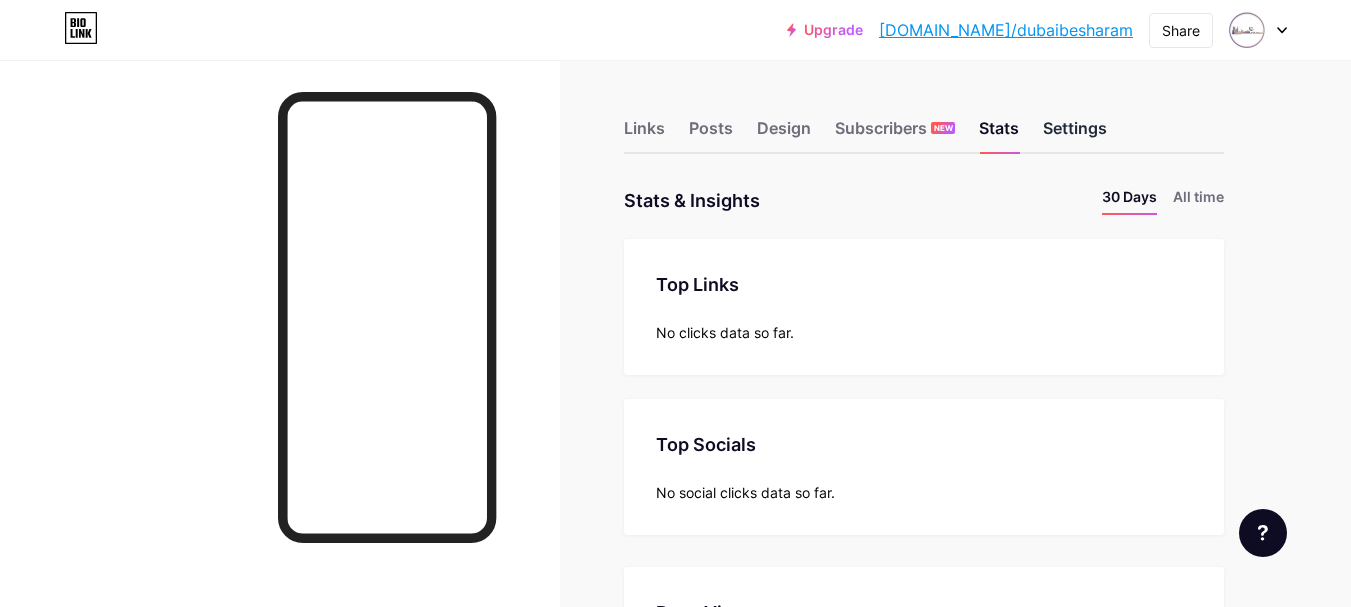 click on "Settings" at bounding box center [1075, 134] 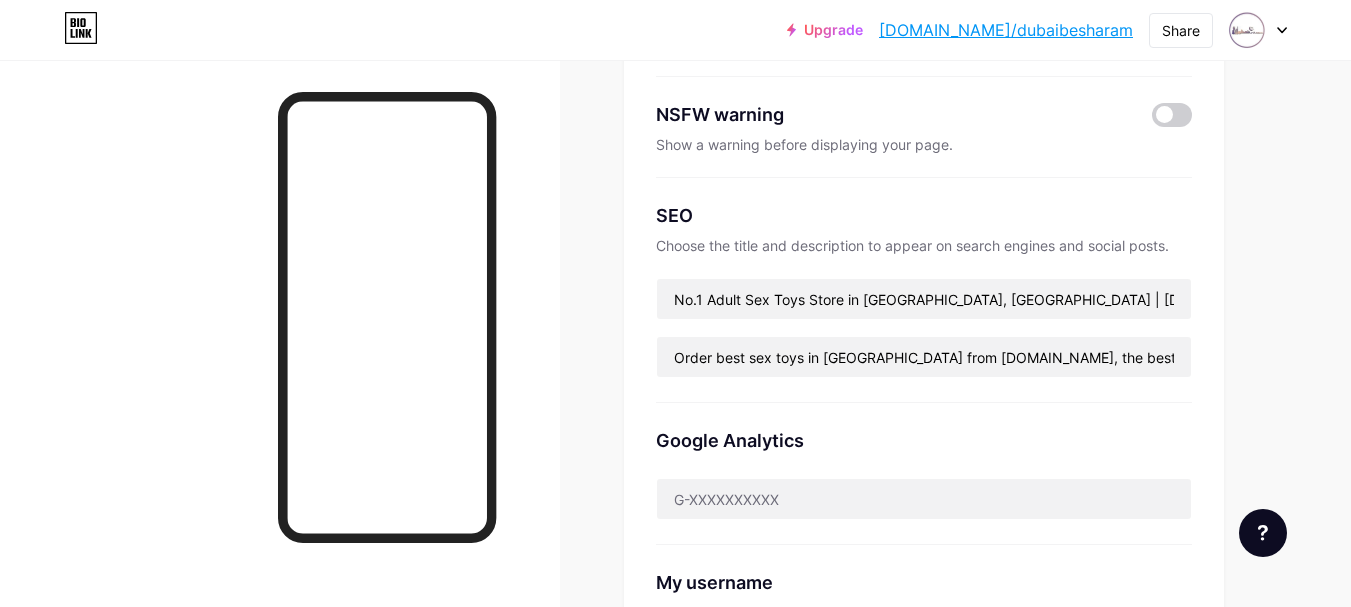 scroll, scrollTop: 0, scrollLeft: 0, axis: both 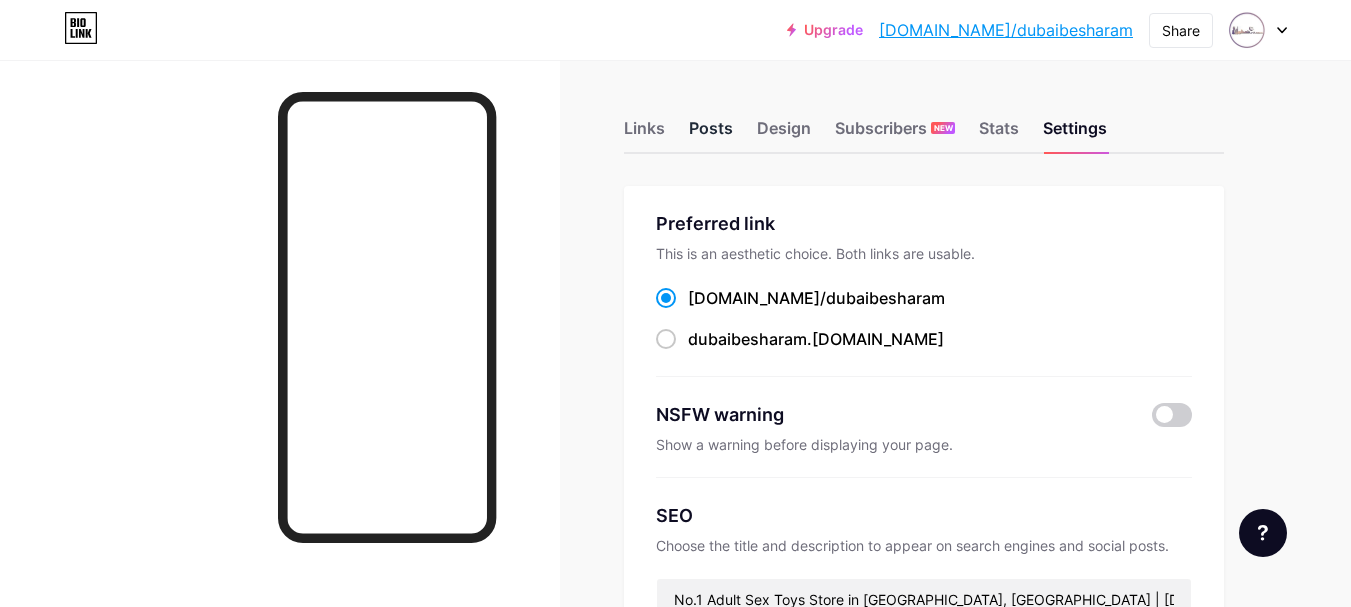 click on "Posts" at bounding box center [711, 134] 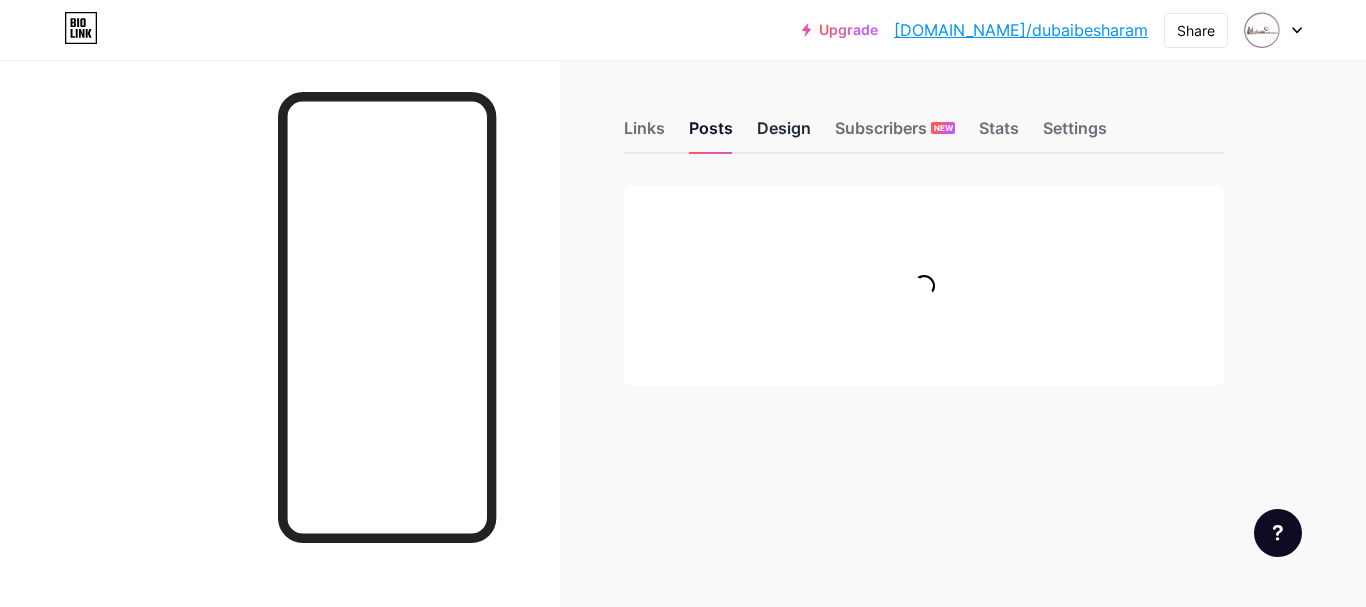 click on "Design" at bounding box center [784, 134] 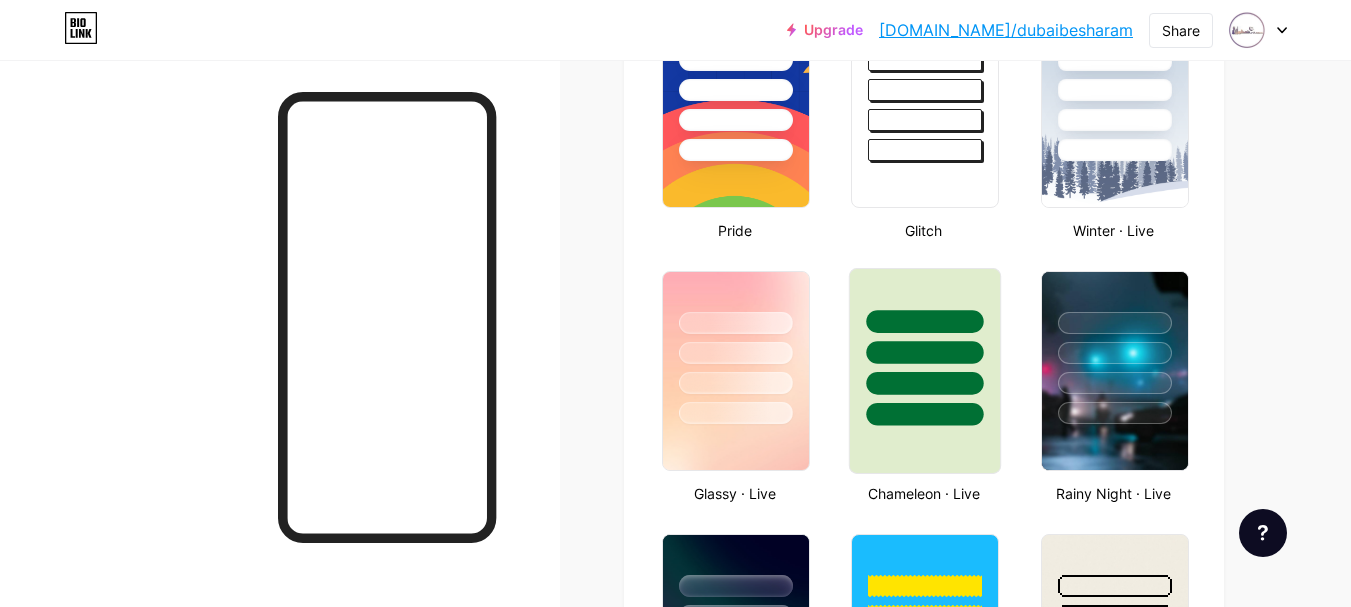 scroll, scrollTop: 1000, scrollLeft: 0, axis: vertical 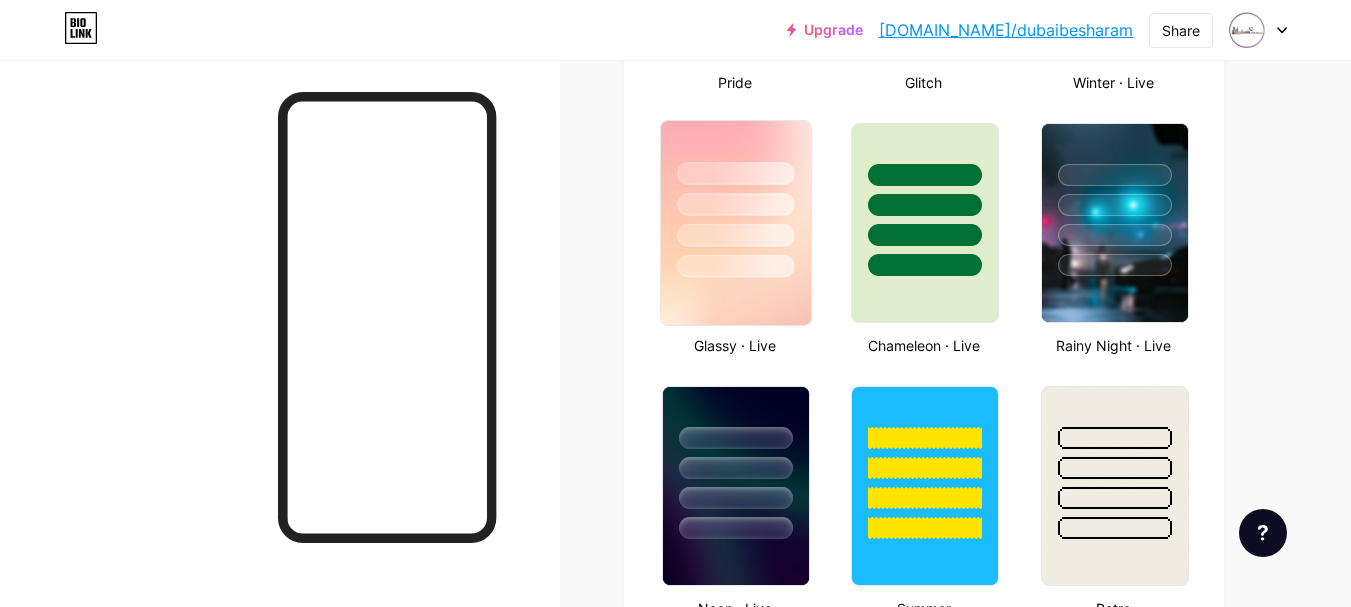 click at bounding box center (735, 266) 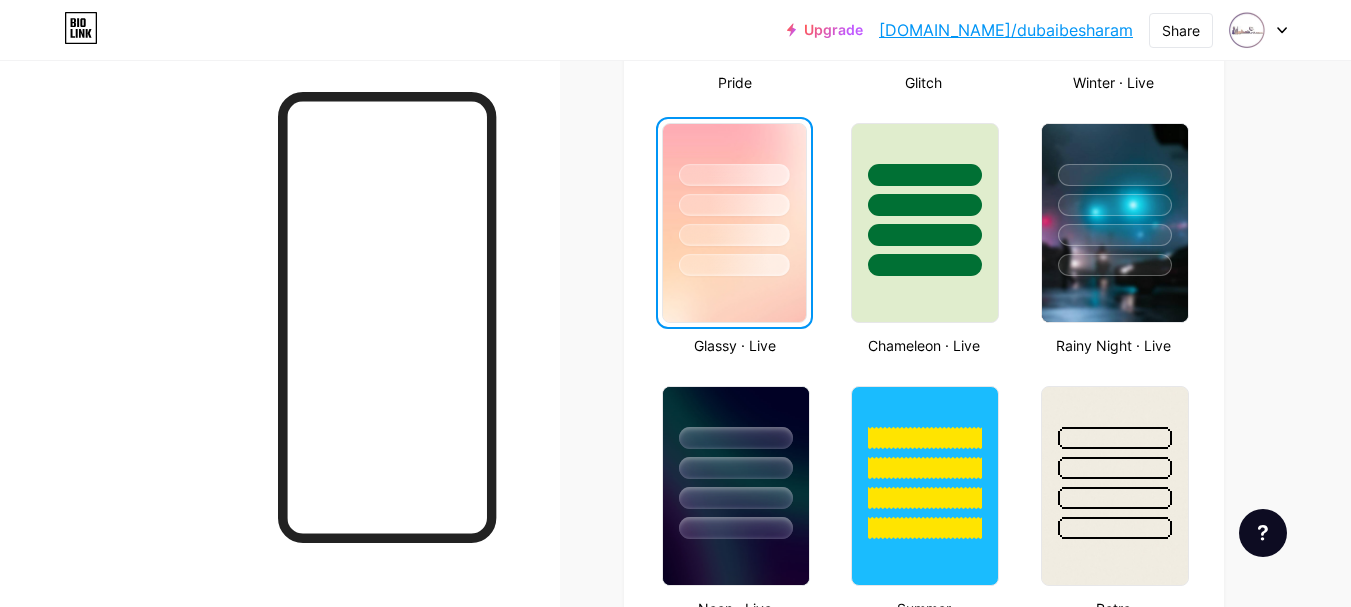 click at bounding box center (1258, 30) 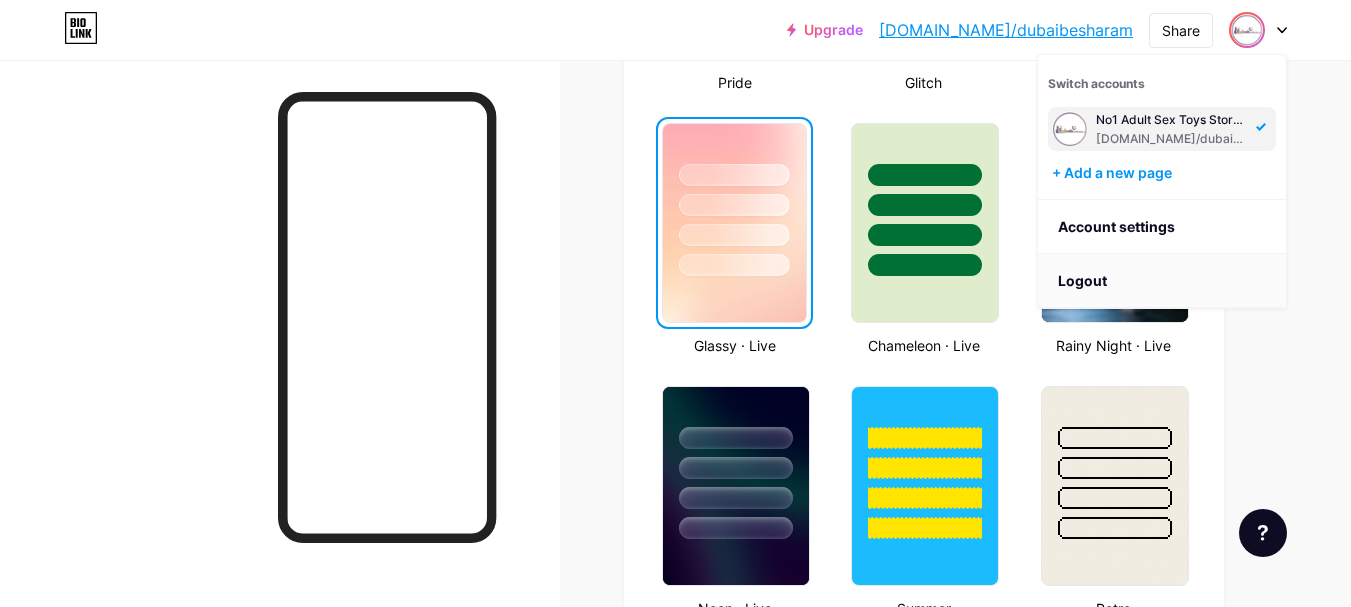 click on "Logout" at bounding box center [1162, 281] 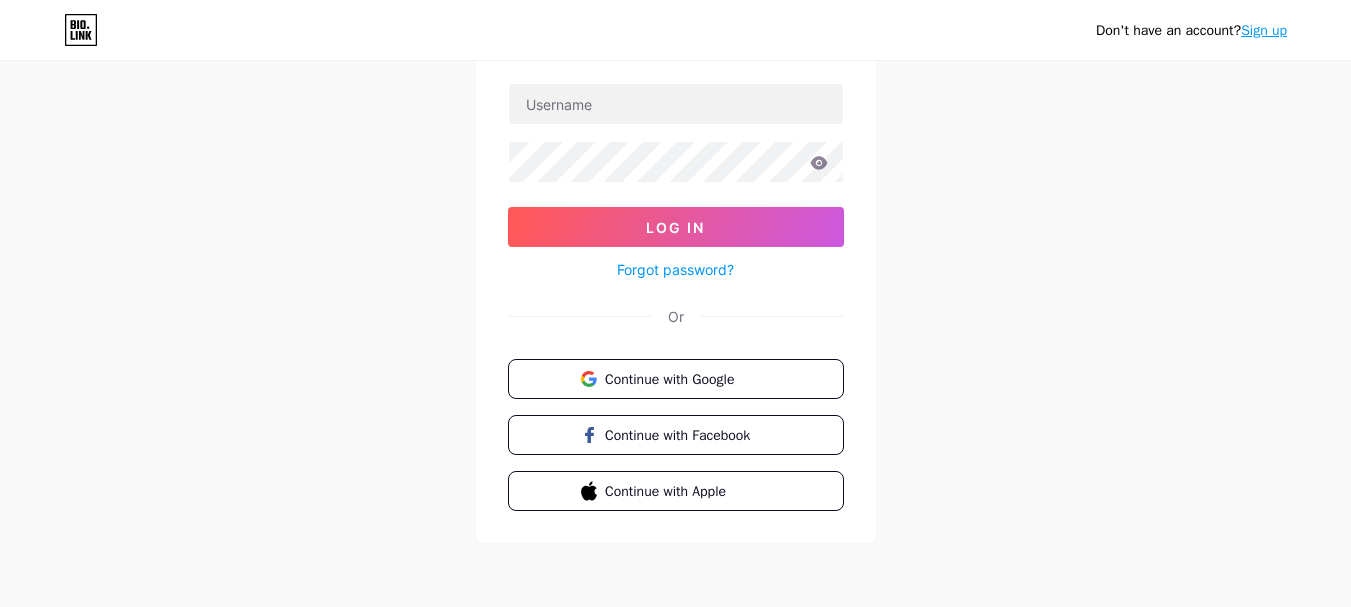 scroll, scrollTop: 0, scrollLeft: 0, axis: both 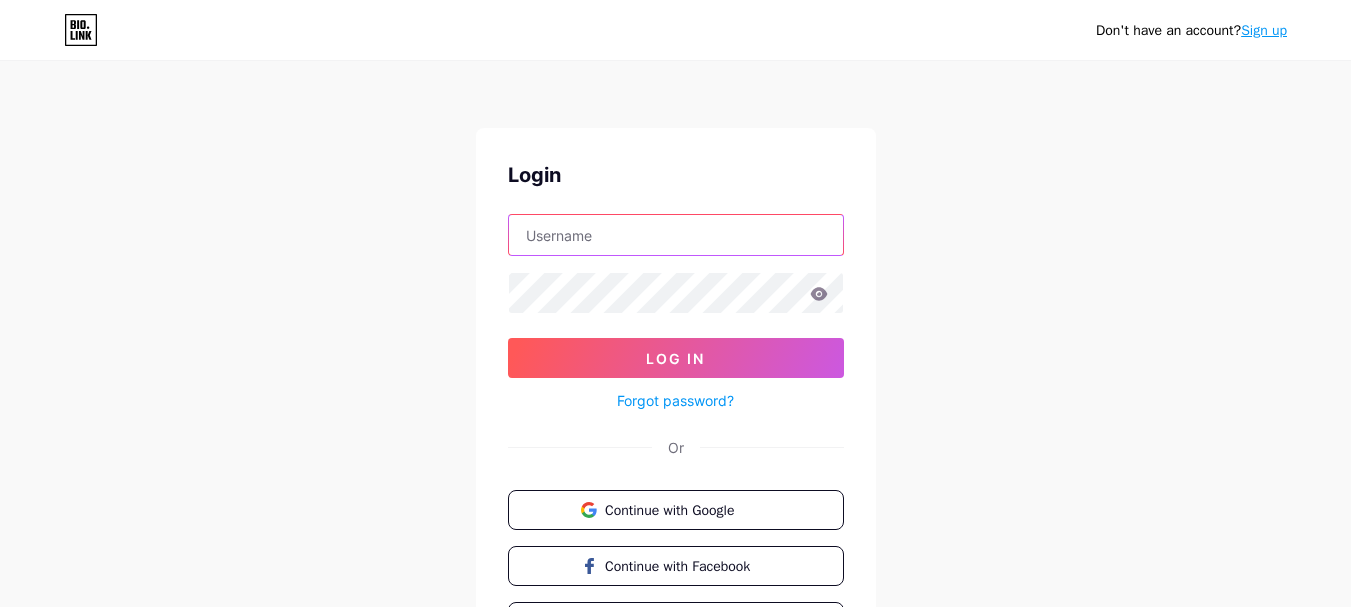 click at bounding box center (676, 235) 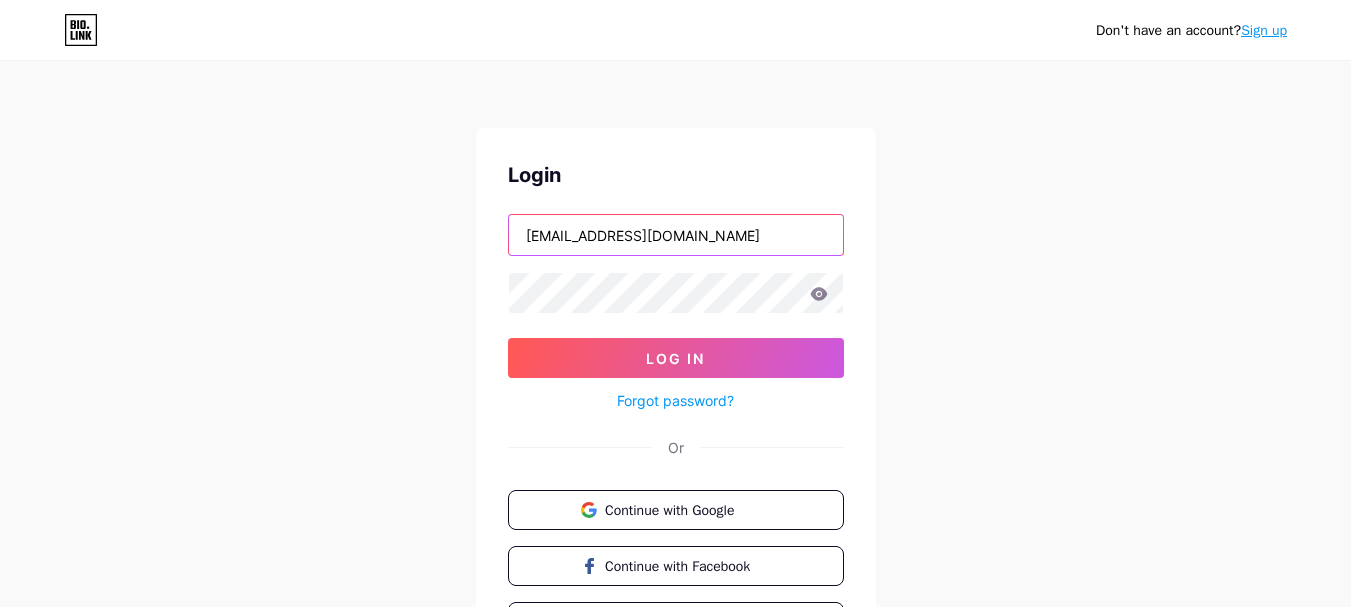 type on "astindia43@gmail.com" 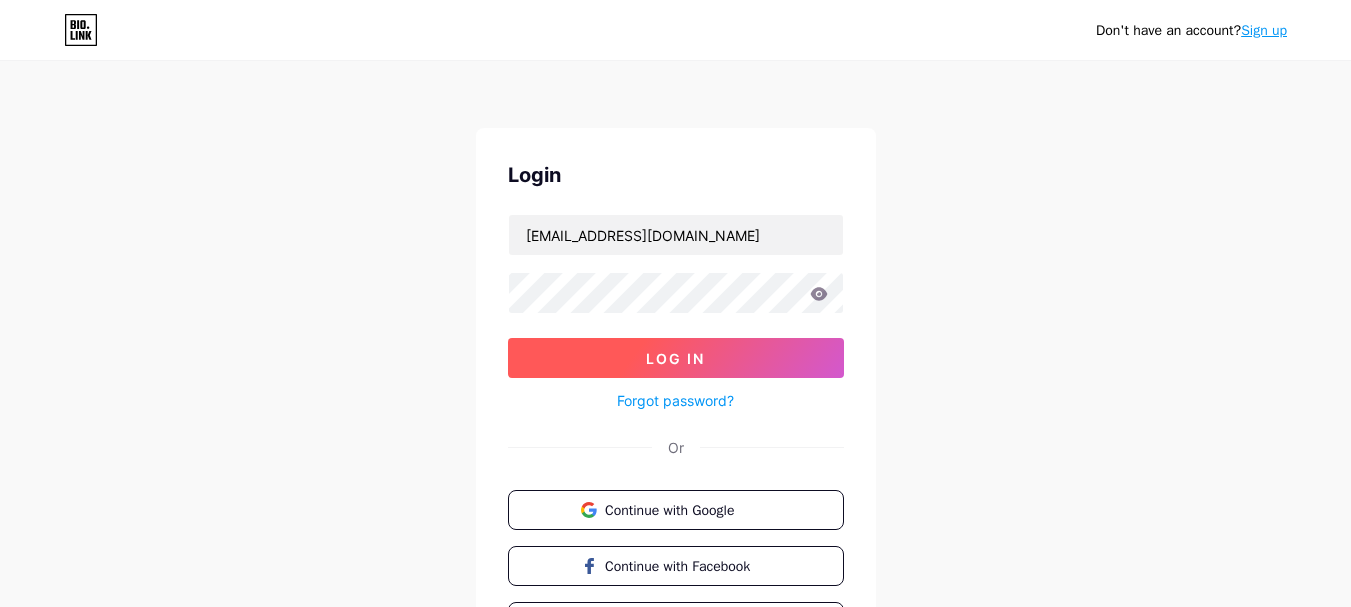 click on "Log In" at bounding box center (676, 358) 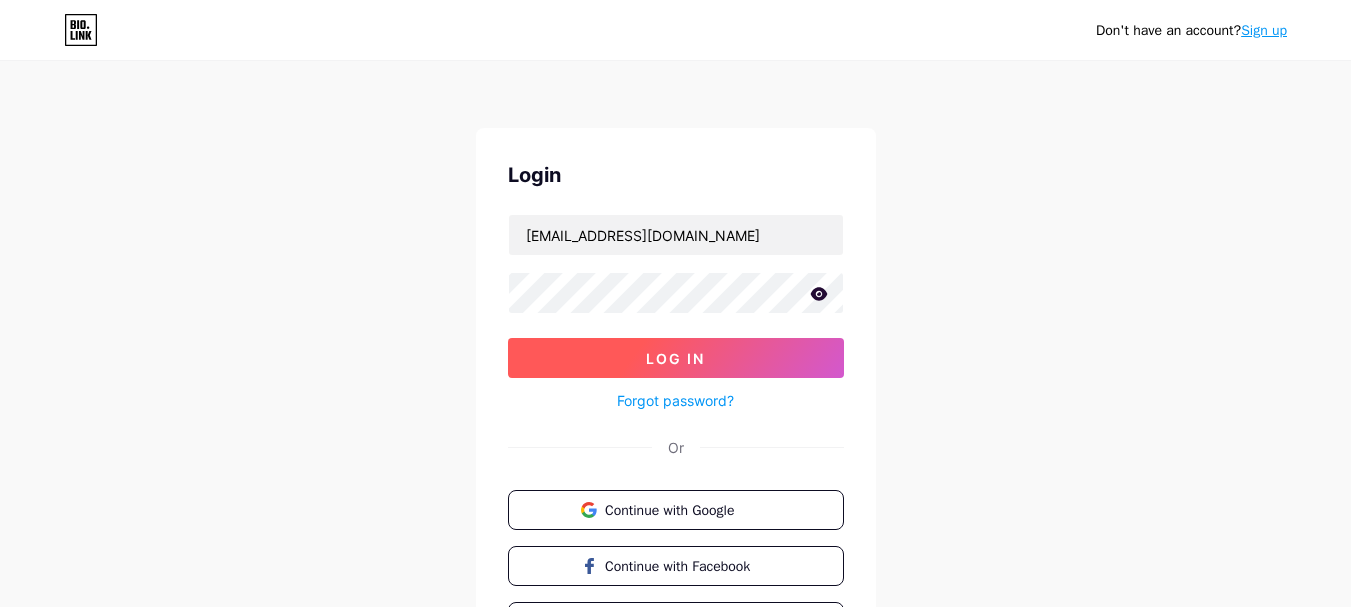 click on "Log In" at bounding box center [676, 358] 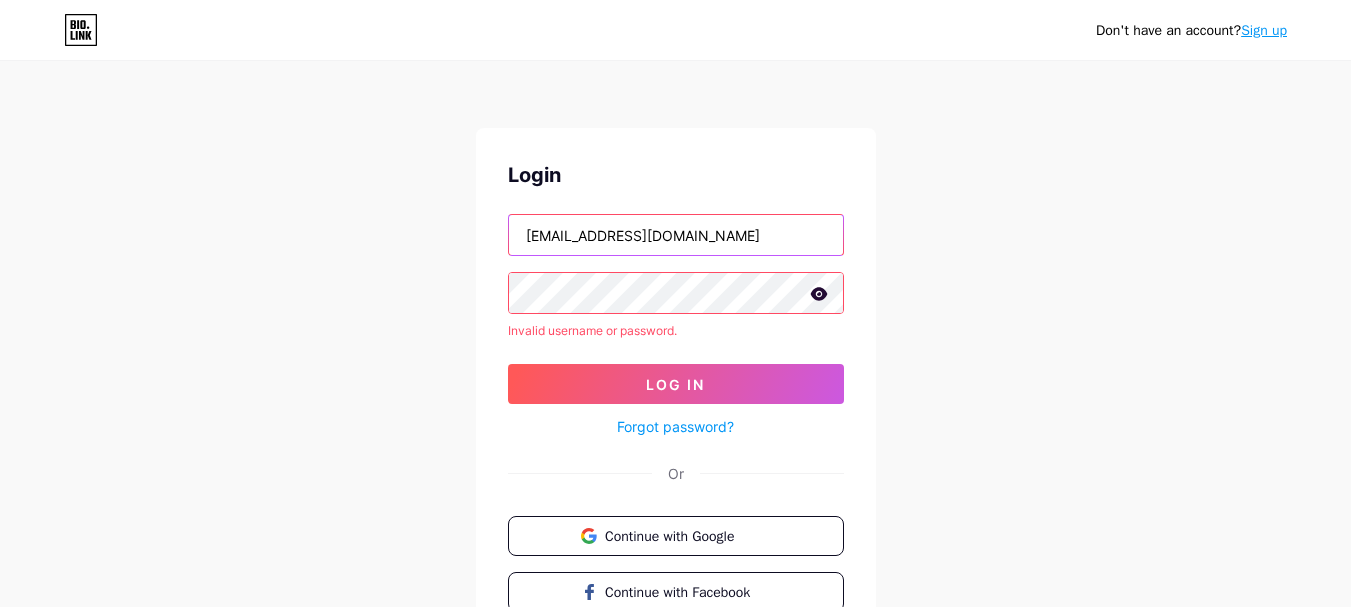 click on "astindia43@gmail.com" at bounding box center (676, 235) 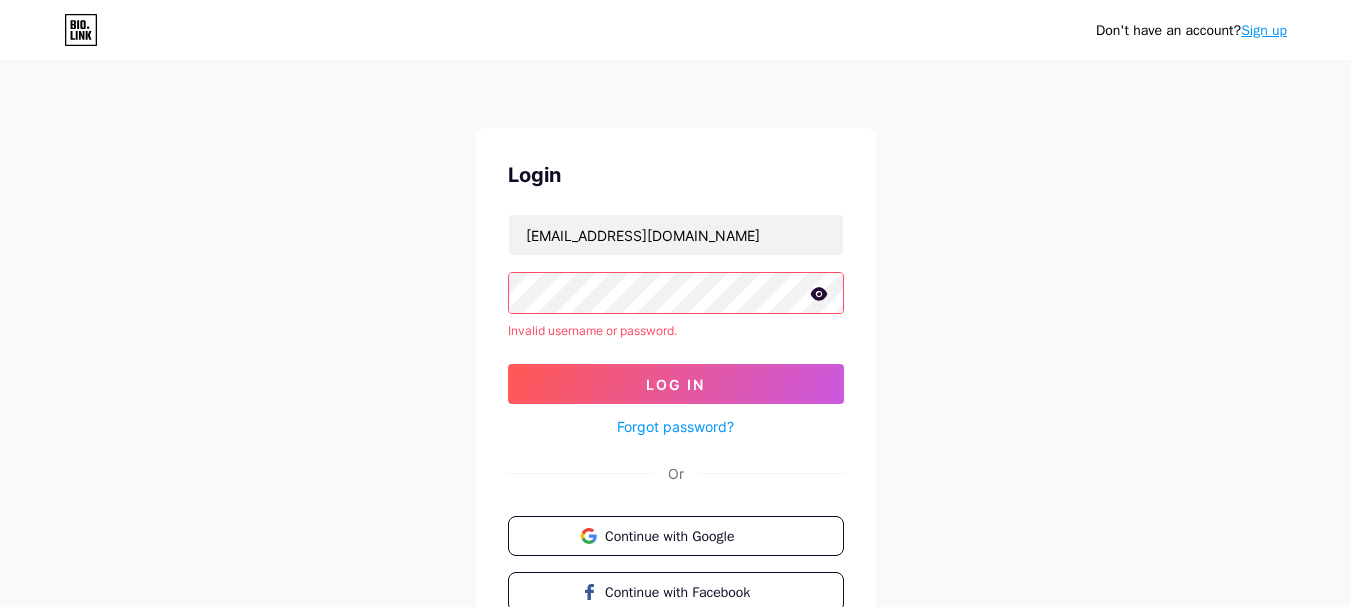 click on "Forgot password?" at bounding box center [675, 426] 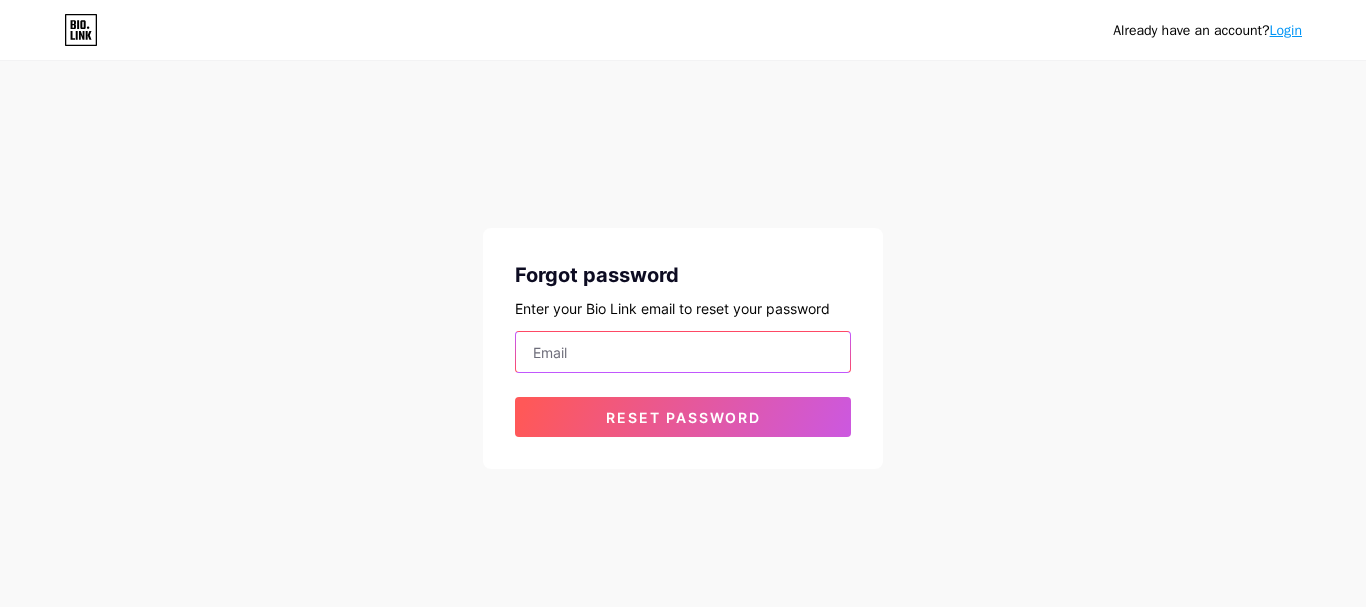 click at bounding box center [683, 352] 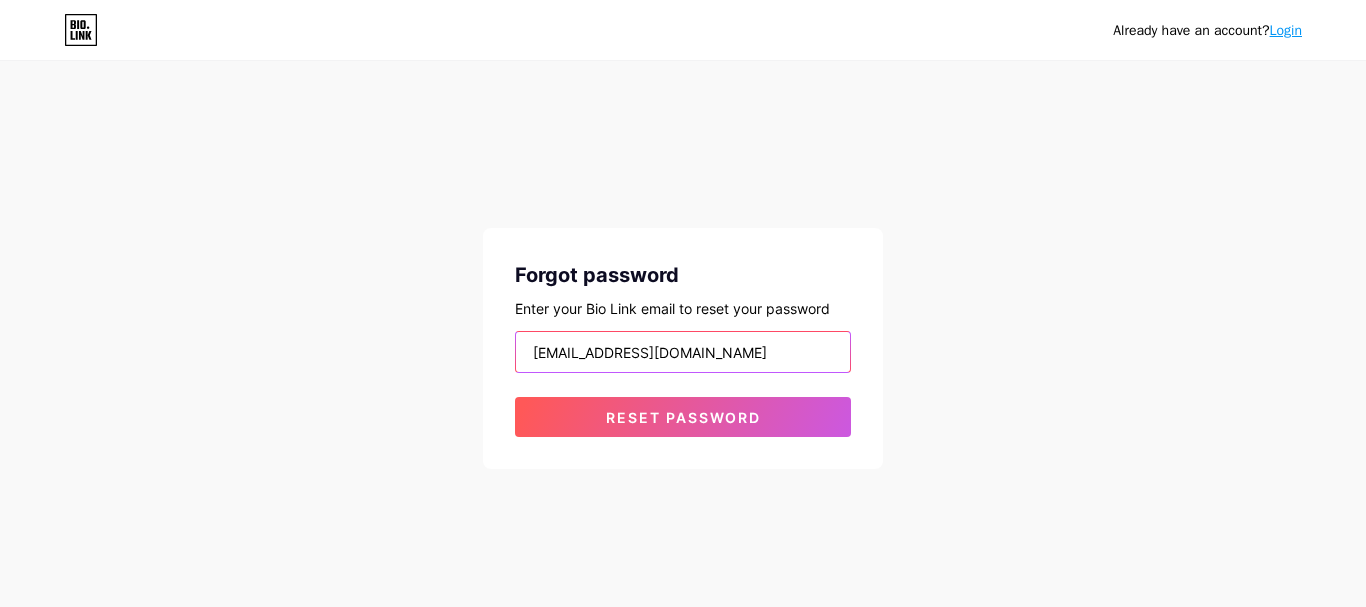 click on "astindia43@gmail.com" at bounding box center (683, 352) 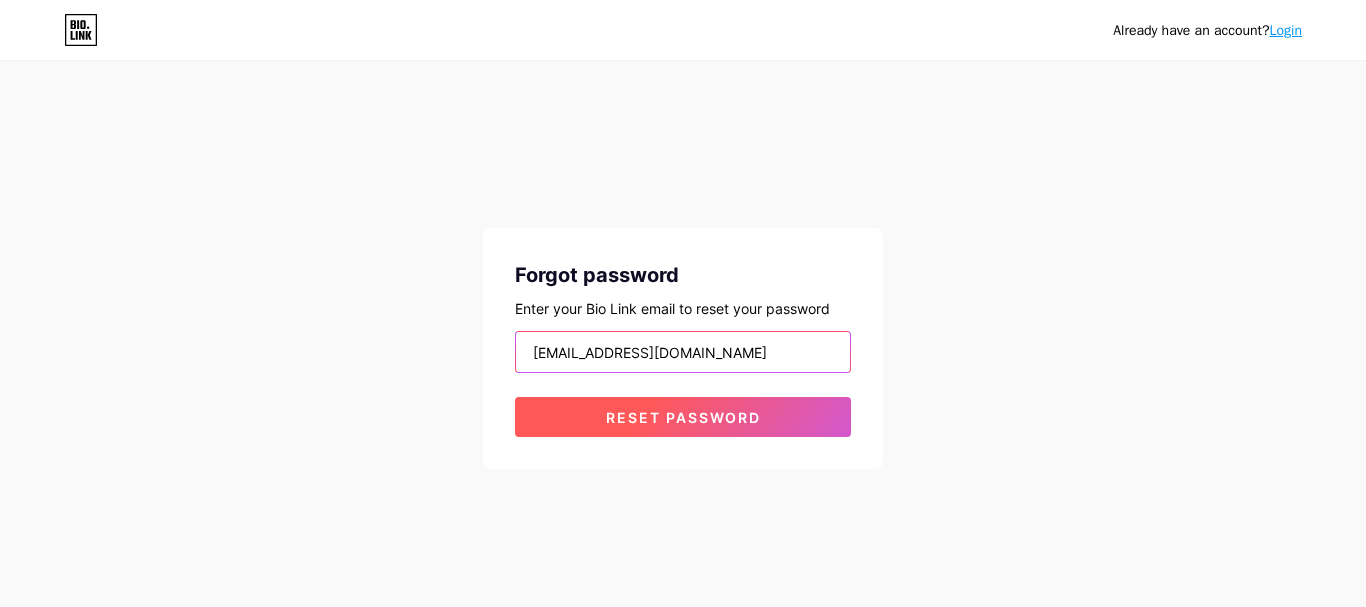 type on "astindia43@gmail.com" 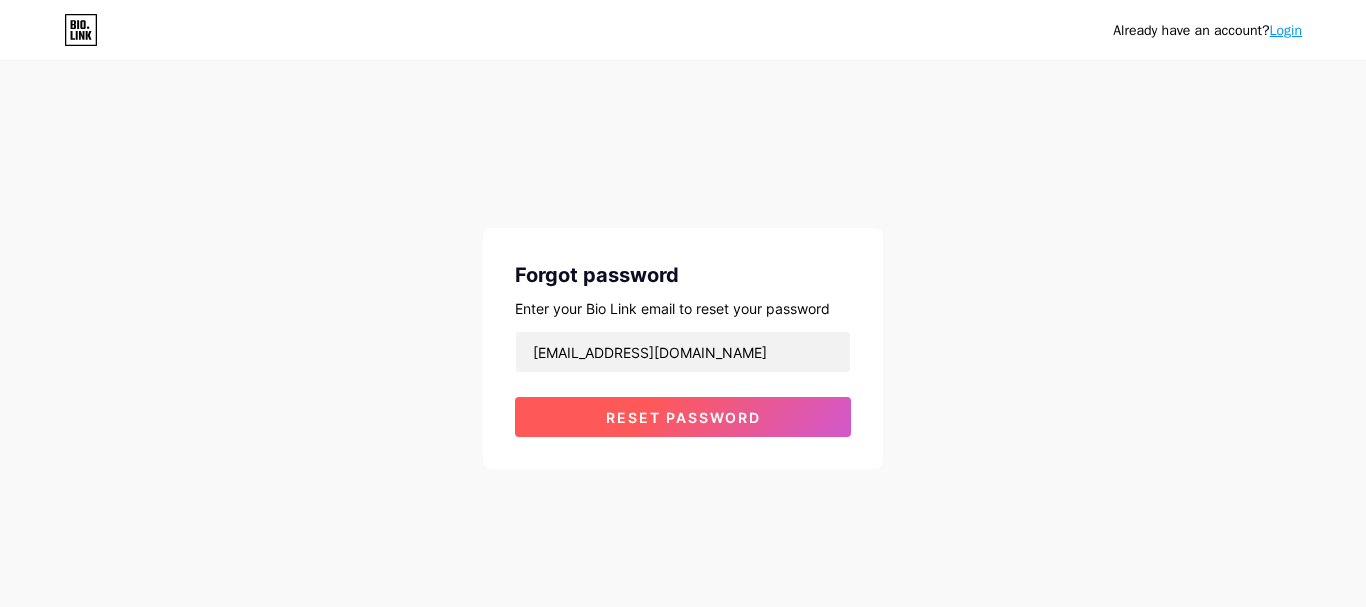 click on "Reset password" at bounding box center [683, 417] 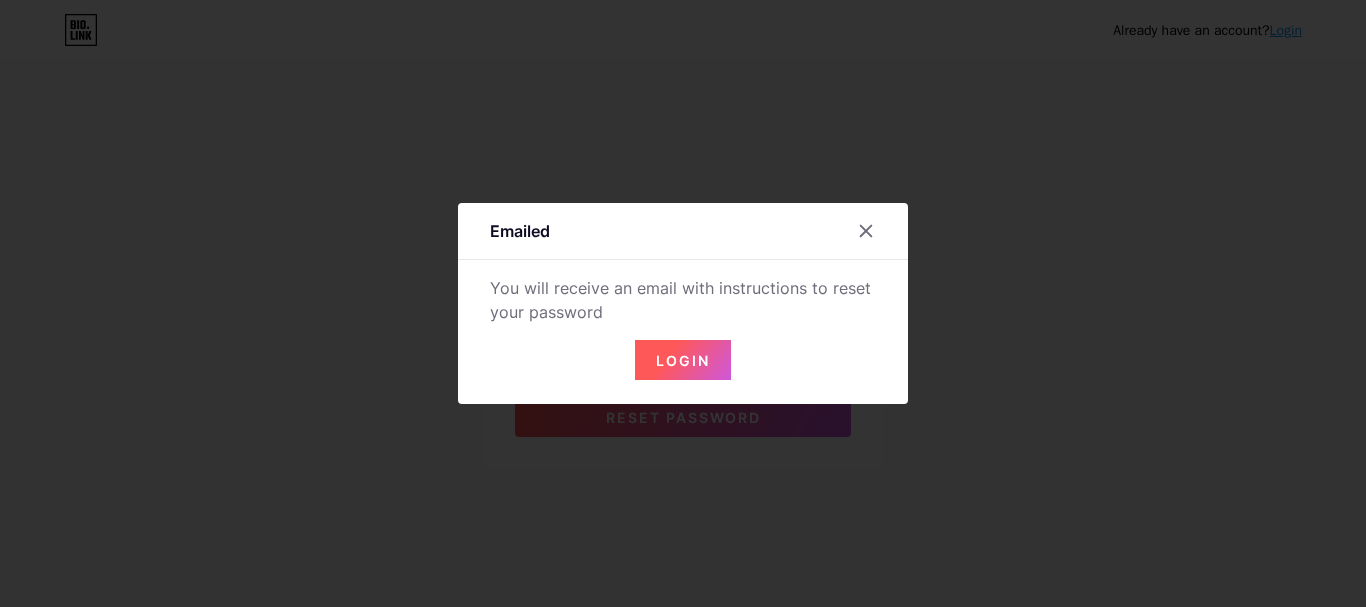 click on "Login" at bounding box center (683, 360) 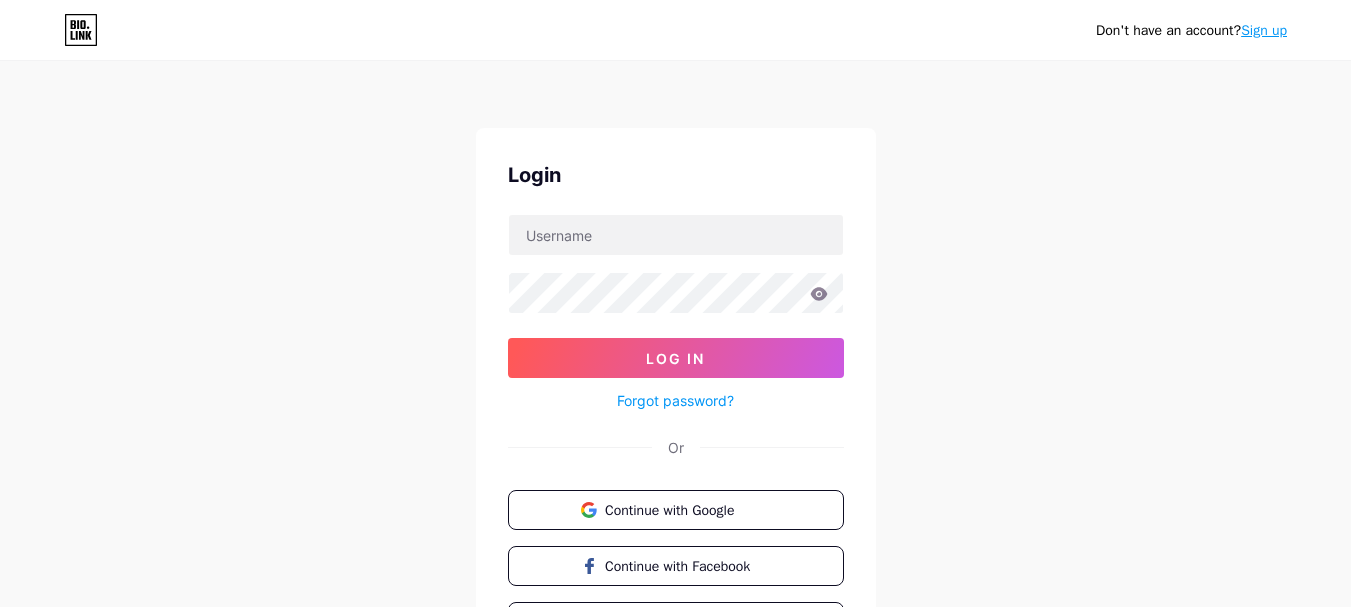scroll, scrollTop: 0, scrollLeft: 0, axis: both 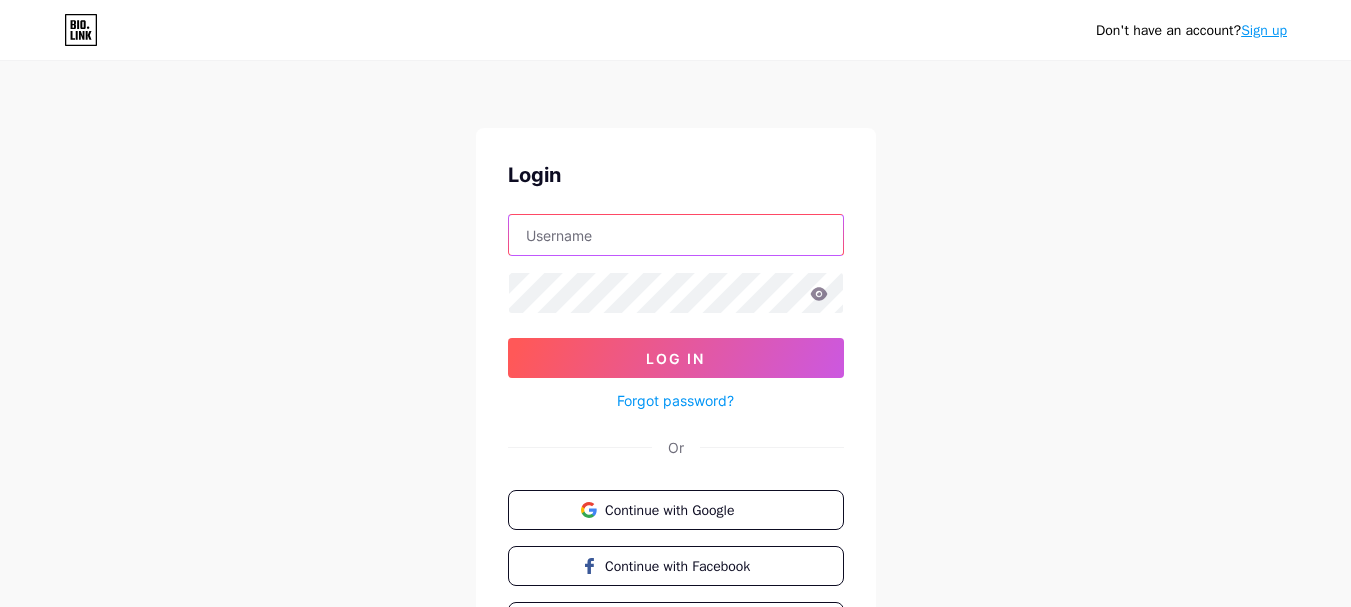 click at bounding box center [676, 235] 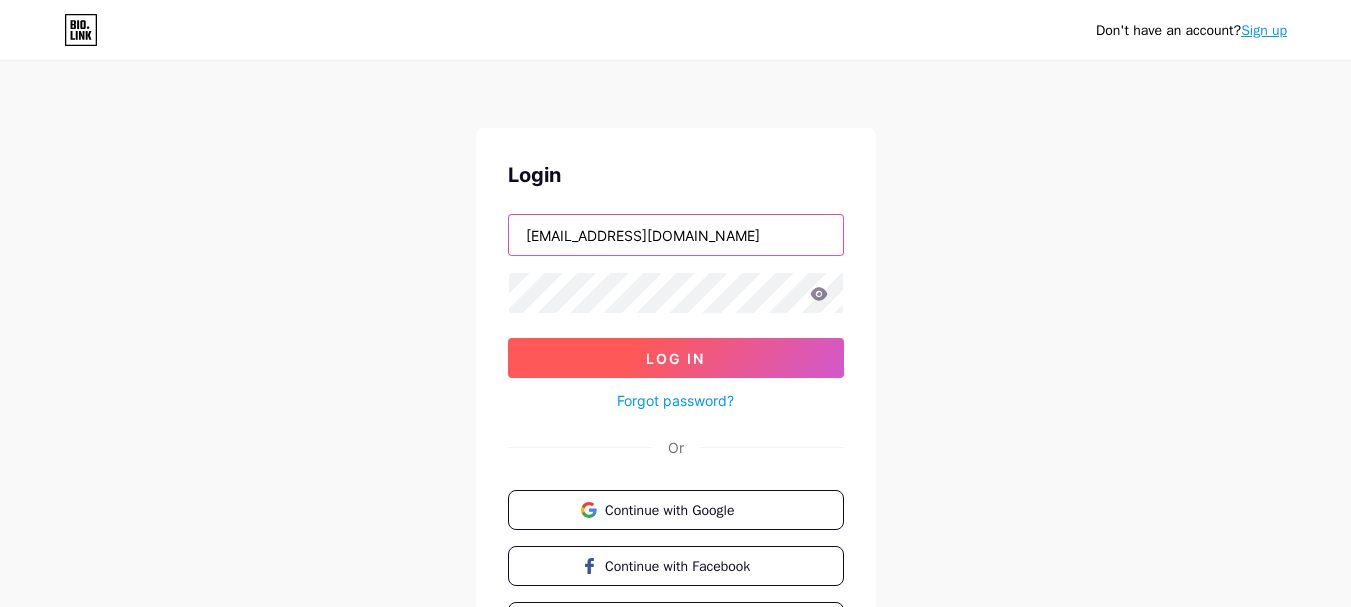 type on "[EMAIL_ADDRESS][DOMAIN_NAME]" 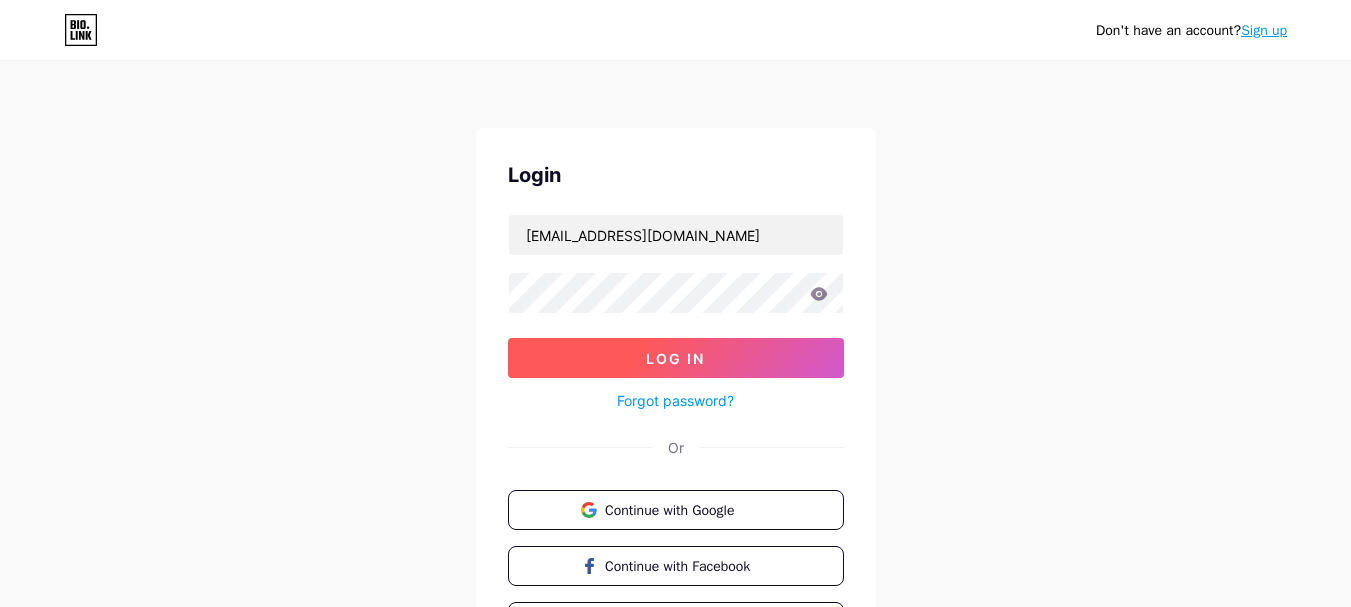 click on "Log In" at bounding box center (676, 358) 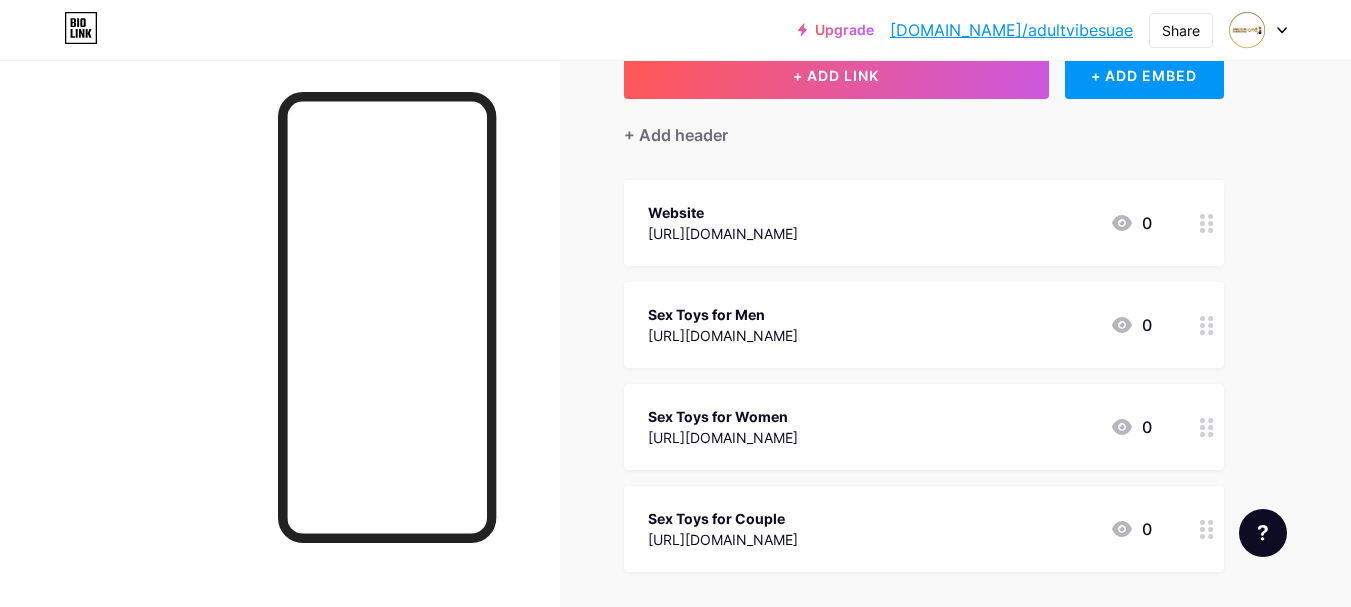 scroll, scrollTop: 100, scrollLeft: 0, axis: vertical 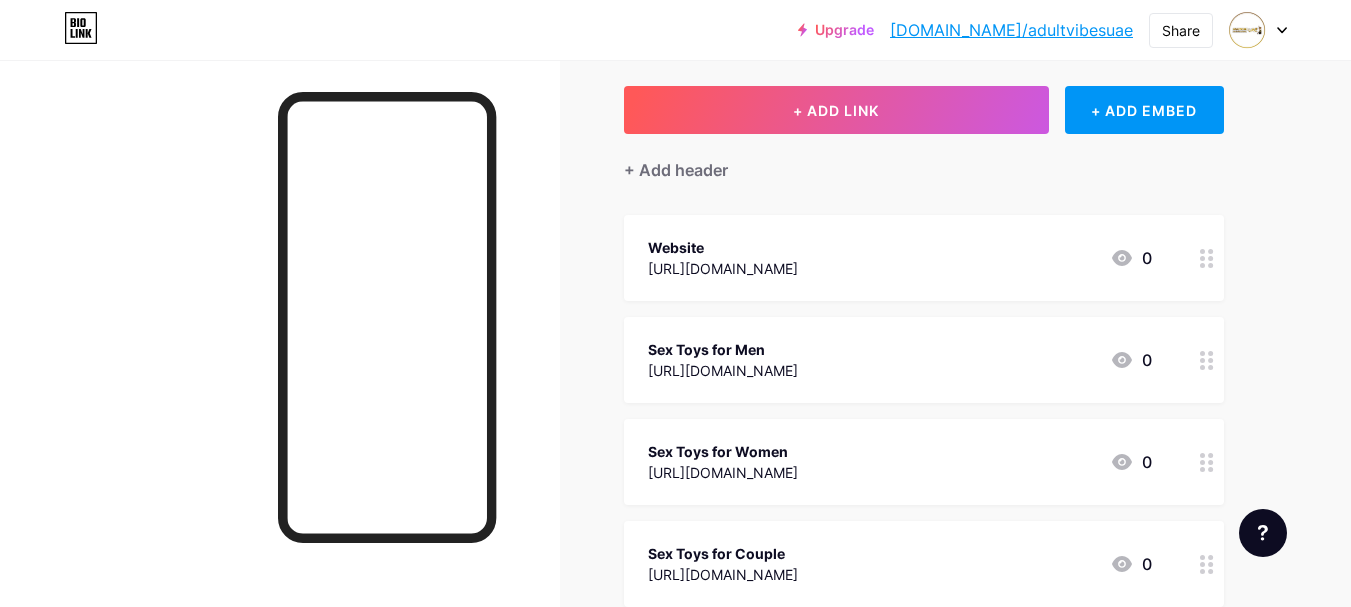 click on "Website" at bounding box center (723, 247) 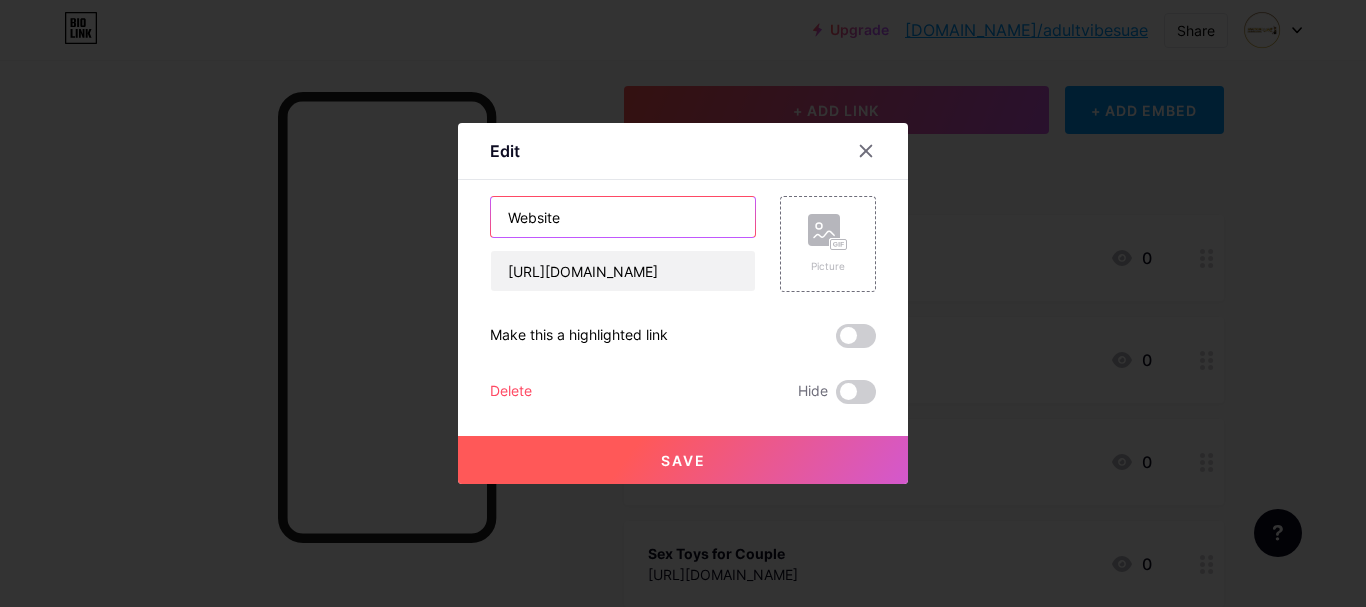 click on "Website" at bounding box center (623, 217) 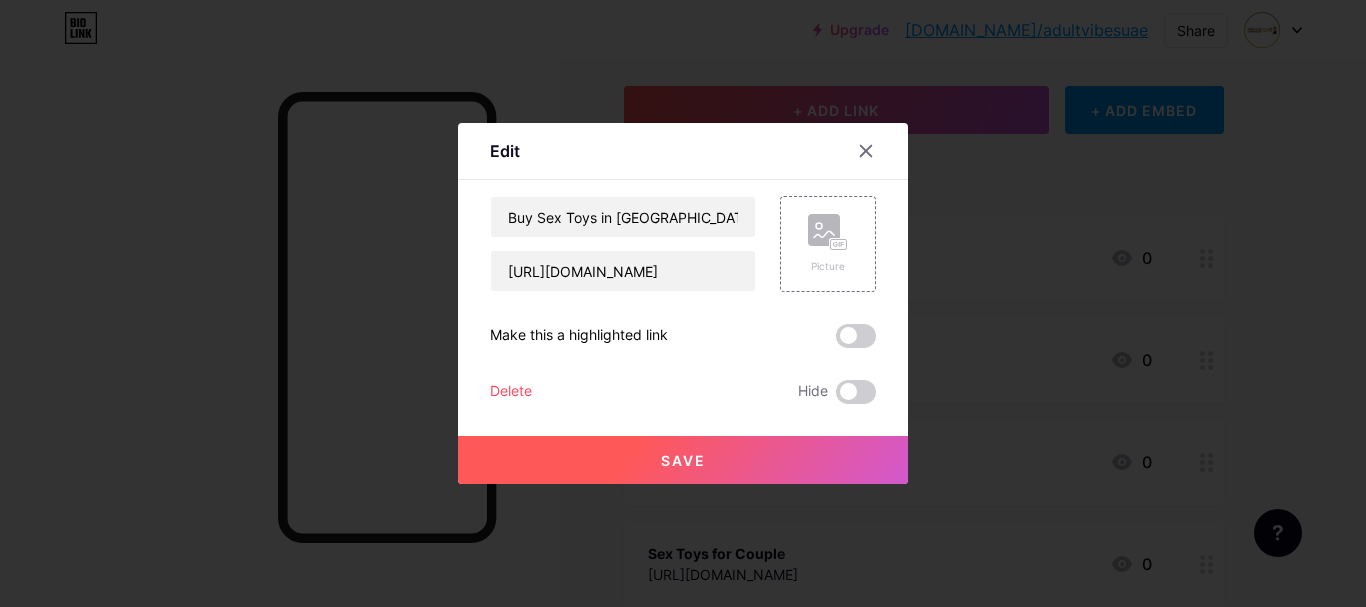 click on "Save" at bounding box center [683, 460] 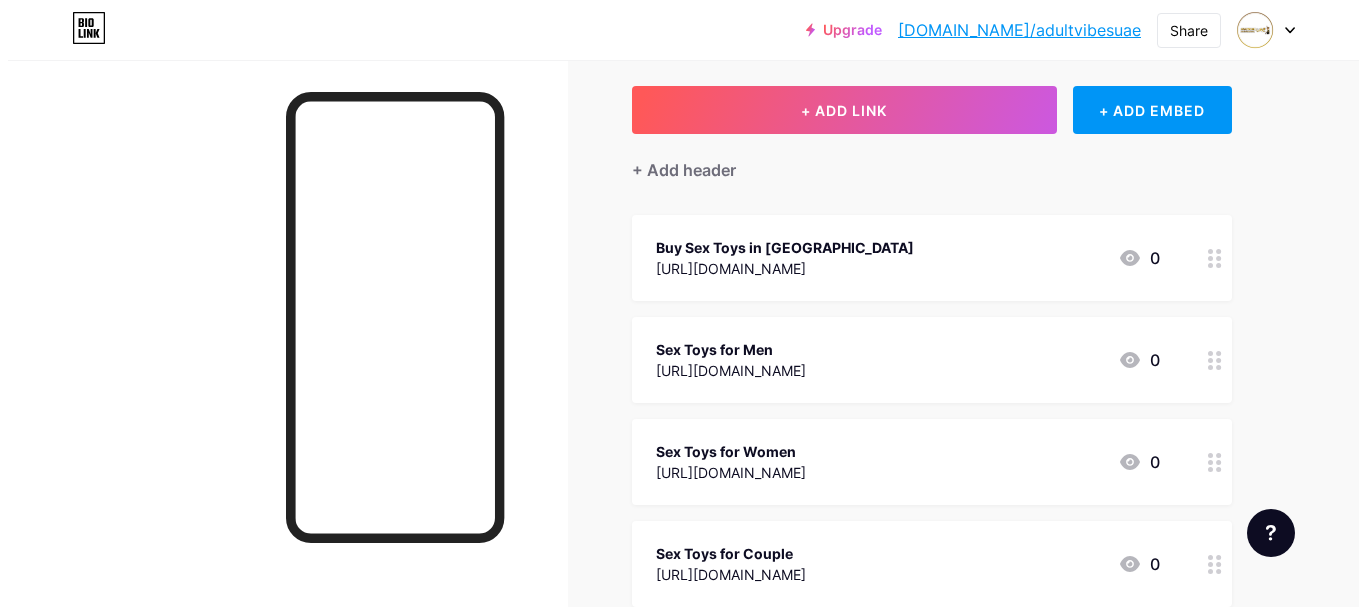 scroll, scrollTop: 0, scrollLeft: 0, axis: both 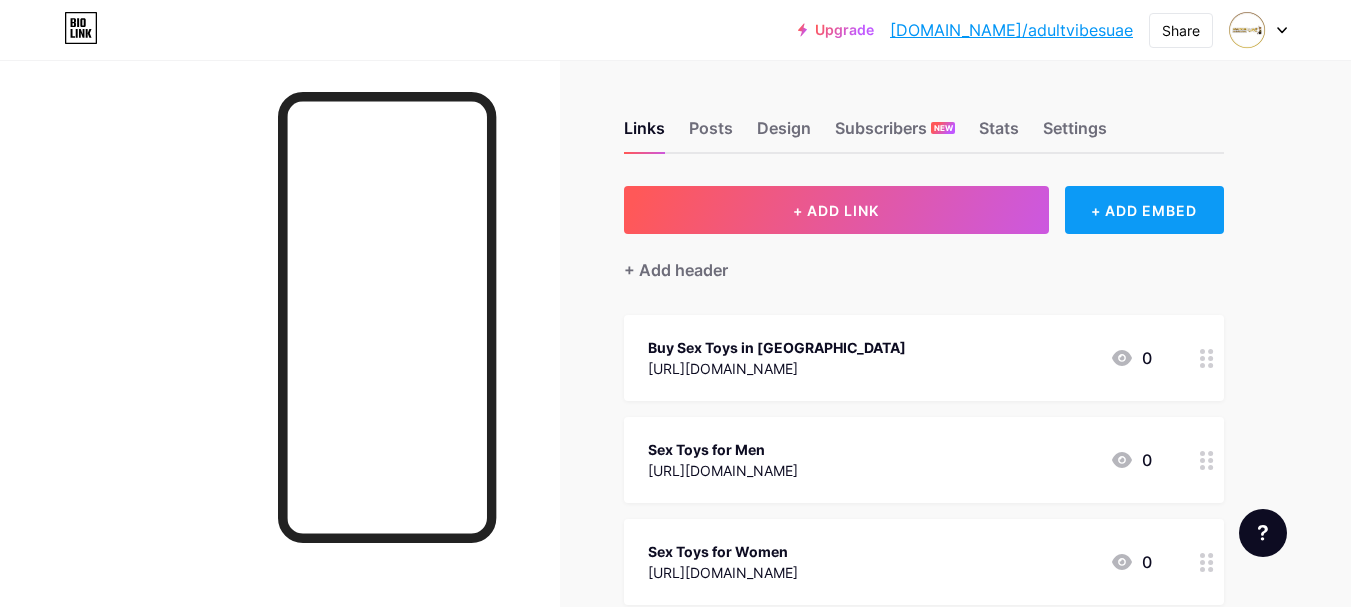 click on "+ ADD EMBED" at bounding box center (1144, 210) 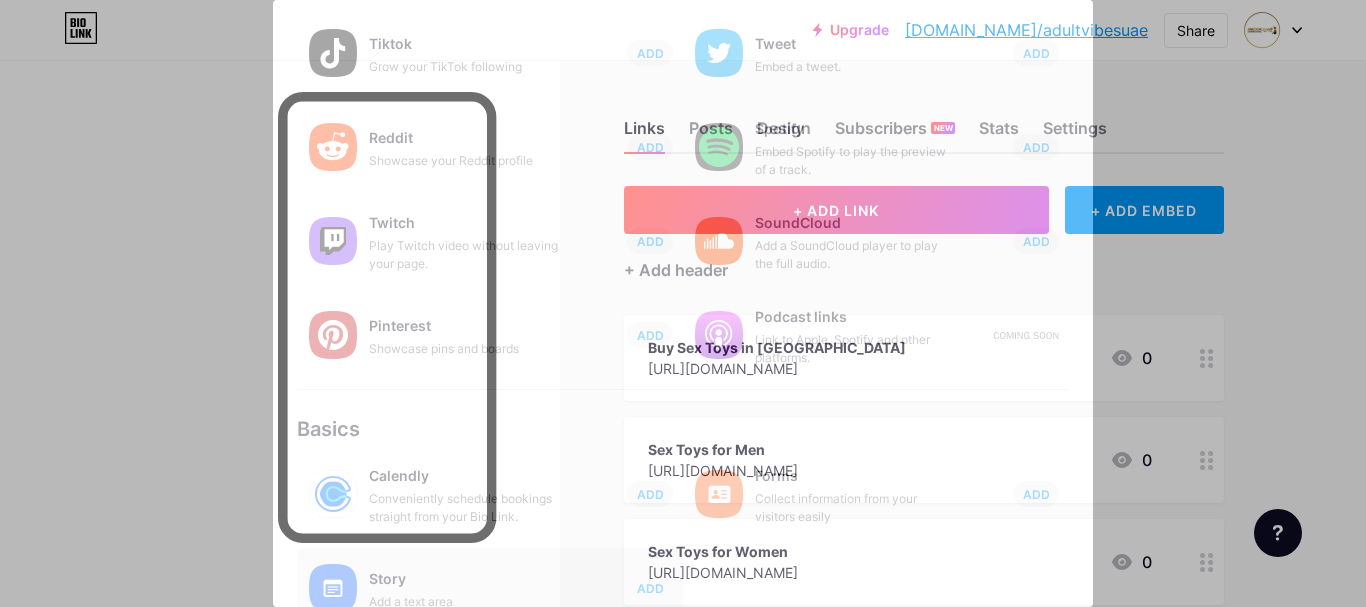 scroll, scrollTop: 412, scrollLeft: 0, axis: vertical 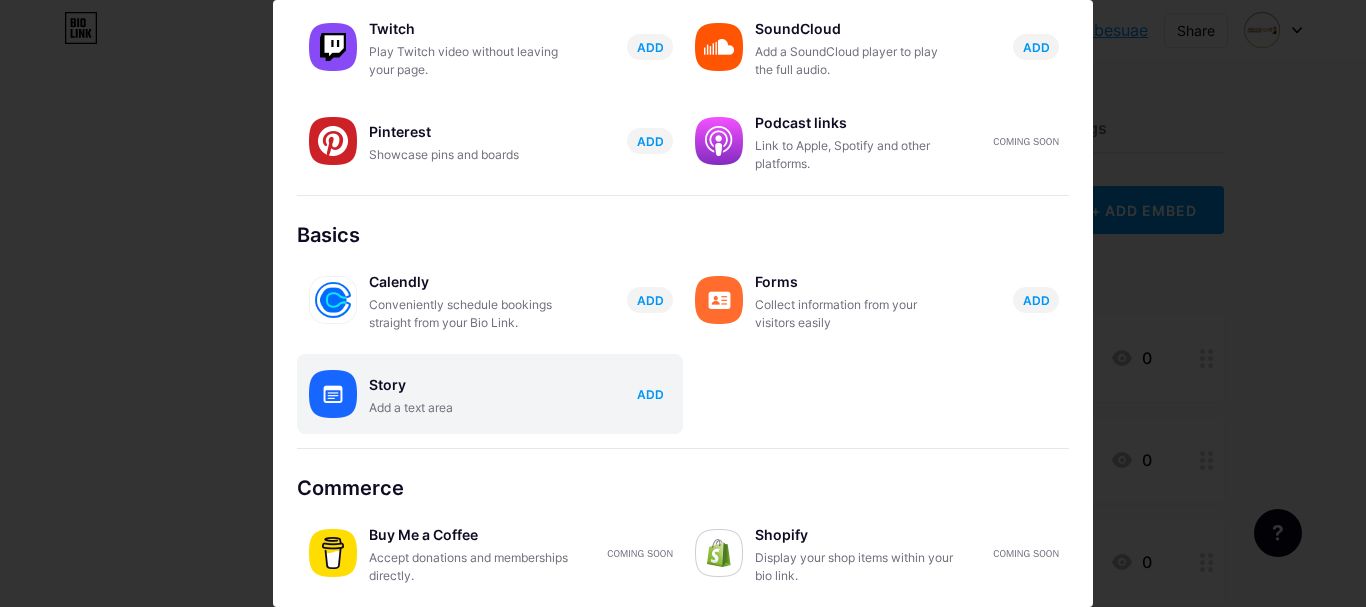 click on "ADD" at bounding box center [650, 394] 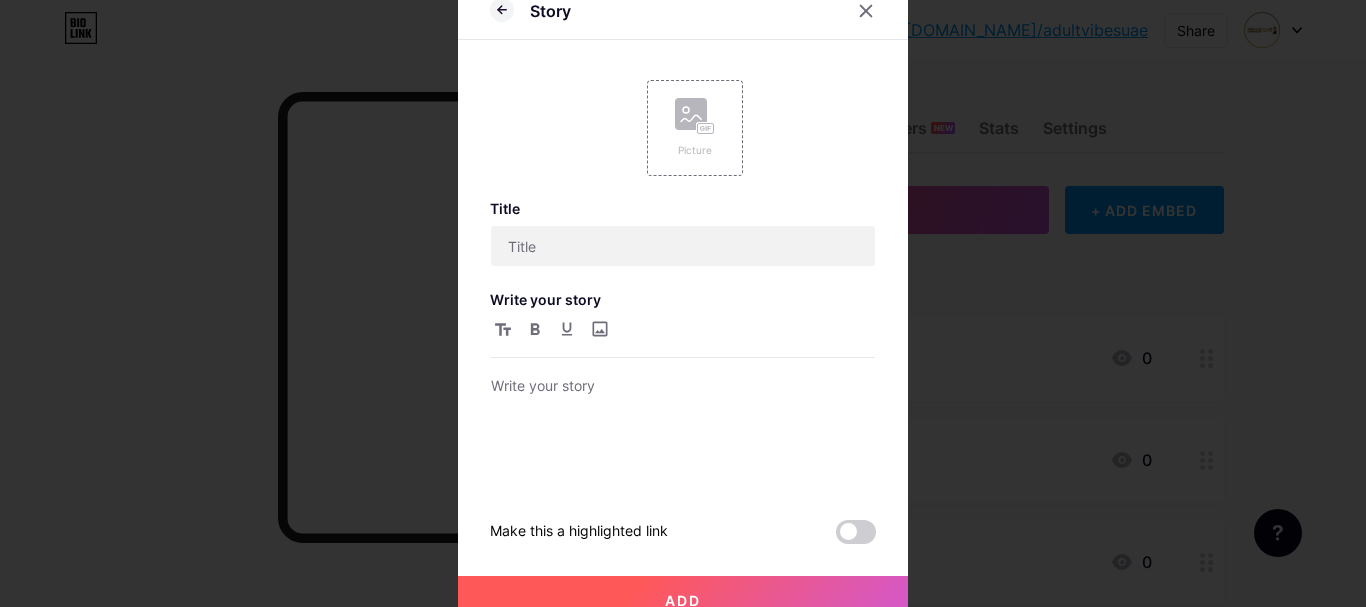 scroll, scrollTop: 0, scrollLeft: 0, axis: both 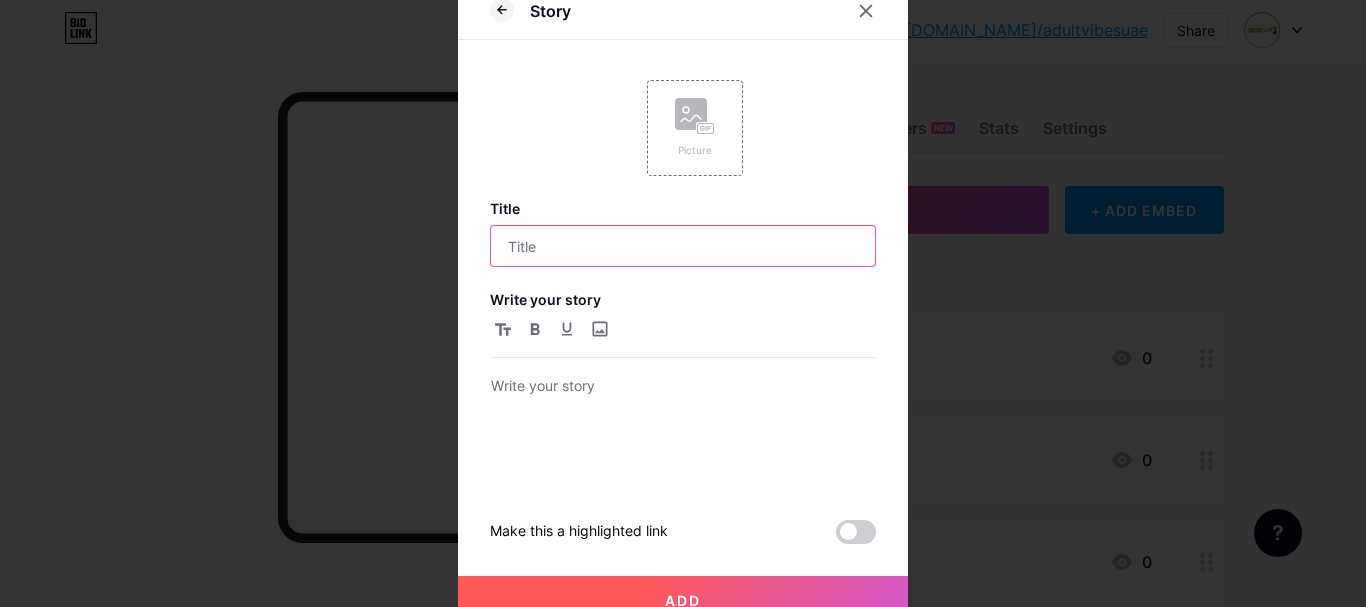 click at bounding box center [683, 246] 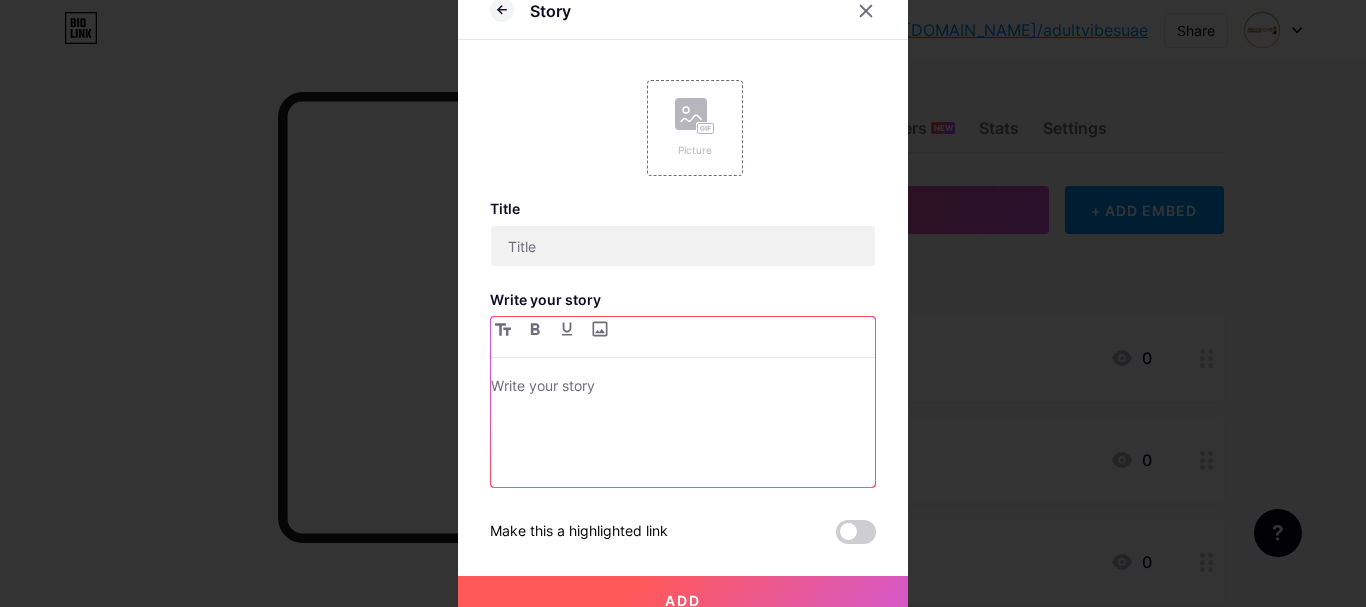 click at bounding box center [683, 388] 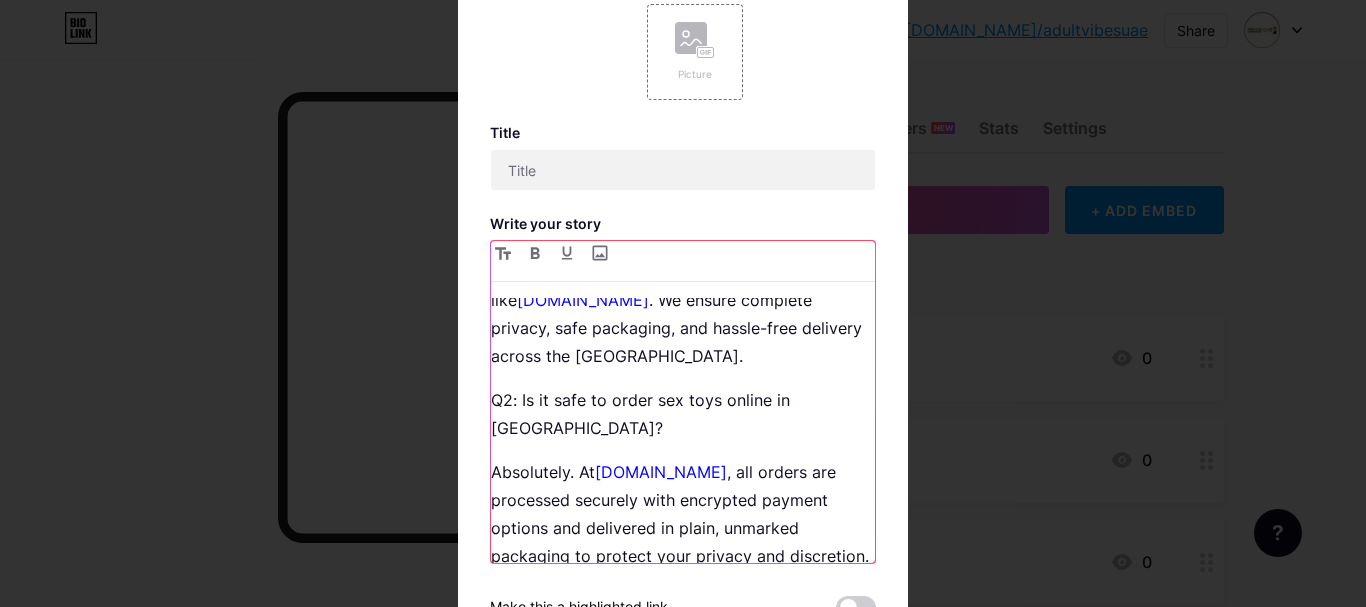 scroll, scrollTop: 0, scrollLeft: 0, axis: both 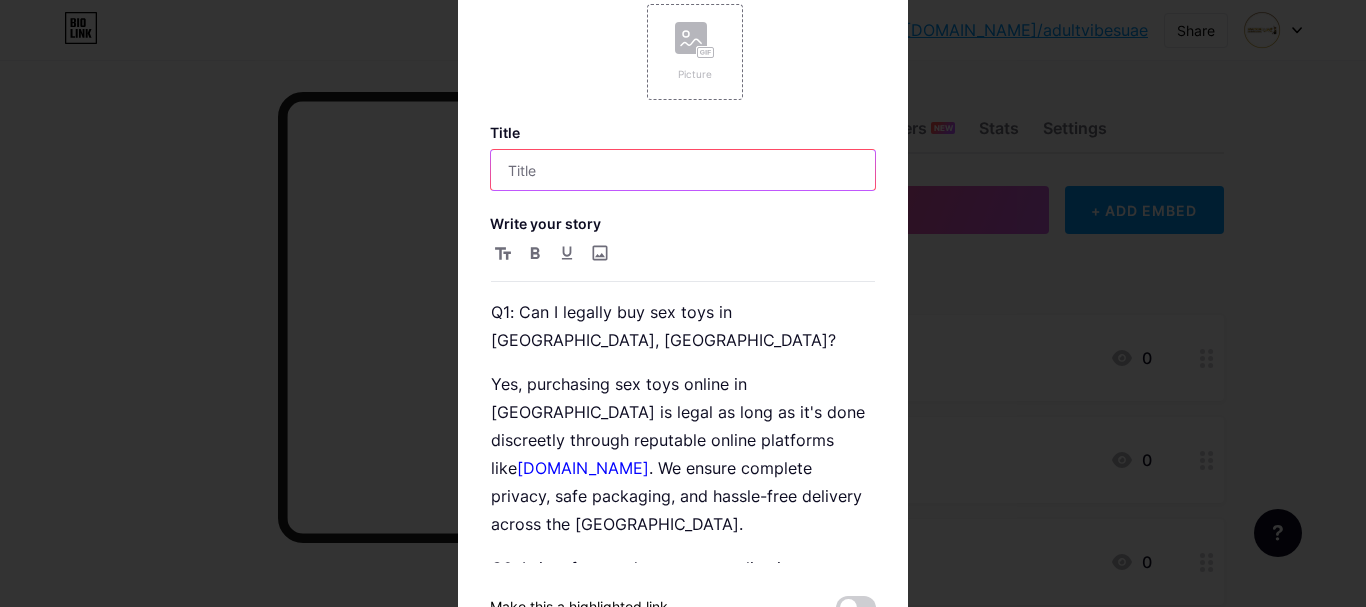 click at bounding box center [683, 170] 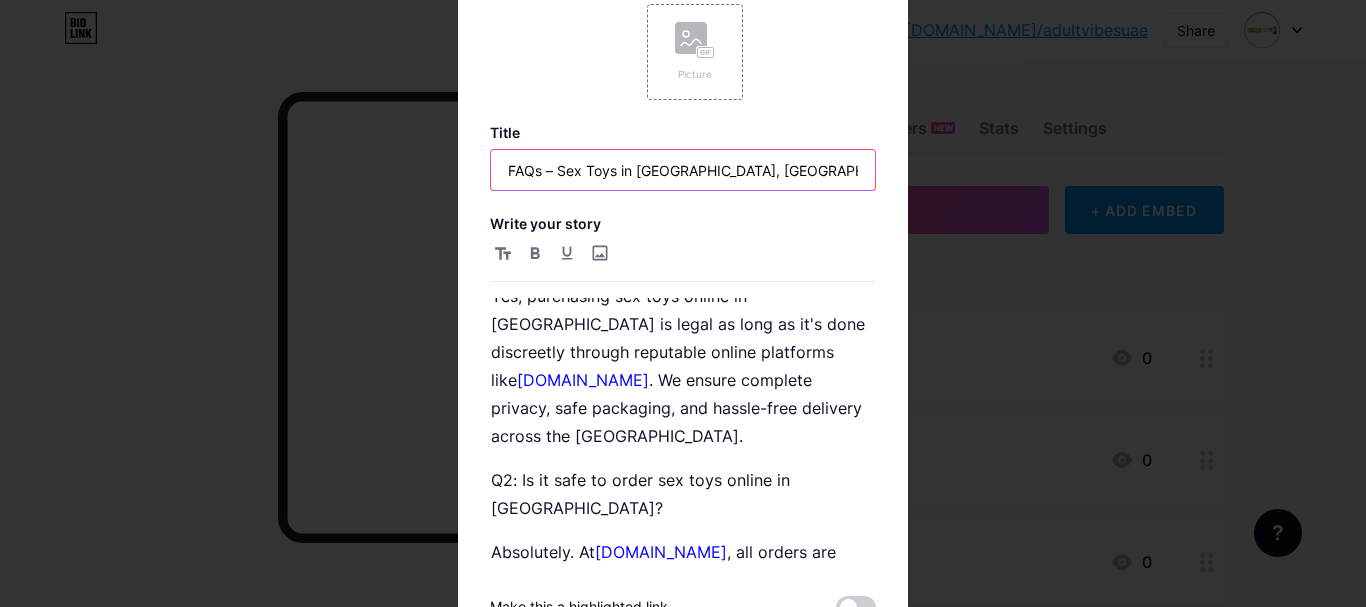 scroll, scrollTop: 400, scrollLeft: 0, axis: vertical 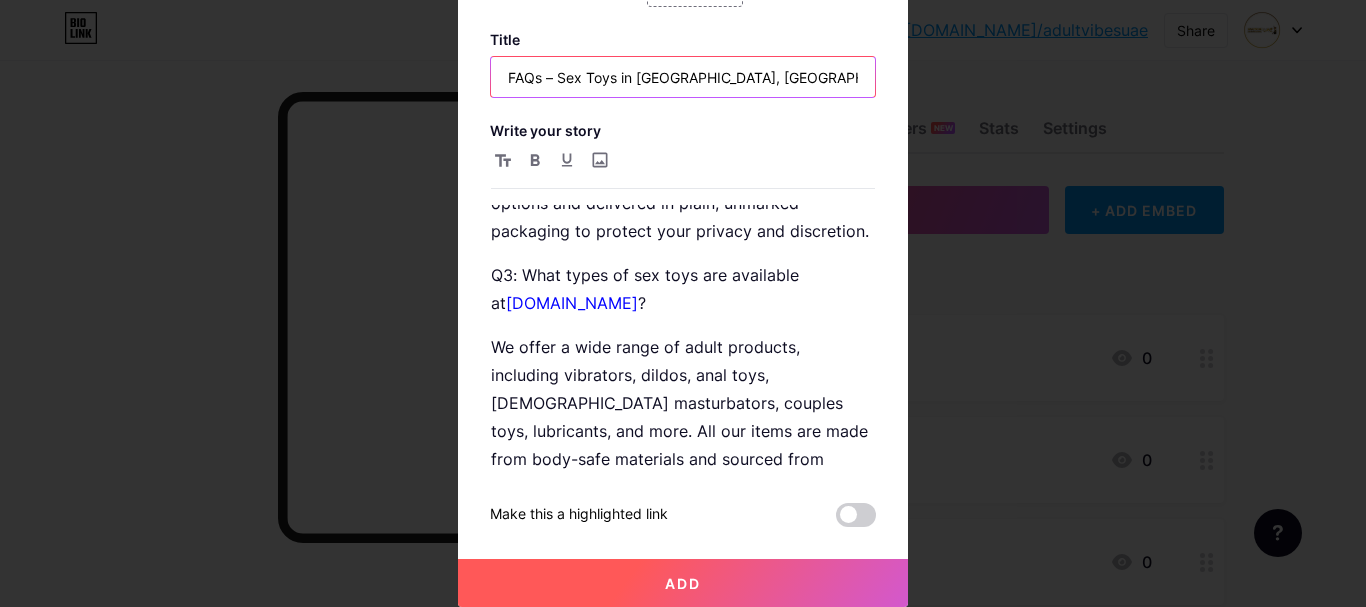 type on "FAQs – Sex Toys in Dubai, UAE" 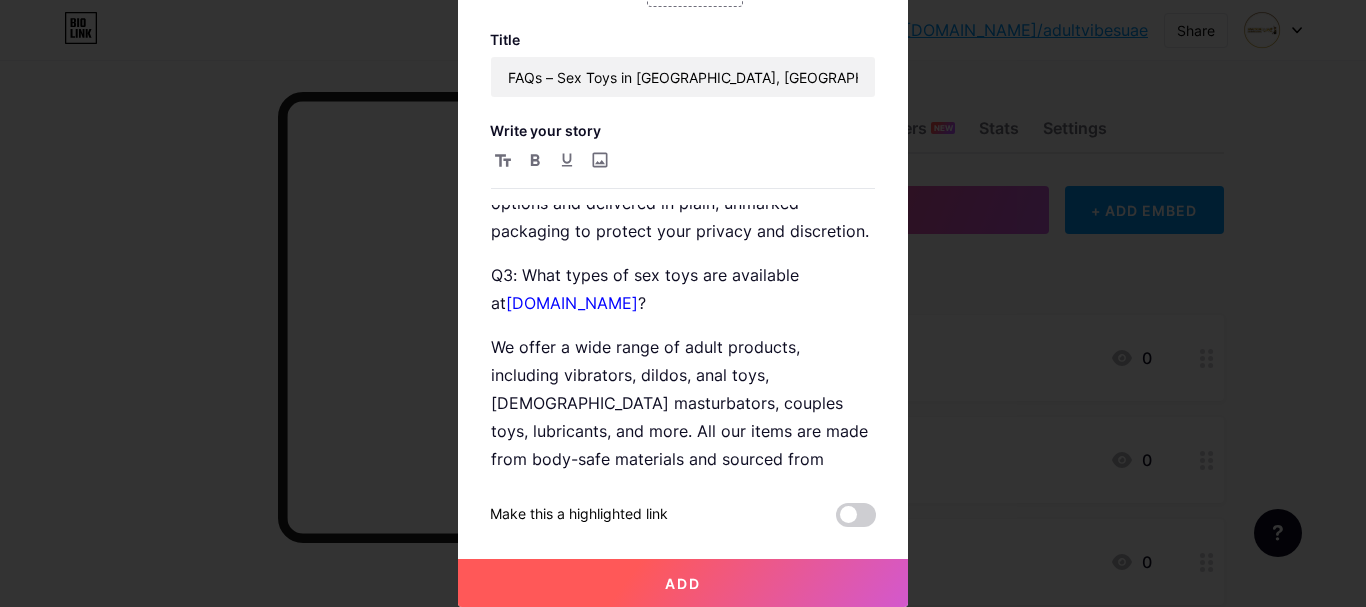 click on "Add" at bounding box center (683, 583) 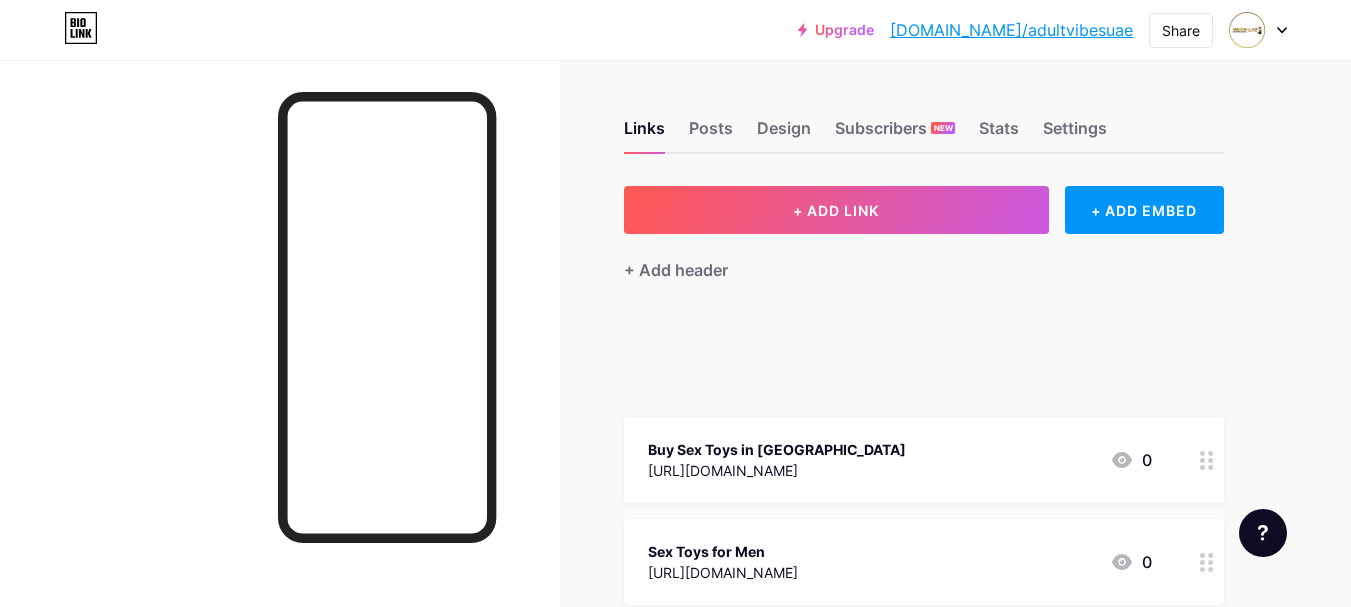 type 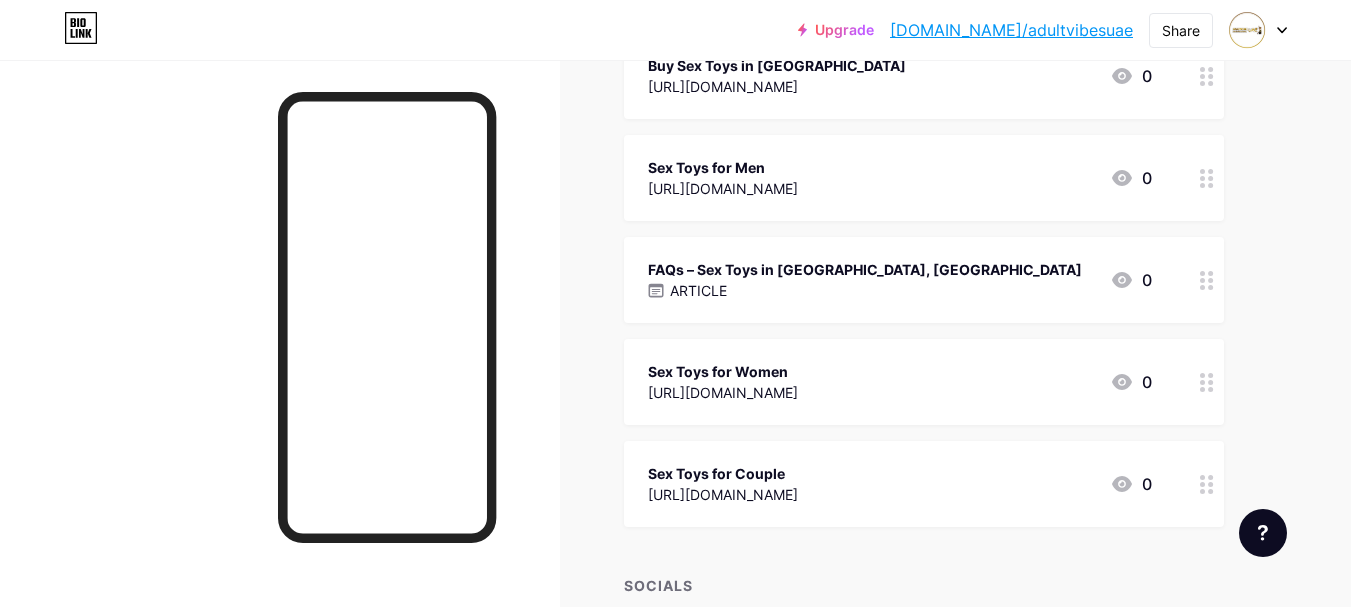 scroll, scrollTop: 300, scrollLeft: 0, axis: vertical 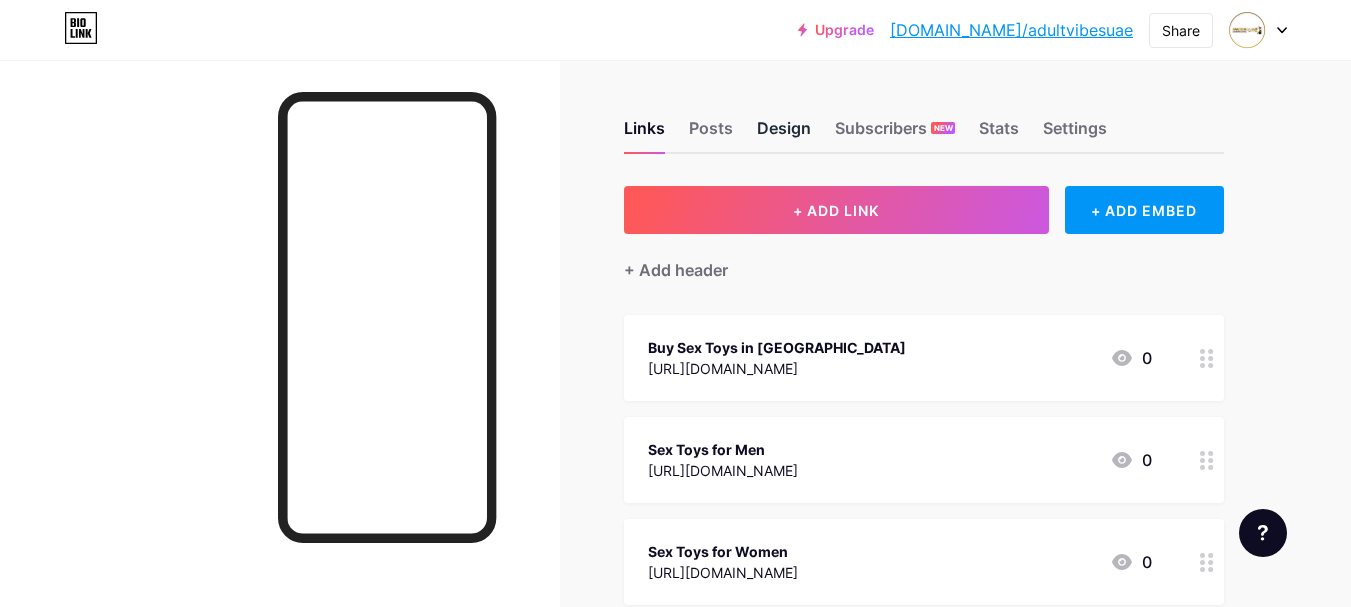 click on "Design" at bounding box center [784, 134] 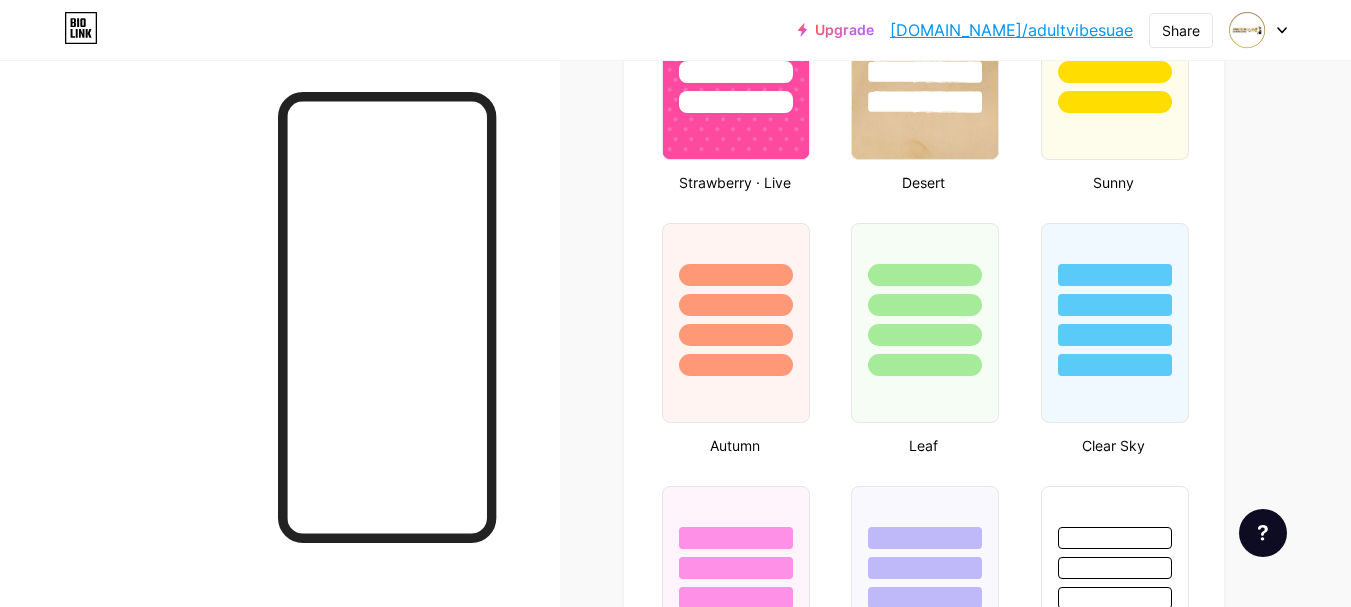 scroll, scrollTop: 1700, scrollLeft: 0, axis: vertical 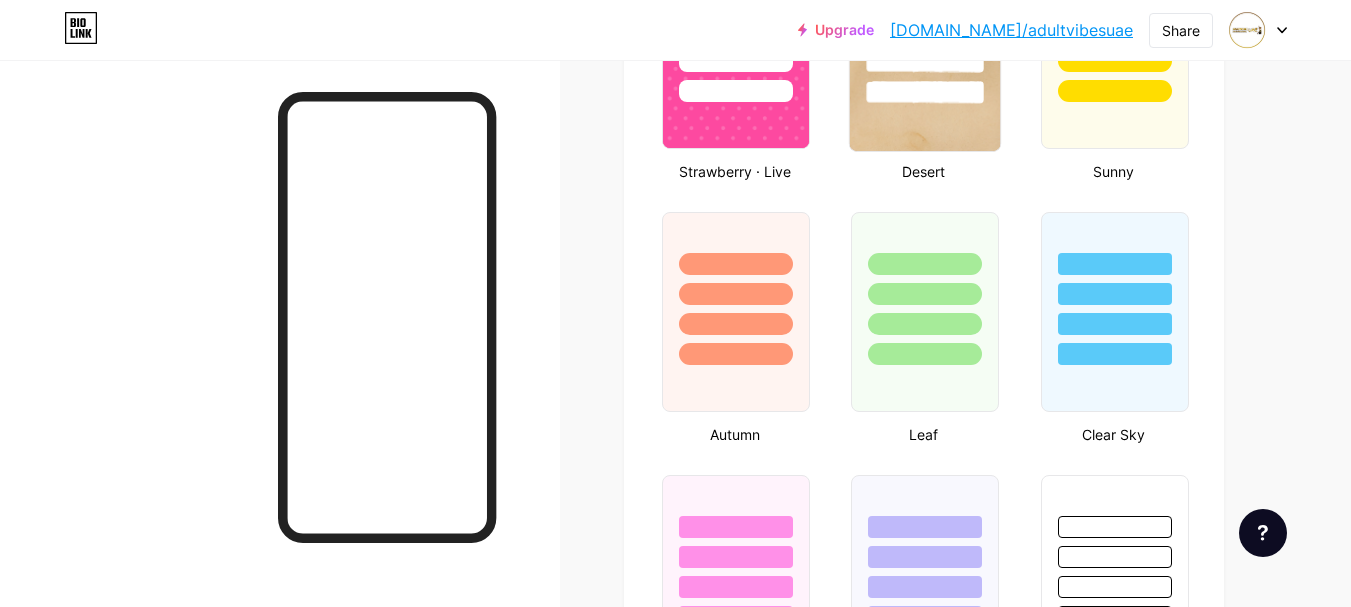 click at bounding box center (925, 49) 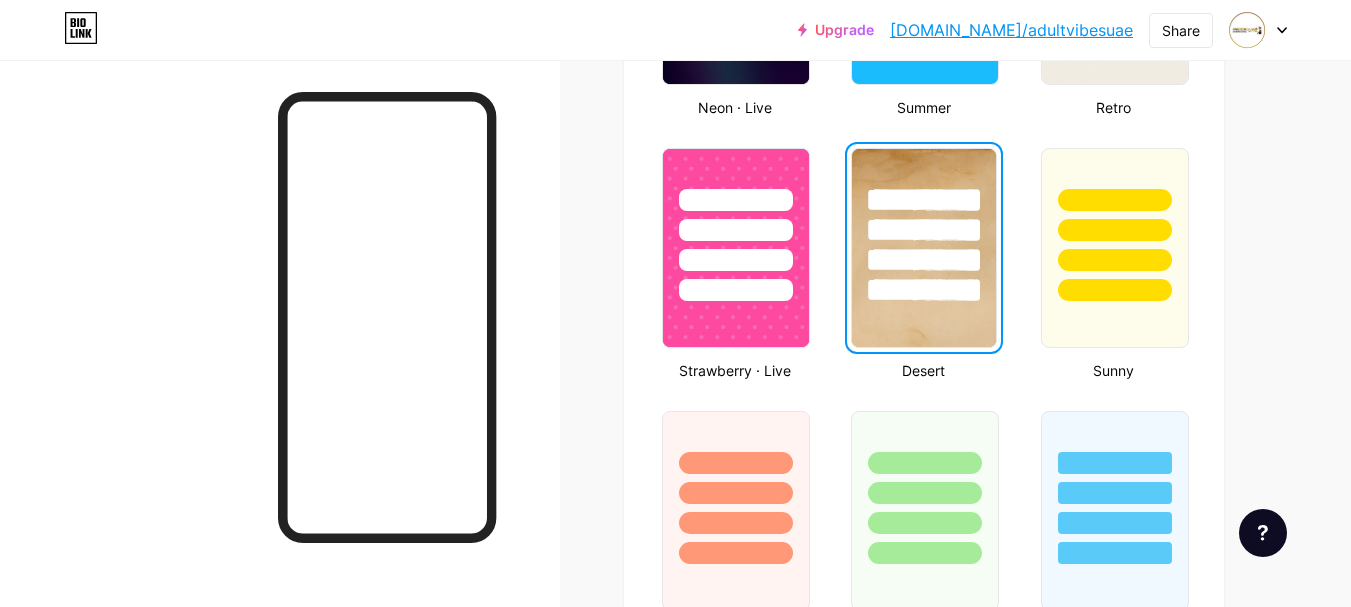 scroll, scrollTop: 1500, scrollLeft: 0, axis: vertical 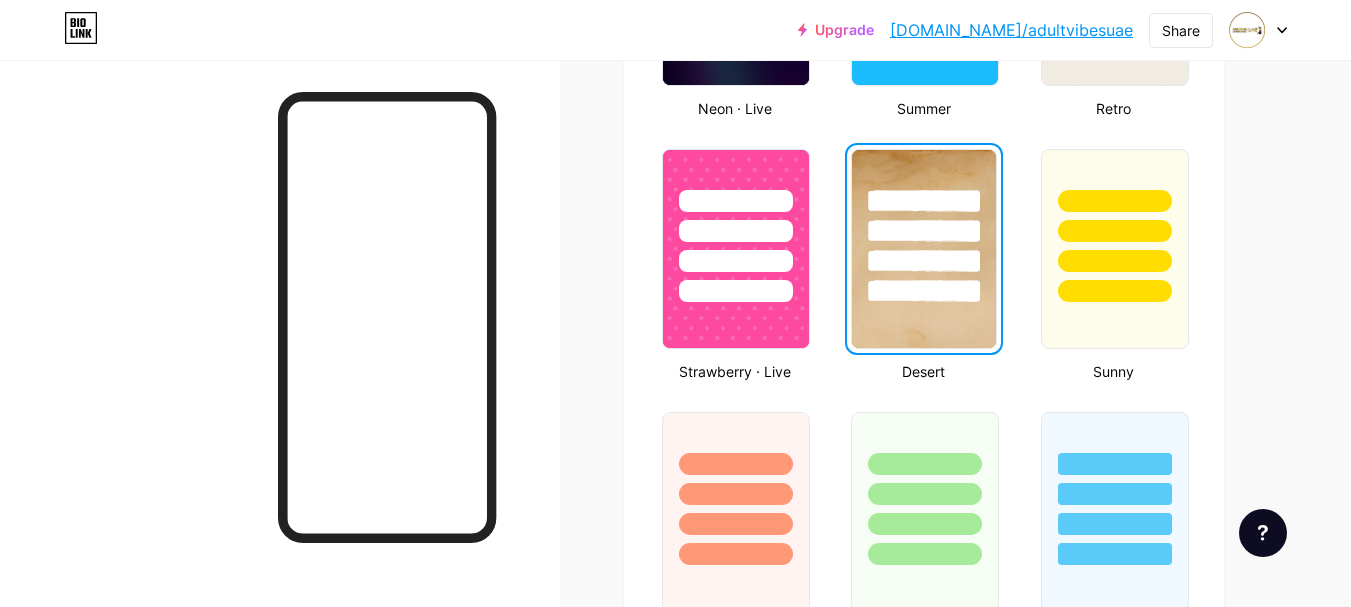 click on "bio.link/adultvibesuae" at bounding box center (1011, 30) 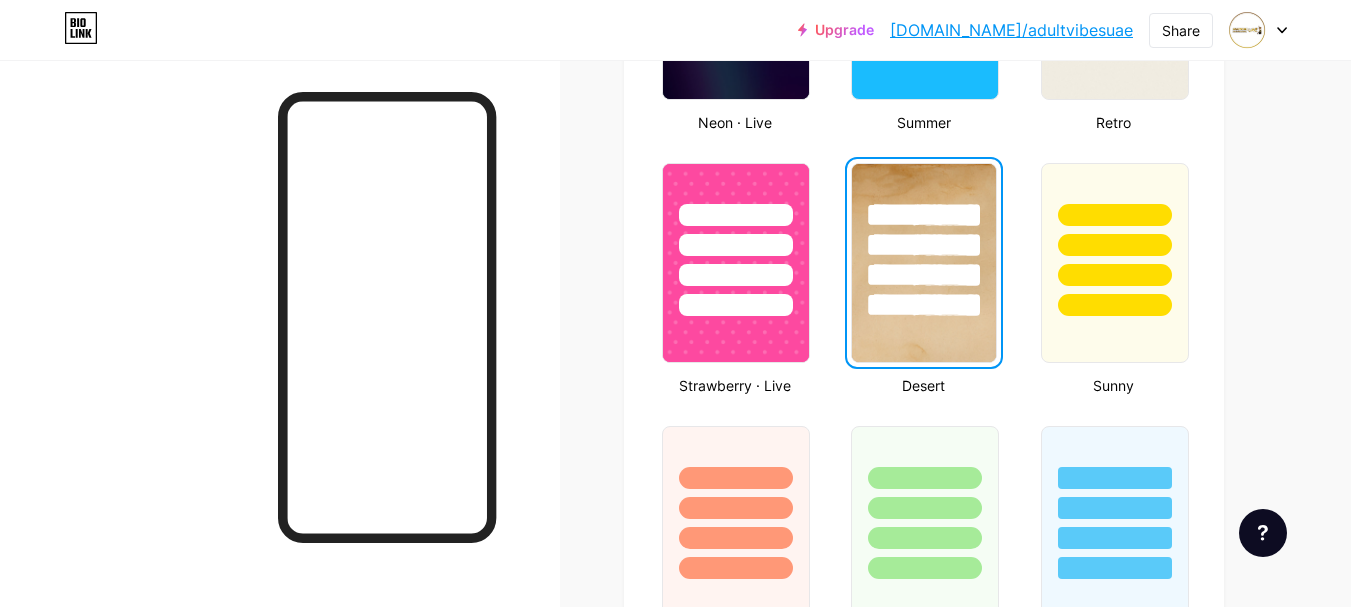 scroll, scrollTop: 0, scrollLeft: 0, axis: both 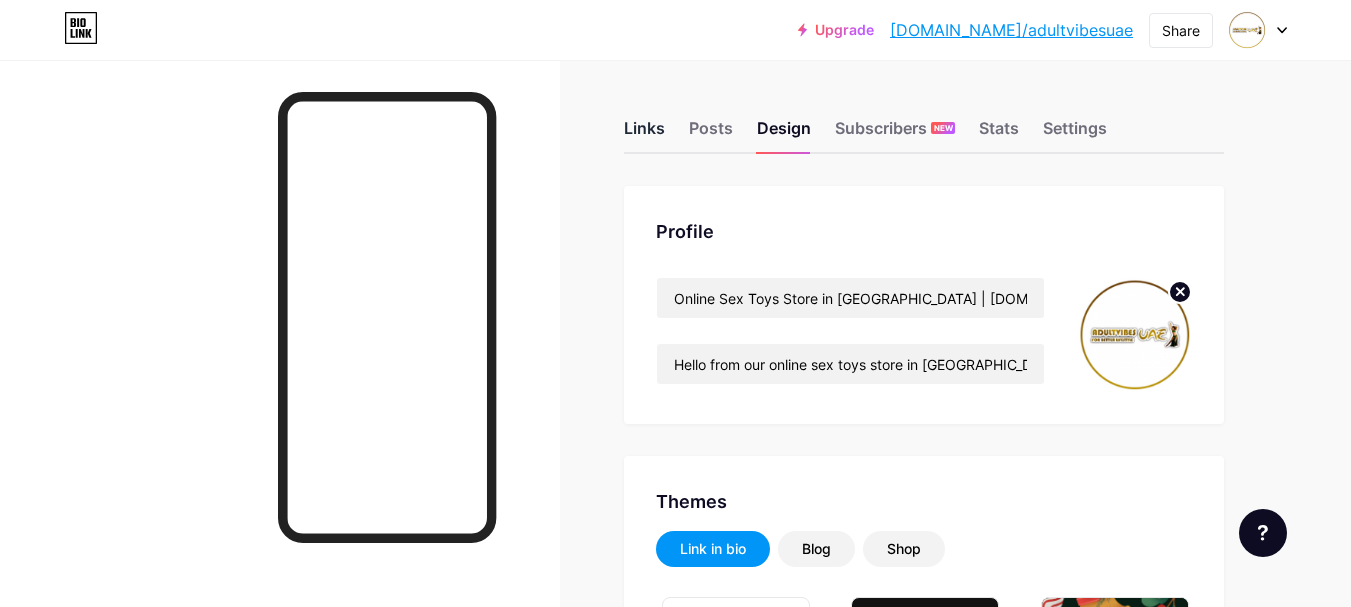 click on "Links" at bounding box center (644, 134) 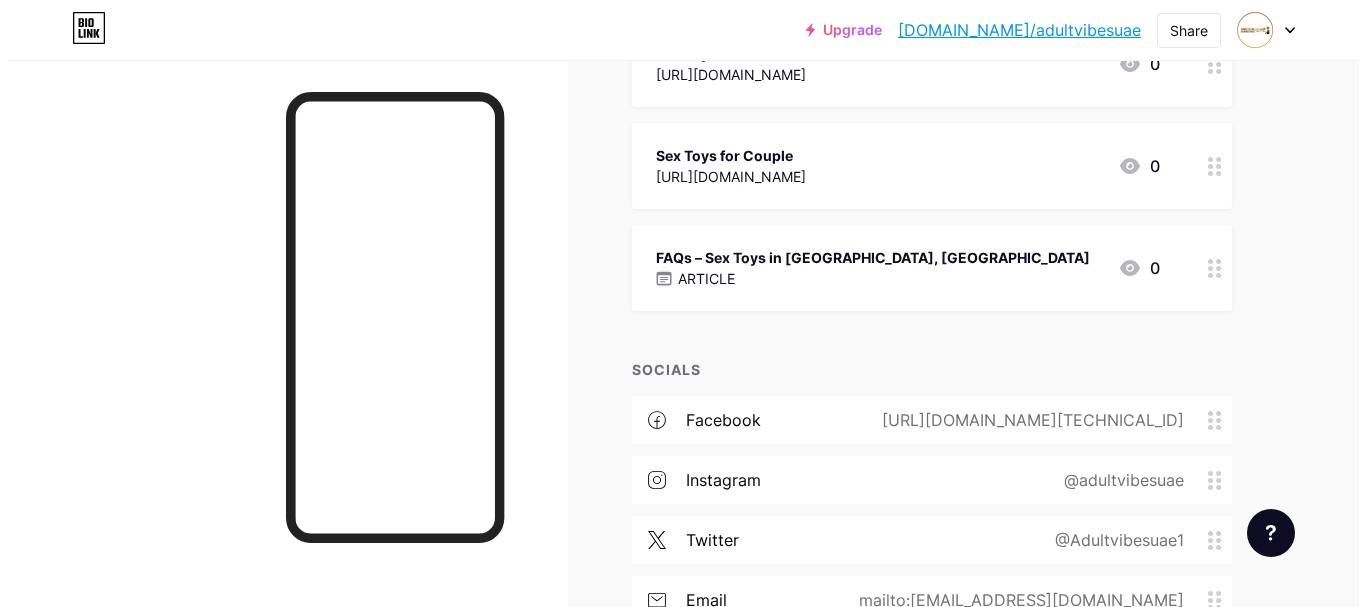 scroll, scrollTop: 434, scrollLeft: 0, axis: vertical 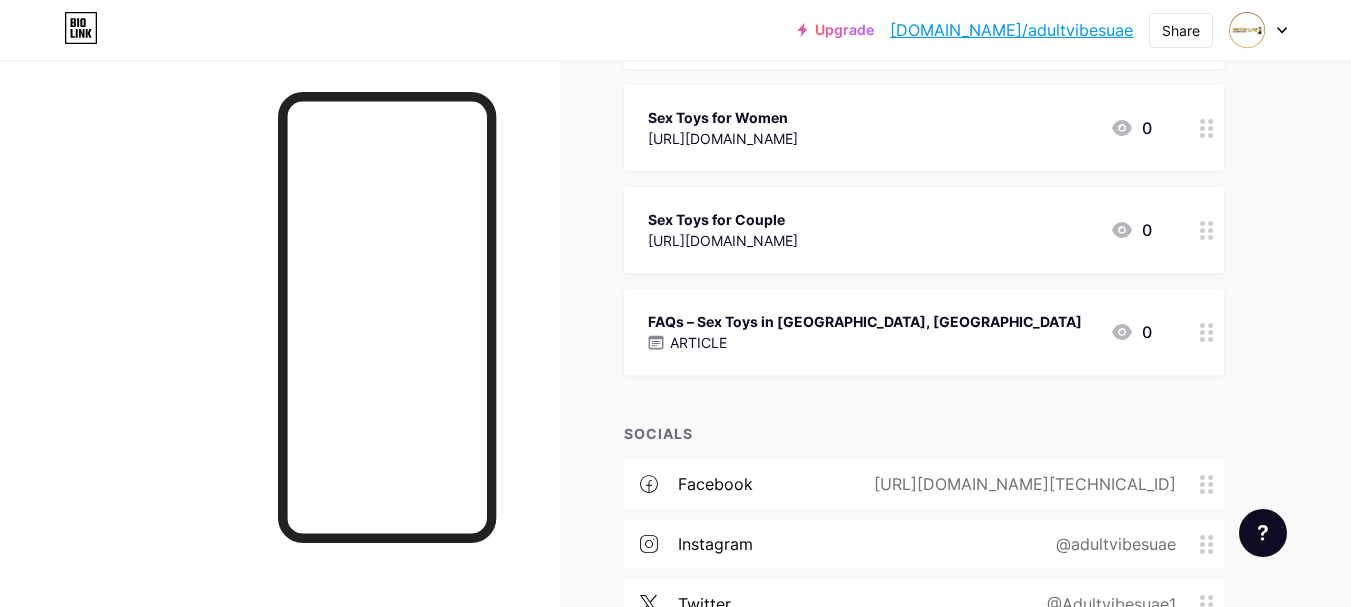 click on "FAQs – Sex Toys in Dubai, UAE" at bounding box center [865, 321] 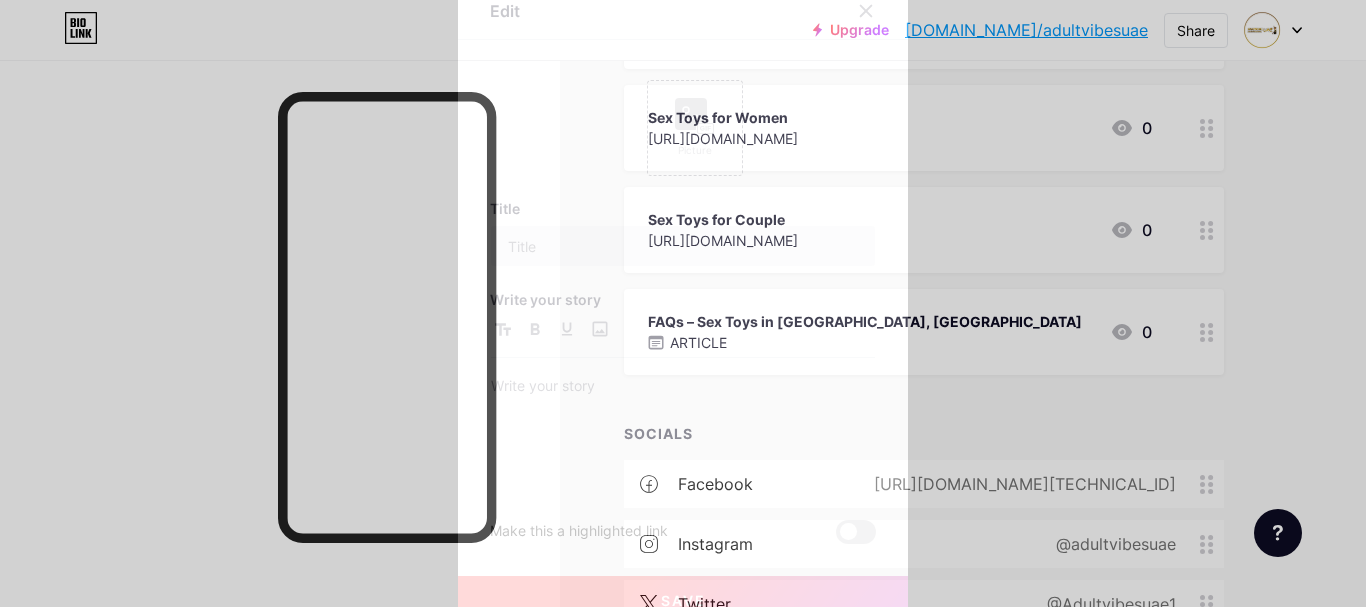 type on "FAQs – Sex Toys in Dubai, UAE" 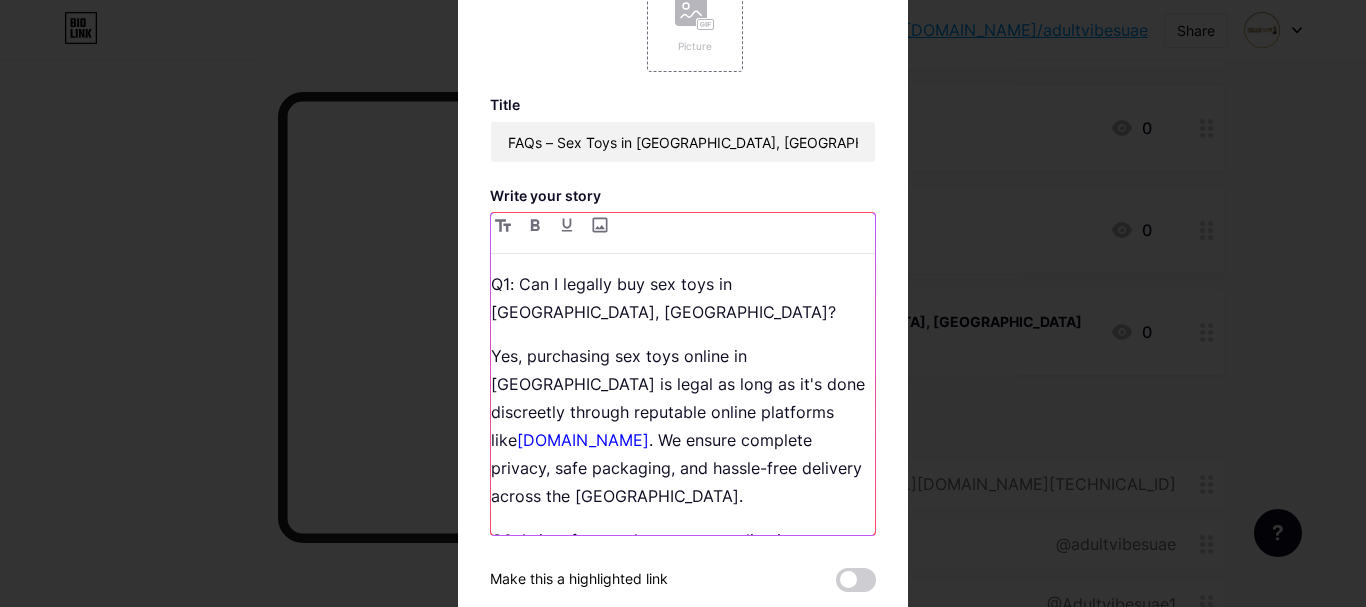 click on "adultvibesuae.com" at bounding box center [583, 440] 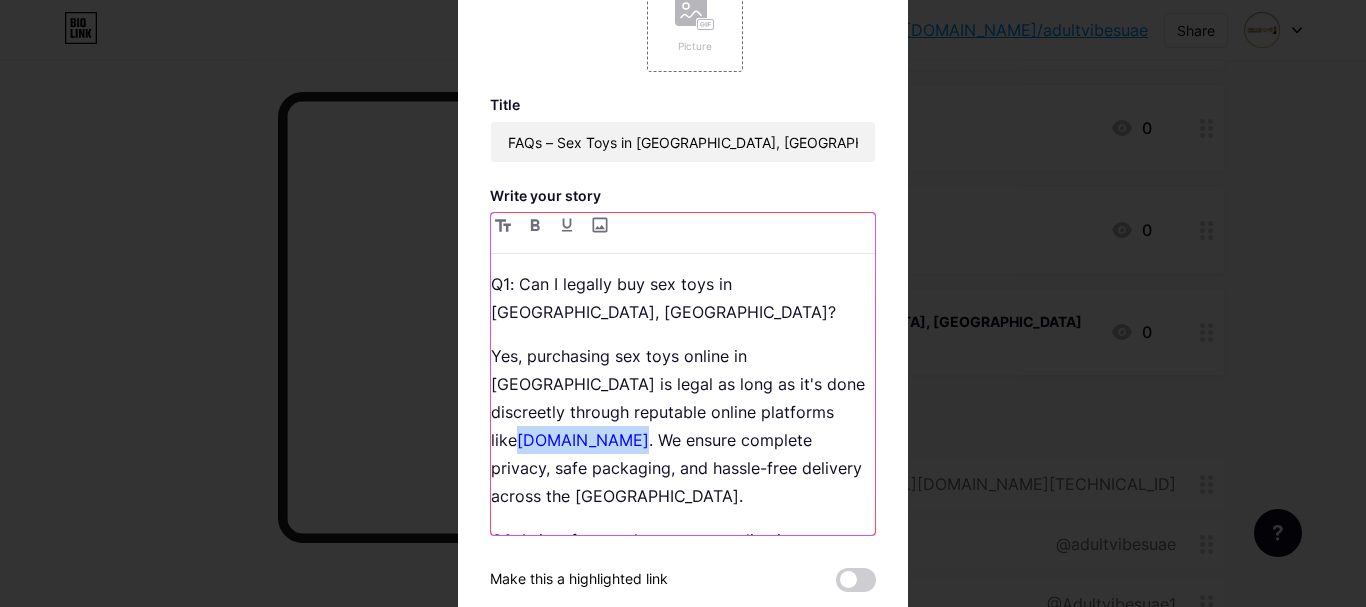 click on "adultvibesuae.com" at bounding box center [583, 440] 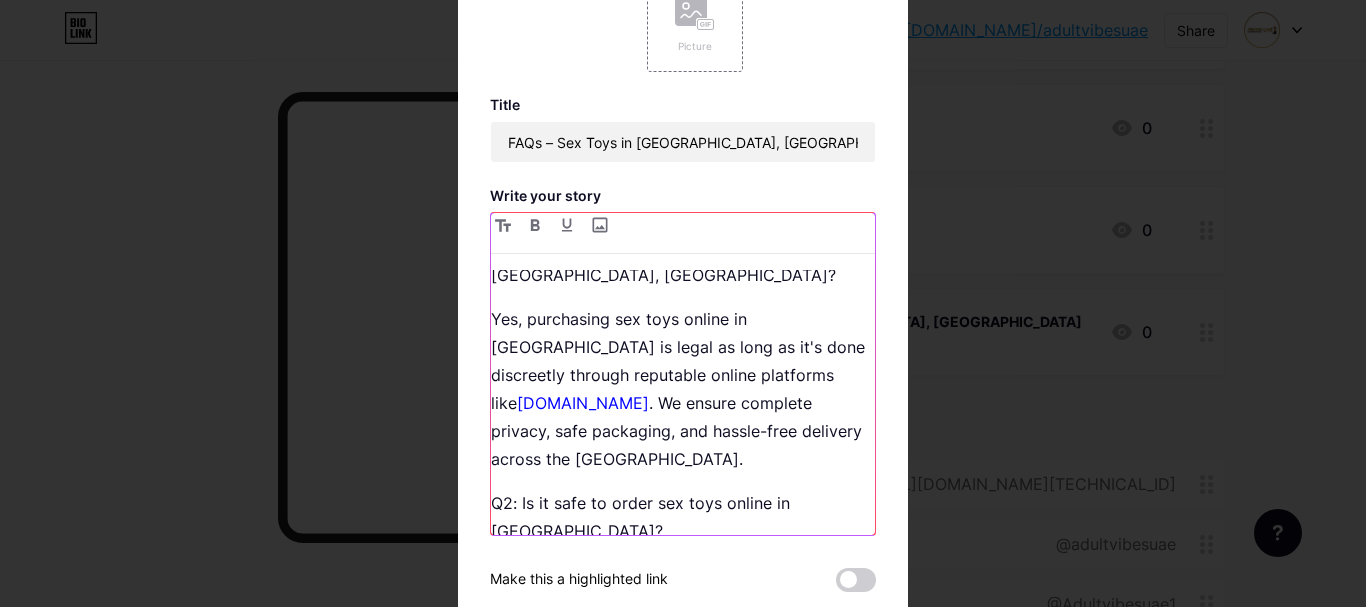 scroll, scrollTop: 100, scrollLeft: 0, axis: vertical 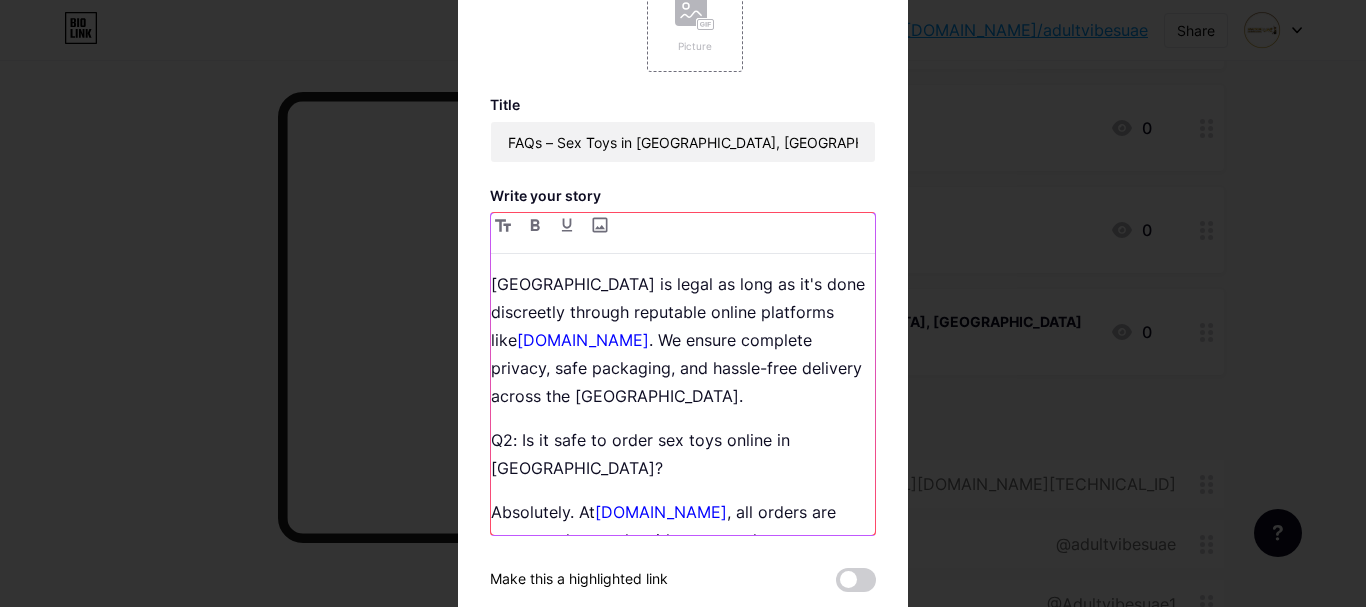 click on "adultvibesuae.com" at bounding box center [661, 512] 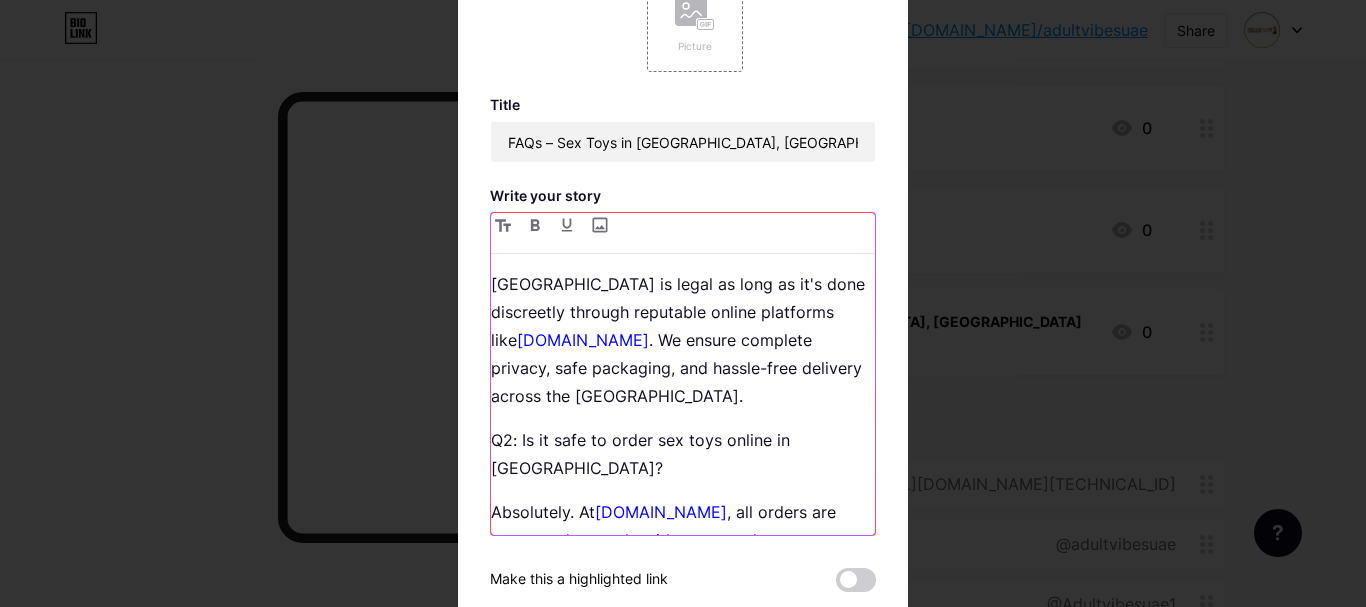 type 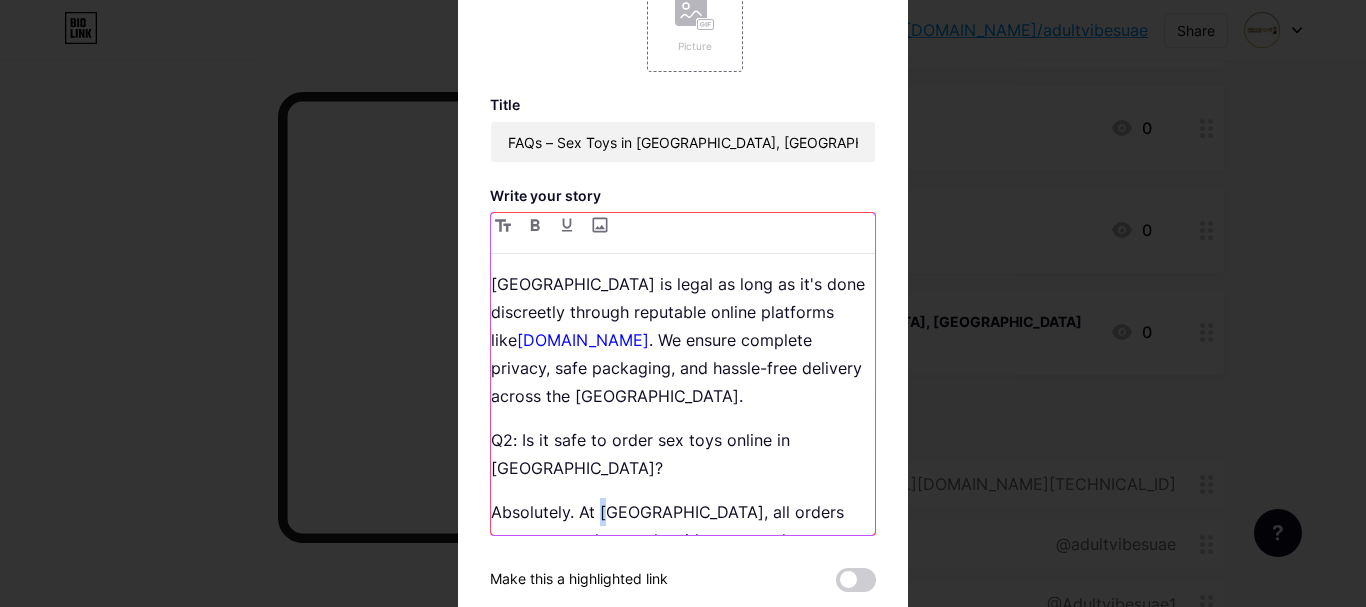 click on "Absolutely. At adultvibesuae, all orders are processed securely with encrypted payment options and delivered in plain, unmarked packaging to protect your privacy and discretion." at bounding box center [683, 554] 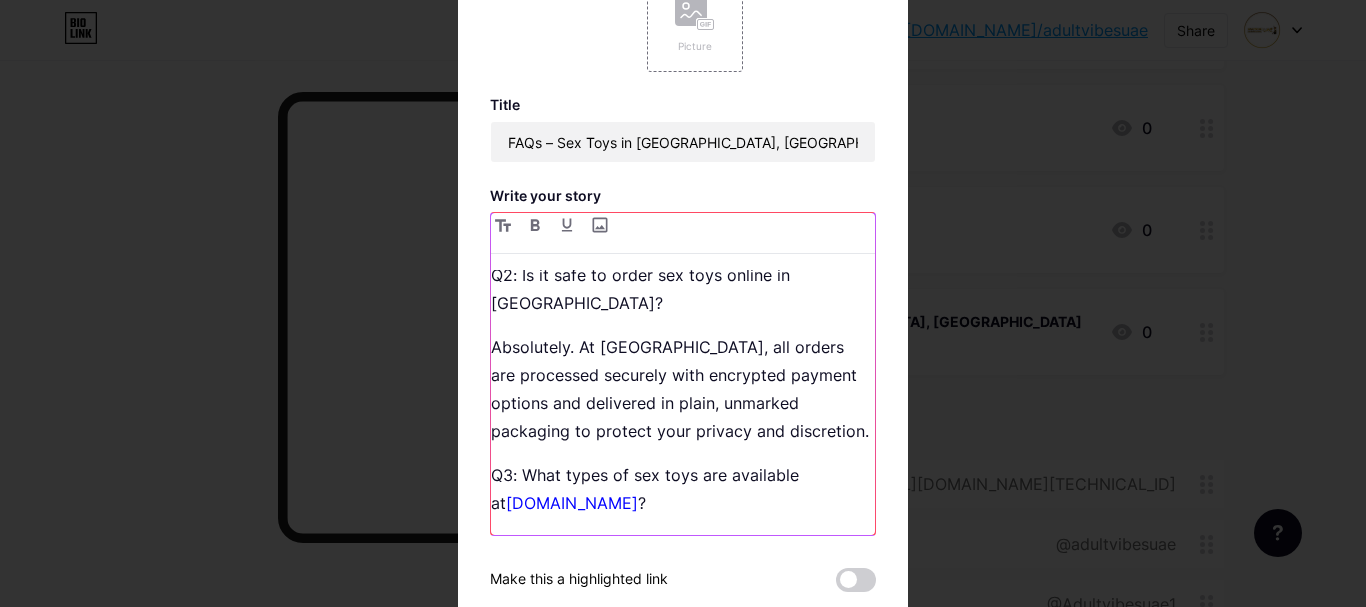 scroll, scrollTop: 300, scrollLeft: 0, axis: vertical 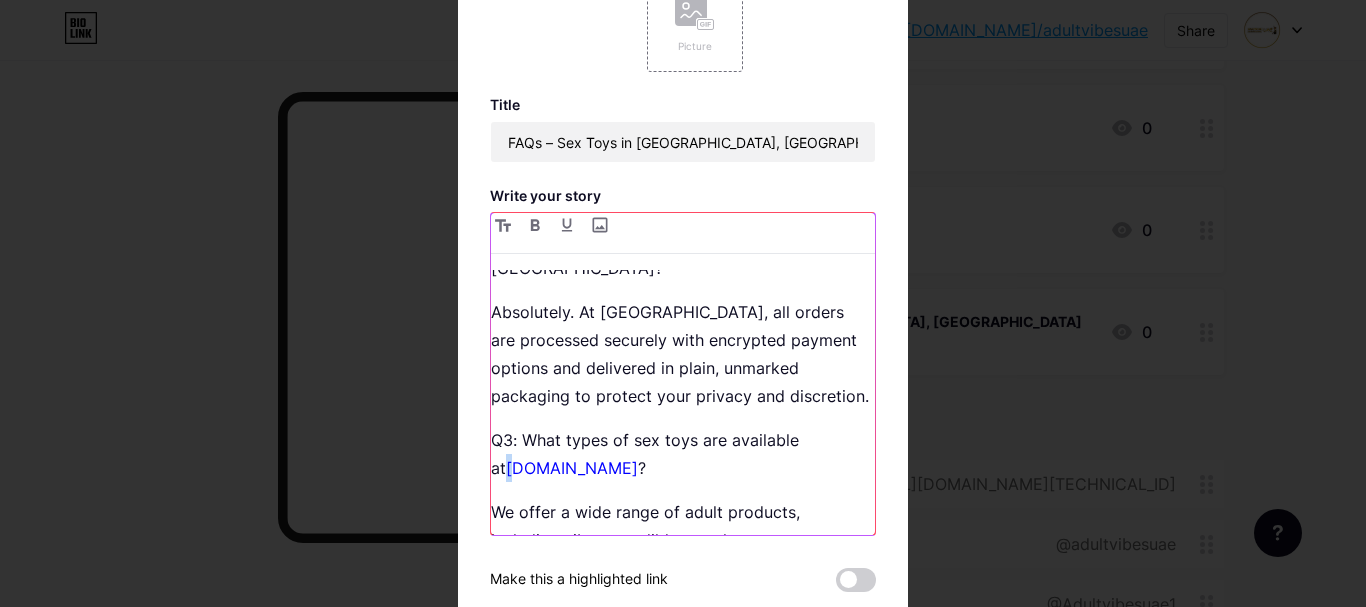 click on "adultvibesuae.com" at bounding box center (572, 468) 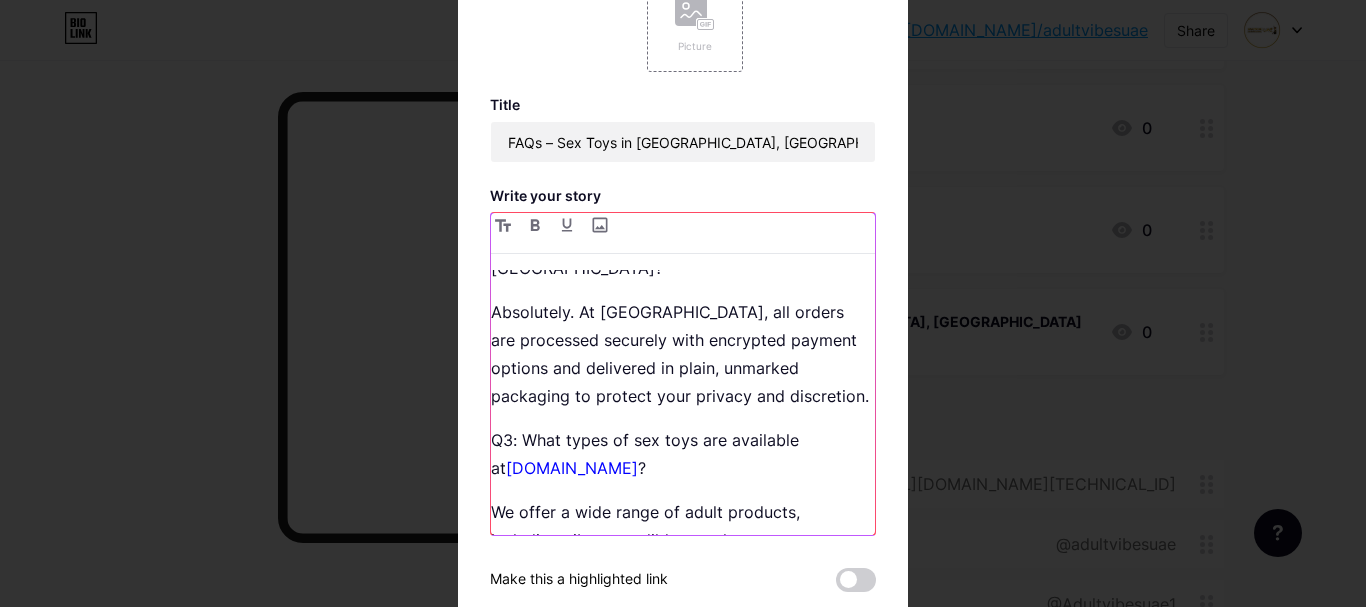 click on "Adultvibesuae.com" at bounding box center (572, 468) 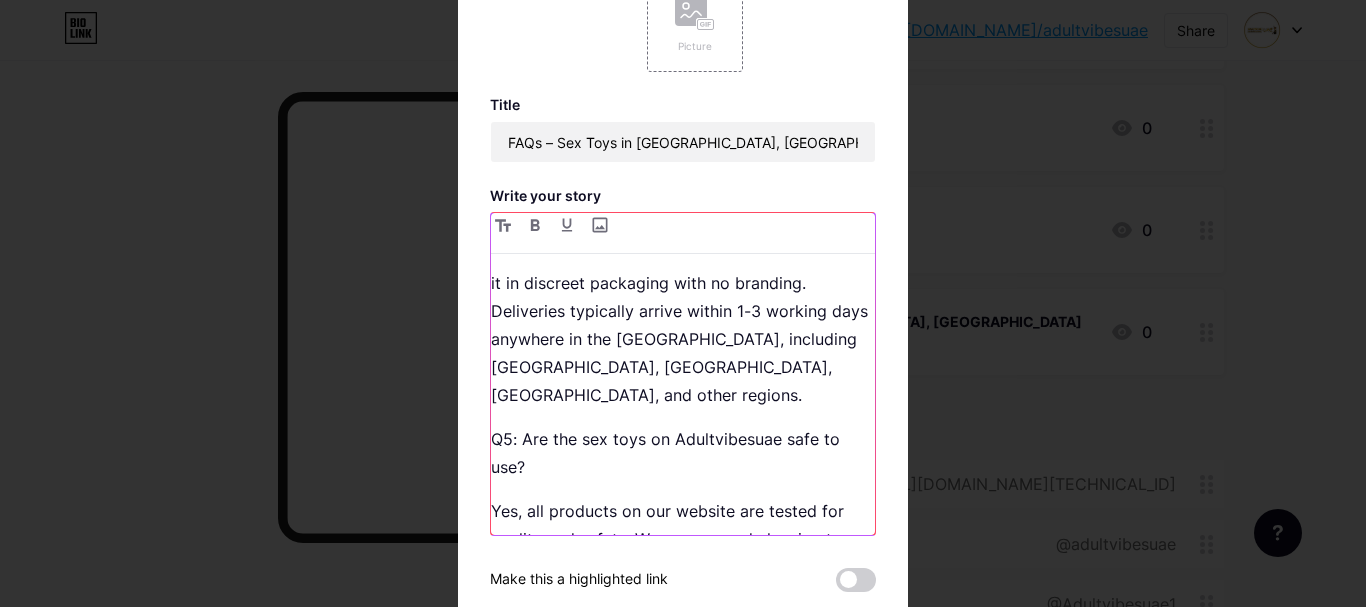 scroll, scrollTop: 819, scrollLeft: 0, axis: vertical 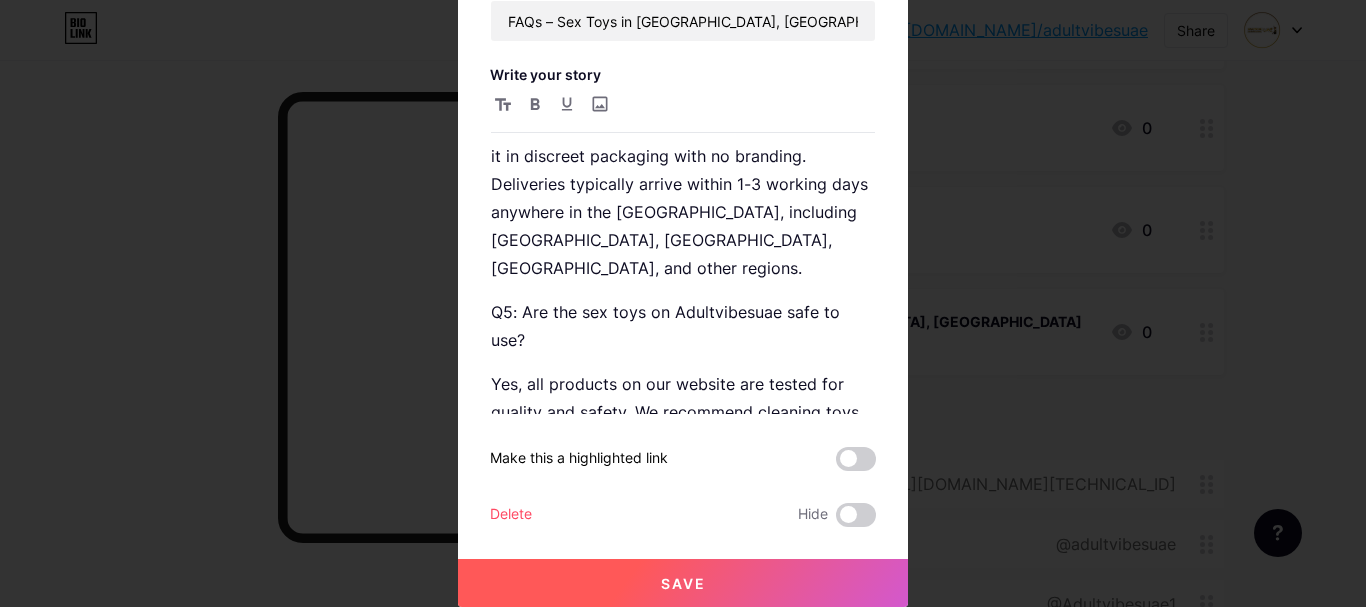 click on "Save" at bounding box center (683, 583) 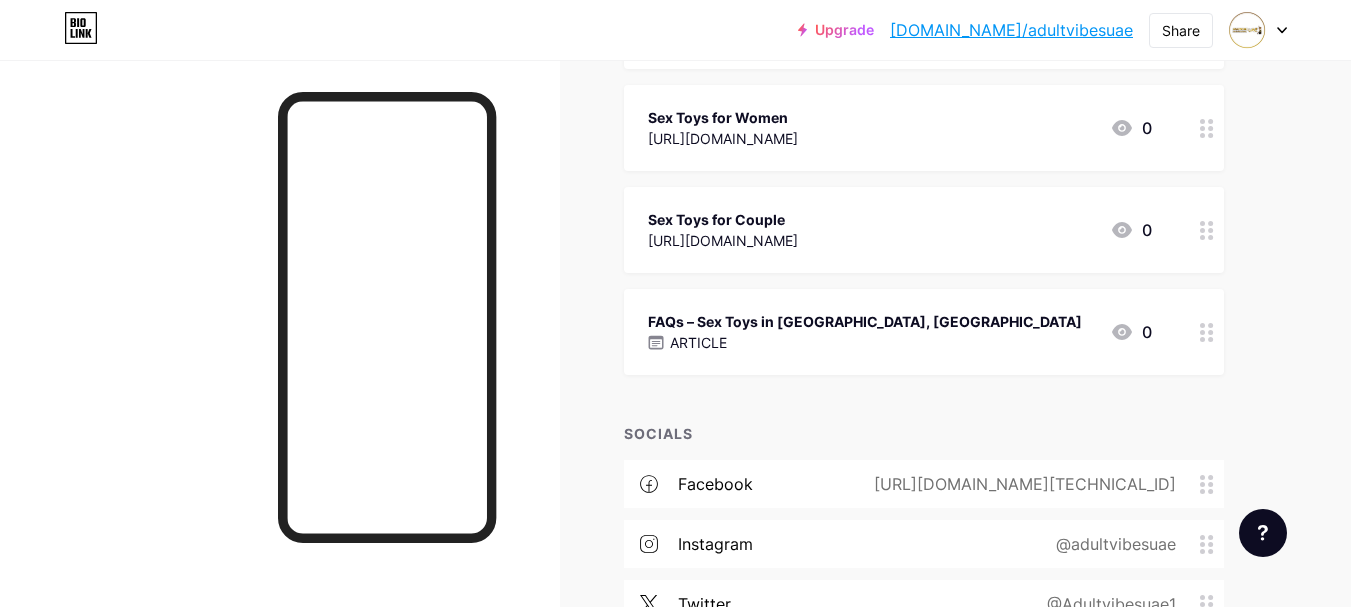 click on "bio.link/adultvibesuae" at bounding box center (1011, 30) 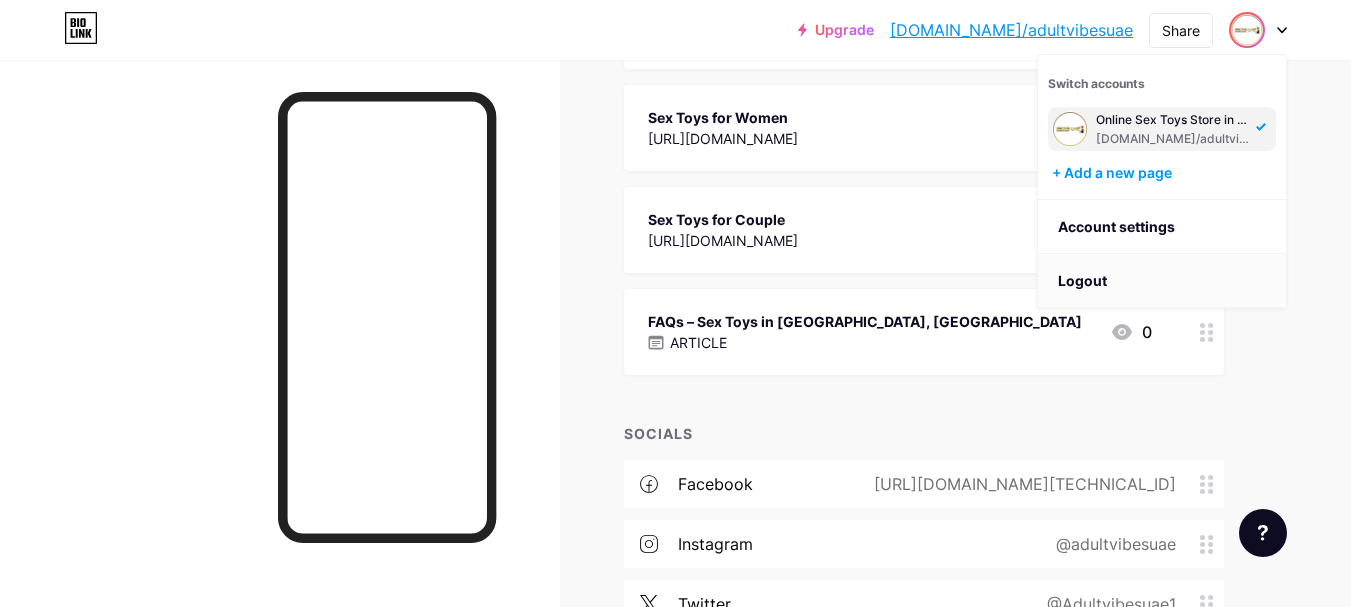 click on "Logout" at bounding box center [1162, 281] 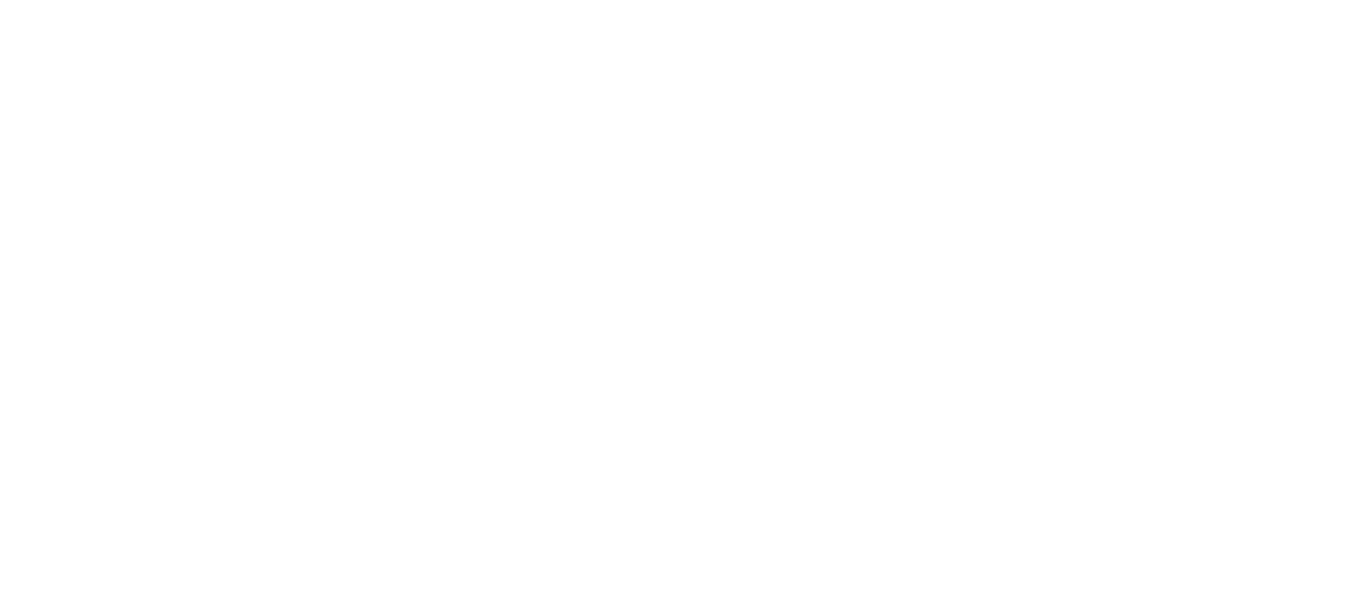 scroll, scrollTop: 0, scrollLeft: 0, axis: both 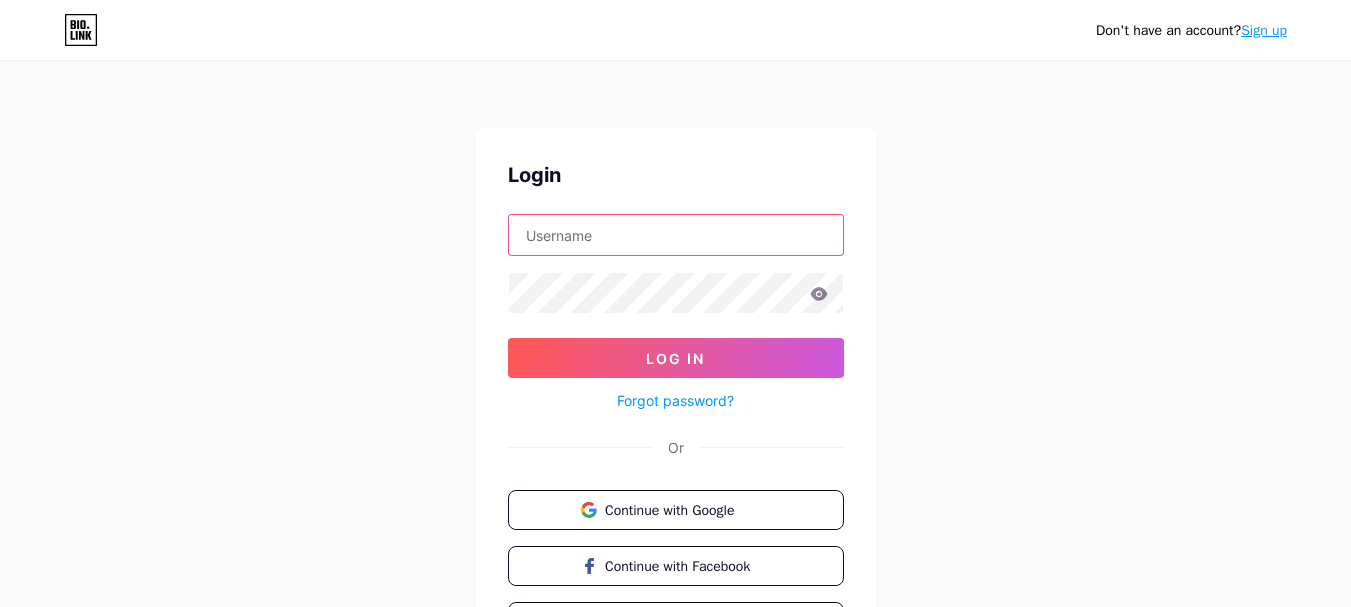 click at bounding box center (676, 235) 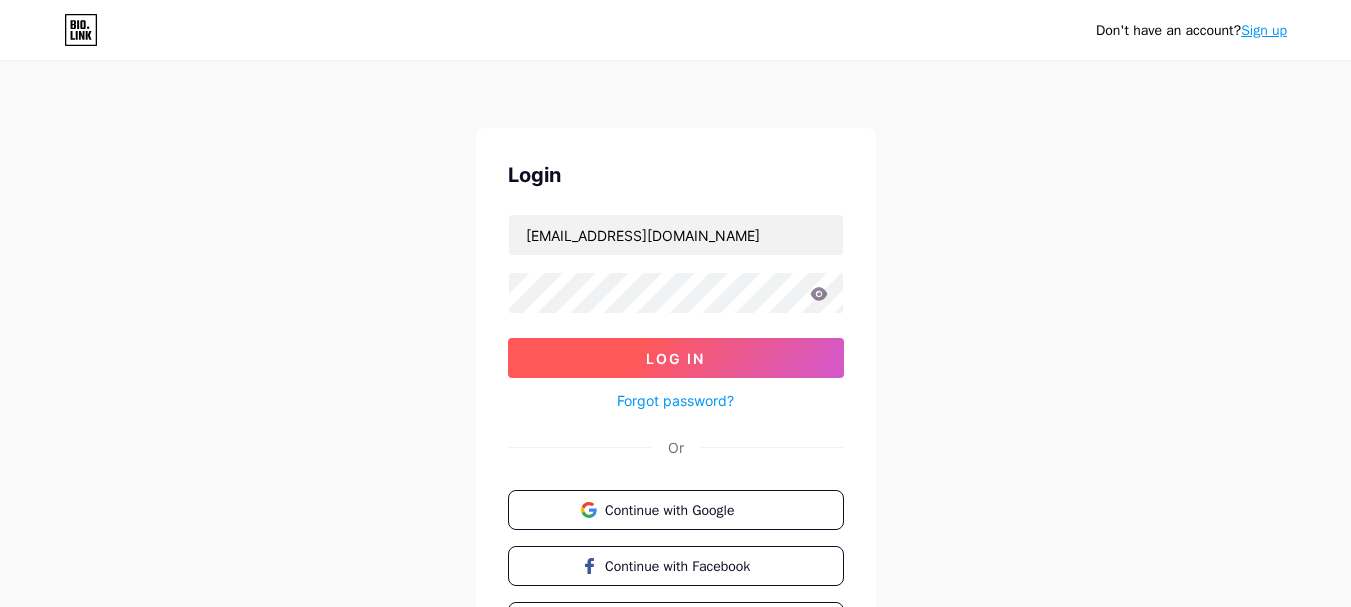 click on "Log In" at bounding box center [676, 358] 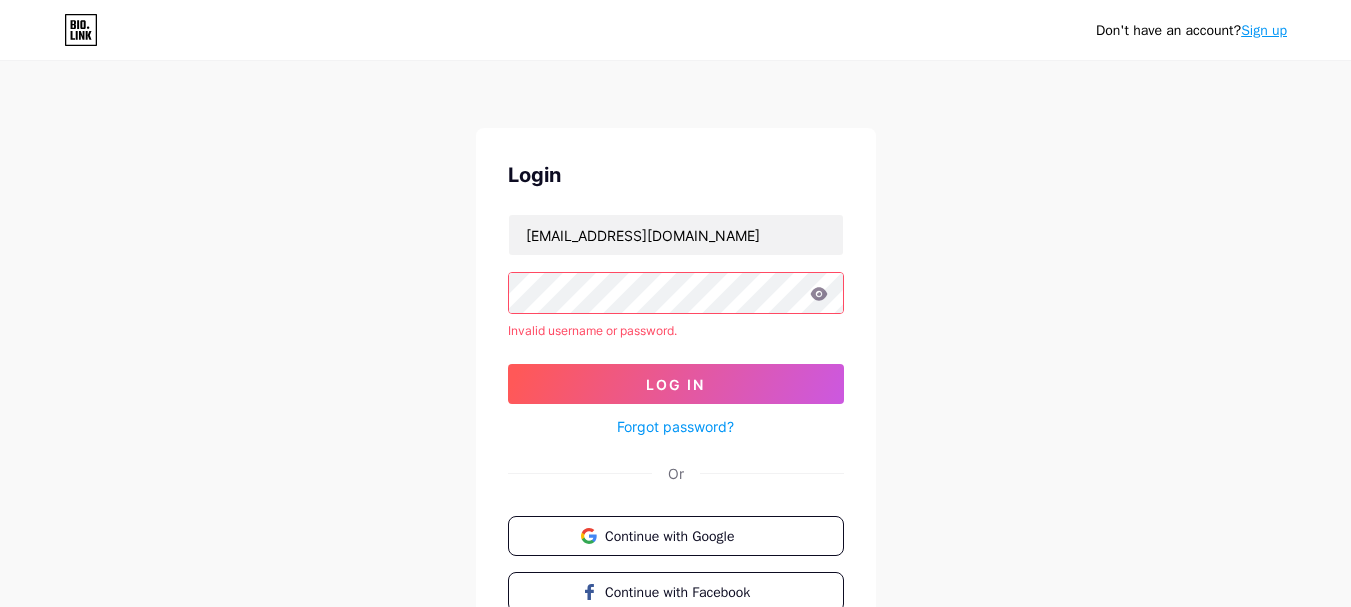 click 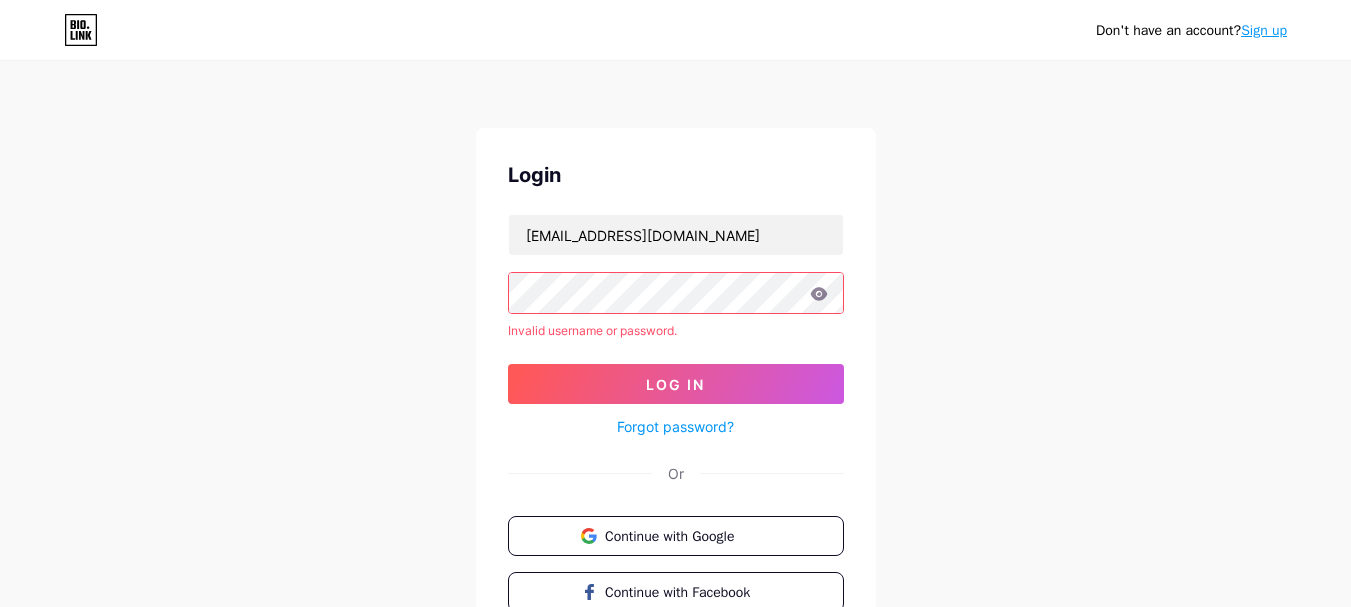 click on "astindia38@gmail.com           Invalid username or password.     Log In
Forgot password?" at bounding box center (676, 326) 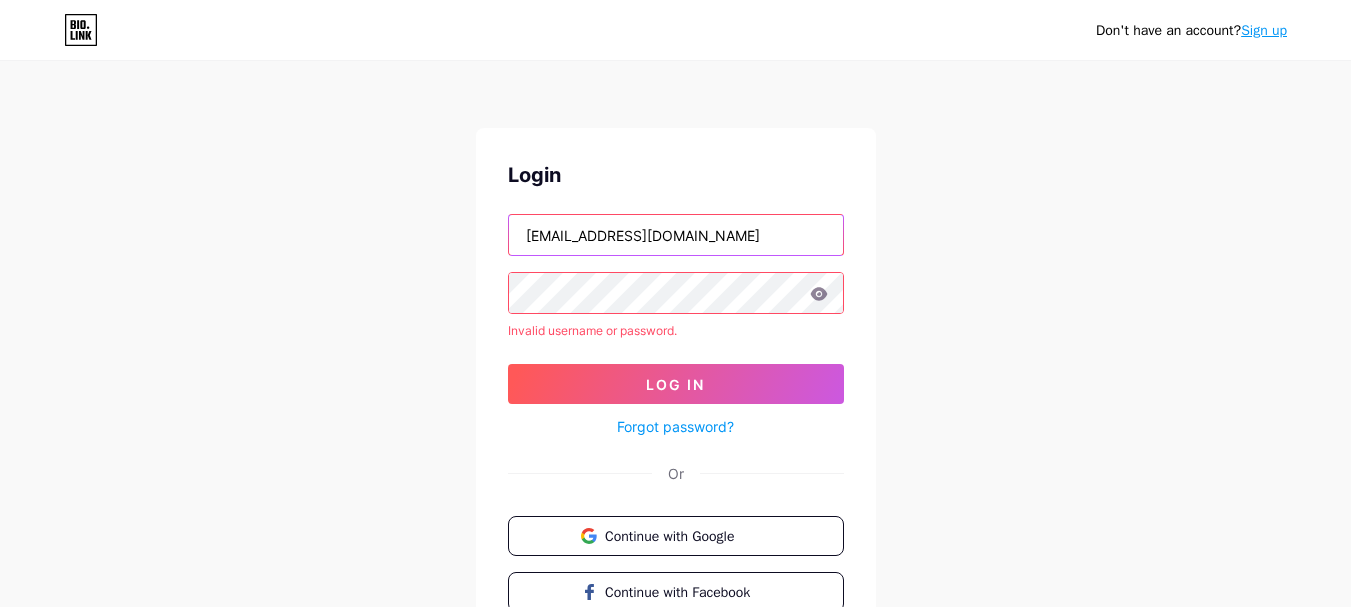click on "astindia38@gmail.com" at bounding box center [676, 235] 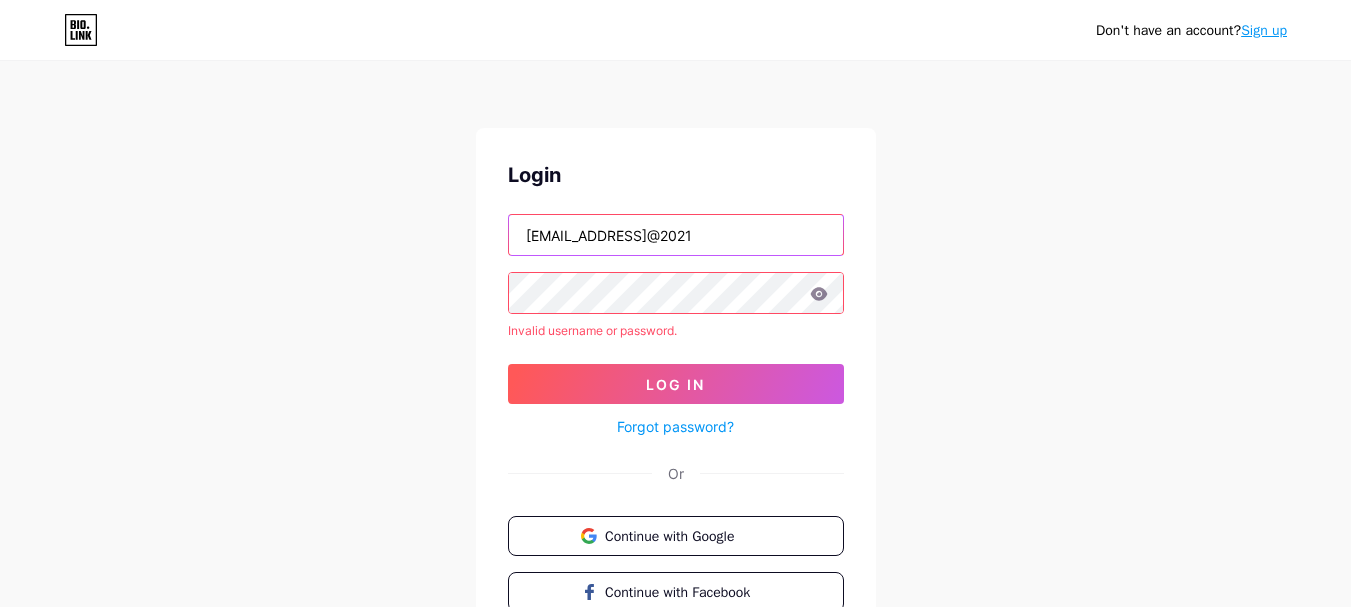 type on "astindia38@gmail.com" 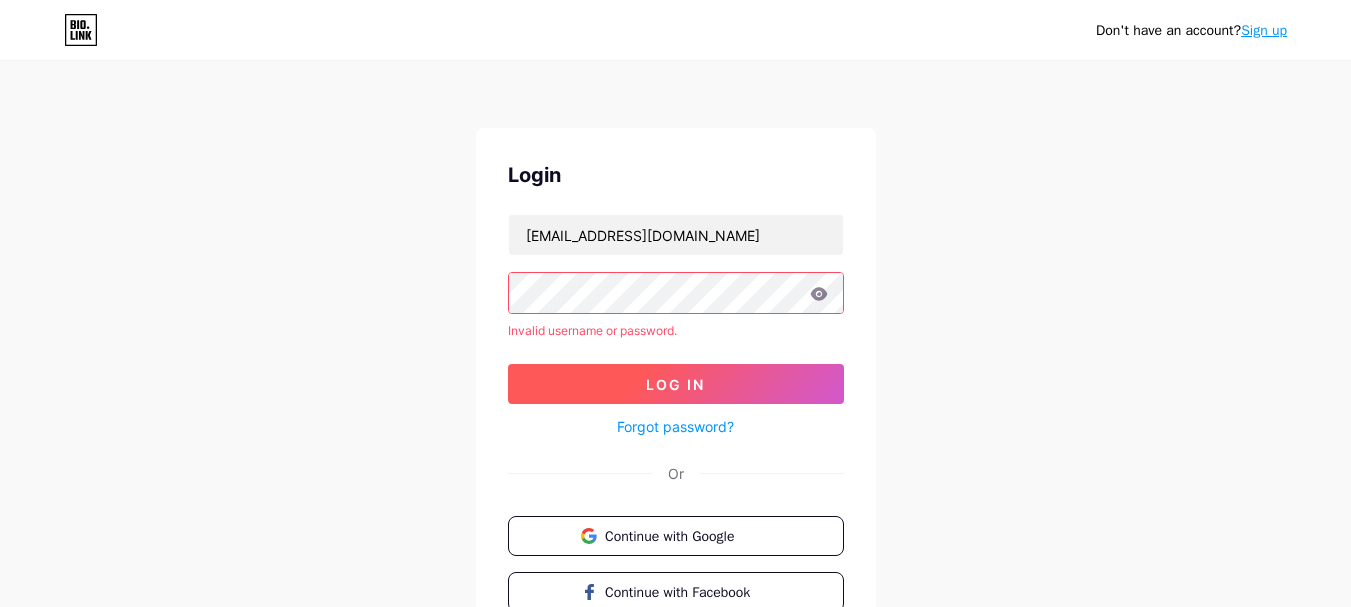 click on "Log In" at bounding box center [676, 384] 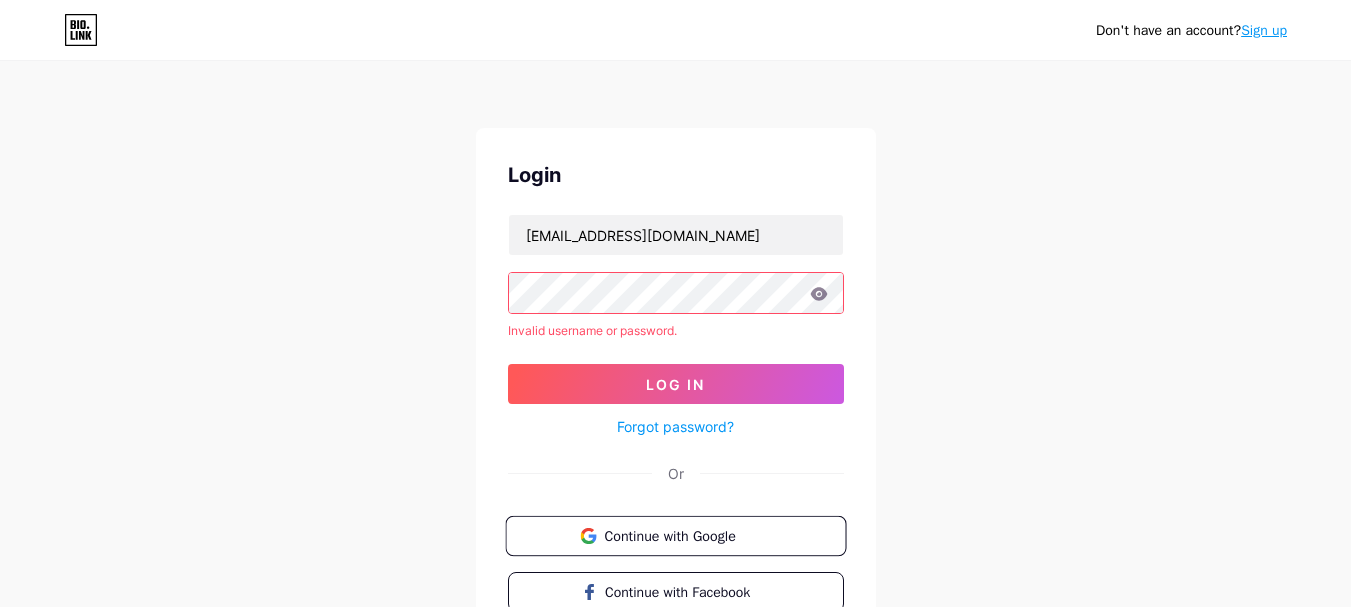 click on "Continue with Google" at bounding box center (687, 535) 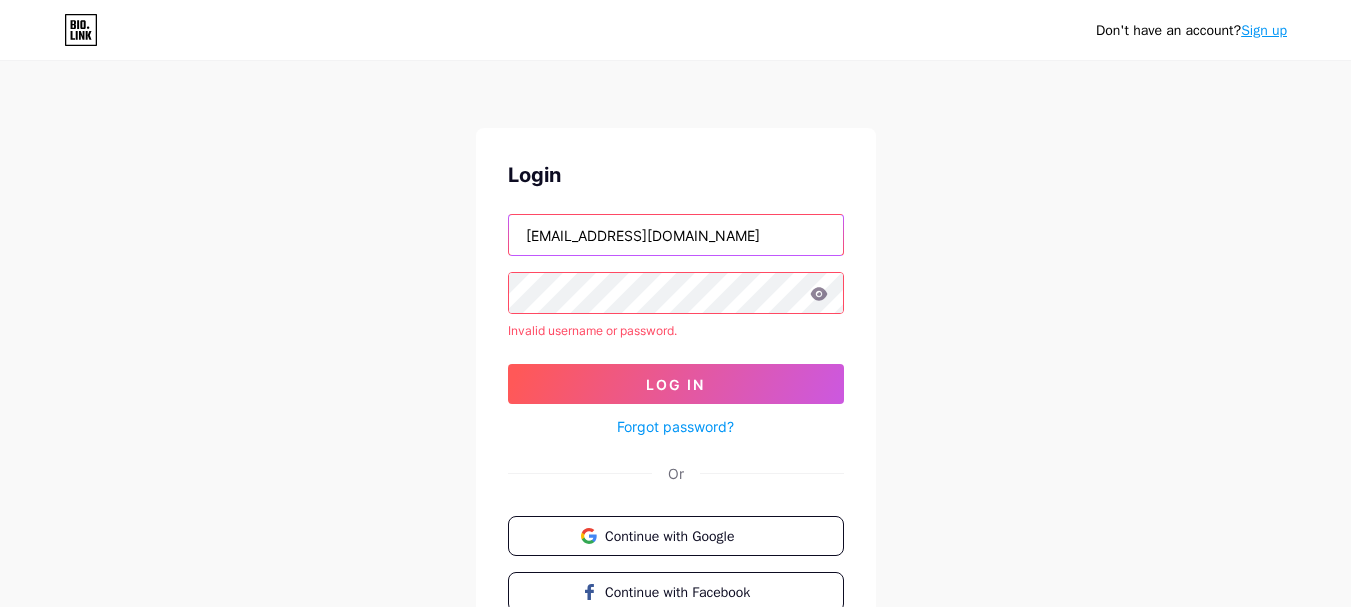 click on "astindia38@gmail.com" at bounding box center [676, 235] 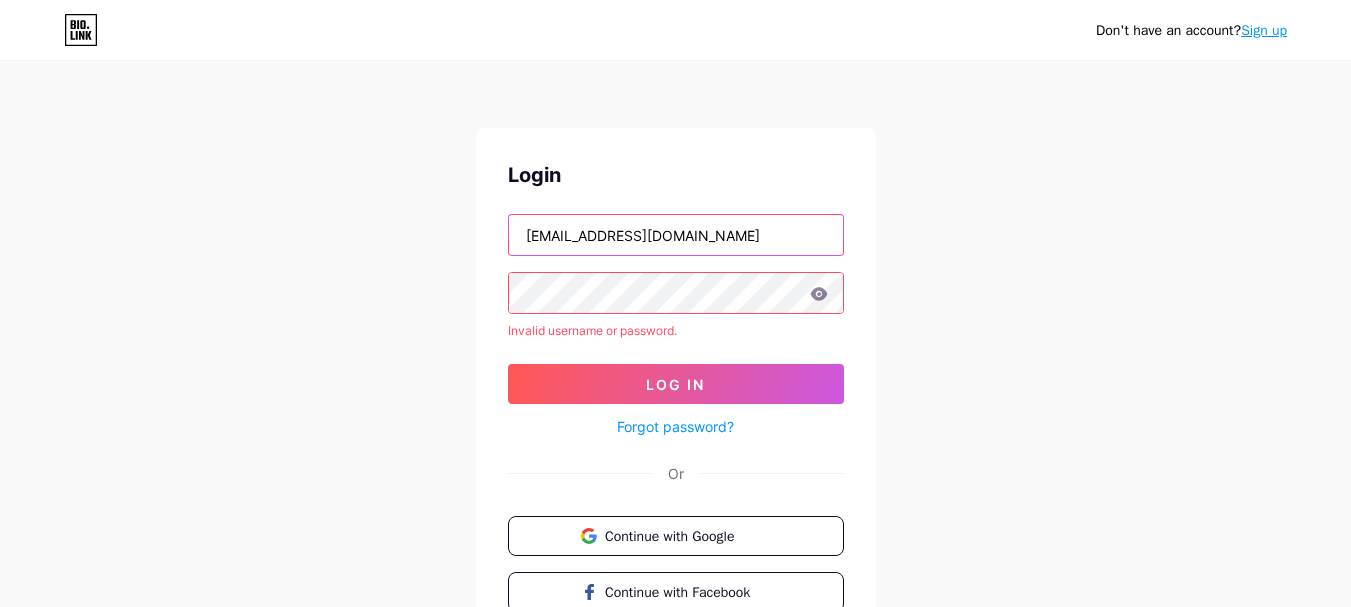 click on "astindia38@gmail.com" at bounding box center (676, 235) 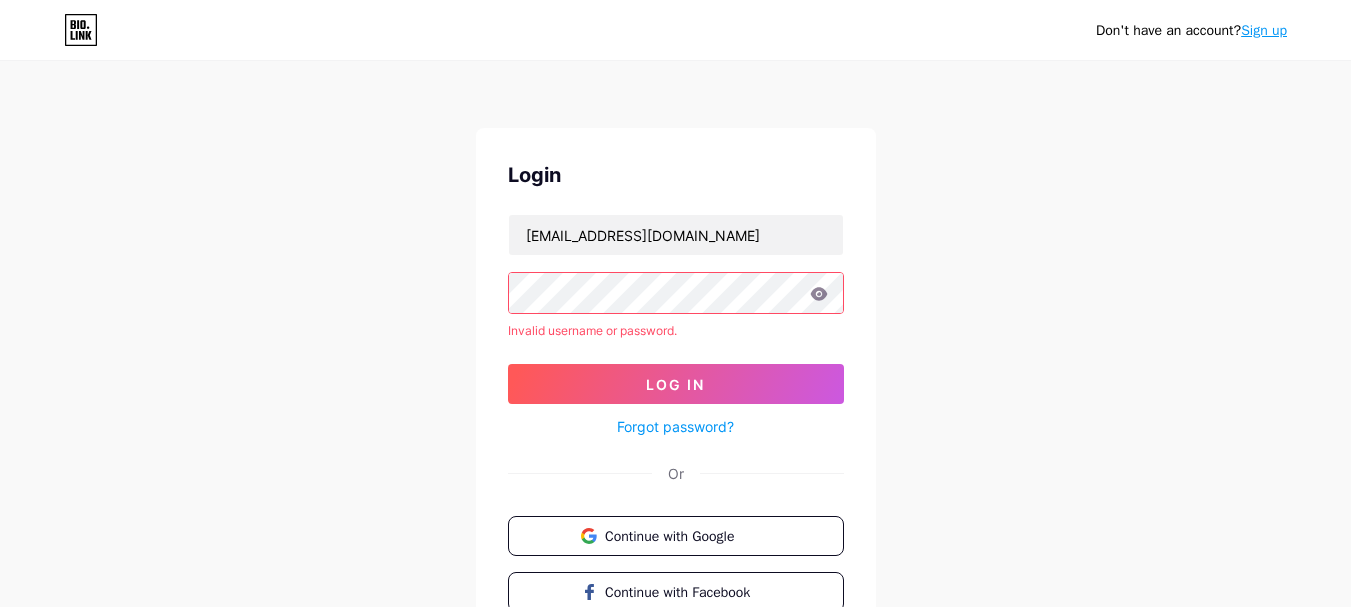 click on "Forgot password?" at bounding box center (675, 426) 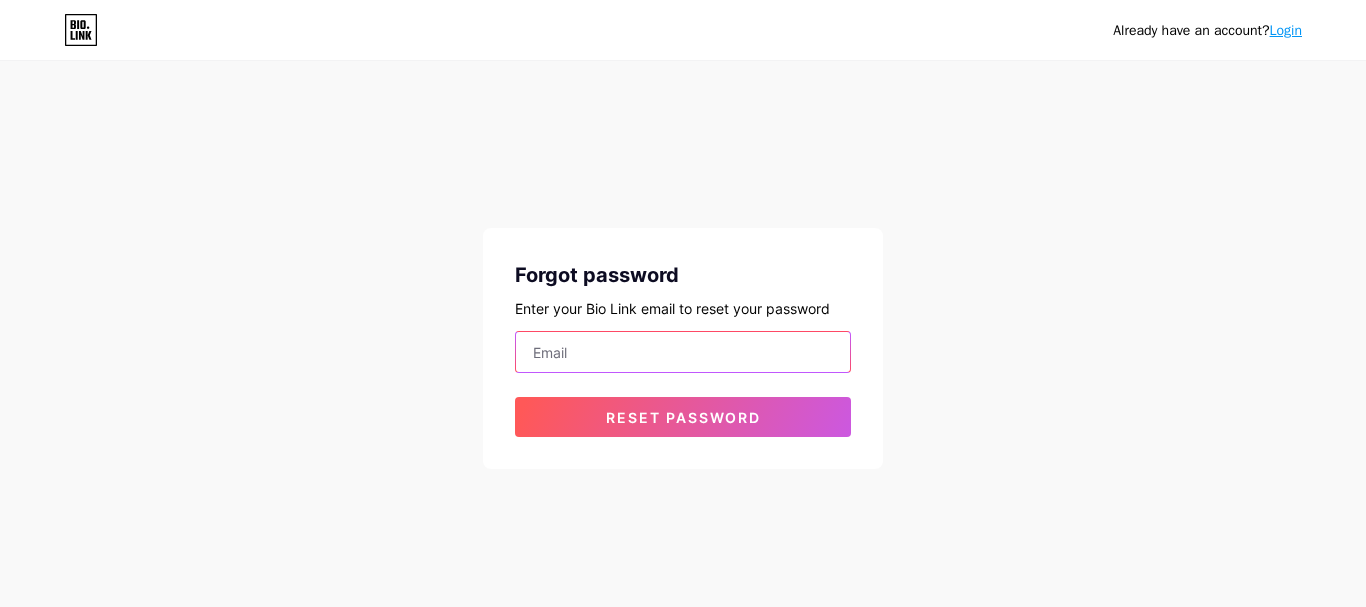 click at bounding box center [683, 352] 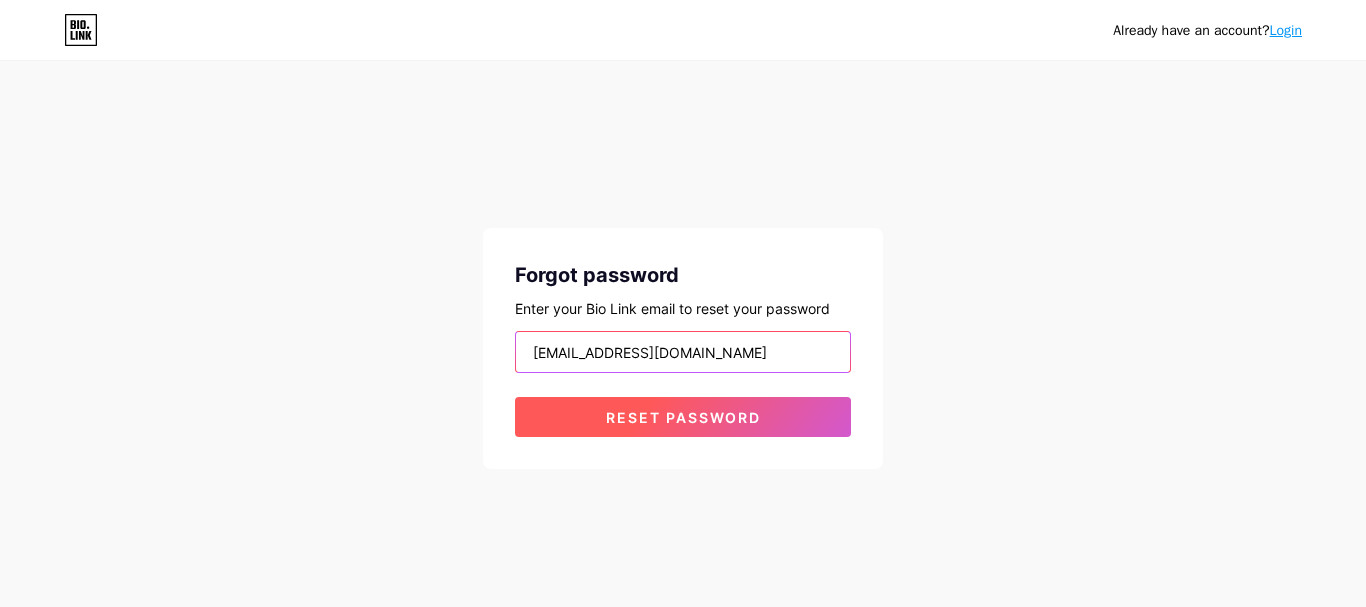 type on "astindia38@gmail.com" 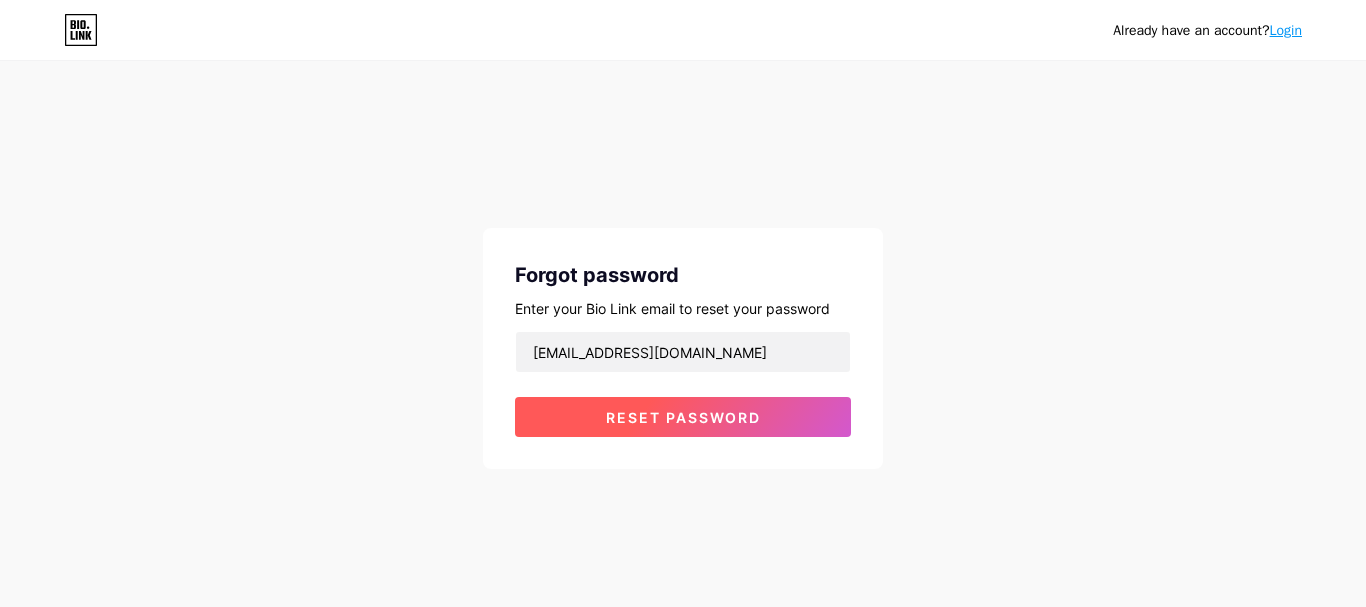 click on "Reset password" at bounding box center [683, 417] 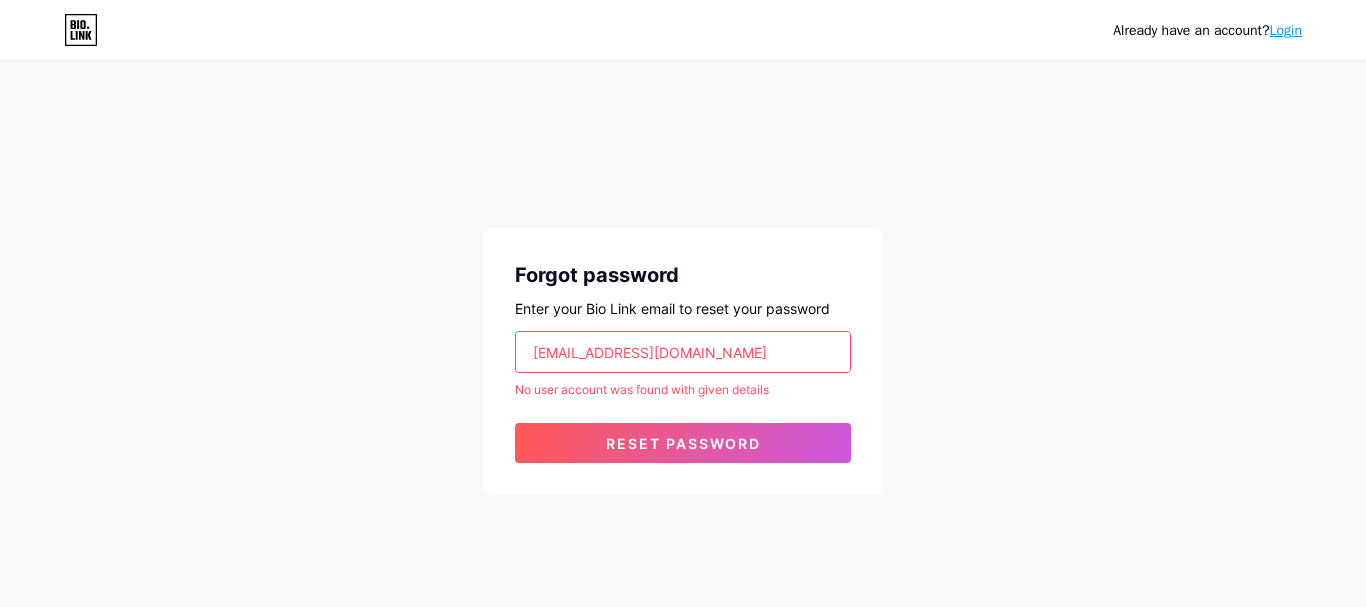 click on "Already have an account?  Login" at bounding box center [1207, 30] 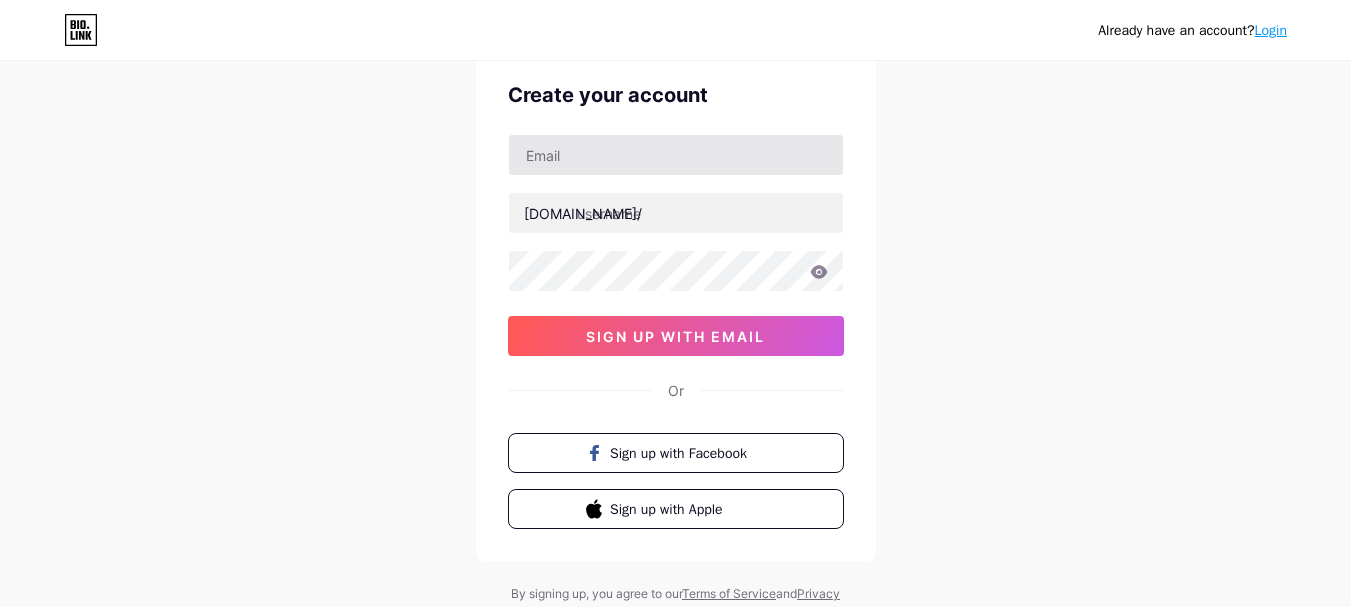 scroll, scrollTop: 0, scrollLeft: 0, axis: both 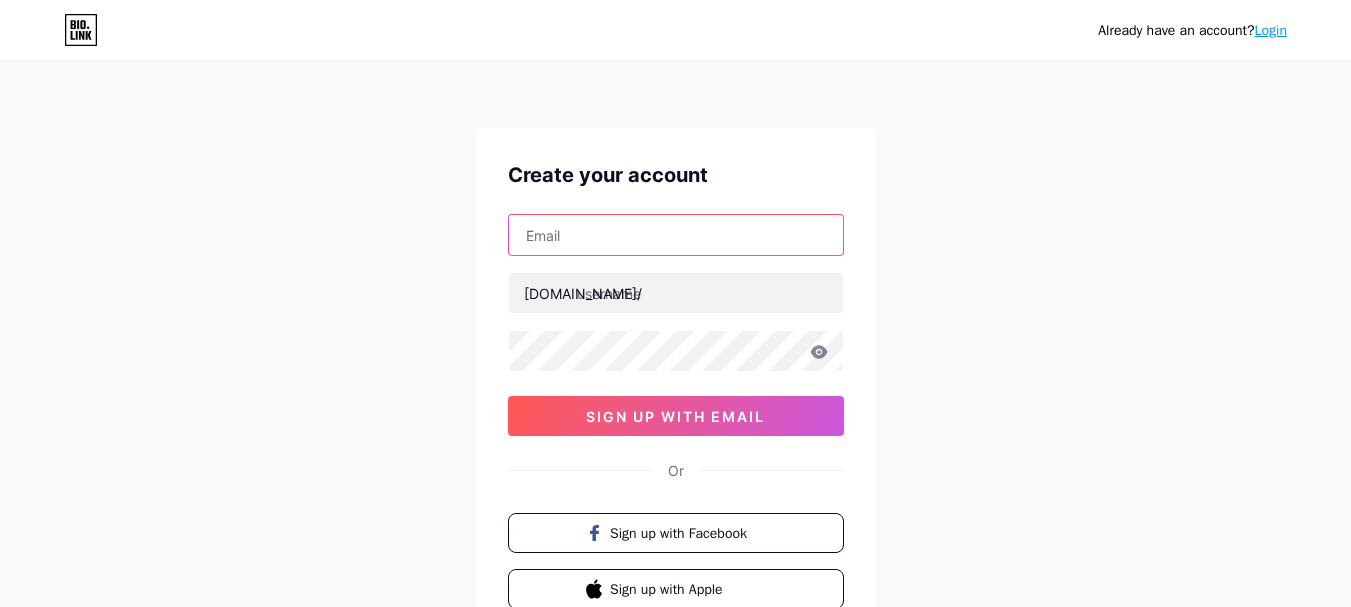 click at bounding box center [676, 235] 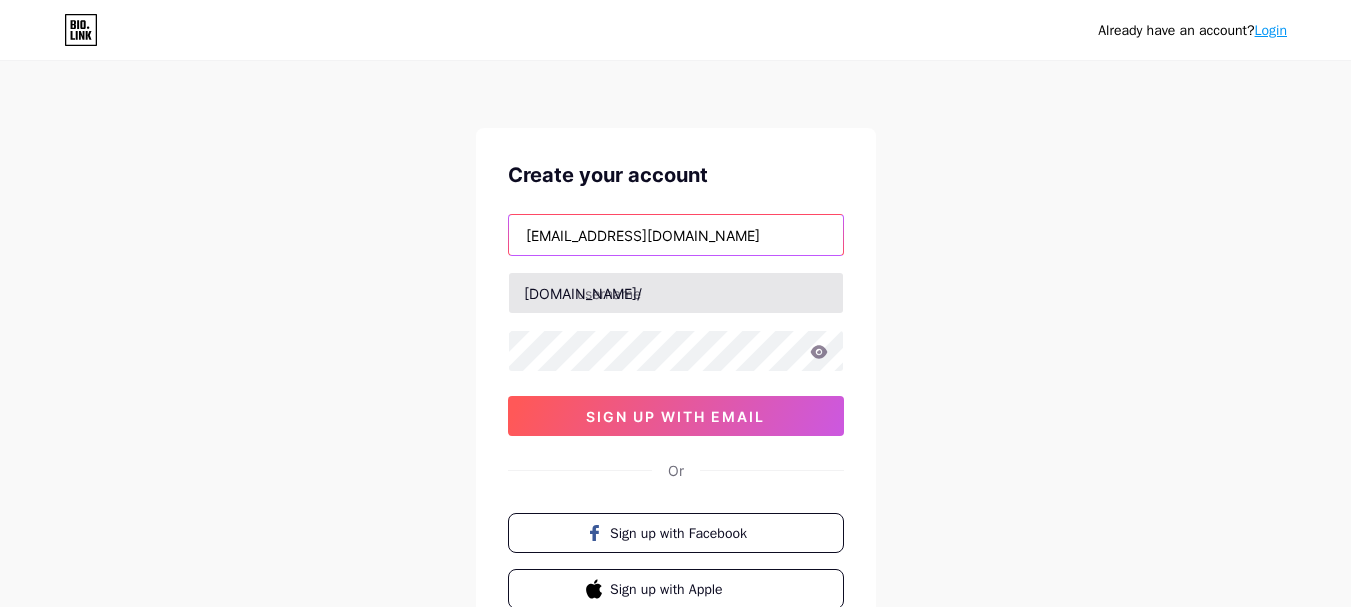 type on "astindia38@gmail.com" 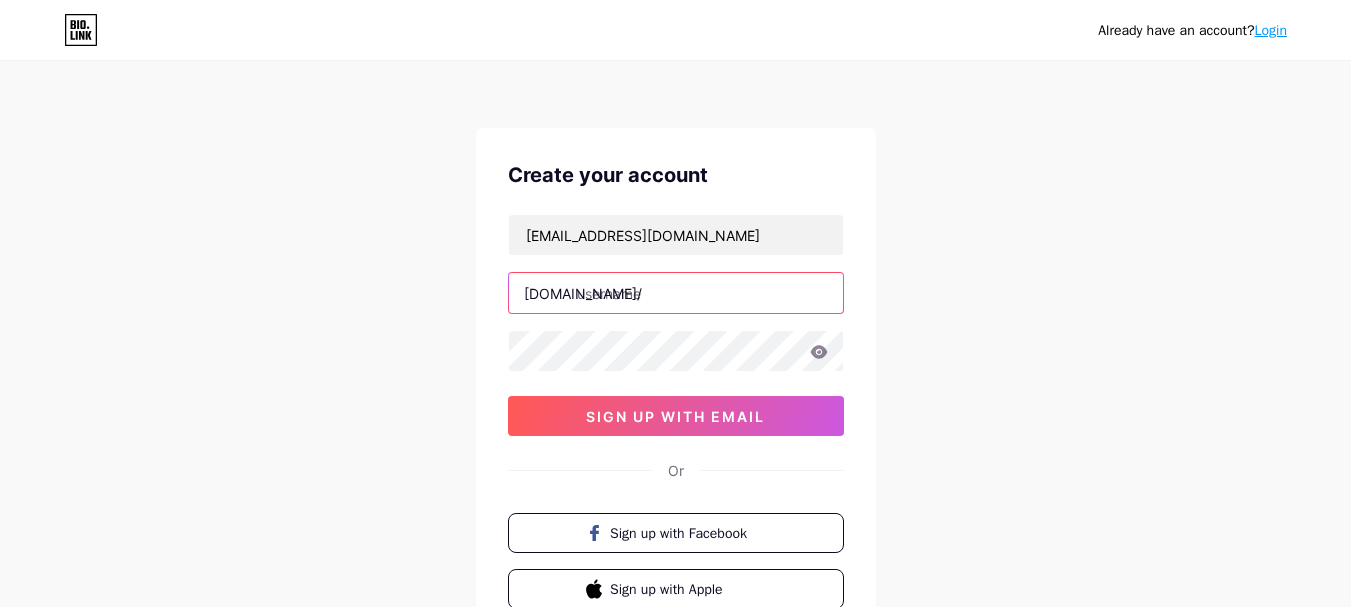 click at bounding box center (676, 293) 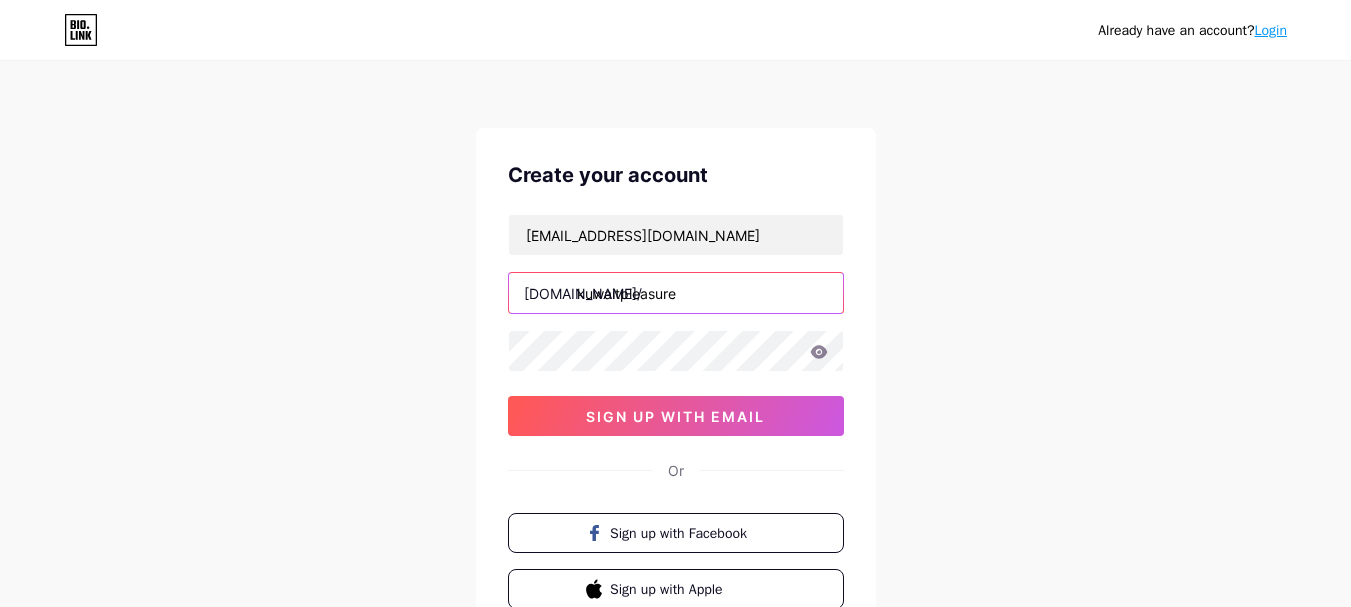 type on "kuwaitpleasure" 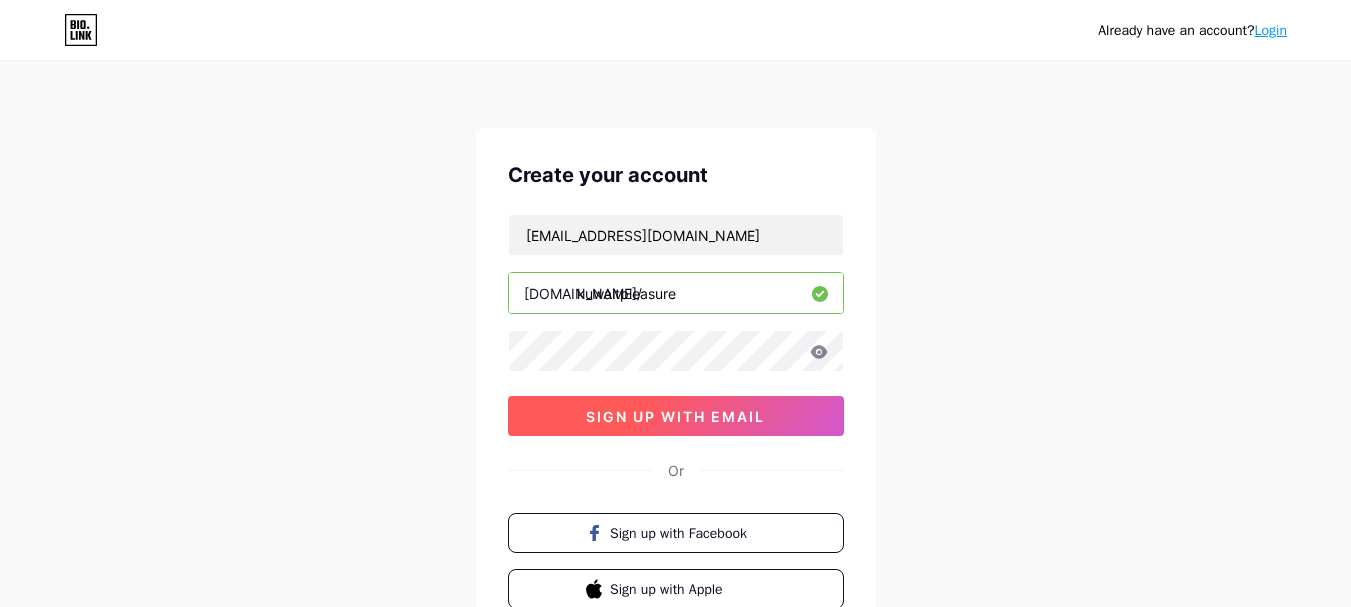 click on "sign up with email" at bounding box center [675, 416] 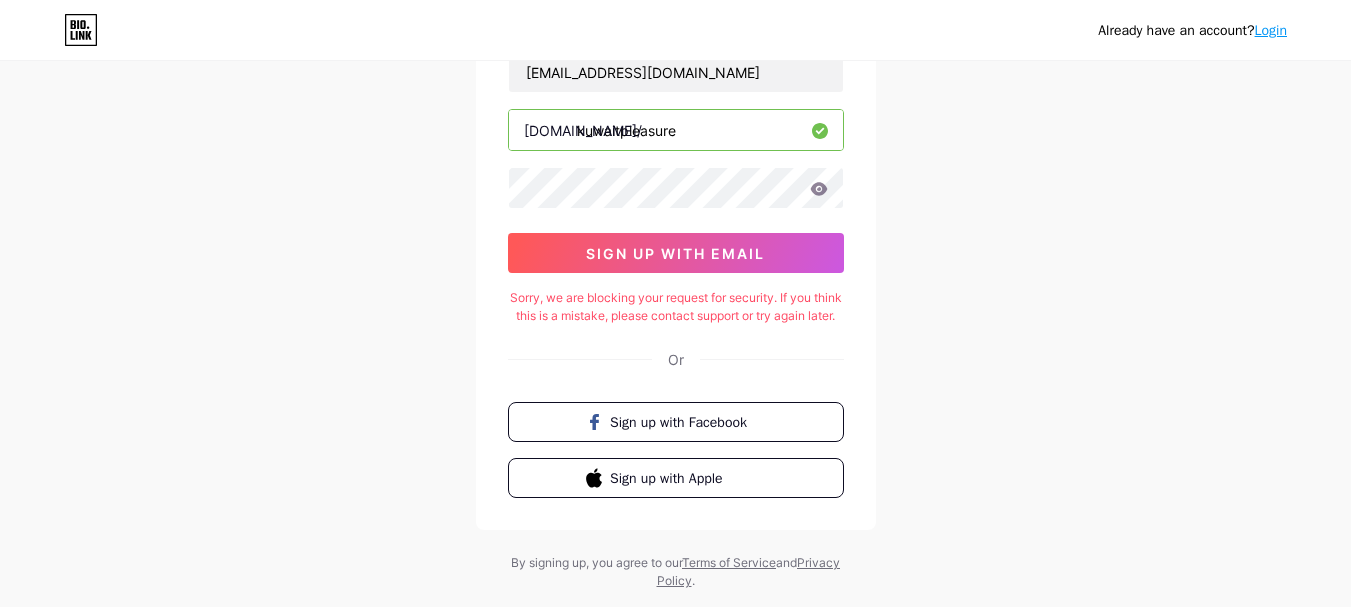 scroll, scrollTop: 128, scrollLeft: 0, axis: vertical 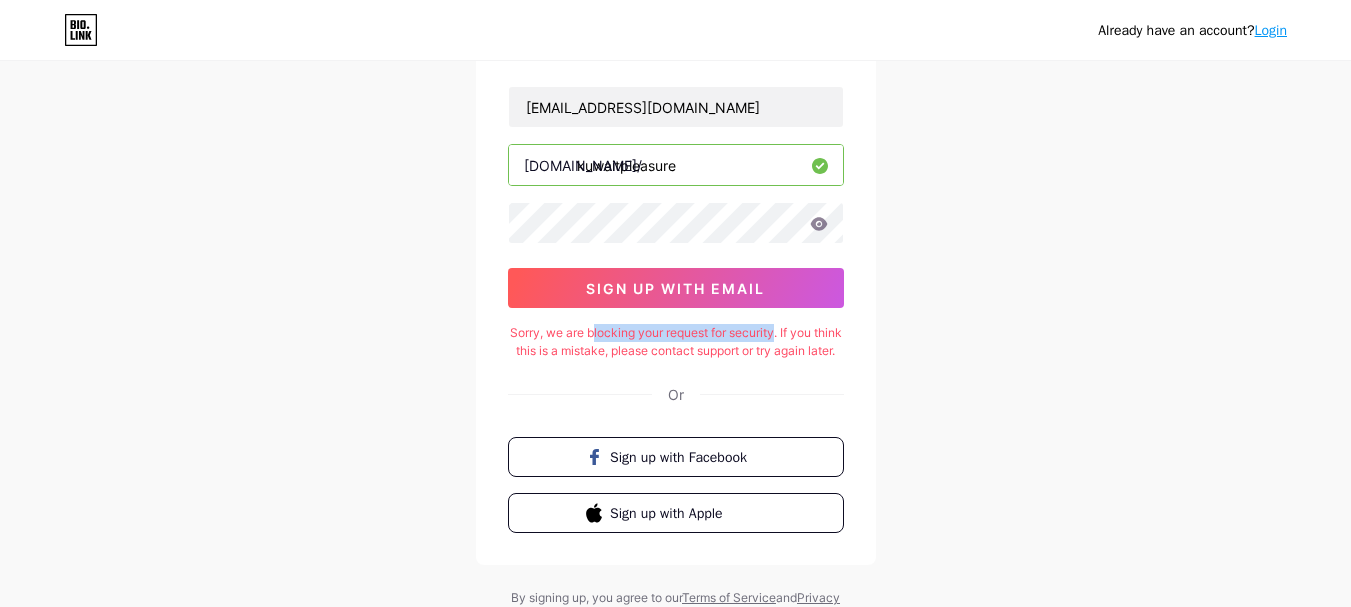 drag, startPoint x: 605, startPoint y: 333, endPoint x: 792, endPoint y: 334, distance: 187.00267 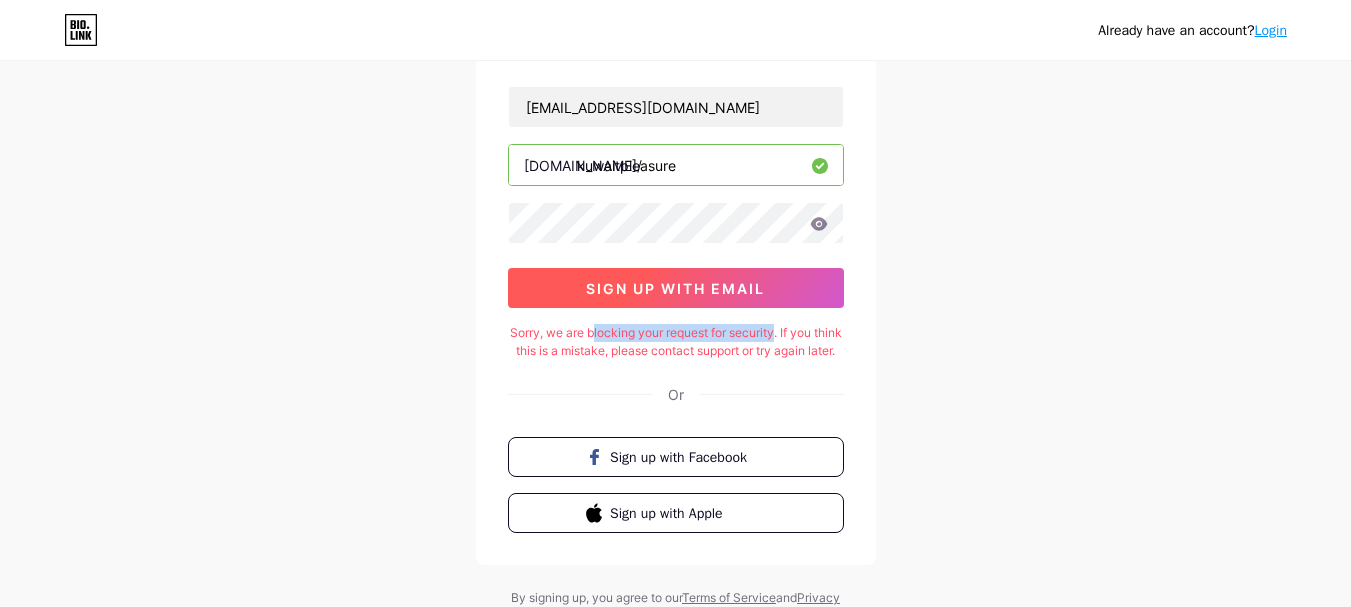 click on "sign up with email" at bounding box center [675, 288] 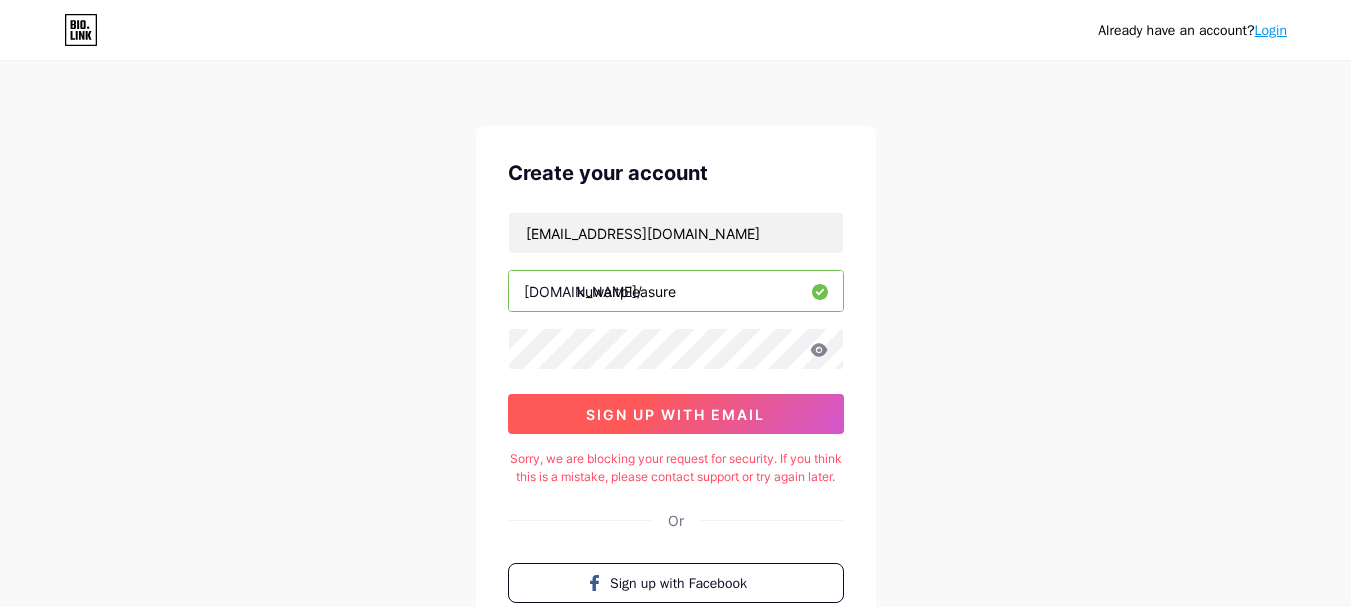 scroll, scrollTop: 0, scrollLeft: 0, axis: both 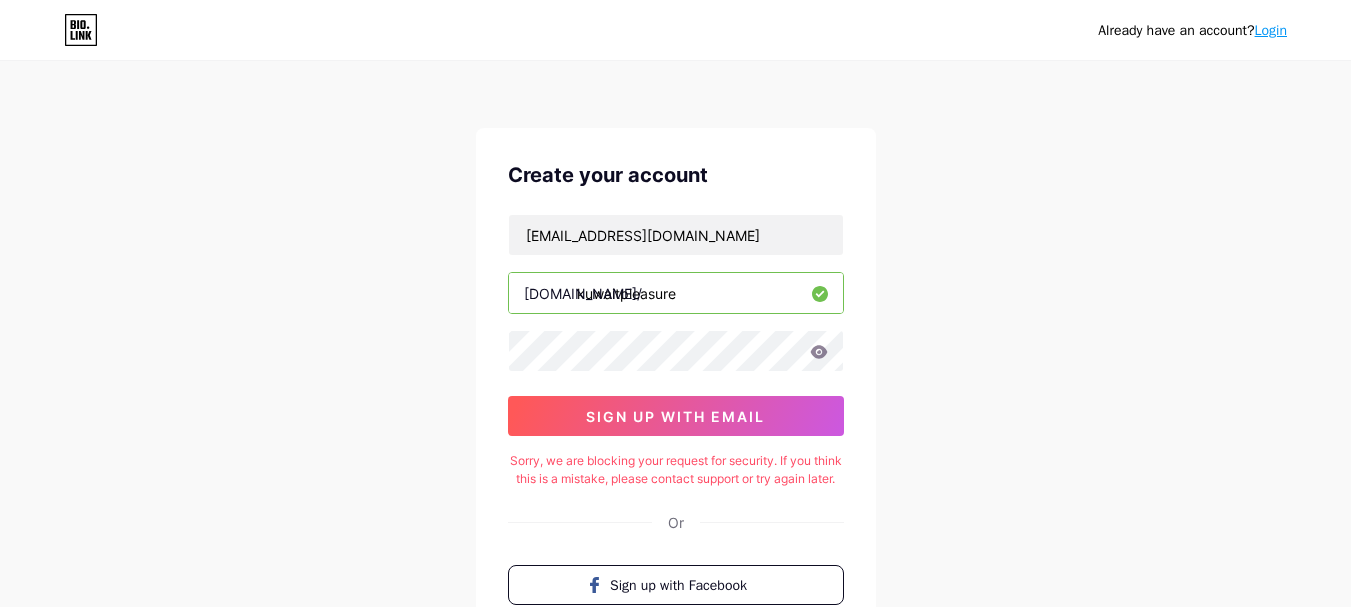 click on "Login" at bounding box center (1271, 30) 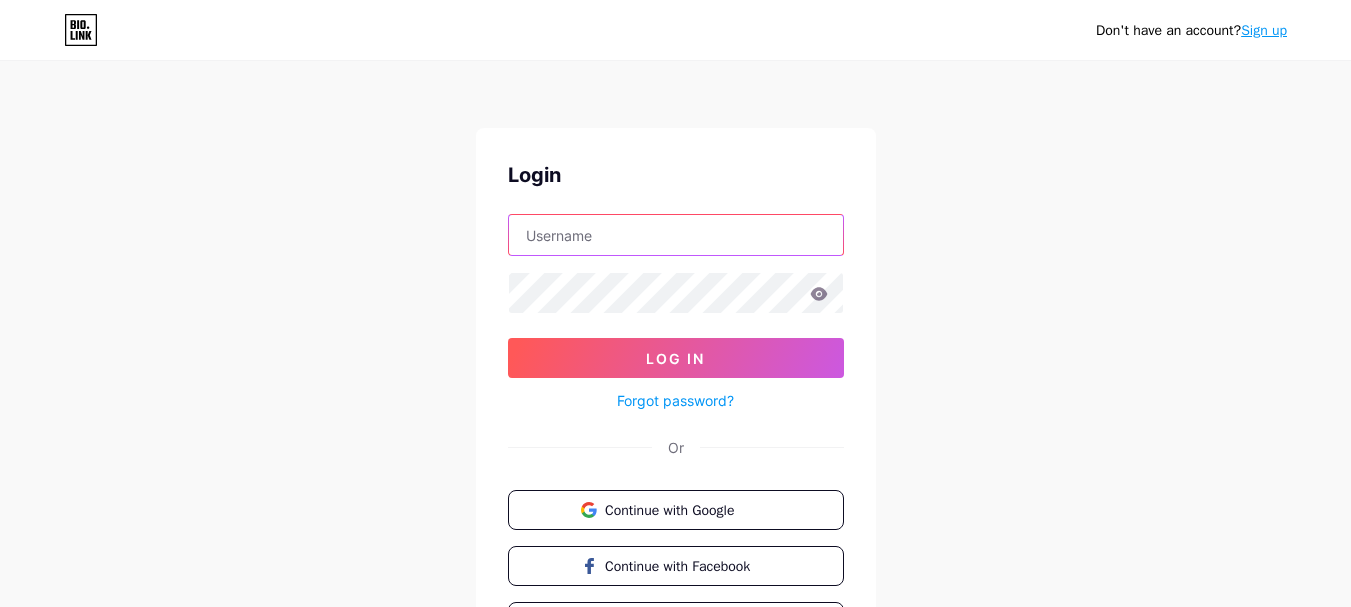 click at bounding box center (676, 235) 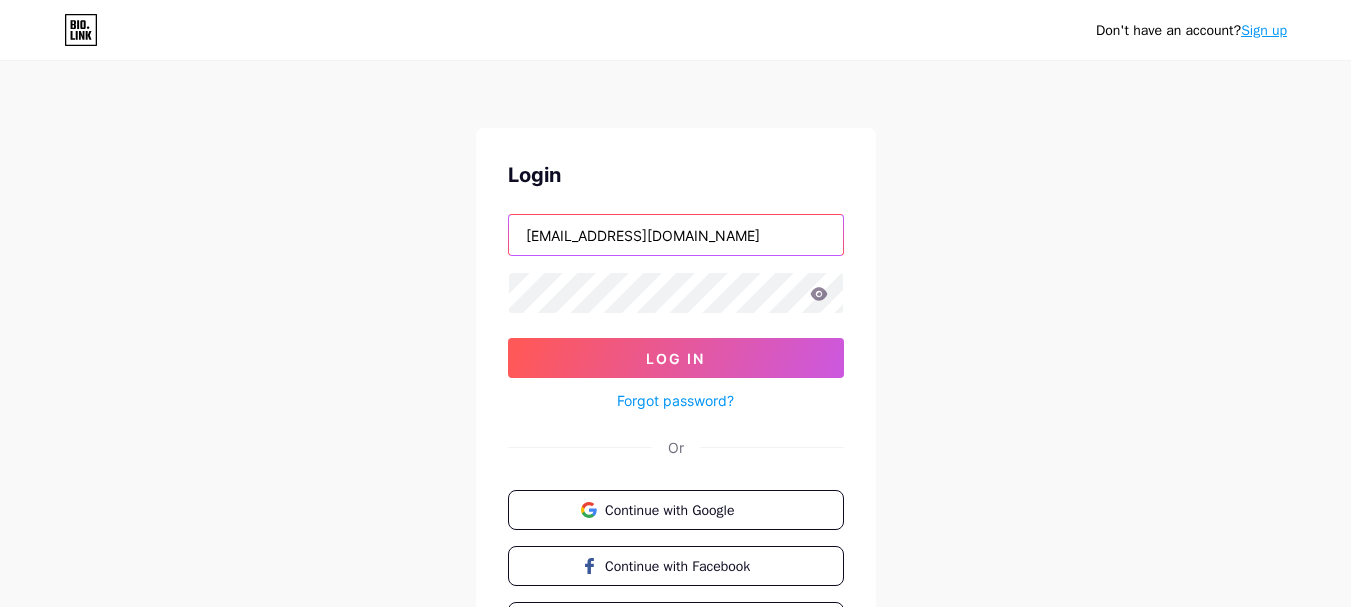 type on "astindia39@gmail.com" 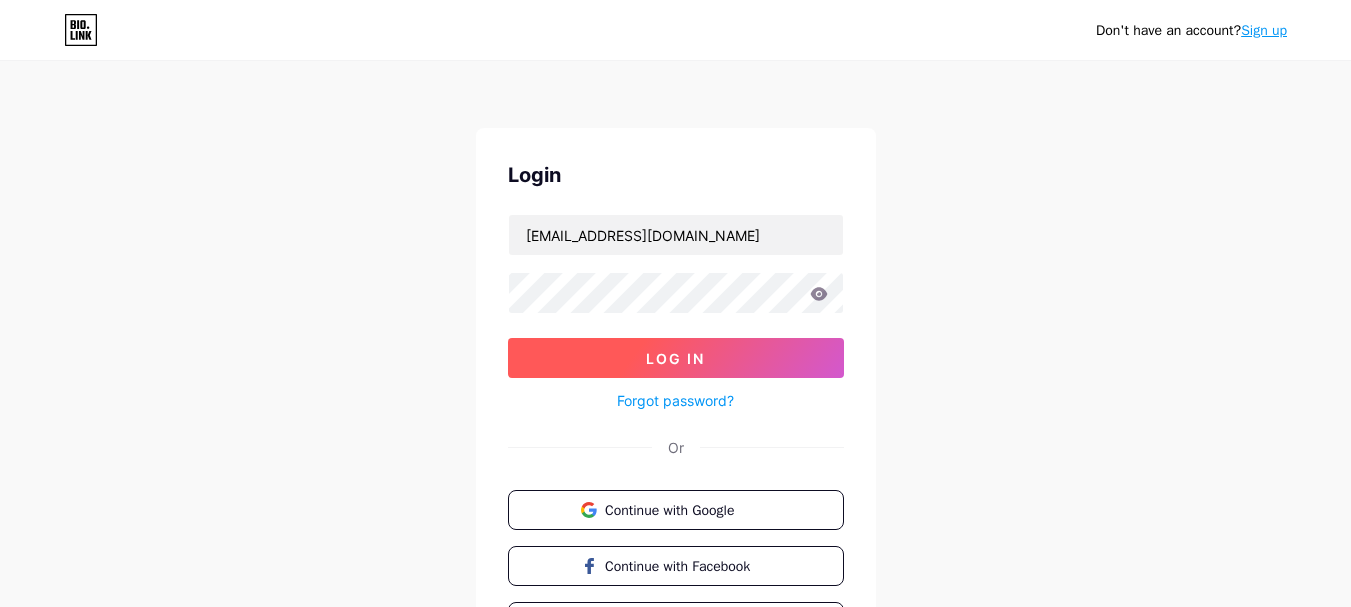 click on "Log In" at bounding box center (675, 358) 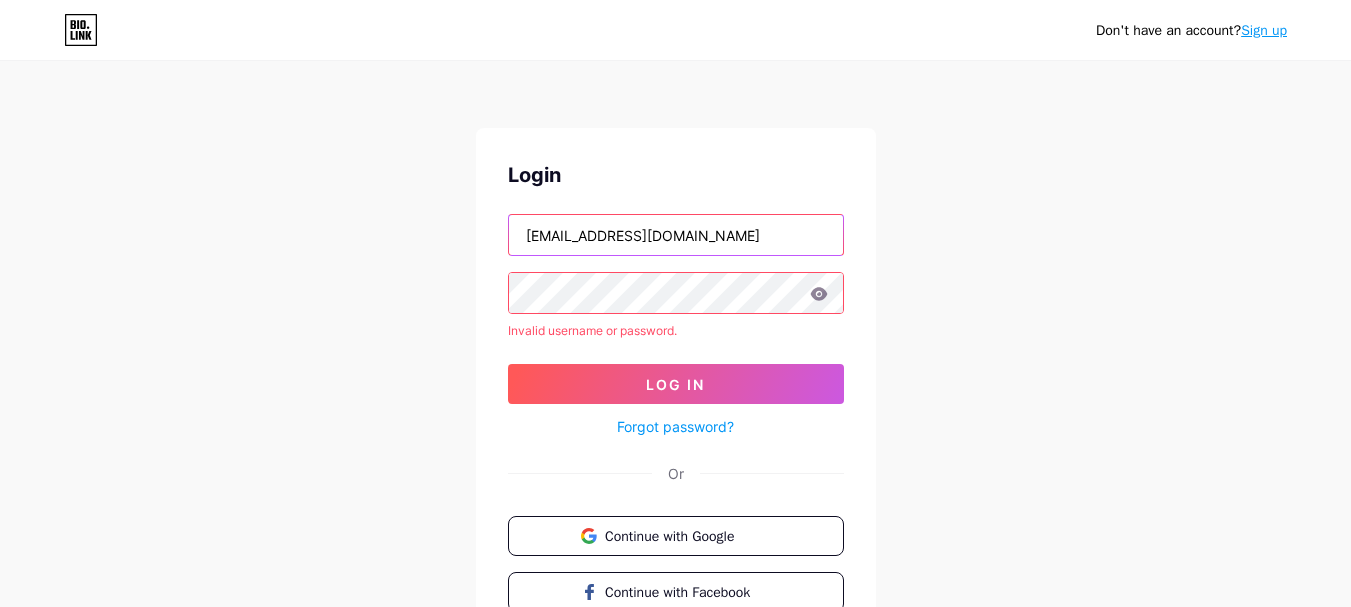 click on "astindia39@gmail.com" at bounding box center (676, 235) 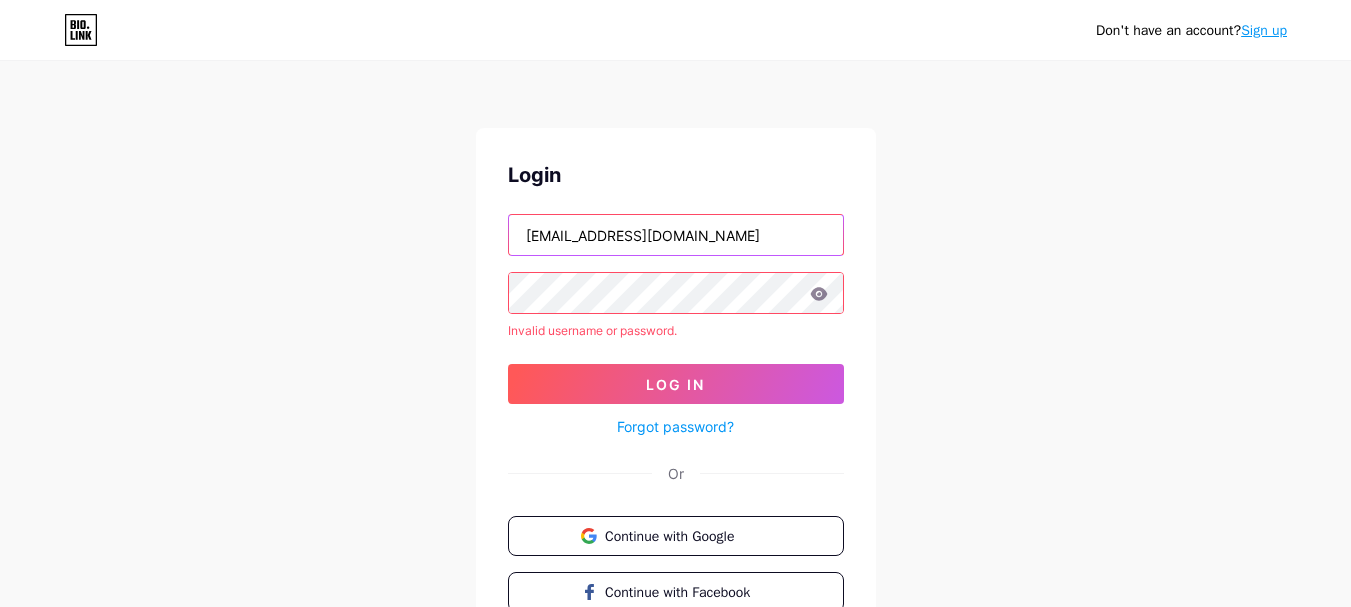click on "astindia39@gmail.com" at bounding box center (676, 235) 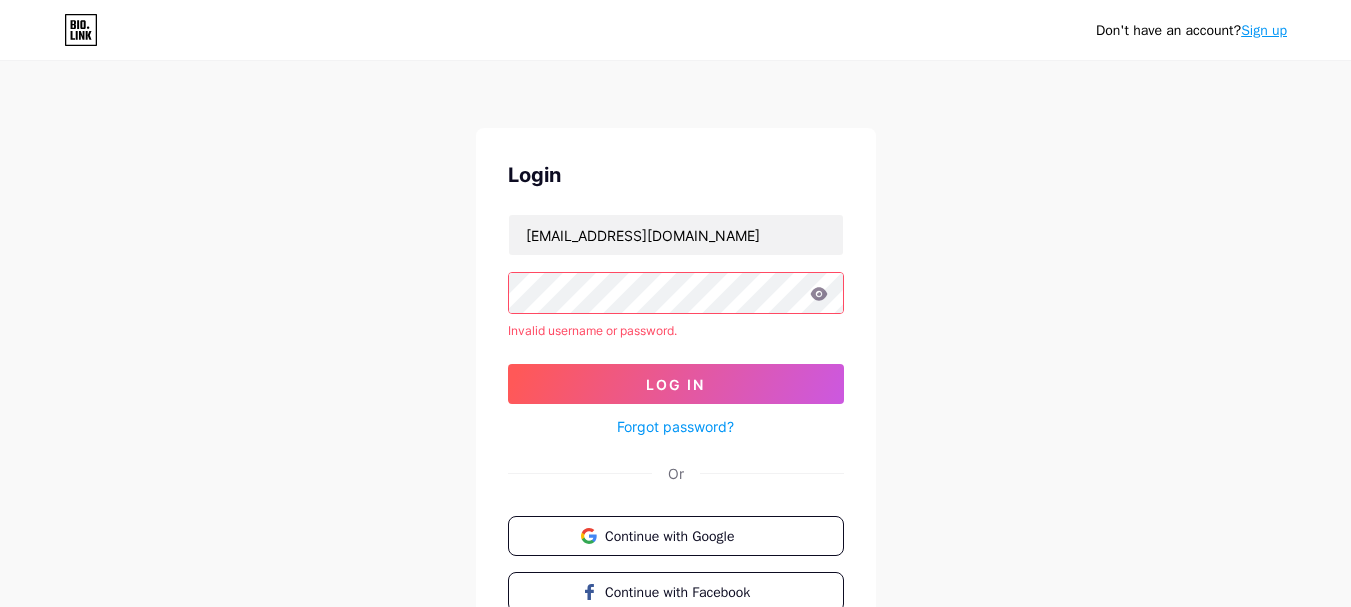 click on "Forgot password?" at bounding box center (675, 426) 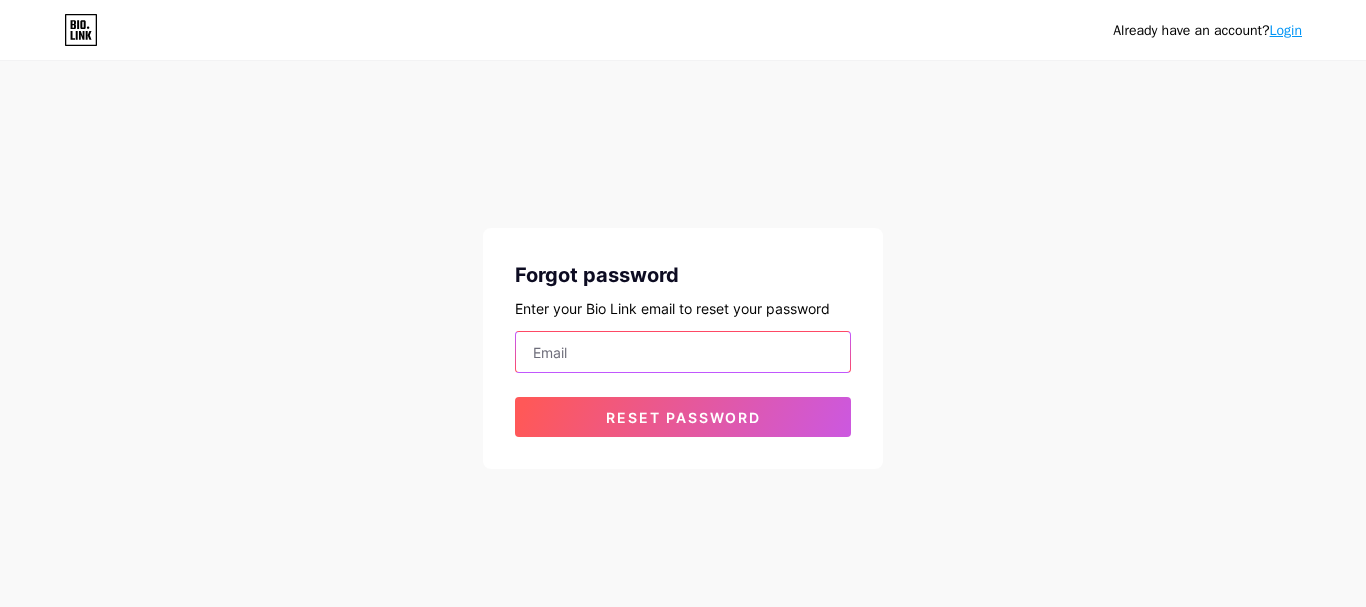 click at bounding box center (683, 352) 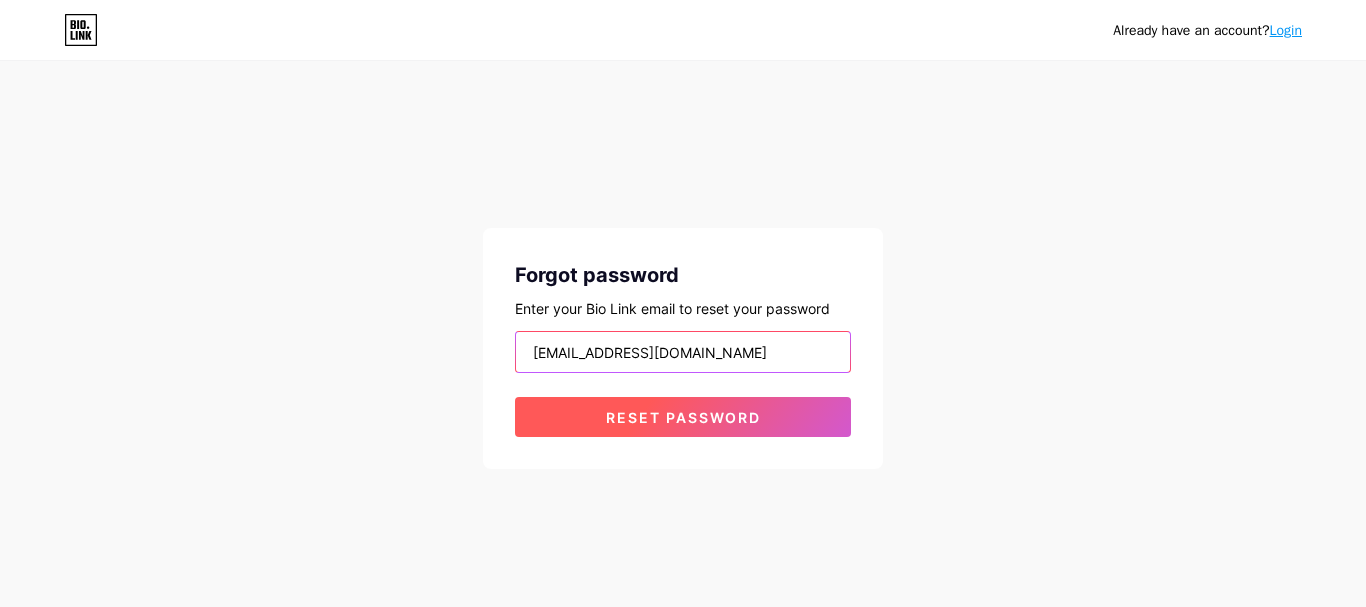 type on "astindia39@gmail.com" 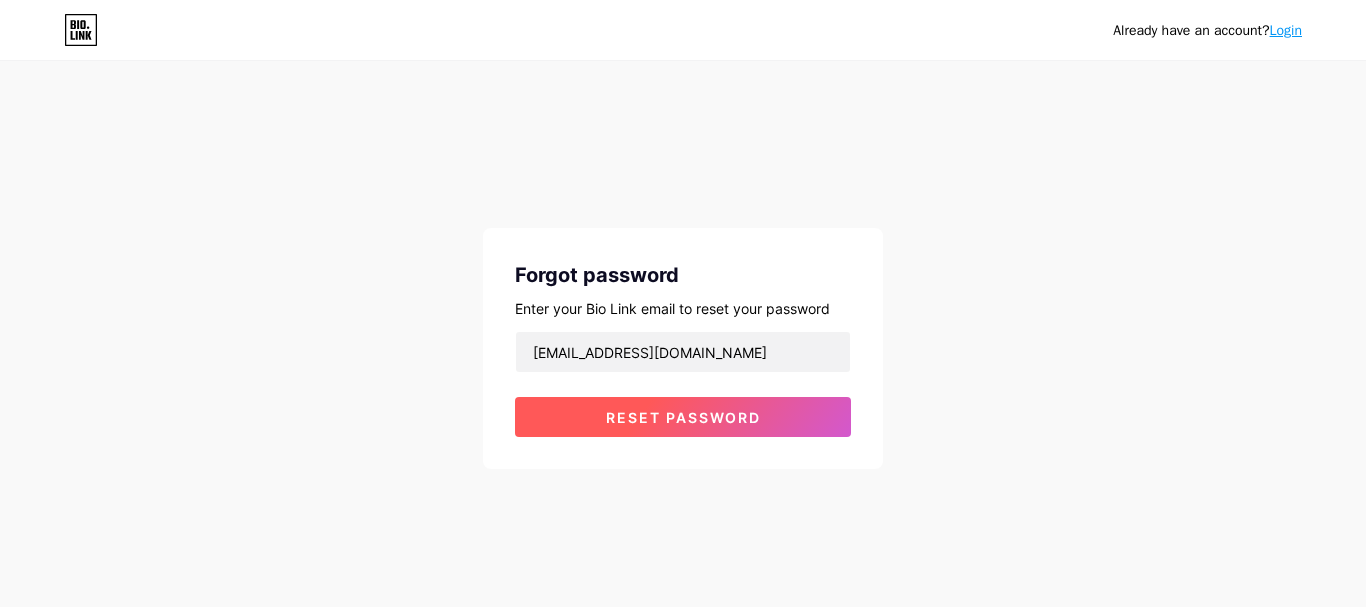 click on "Reset password" at bounding box center (683, 417) 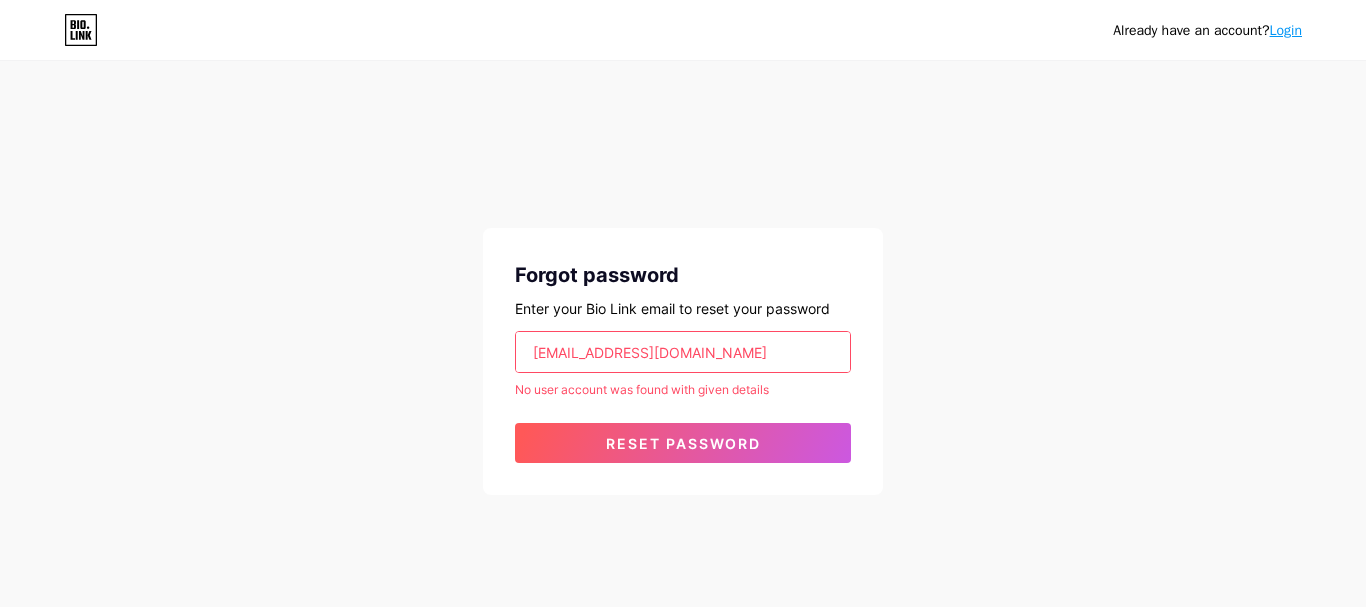 click 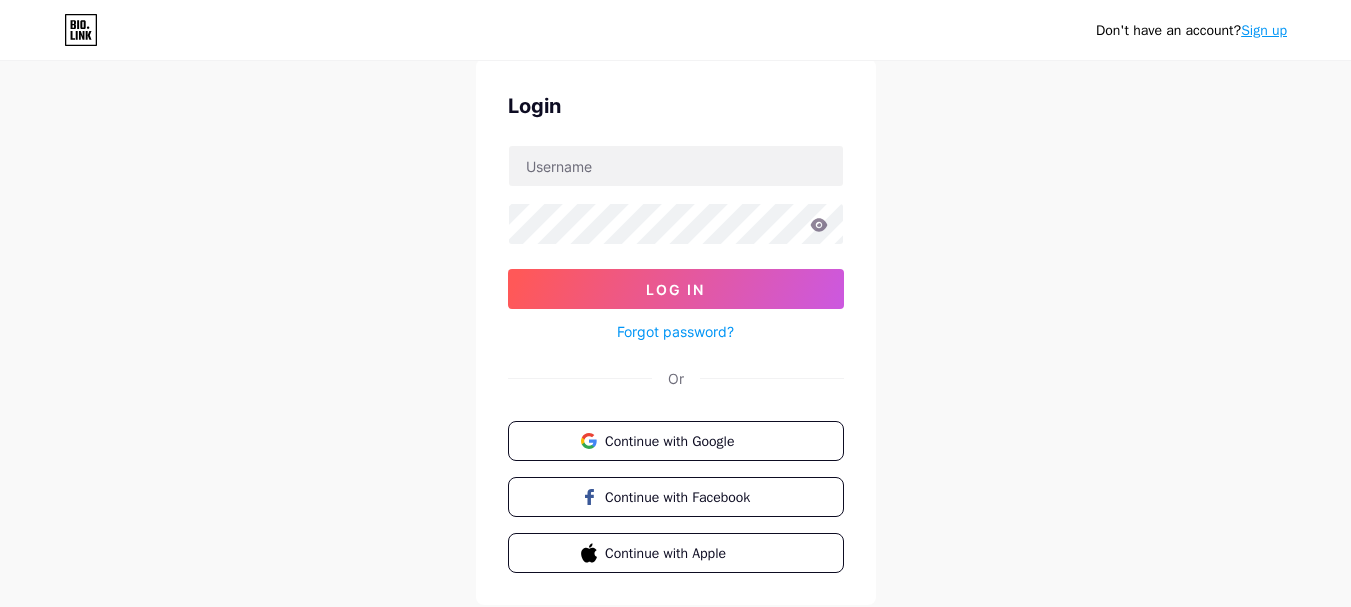 scroll, scrollTop: 0, scrollLeft: 0, axis: both 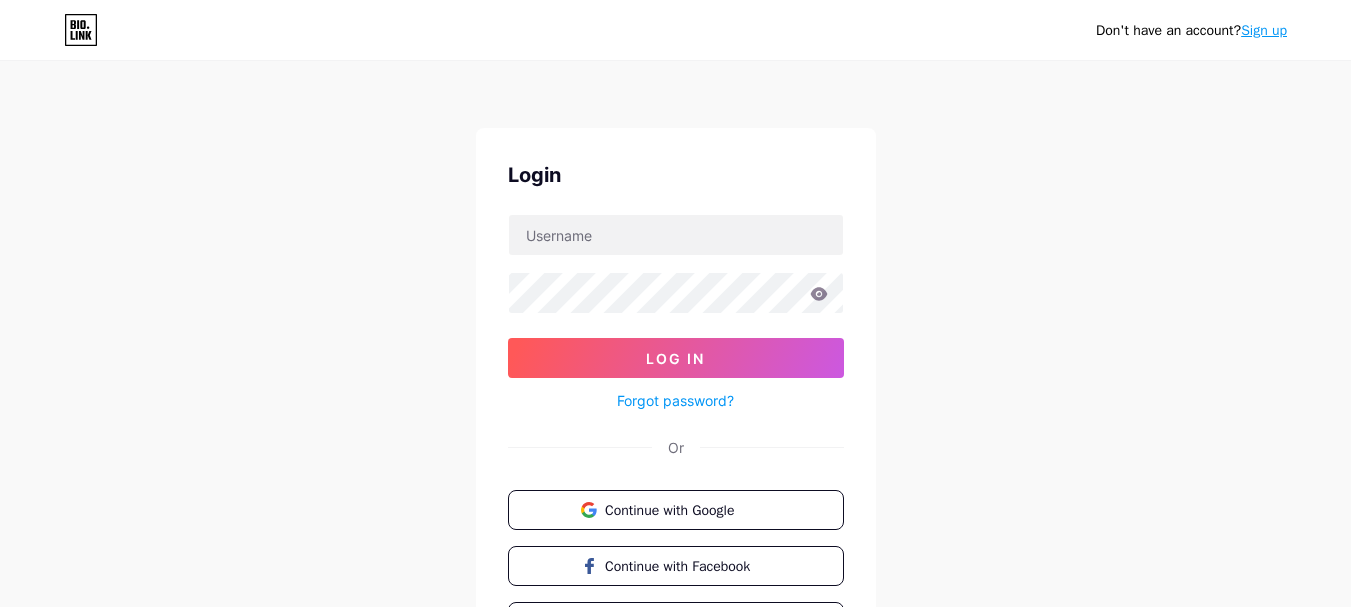 click on "Sign up" at bounding box center [1264, 30] 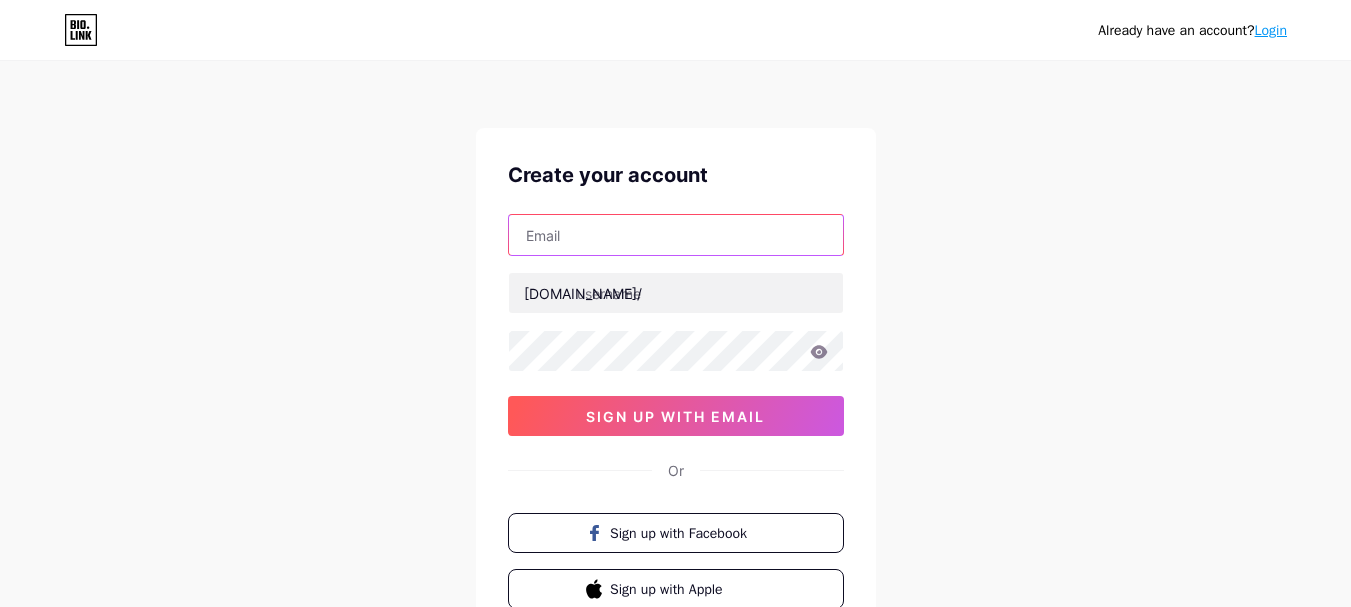 click at bounding box center [676, 235] 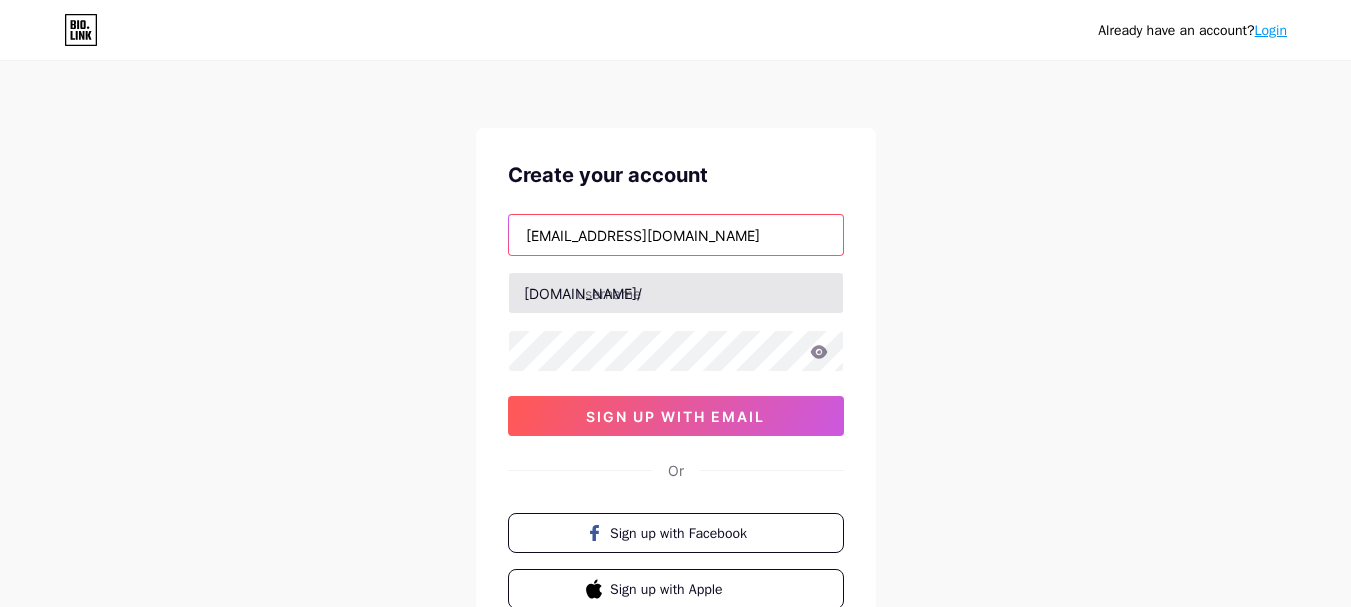 type on "astindia39@gmail.com" 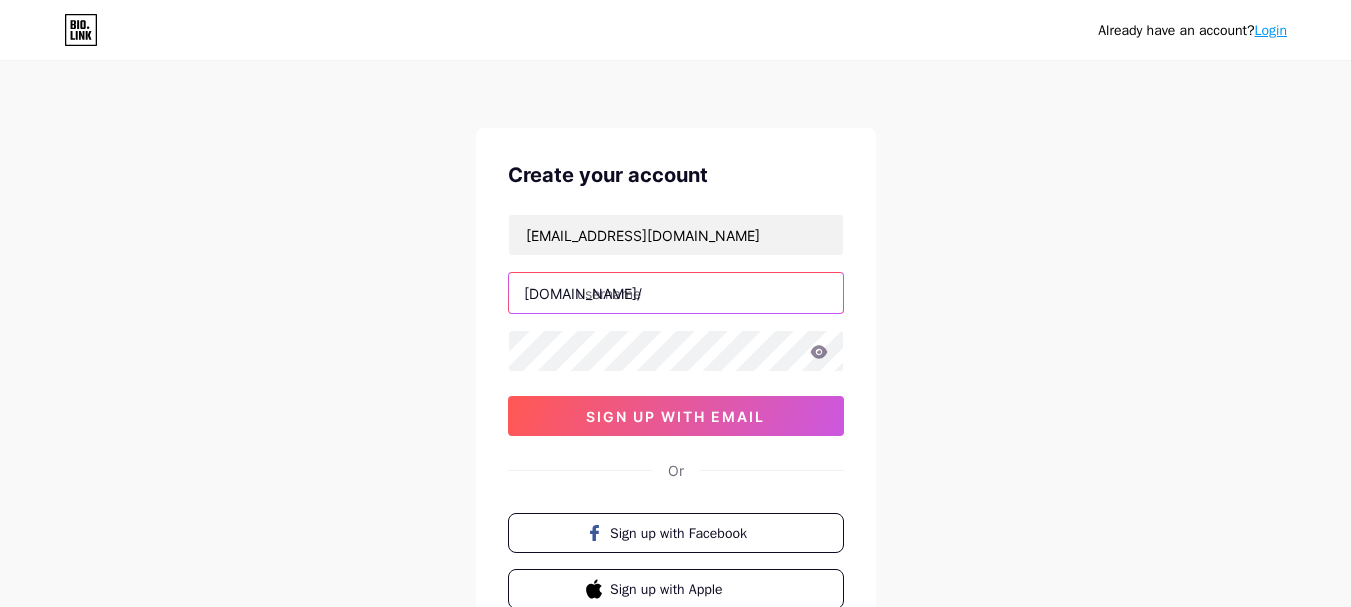 click at bounding box center [676, 293] 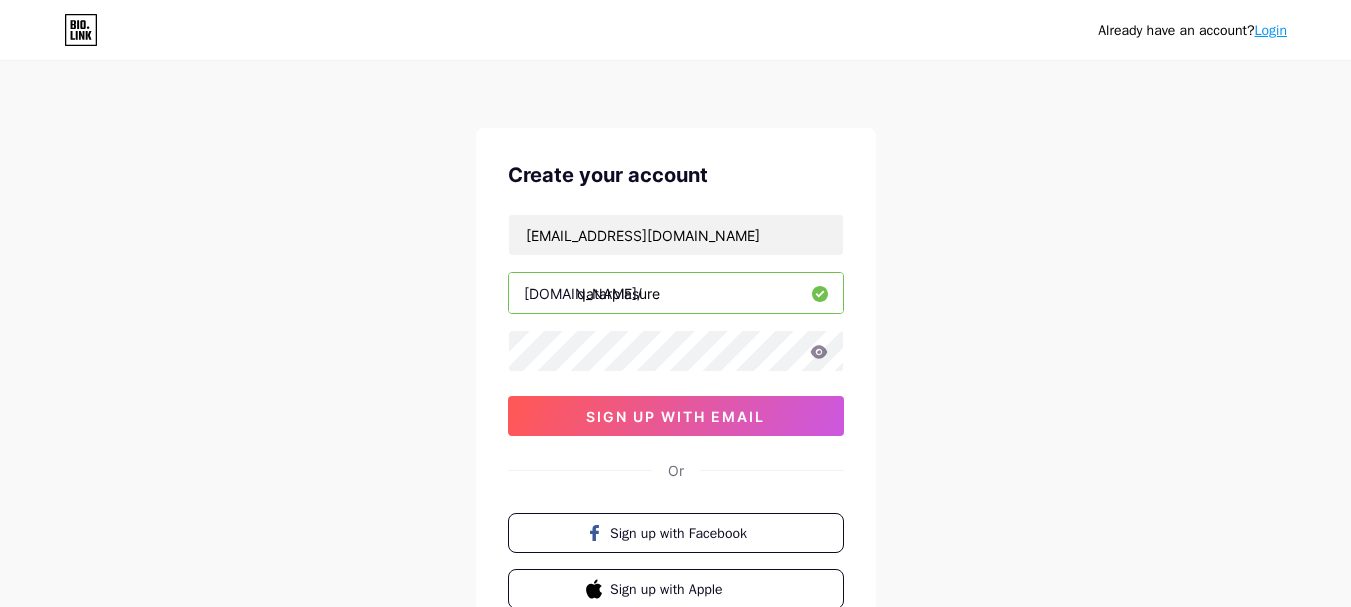 click on "qatarplasure" at bounding box center [676, 293] 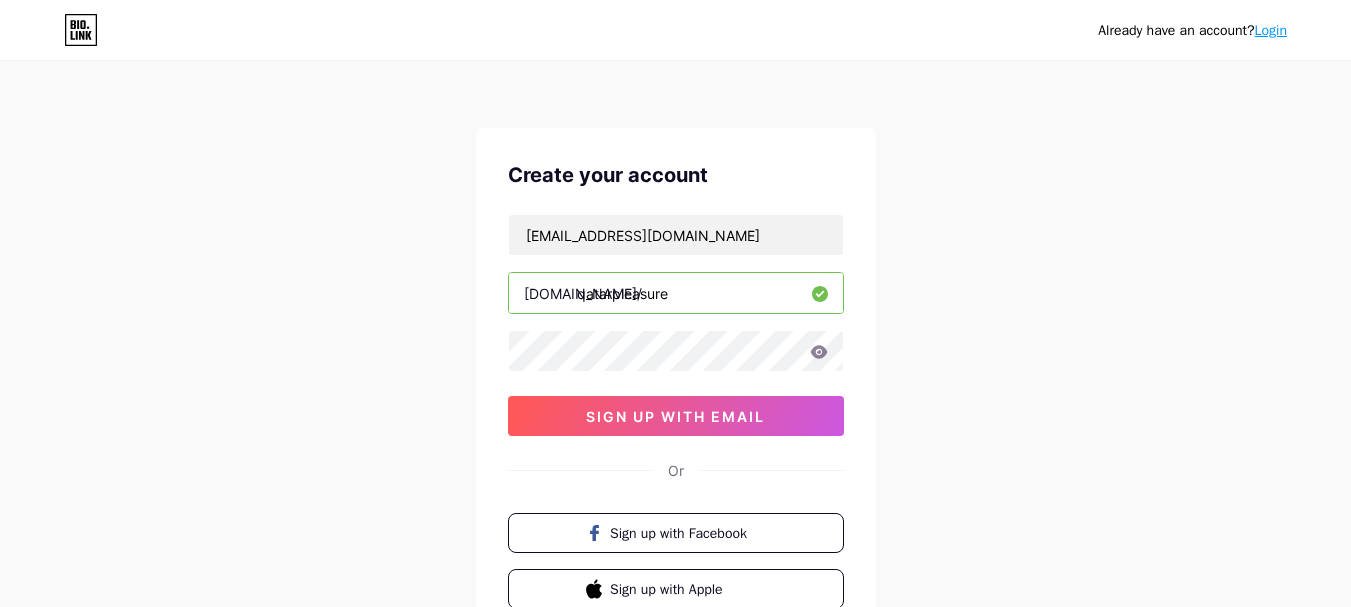 type on "qatarpleasure" 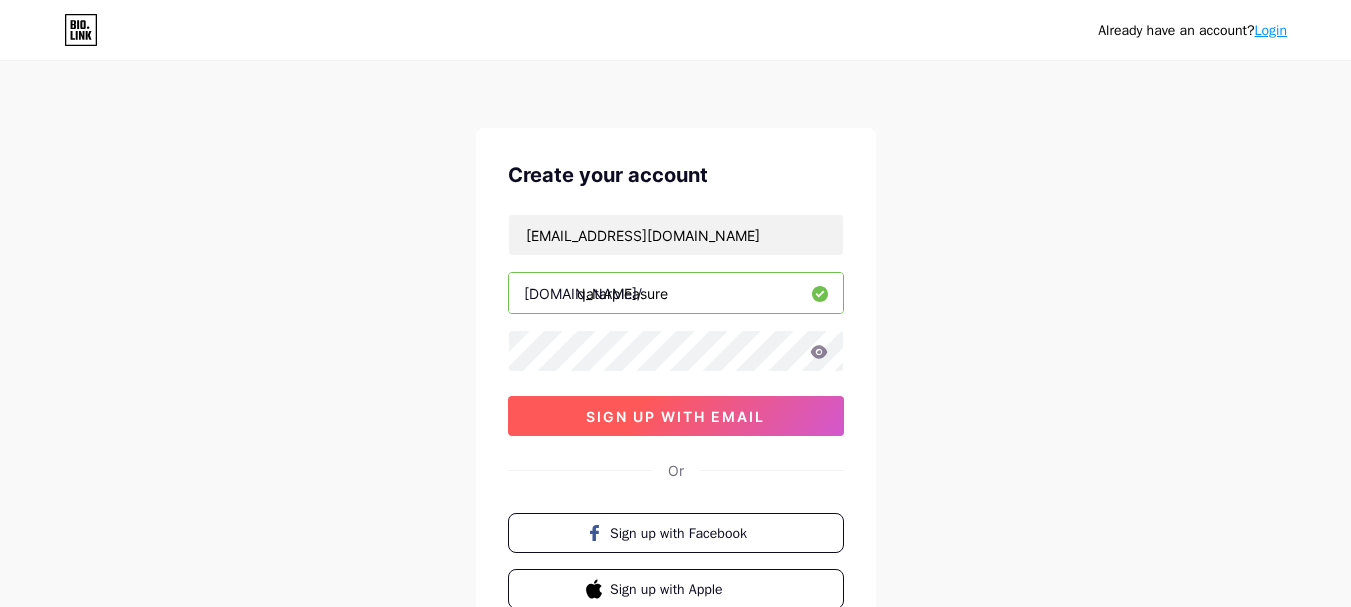 click on "sign up with email" at bounding box center [675, 416] 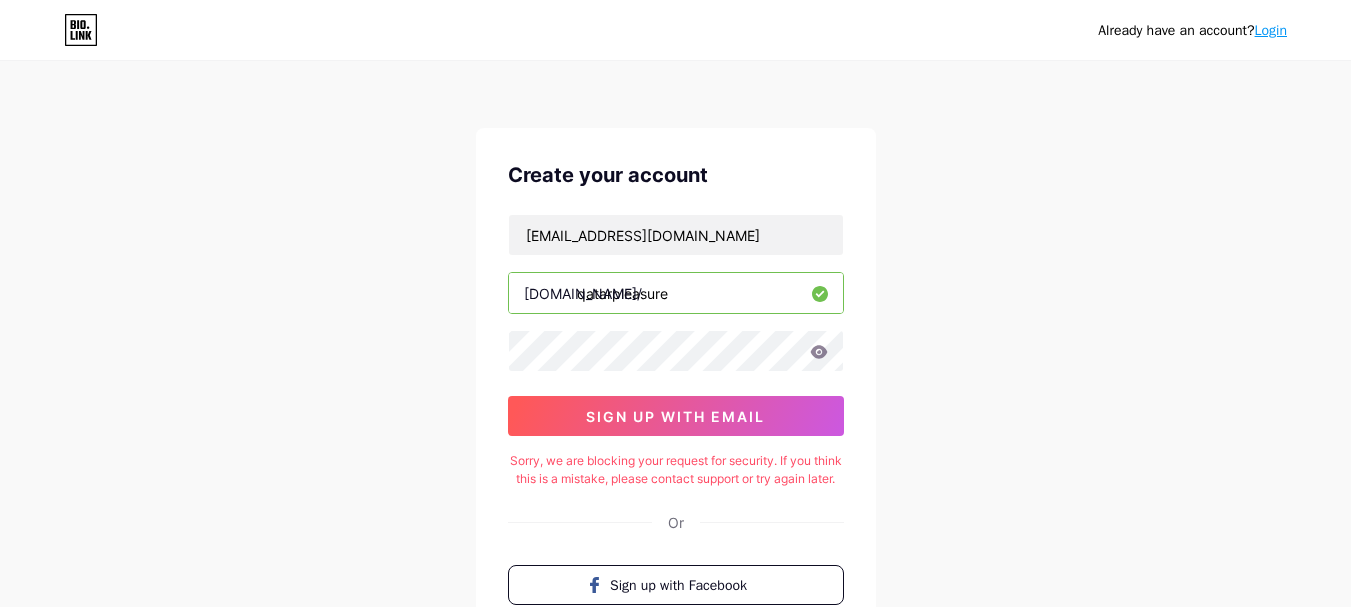 click on "Login" at bounding box center (1271, 30) 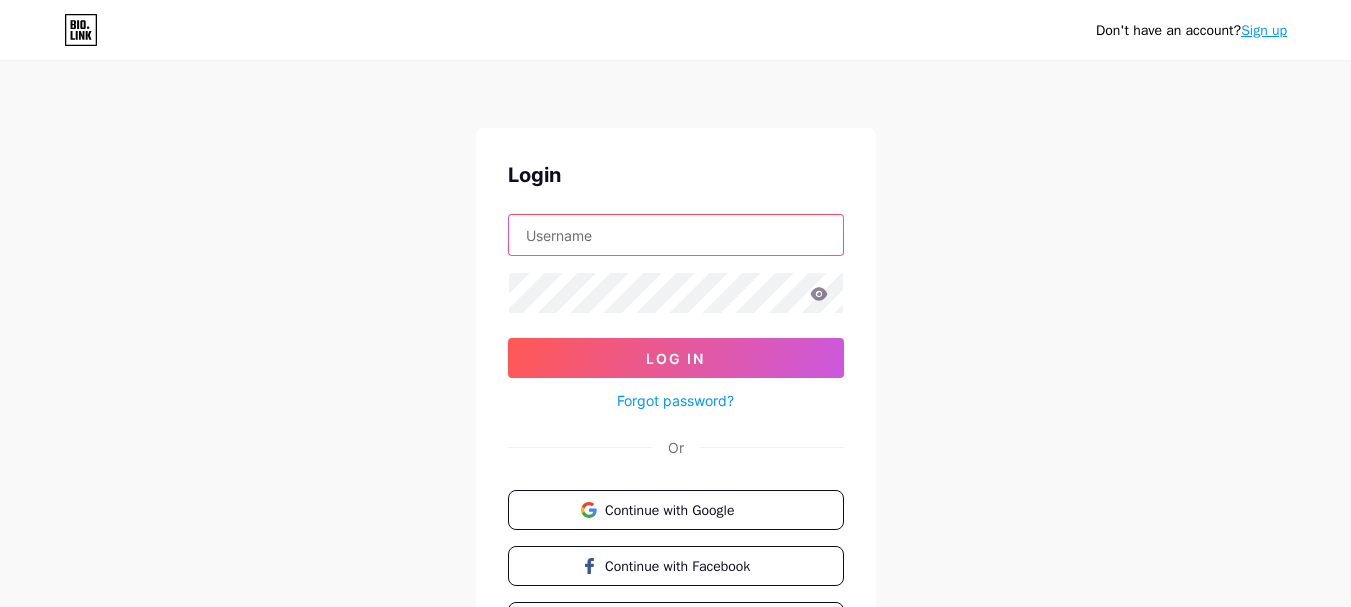 click at bounding box center (676, 235) 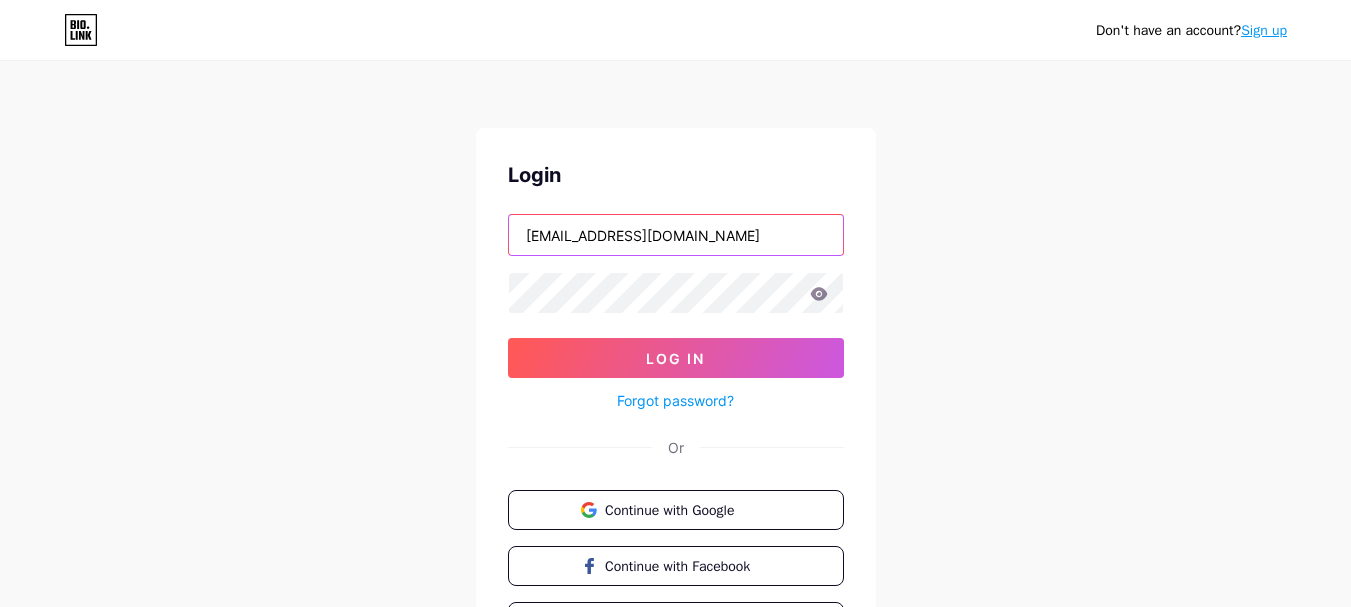 type on "boualemkhoukhi02@gmail.com" 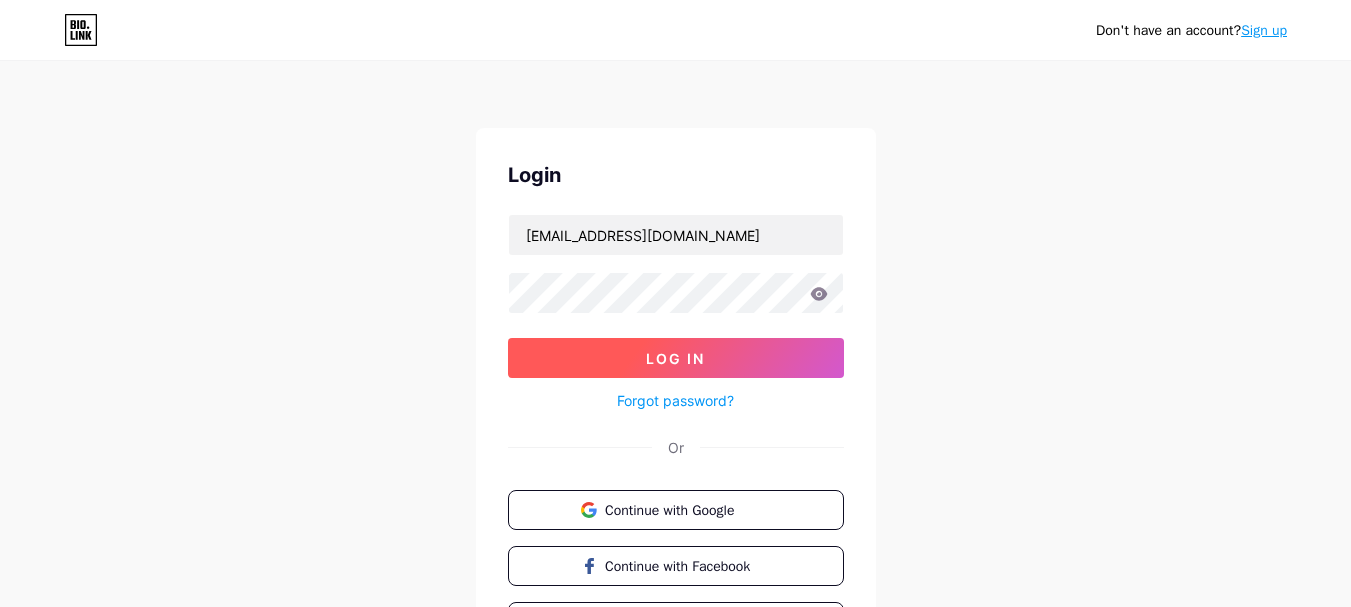 click on "Log In" at bounding box center [676, 358] 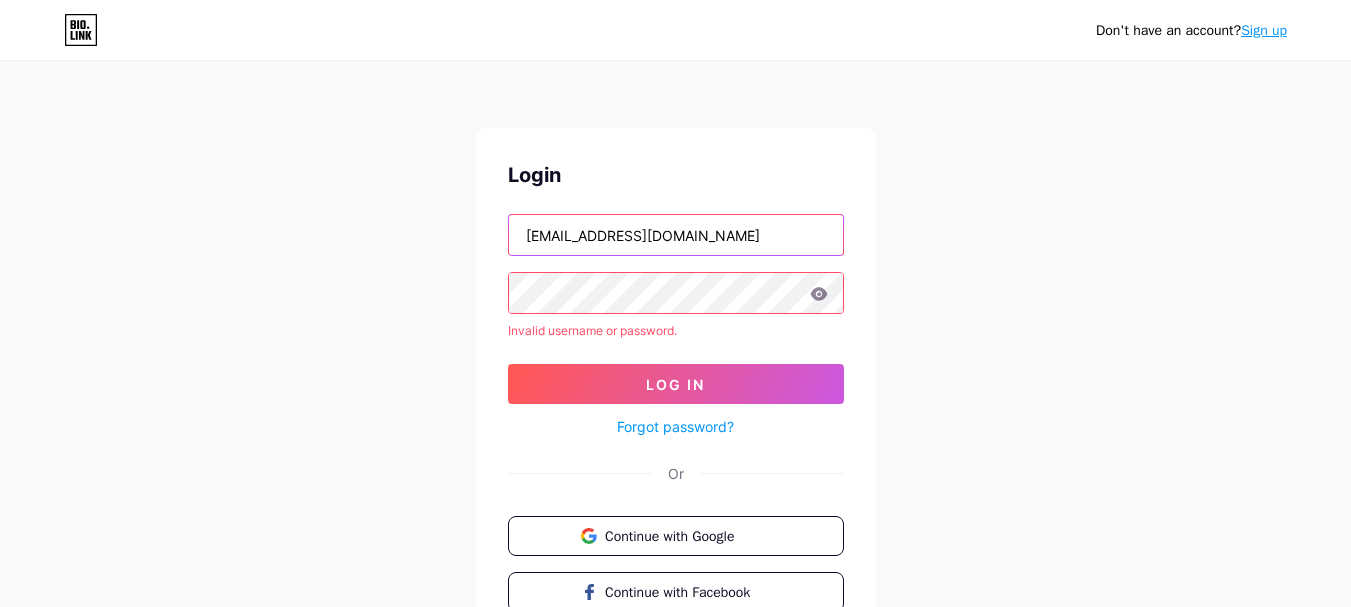 click on "boualemkhoukhi02@gmail.com" at bounding box center (676, 235) 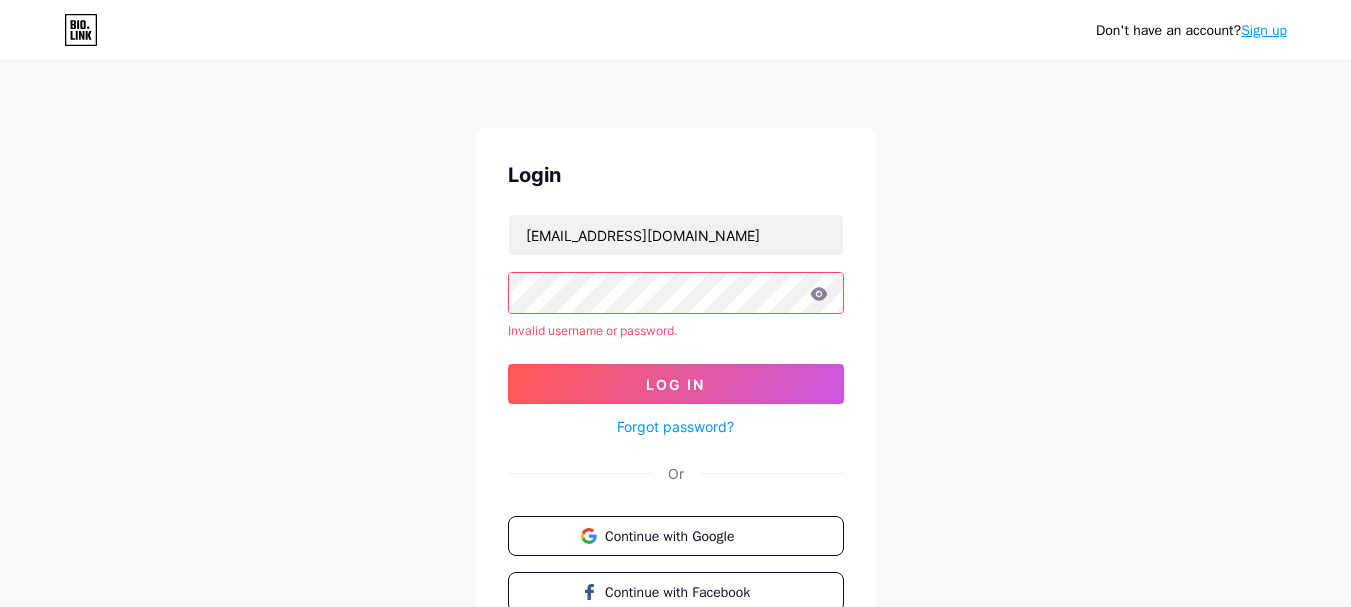 click on "Forgot password?" at bounding box center (675, 426) 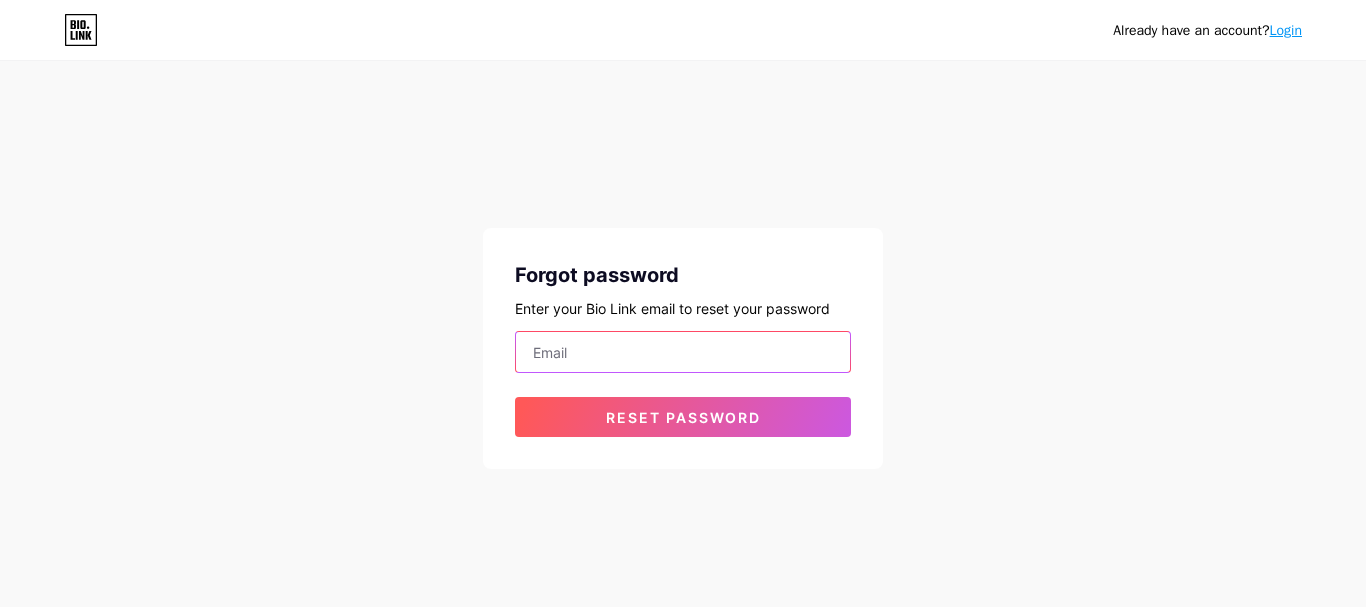 click at bounding box center (683, 352) 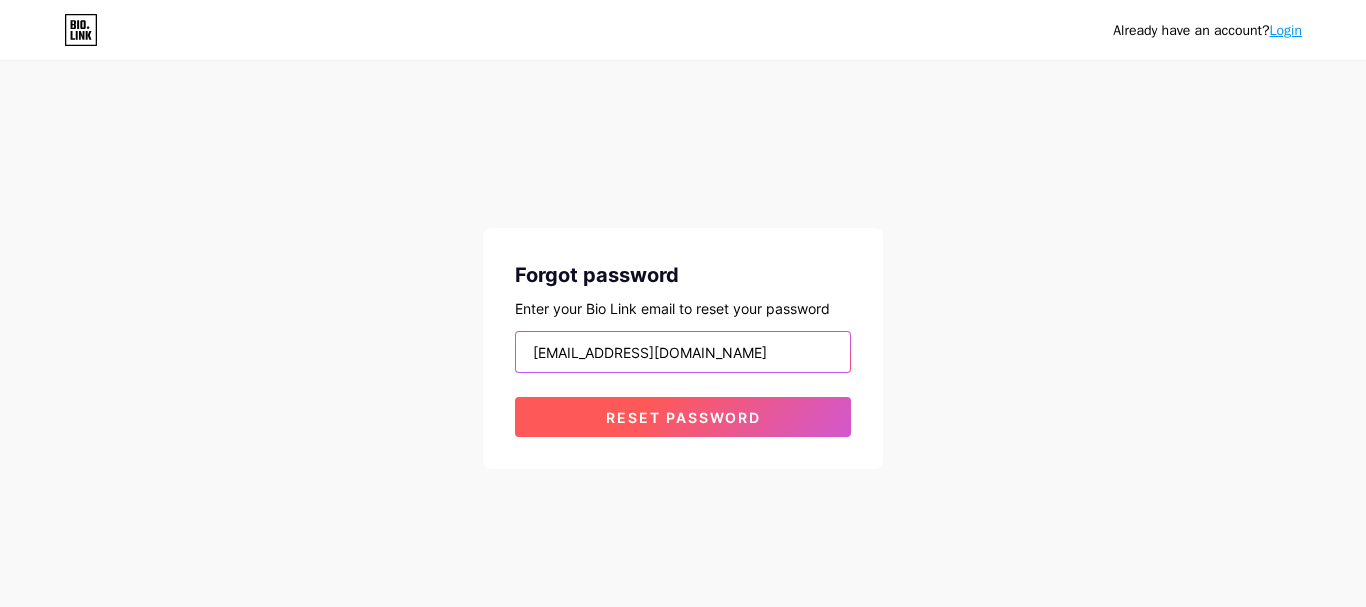 type on "boualemkhoukhi02@gmail.com" 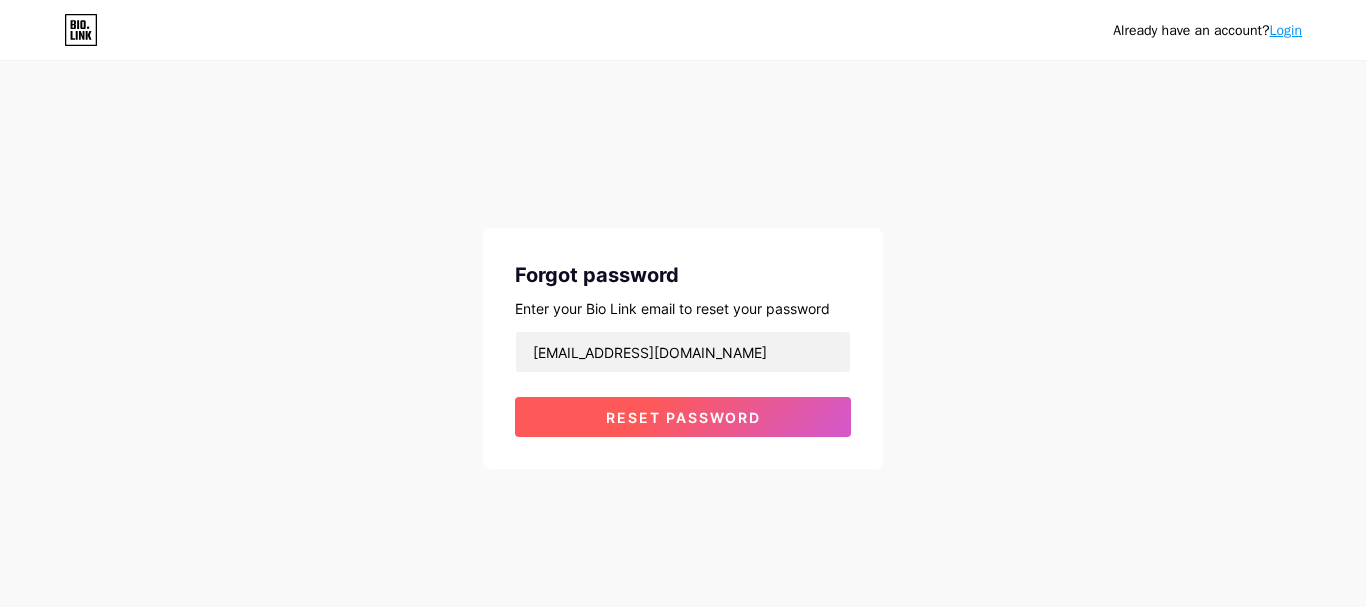 click on "Reset password" at bounding box center (683, 417) 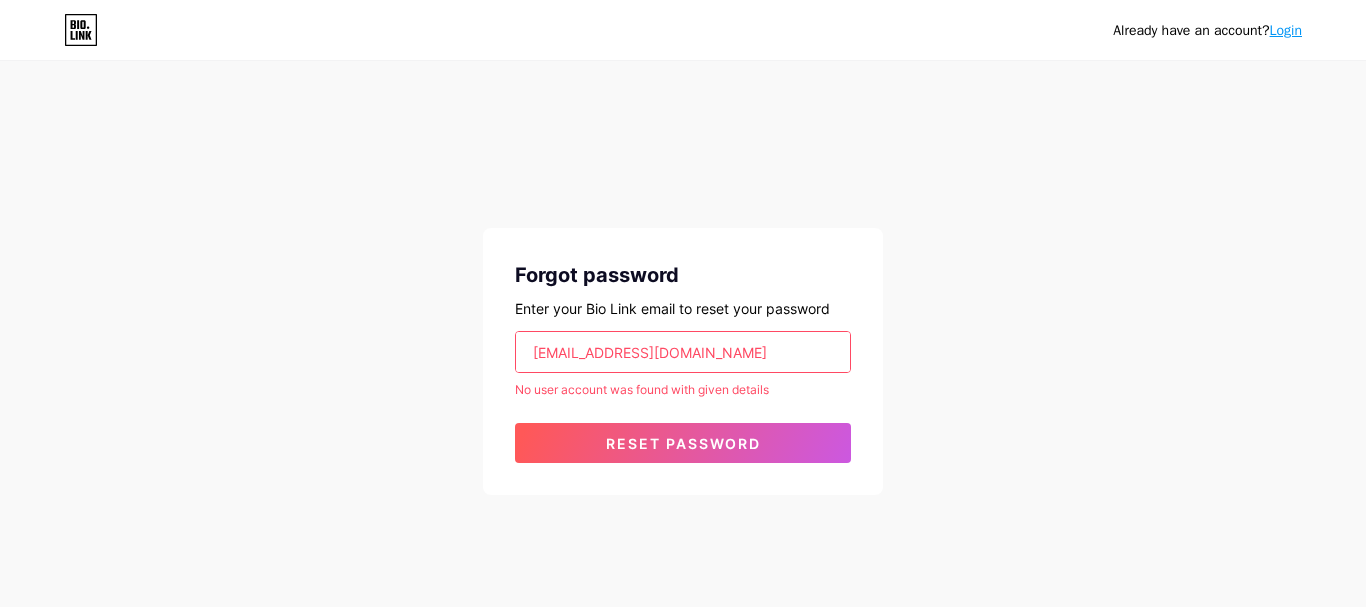click on "Login" at bounding box center [1286, 30] 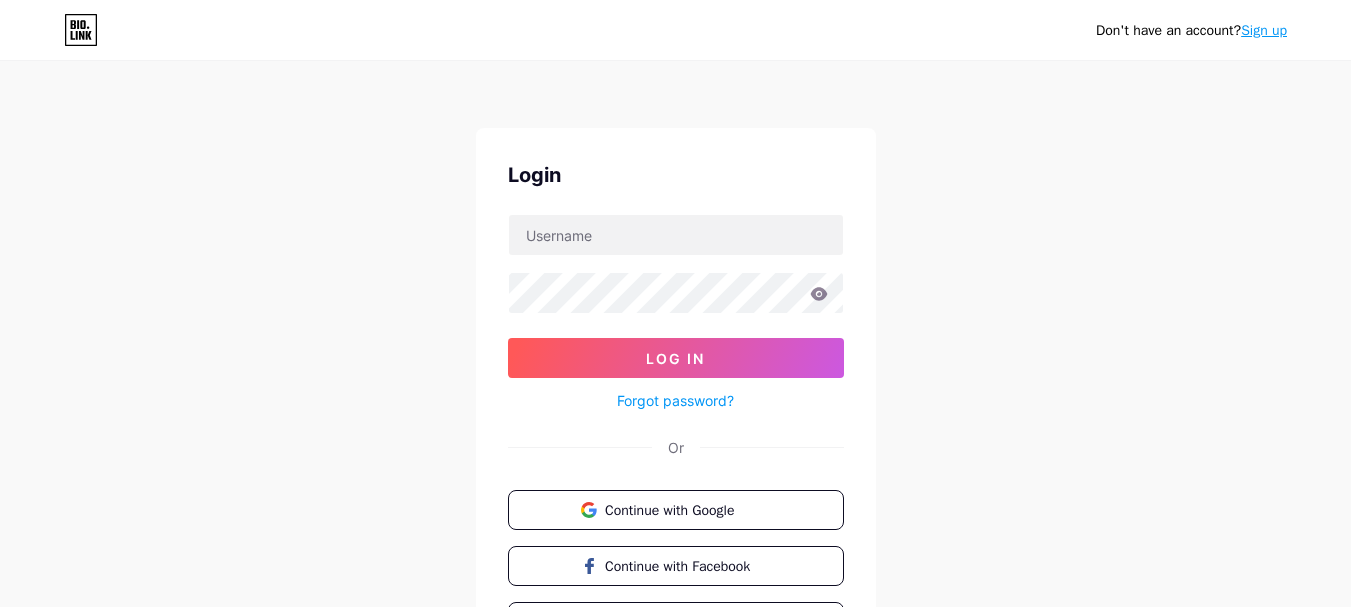 click on "Sign up" at bounding box center (1264, 30) 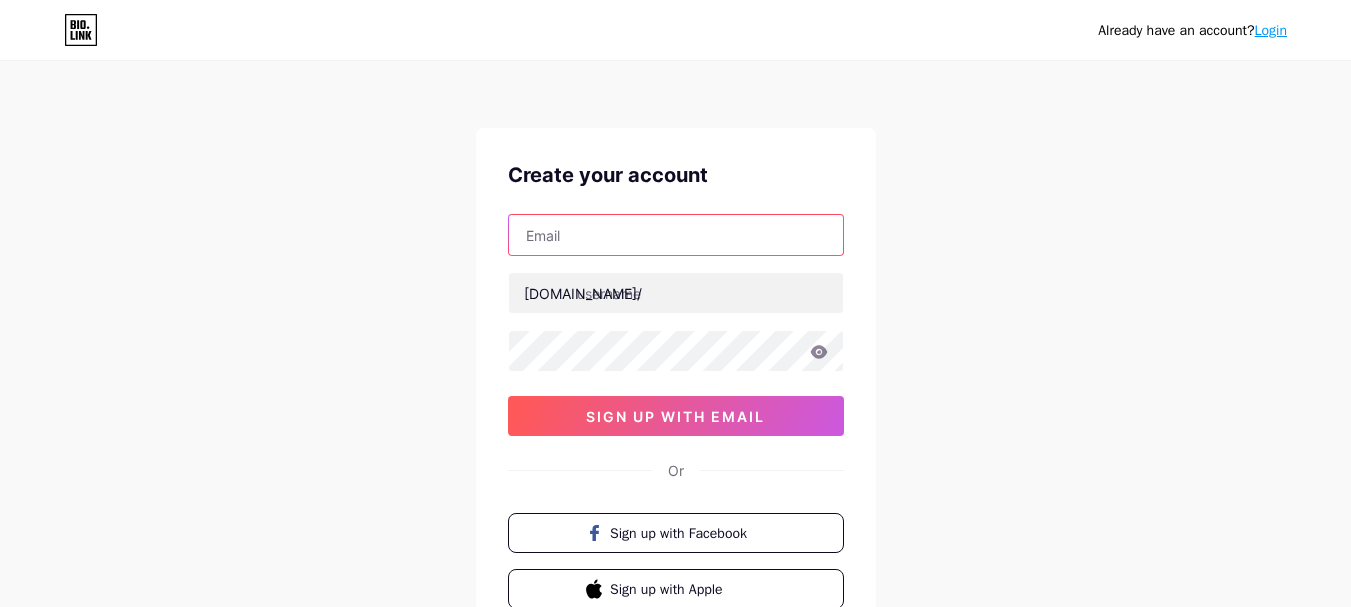 click at bounding box center (676, 235) 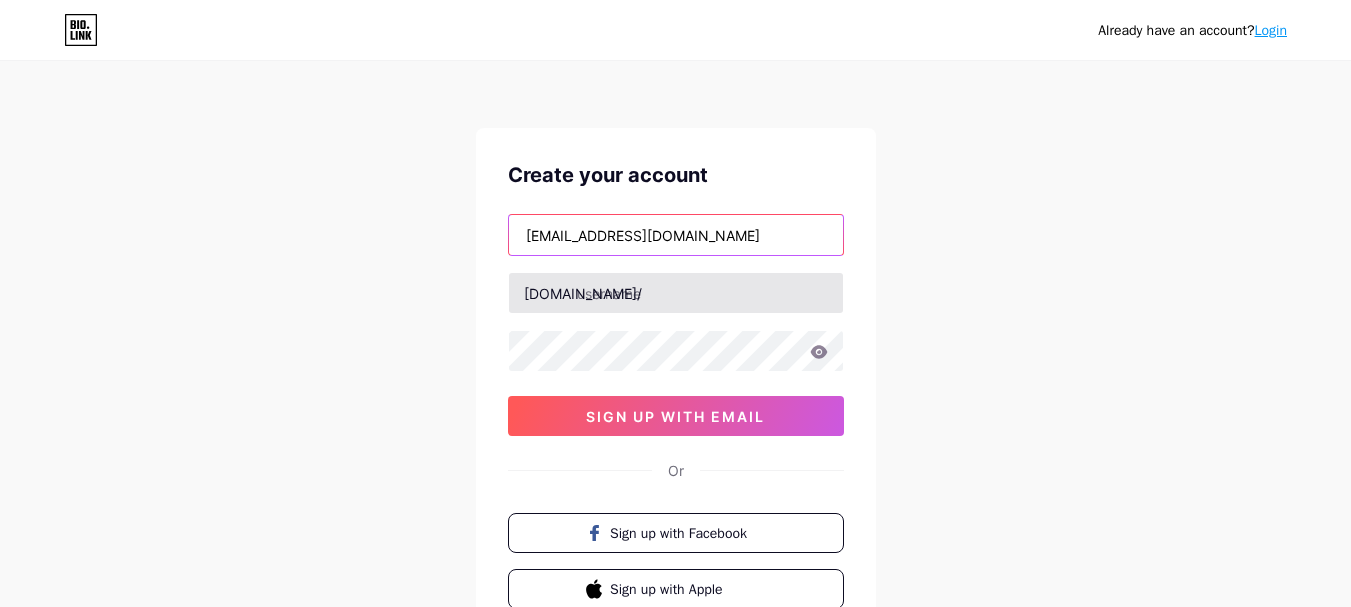 type on "boualemkhoukhi02@gmail.com" 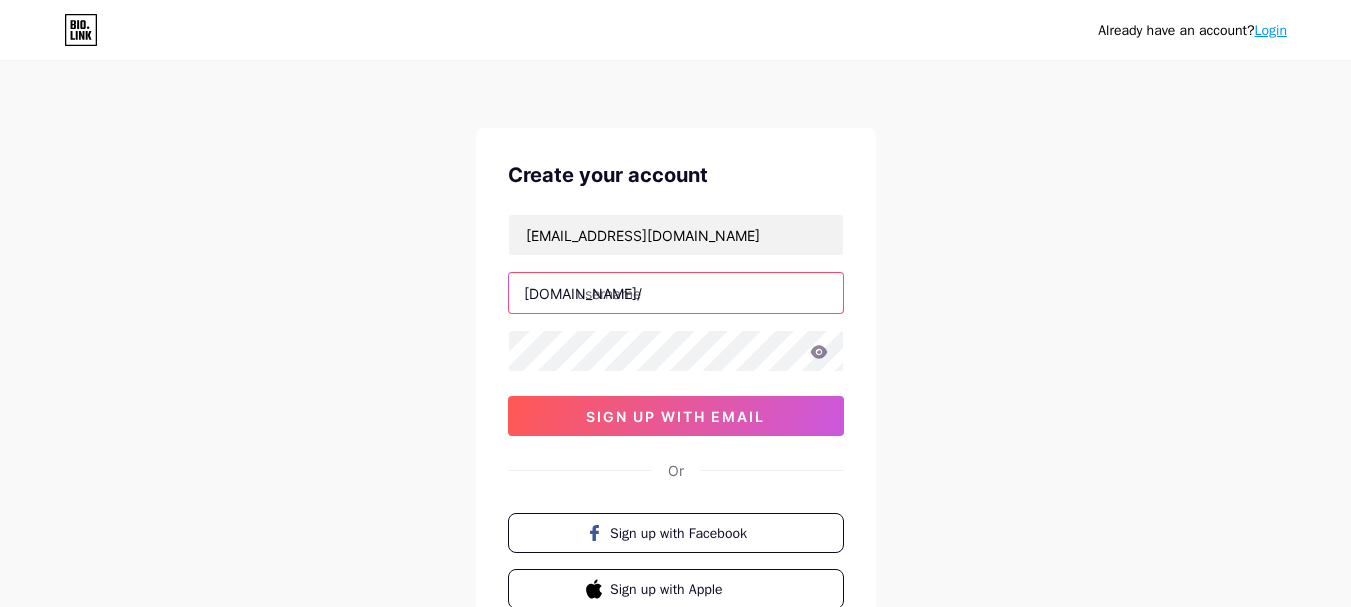 click at bounding box center [676, 293] 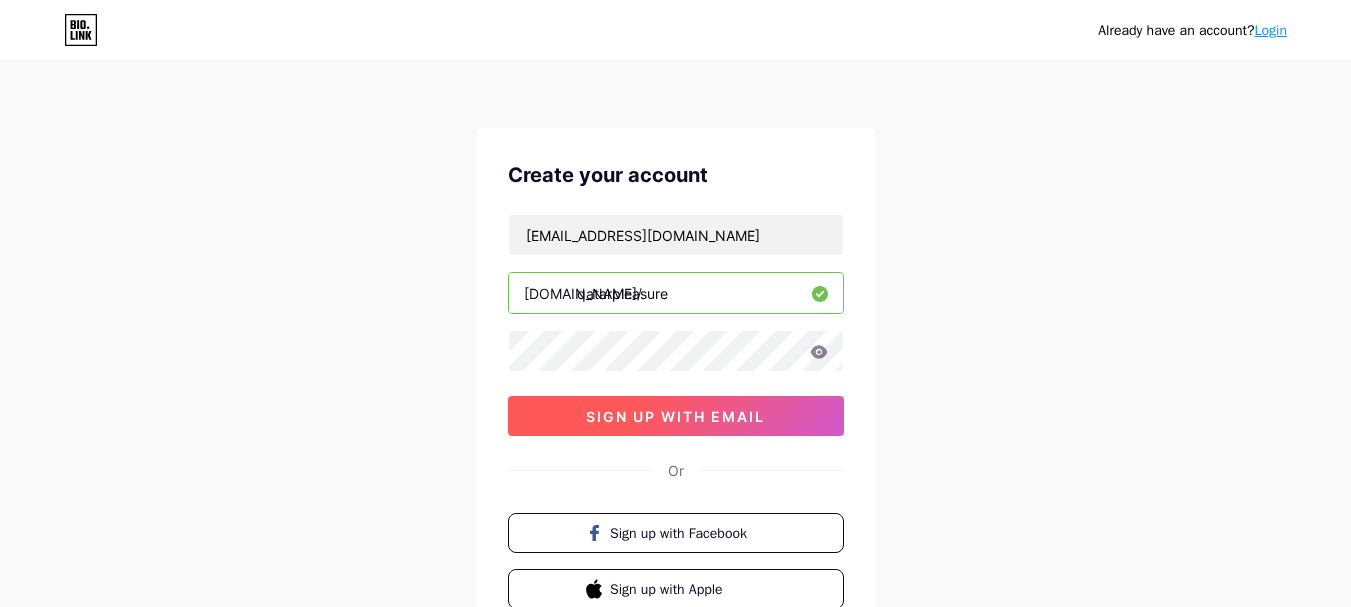 click on "sign up with email" at bounding box center (675, 416) 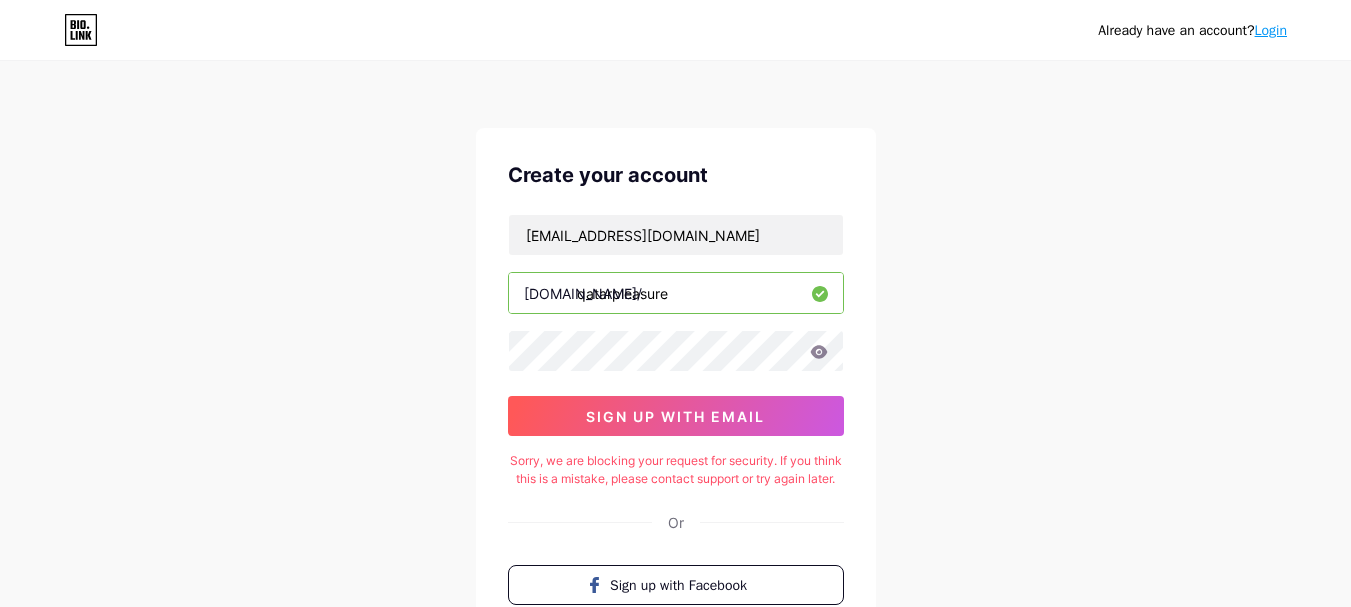 click on "qatarpleasure" at bounding box center (676, 293) 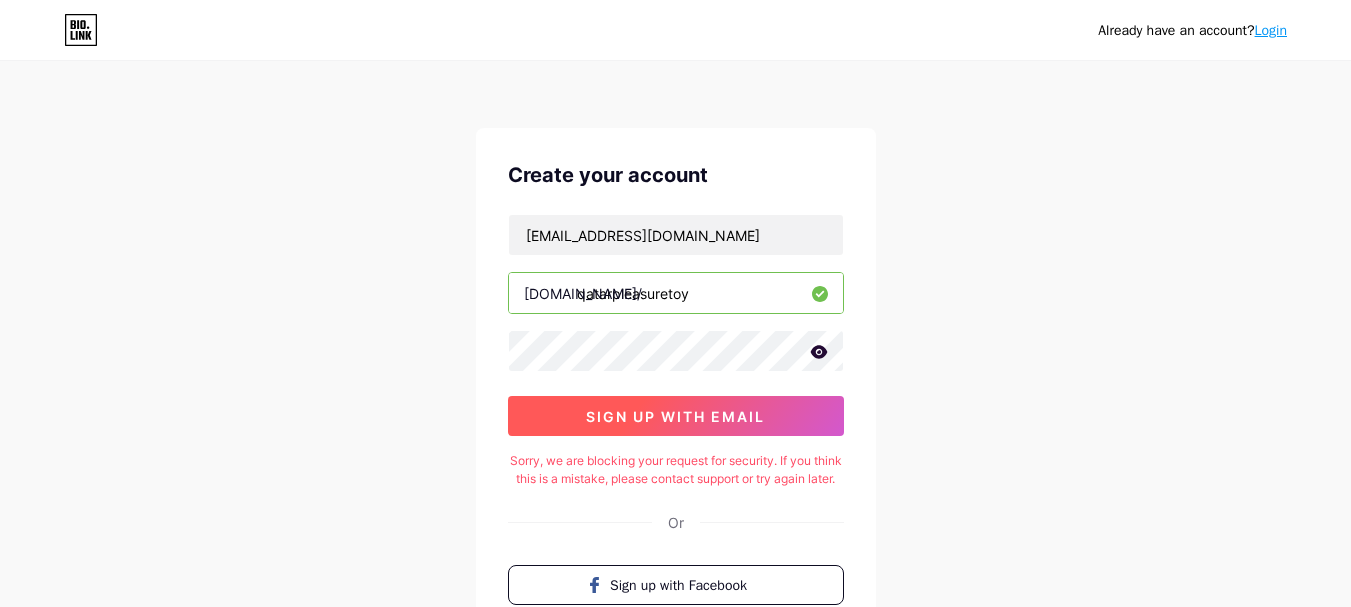 type on "qatarpleasuretoy" 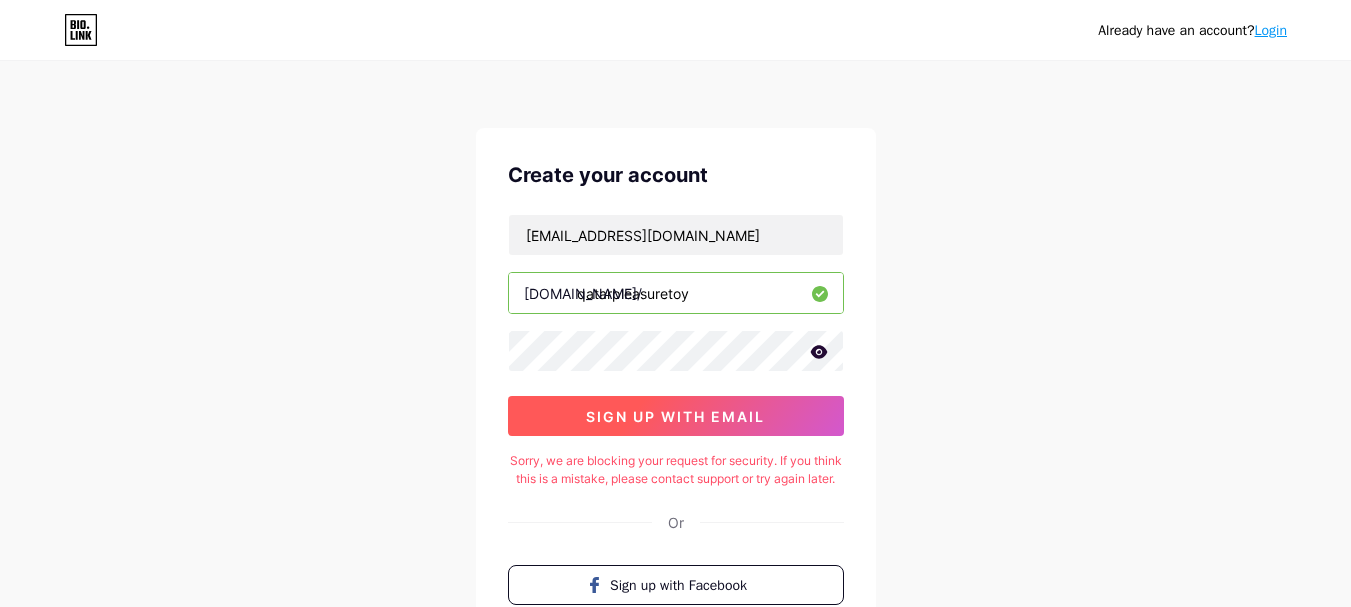 click on "sign up with email" at bounding box center [675, 416] 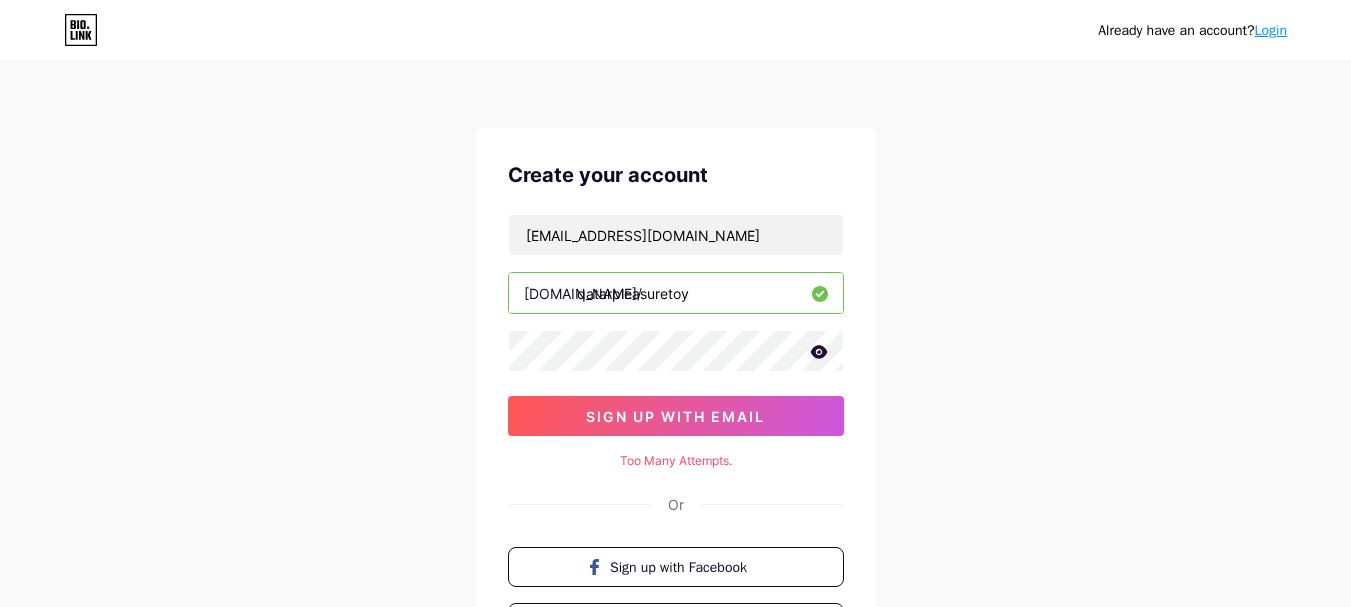 click 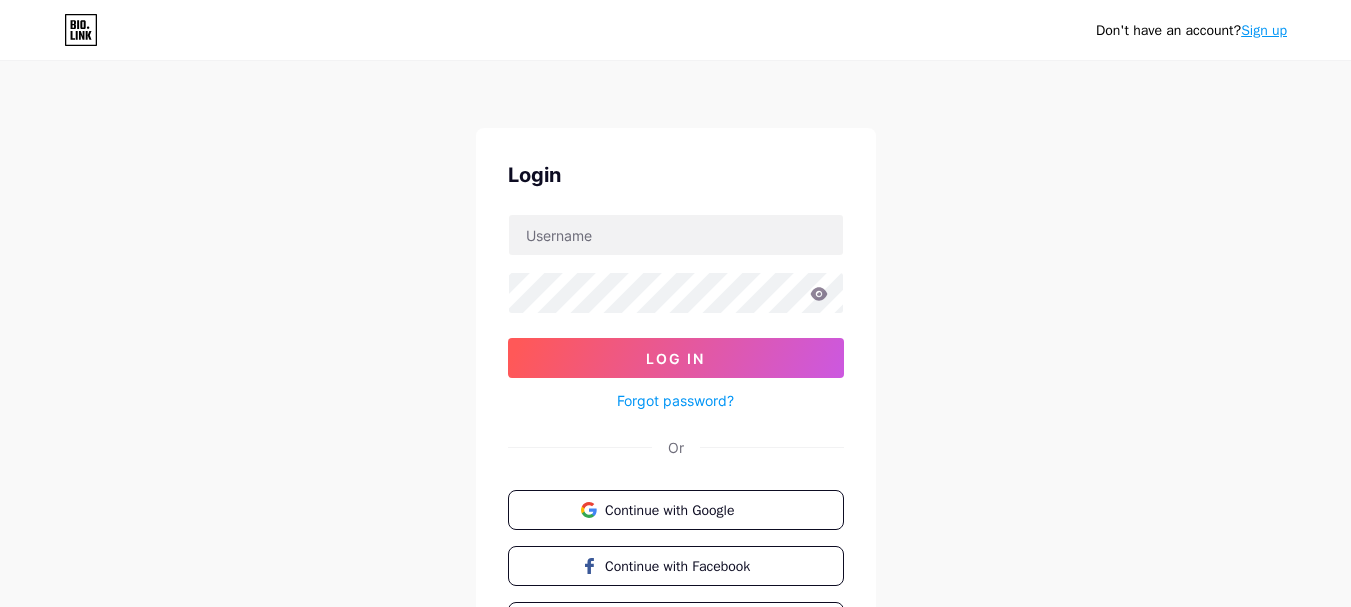 click on "Continue with Google" at bounding box center (687, 510) 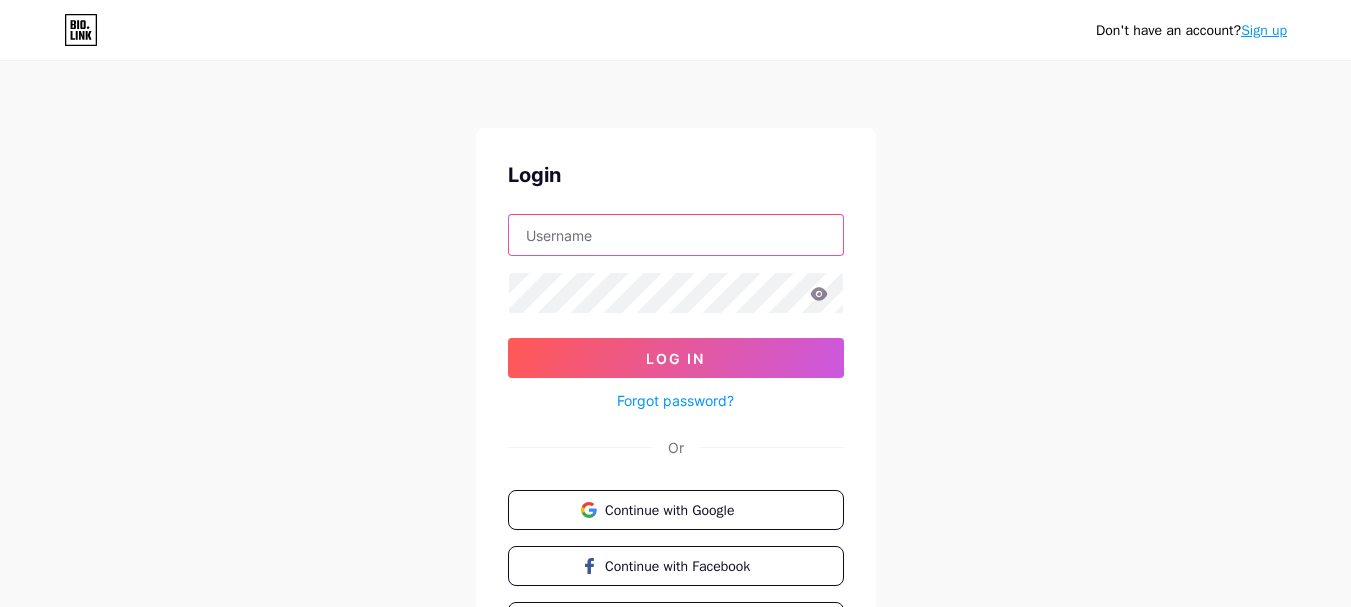 click at bounding box center (676, 235) 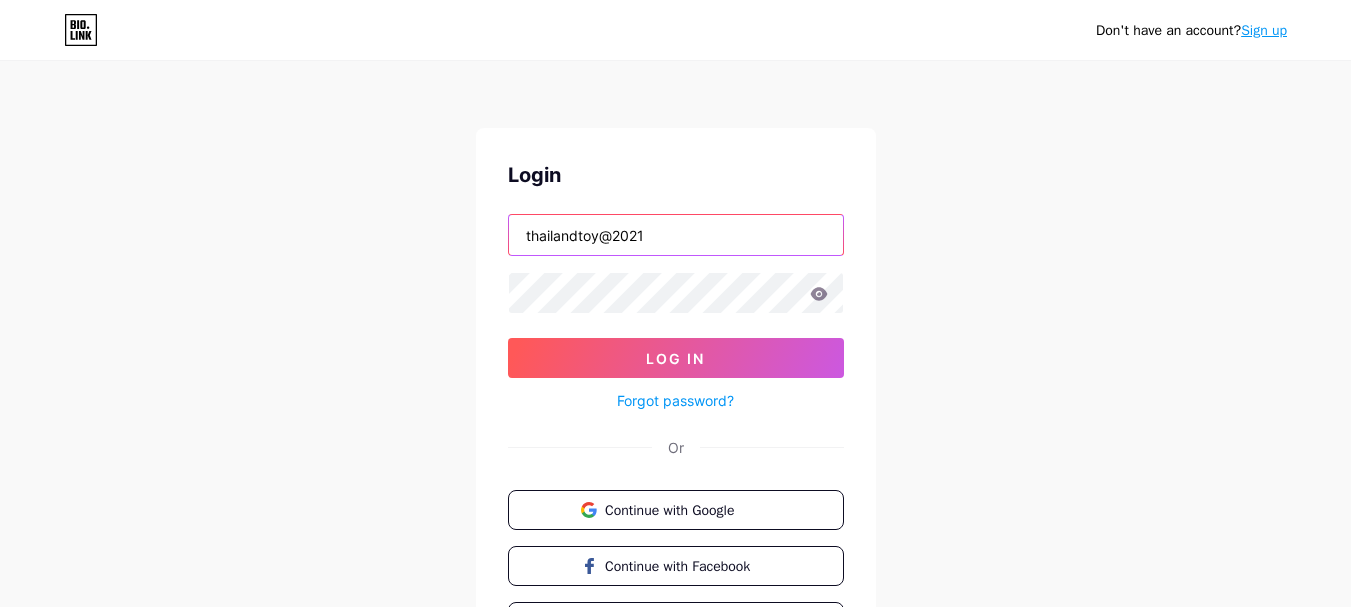 click on "thailandtoy@2021" at bounding box center (676, 235) 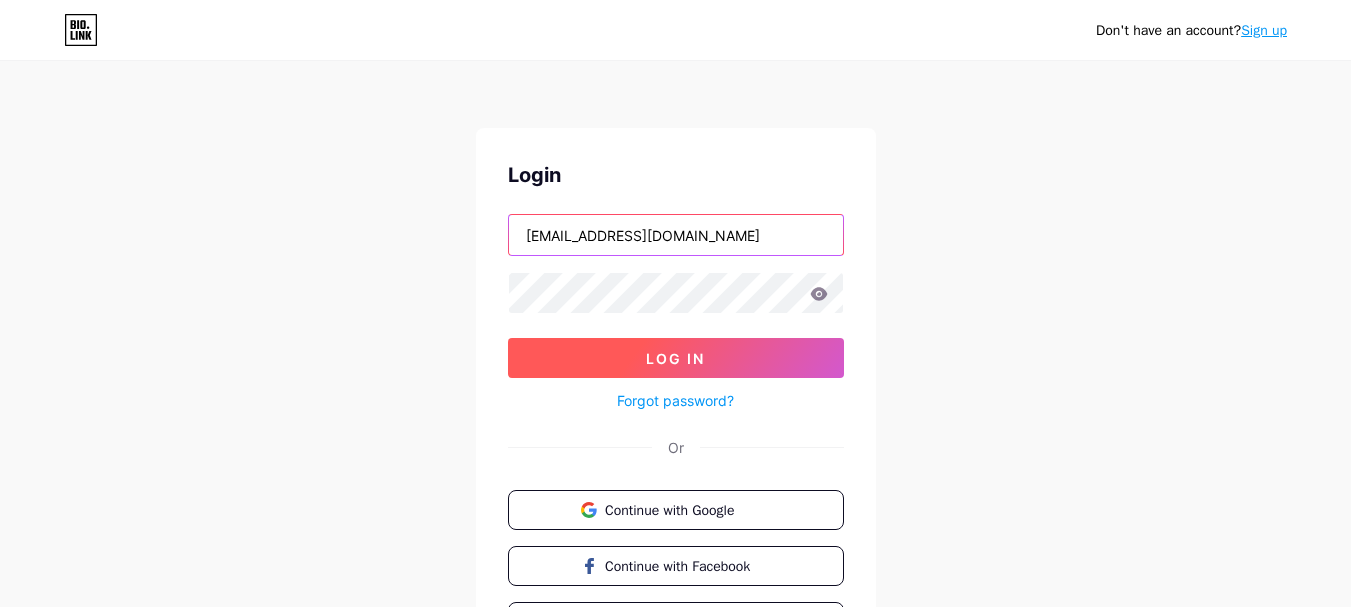 type on "[EMAIL_ADDRESS][DOMAIN_NAME]" 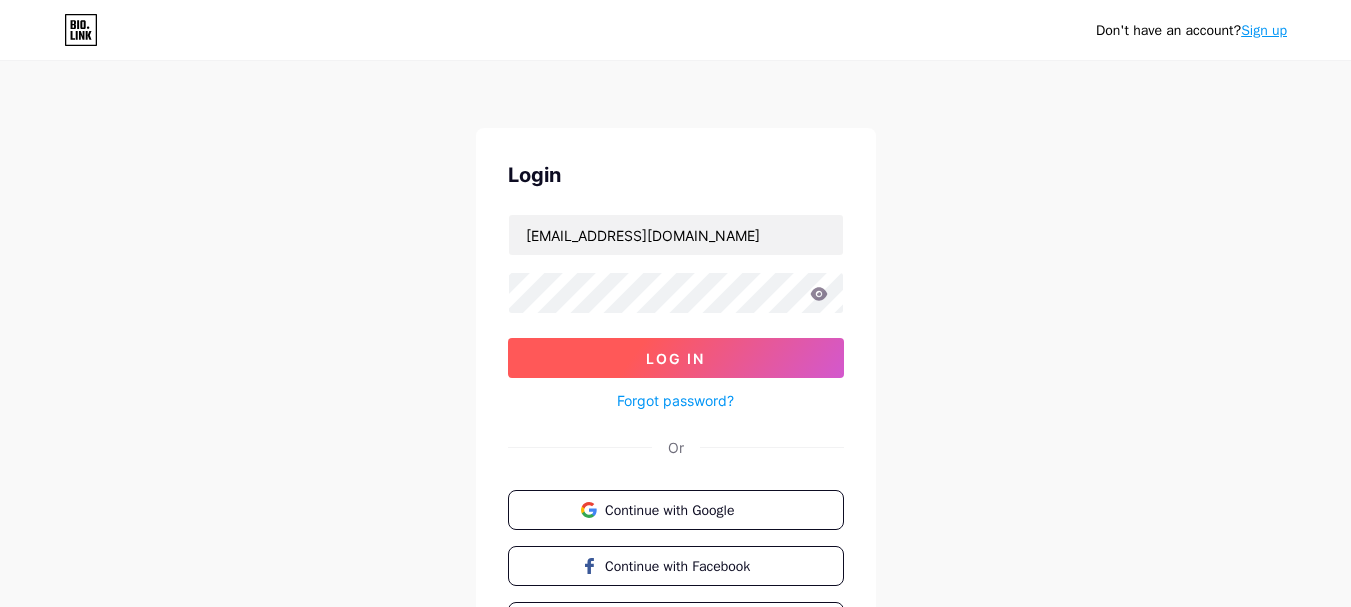 click on "Log In" at bounding box center [676, 358] 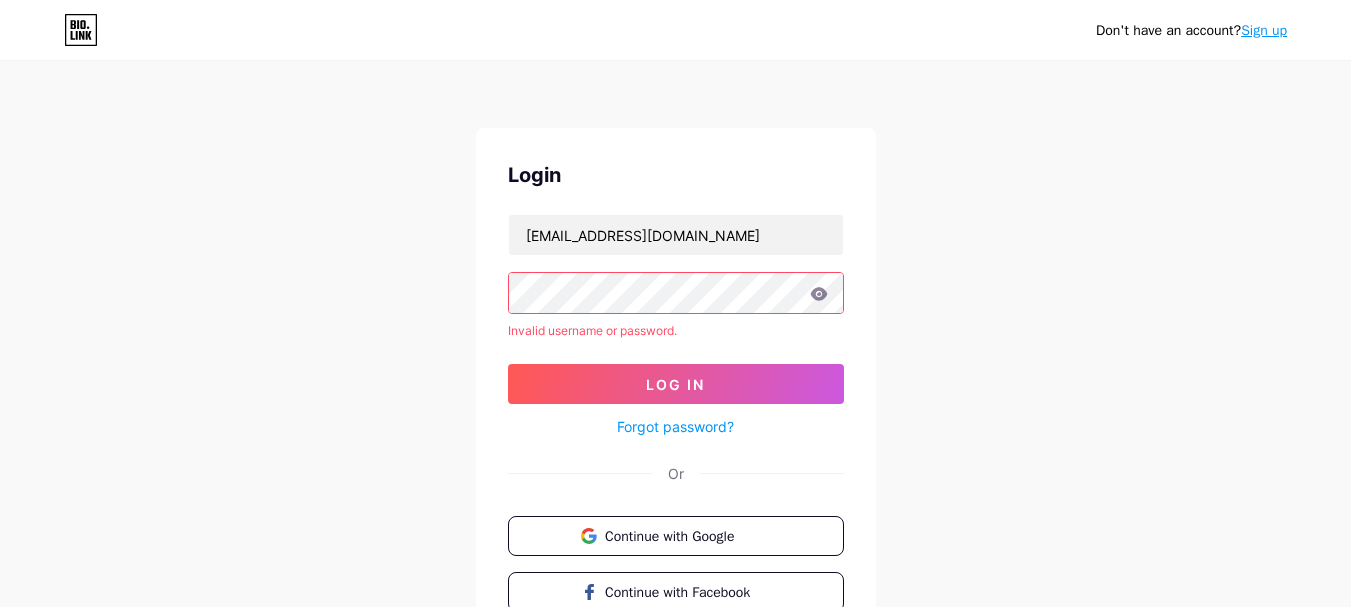 click 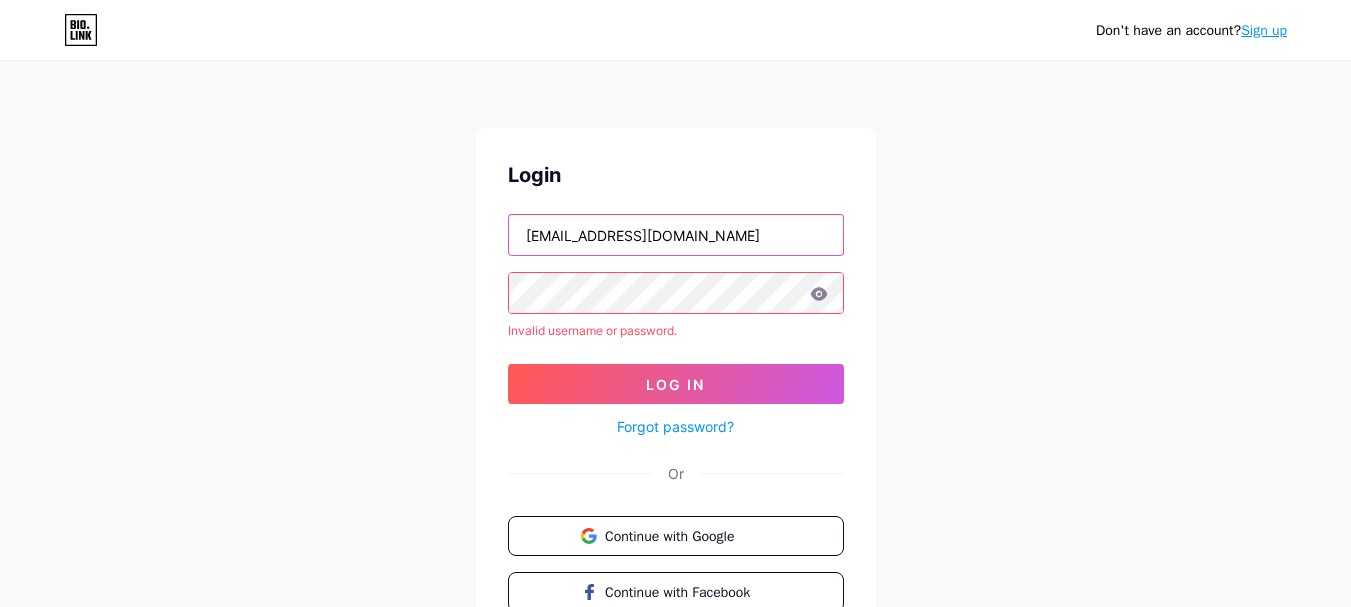 click on "[EMAIL_ADDRESS][DOMAIN_NAME]" at bounding box center (676, 235) 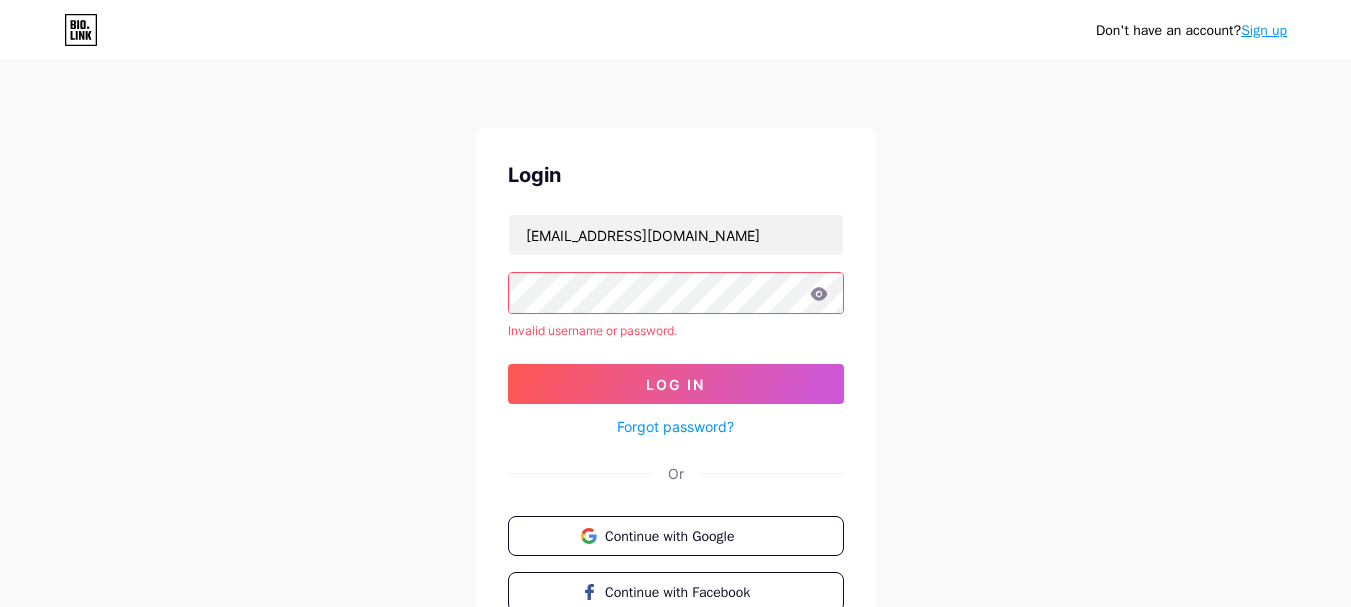 click on "Forgot password?" at bounding box center (675, 426) 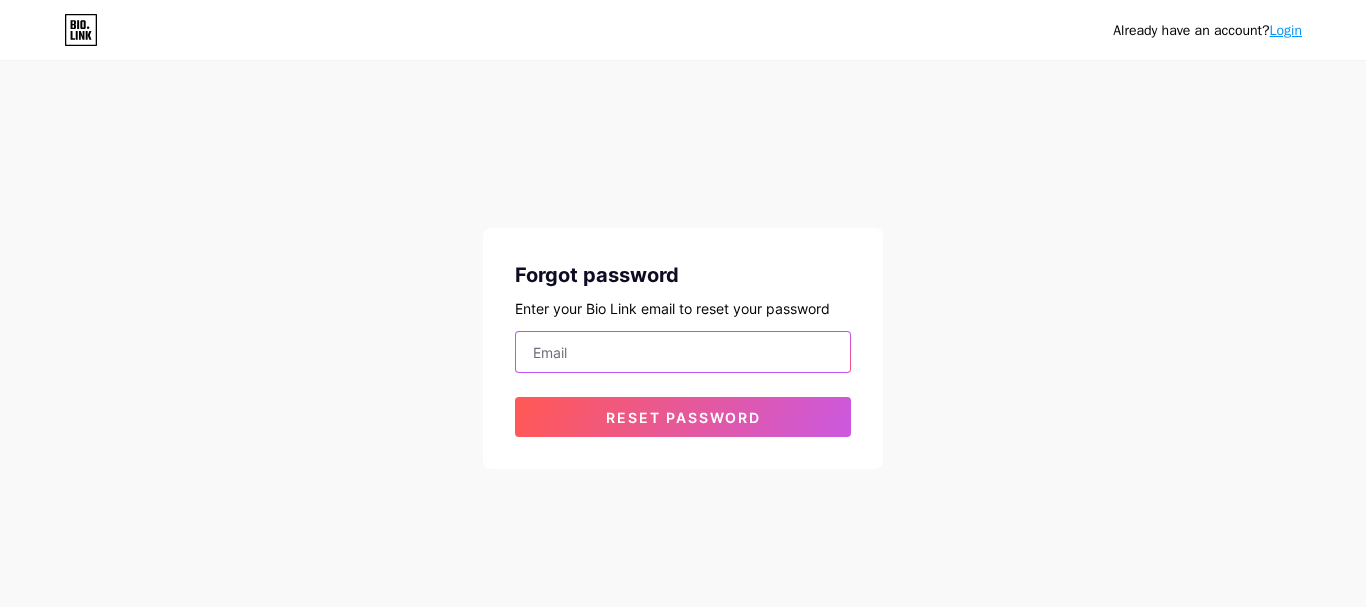 click at bounding box center (683, 352) 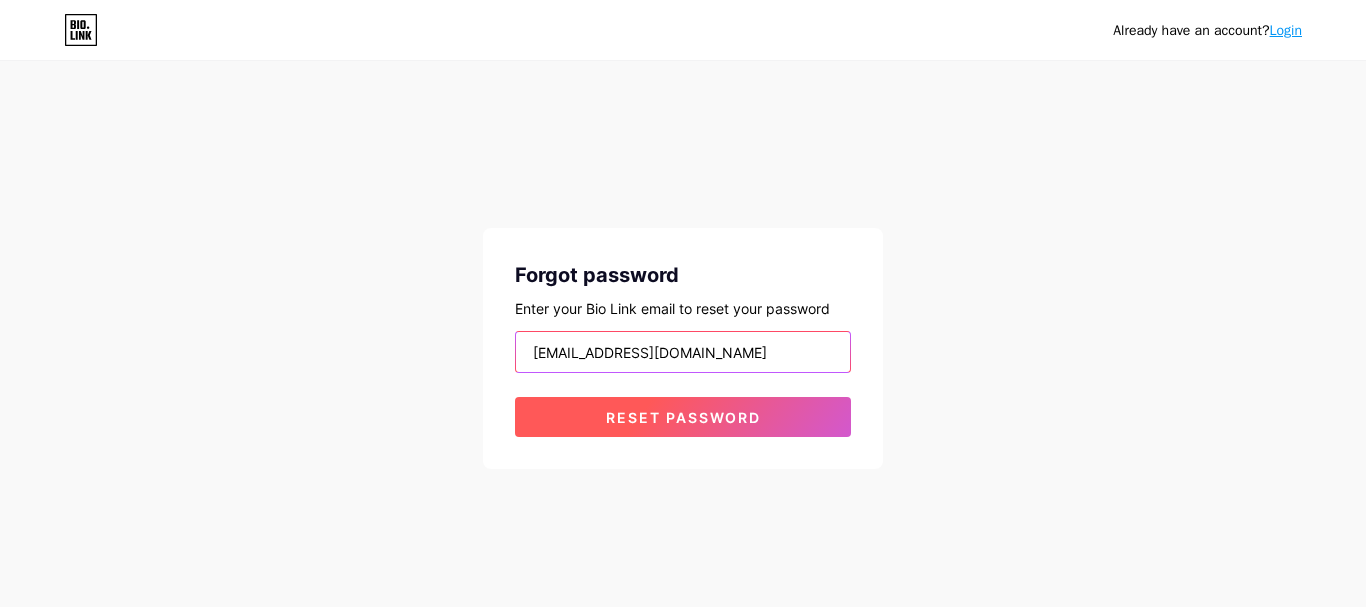 type on "[EMAIL_ADDRESS][DOMAIN_NAME]" 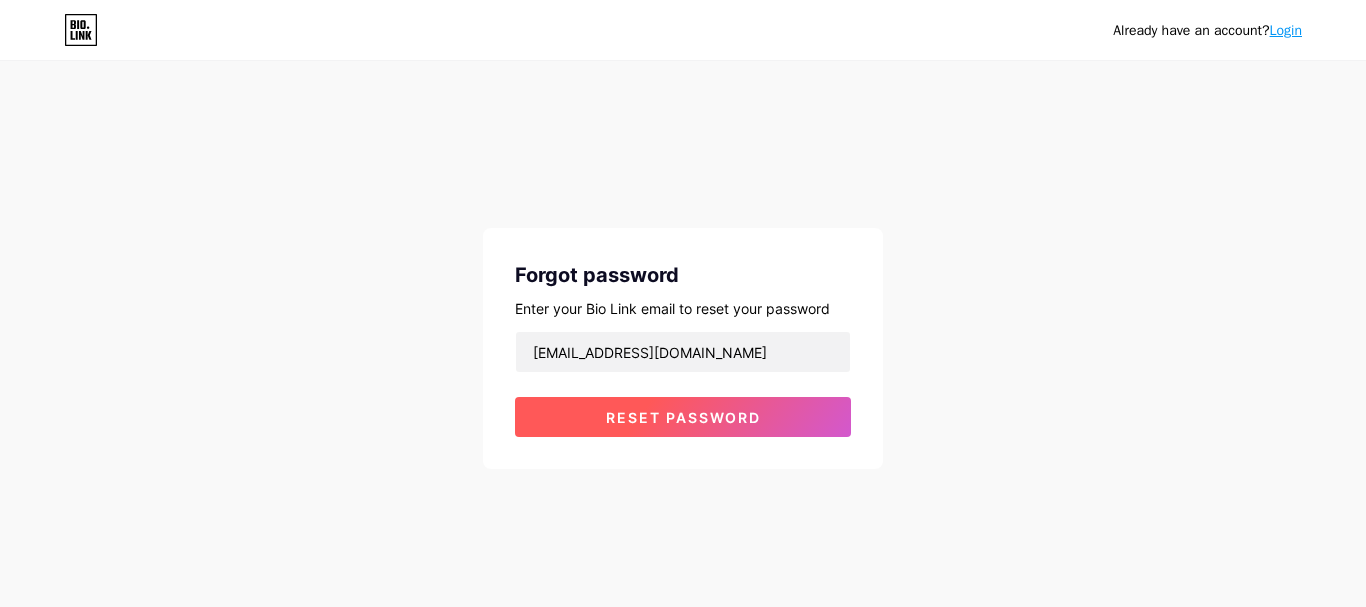 click on "Reset password" at bounding box center [683, 417] 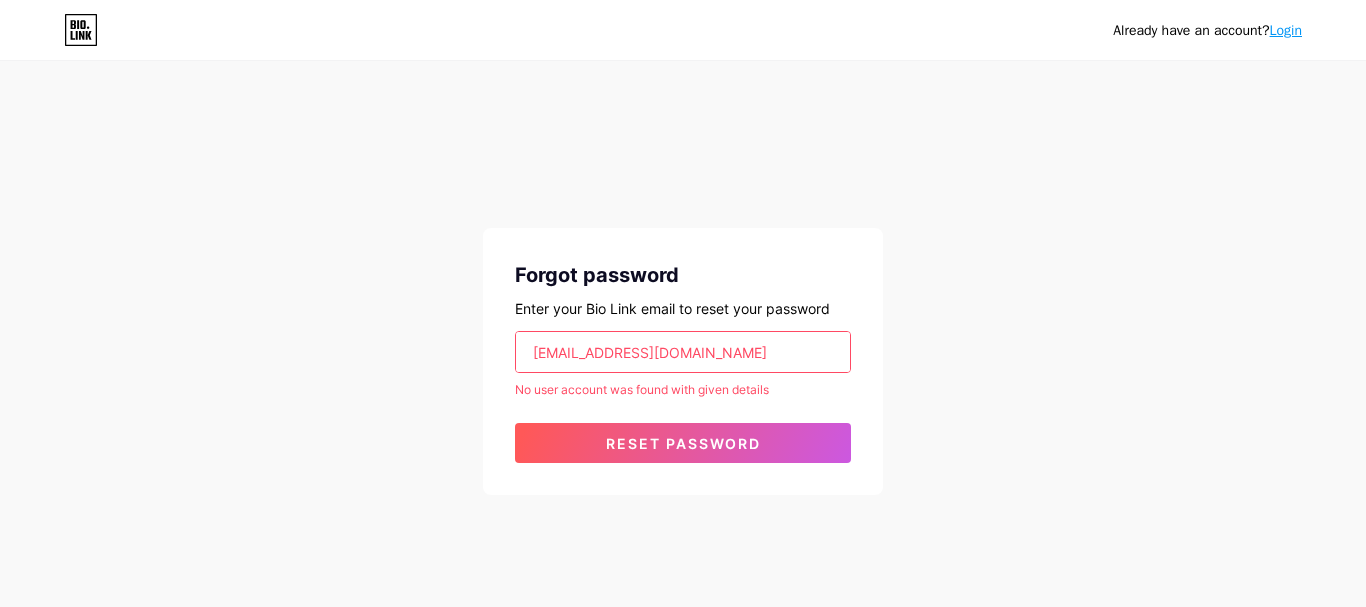 click 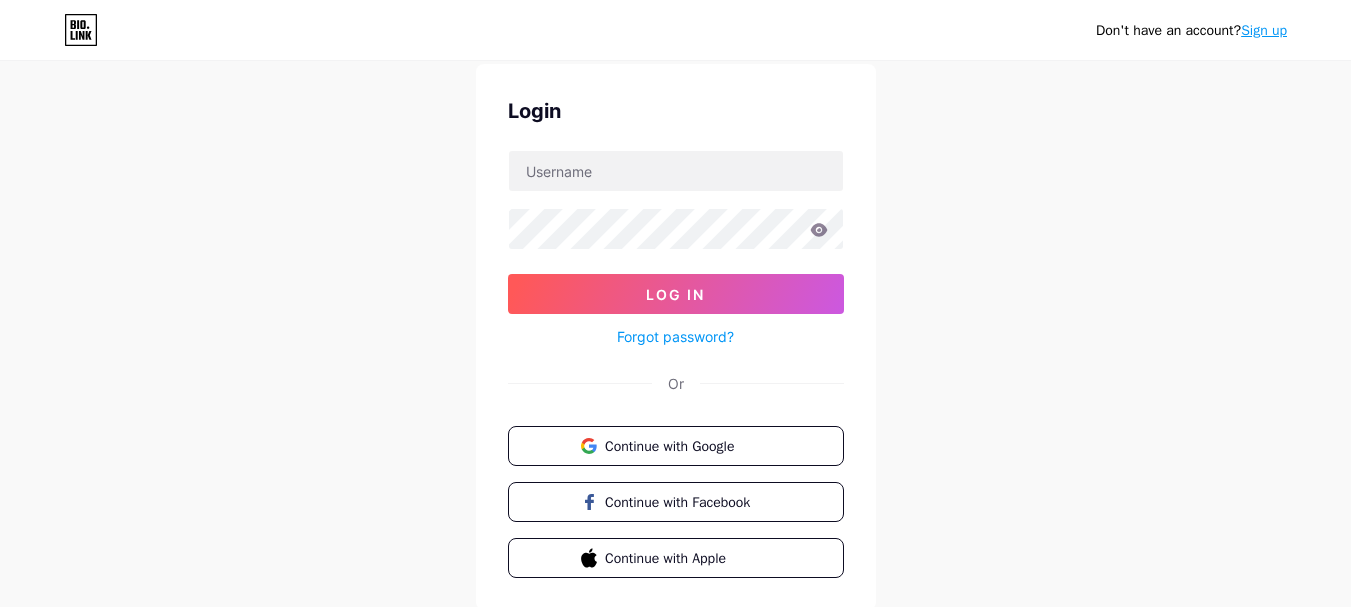 scroll, scrollTop: 130, scrollLeft: 0, axis: vertical 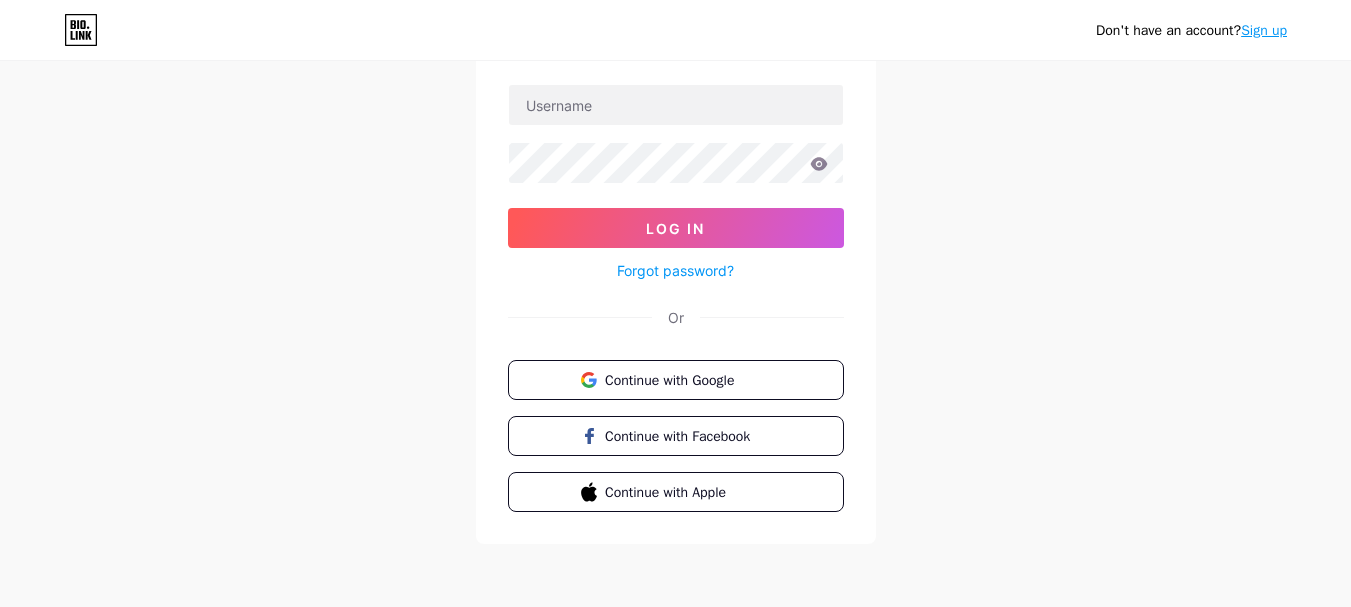 click on "Sign up" at bounding box center (1264, 30) 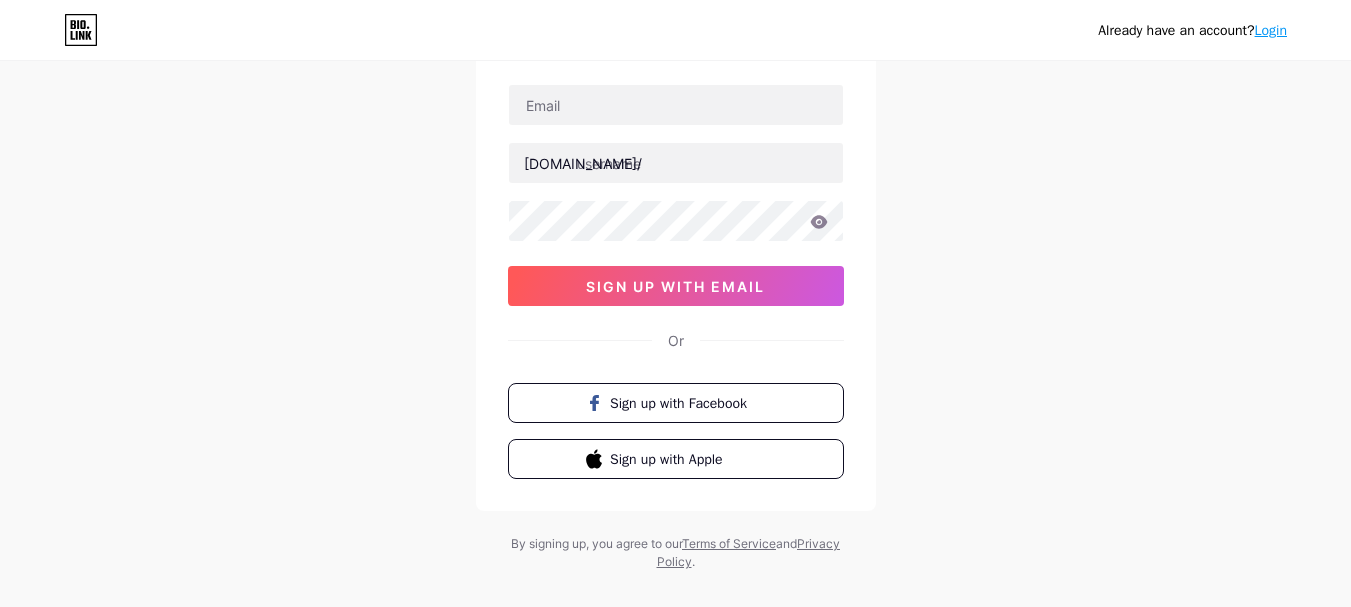 scroll, scrollTop: 0, scrollLeft: 0, axis: both 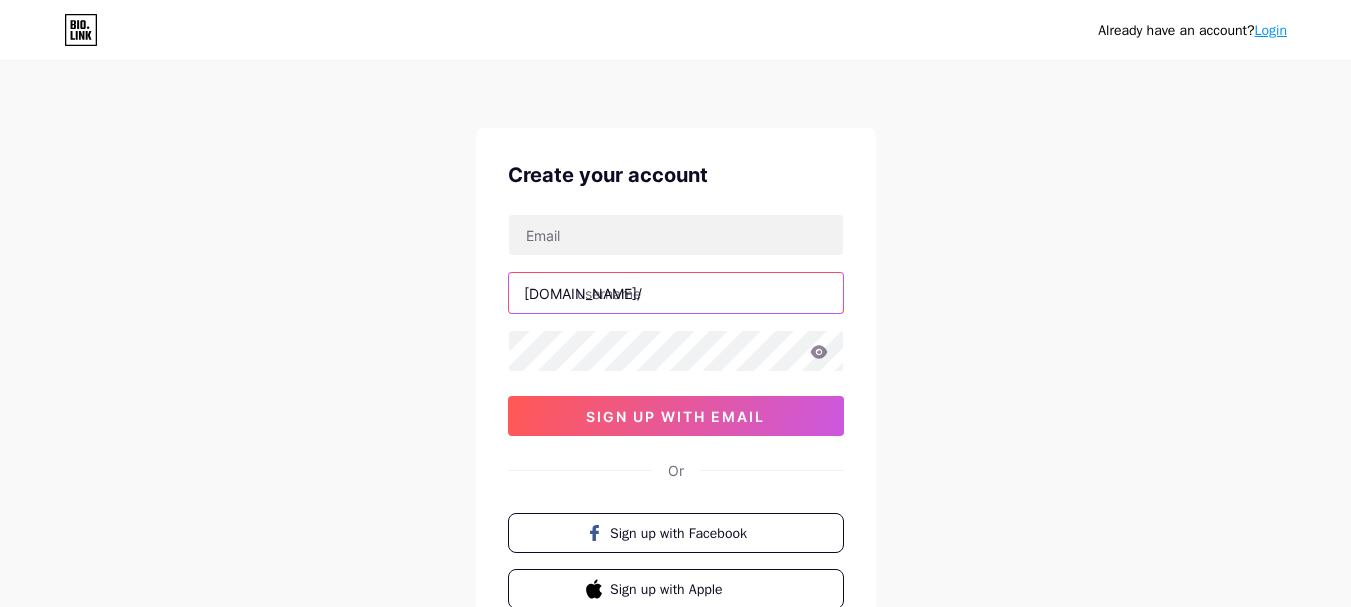 click at bounding box center [676, 293] 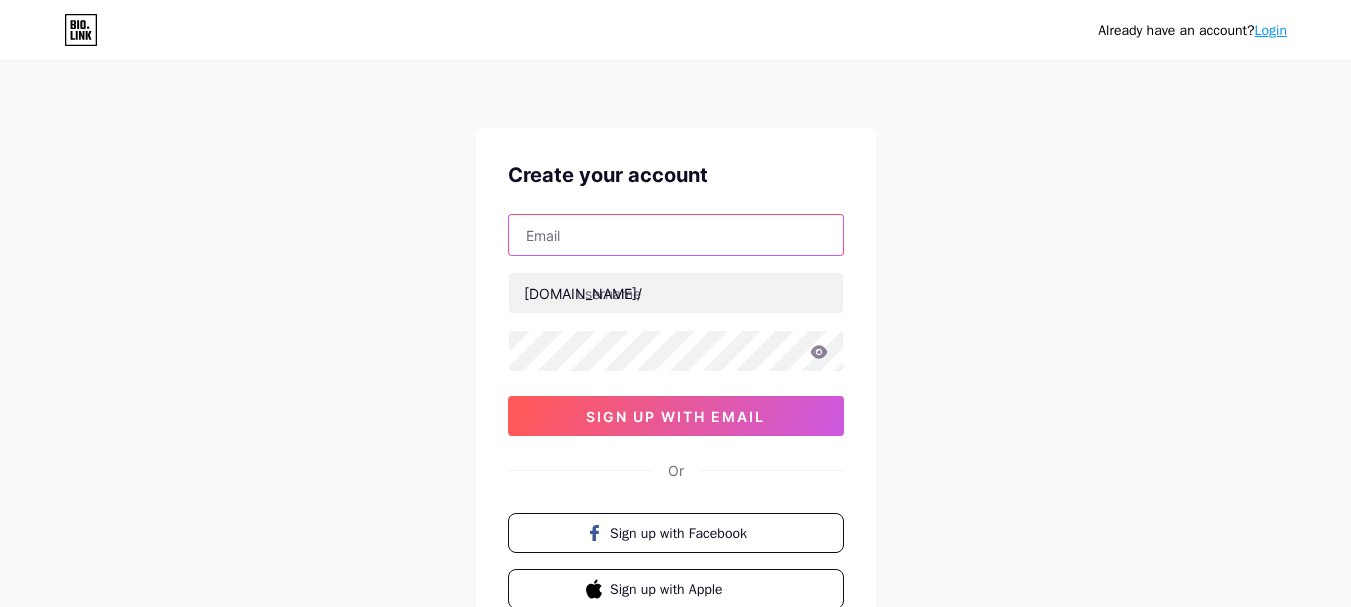 click at bounding box center [676, 235] 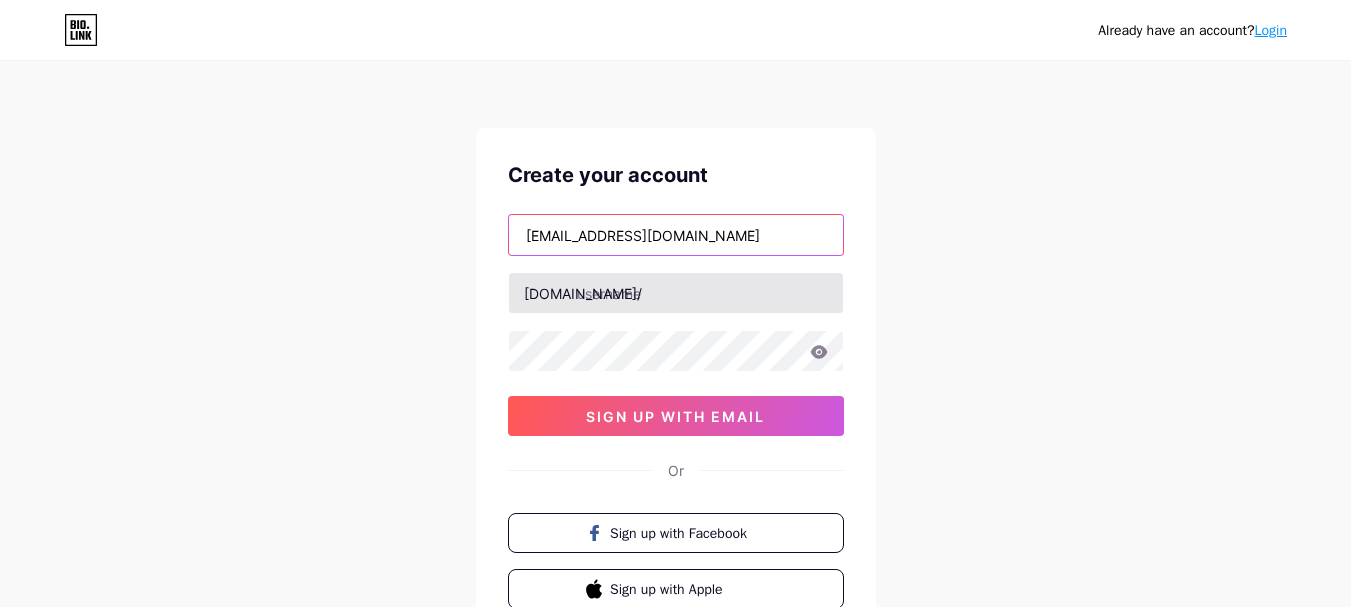 type on "[EMAIL_ADDRESS][DOMAIN_NAME]" 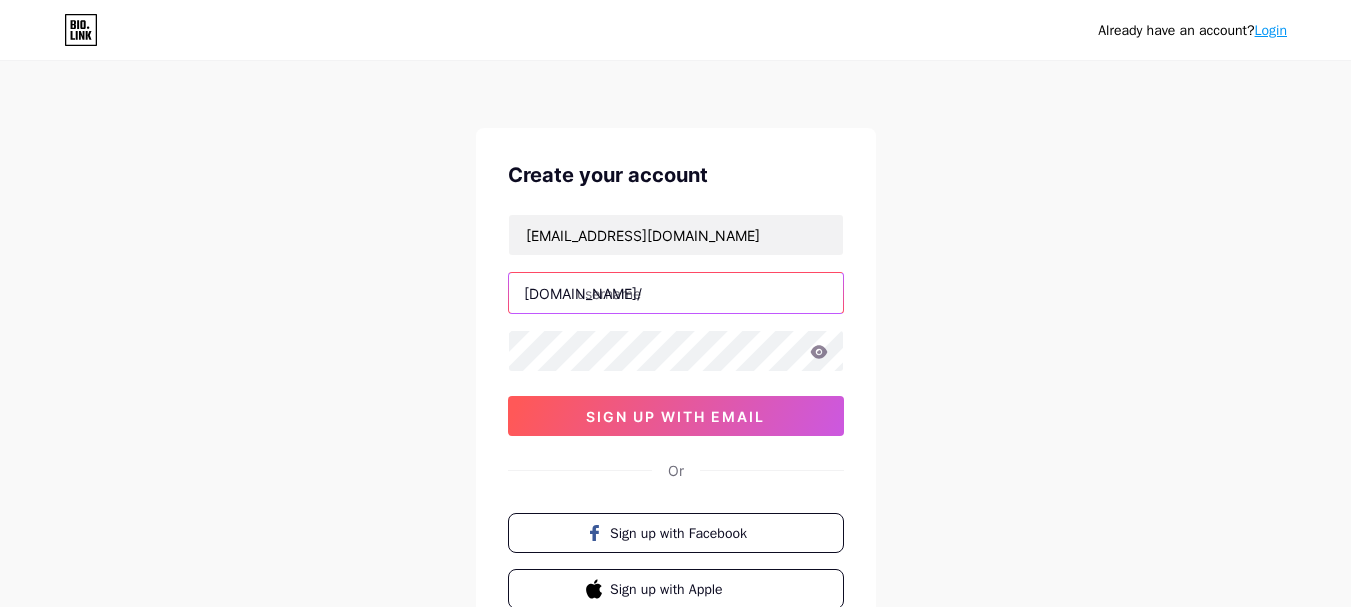 click at bounding box center [676, 293] 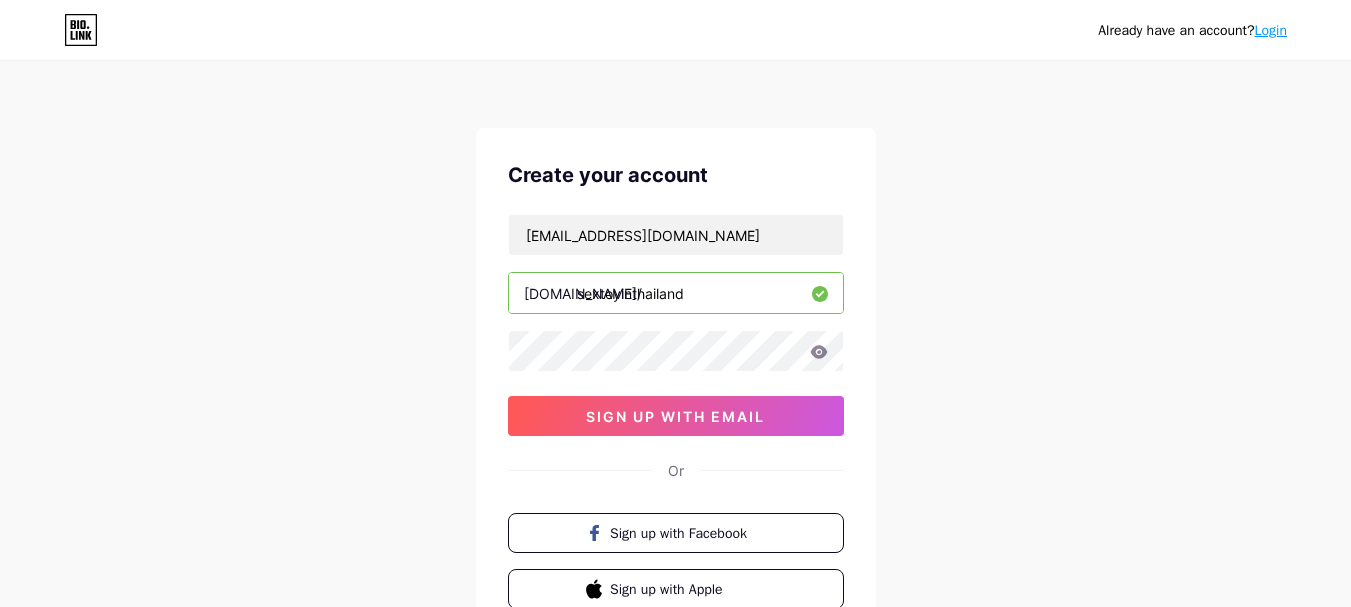 type on "sextoyinthailand" 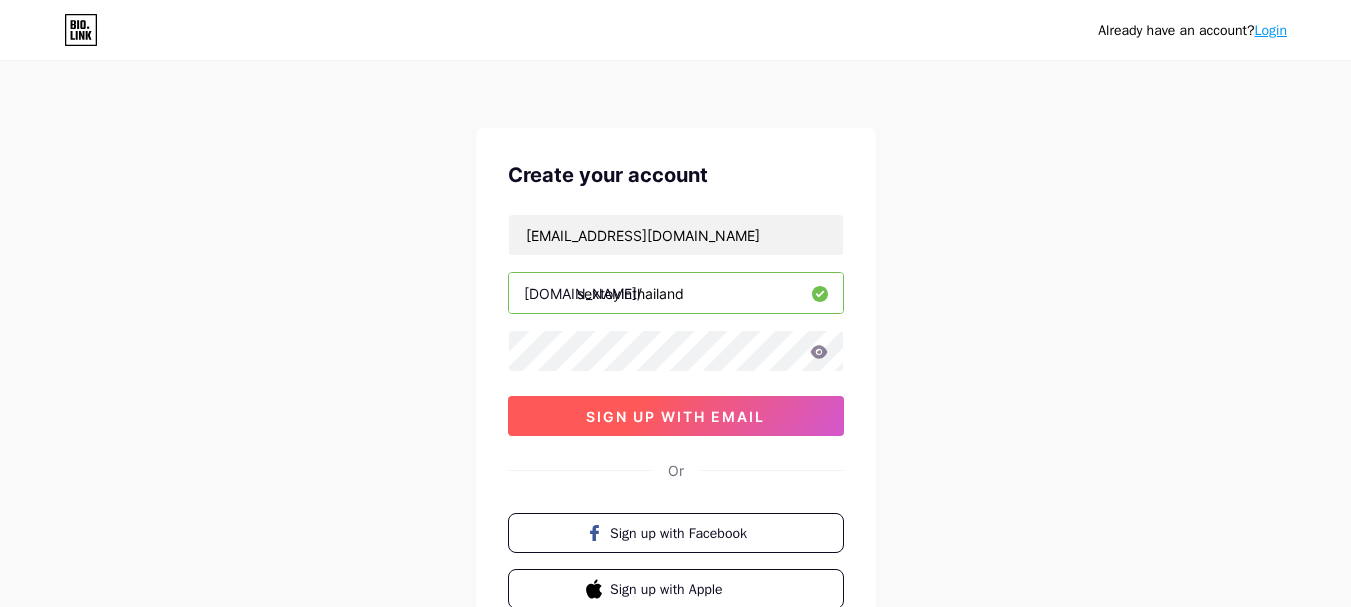 click on "sign up with email" at bounding box center [675, 416] 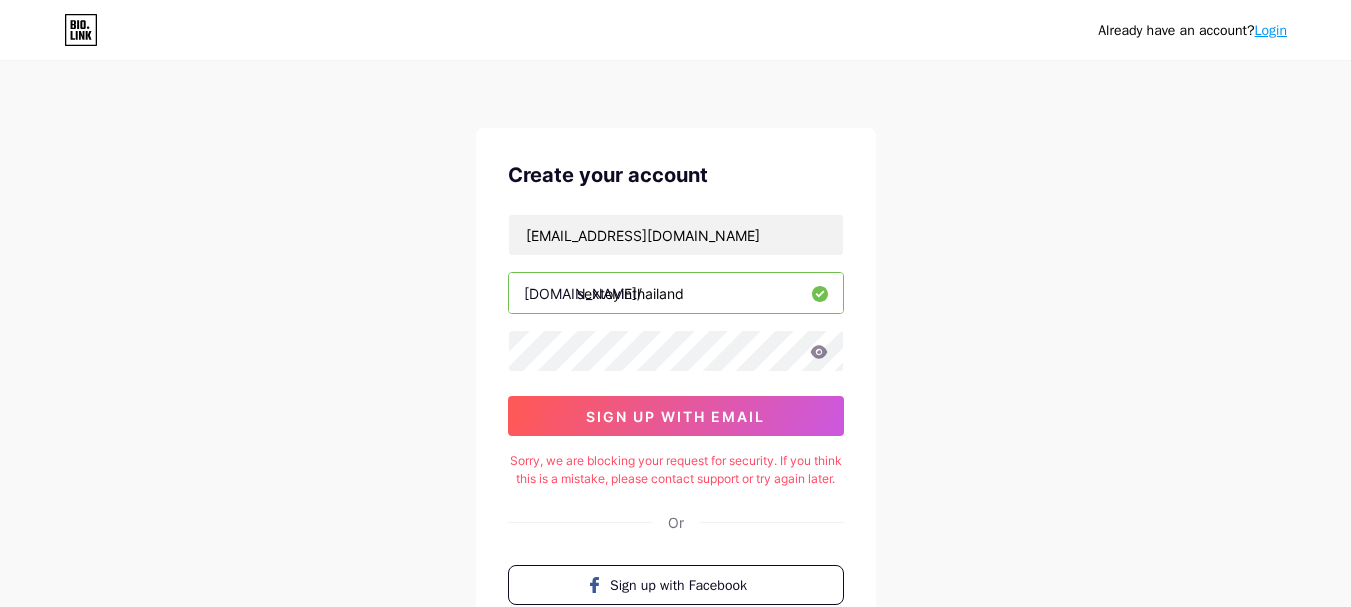 click on "Login" at bounding box center (1271, 30) 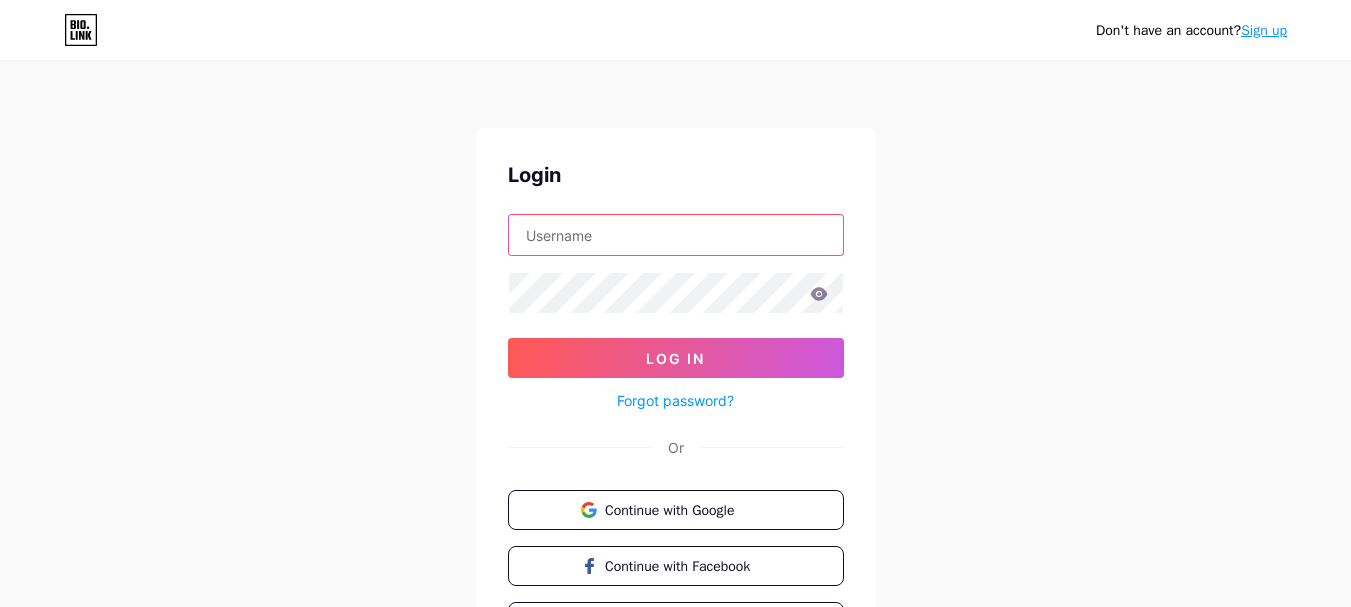 click at bounding box center [676, 235] 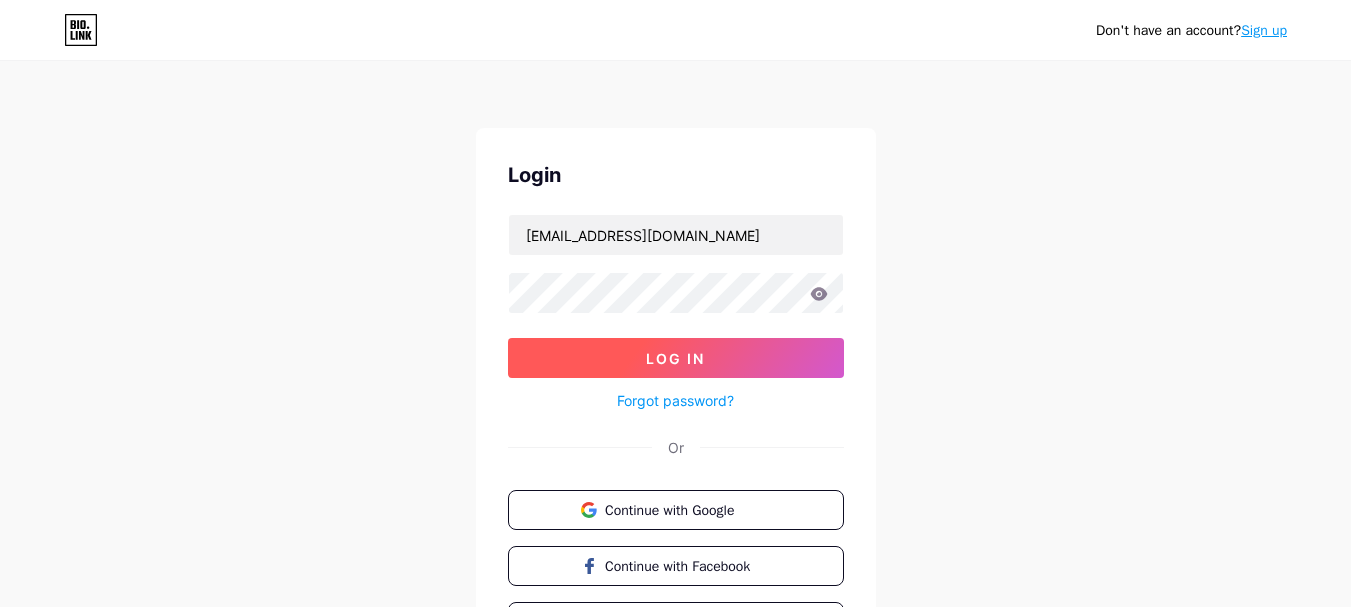 click on "Log In" at bounding box center [676, 358] 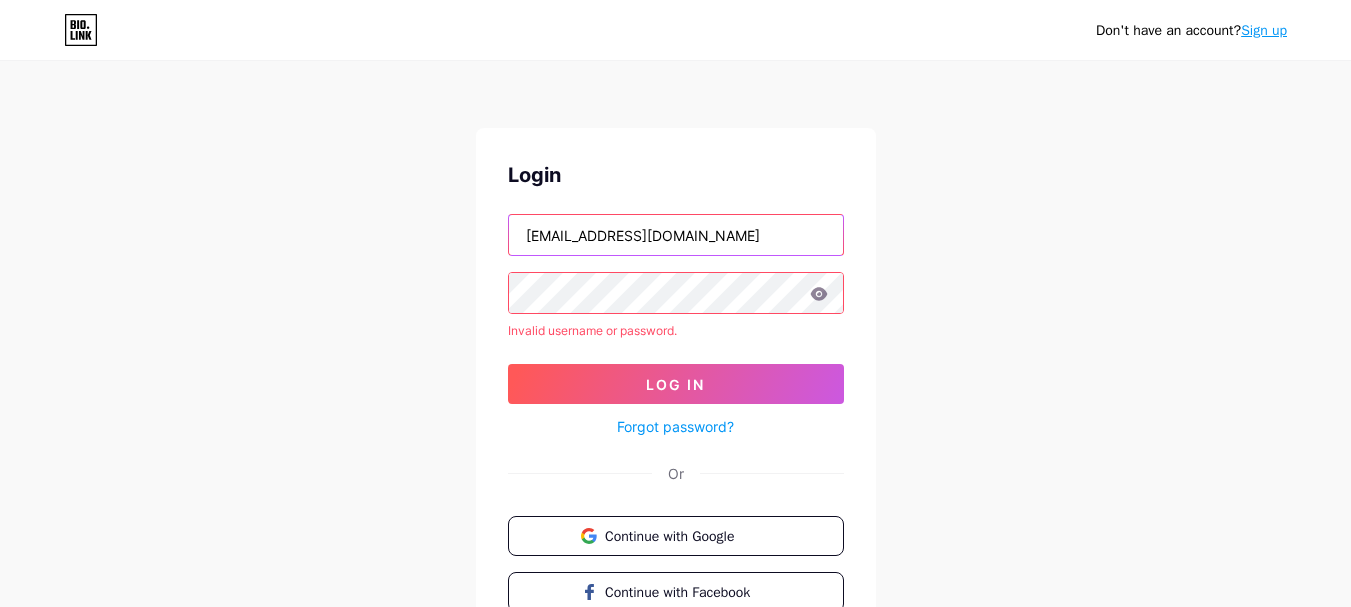 click on "[EMAIL_ADDRESS][DOMAIN_NAME]" at bounding box center (676, 235) 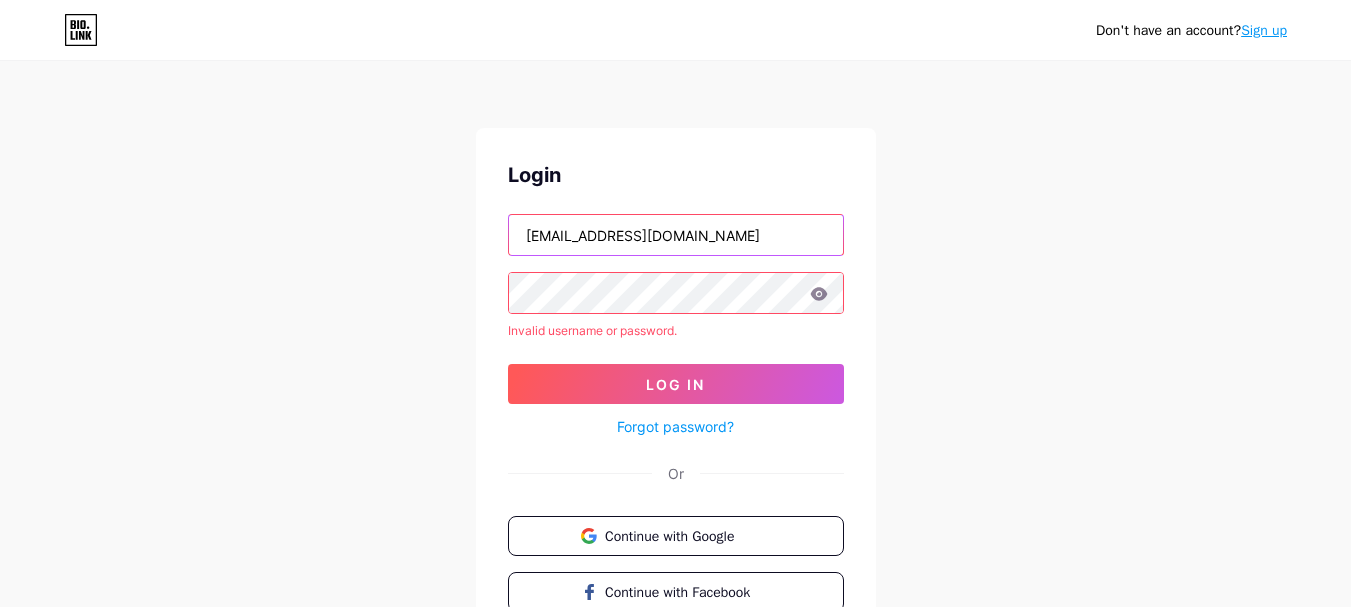 click on "[EMAIL_ADDRESS][DOMAIN_NAME]" at bounding box center (676, 235) 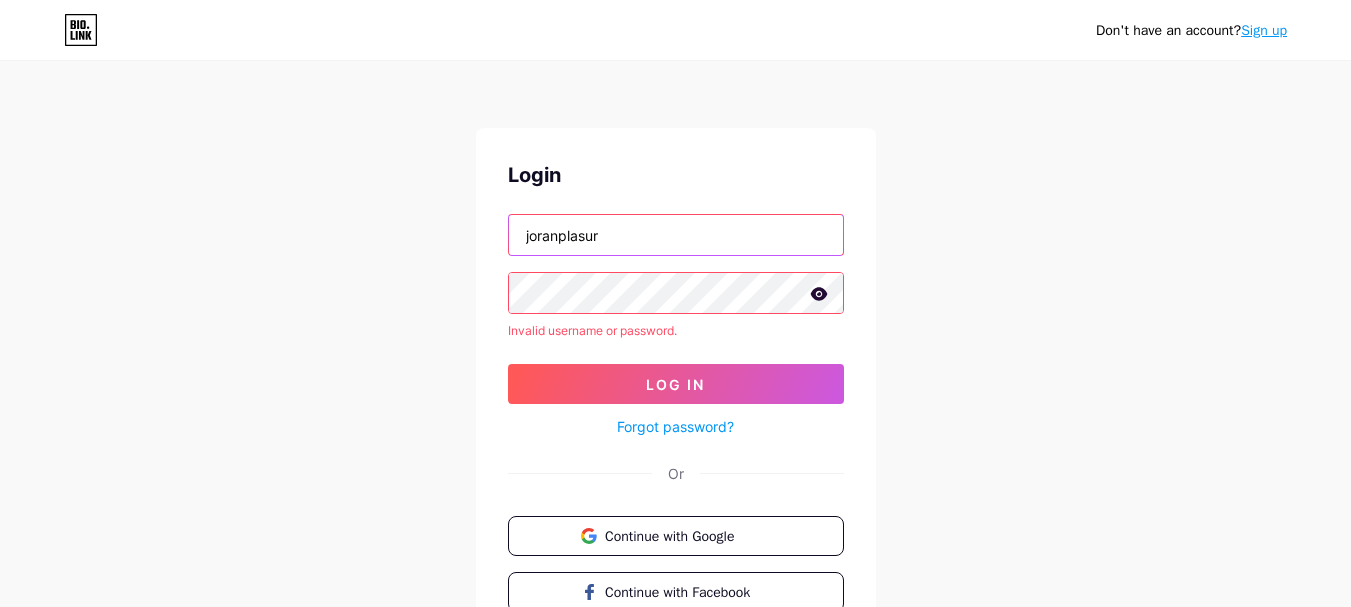 click on "joranplasur" at bounding box center (676, 235) 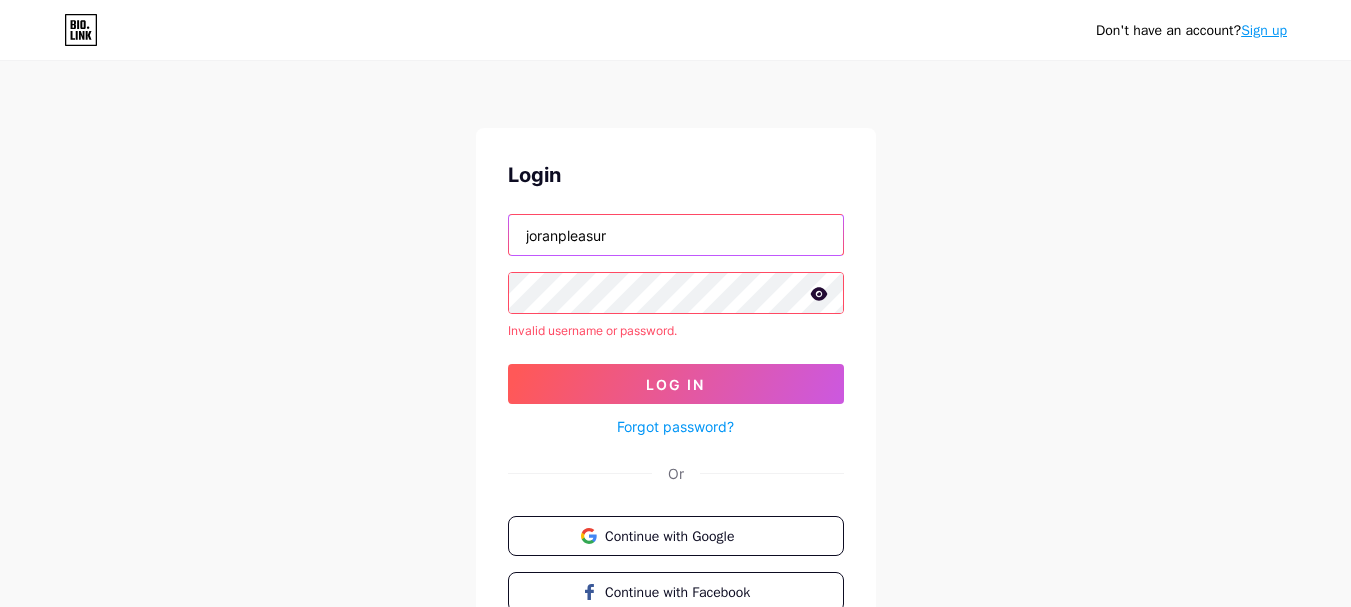 click on "joranpleasur" at bounding box center [676, 235] 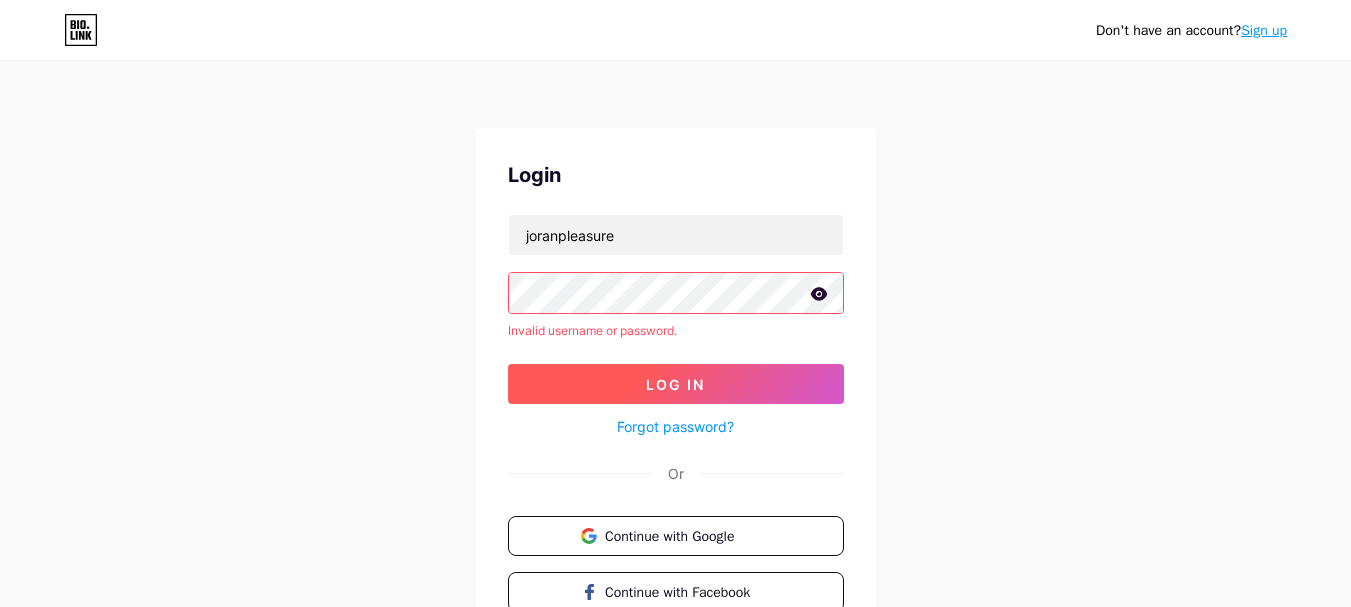 click on "Log In" at bounding box center [676, 384] 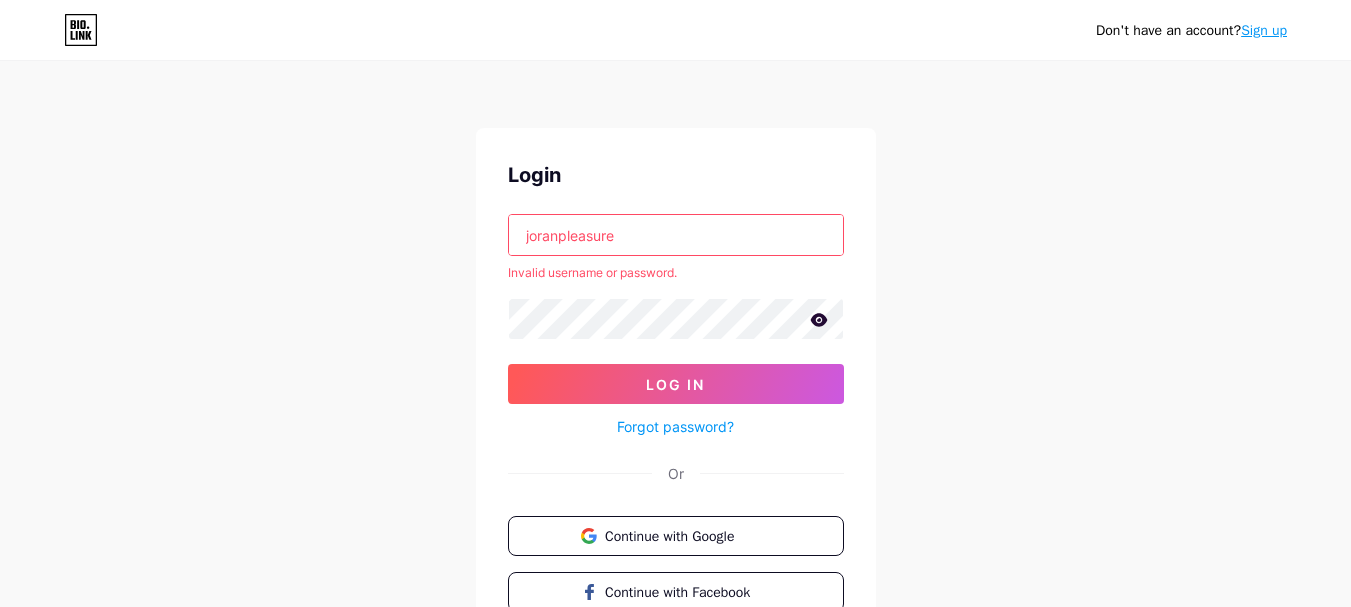 drag, startPoint x: 531, startPoint y: 230, endPoint x: 510, endPoint y: 235, distance: 21.587032 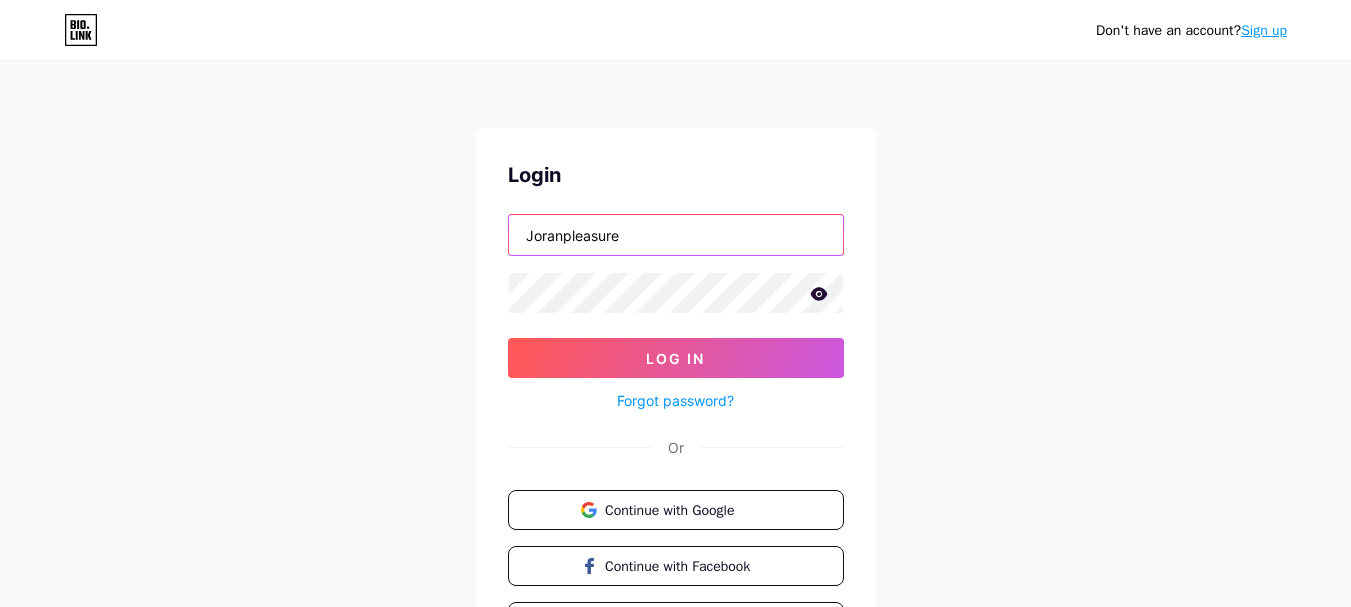 click on "Joranpleasure" at bounding box center (676, 235) 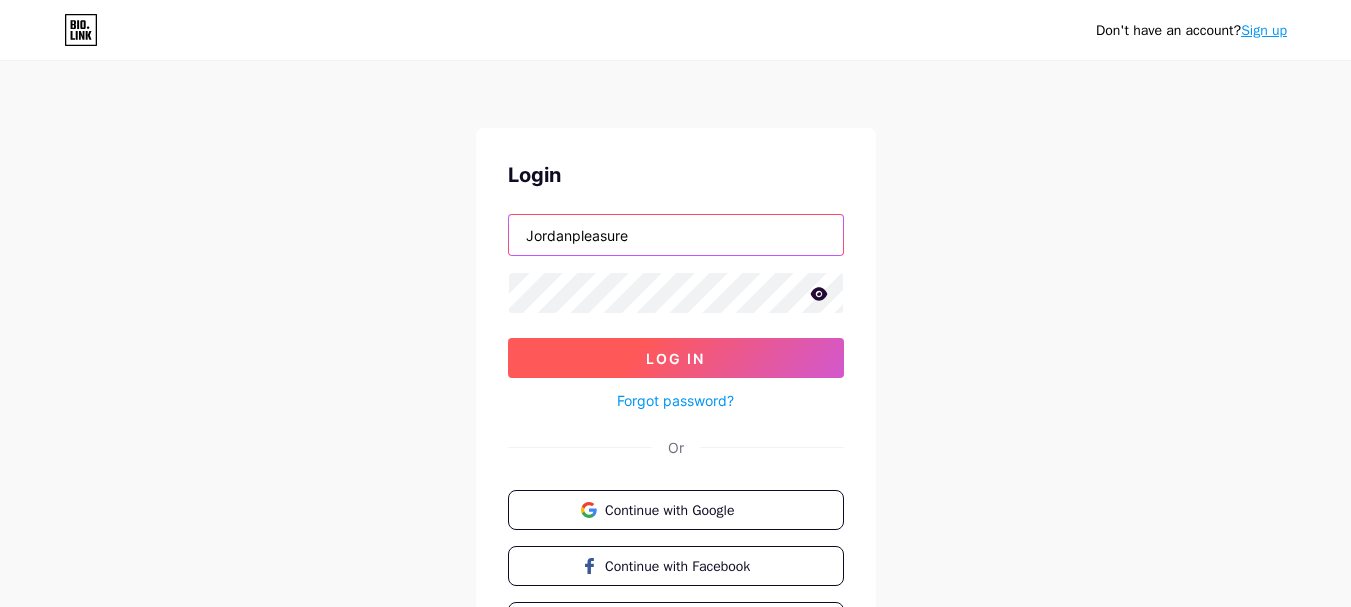 type on "Jordanpleasure" 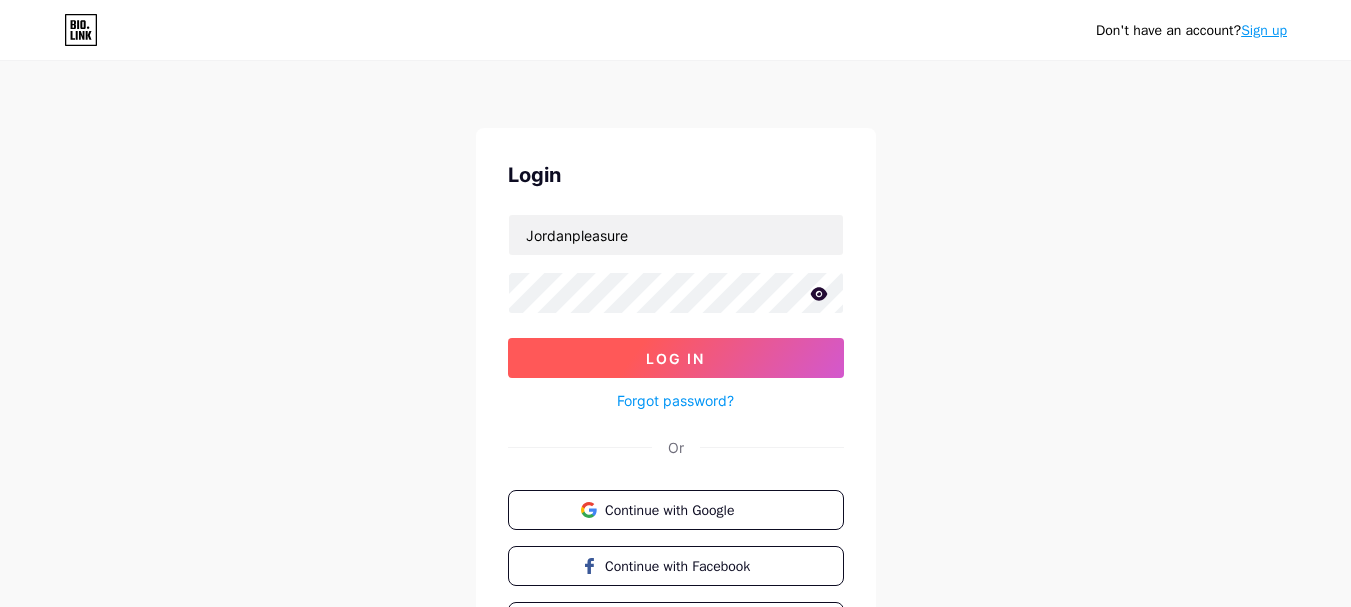 click on "Log In" at bounding box center [676, 358] 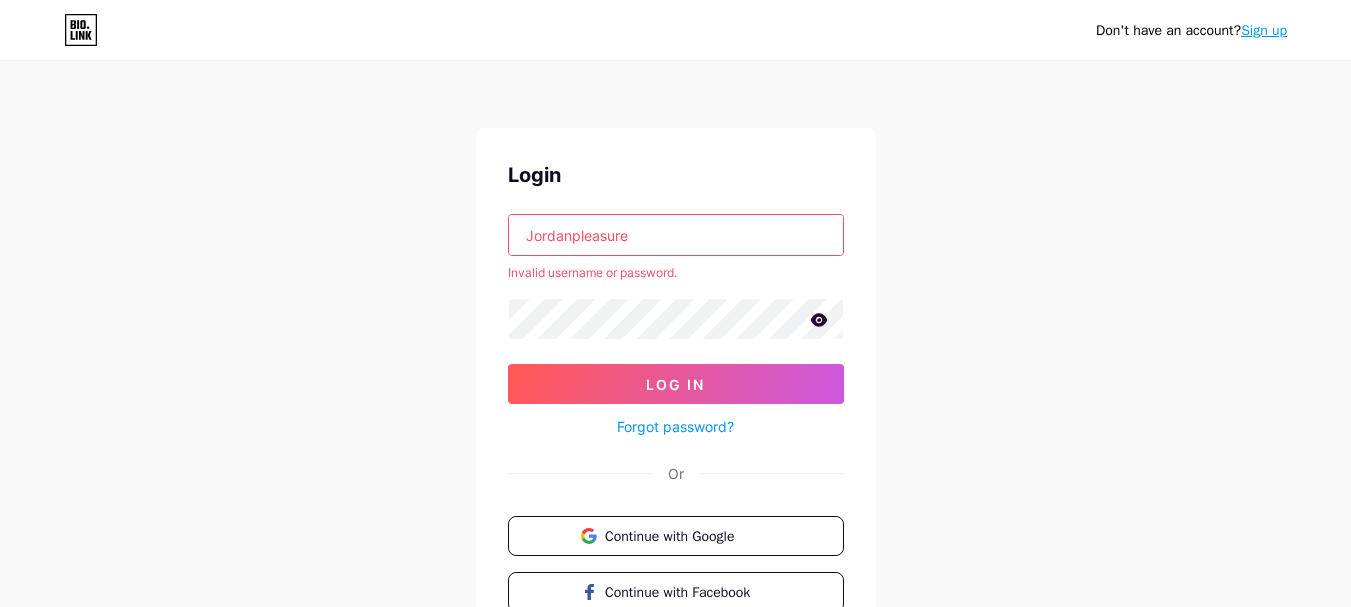 click on "Jordanpleasure" at bounding box center [676, 235] 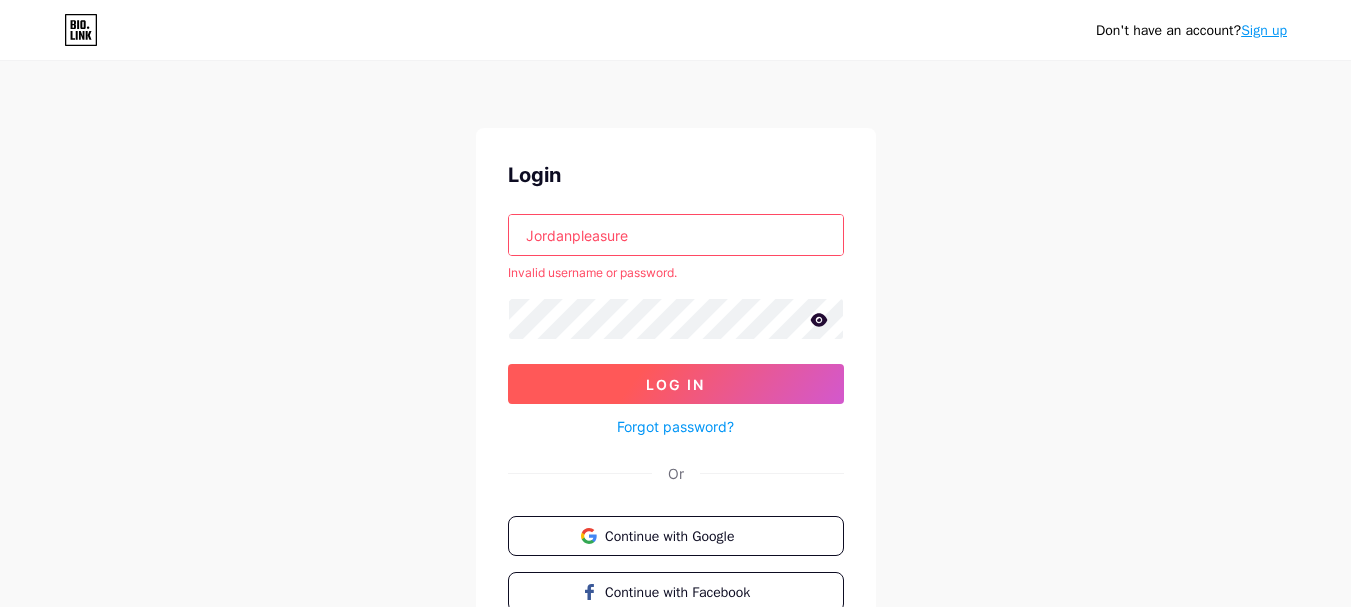 click on "Log In" at bounding box center (676, 384) 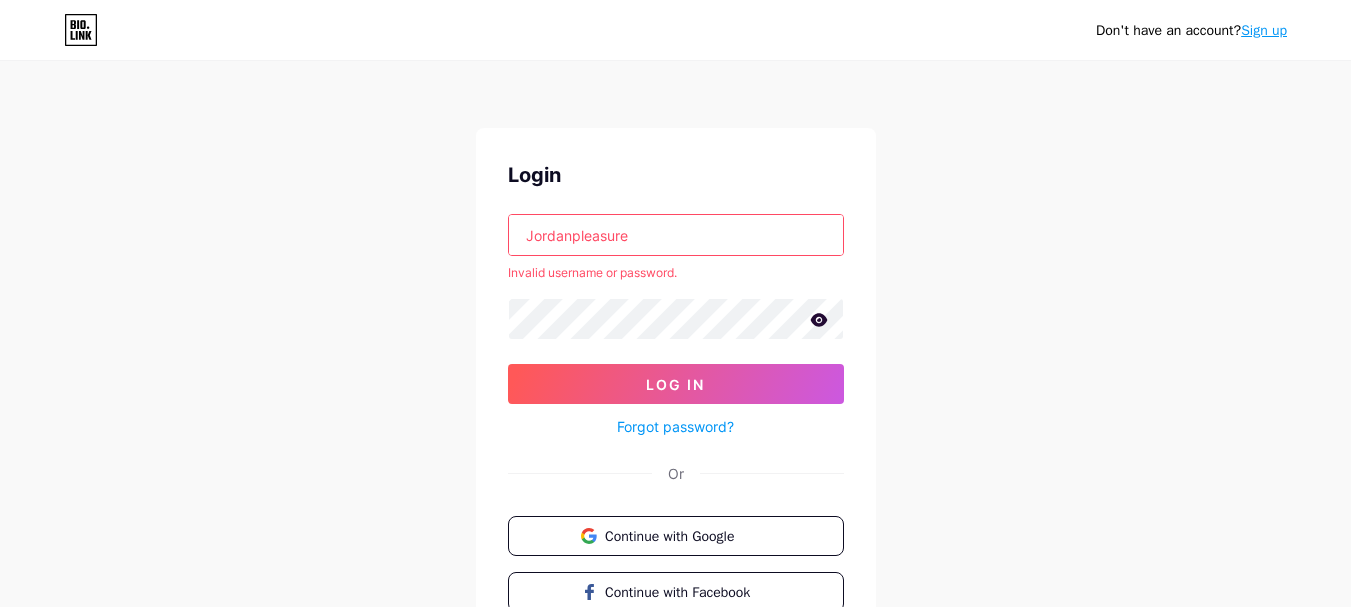 scroll, scrollTop: 156, scrollLeft: 0, axis: vertical 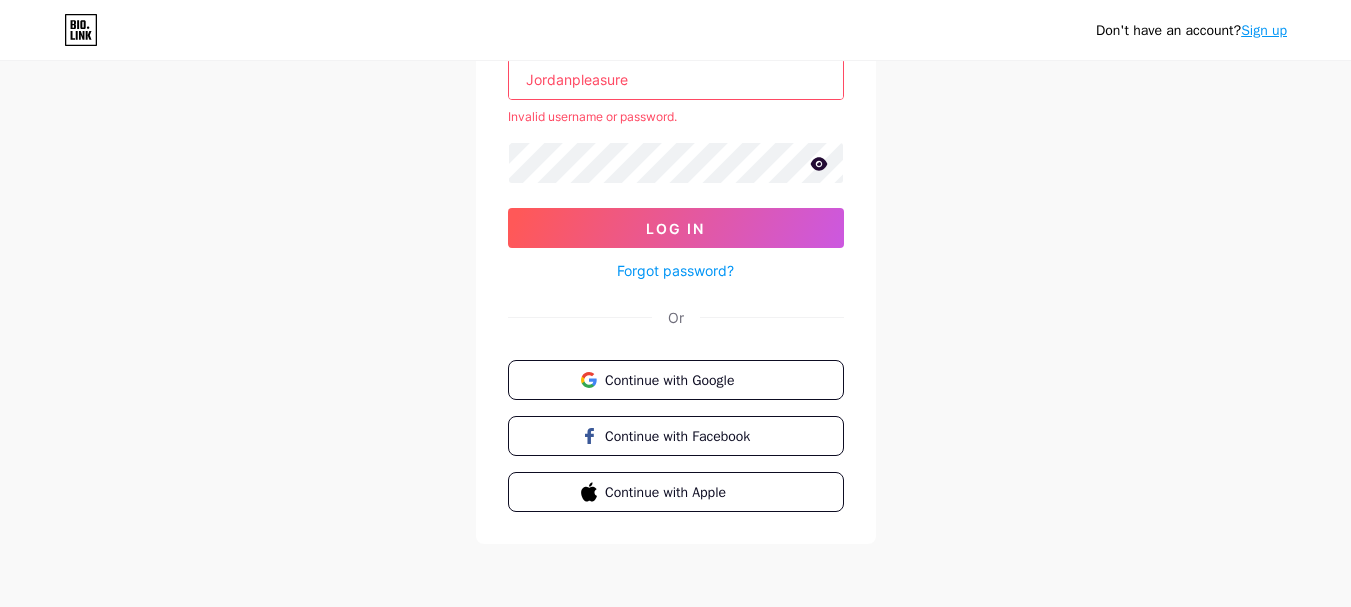 click on "Don't have an account?  Sign up   Login     Jordanpleasure   Invalid username or password.             Log In
Forgot password?
Or       Continue with Google     Continue with Facebook
Continue with Apple" at bounding box center [675, 226] 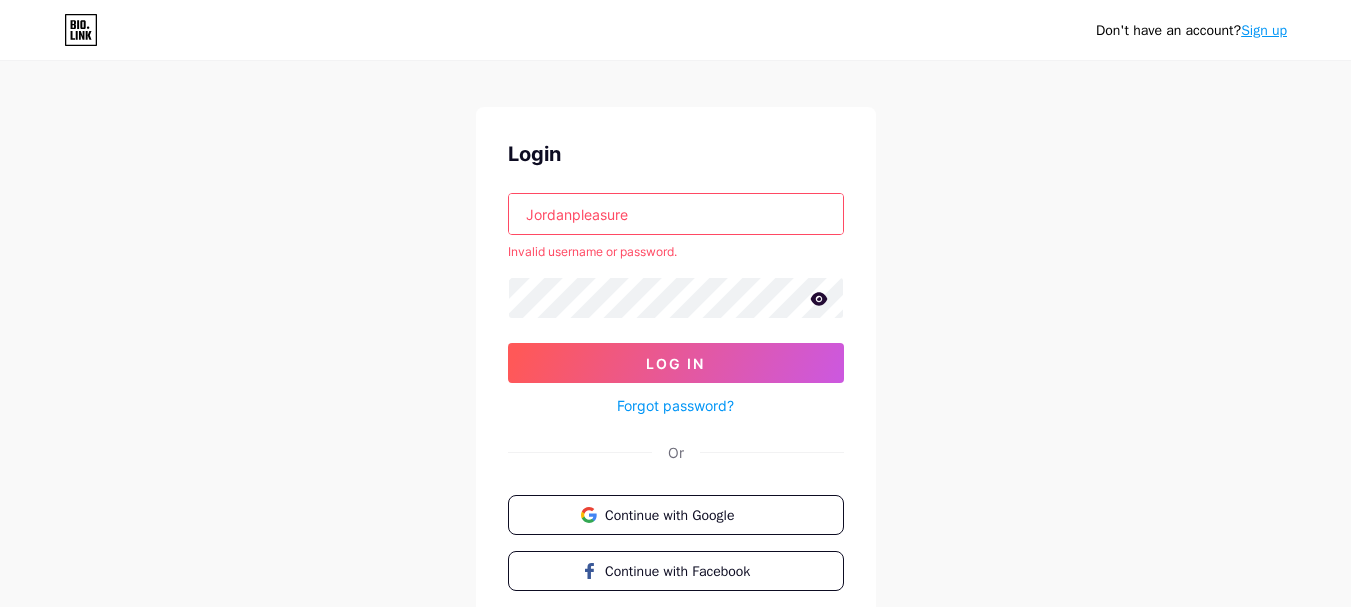 scroll, scrollTop: 0, scrollLeft: 0, axis: both 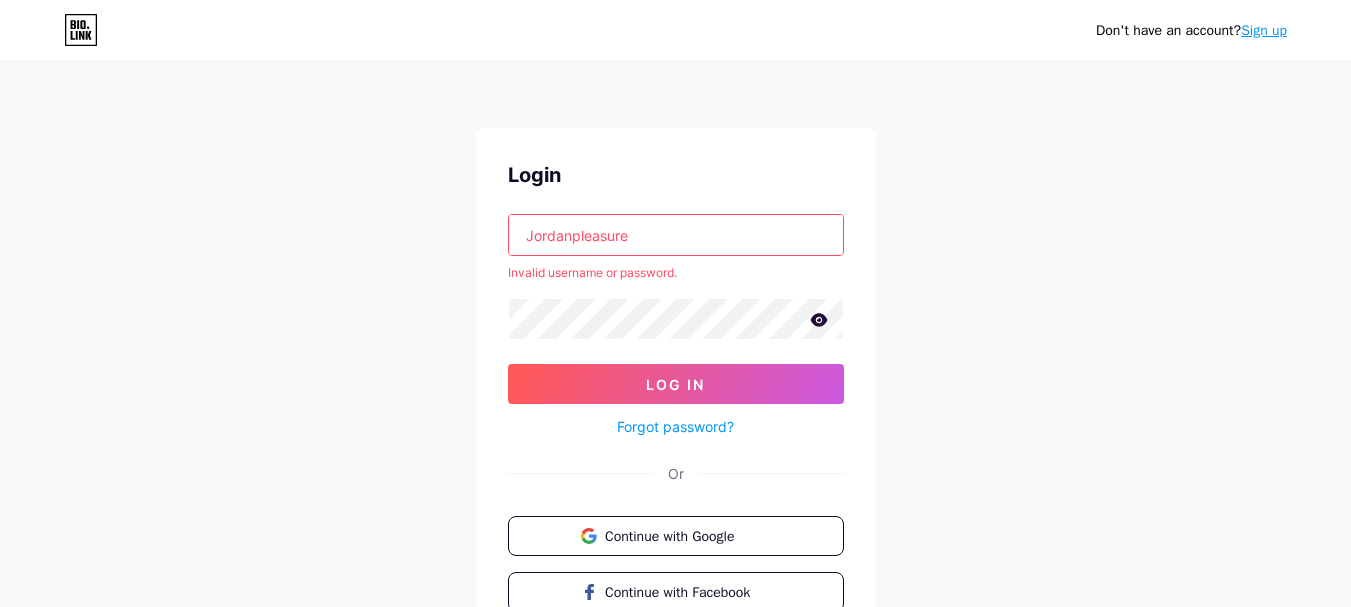 click on "Sign up" at bounding box center [1264, 30] 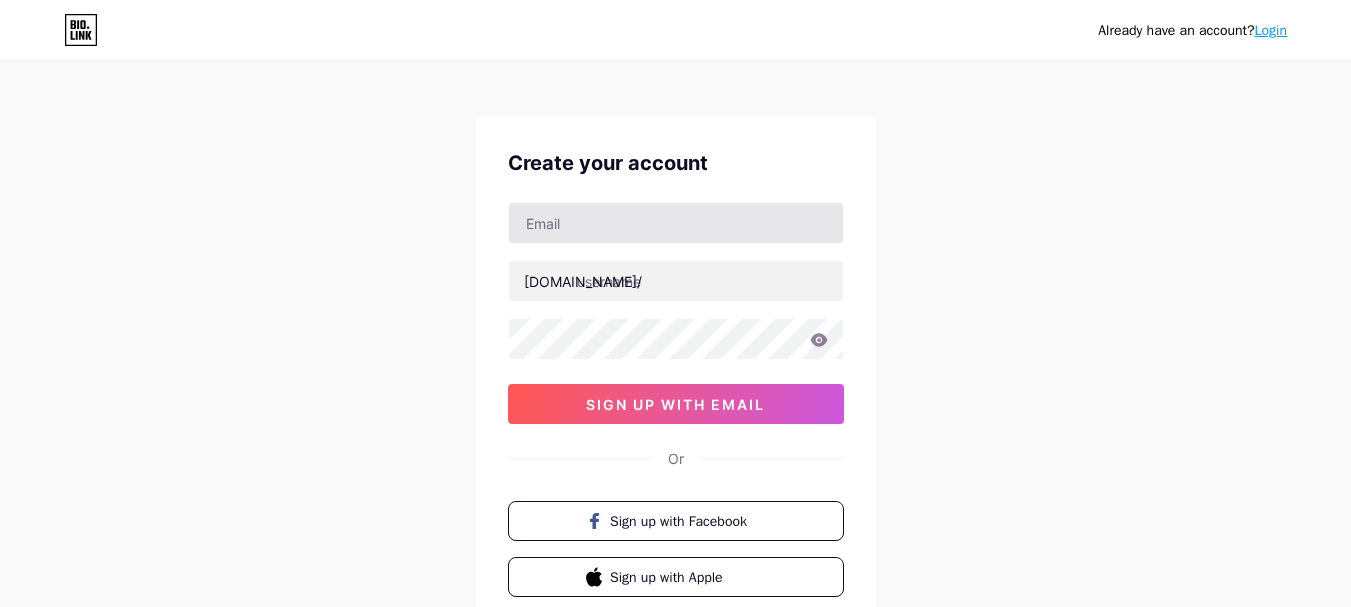scroll, scrollTop: 0, scrollLeft: 0, axis: both 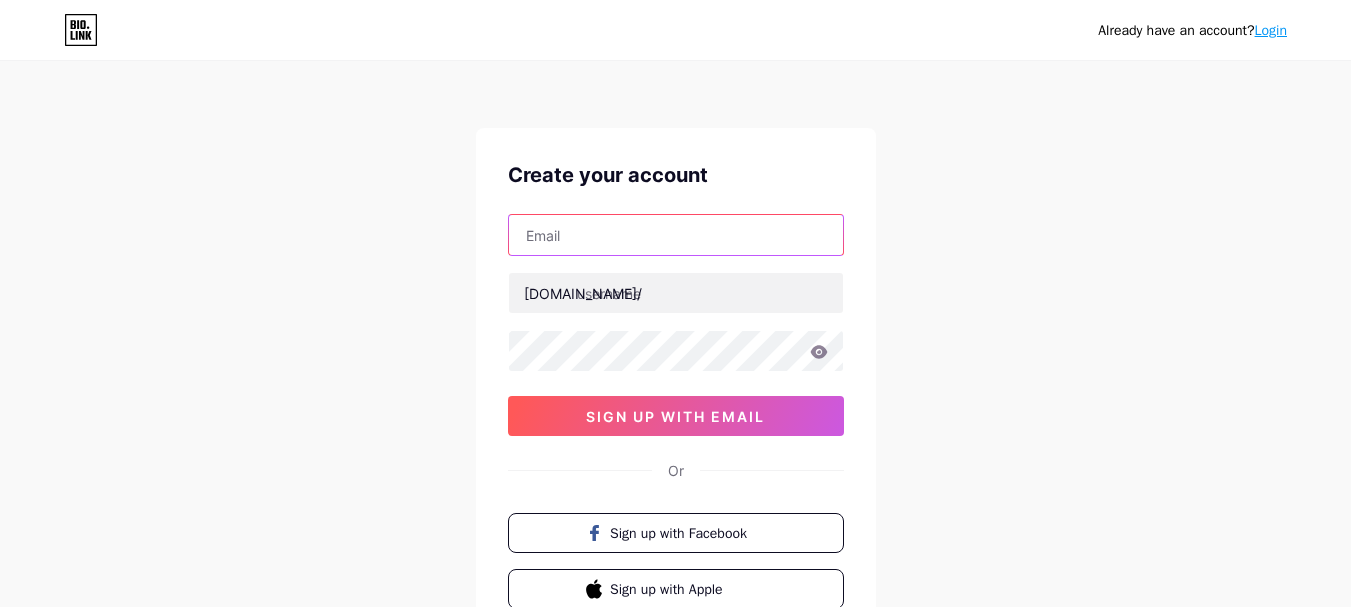 click at bounding box center (676, 235) 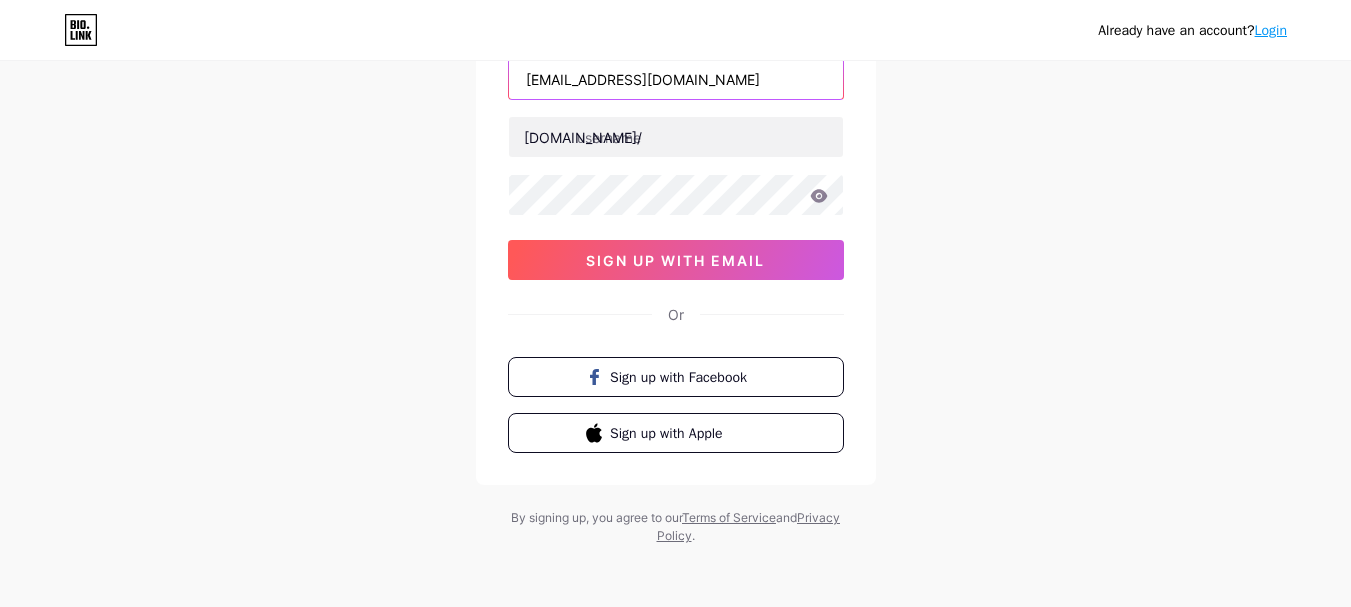 scroll, scrollTop: 158, scrollLeft: 0, axis: vertical 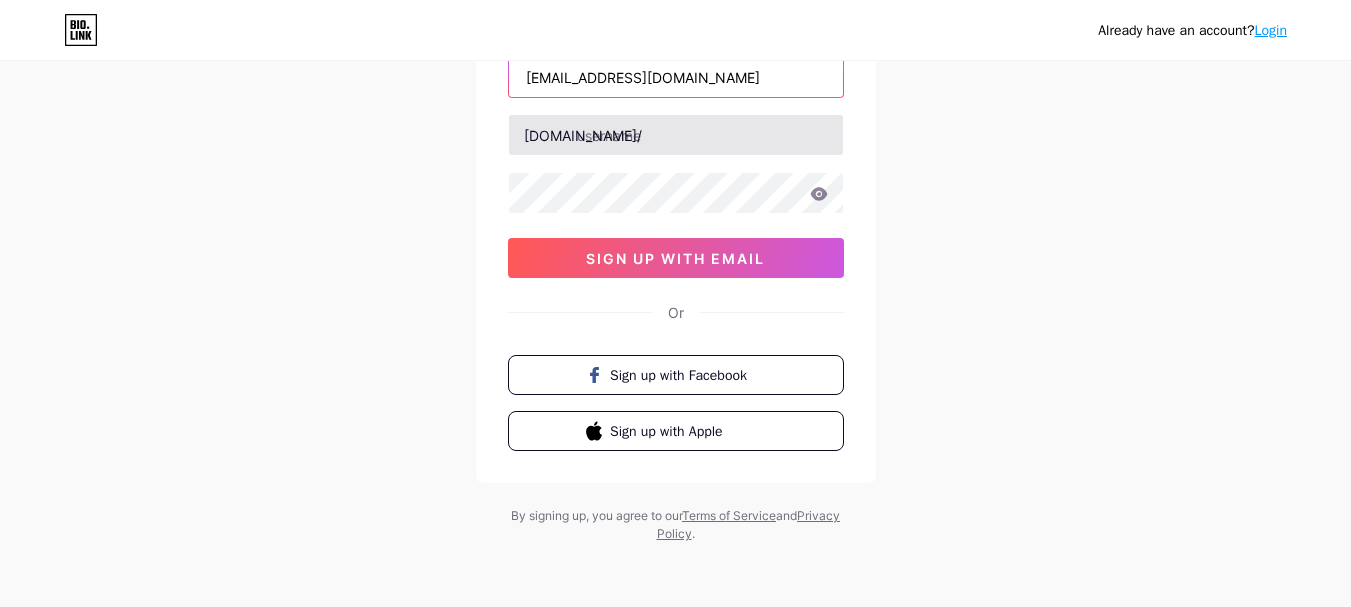 type on "[EMAIL_ADDRESS][DOMAIN_NAME]" 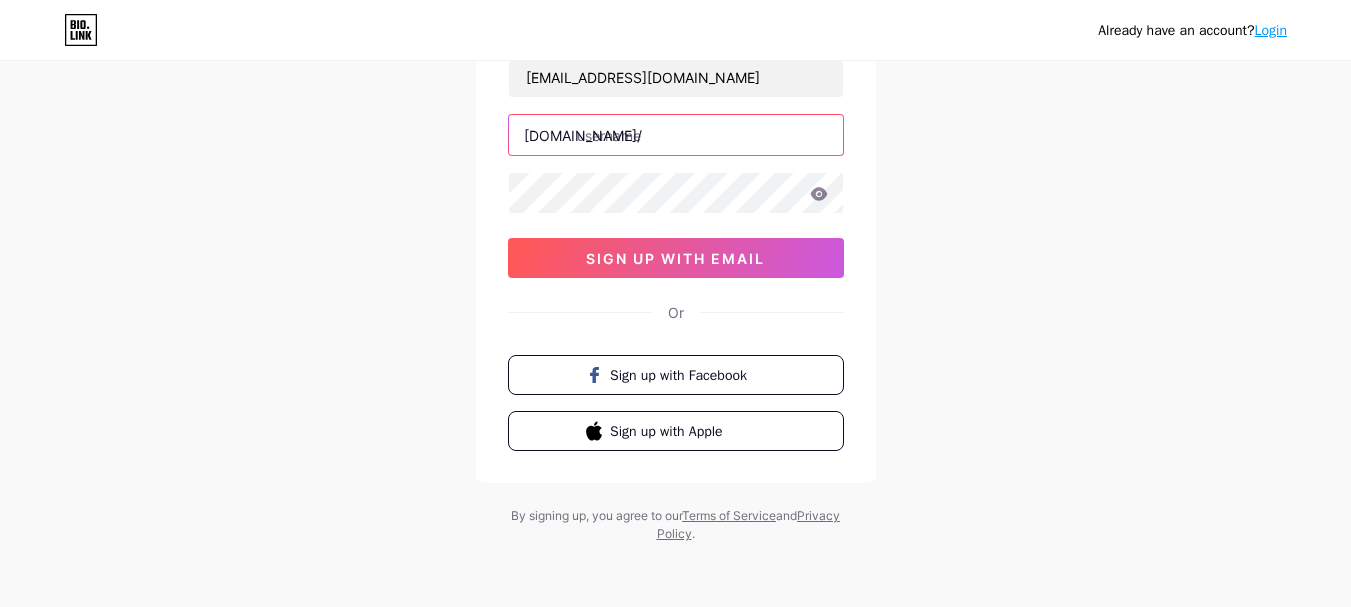 click at bounding box center [676, 135] 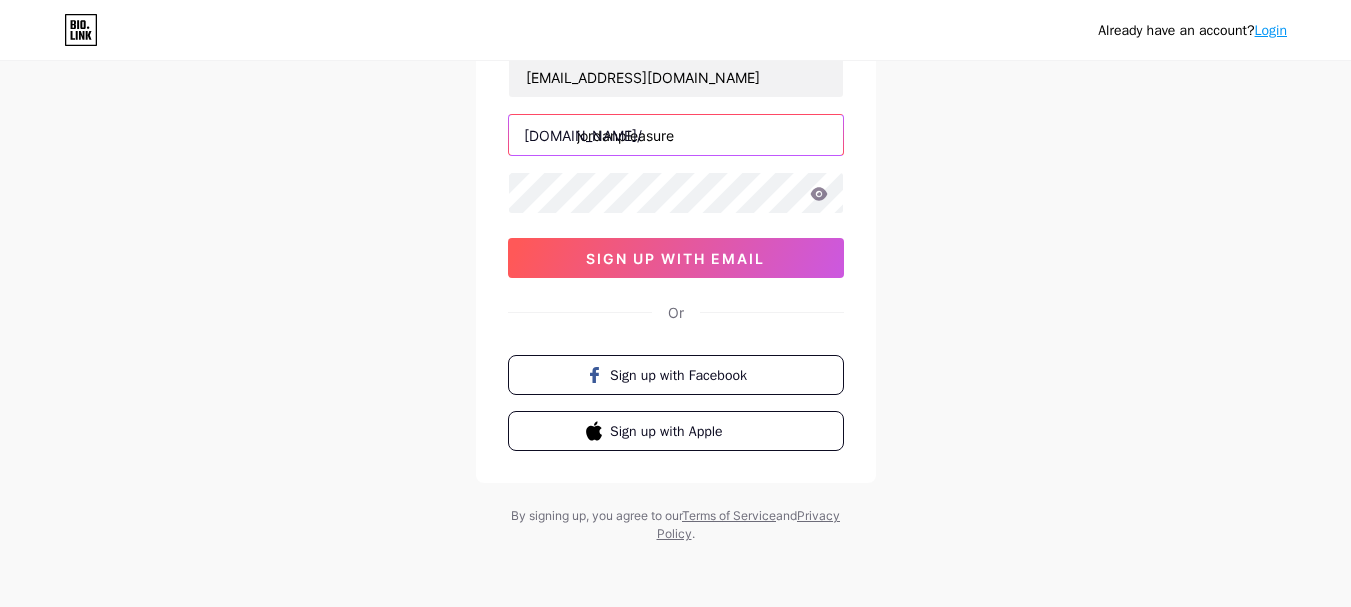 type on "jordanpleasure" 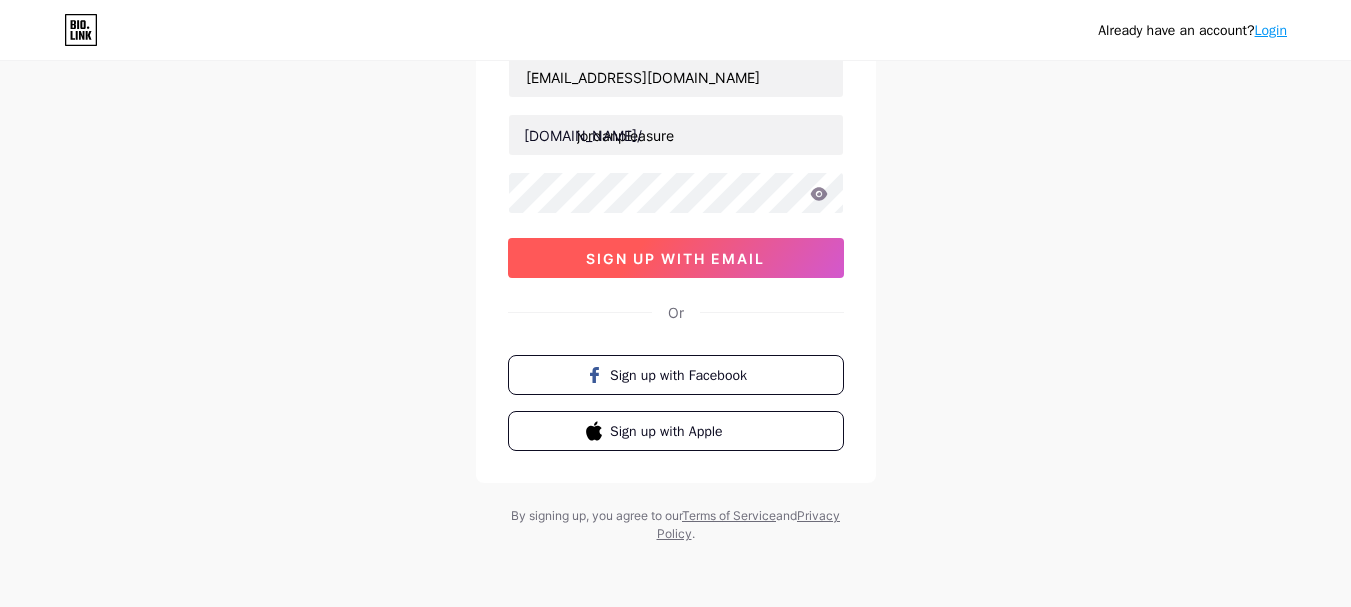 click on "sign up with email" at bounding box center (675, 258) 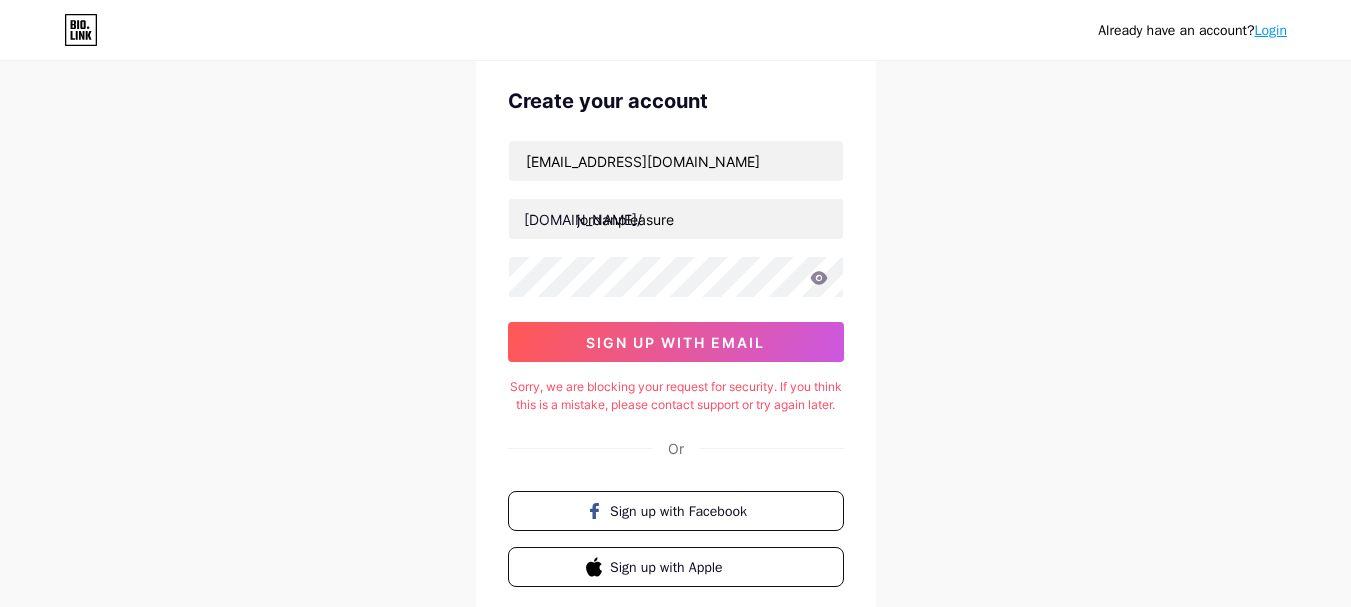 scroll, scrollTop: 0, scrollLeft: 0, axis: both 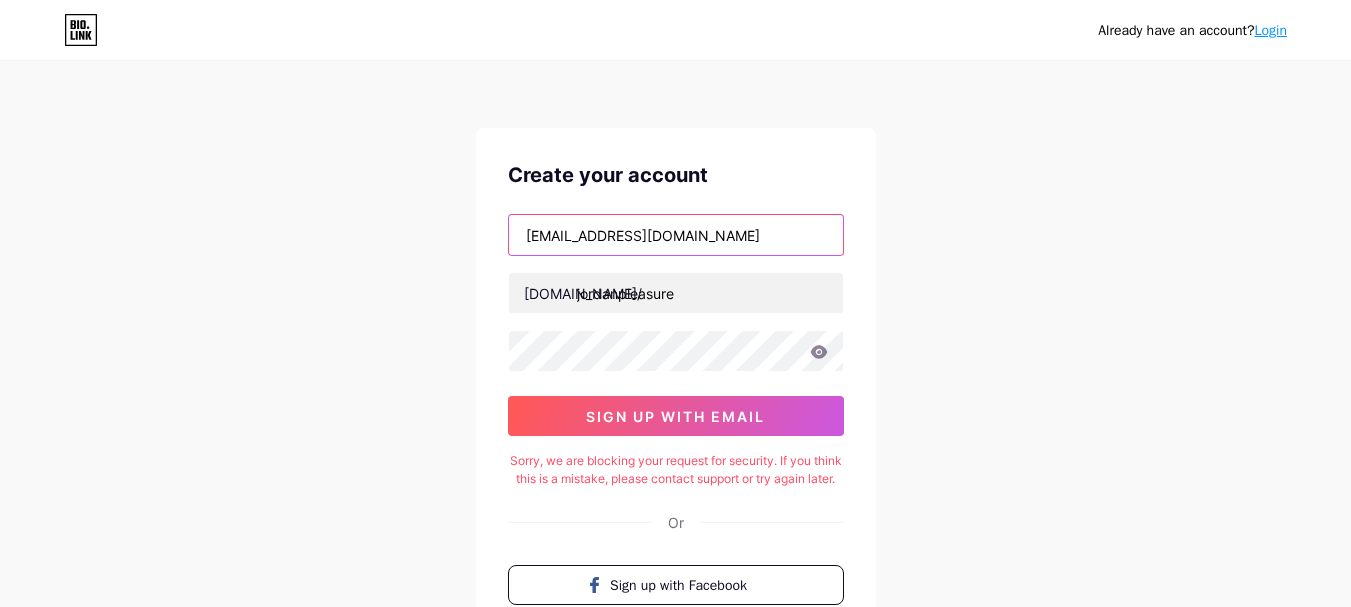 click on "[EMAIL_ADDRESS][DOMAIN_NAME]" at bounding box center [676, 235] 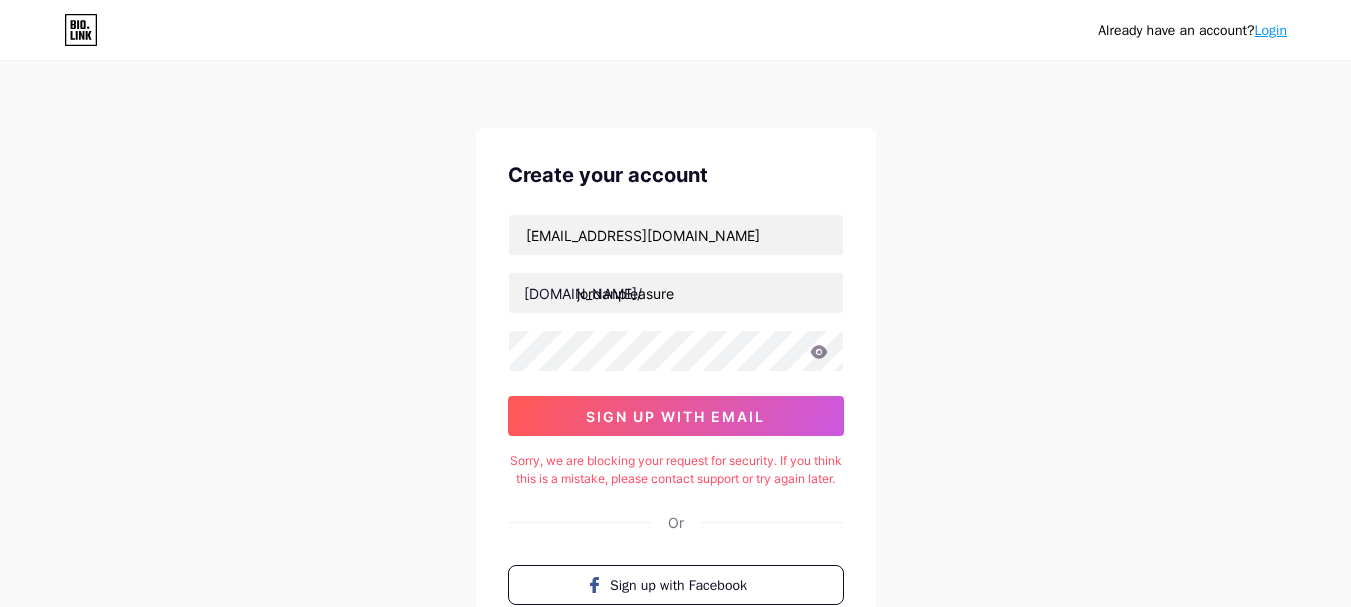 click on "Already have an account?  Login   Create your account     [EMAIL_ADDRESS][DOMAIN_NAME]     [DOMAIN_NAME]/   jordanpleasure                     sign up with email     Sorry, we are blocking your request for security. If you think this is a mistake, please contact support or try again later.     Or       Sign up with Facebook
Sign up with Apple
By signing up, you agree to our  Terms of Service  and  Privacy Policy ." at bounding box center (675, 408) 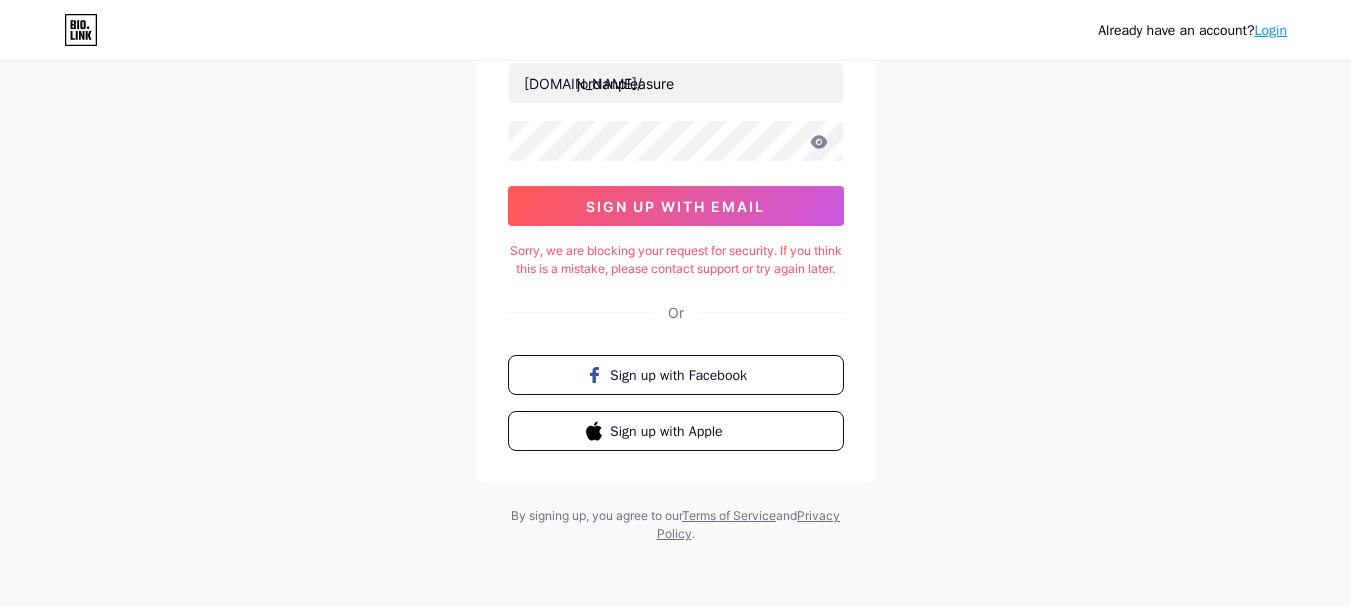 scroll, scrollTop: 228, scrollLeft: 0, axis: vertical 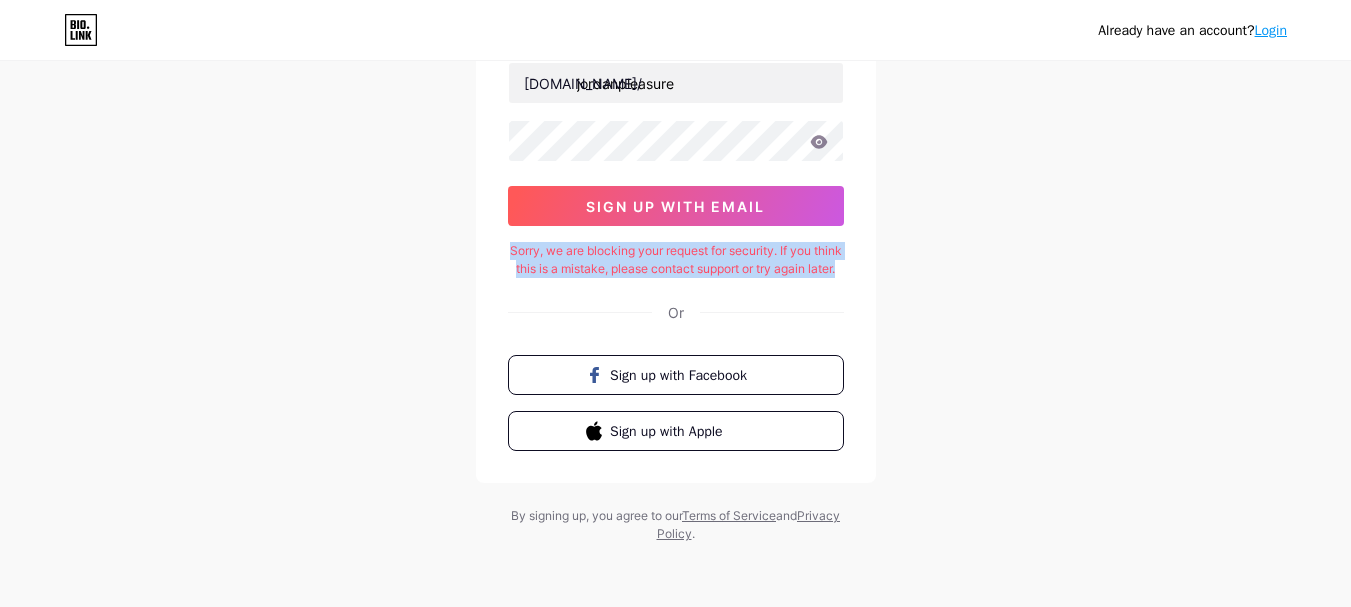 drag, startPoint x: 689, startPoint y: 271, endPoint x: 522, endPoint y: 239, distance: 170.03824 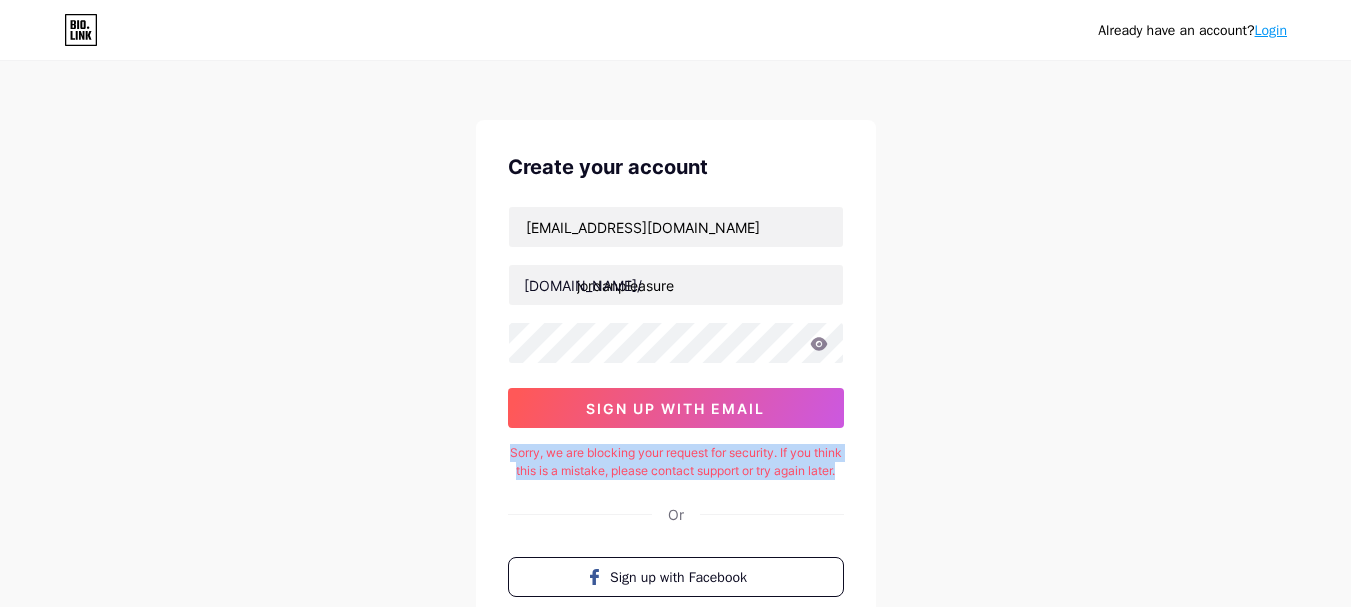 scroll, scrollTop: 0, scrollLeft: 0, axis: both 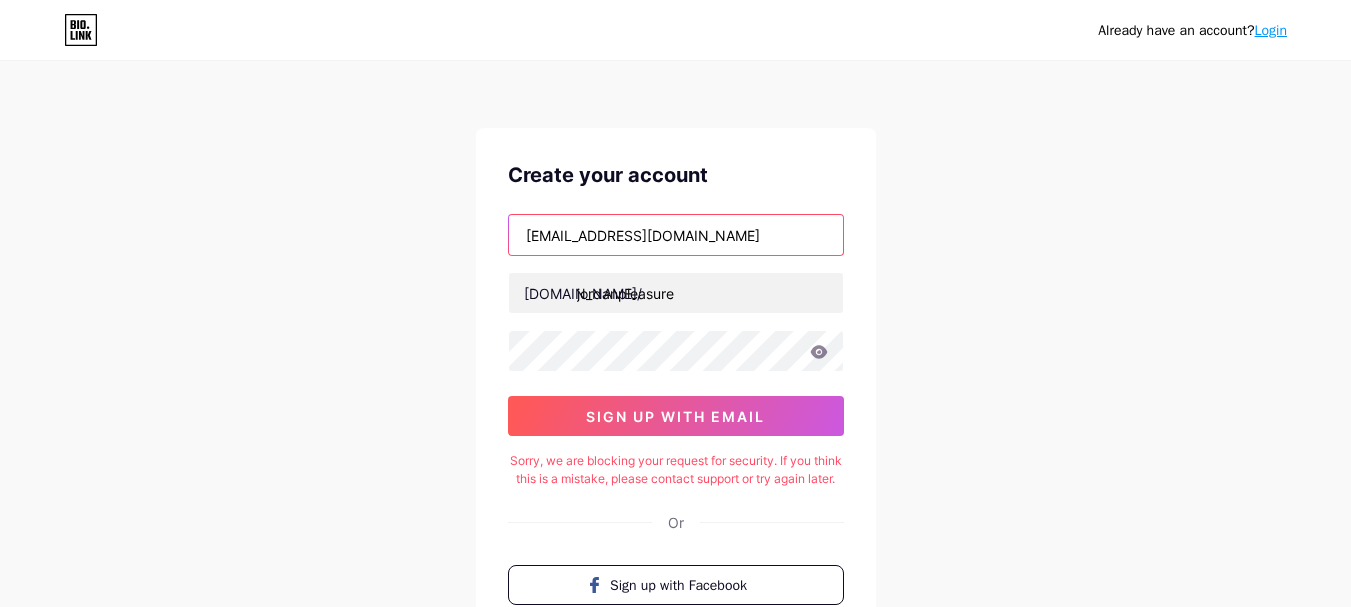 drag, startPoint x: 714, startPoint y: 222, endPoint x: 502, endPoint y: 249, distance: 213.71242 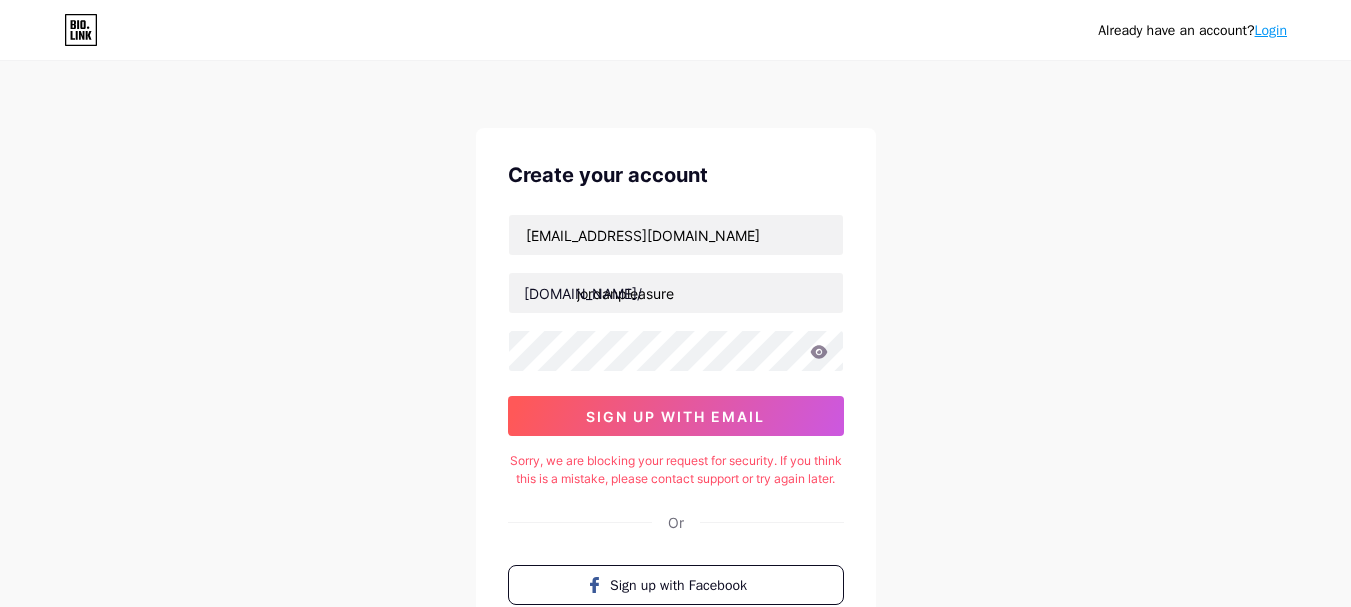 click on "Already have an account?  Login   Create your account     [EMAIL_ADDRESS][DOMAIN_NAME]     [DOMAIN_NAME]/   jordanpleasure                     sign up with email     Sorry, we are blocking your request for security. If you think this is a mistake, please contact support or try again later.     Or       Sign up with Facebook
Sign up with Apple
By signing up, you agree to our  Terms of Service  and  Privacy Policy ." at bounding box center (675, 408) 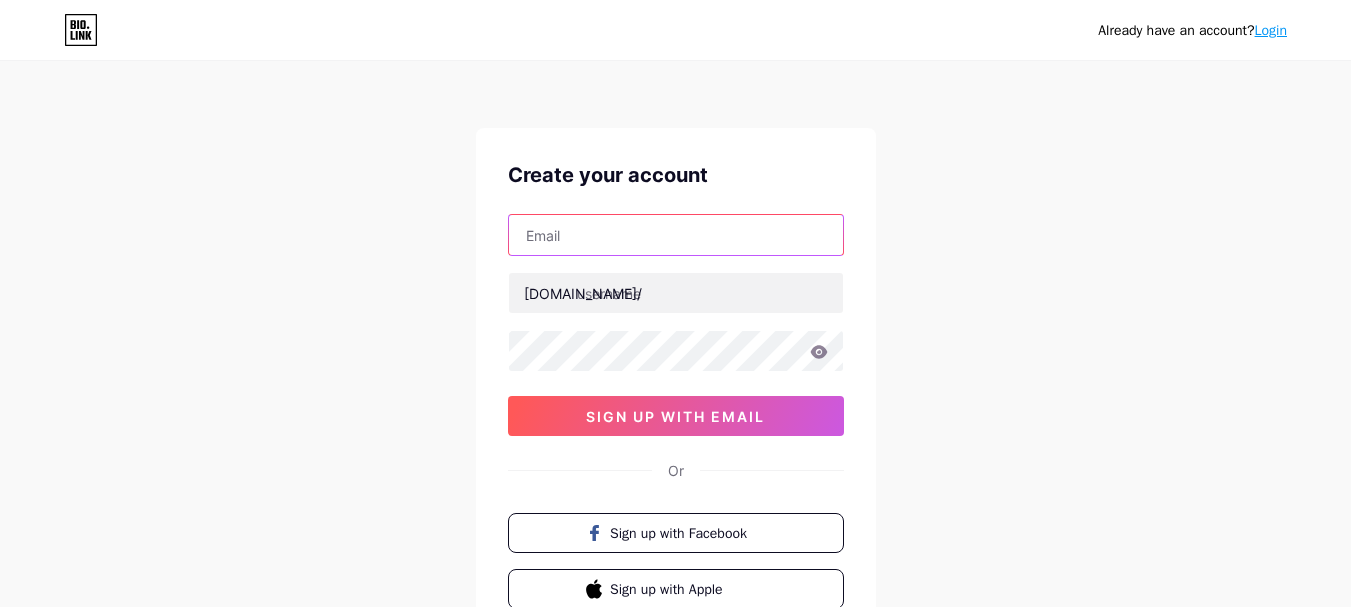 click at bounding box center [676, 235] 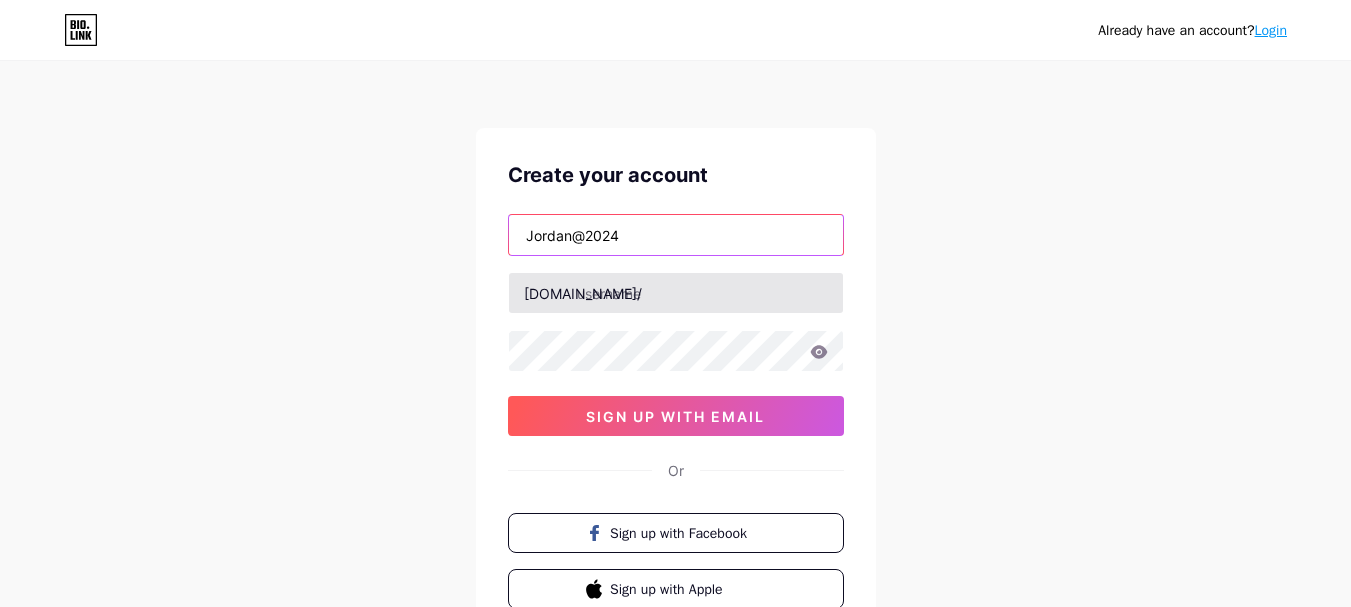 type on "Jordan@2024" 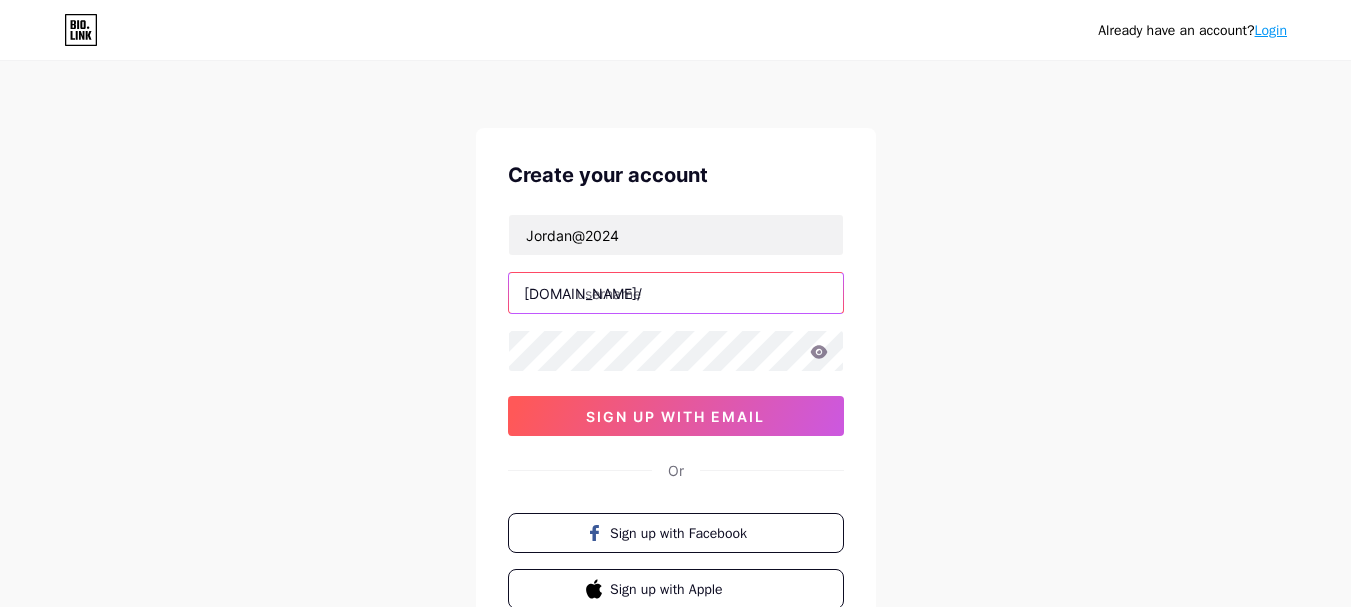 drag, startPoint x: 647, startPoint y: 273, endPoint x: 632, endPoint y: 328, distance: 57.00877 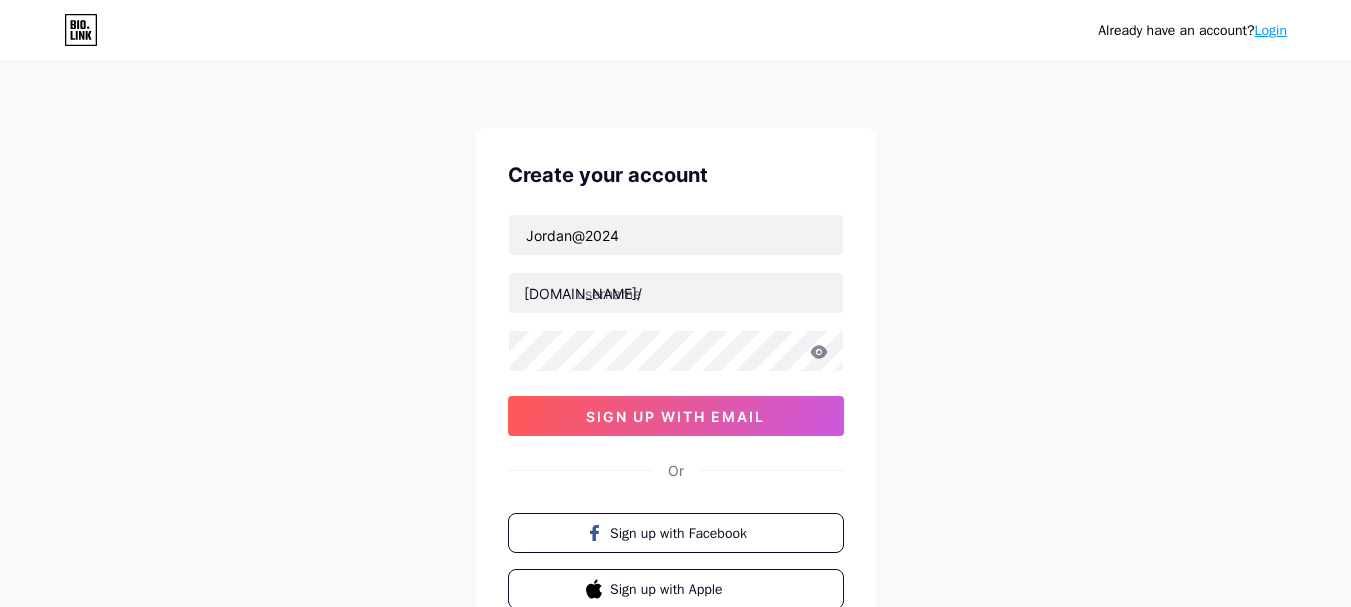 click on "Login" at bounding box center (1271, 30) 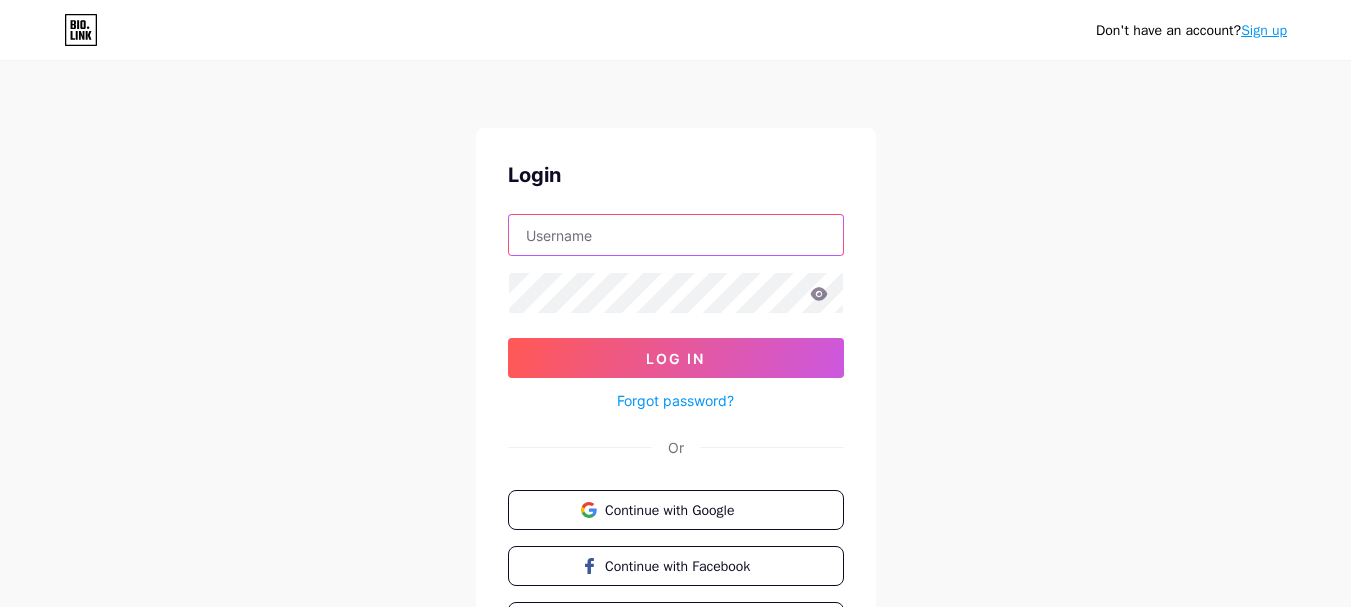 click at bounding box center [676, 235] 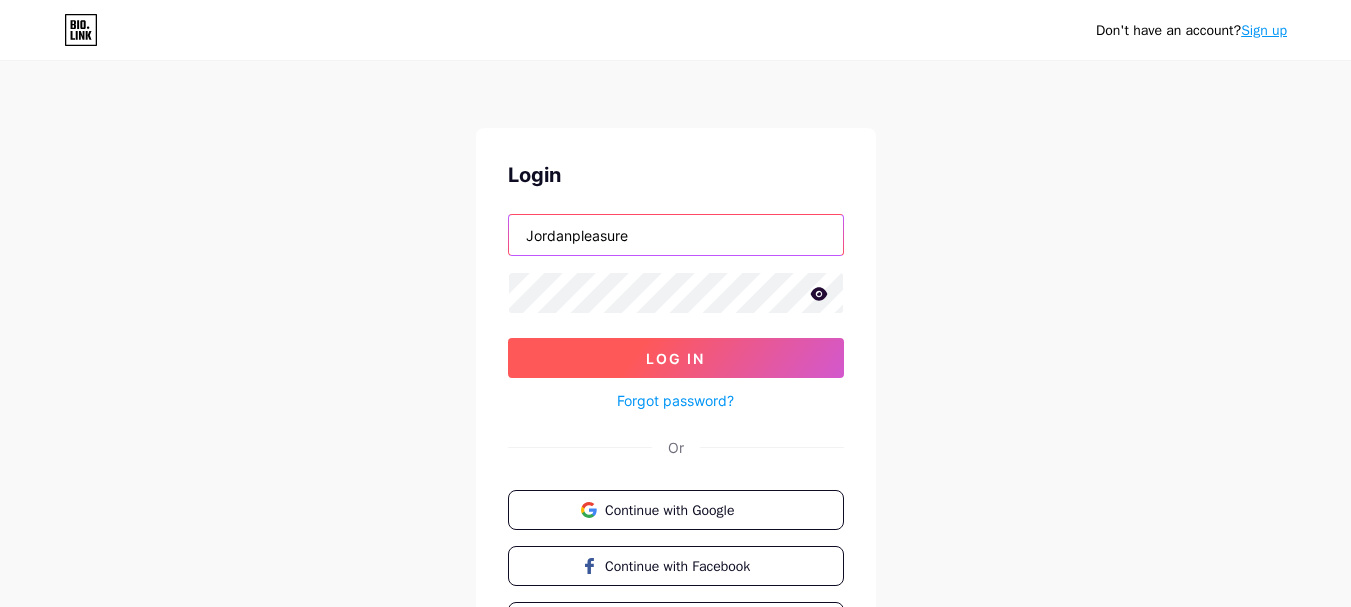 type on "Jordanpleasure" 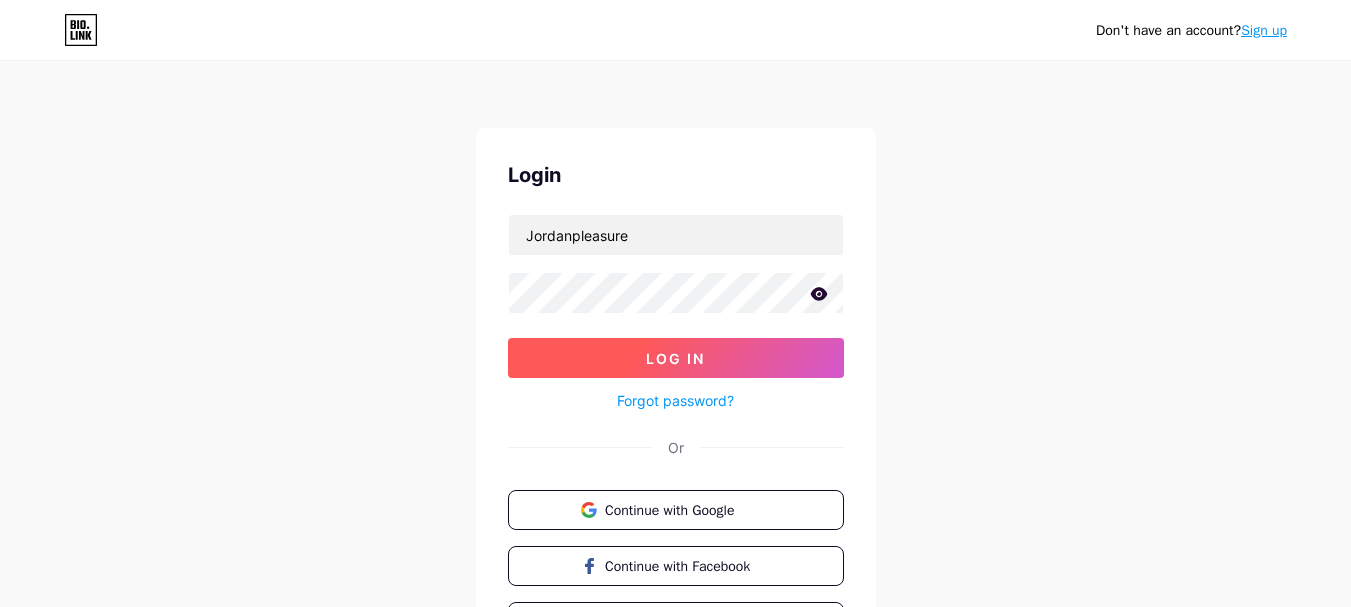 click on "Log In" at bounding box center (676, 358) 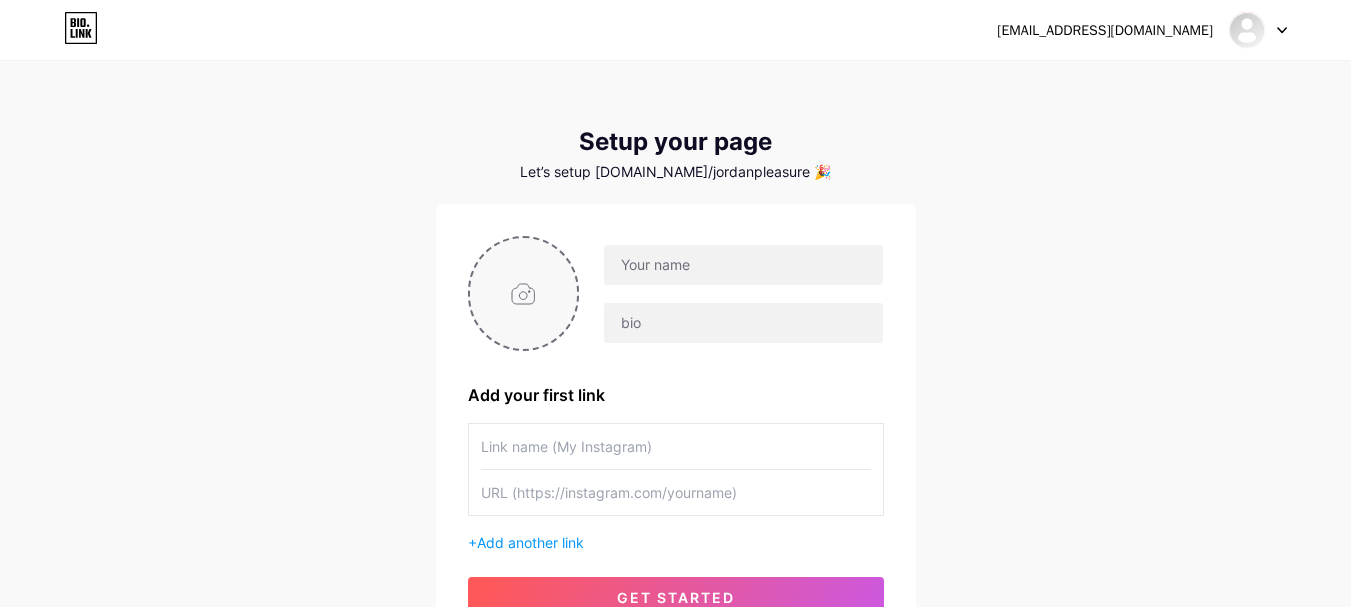 click at bounding box center [524, 293] 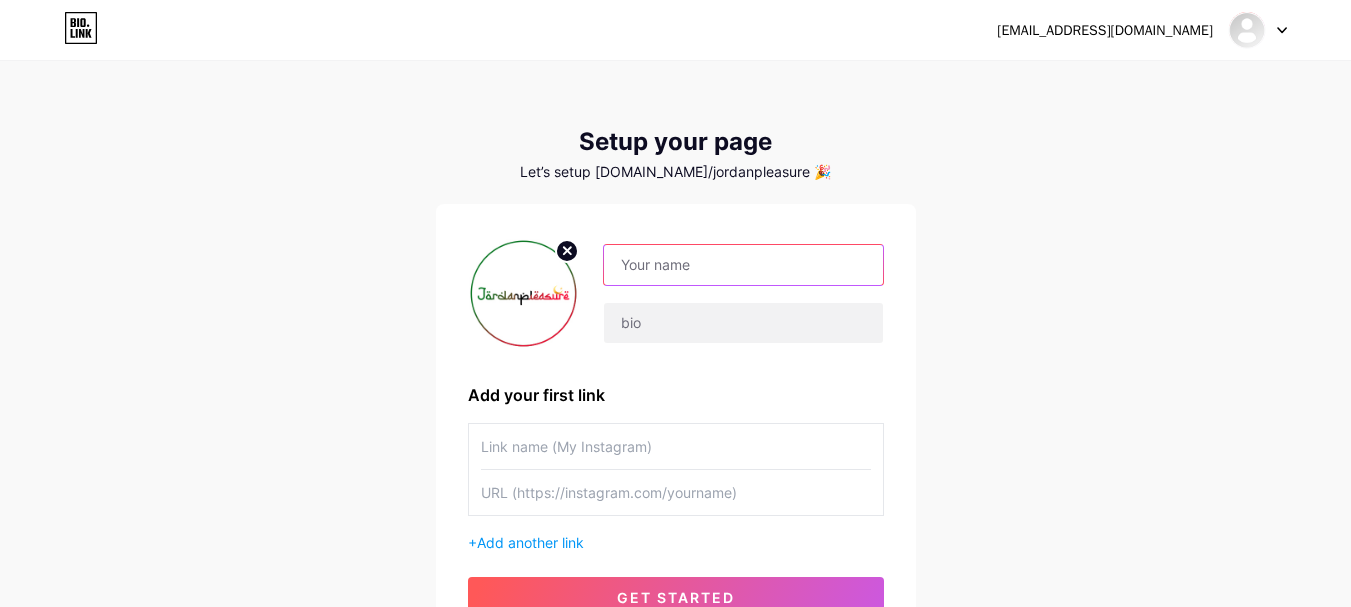 click at bounding box center (743, 265) 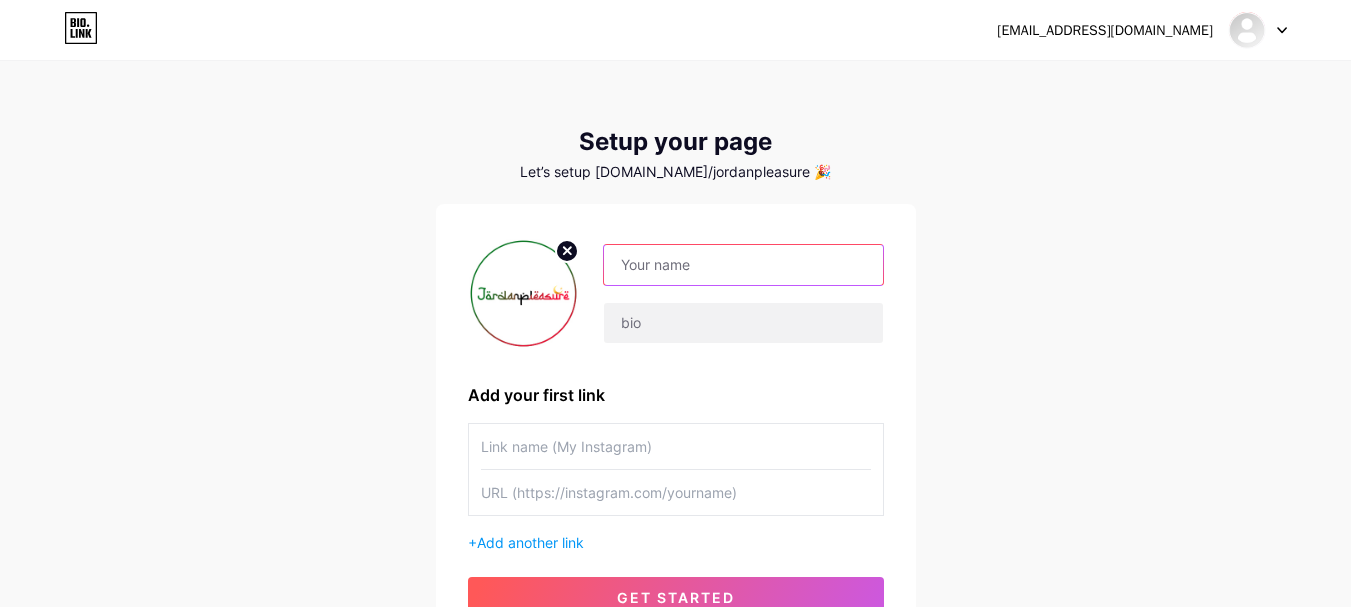 paste on "Leading online adult sex toys store in [GEOGRAPHIC_DATA] | [DOMAIN_NAME]" 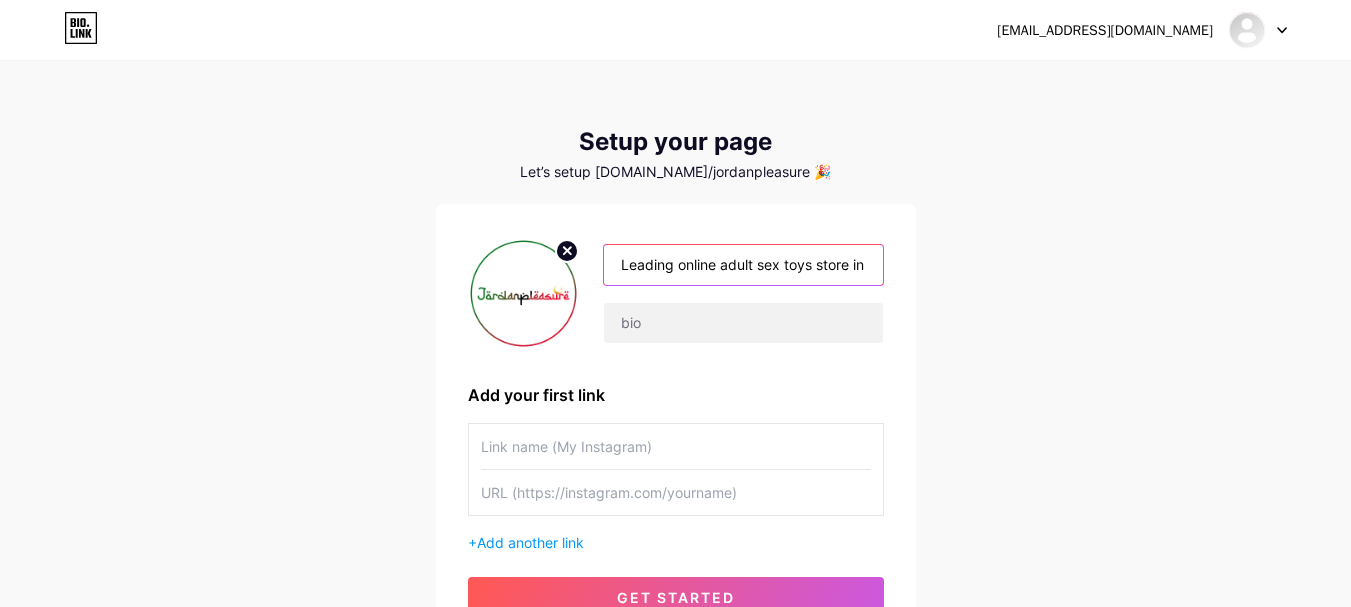 scroll, scrollTop: 0, scrollLeft: 198, axis: horizontal 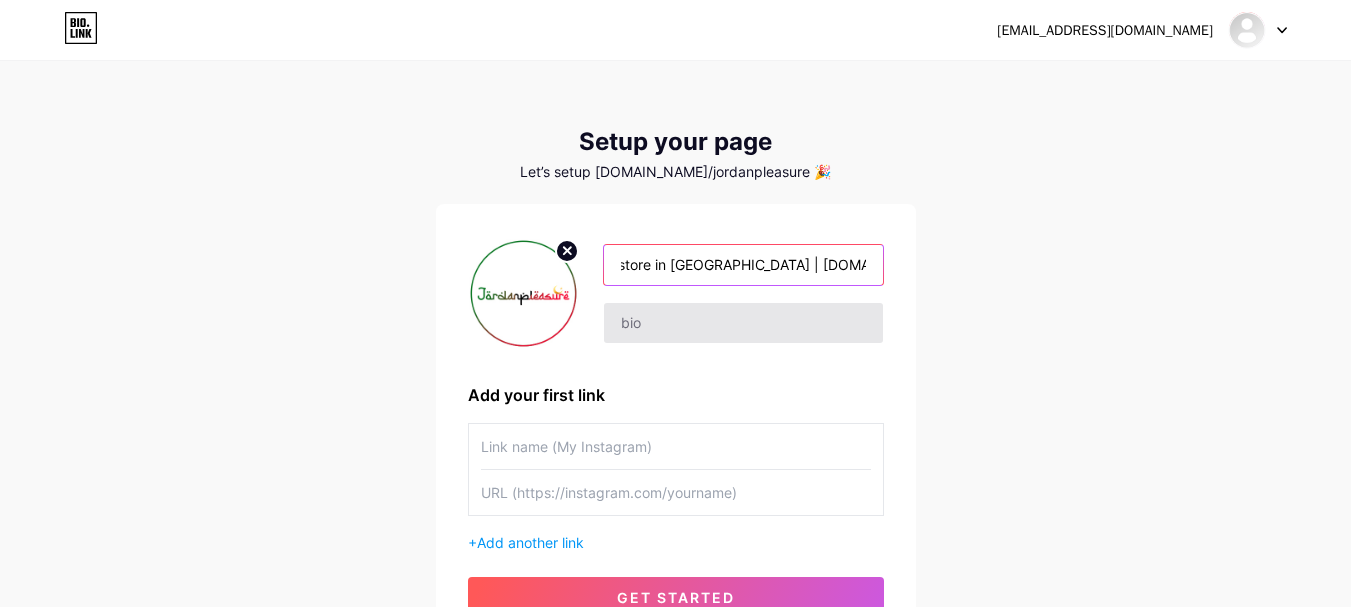 type on "Leading online adult sex toys store in [GEOGRAPHIC_DATA] | [DOMAIN_NAME]" 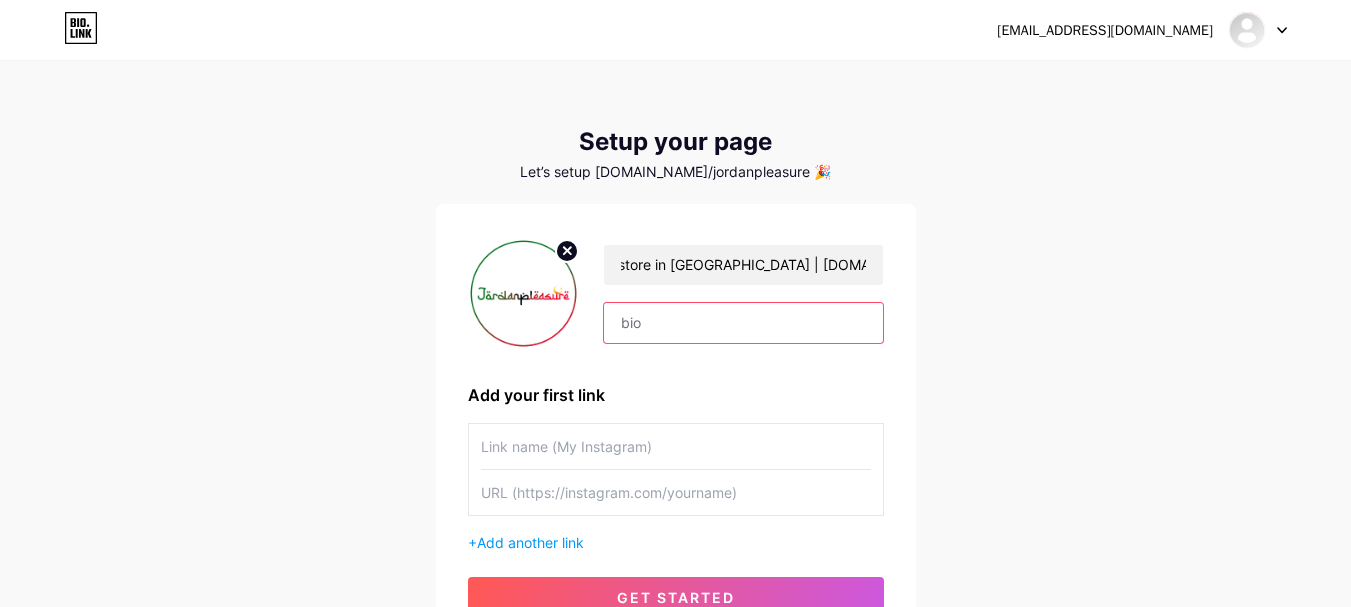 scroll, scrollTop: 0, scrollLeft: 0, axis: both 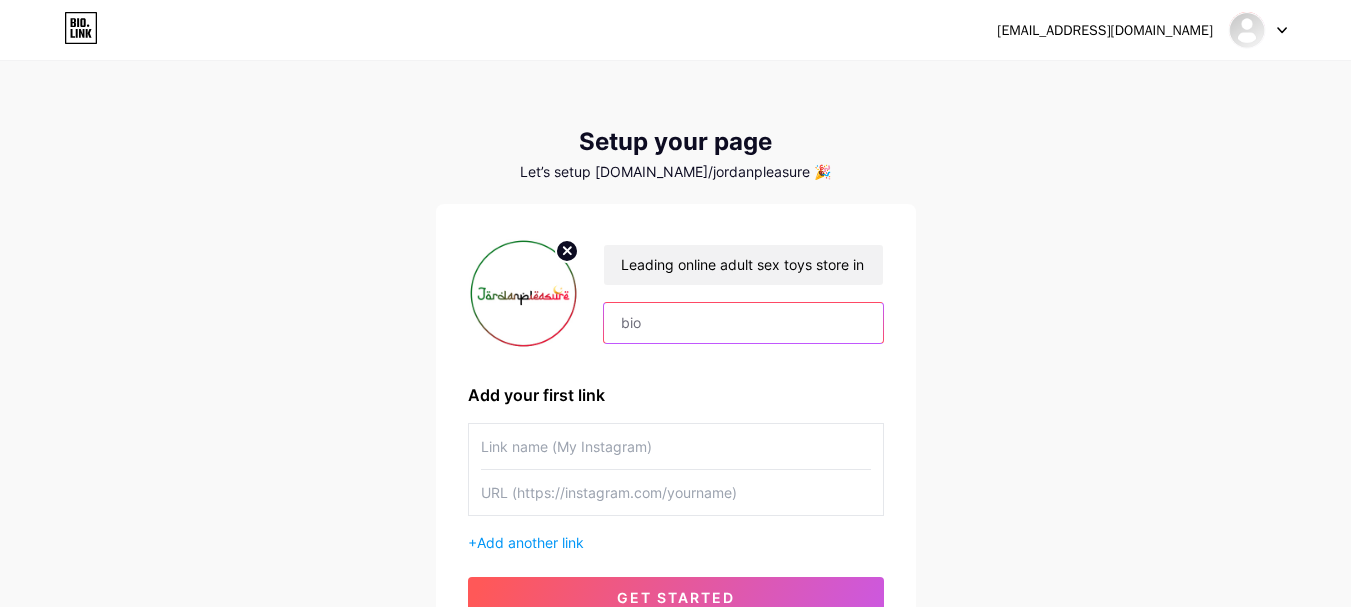 click at bounding box center (743, 323) 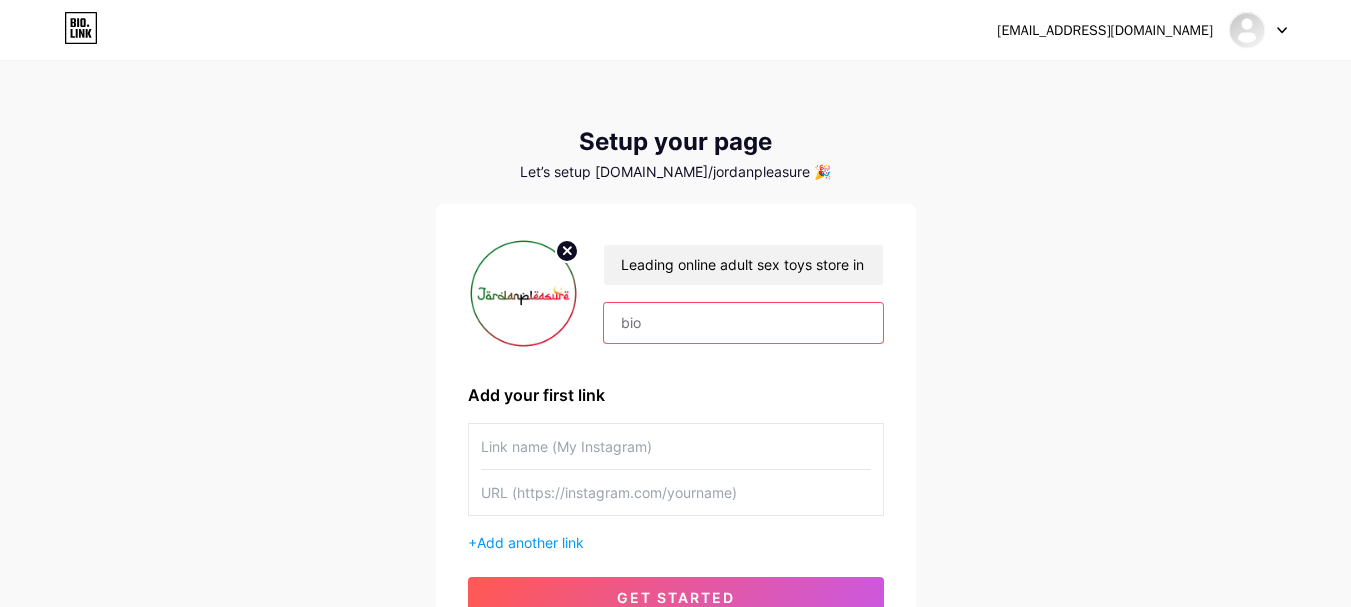 paste on "[DOMAIN_NAME] is a leading online adult sex toys store in [GEOGRAPHIC_DATA], offering a wide range of premium pleasure products for men, women, and couples. With 100% discreet packaging and secure delivery, we help you explore intimacy in a private and comfortable way. From vibrators and masturbators to couple’s kits and arousal gels, our store is your trusted destination for enhancing your sexual wellness. Shop confidently and enjoy pleasure at your fingertips – anytime, anywhere in [GEOGRAPHIC_DATA]." 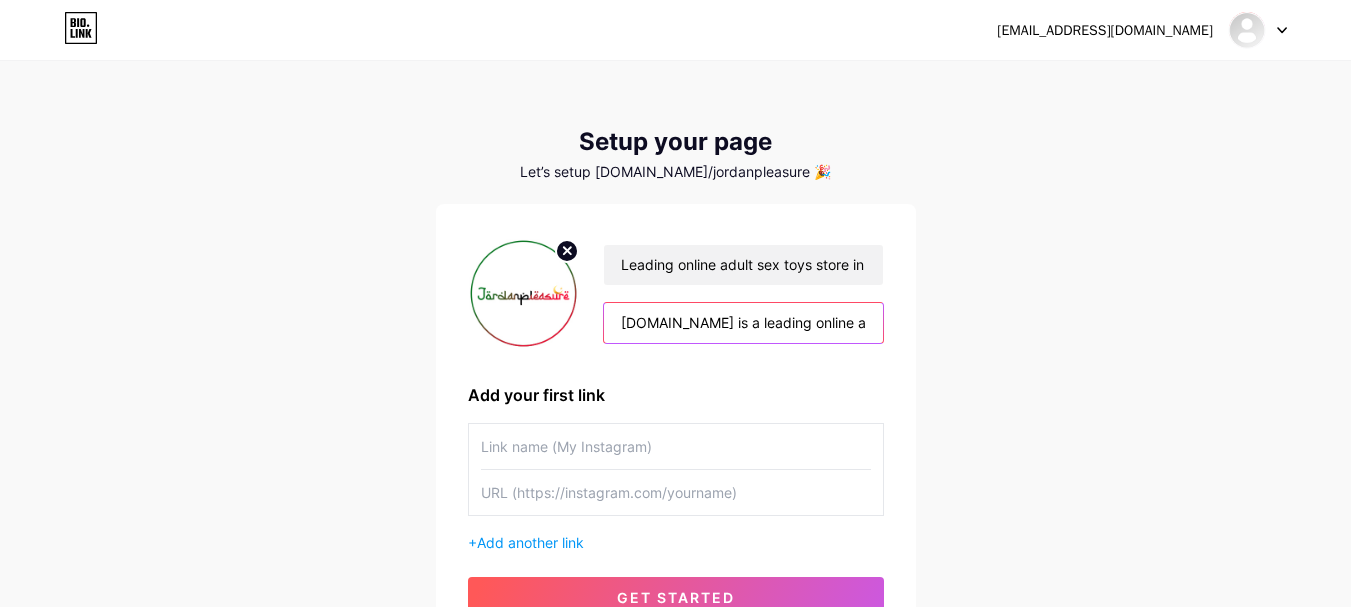 scroll, scrollTop: 0, scrollLeft: 3012, axis: horizontal 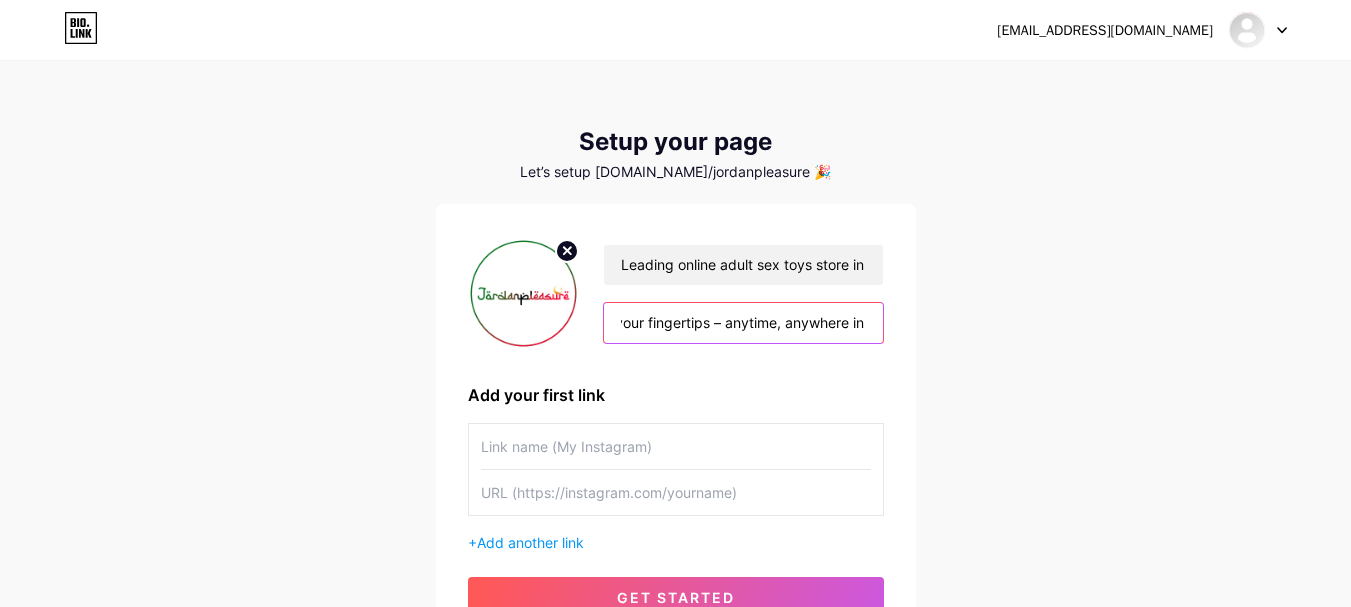type on "[DOMAIN_NAME] is a leading online adult sex toys store in [GEOGRAPHIC_DATA], offering a wide range of premium pleasure products for men, women, and couples. With 100% discreet packaging and secure delivery, we help you explore intimacy in a private and comfortable way. From vibrators and masturbators to couple’s kits and arousal gels, our store is your trusted destination for enhancing your sexual wellness. Shop confidently and enjoy pleasure at your fingertips – anytime, anywhere in [GEOGRAPHIC_DATA]." 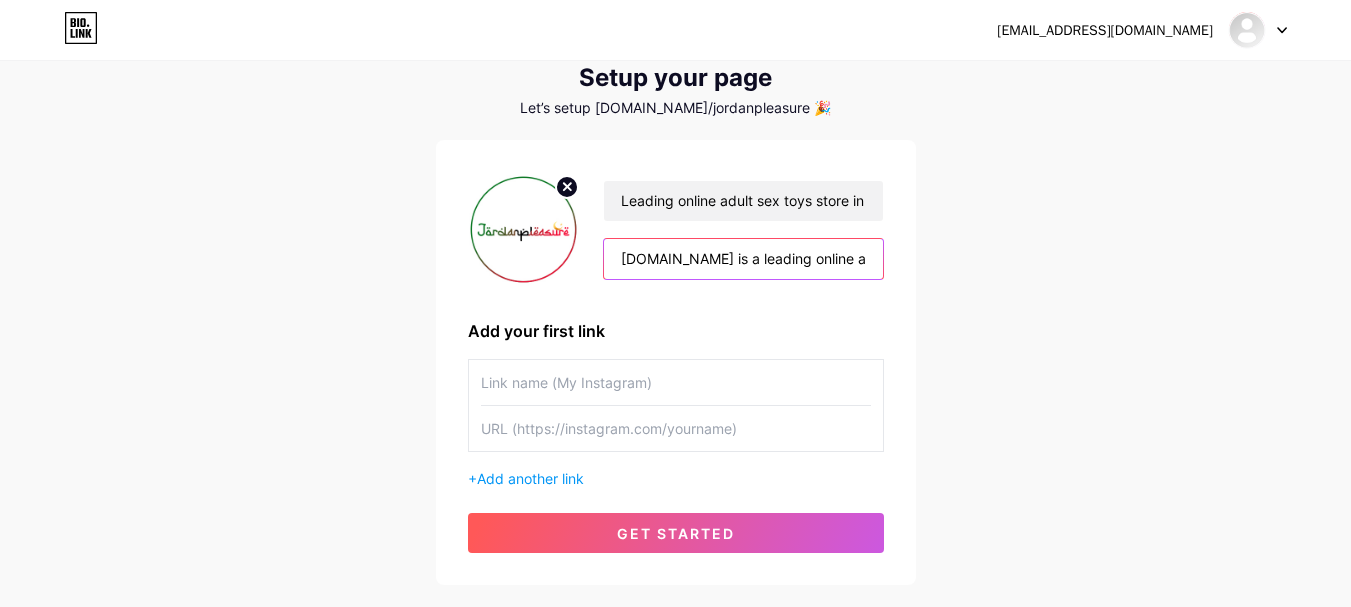 scroll, scrollTop: 100, scrollLeft: 0, axis: vertical 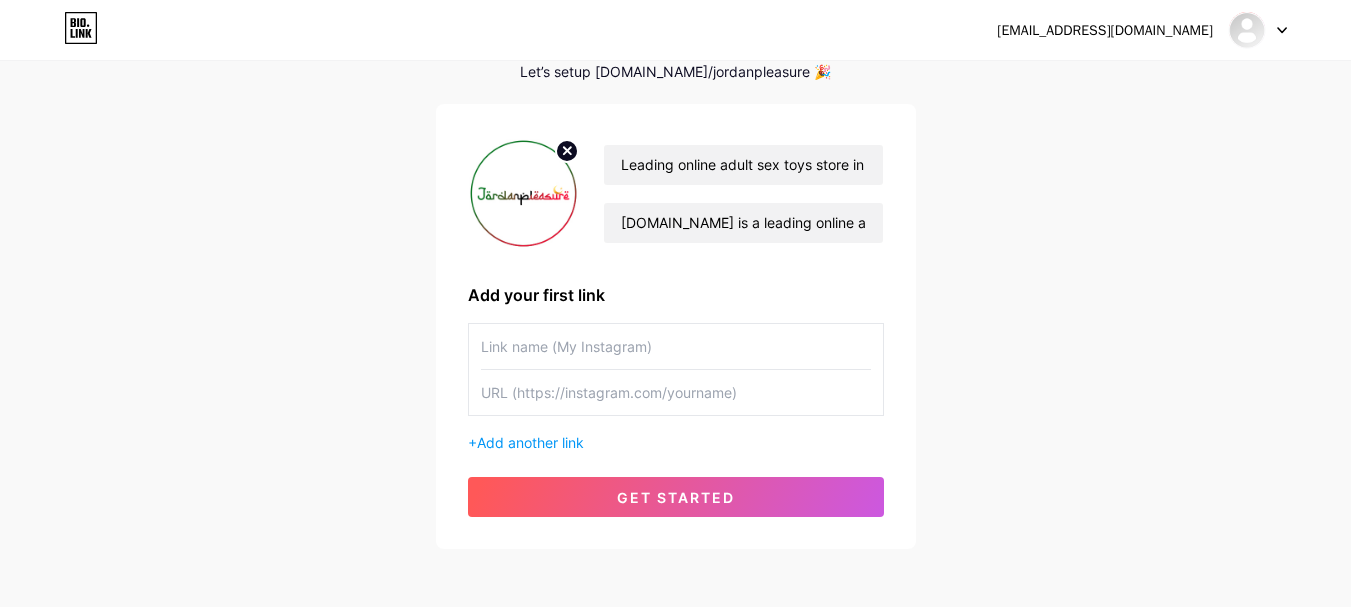 click at bounding box center (676, 346) 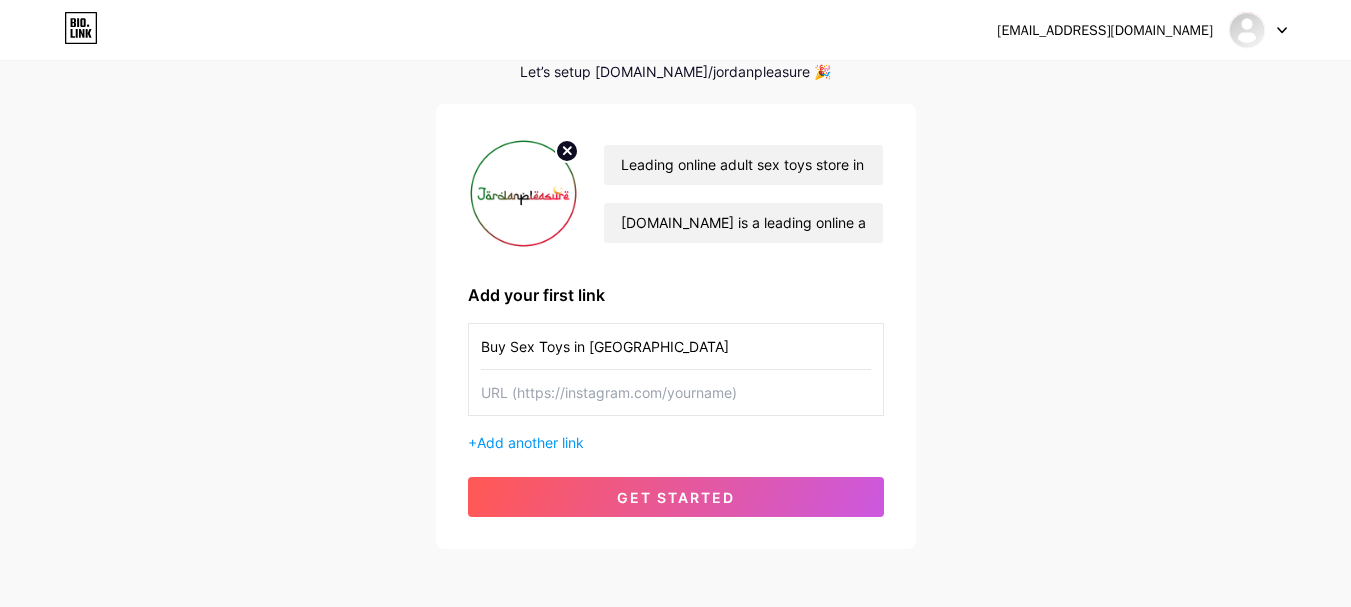 type on "Buy Sex Toys in [GEOGRAPHIC_DATA]" 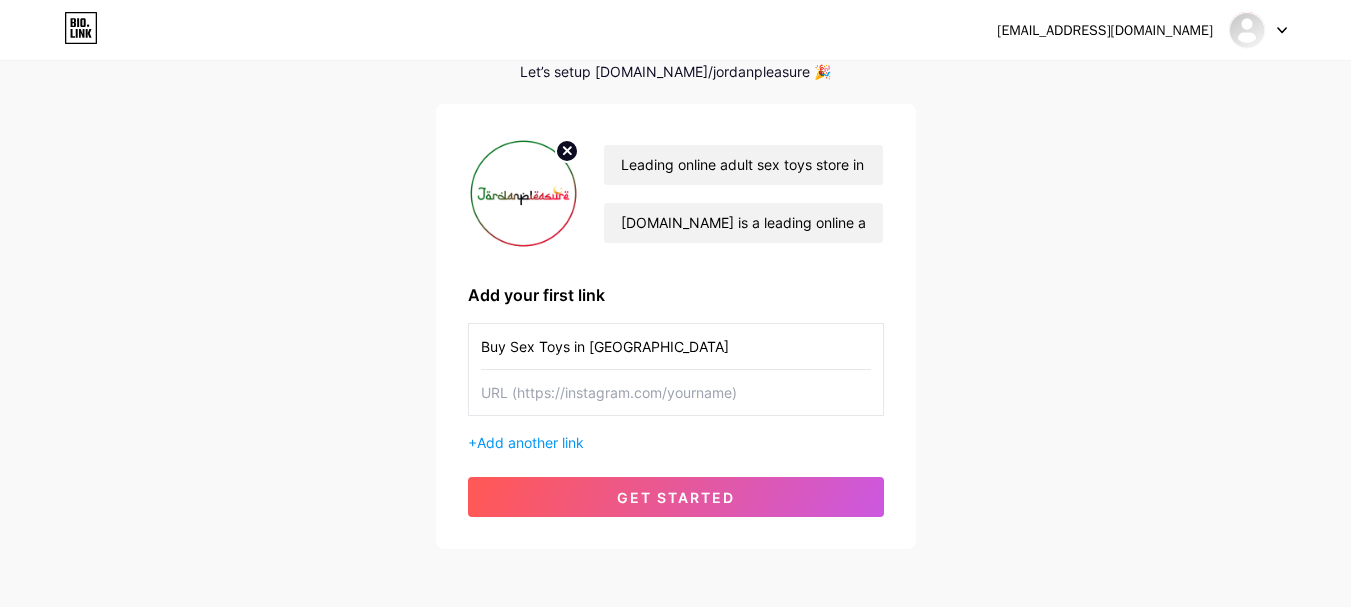 click on "Buy Sex Toys in [GEOGRAPHIC_DATA]" at bounding box center (676, 346) 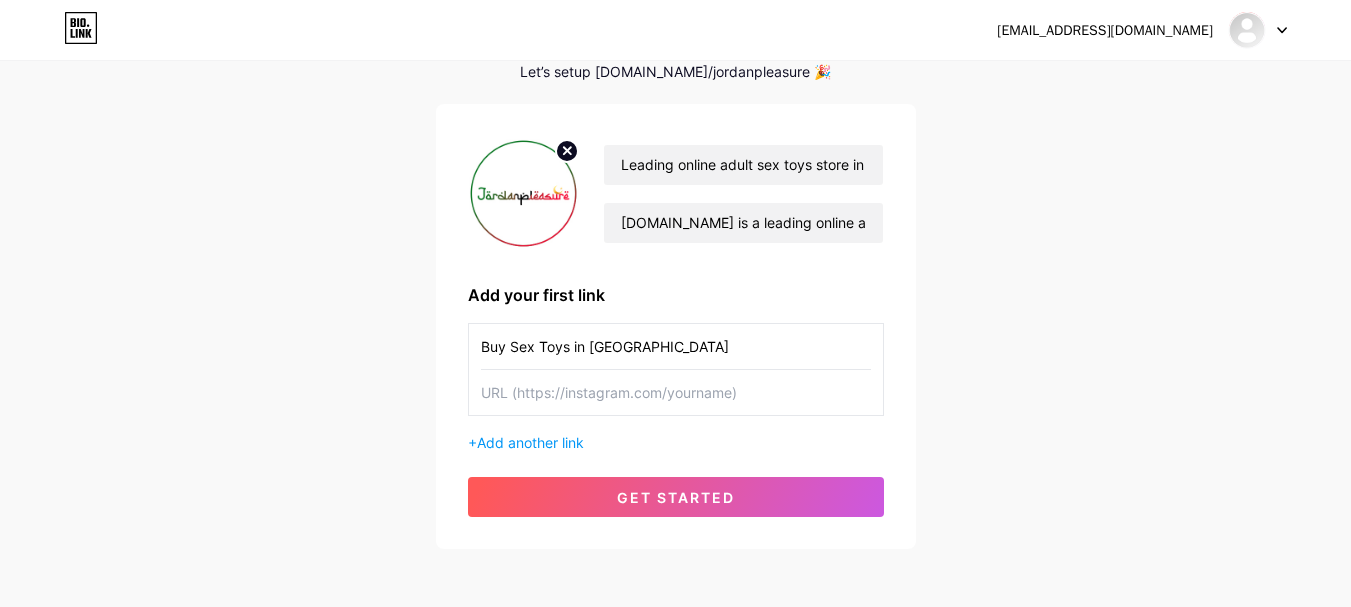 click at bounding box center (676, 392) 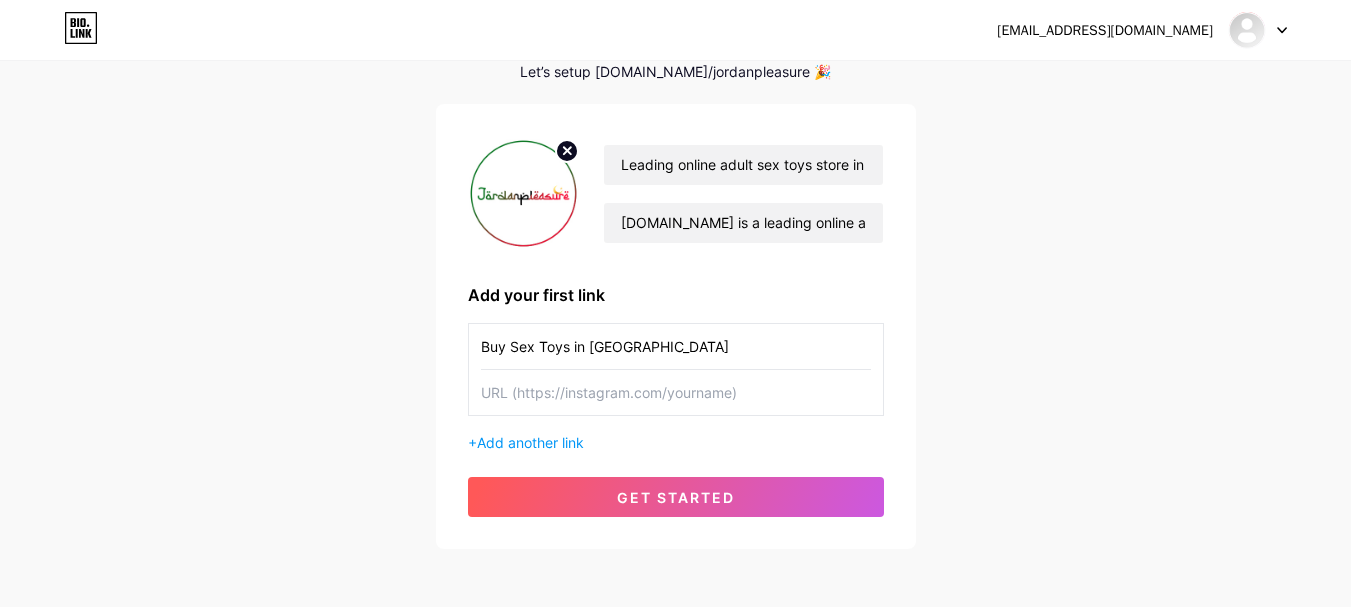 paste on "[URL][DOMAIN_NAME]" 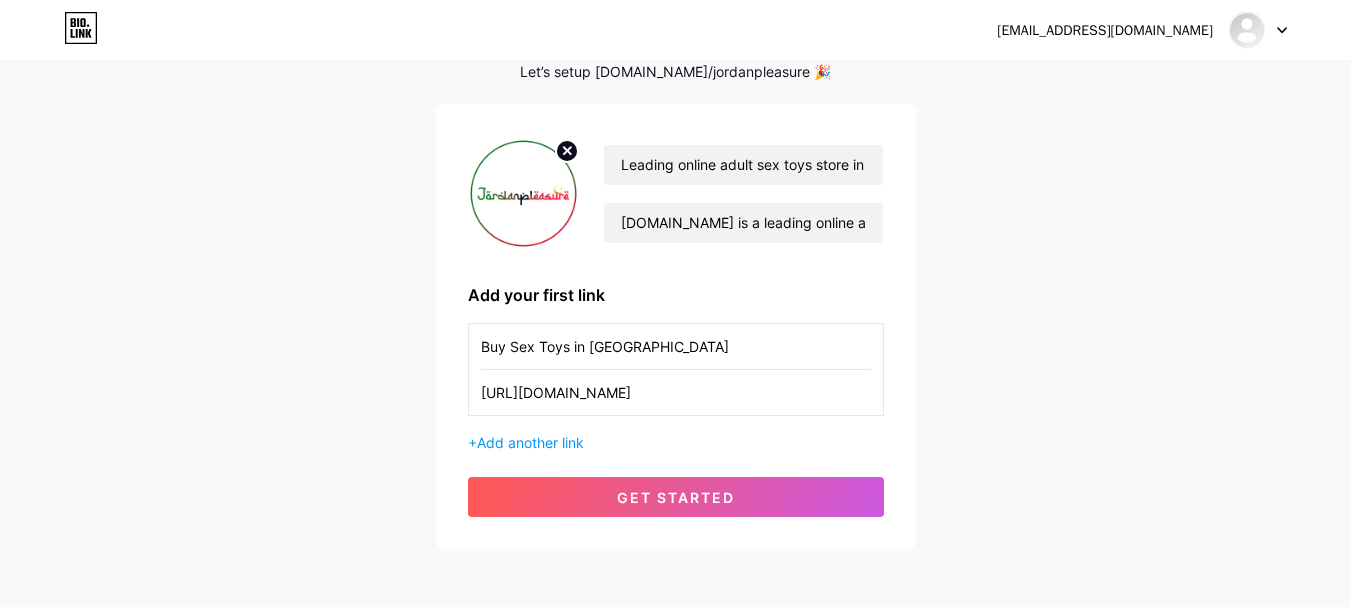 type on "[URL][DOMAIN_NAME]" 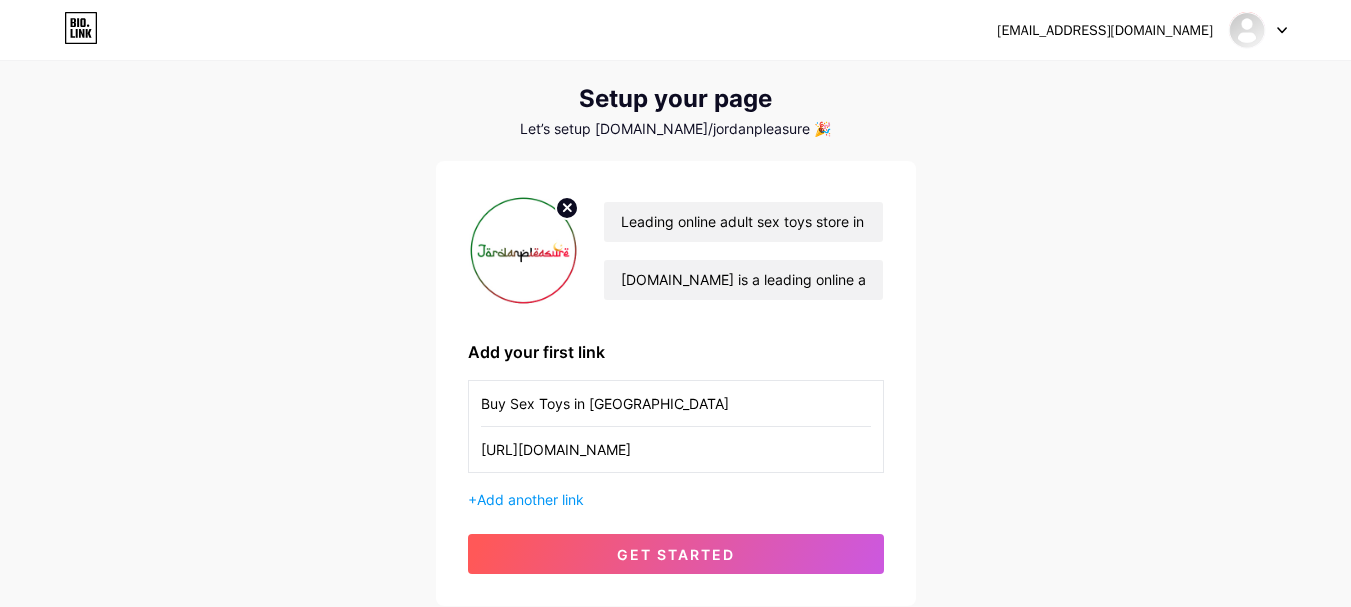 scroll, scrollTop: 0, scrollLeft: 0, axis: both 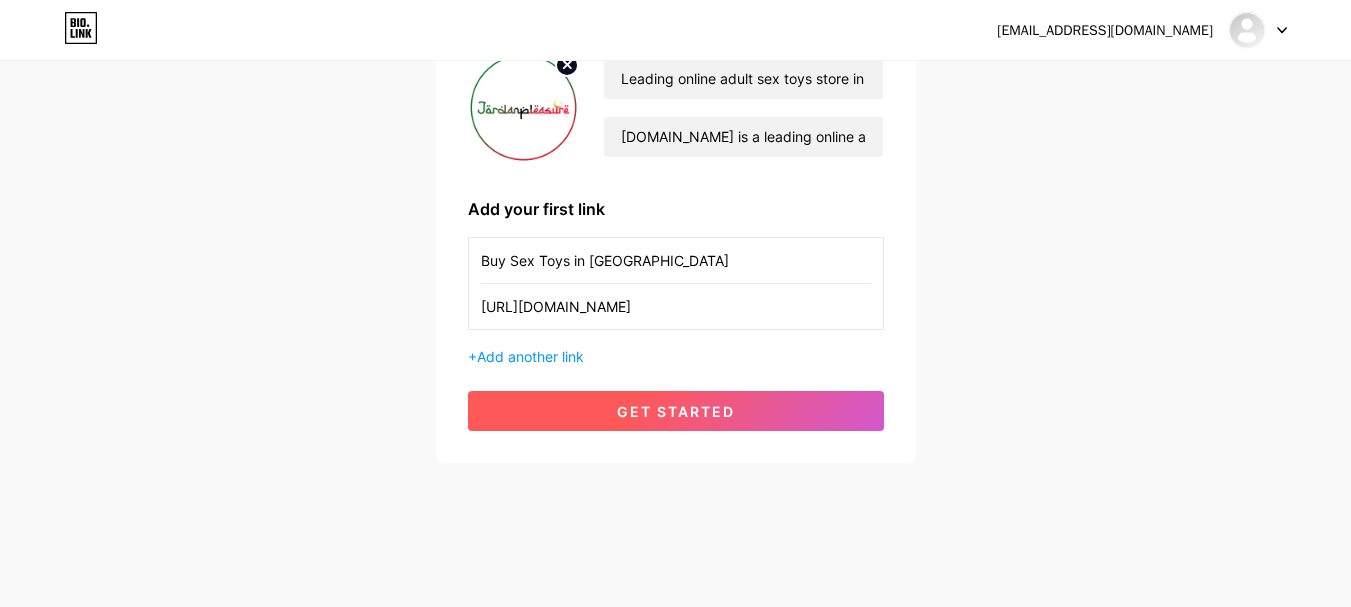 click on "get started" at bounding box center (676, 411) 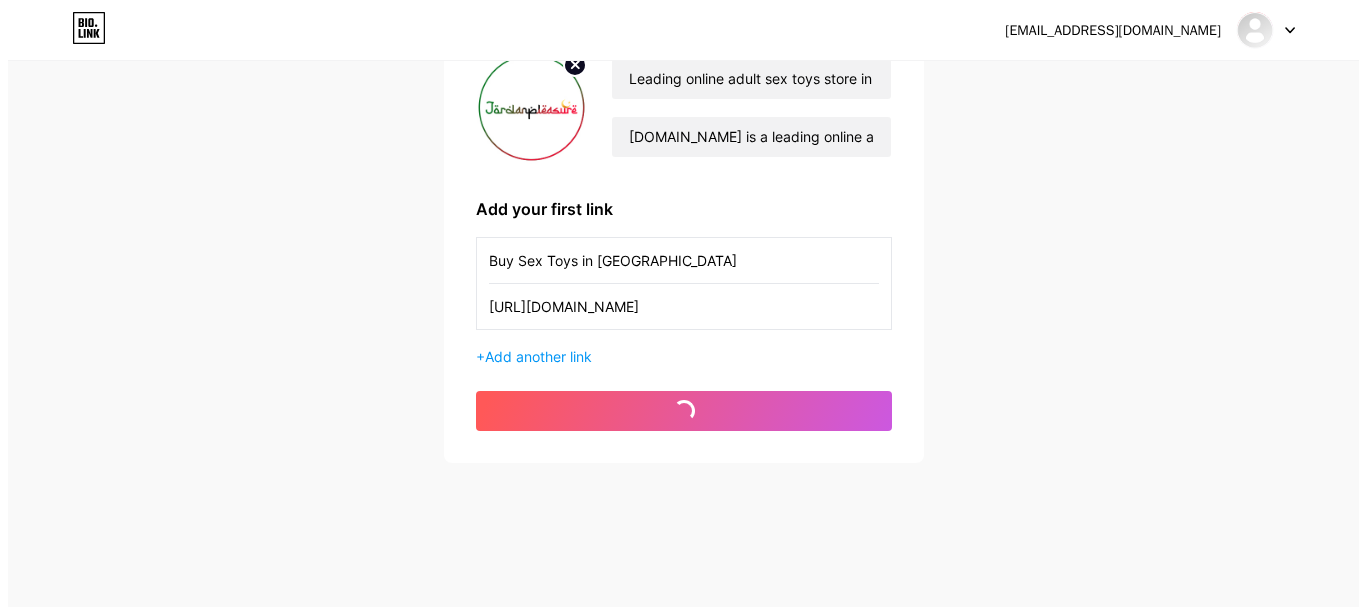 scroll, scrollTop: 0, scrollLeft: 0, axis: both 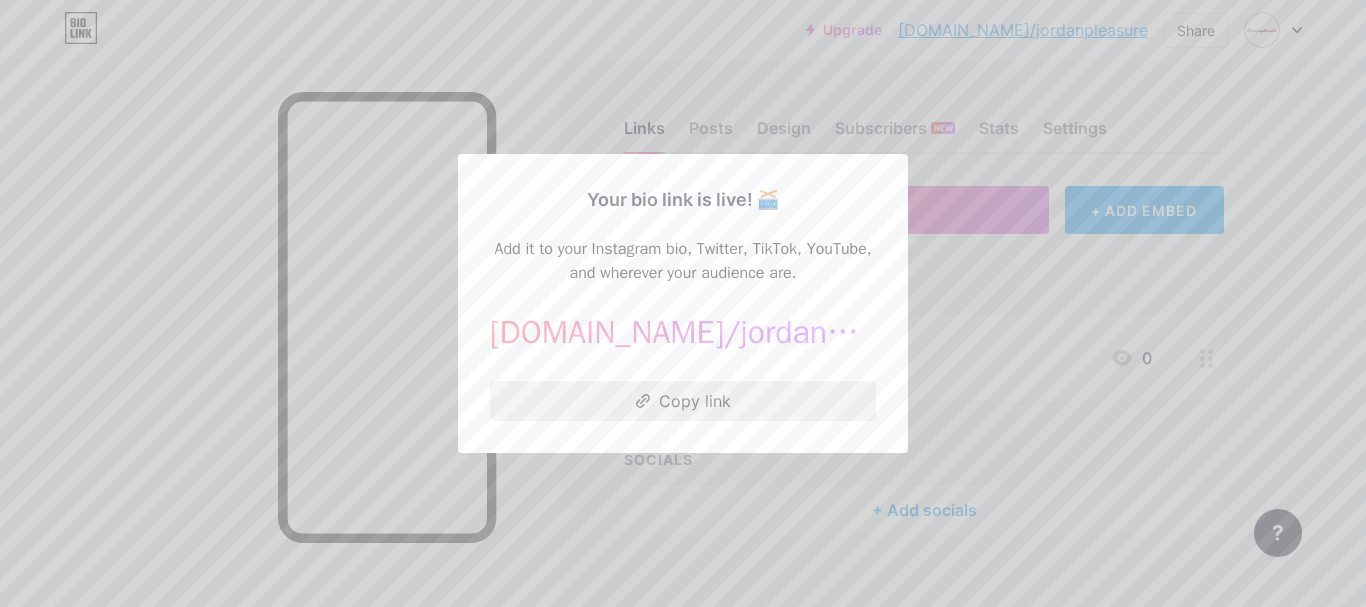 click on "Copy link" at bounding box center (683, 401) 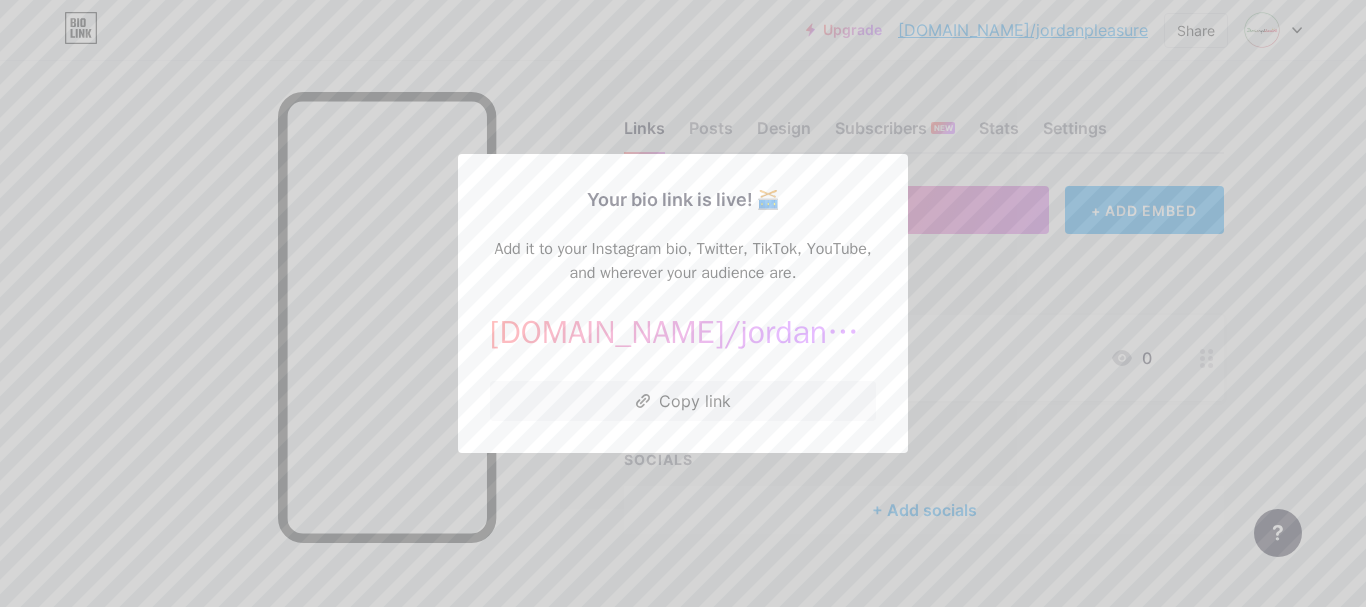 click at bounding box center [683, 303] 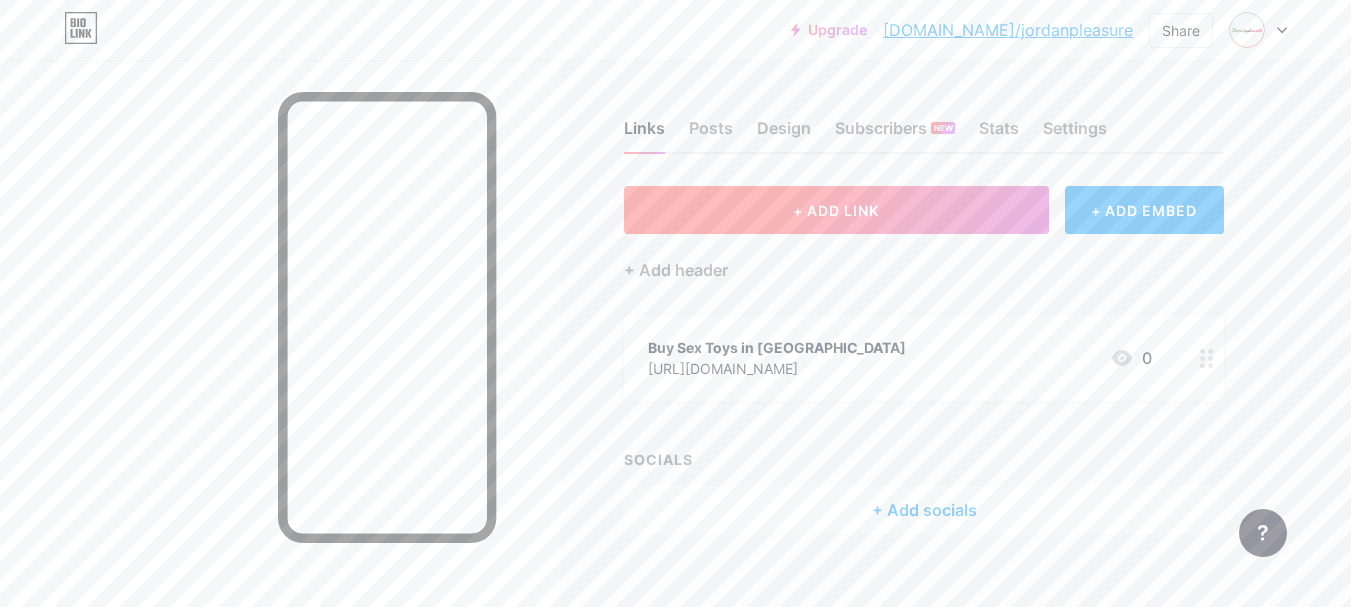 click on "+ ADD LINK" at bounding box center [836, 210] 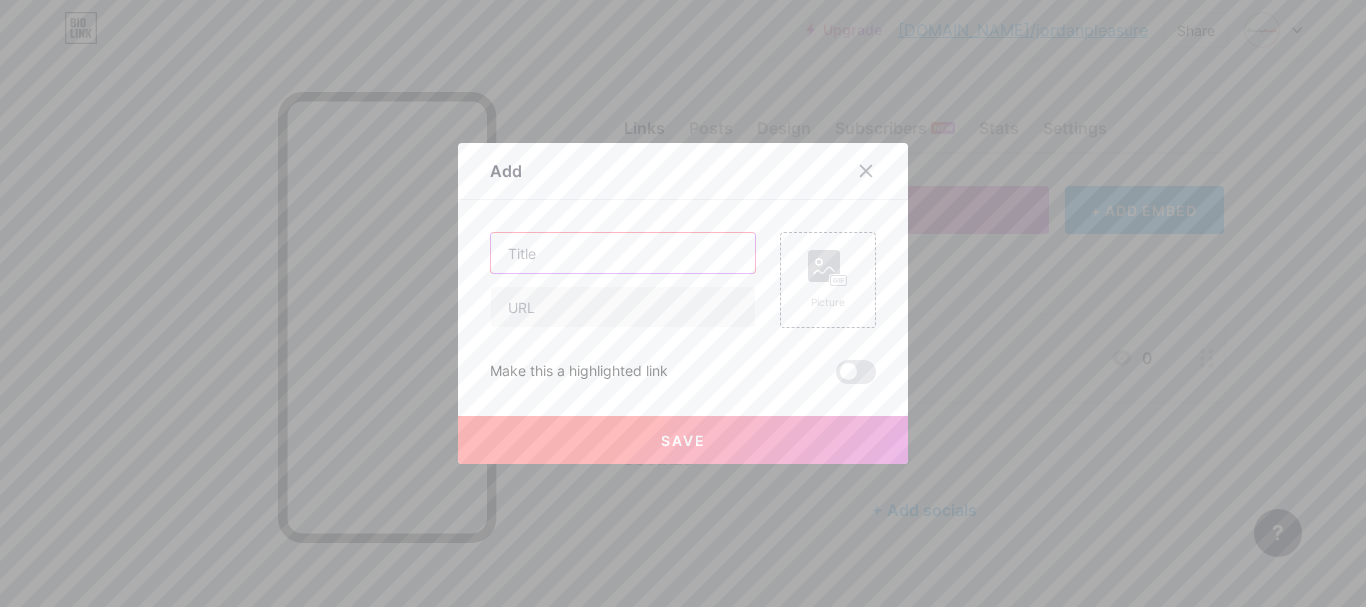 click at bounding box center [623, 253] 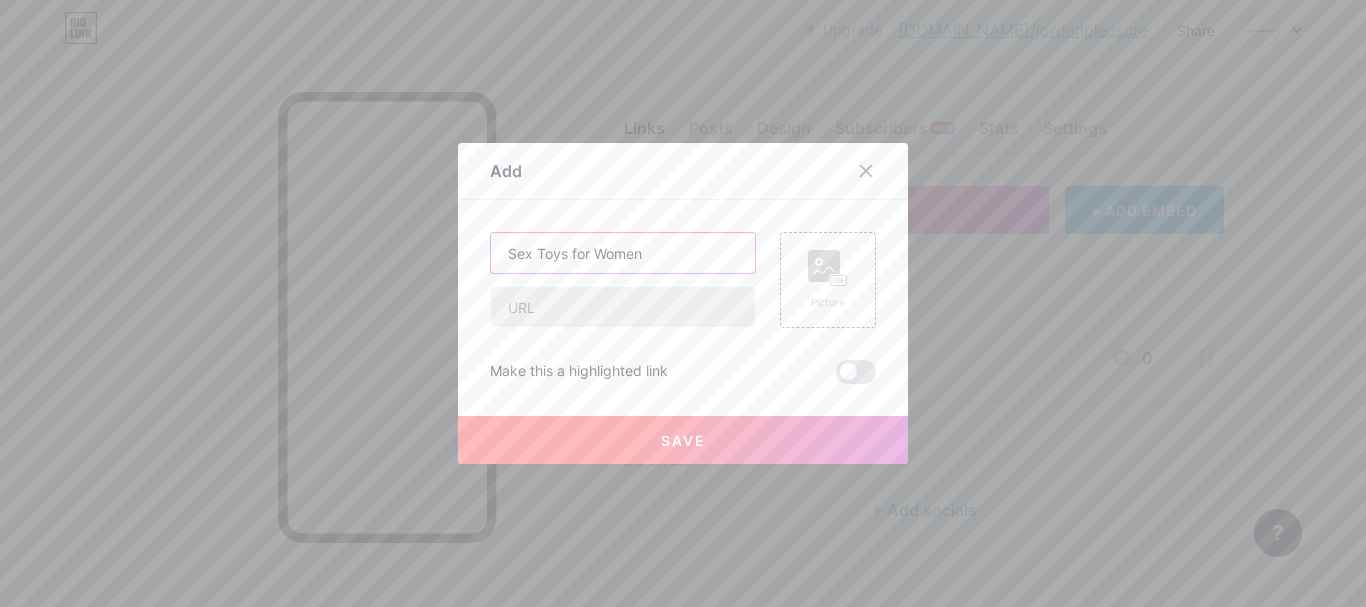 type on "Sex Toys for Women" 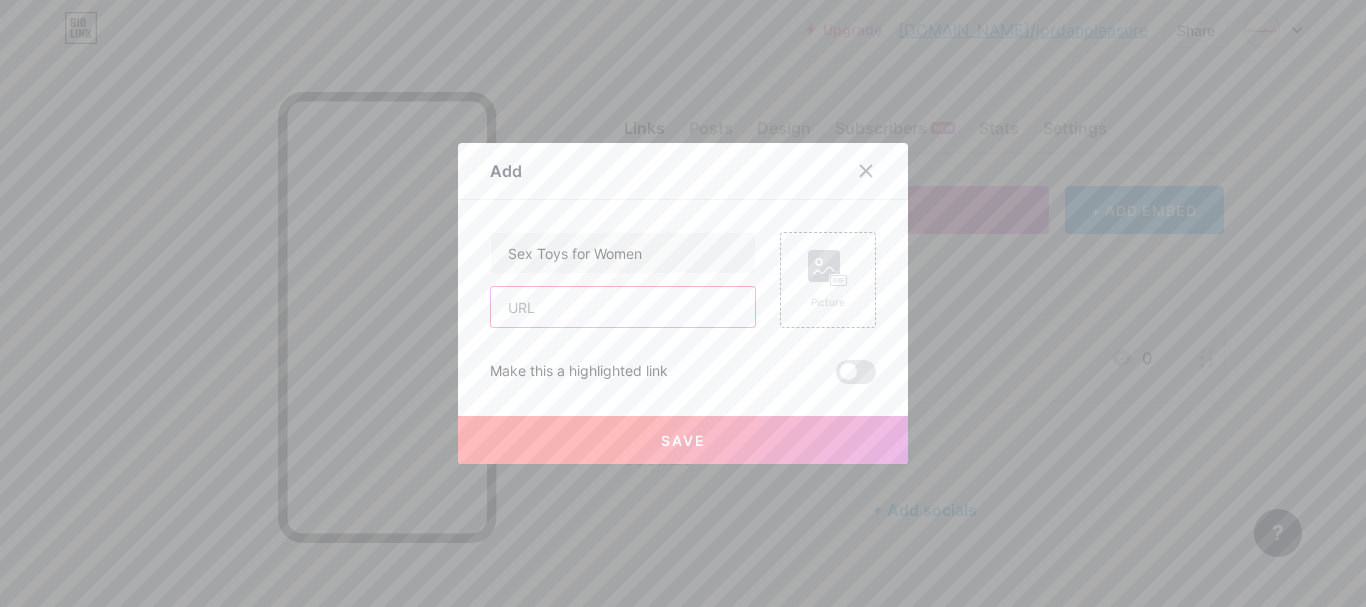 click at bounding box center (623, 307) 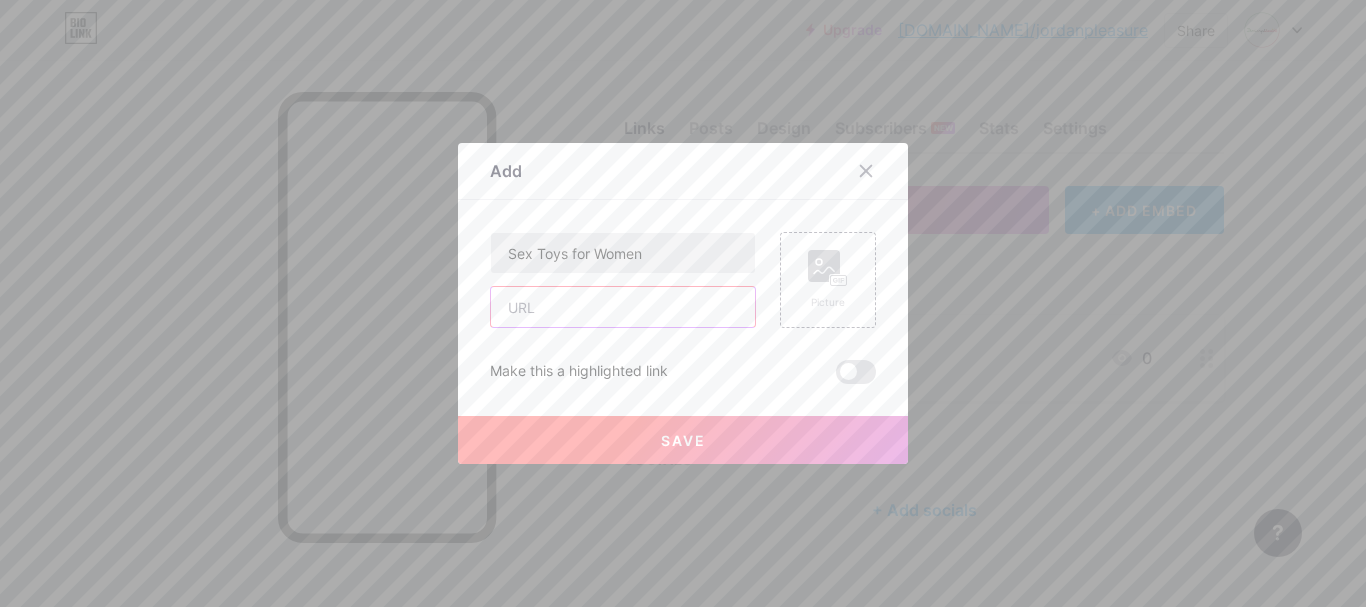 paste on "[URL][DOMAIN_NAME]" 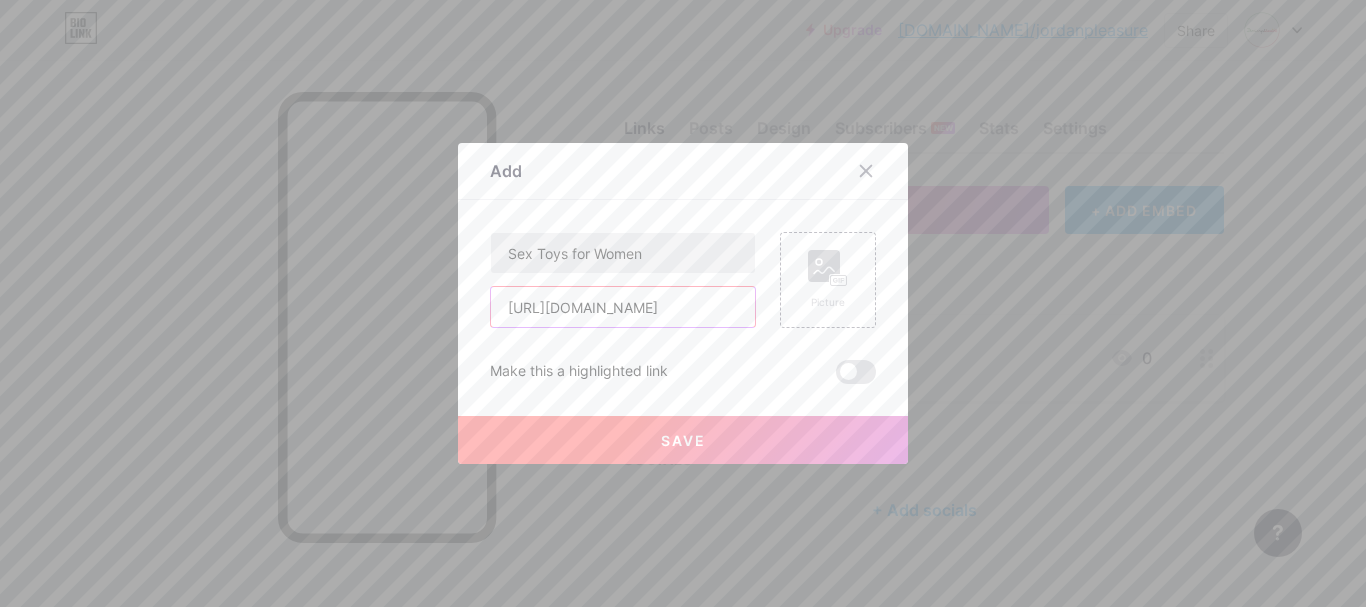 scroll, scrollTop: 0, scrollLeft: 59, axis: horizontal 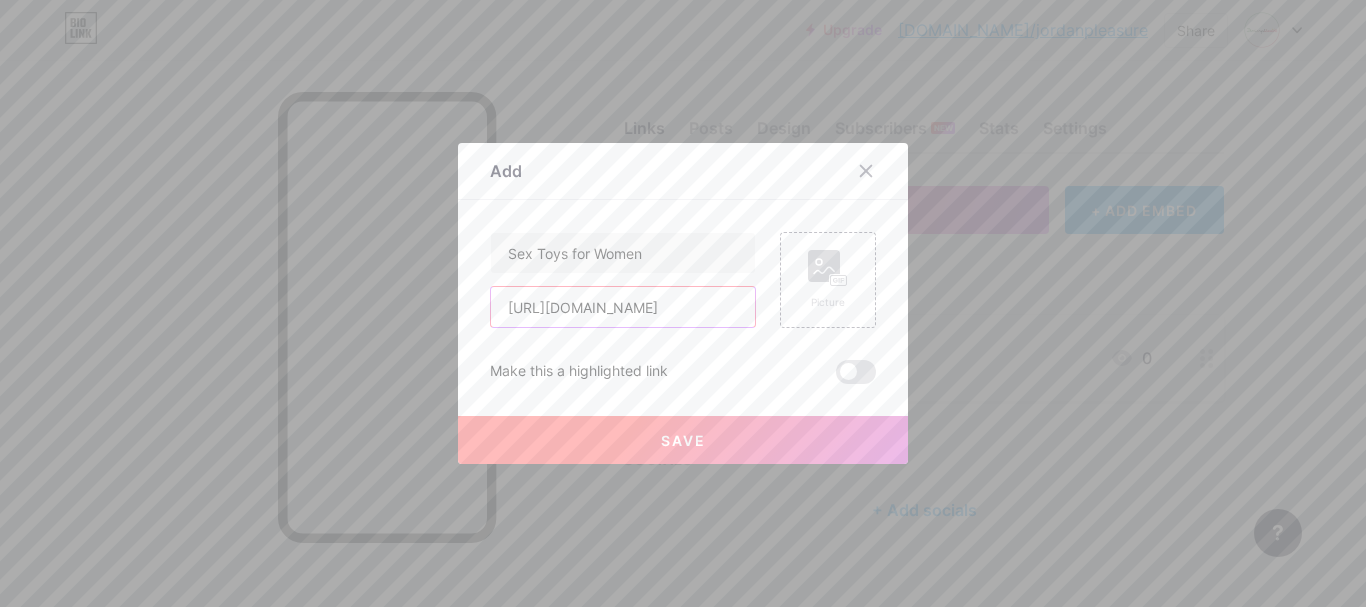 type on "[URL][DOMAIN_NAME]" 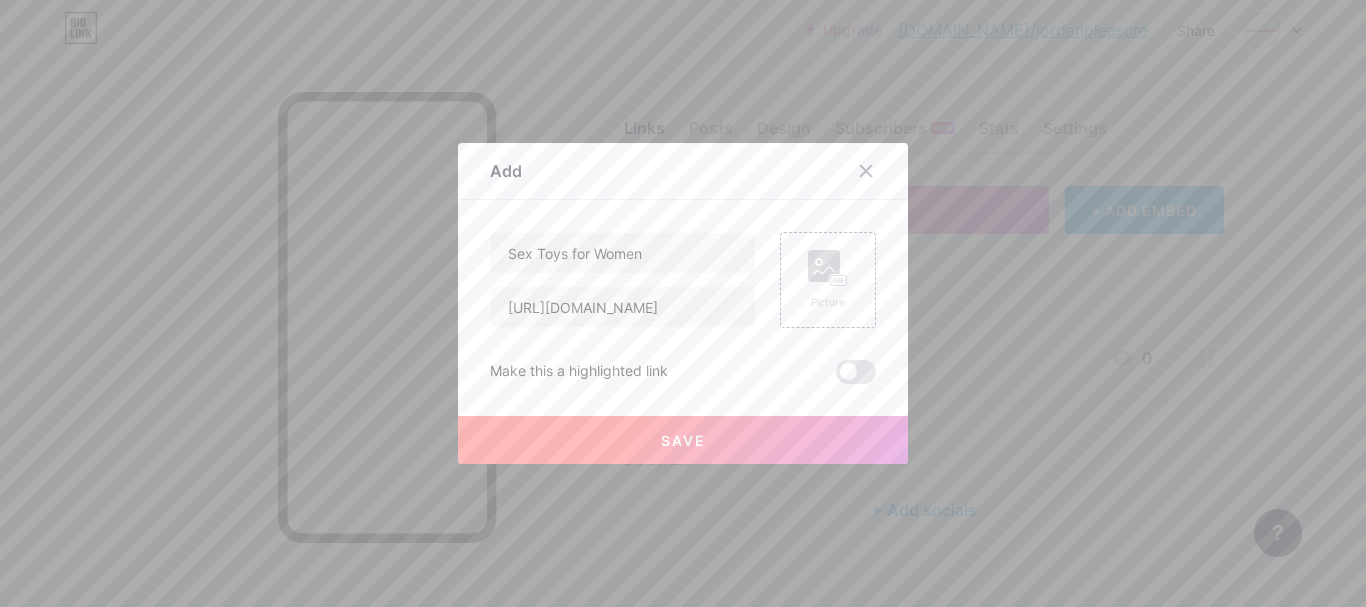 click on "Save" at bounding box center [683, 440] 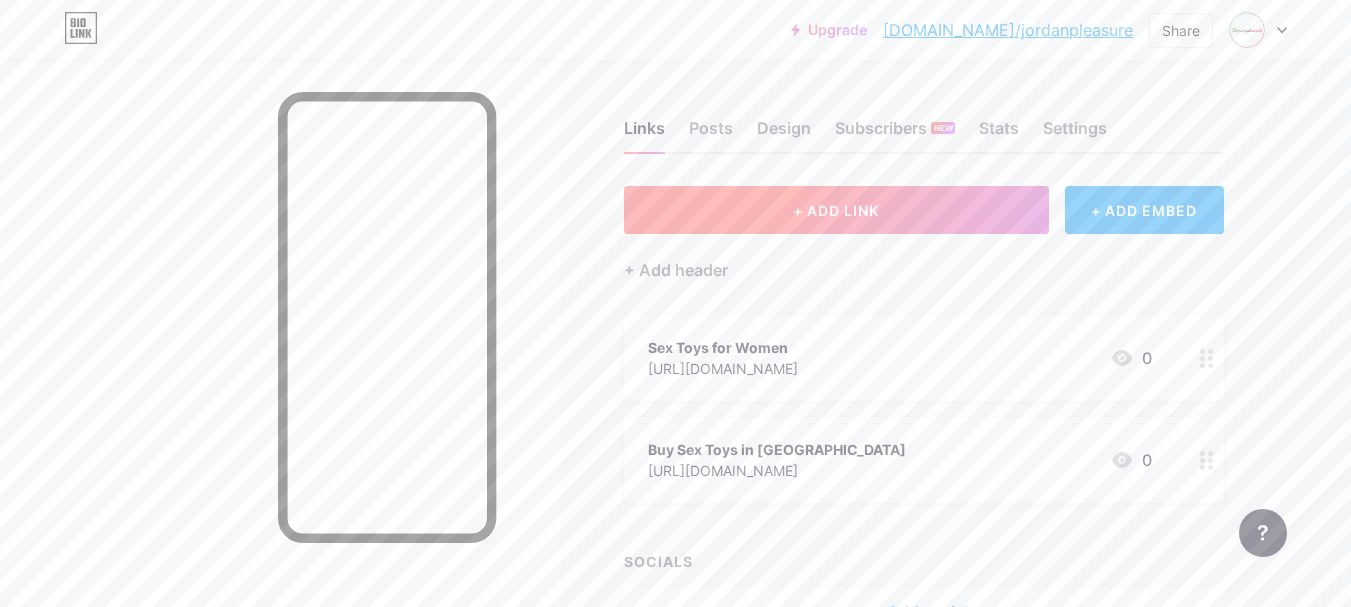 click on "+ ADD LINK" at bounding box center [836, 210] 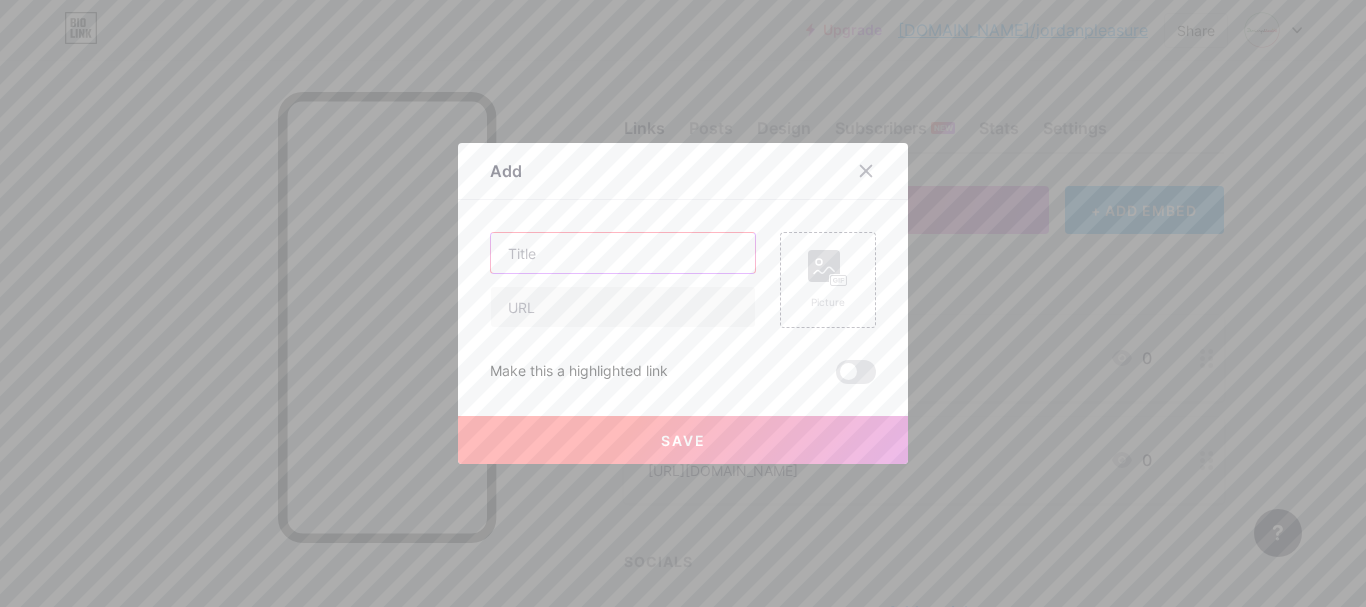 click at bounding box center [623, 253] 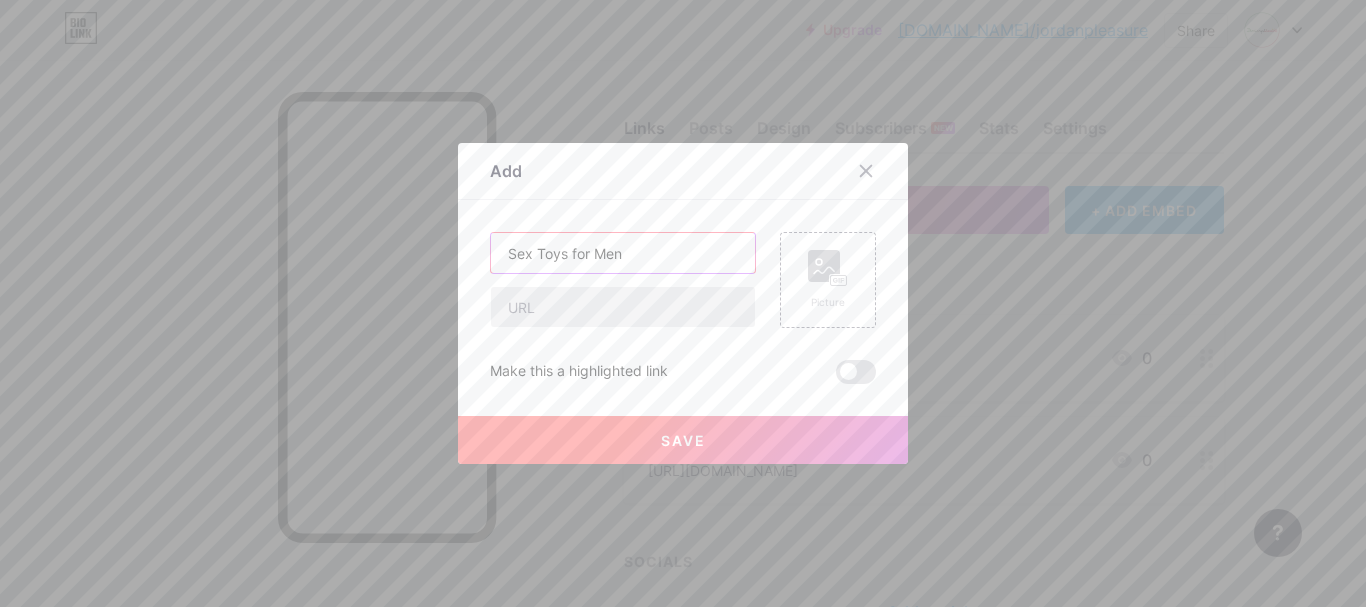 type on "Sex Toys for Men" 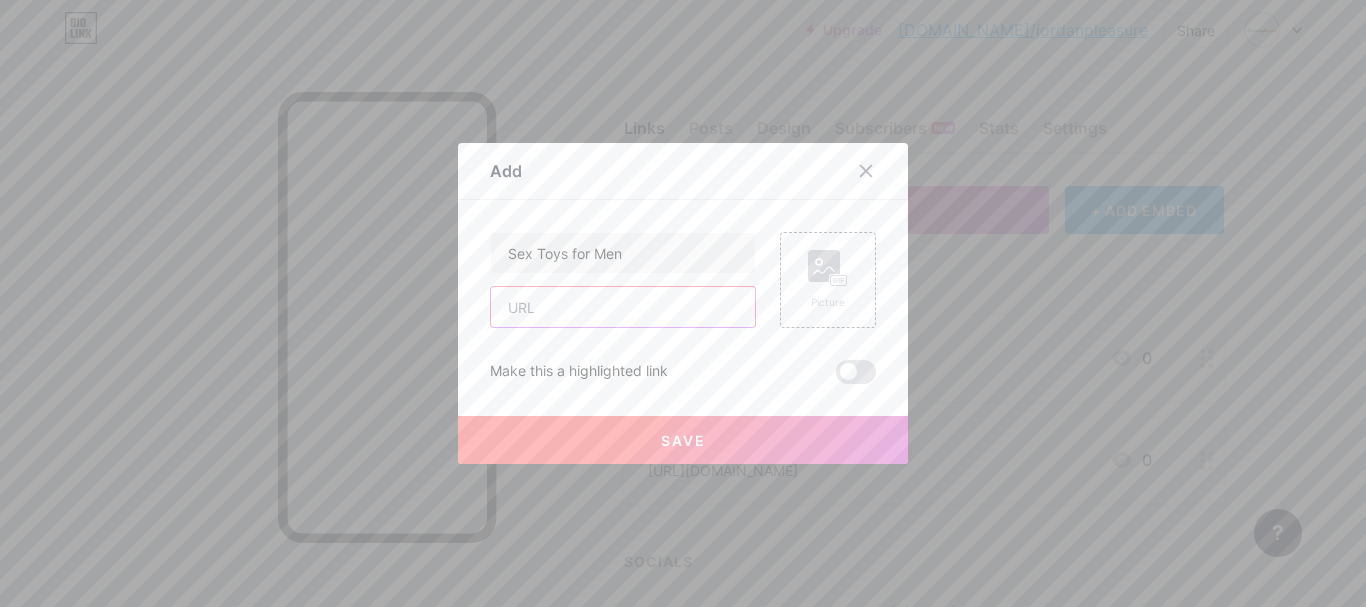 click at bounding box center (623, 307) 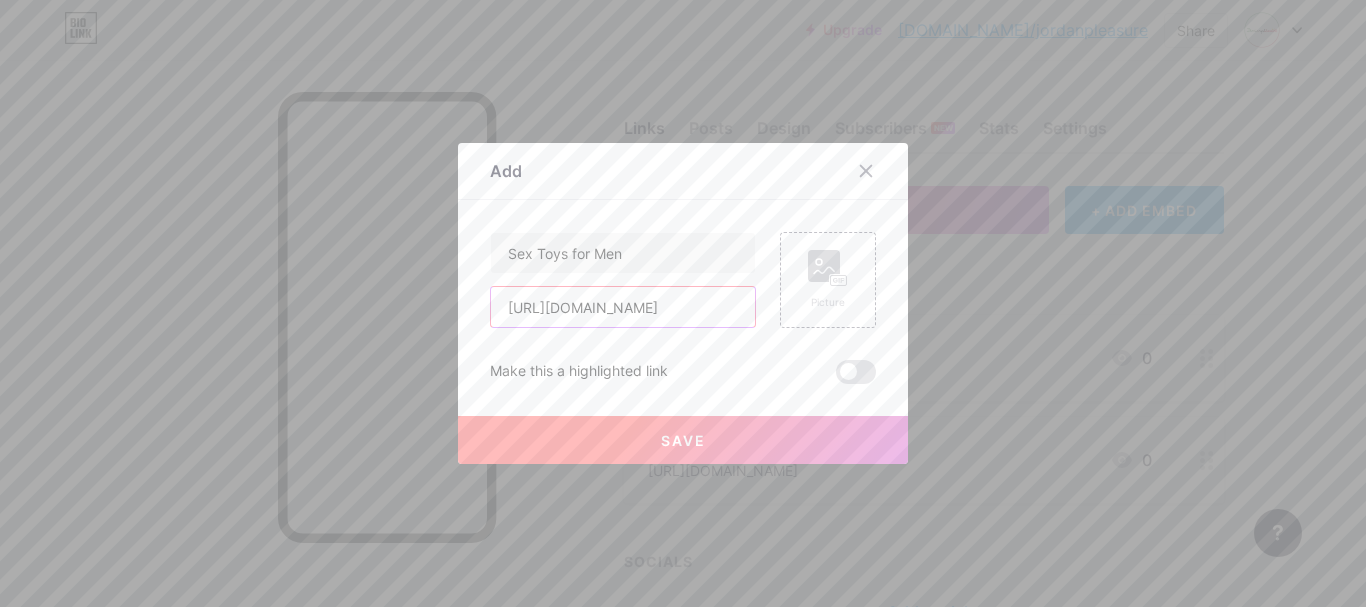 scroll, scrollTop: 0, scrollLeft: 61, axis: horizontal 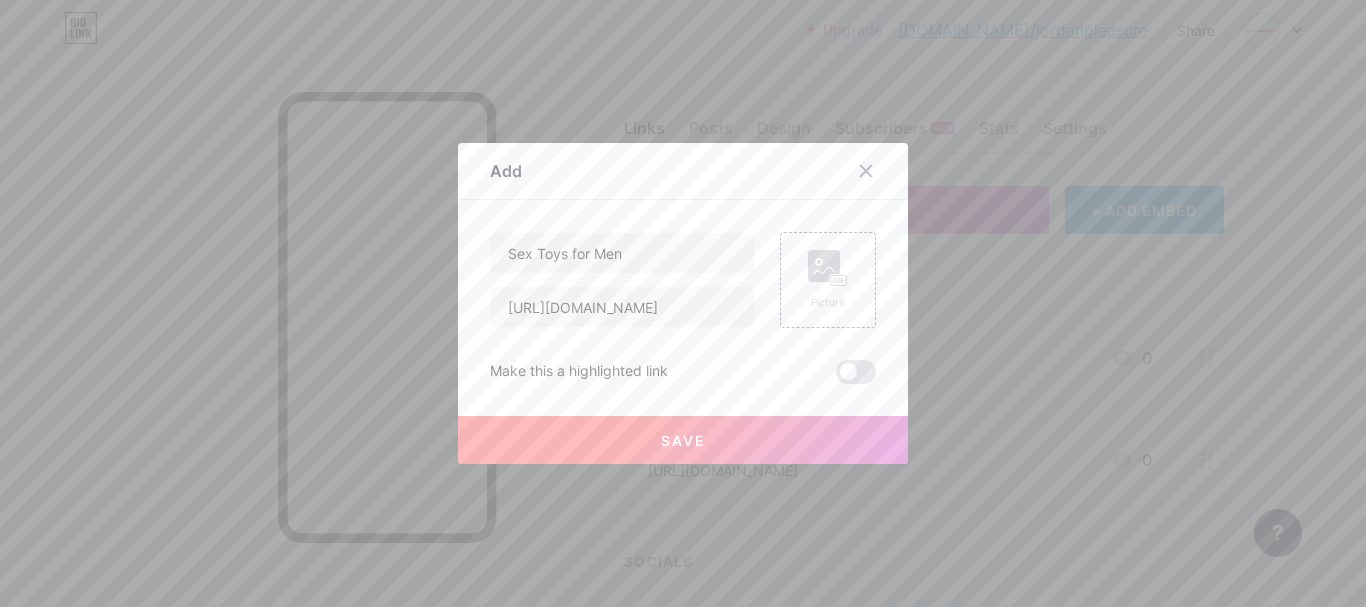 click on "Add           Content
YouTube
Play YouTube video without leaving your page.
ADD
Vimeo
Play Vimeo video without leaving your page.
ADD
Tiktok
Grow your TikTok following
ADD
Tweet
Embed a tweet.
ADD
Reddit
Showcase your Reddit profile
ADD
Spotify
Embed Spotify to play the preview of a track.
ADD
Twitch
Play Twitch video without leaving your page.
ADD
SoundCloud" at bounding box center [683, 303] 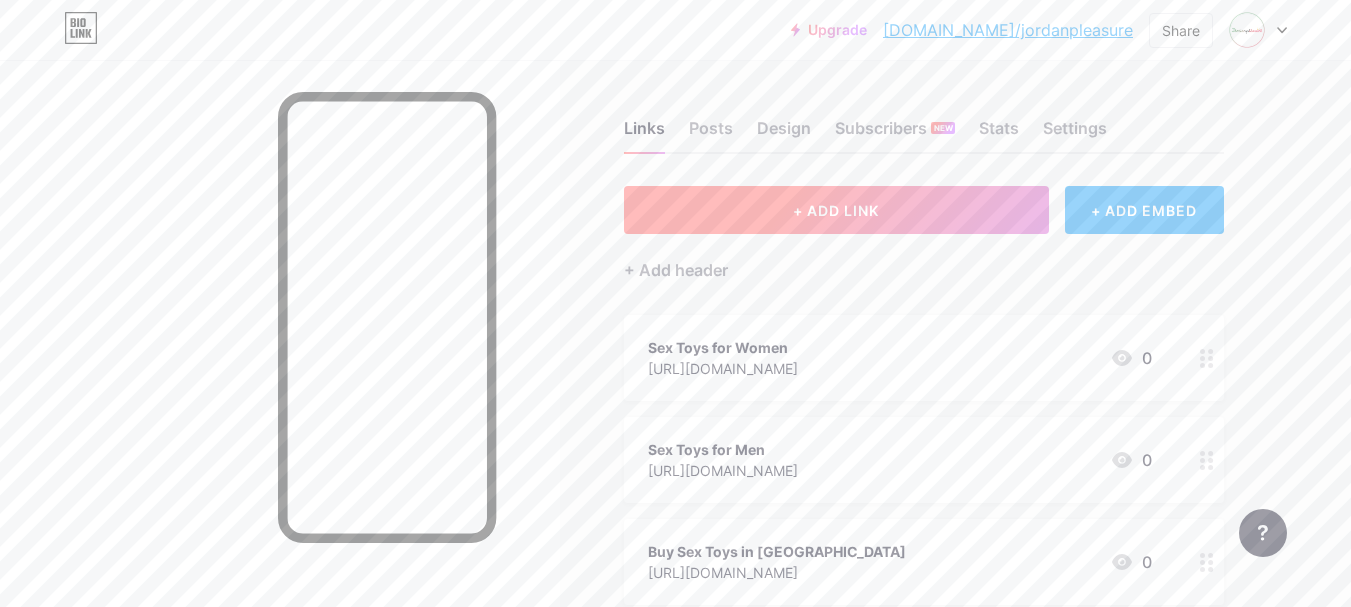 click on "+ ADD LINK" at bounding box center [836, 210] 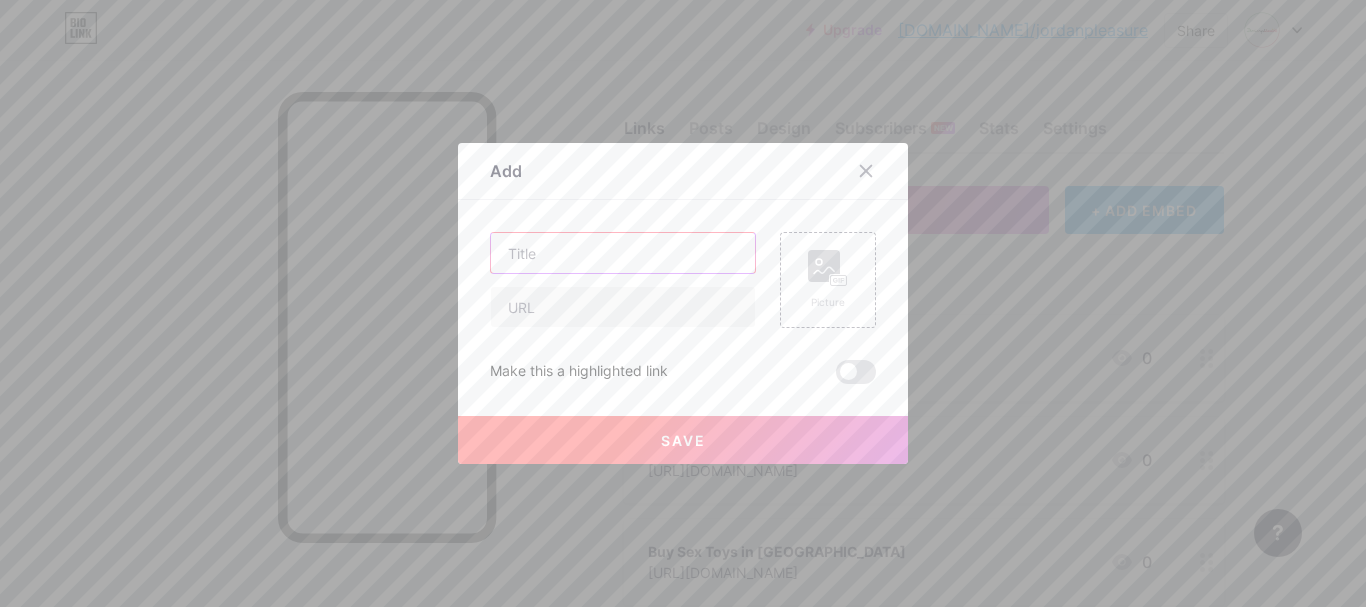 click at bounding box center [623, 253] 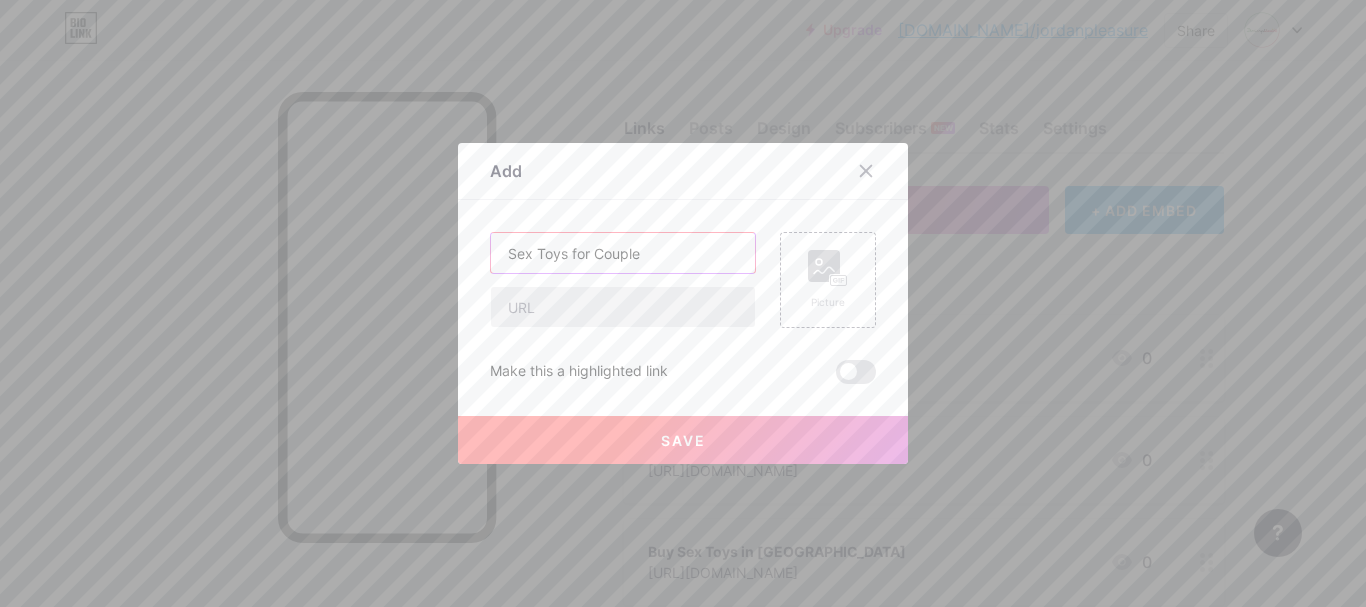 type on "Sex Toys for Couple" 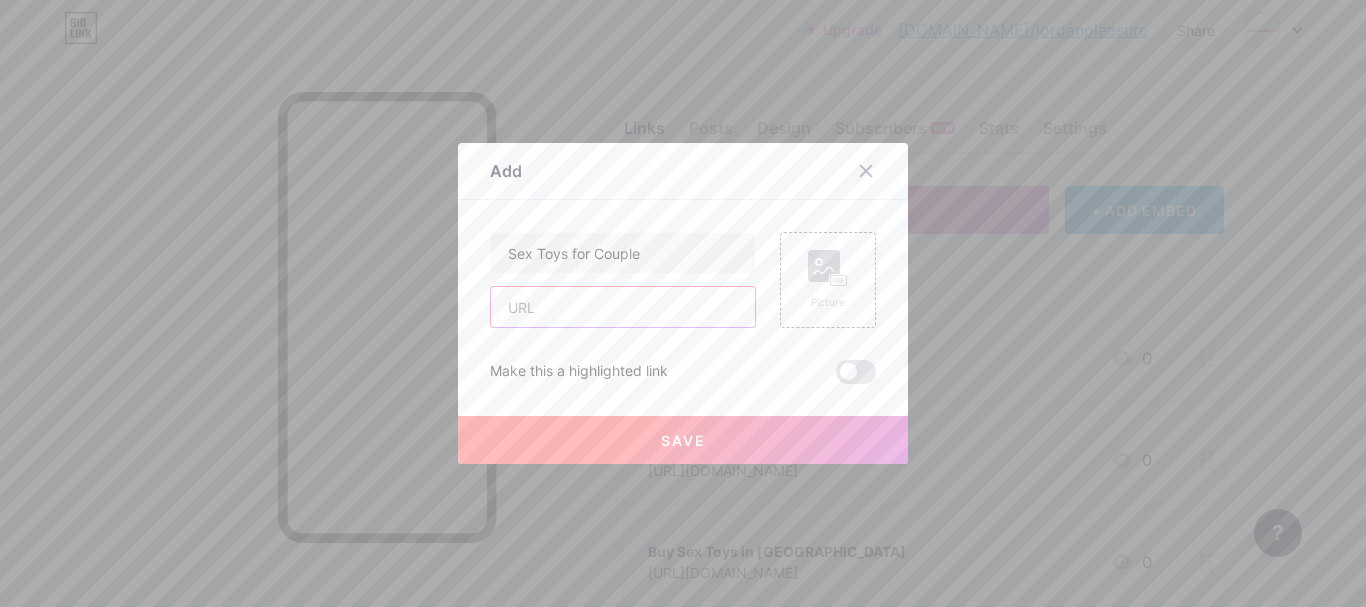 click at bounding box center (623, 307) 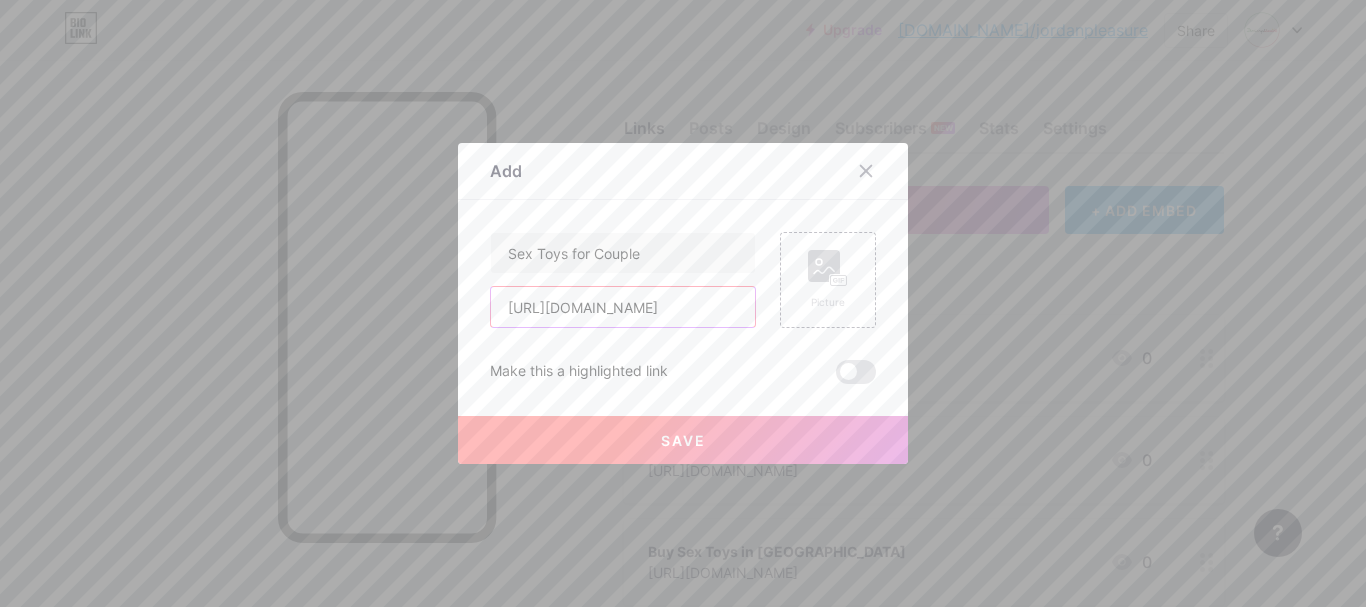 scroll, scrollTop: 0, scrollLeft: 81, axis: horizontal 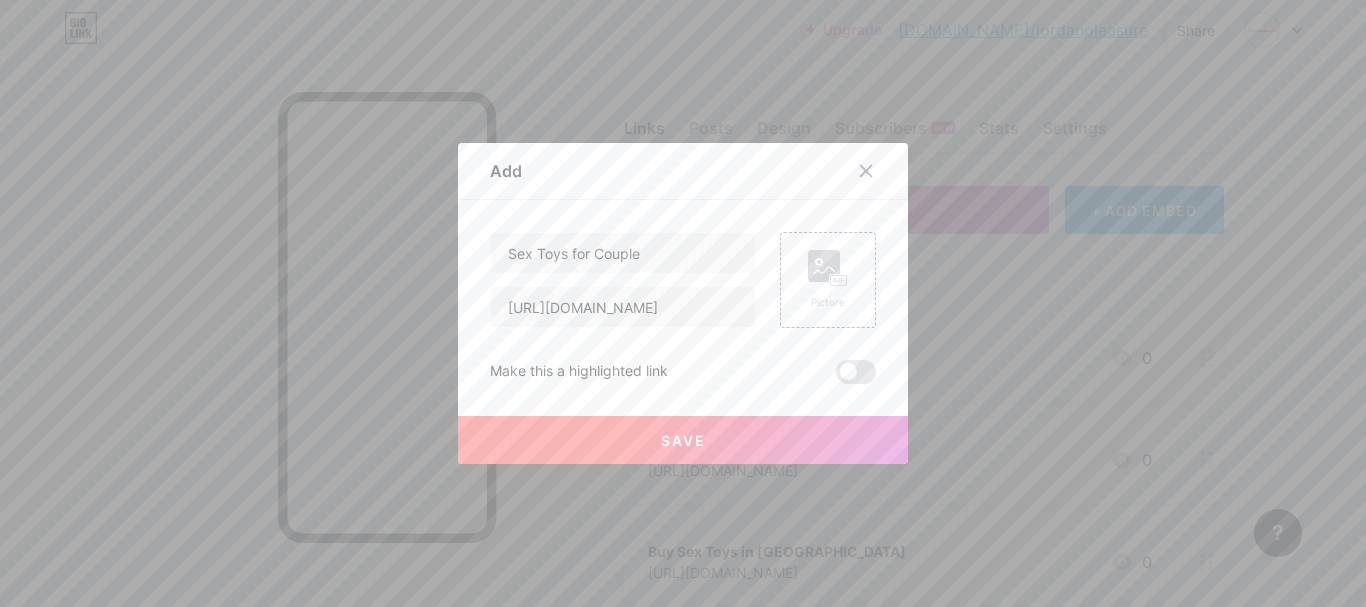 click on "Save" at bounding box center (683, 440) 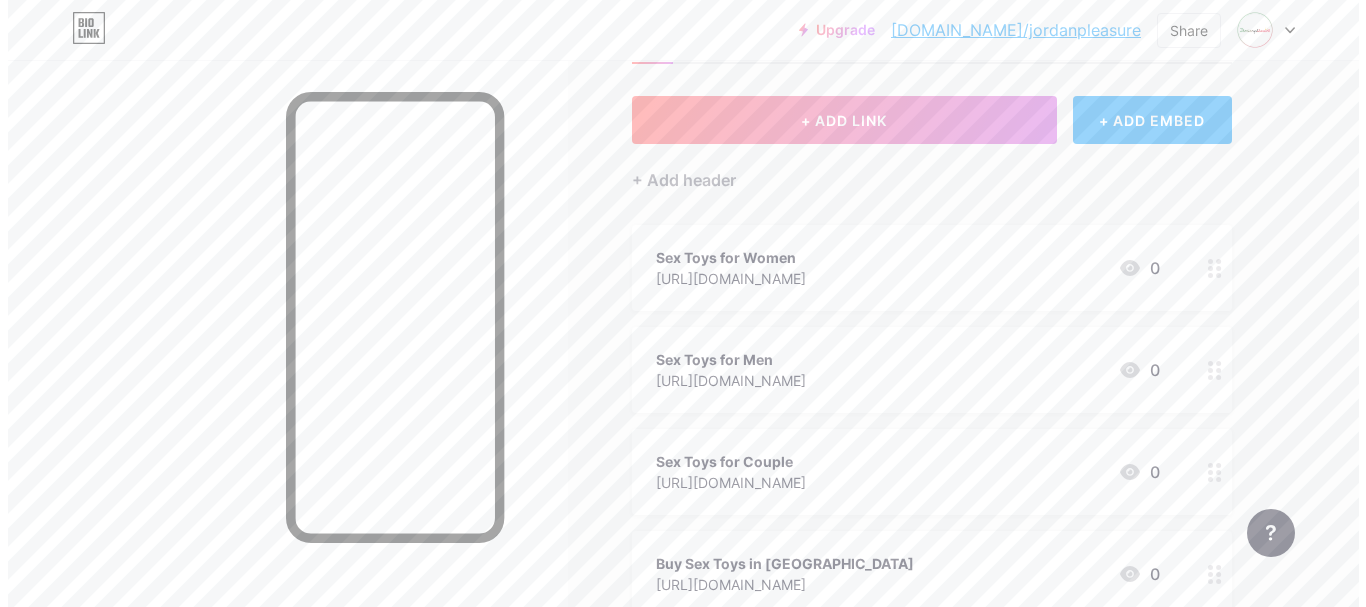 scroll, scrollTop: 0, scrollLeft: 0, axis: both 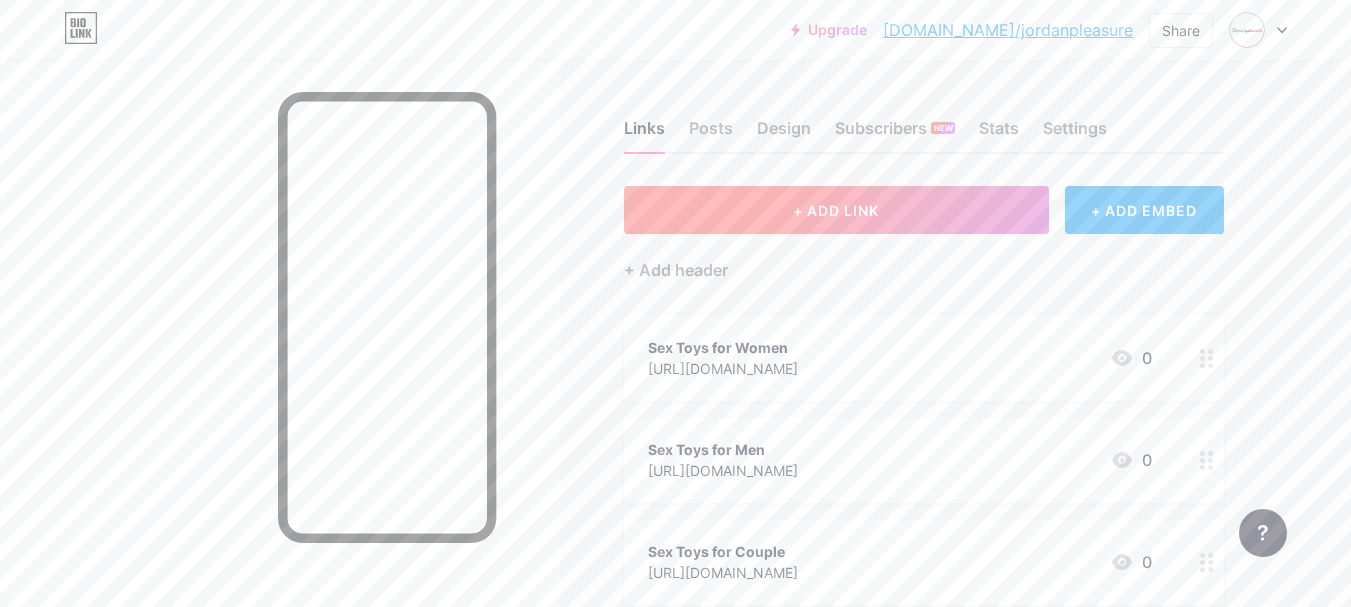 click on "+ ADD LINK" at bounding box center (836, 210) 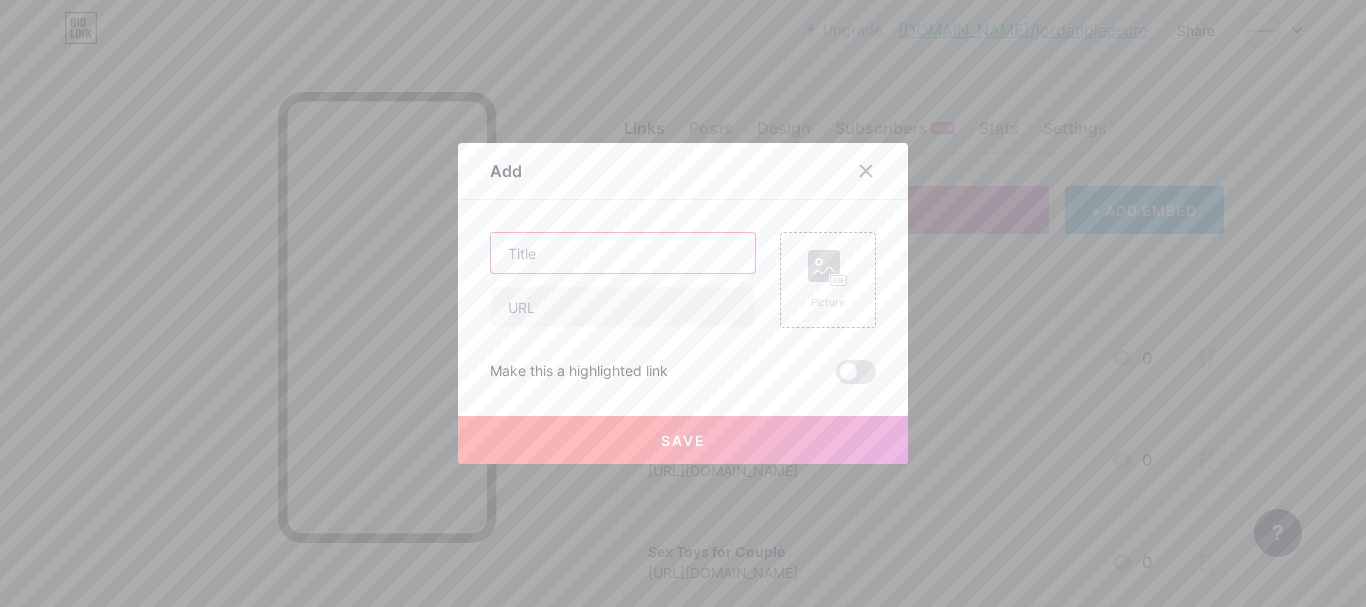 click at bounding box center [623, 253] 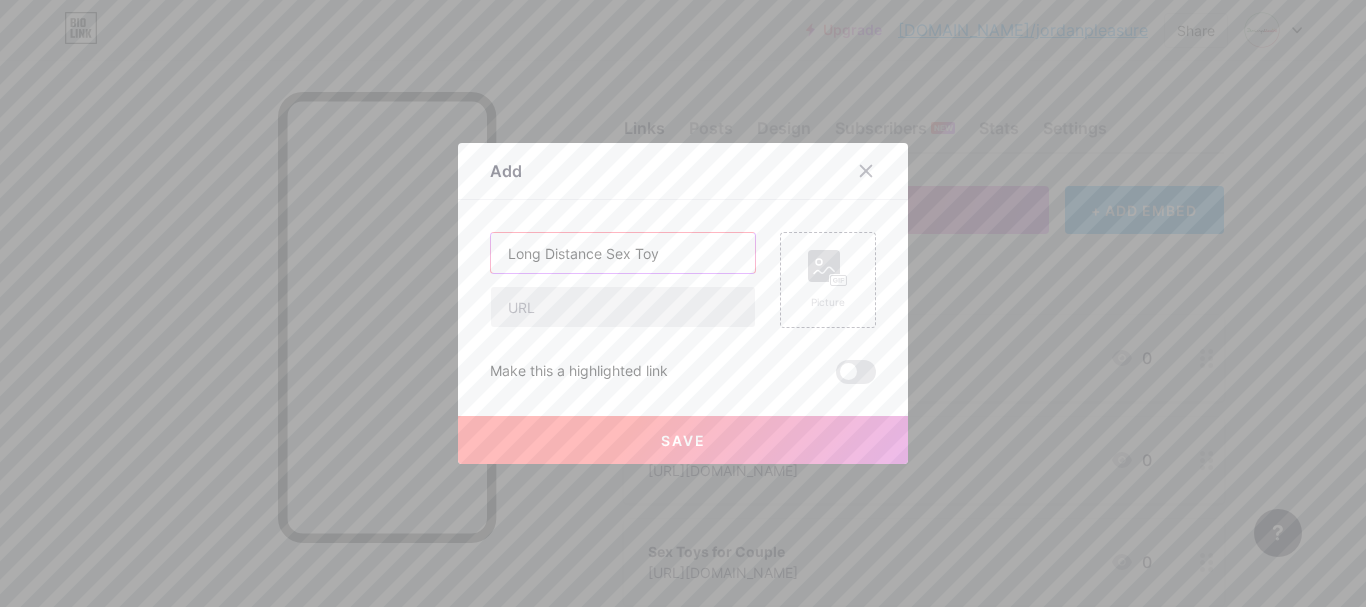 type on "Long Distance Sex Toy" 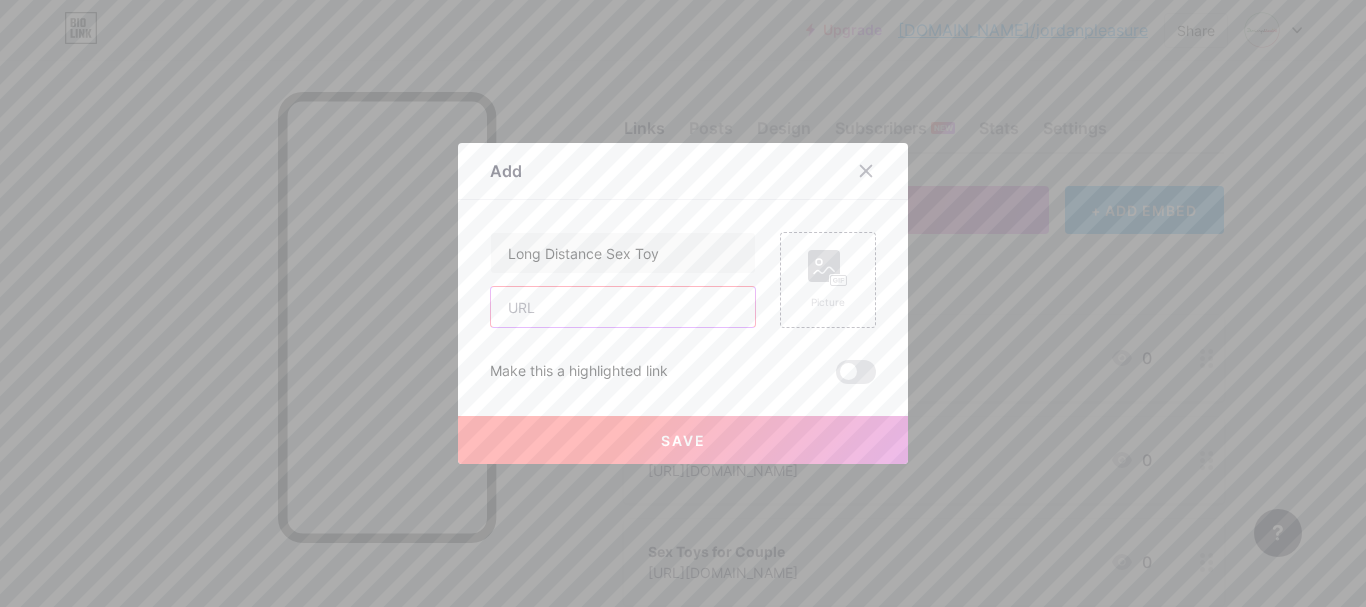 click at bounding box center (623, 307) 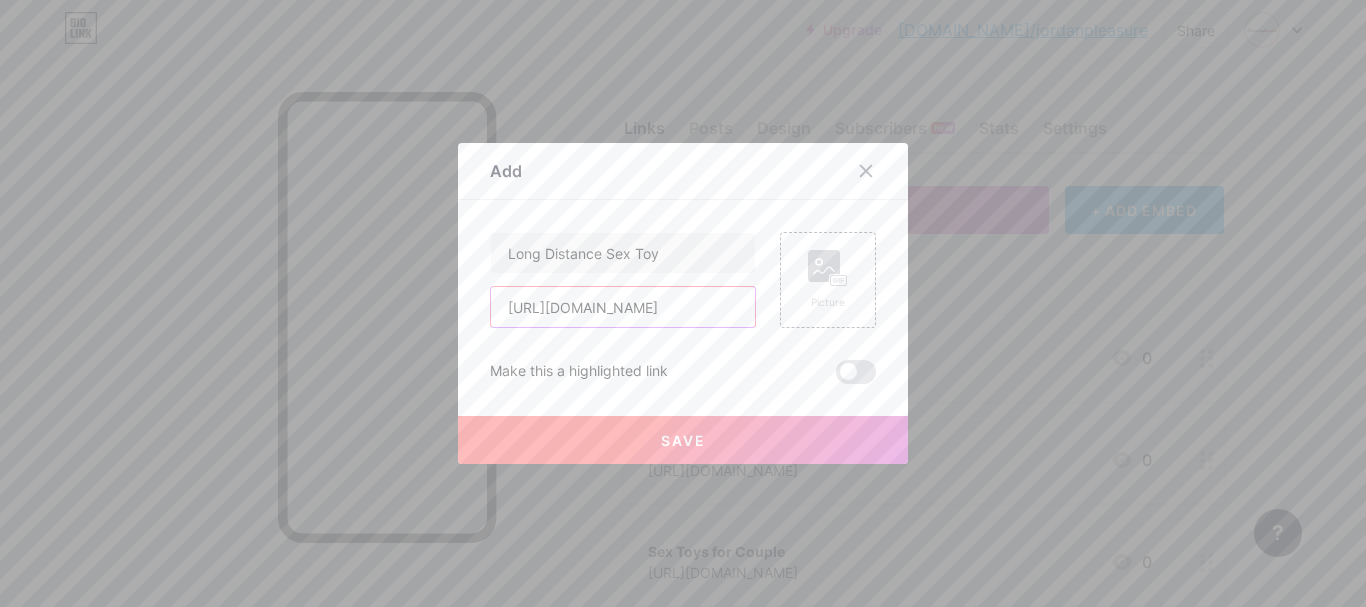 scroll, scrollTop: 0, scrollLeft: 129, axis: horizontal 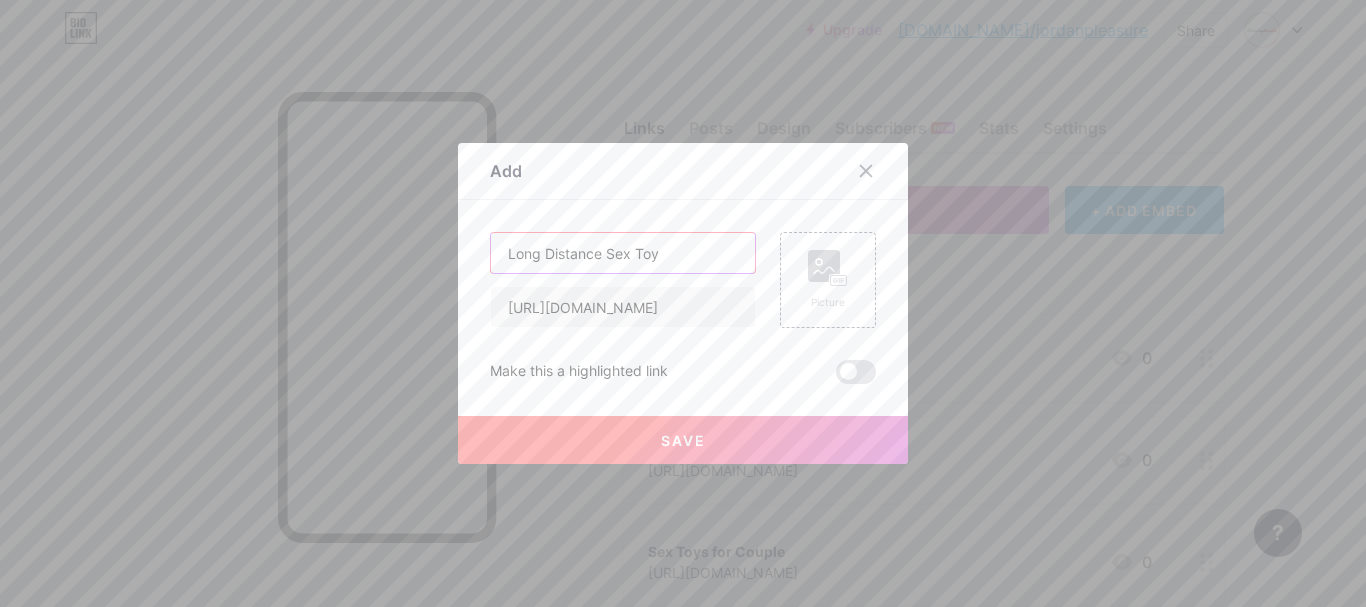 click on "Long Distance Sex Toy" at bounding box center [623, 253] 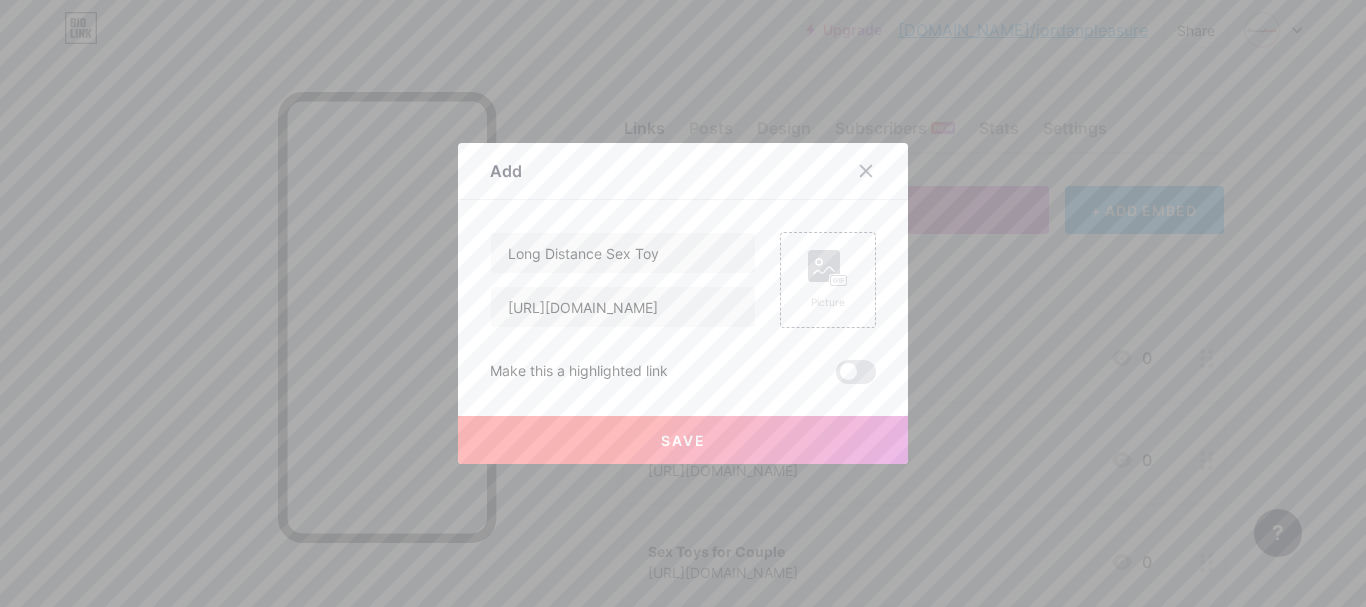 click on "Save" at bounding box center [683, 440] 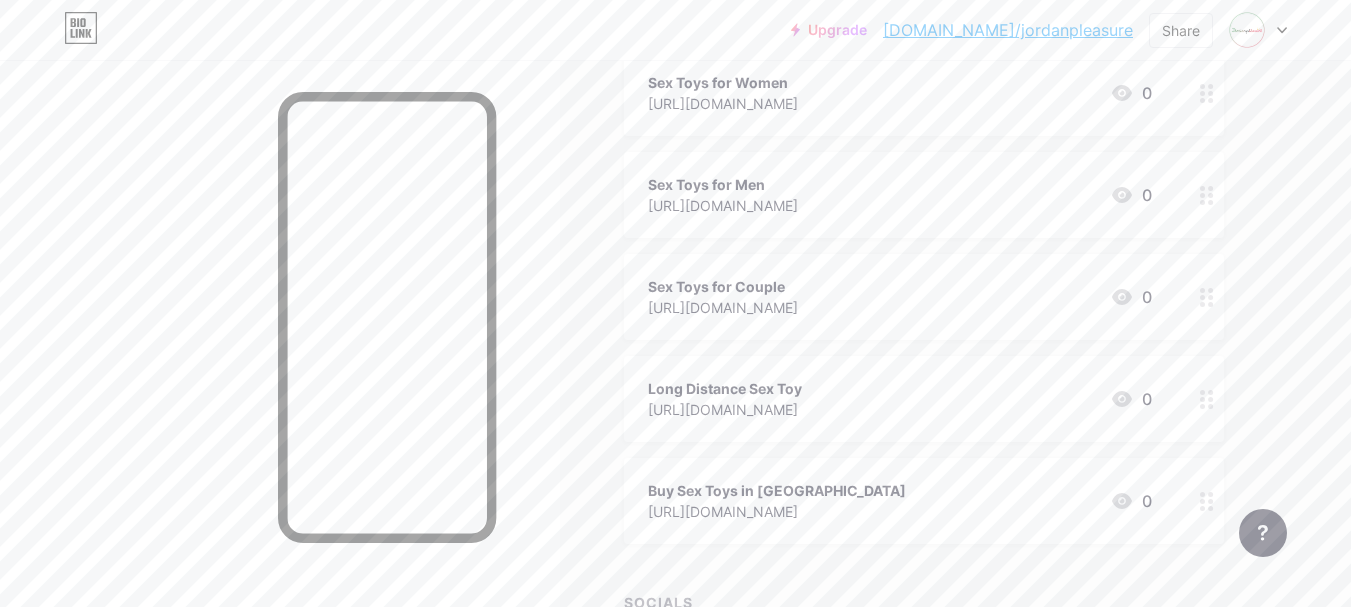 scroll, scrollTop: 300, scrollLeft: 0, axis: vertical 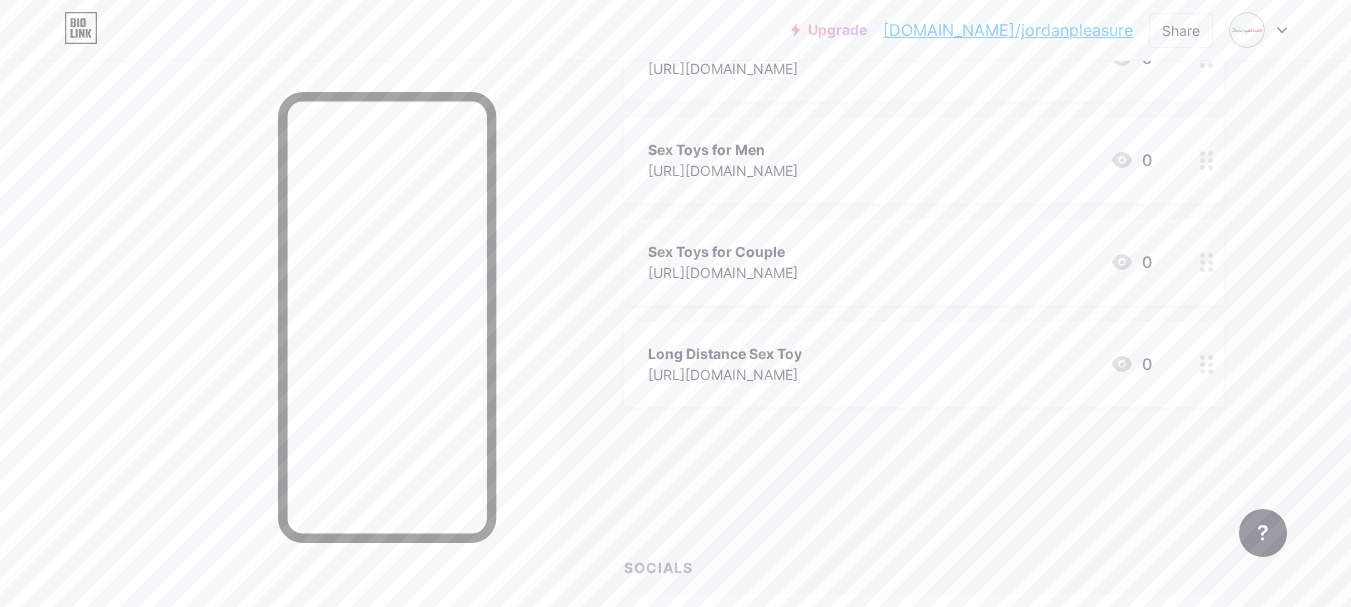 type 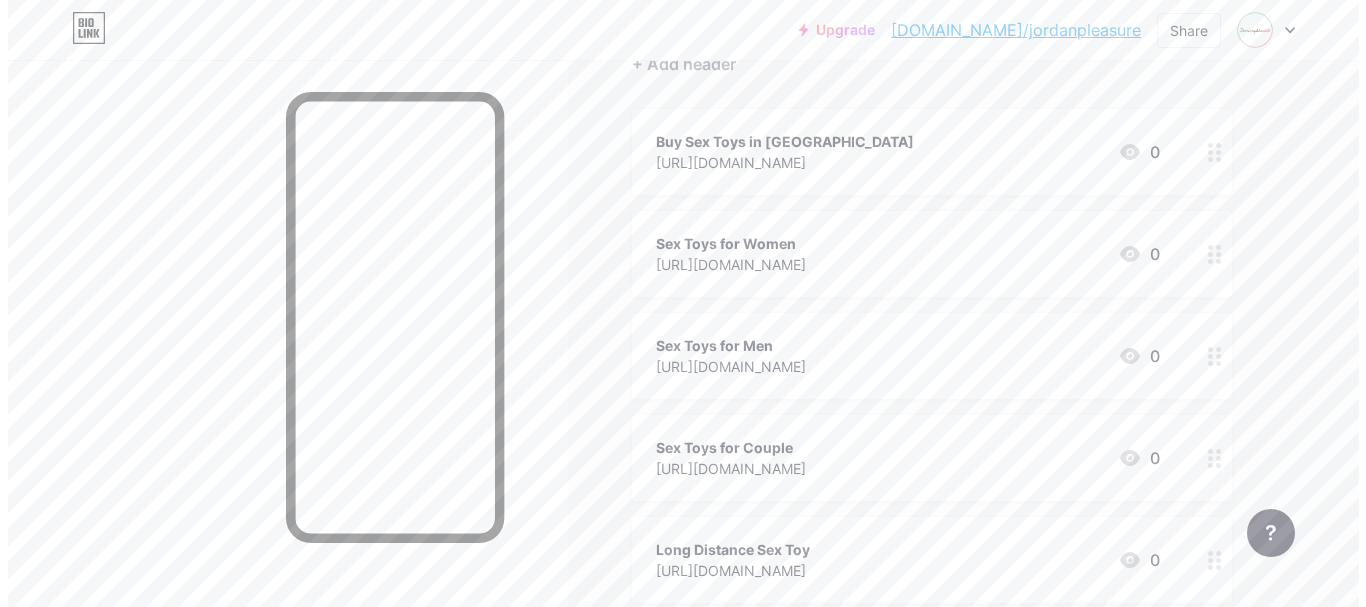 scroll, scrollTop: 400, scrollLeft: 0, axis: vertical 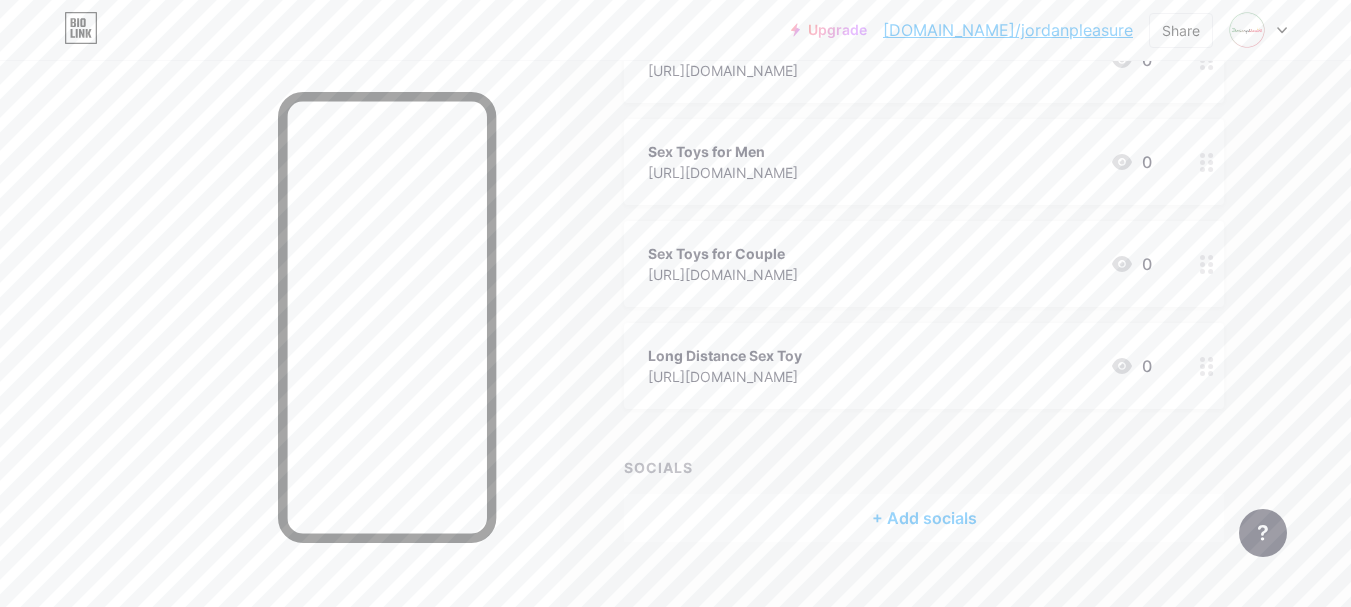 click on "+ Add socials" at bounding box center [924, 518] 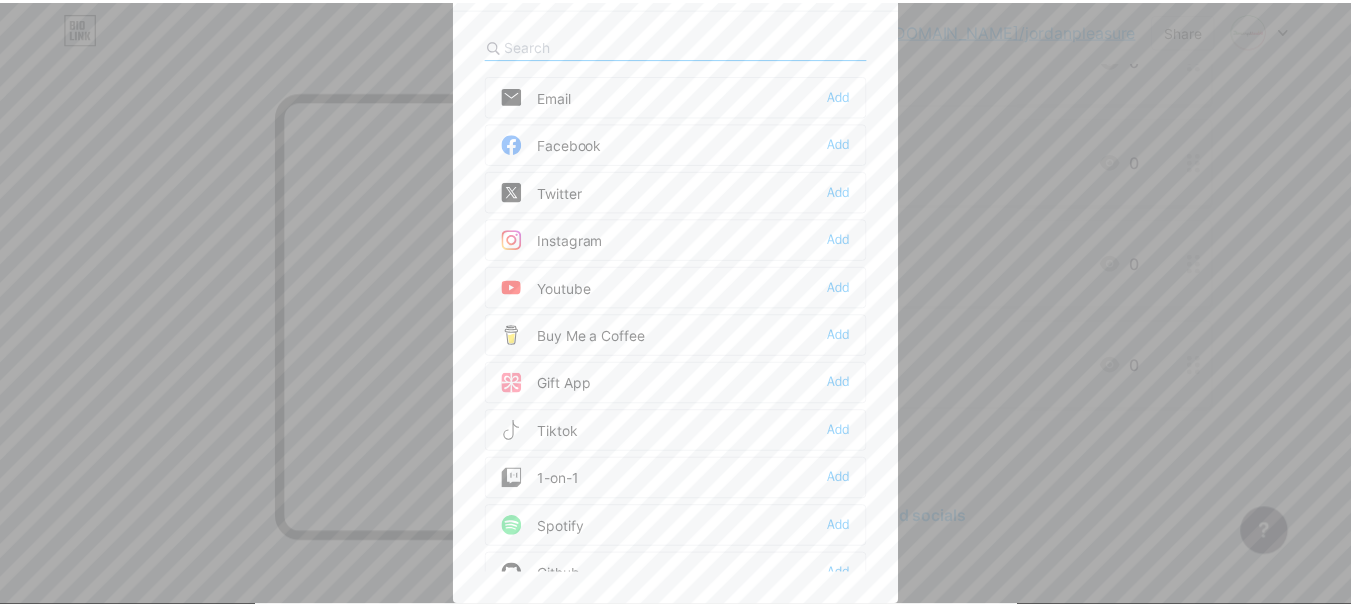 scroll, scrollTop: 0, scrollLeft: 0, axis: both 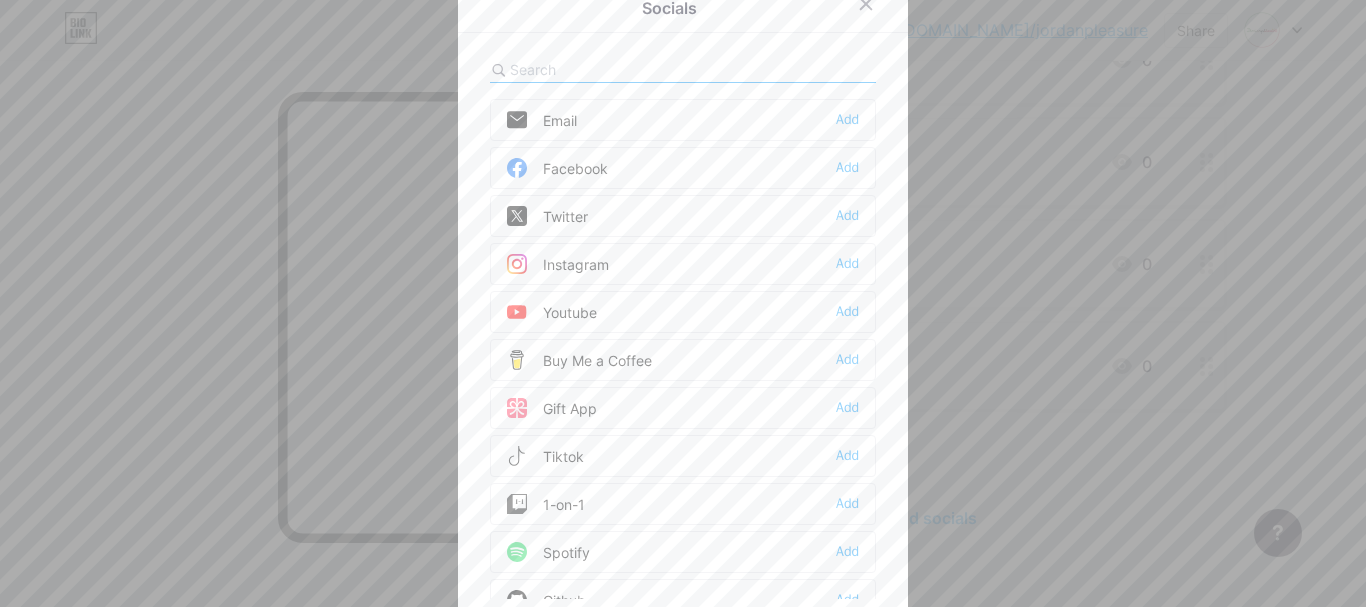 click at bounding box center (620, 69) 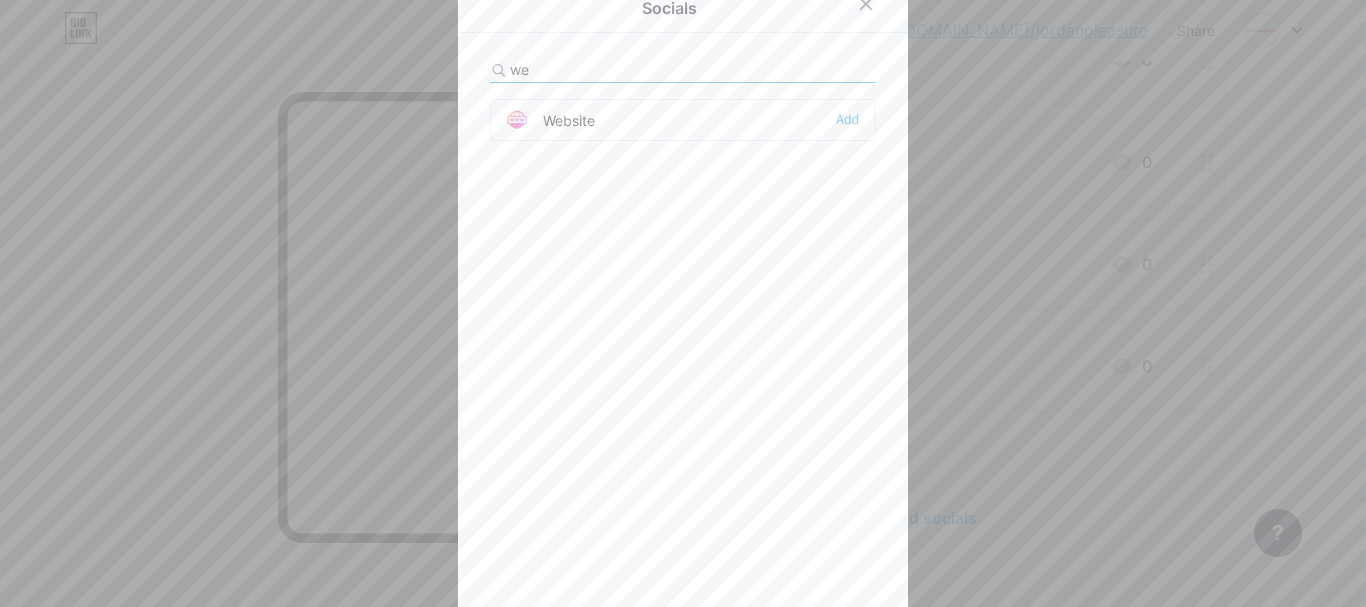 type on "we" 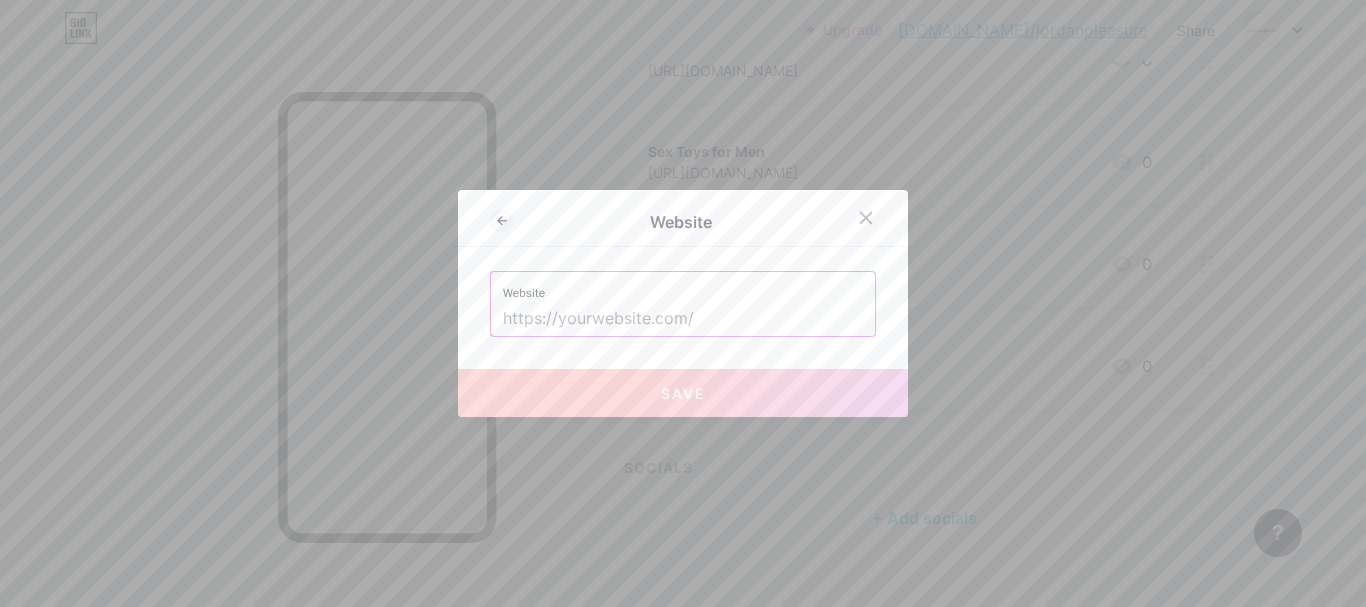 click at bounding box center [683, 319] 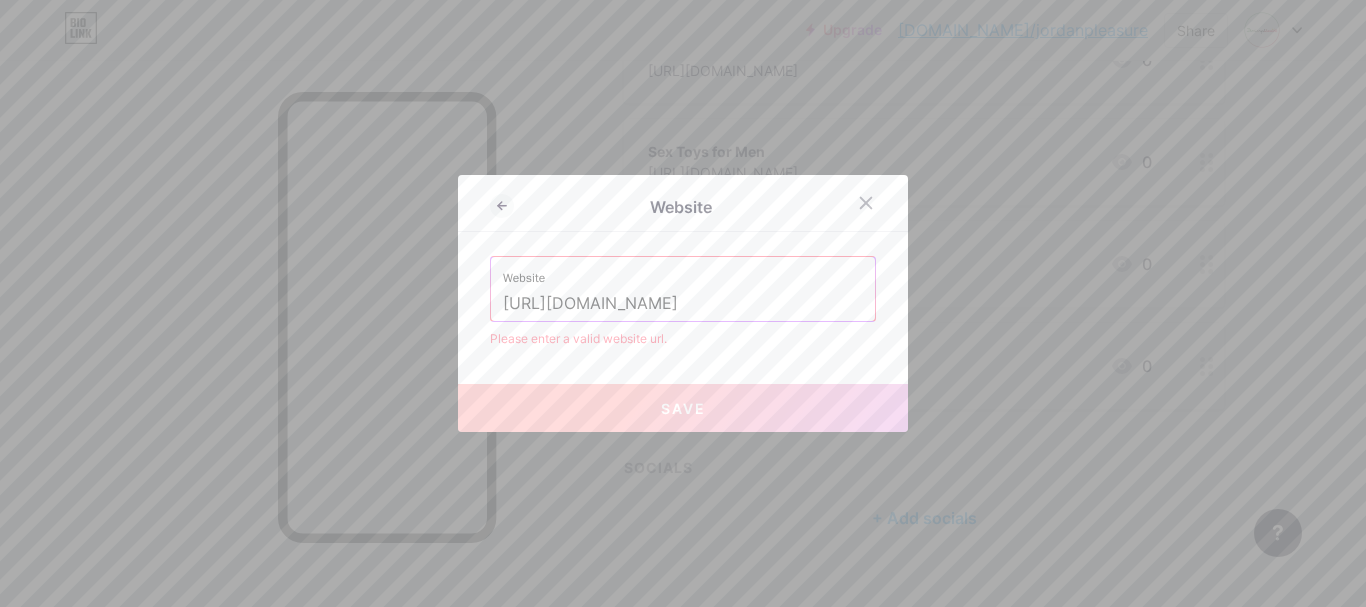 drag, startPoint x: 551, startPoint y: 301, endPoint x: 476, endPoint y: 311, distance: 75.66373 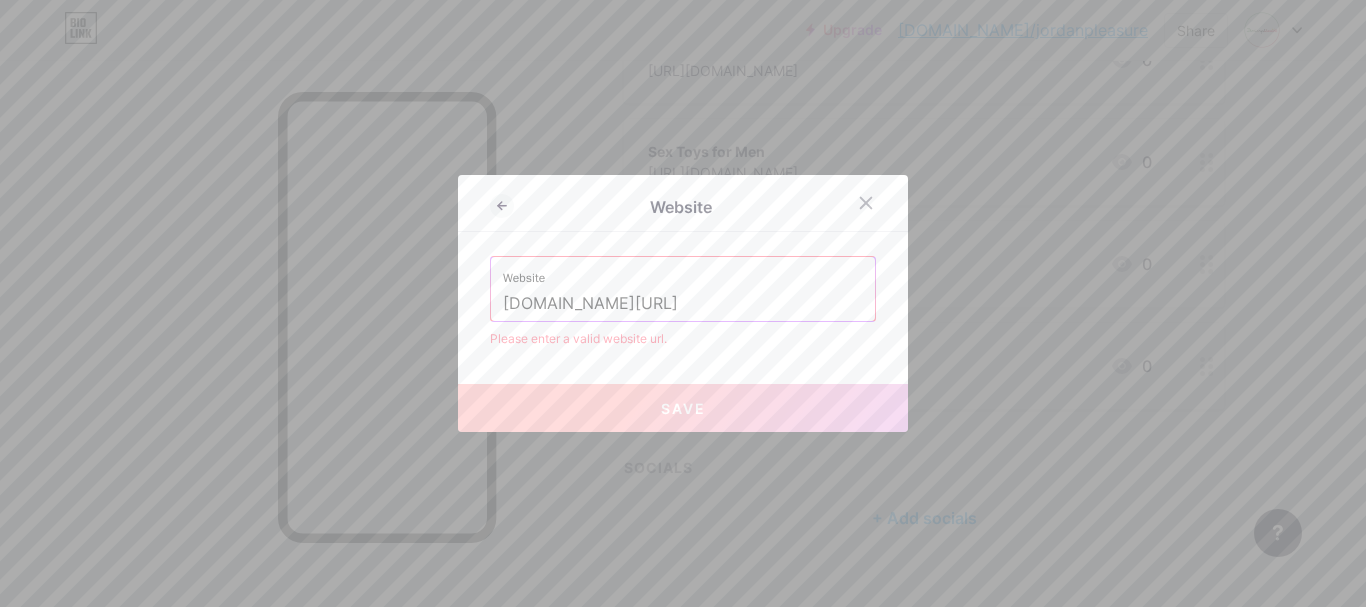 click on "[DOMAIN_NAME][URL]" at bounding box center (683, 304) 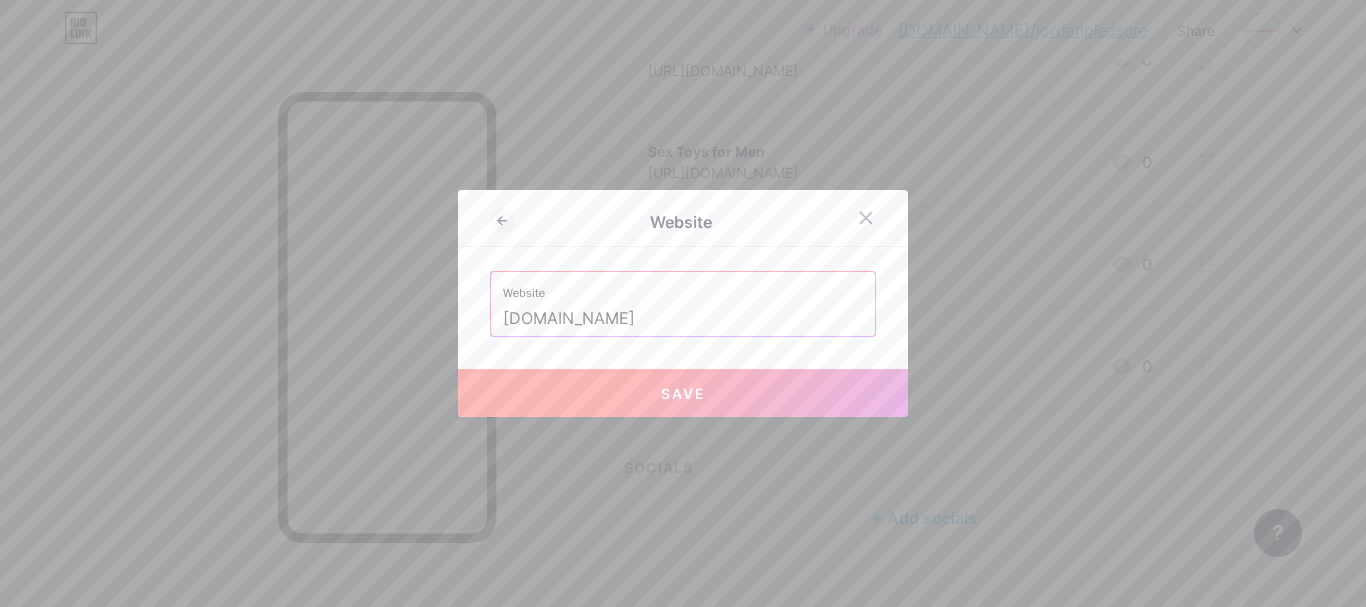 click on "Save" at bounding box center [683, 393] 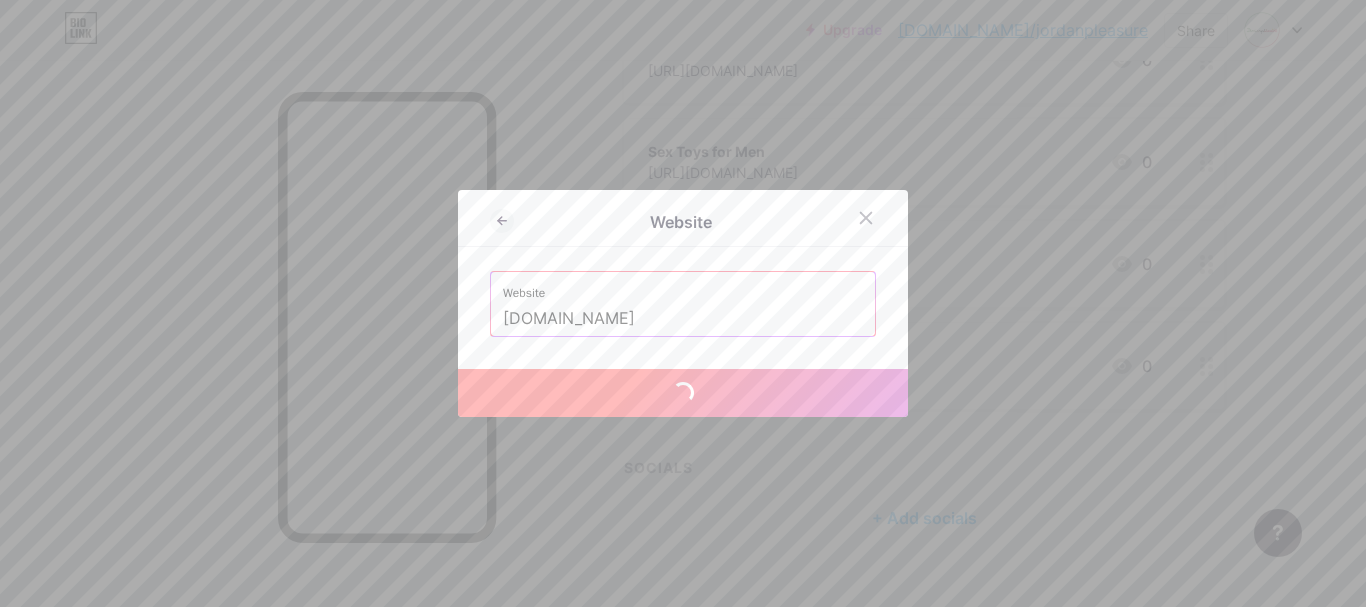 type on "[URL][DOMAIN_NAME]" 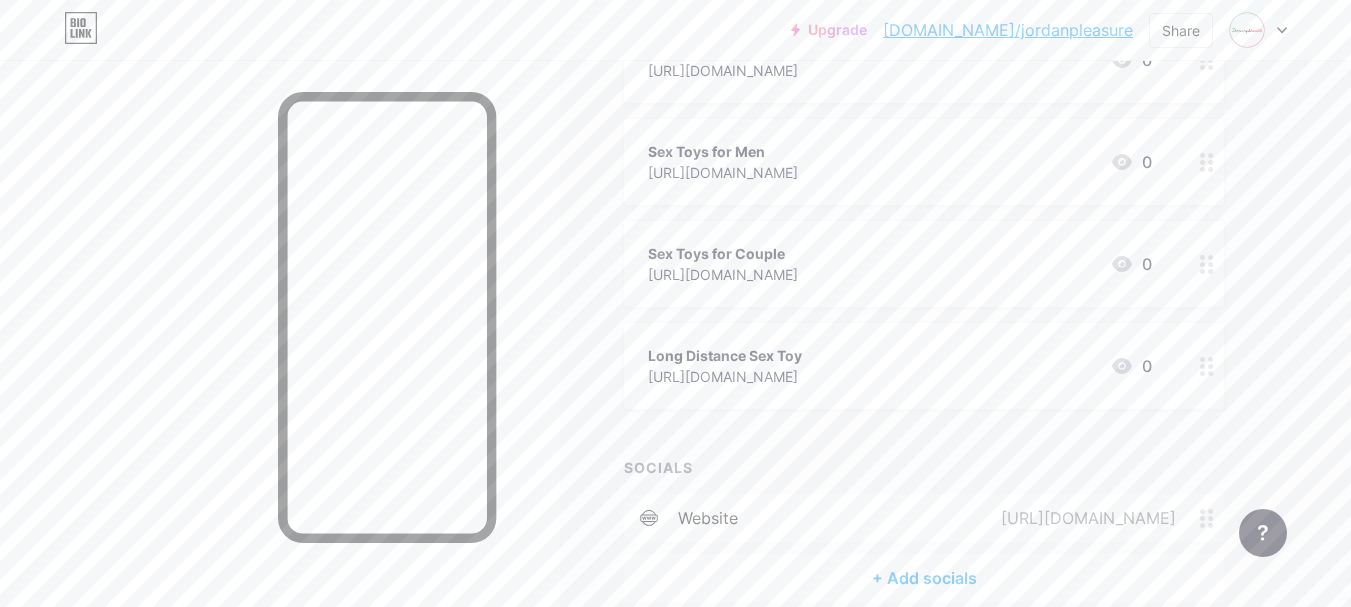 scroll, scrollTop: 494, scrollLeft: 0, axis: vertical 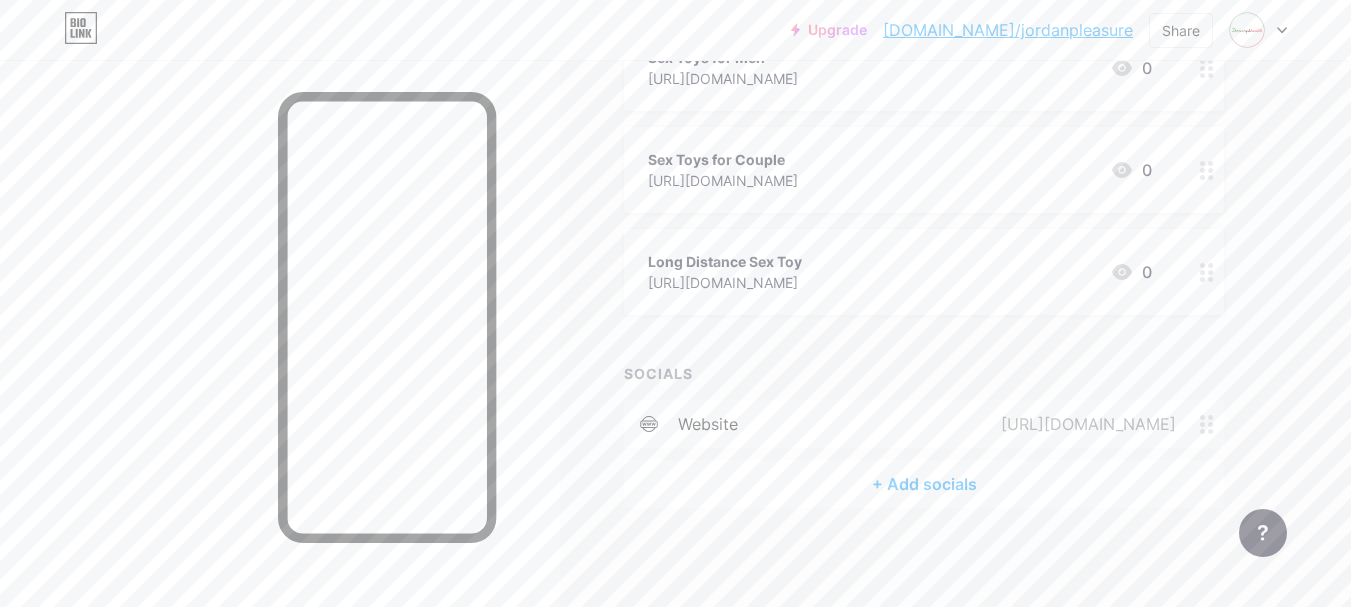 click on "+ Add socials" at bounding box center (924, 484) 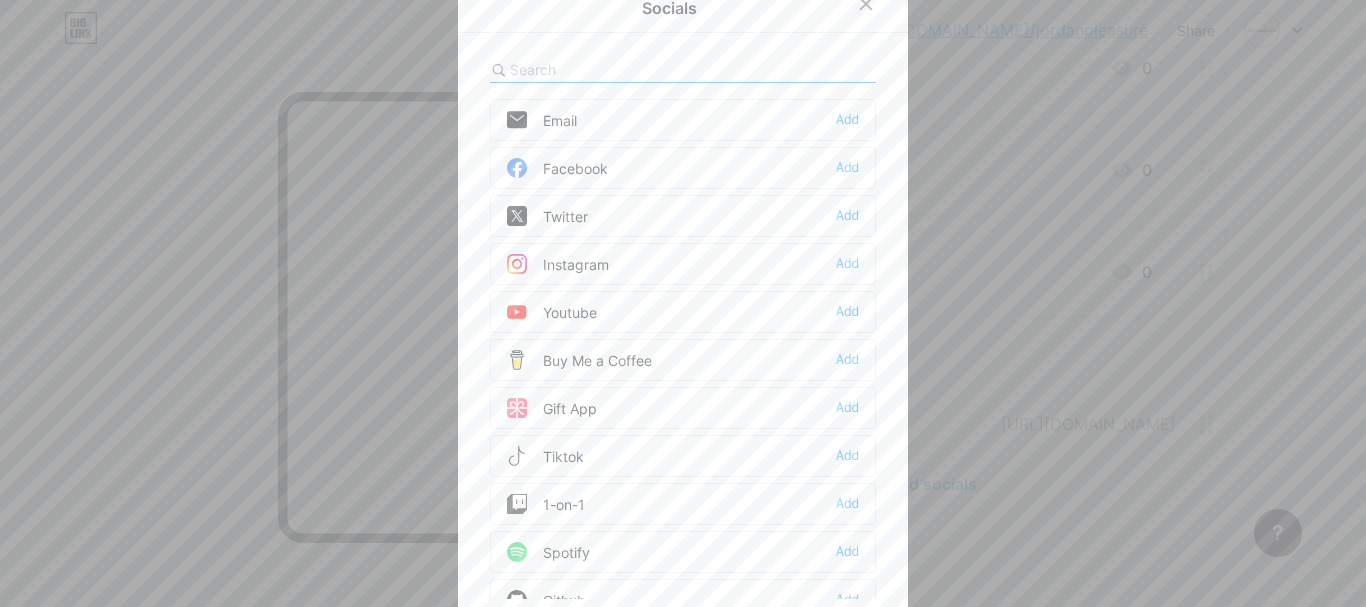 click at bounding box center (620, 69) 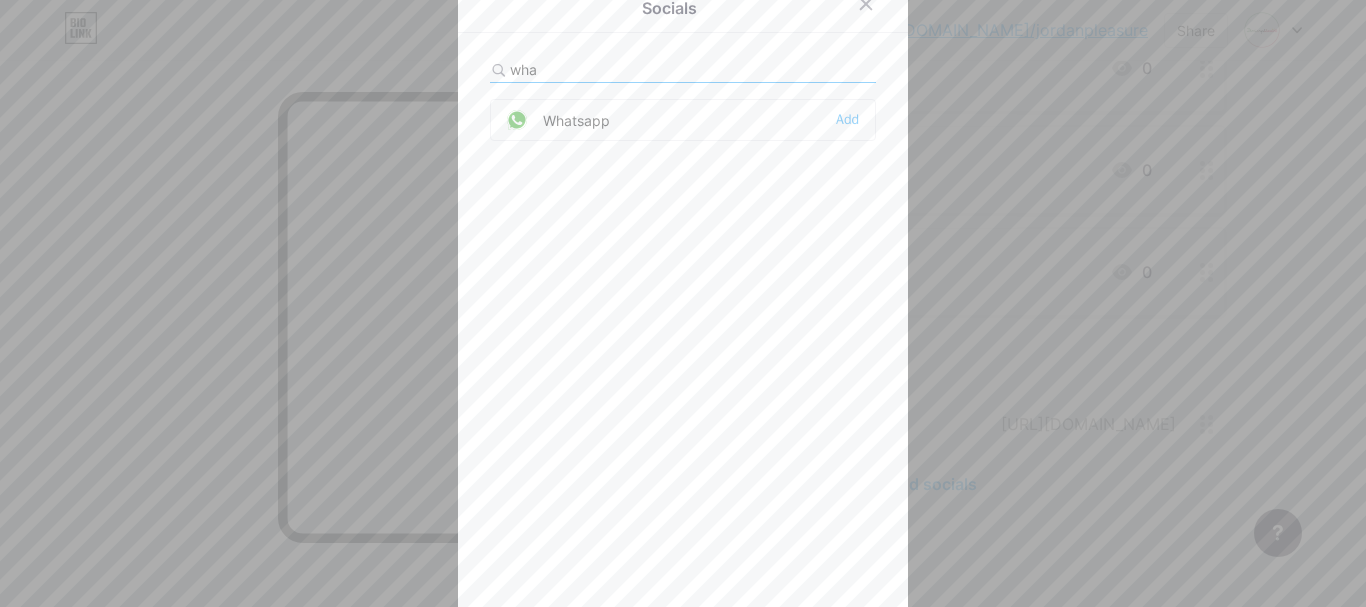 type on "wha" 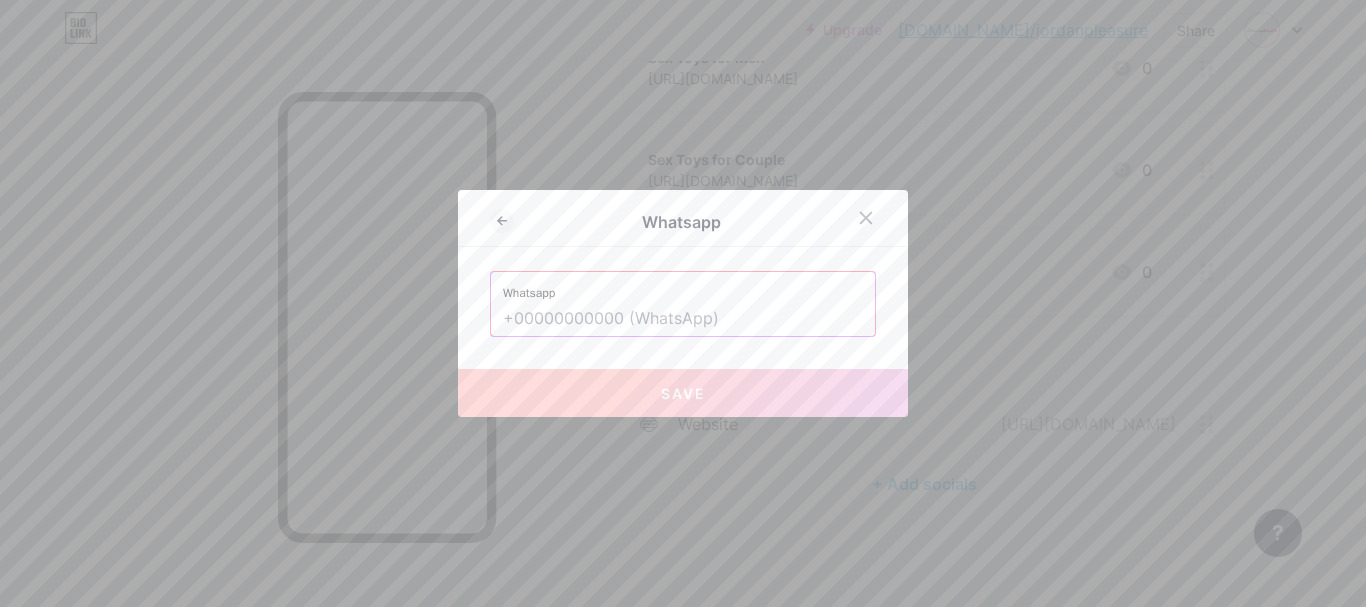 click at bounding box center [683, 319] 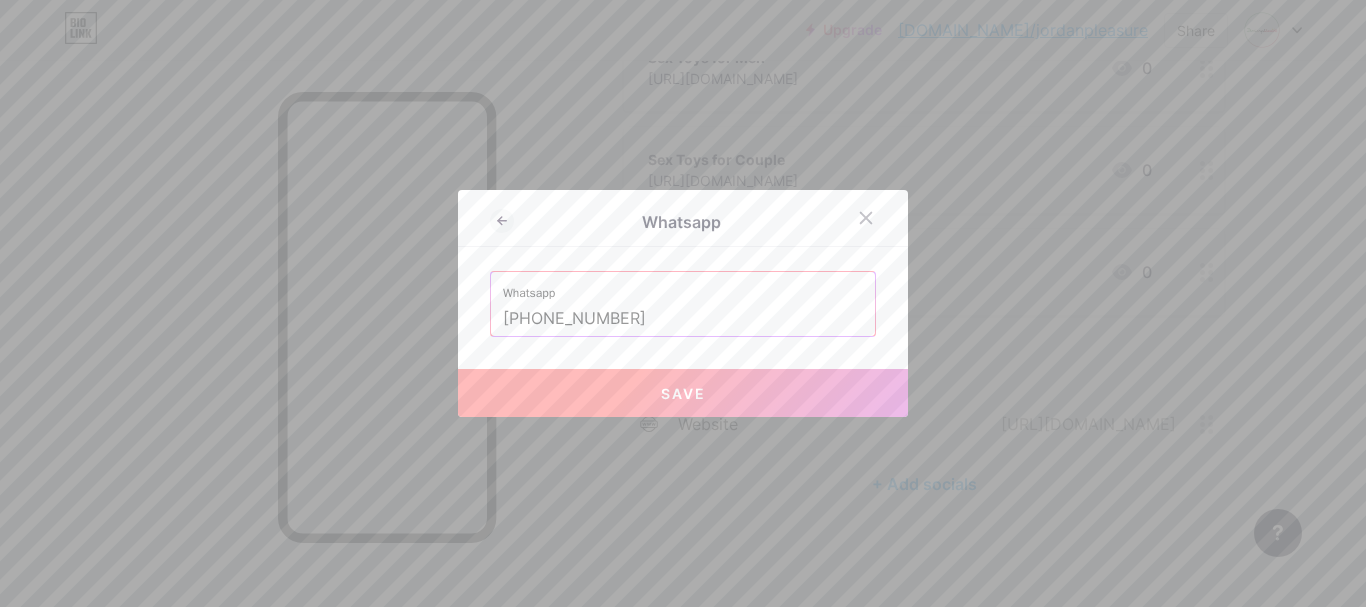 click on "Save" at bounding box center [683, 393] 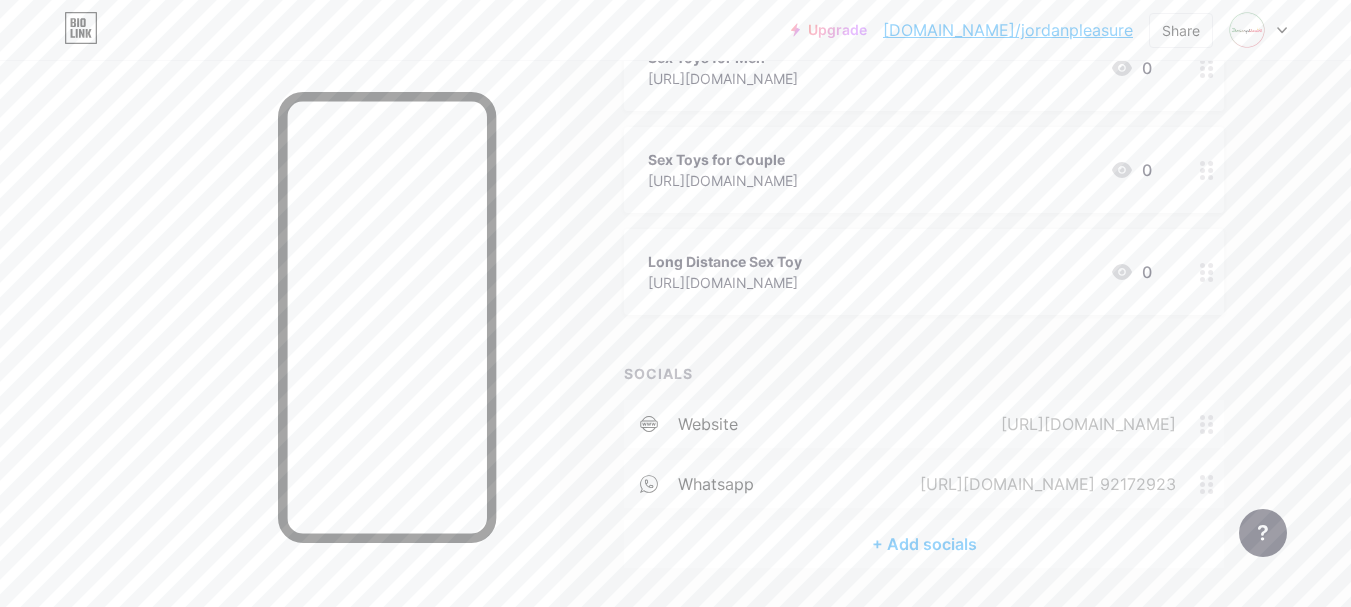 click on "+ Add socials" at bounding box center [924, 544] 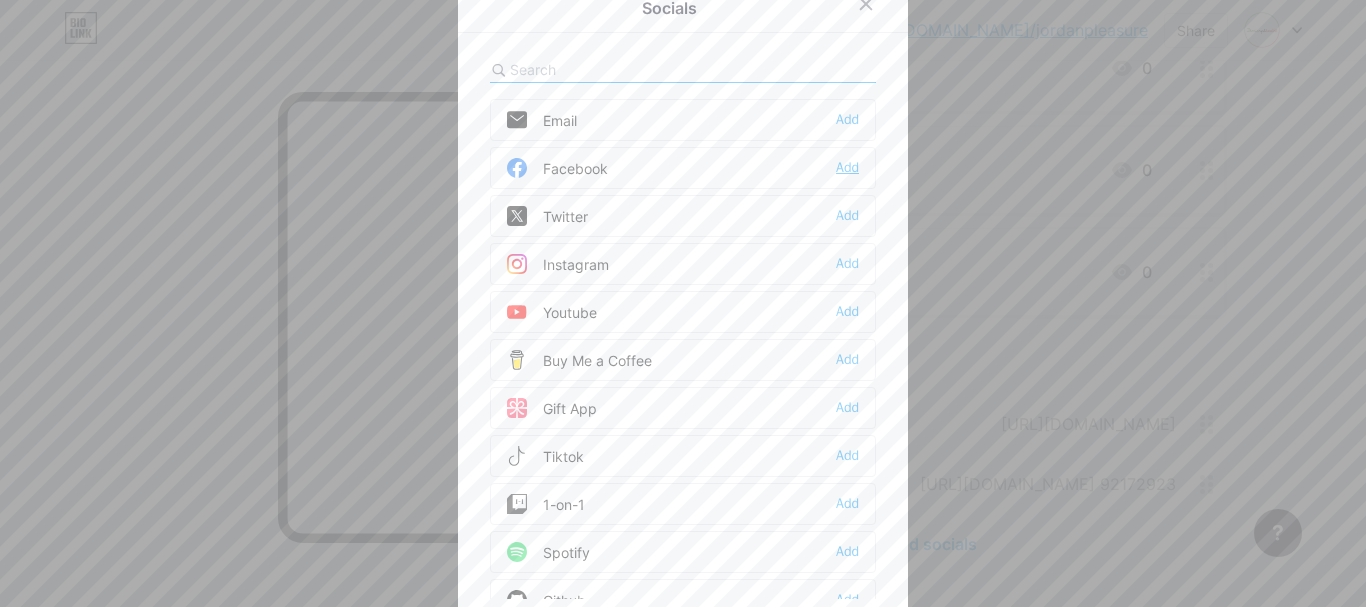 click on "Add" at bounding box center (847, 168) 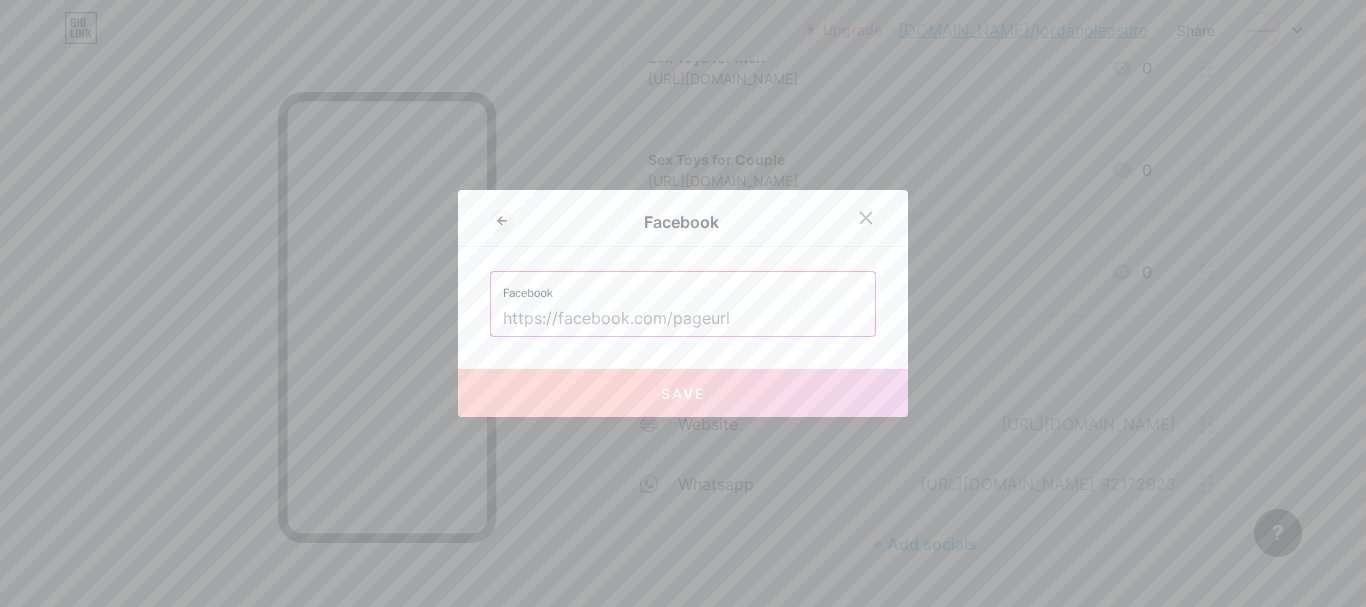 click at bounding box center [683, 319] 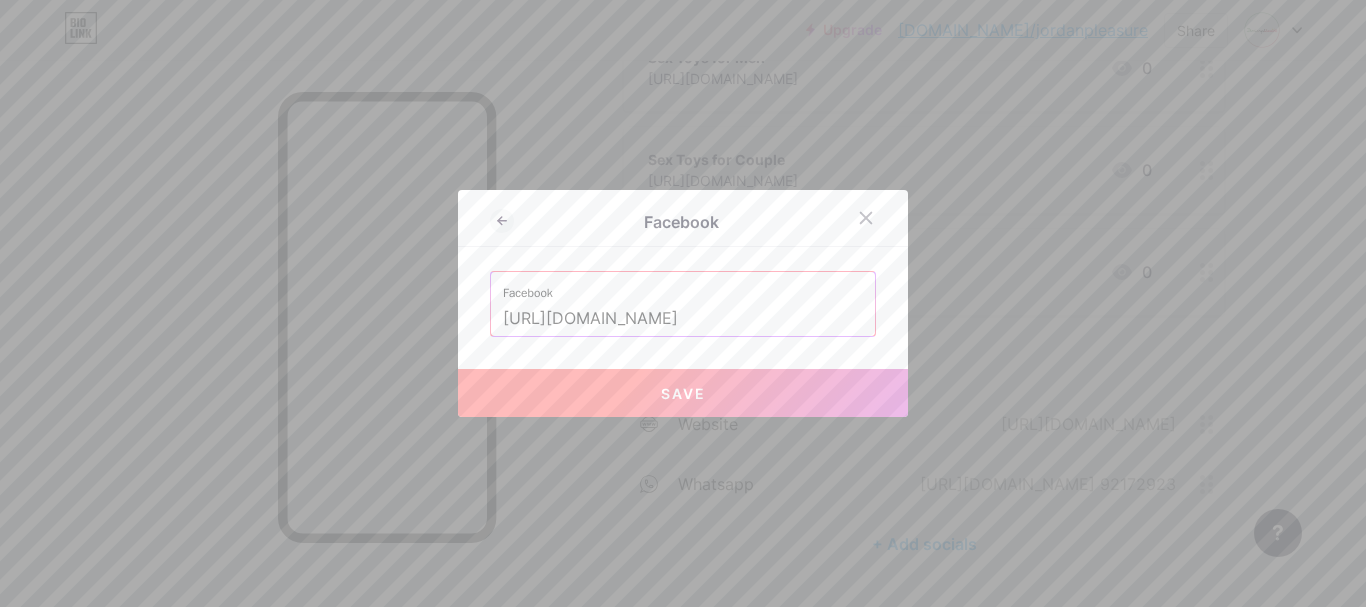 type on "[URL][DOMAIN_NAME]" 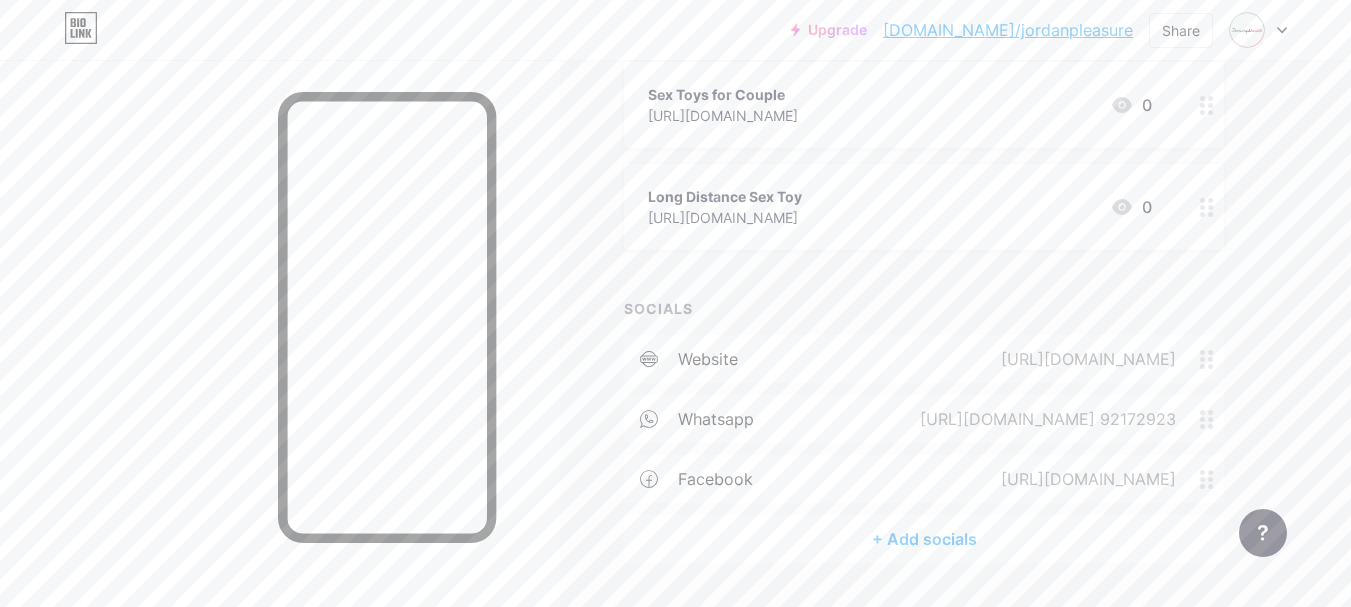 scroll, scrollTop: 594, scrollLeft: 0, axis: vertical 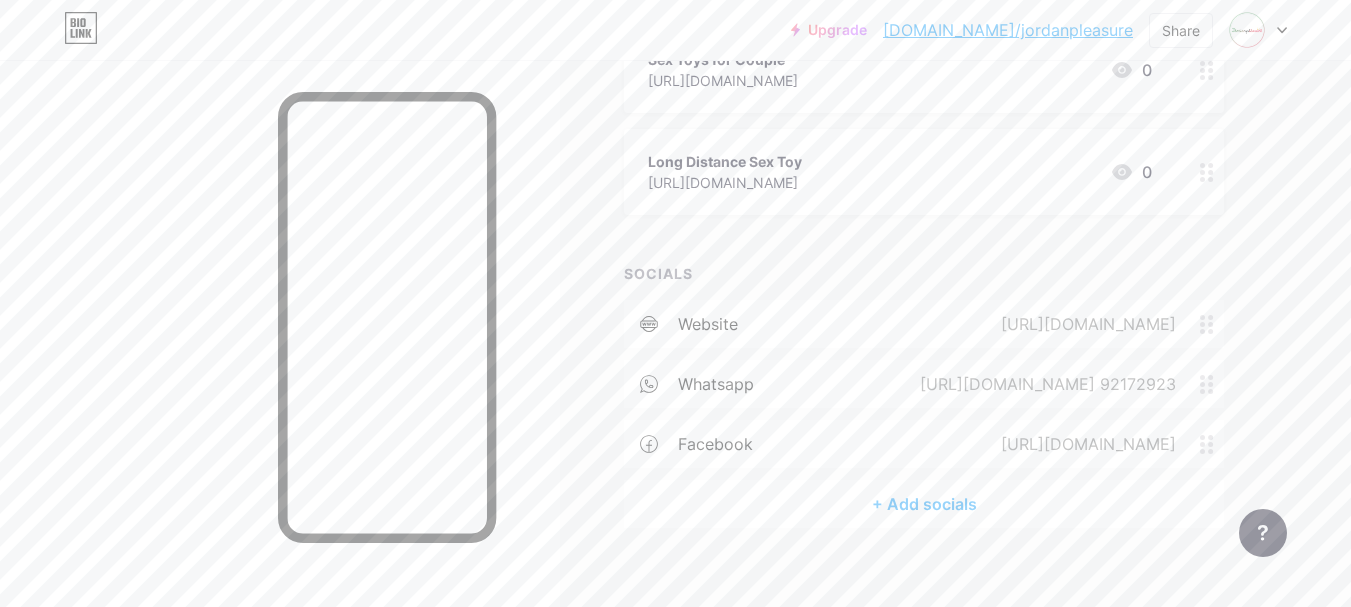 click on "+ Add socials" at bounding box center (924, 504) 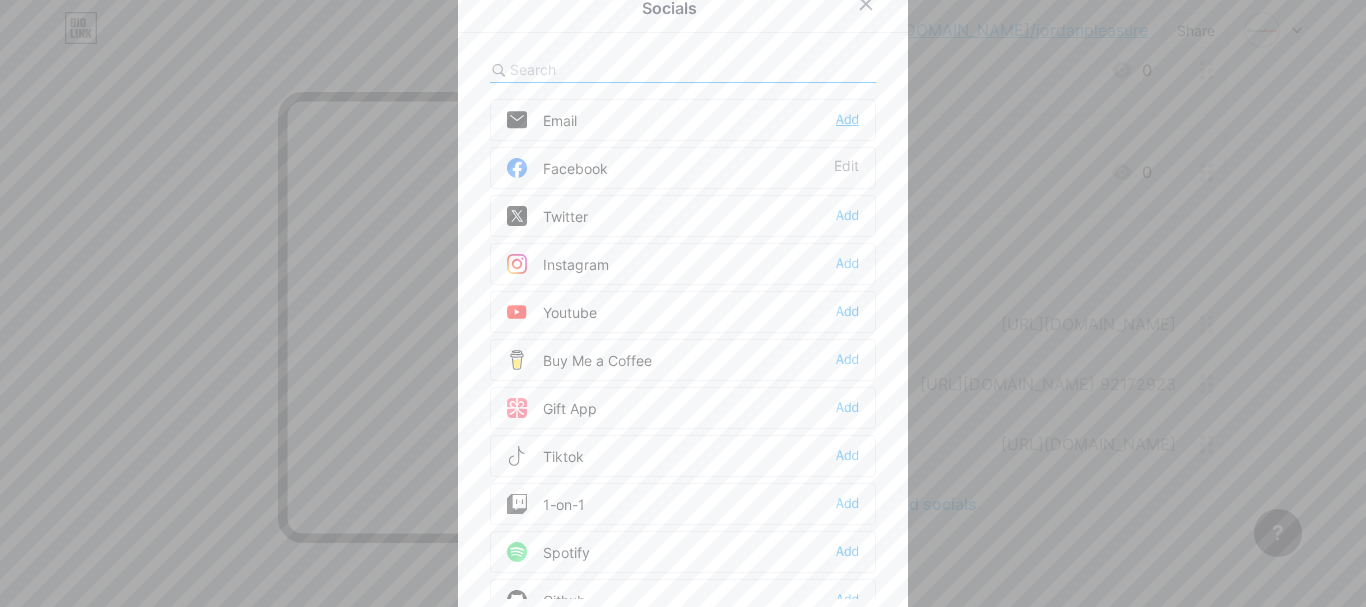 click on "Add" at bounding box center [847, 120] 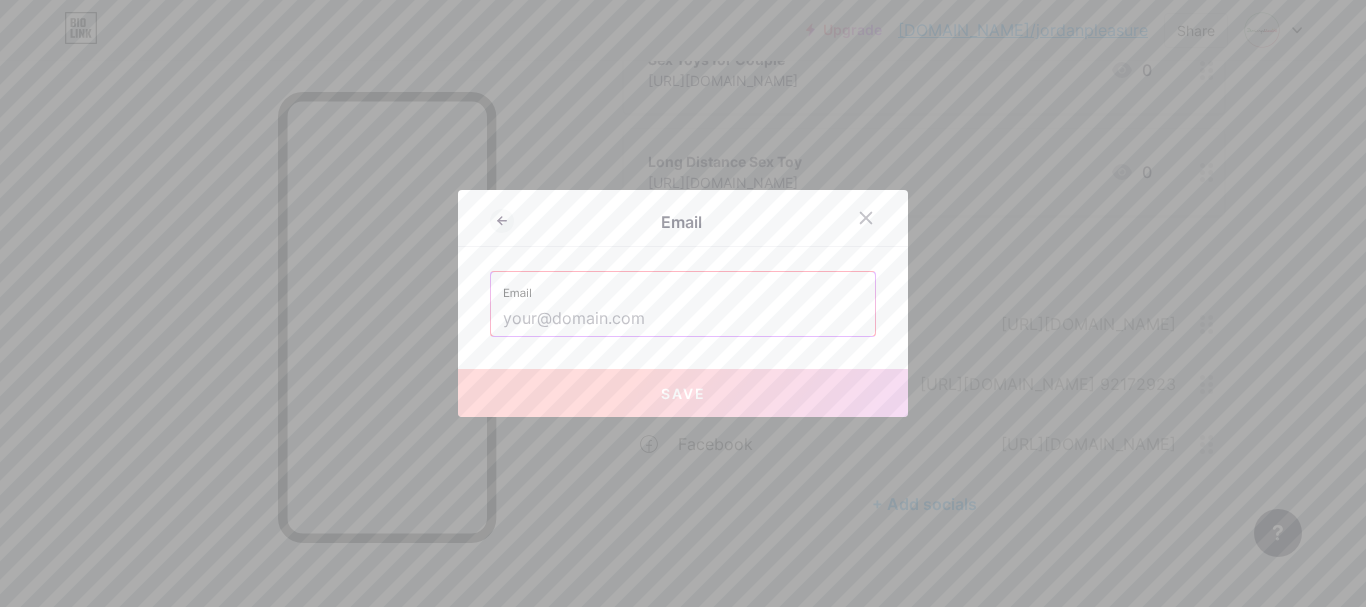 click at bounding box center (683, 319) 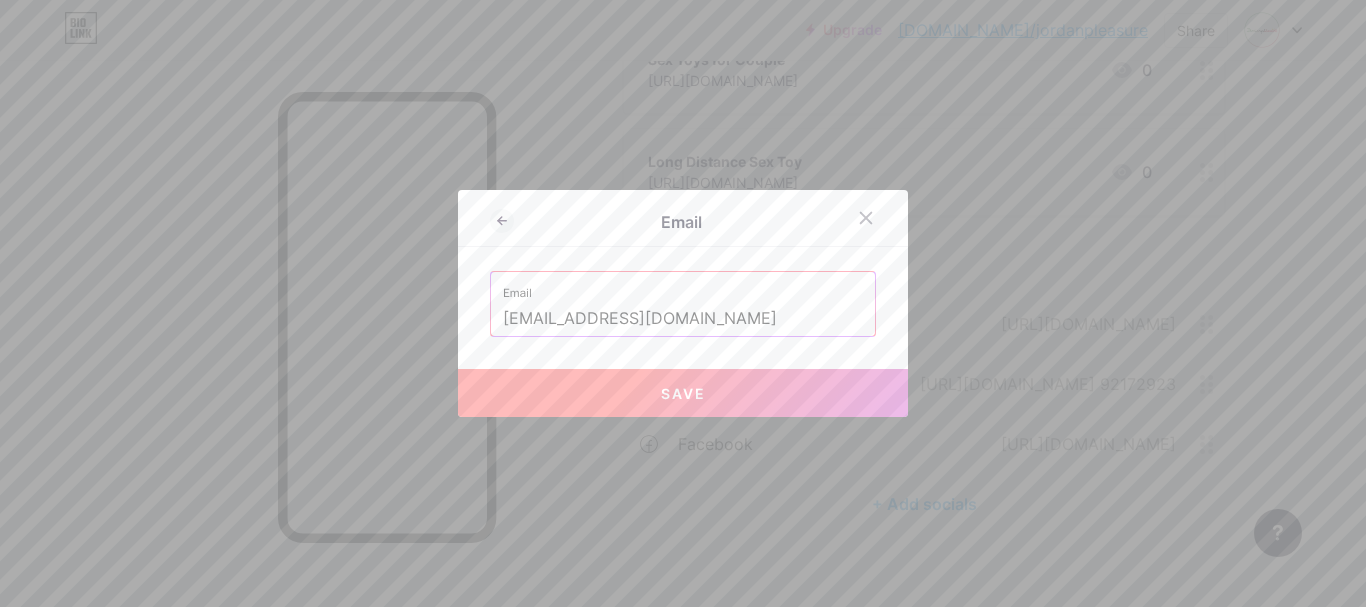 click on "Save" at bounding box center (683, 393) 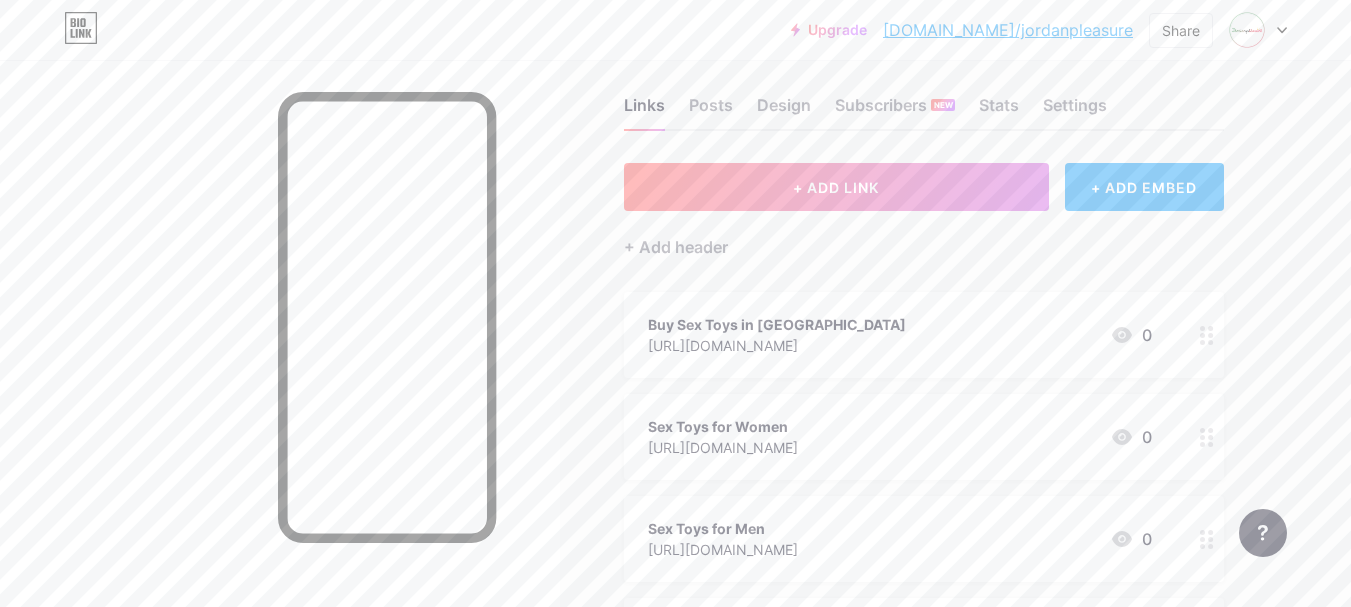 scroll, scrollTop: 0, scrollLeft: 0, axis: both 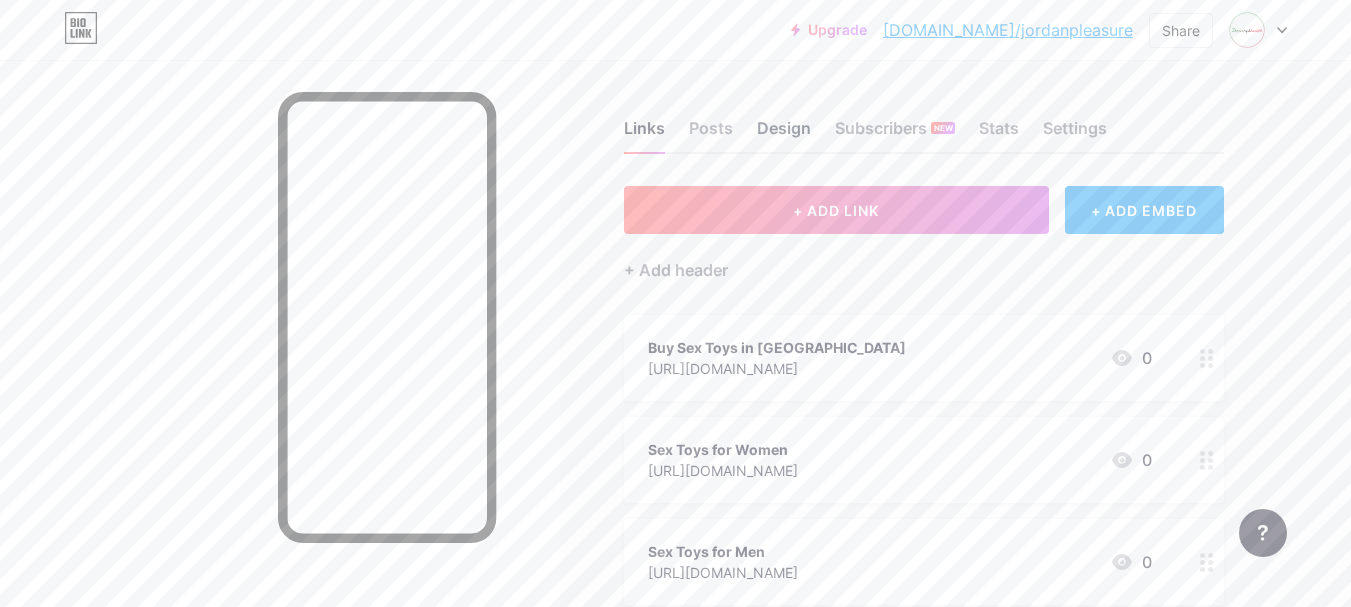 click on "Design" at bounding box center (784, 134) 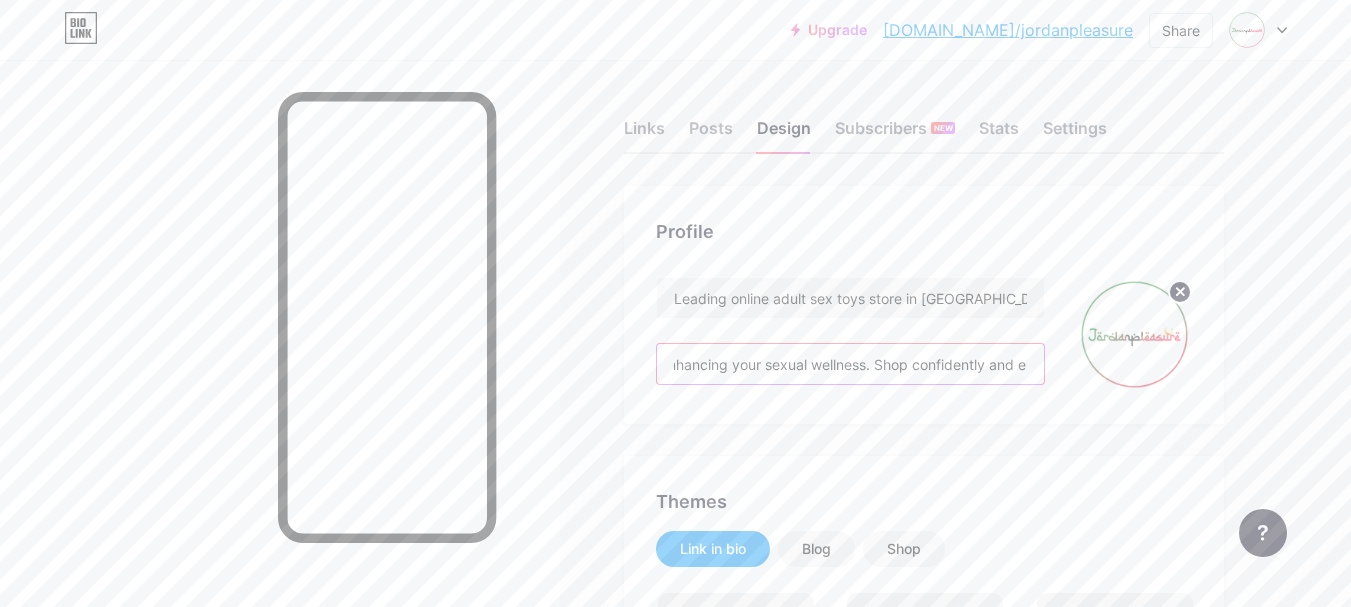 scroll, scrollTop: 0, scrollLeft: 2903, axis: horizontal 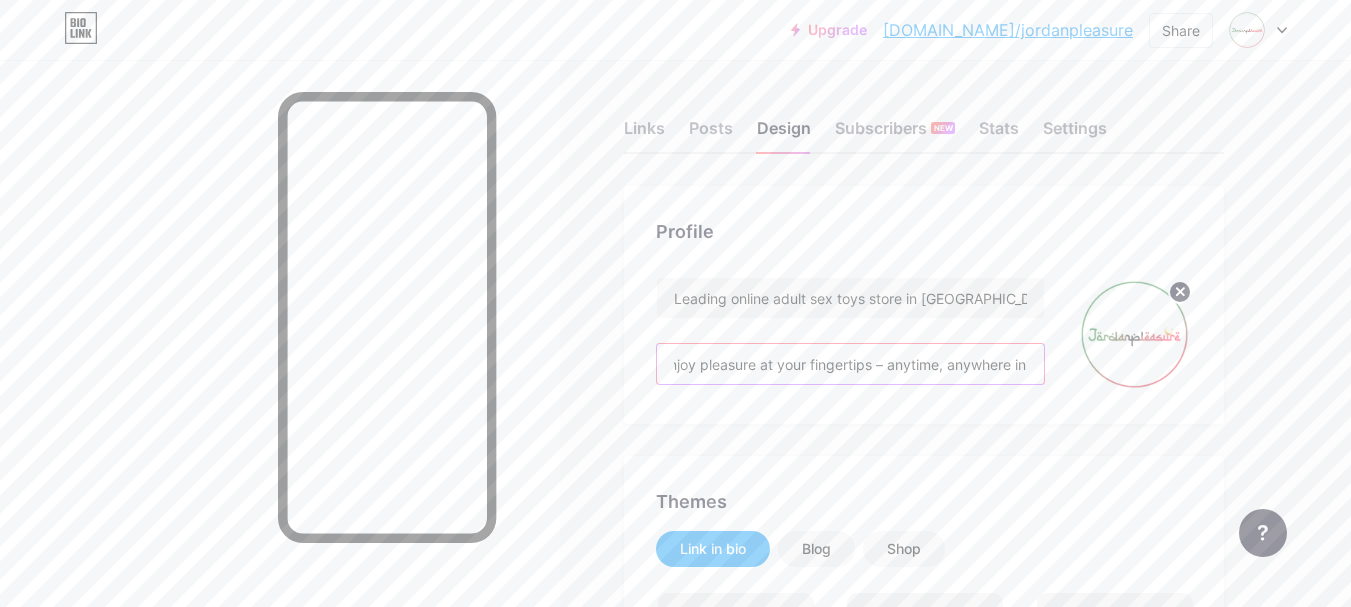 drag, startPoint x: 945, startPoint y: 362, endPoint x: 1222, endPoint y: 382, distance: 277.72107 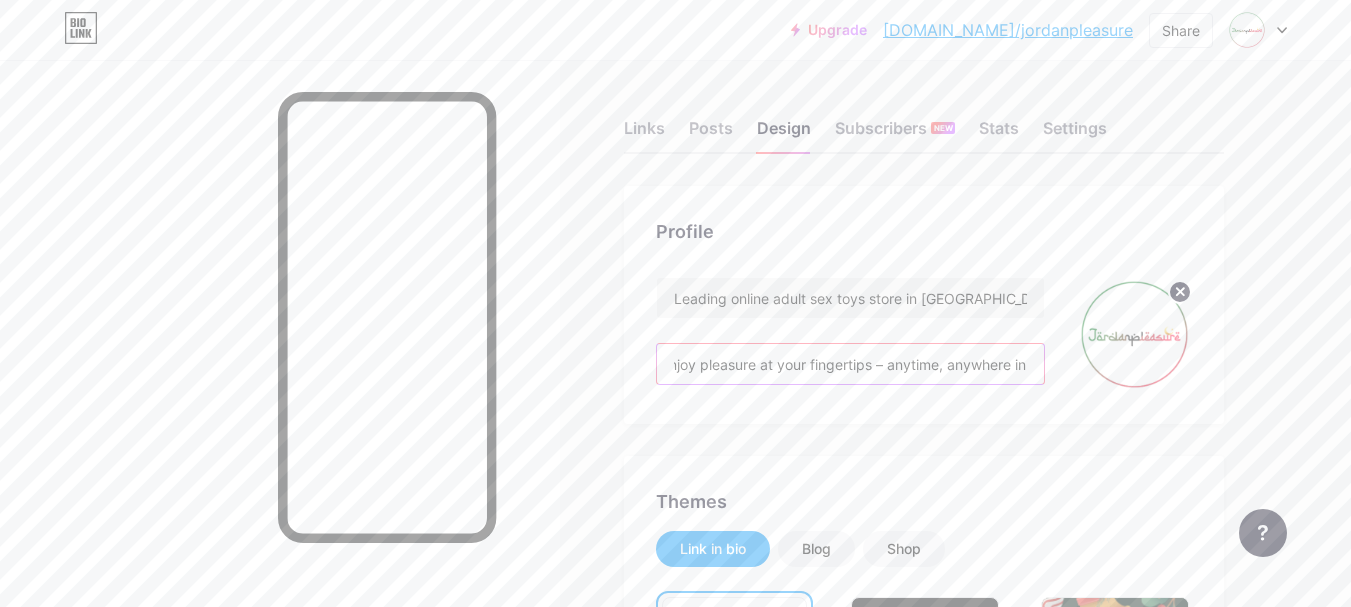 click on "[DOMAIN_NAME] is a leading online adult sex toys store in [GEOGRAPHIC_DATA], offering a wide range of premium pleasure products for men, women, and couples. With 100% discreet packaging and secure delivery, we help you explore intimacy in a private and comfortable way. From vibrators and masturbators to couple’s kits and arousal gels, our store is your trusted destination for enhancing your sexual wellness. Shop confidently and enjoy pleasure at your fingertips – anytime, anywhere in [GEOGRAPHIC_DATA]." at bounding box center (850, 364) 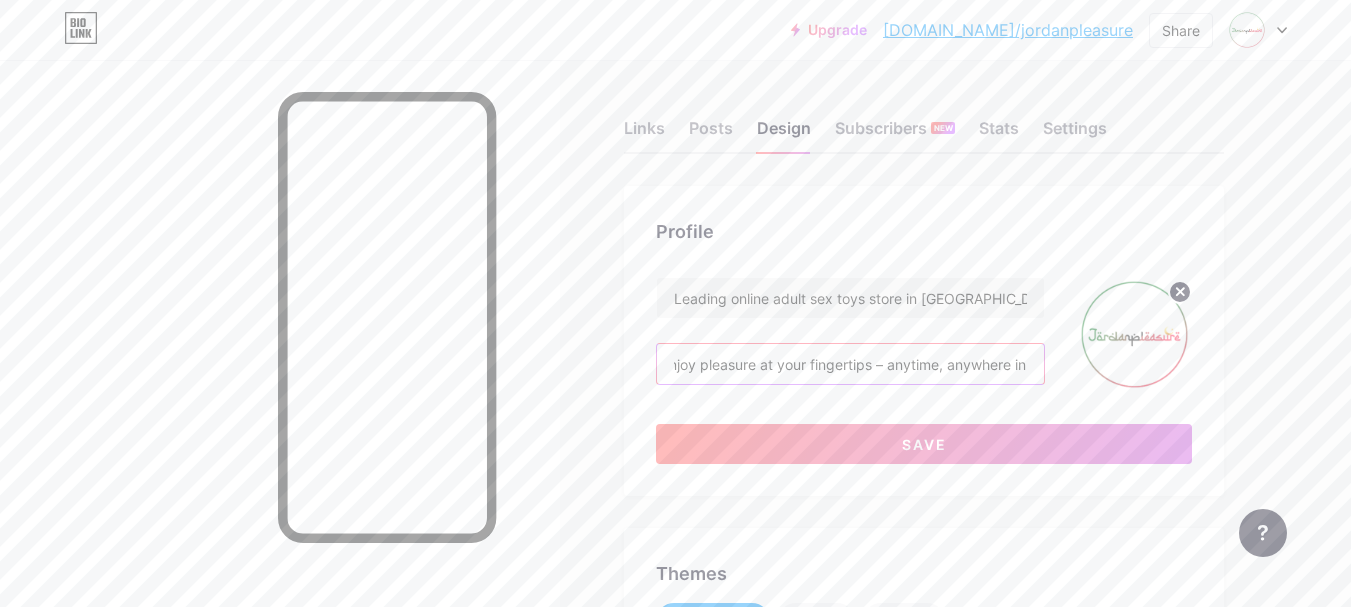 scroll, scrollTop: 0, scrollLeft: 2906, axis: horizontal 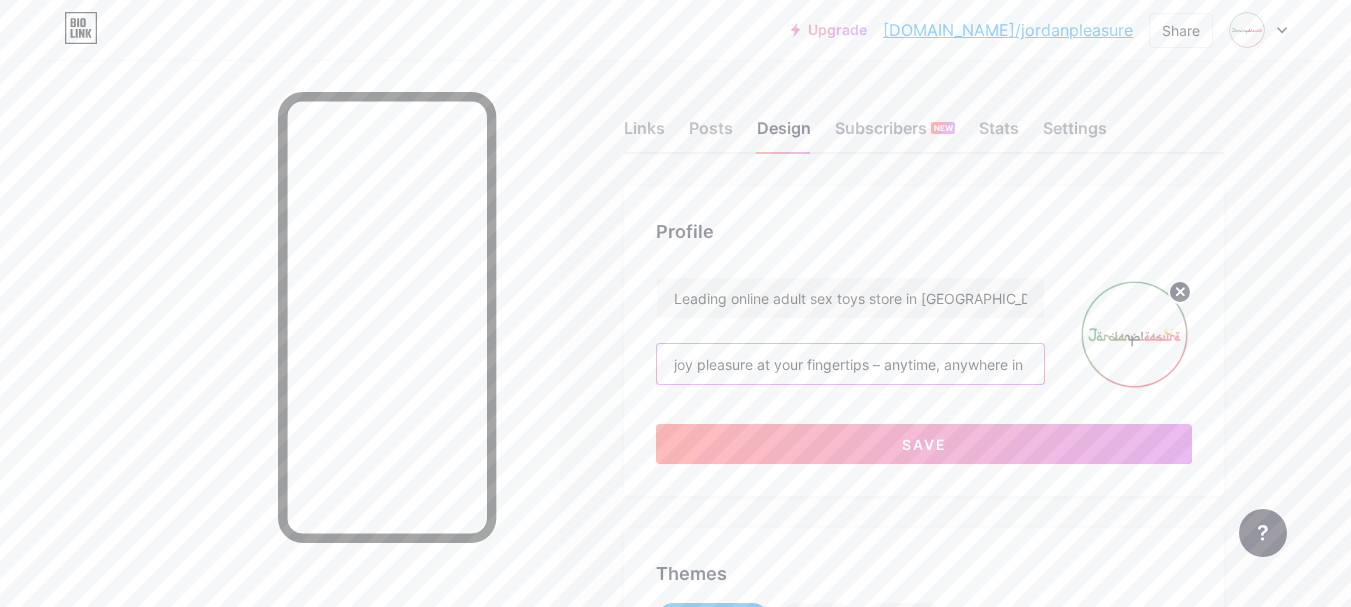 paste on "WhatsApp at: +968 921" 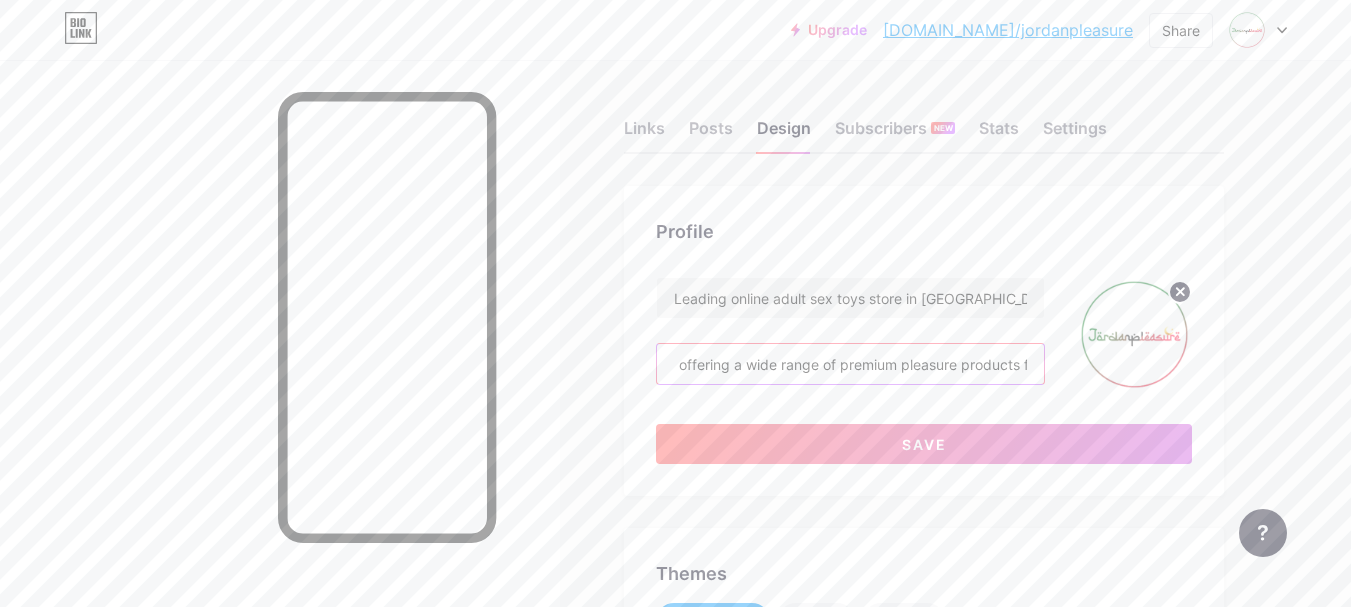 drag, startPoint x: 822, startPoint y: 365, endPoint x: 594, endPoint y: 382, distance: 228.63289 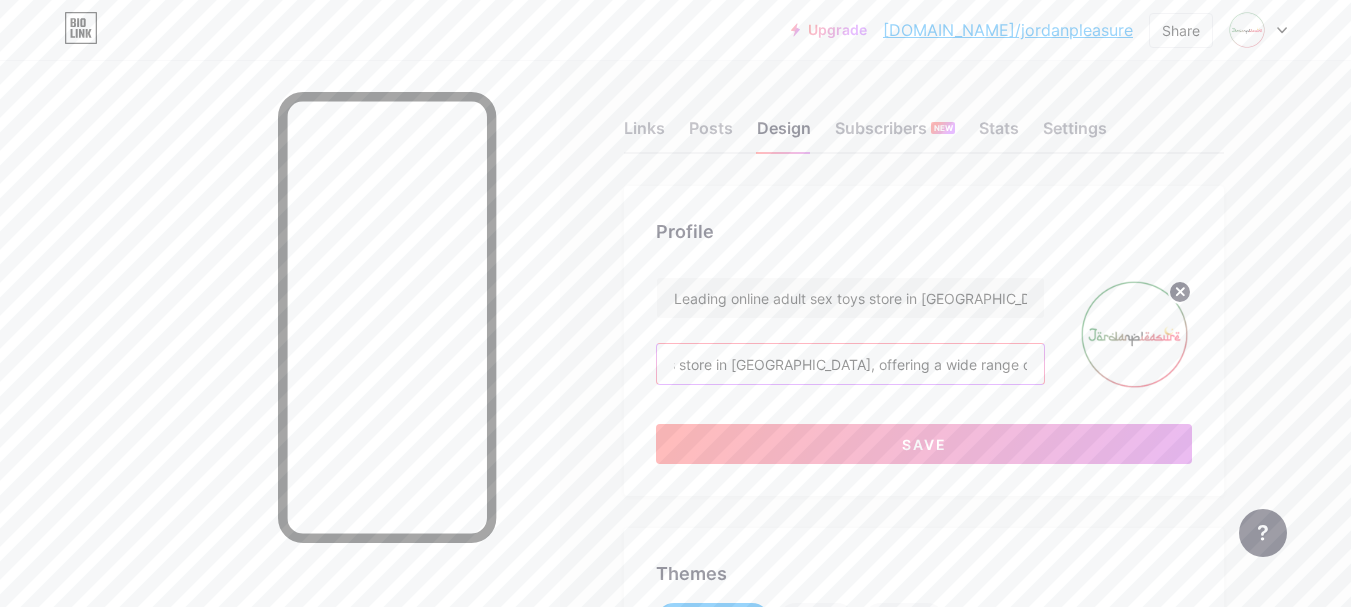 click on "[DOMAIN_NAME] is a leading online adult sex toys store in [GEOGRAPHIC_DATA], offering a wide range of premium pleasure products for men, women, and couples. With 100% discreet packaging and secure delivery, we help you explore intimacy in a private and comfortable way. From vibrators and masturbators to couple’s kits and arousal gels, our store is your trusted destination for enhancing your sexual wellness. Shop confidently and enjoy pleasure at your fingertips – anytime, anywhere in [GEOGRAPHIC_DATA]. WhatsApp at: +968 921" at bounding box center (850, 364) 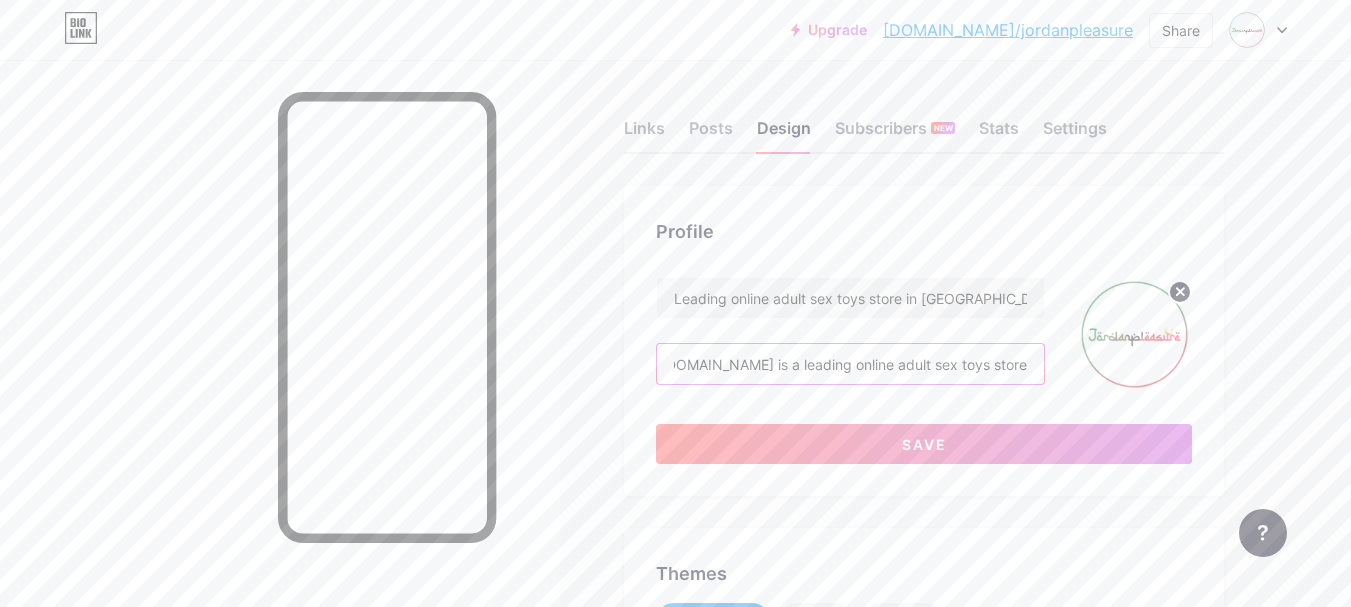 scroll, scrollTop: 0, scrollLeft: 0, axis: both 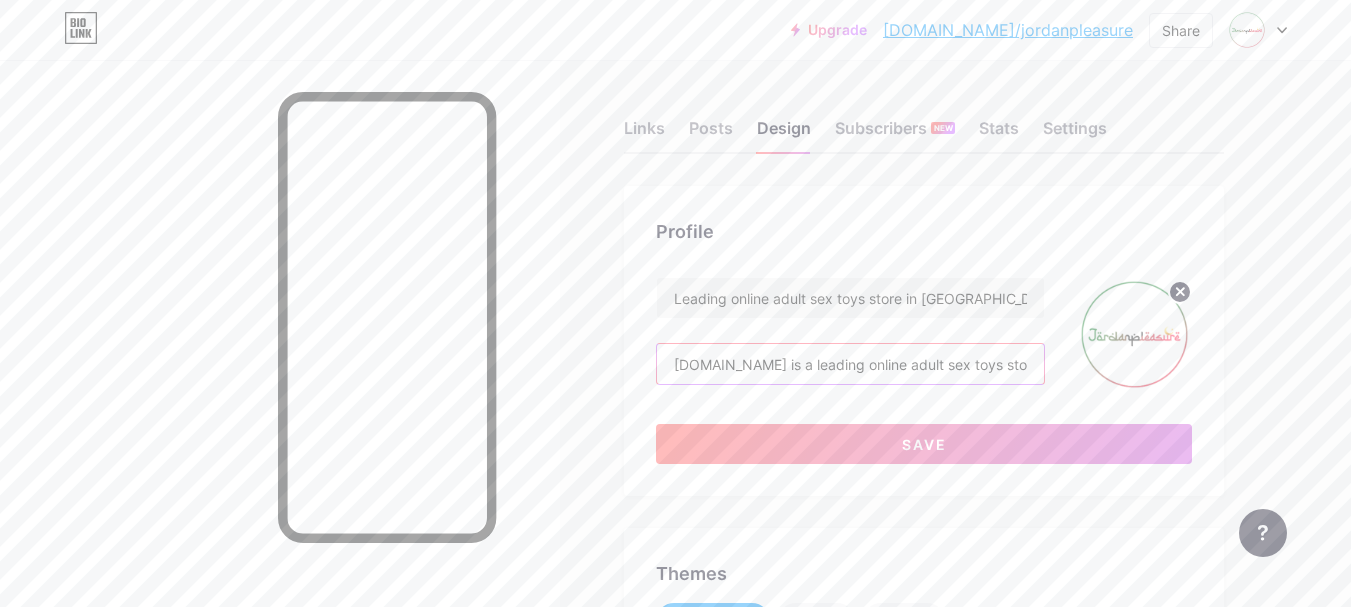 drag, startPoint x: 671, startPoint y: 368, endPoint x: 641, endPoint y: 372, distance: 30.265491 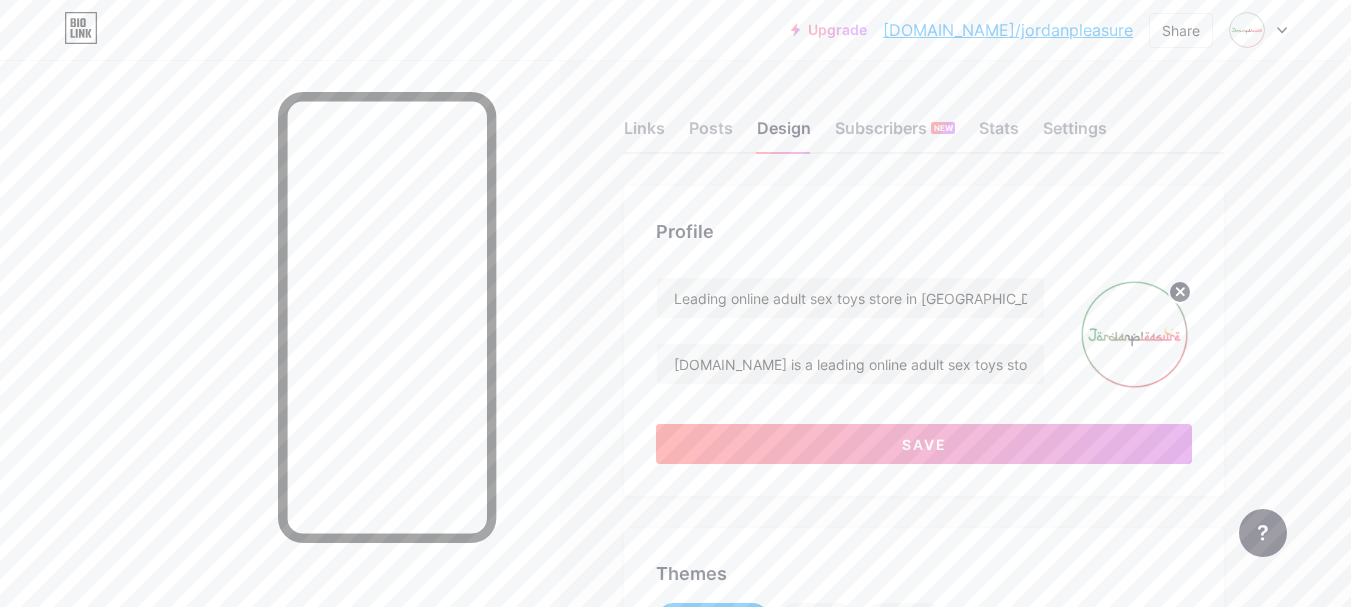 click on "Leading online adult sex toys store in [GEOGRAPHIC_DATA] | [DOMAIN_NAME]     [DOMAIN_NAME] is a leading online adult sex toys store in [GEOGRAPHIC_DATA], offering a wide range of premium pleasure products for men, women, and couples. With 100% discreet packaging and secure delivery, we help you explore intimacy in a private and comfortable way. From vibrators and masturbators to couple’s kits and arousal gels, our store is your trusted destination for enhancing your sexual wellness. Shop confidently and enjoy pleasure at your fingertips – anytime, anywhere in [GEOGRAPHIC_DATA]. WhatsApp at: +968 921" at bounding box center [850, 334] 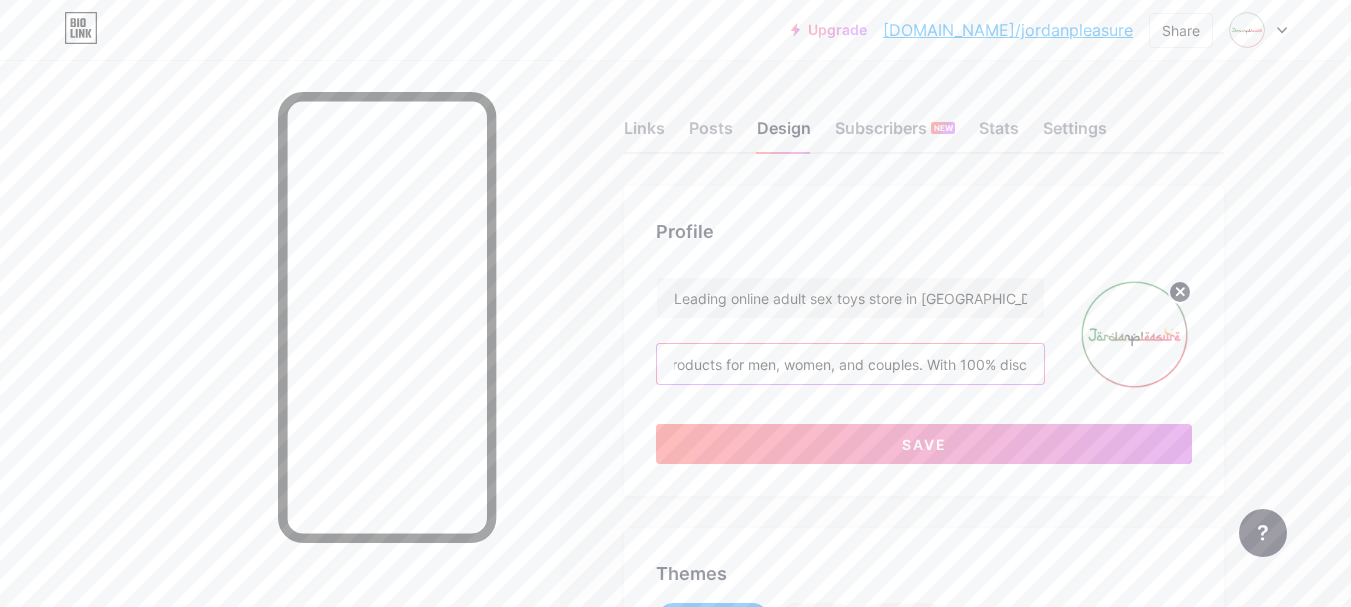 scroll, scrollTop: 0, scrollLeft: 1502, axis: horizontal 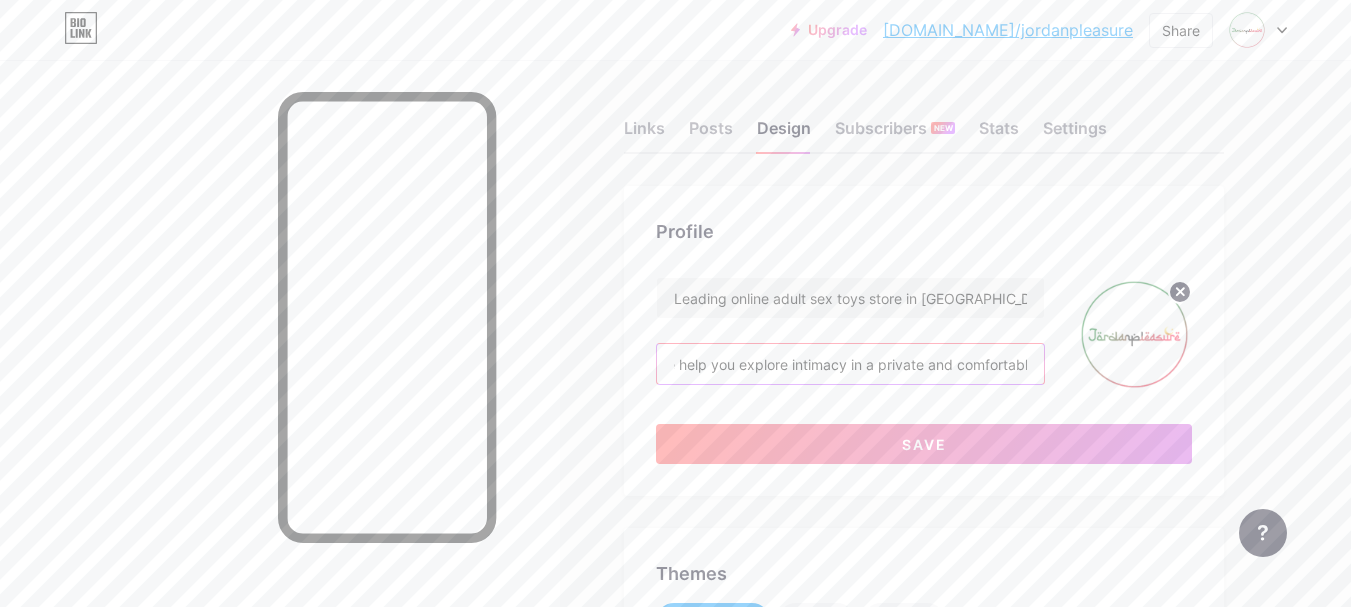 drag, startPoint x: 909, startPoint y: 364, endPoint x: 1058, endPoint y: 365, distance: 149.00336 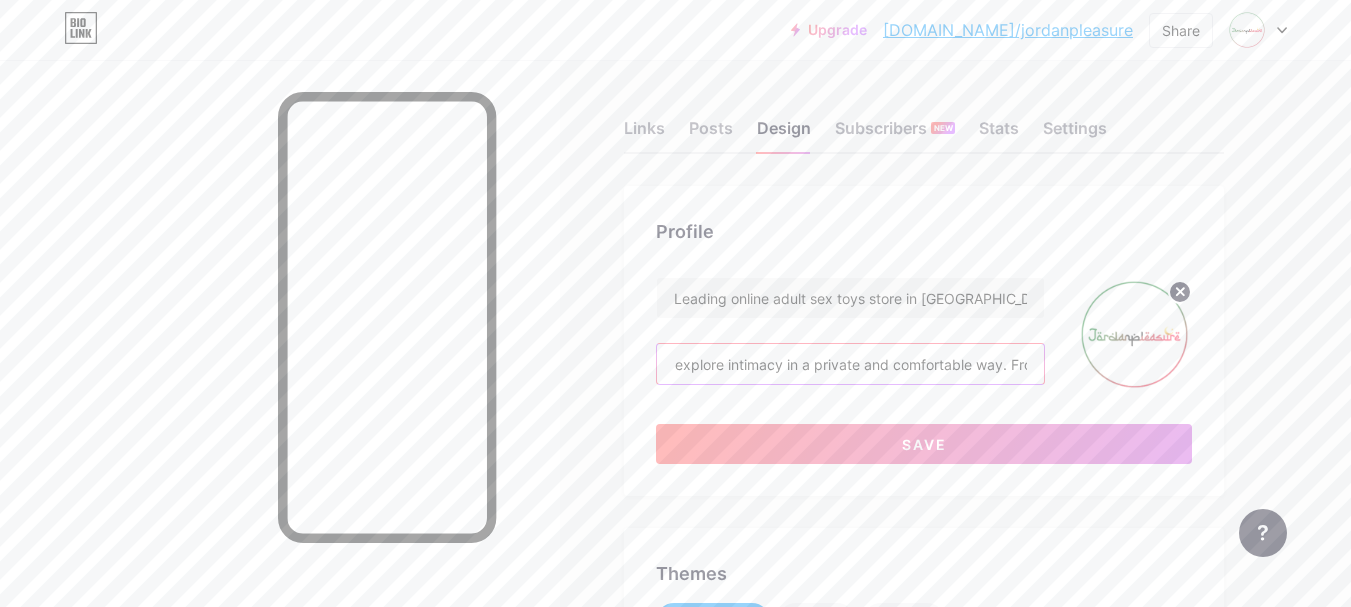 click on "[DOMAIN_NAME] is a leading online adult sex toys store in [GEOGRAPHIC_DATA], offering a wide range of premium pleasure products for men, women, and couples. With 100% discreet packaging and secure delivery, we help you explore intimacy in a private and comfortable way. From vibrators and masturbators to couple’s kits and arousal gels, our store is your trusted destination for enhancing your sexual wellness. Shop confidently and enjoy pleasure at your fingertips – anytime, anywhere in [GEOGRAPHIC_DATA]. WhatsApp at: +968 921" at bounding box center [850, 364] 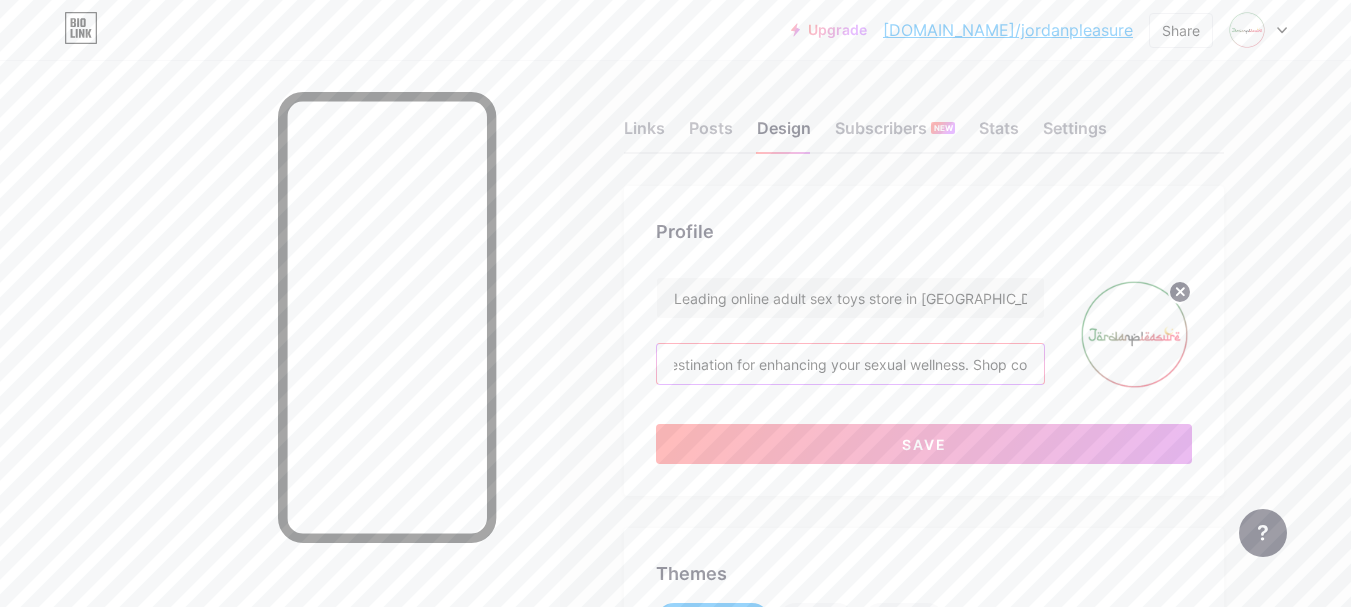 scroll, scrollTop: 0, scrollLeft: 2463, axis: horizontal 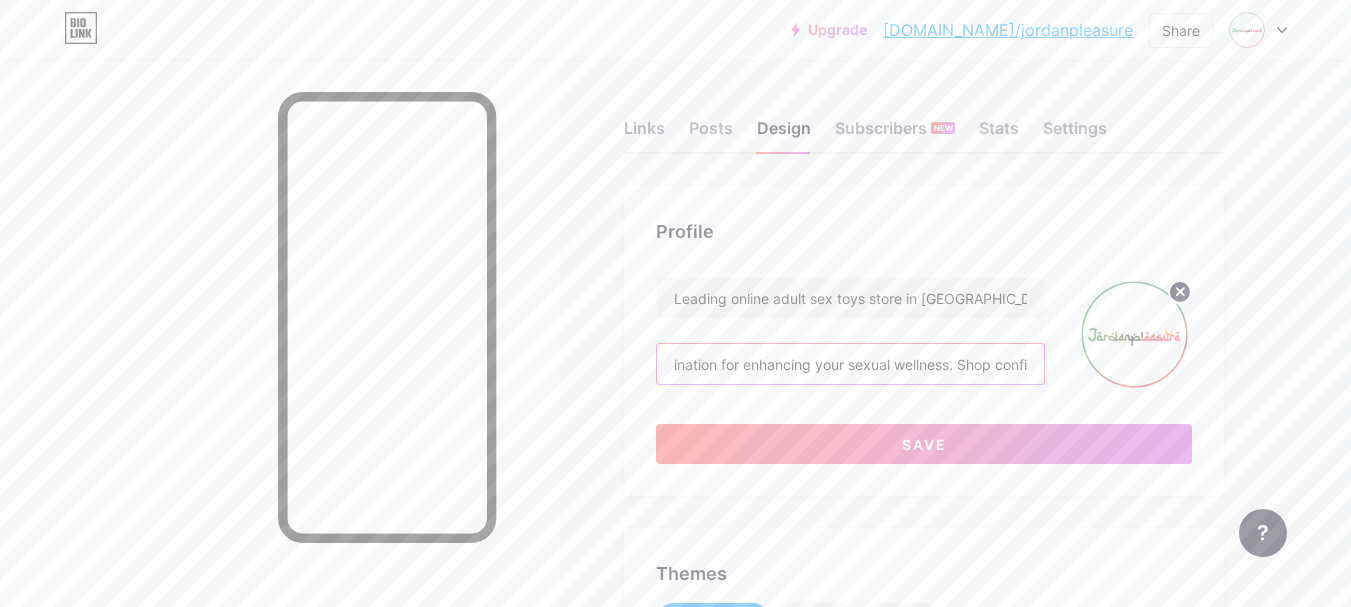 drag, startPoint x: 942, startPoint y: 366, endPoint x: 894, endPoint y: 372, distance: 48.373547 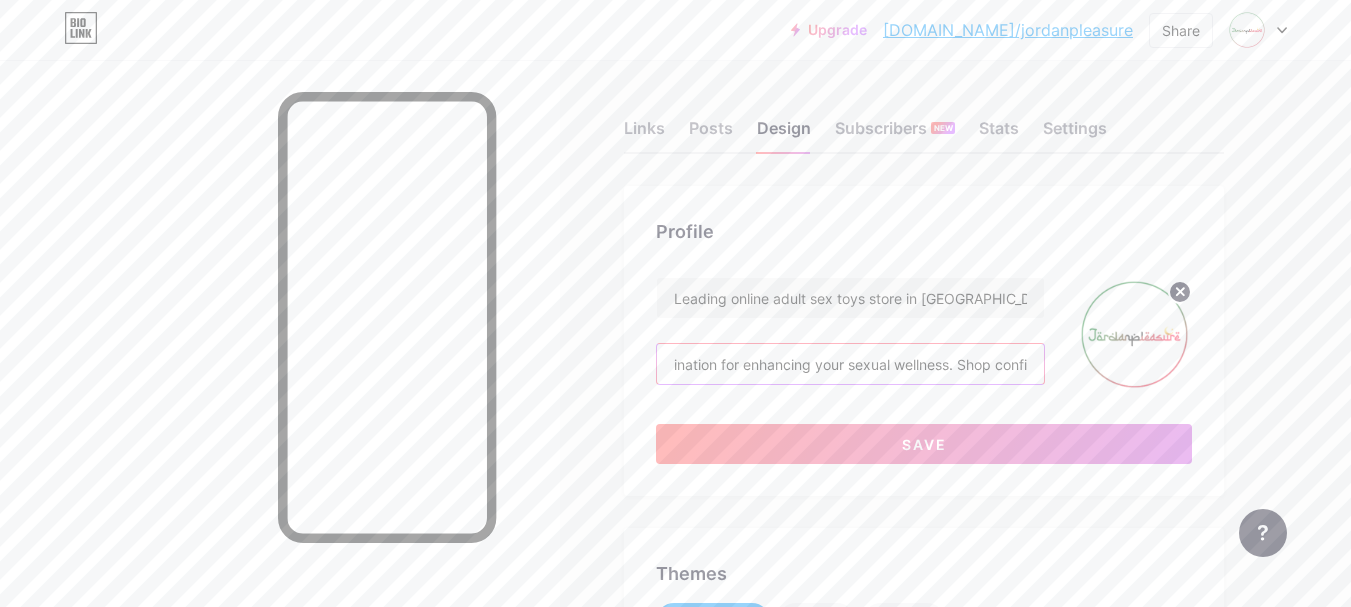 click on "[DOMAIN_NAME] is a leading online adult sex toys store in [GEOGRAPHIC_DATA], offering a wide range of premium pleasure products for men, women, and couples. With 100% discreet packaging and secure delivery, we help you explore intimacy in a private and comfortable way. From vibrators and masturbators to couple’s kits and arousal gels, our store is your trusted destination for enhancing your sexual wellness. Shop confidently and enjoy pleasure at your fingertips – anytime, anywhere in [GEOGRAPHIC_DATA]. WhatsApp at: +968 921" at bounding box center (850, 364) 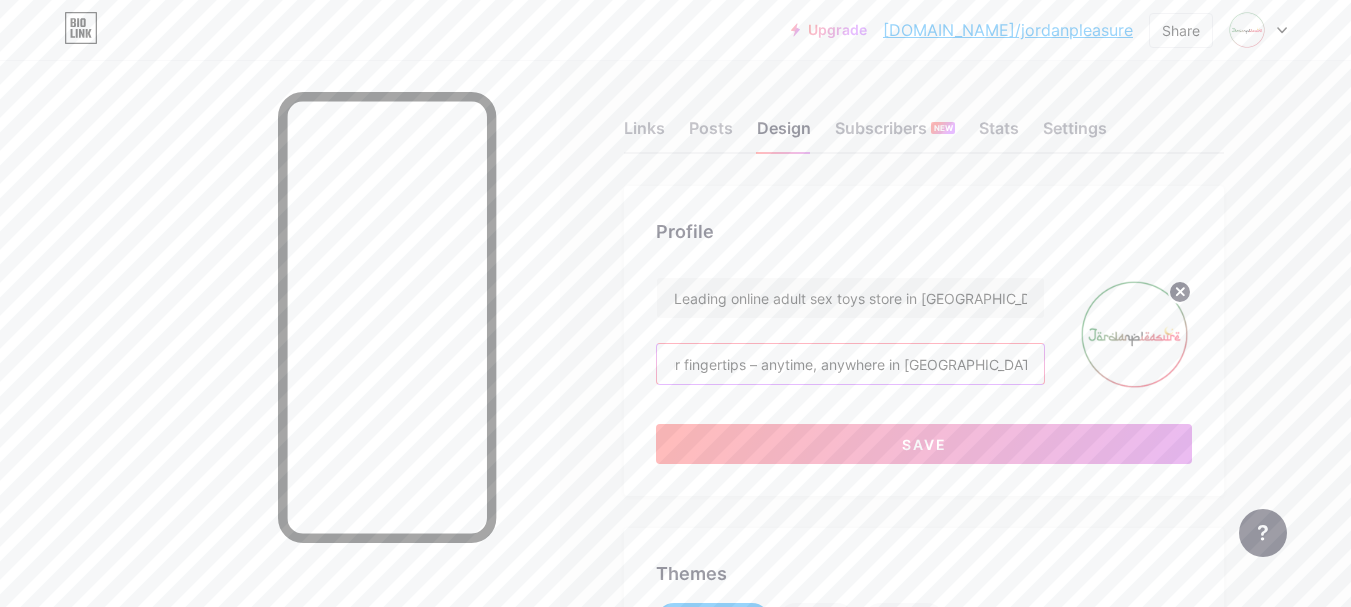 scroll, scrollTop: 0, scrollLeft: 2145, axis: horizontal 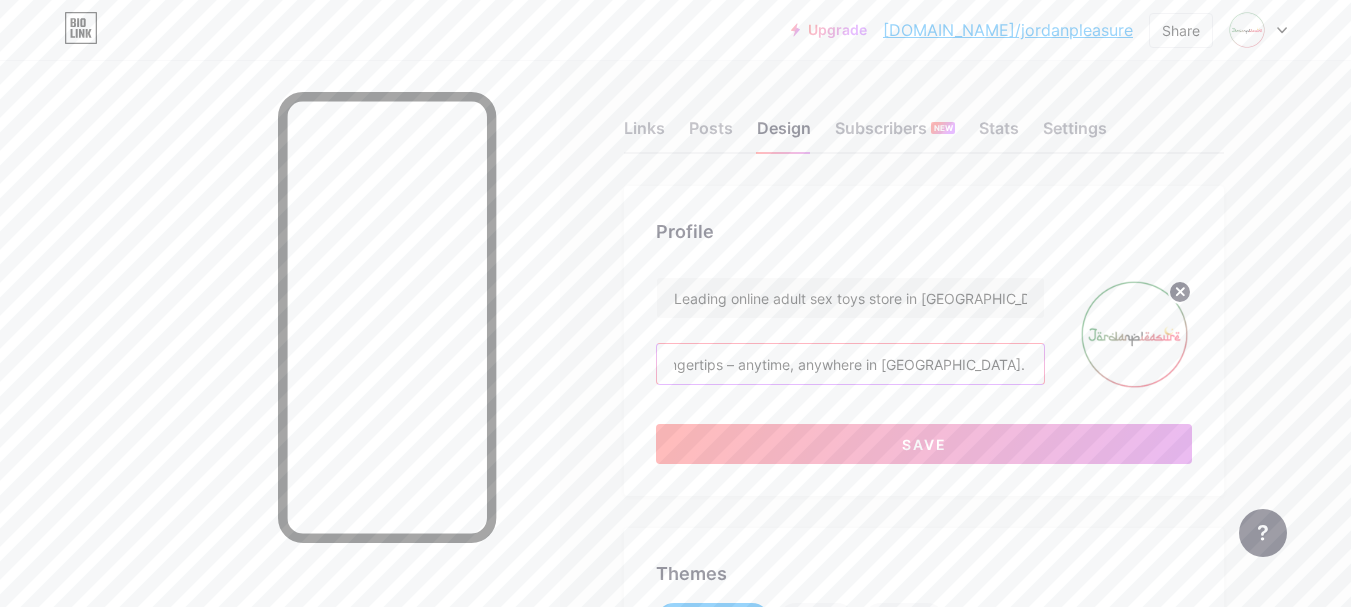 drag, startPoint x: 871, startPoint y: 361, endPoint x: 1043, endPoint y: 368, distance: 172.14238 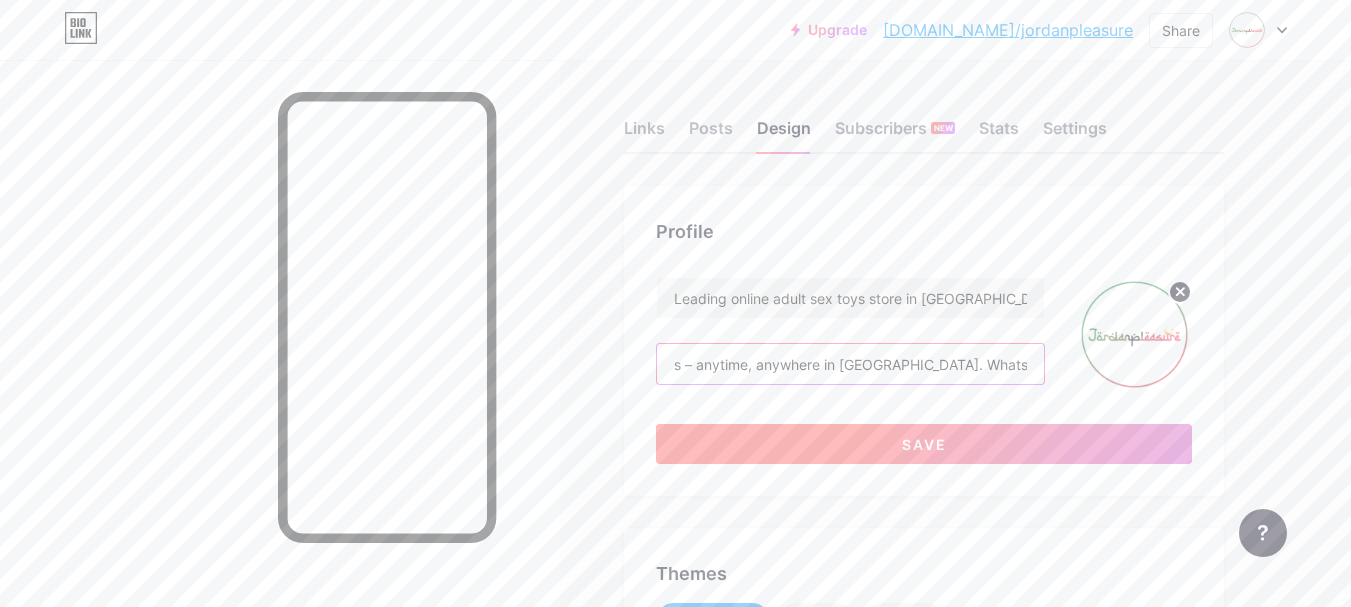 type on "[DOMAIN_NAME] is a leading online adult sex toys store in [GEOGRAPHIC_DATA], offering a wide range of premium pleasure products for men, women, and couples. With 100% discreet packaging and secure delivery, we help you explore intimacy in a private and comfortable way. Shop confidently and enjoy pleasure at your fingertips – anytime, anywhere in [GEOGRAPHIC_DATA]. WhatsApp at: [PHONE_NUMBER]" 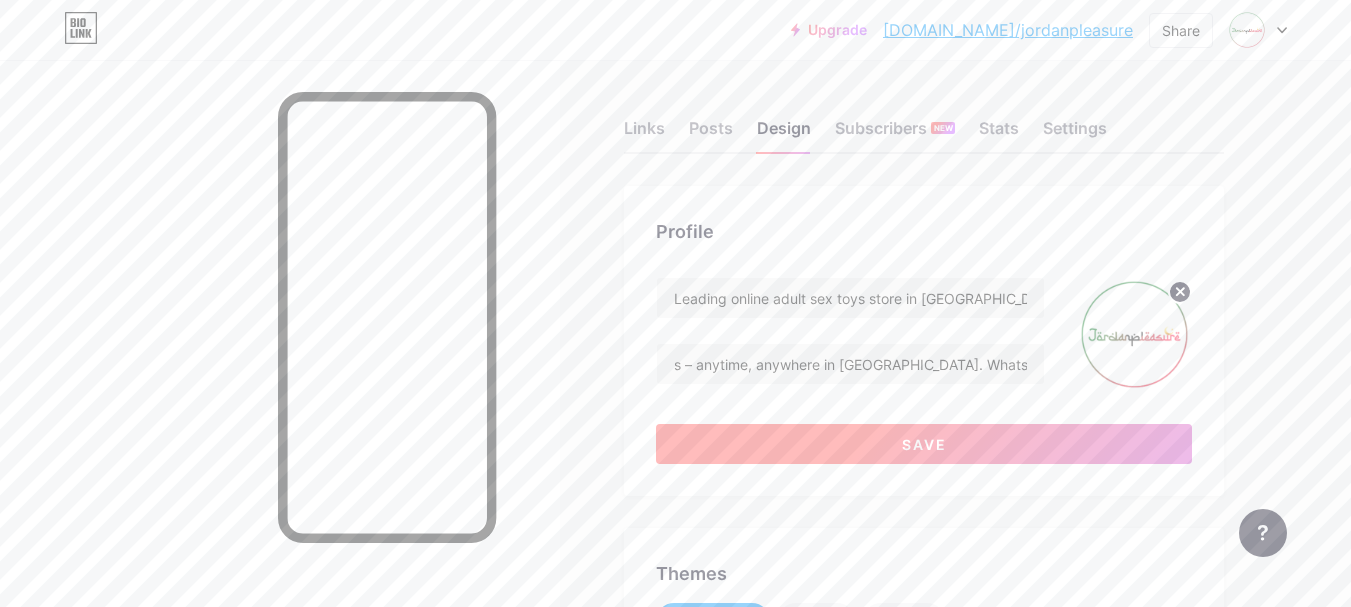 scroll, scrollTop: 0, scrollLeft: 0, axis: both 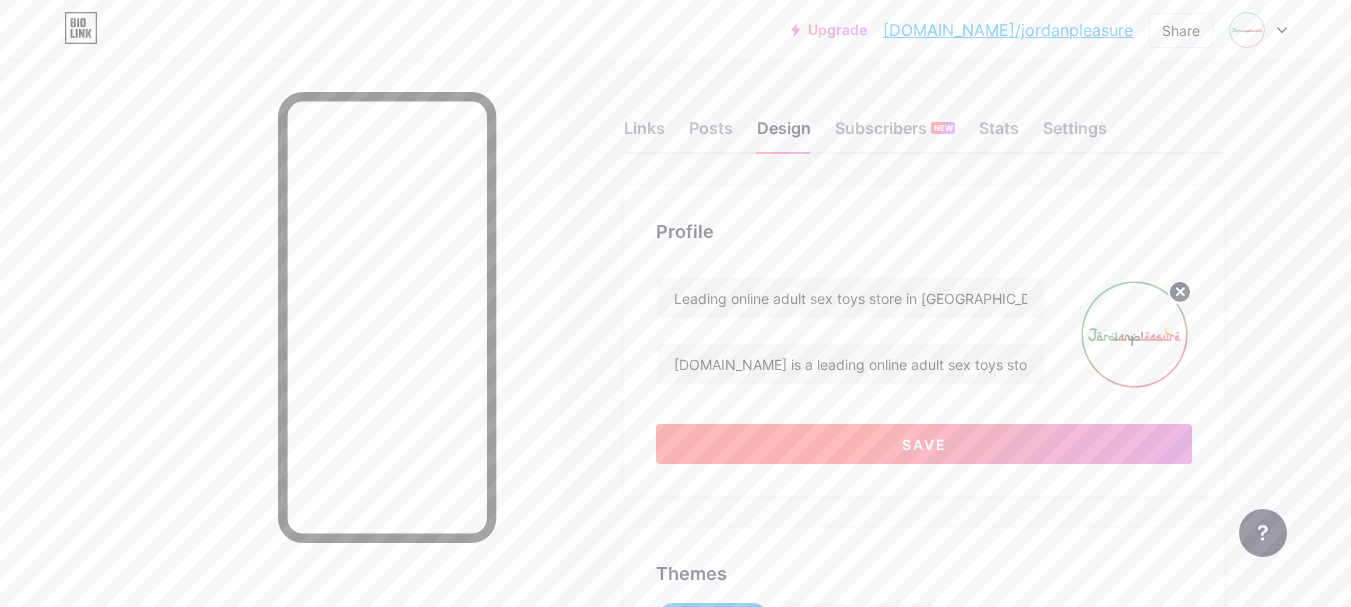 click on "Save" at bounding box center (924, 444) 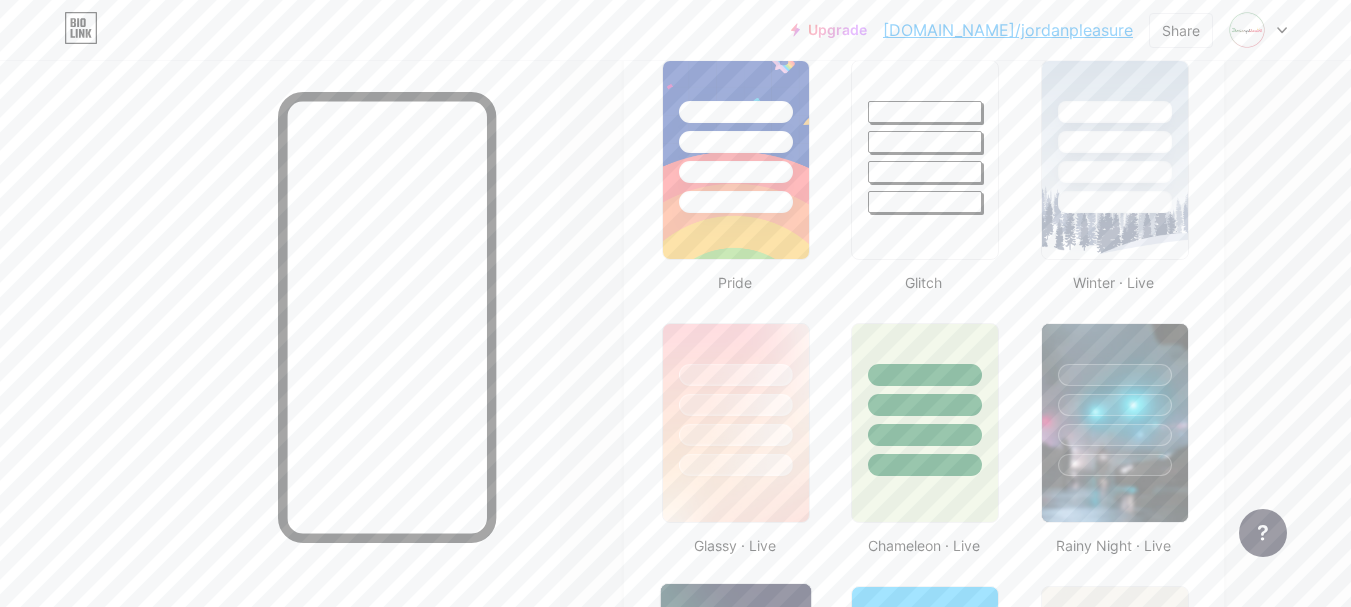 scroll, scrollTop: 1300, scrollLeft: 0, axis: vertical 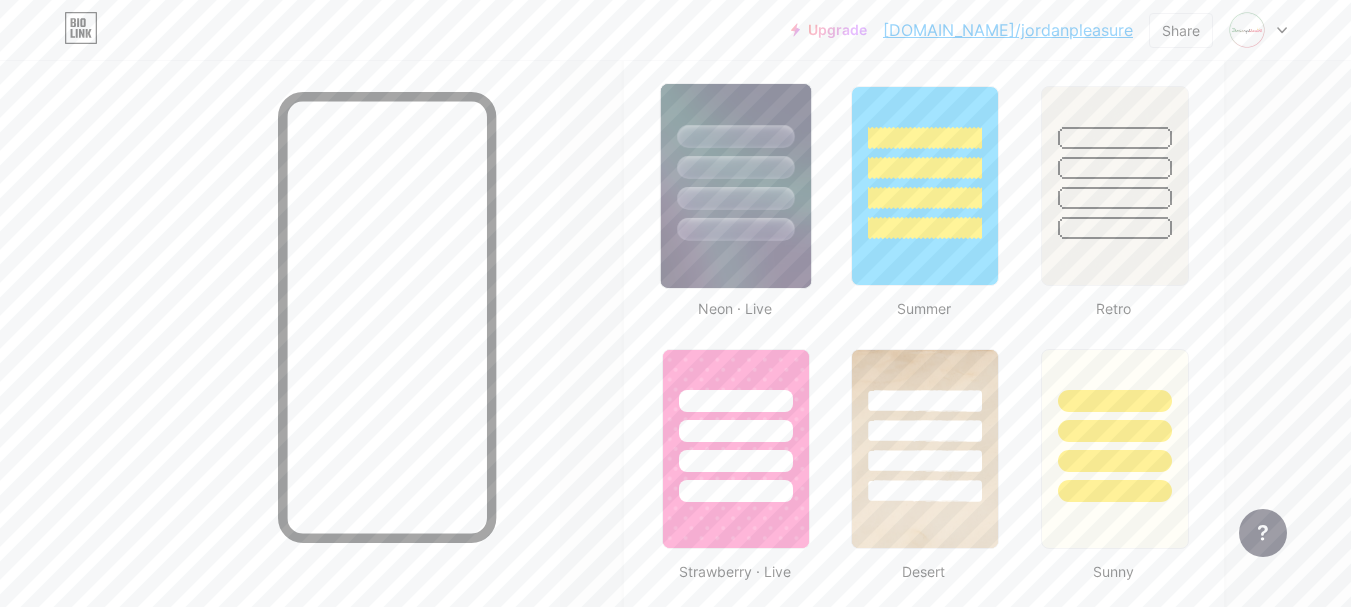 click at bounding box center [736, 186] 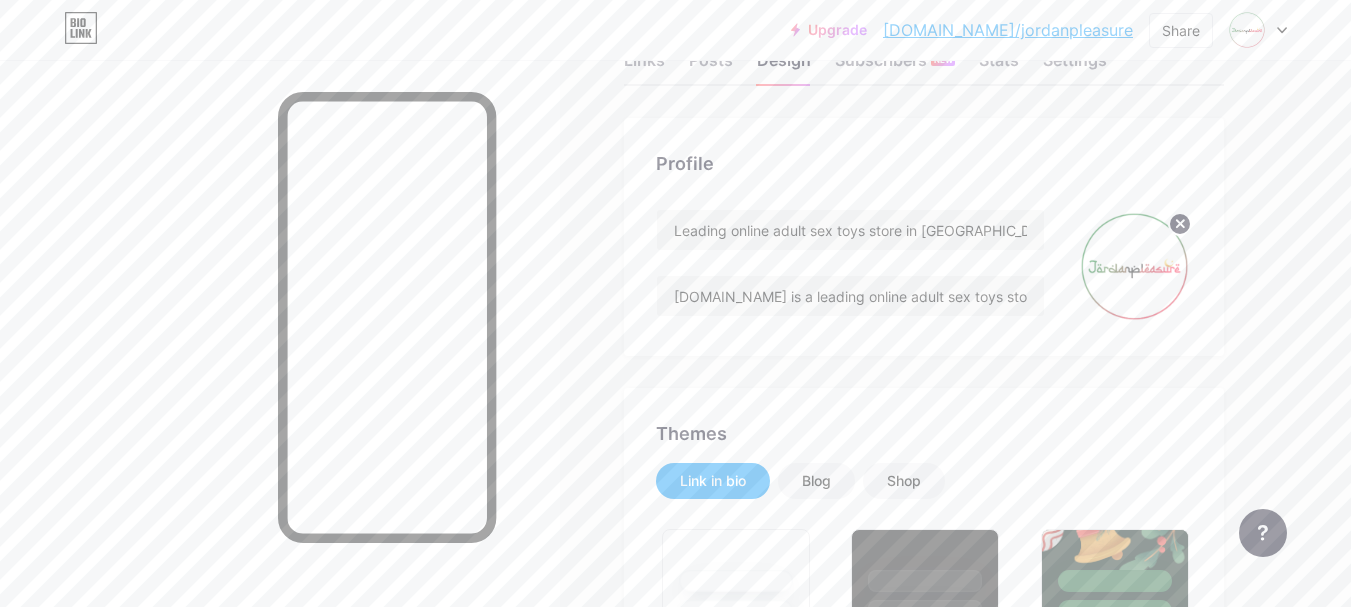 scroll, scrollTop: 0, scrollLeft: 0, axis: both 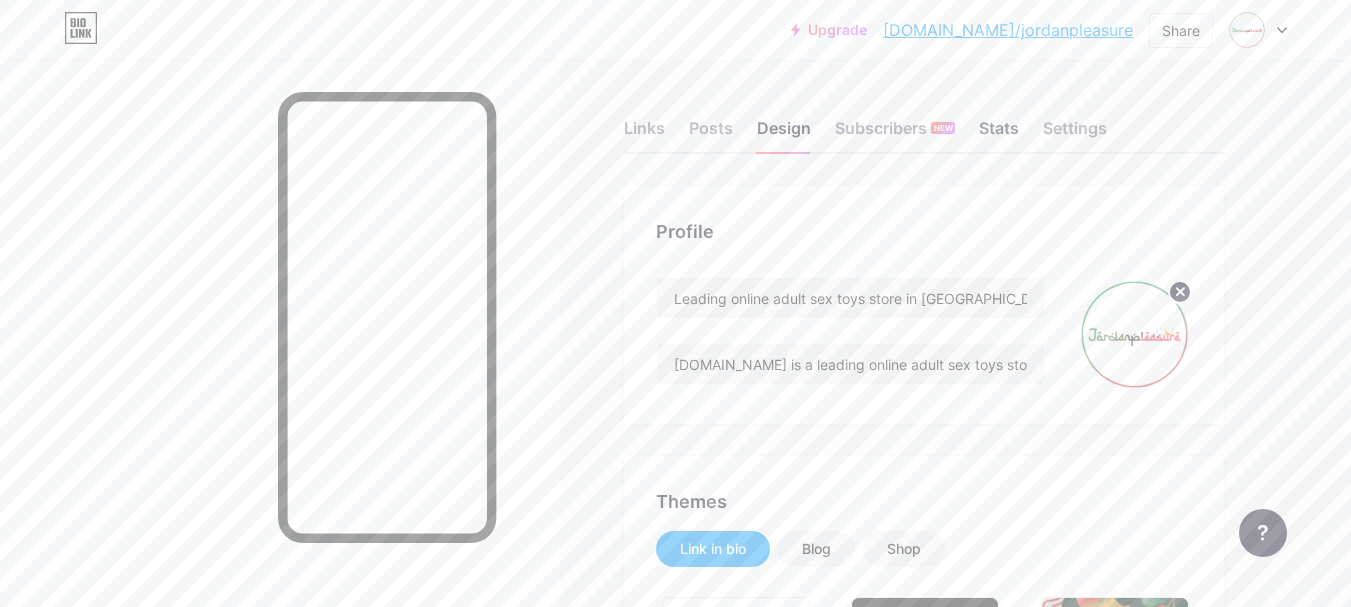 click on "Stats" at bounding box center (999, 134) 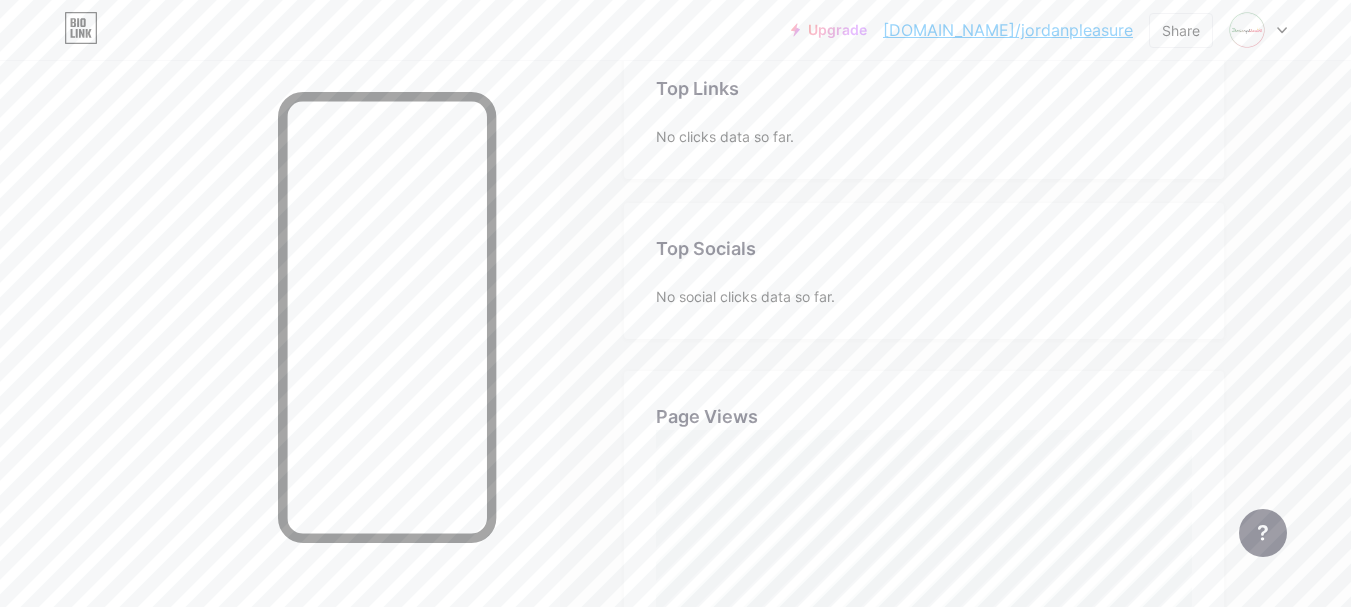 scroll, scrollTop: 200, scrollLeft: 0, axis: vertical 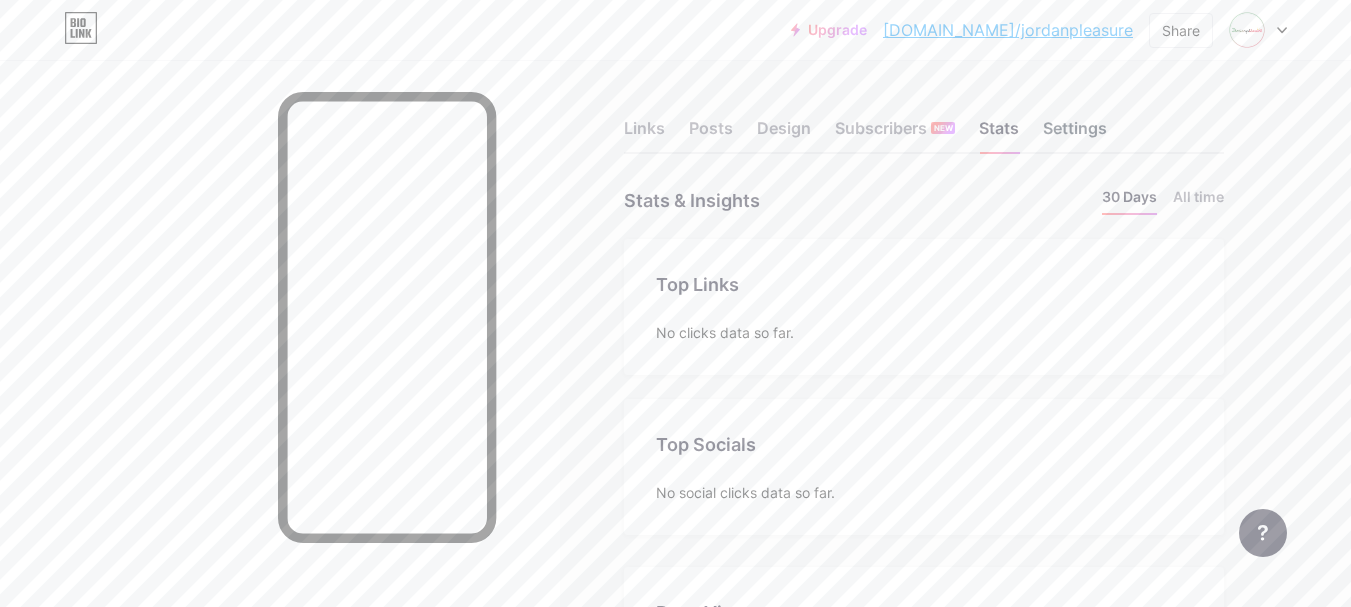 click on "Settings" at bounding box center [1075, 134] 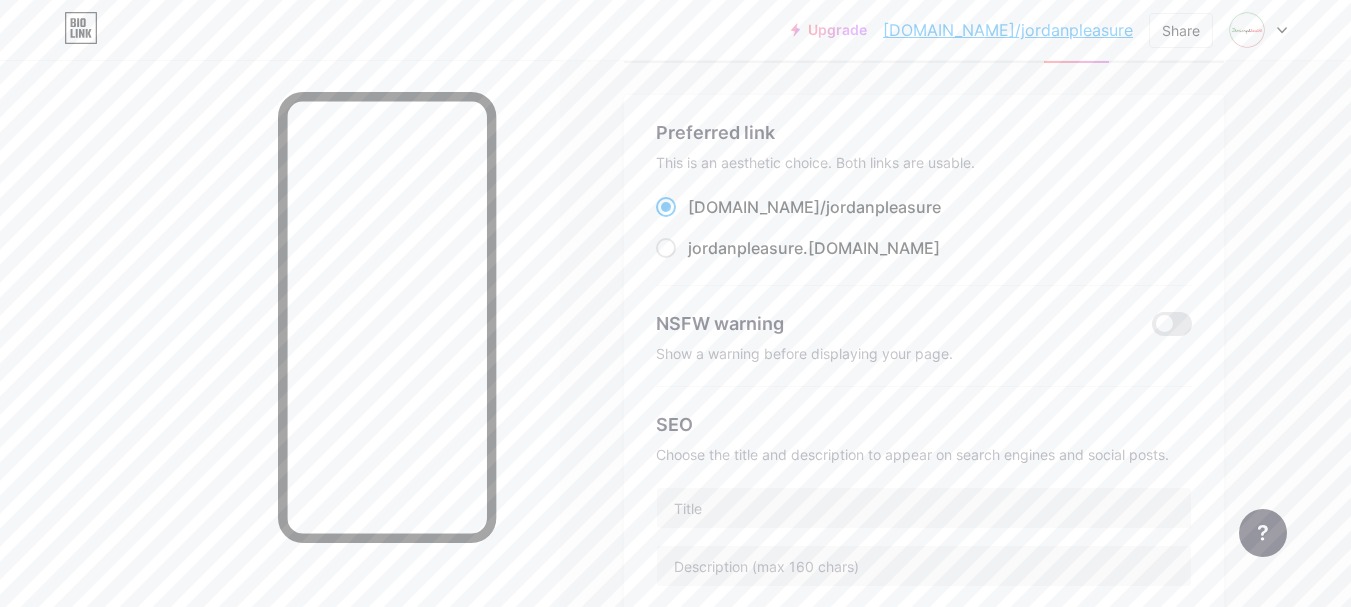 scroll, scrollTop: 200, scrollLeft: 0, axis: vertical 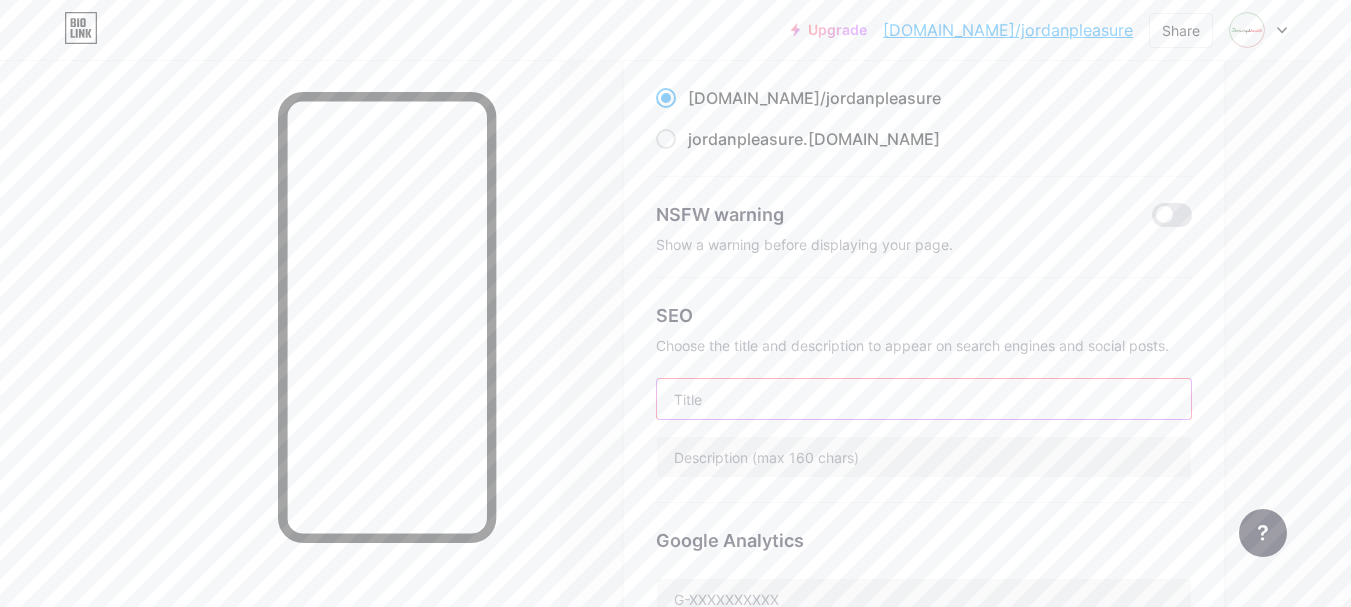 click at bounding box center (924, 399) 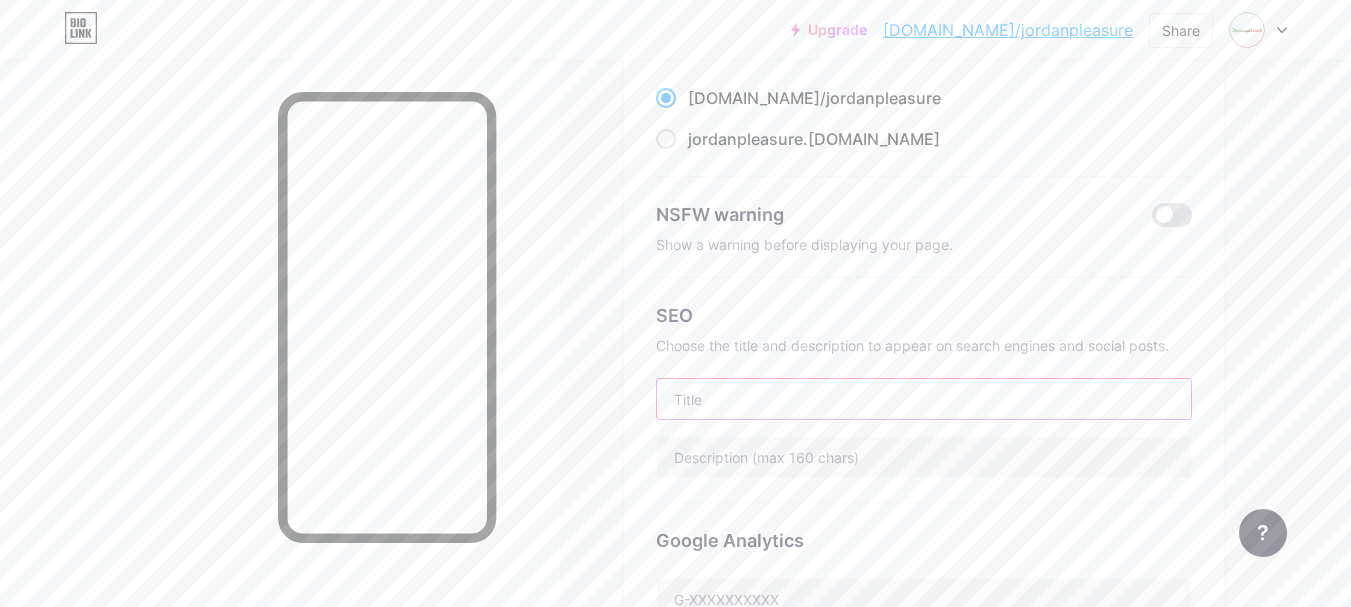 paste on "Leading online adult sex toys store in [GEOGRAPHIC_DATA] | [DOMAIN_NAME]" 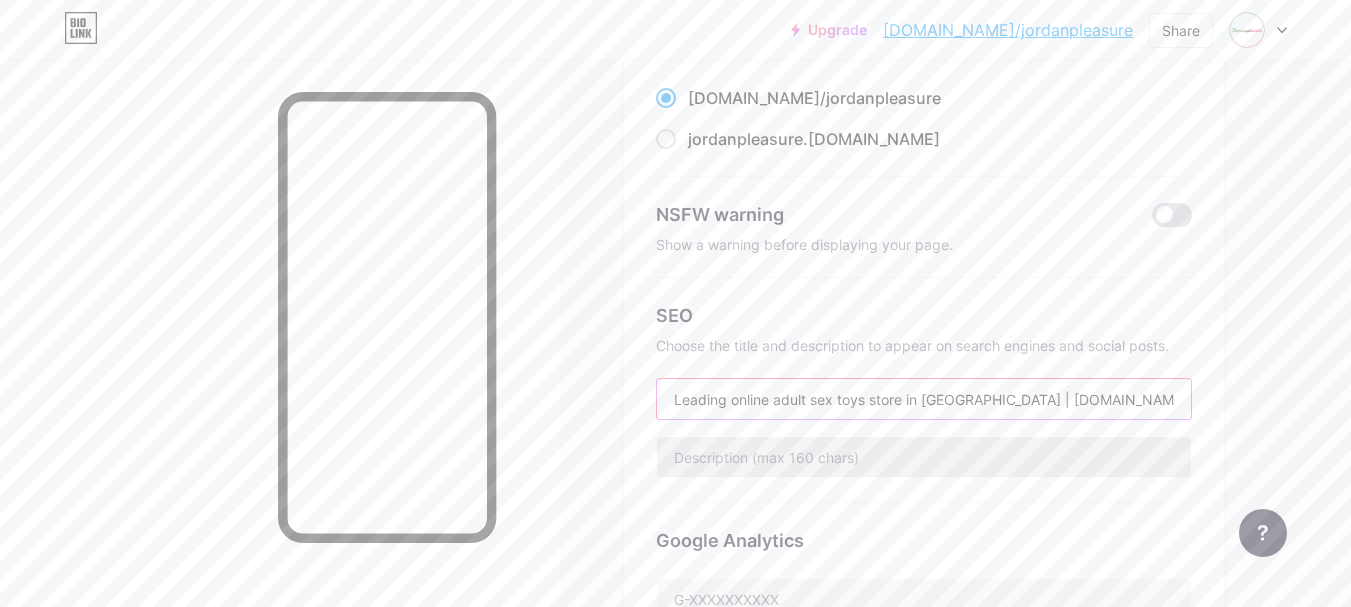 type on "Leading online adult sex toys store in [GEOGRAPHIC_DATA] | [DOMAIN_NAME]" 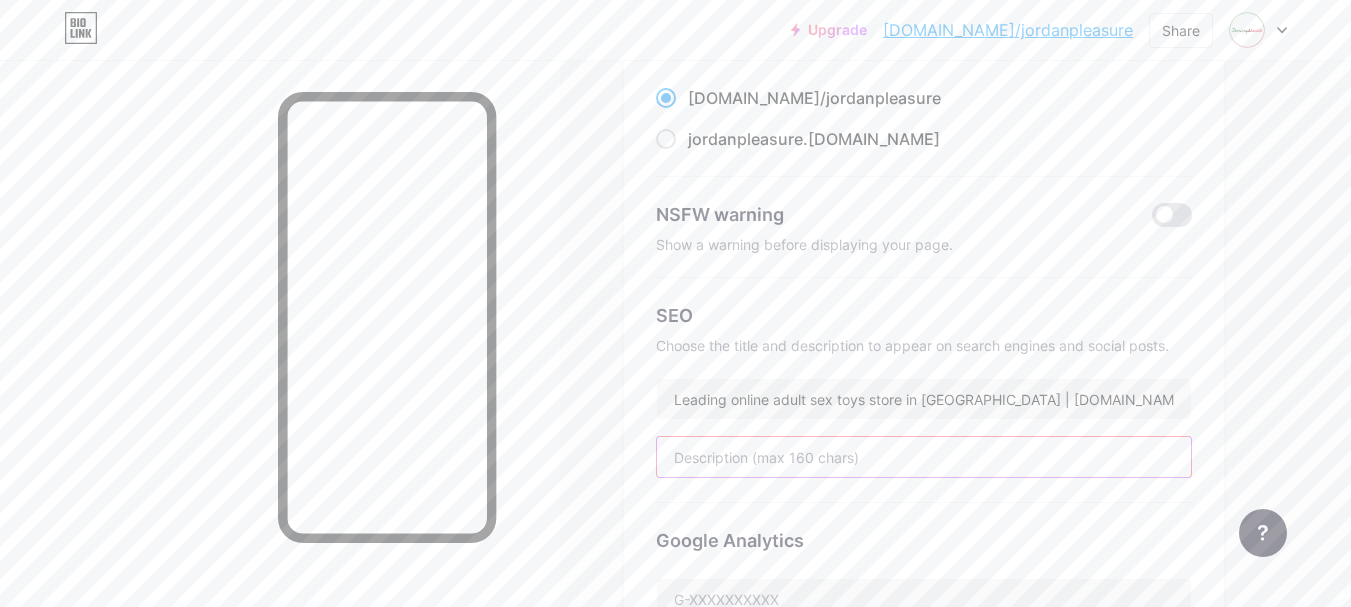 click at bounding box center [924, 457] 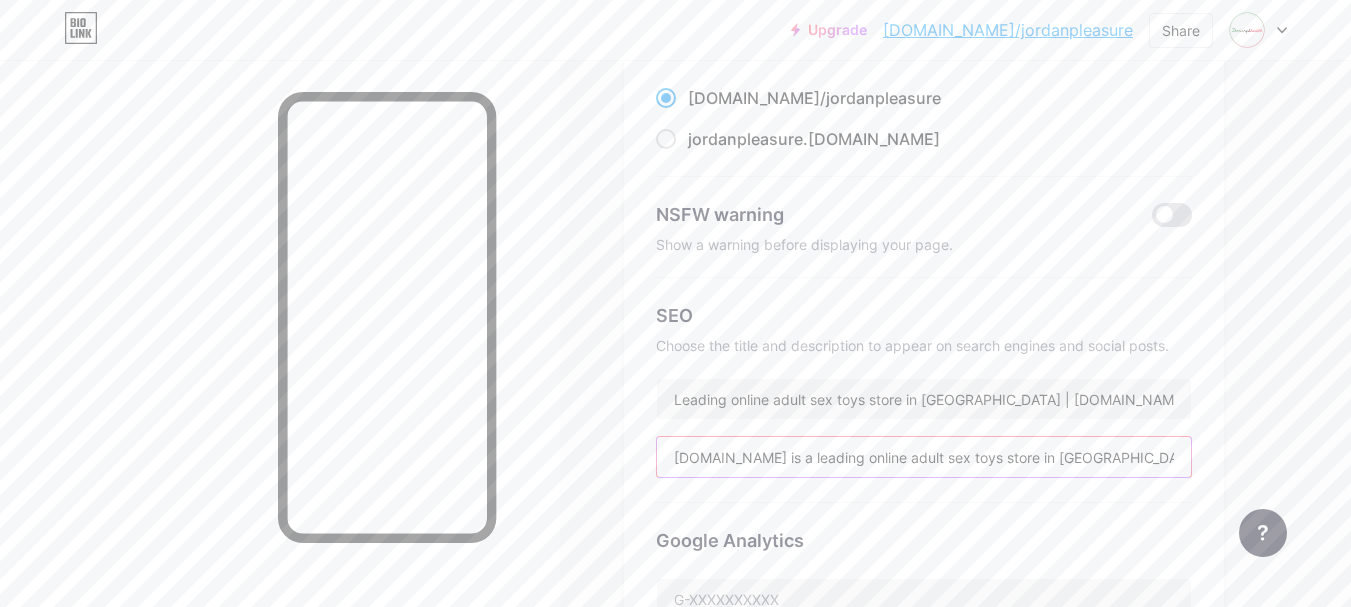 scroll, scrollTop: 0, scrollLeft: 508, axis: horizontal 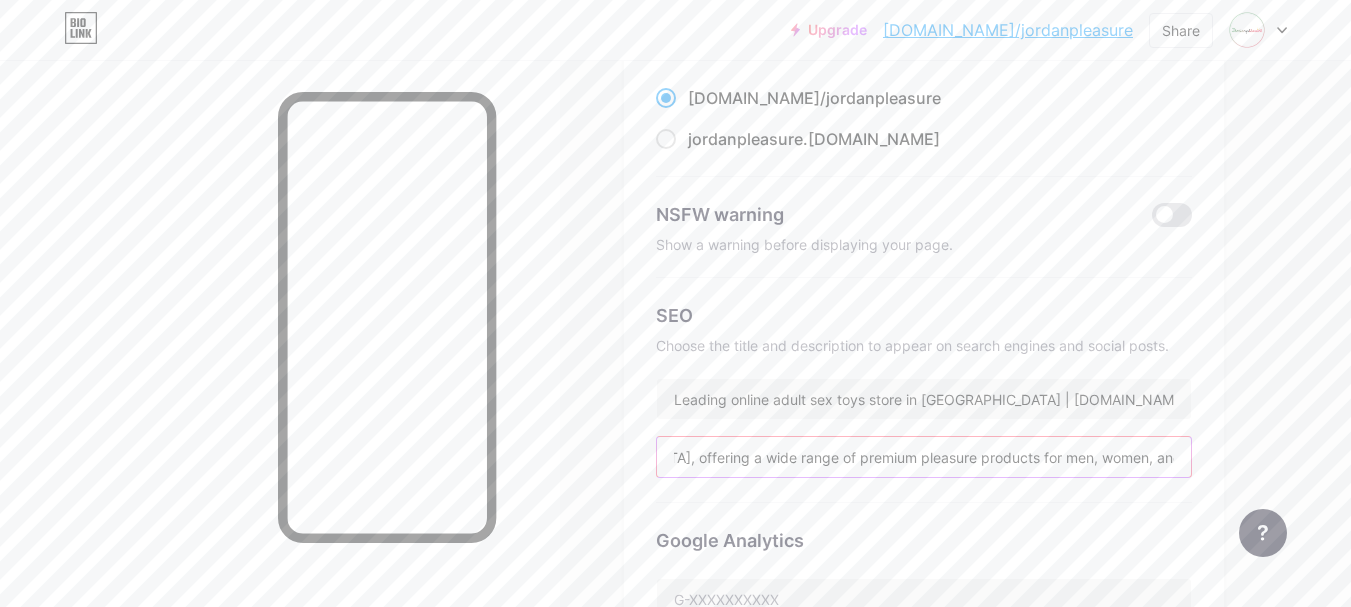 type on "[DOMAIN_NAME] is a leading online adult sex toys store in [GEOGRAPHIC_DATA], offering a wide range of premium pleasure products for men, women, and couples." 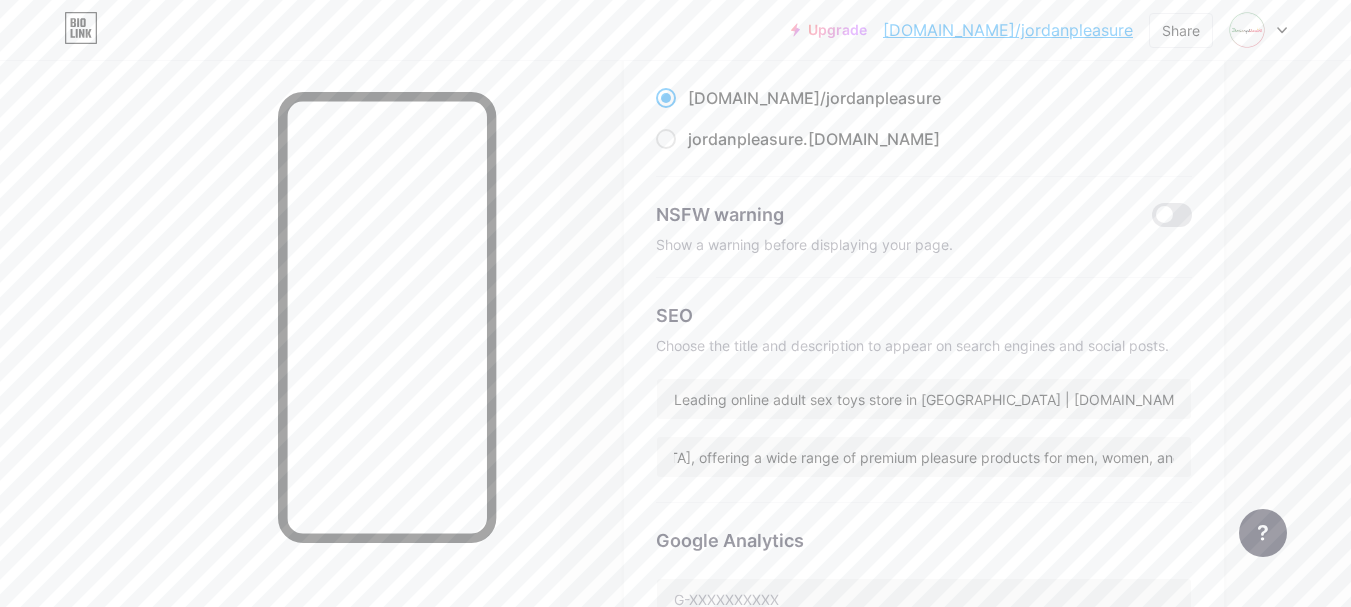 click on "Links
Posts
Design
Subscribers
NEW
Stats
Settings     Preferred link   This is an aesthetic choice. Both links are usable.
[DOMAIN_NAME]/ jordanpleasure       jordanpleasure .[DOMAIN_NAME]
NSFW warning       Show a warning before displaying your page.     SEO   Choose the title and description to appear on search engines and social posts.   Leading online adult sex toys store in [GEOGRAPHIC_DATA] | [DOMAIN_NAME]     [DOMAIN_NAME] is a leading online adult sex toys store in [GEOGRAPHIC_DATA], offering a wide range of premium pleasure products for men, women, and couples.     Google Analytics       My username   [DOMAIN_NAME]/   jordanpleasure         Save       Pro Links   PRO   Custom Domain   Try your own custom domain eg: [PERSON_NAME][DOMAIN_NAME]   Set
up domain             Emoji link   Add emojis to your link eg: [DOMAIN_NAME]/😄😭🥵   Create
Go to  Help Center  to learn more or to contact support.   Changes saved" at bounding box center [654, 649] 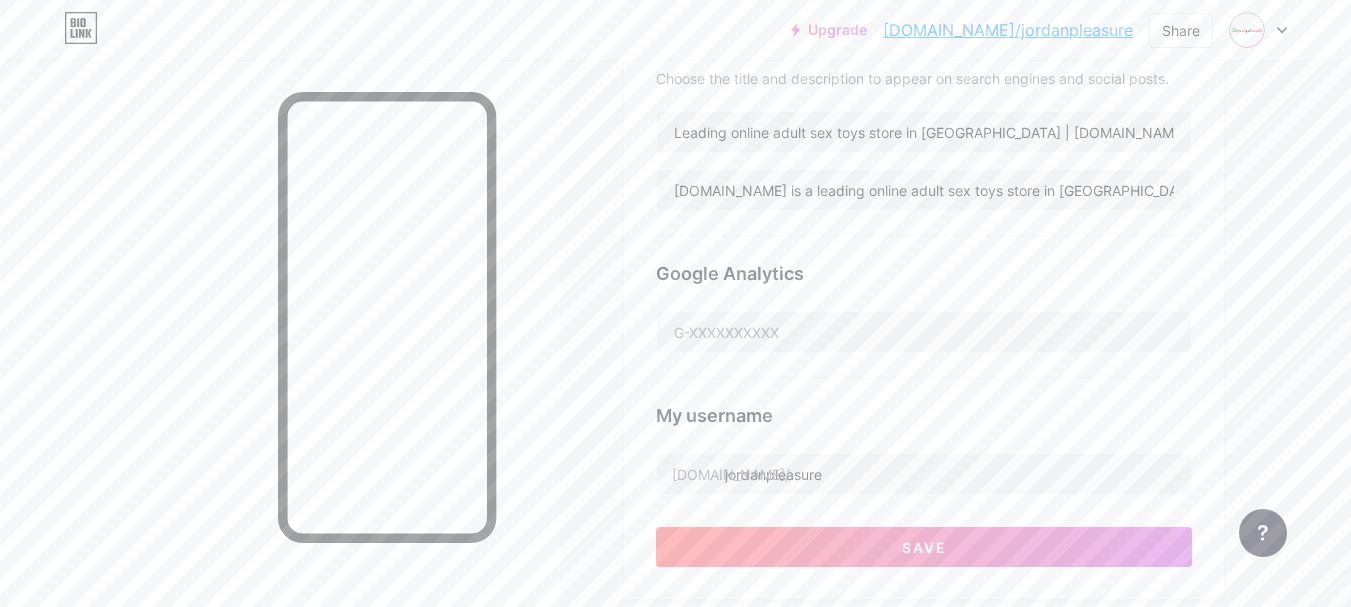 scroll, scrollTop: 600, scrollLeft: 0, axis: vertical 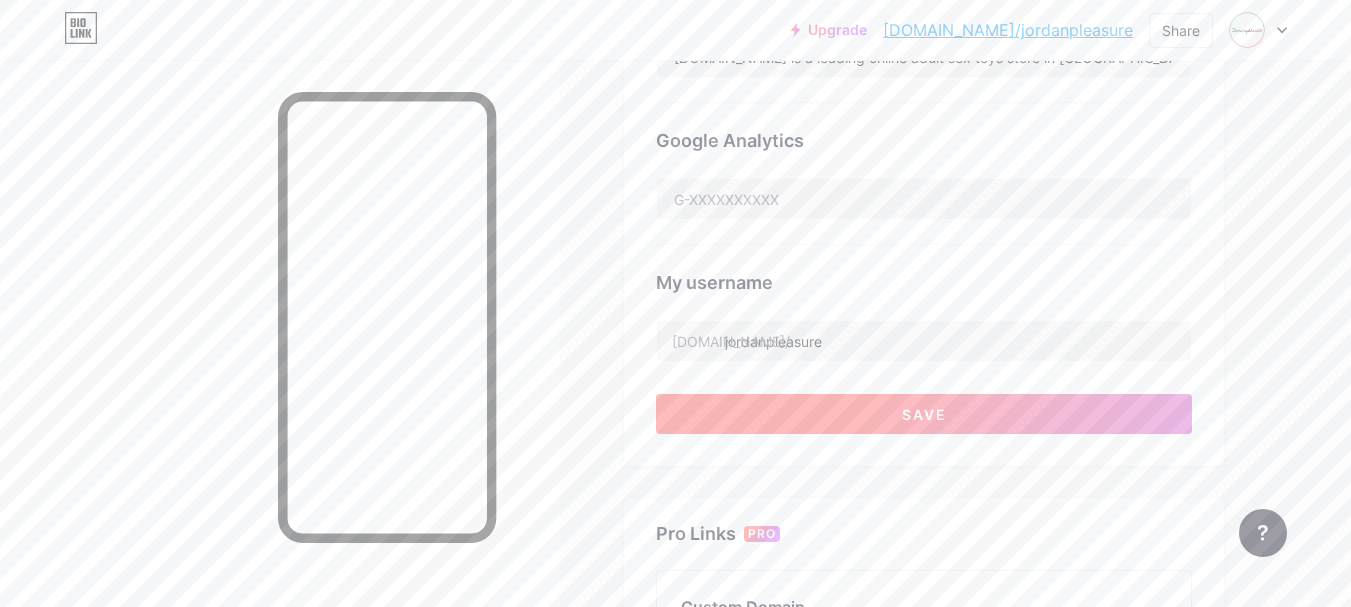 click on "Save" at bounding box center [924, 414] 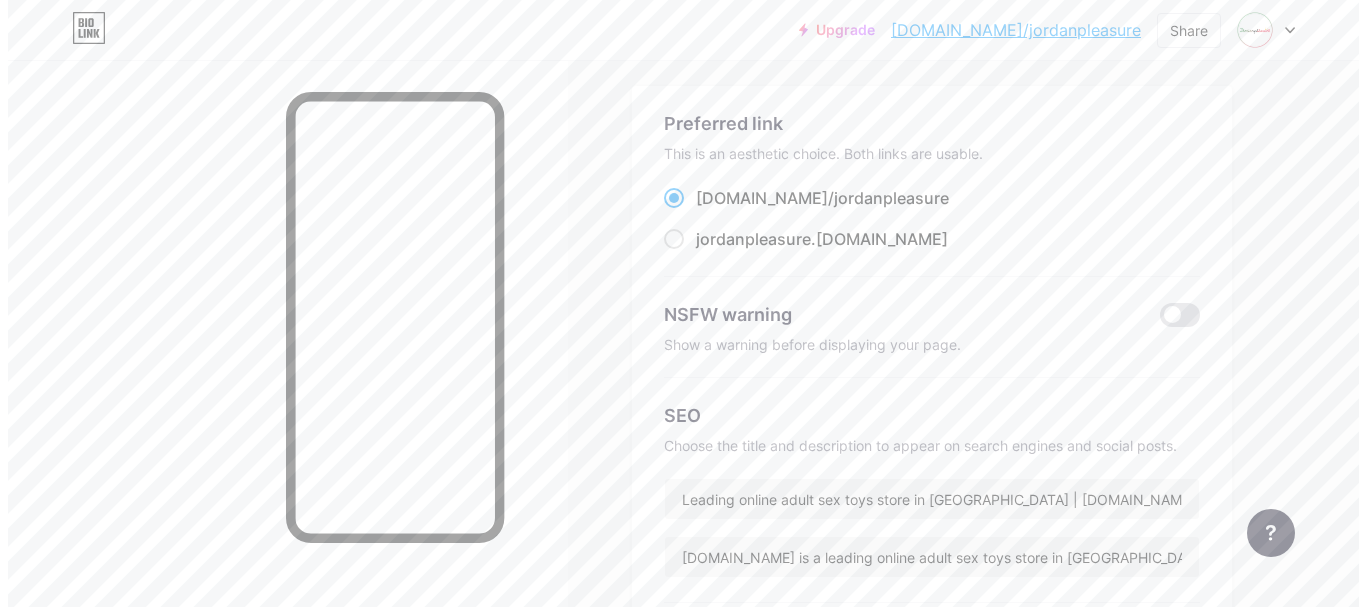 scroll, scrollTop: 0, scrollLeft: 0, axis: both 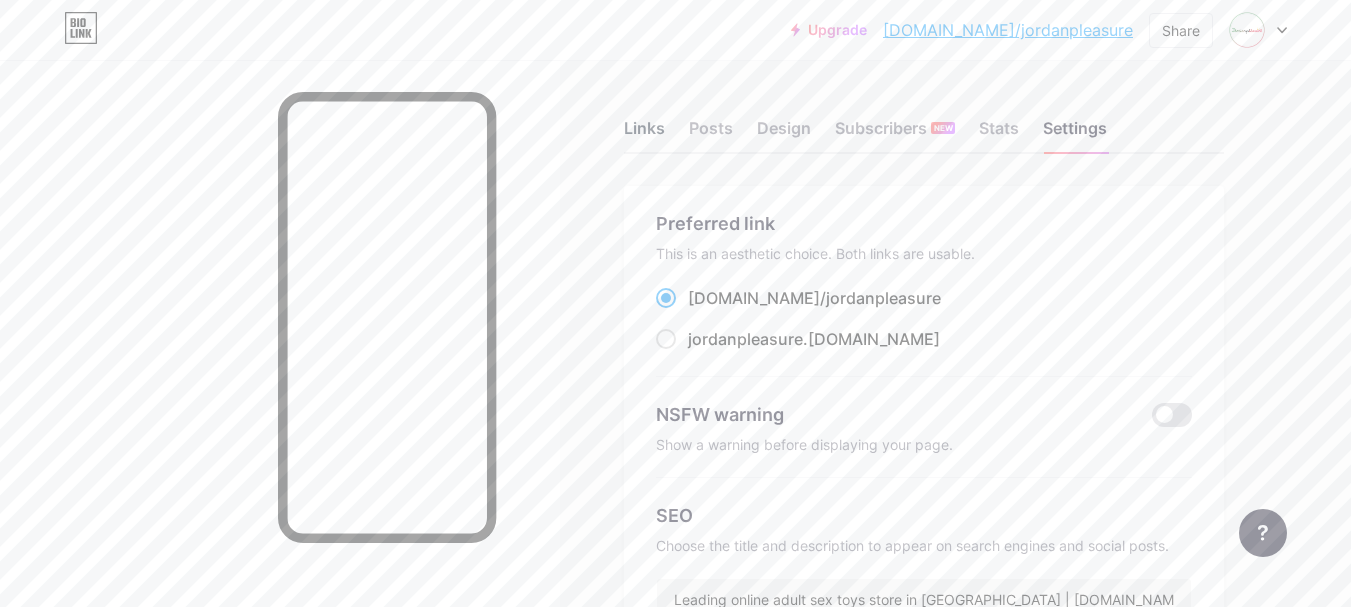 click on "Links" at bounding box center [644, 134] 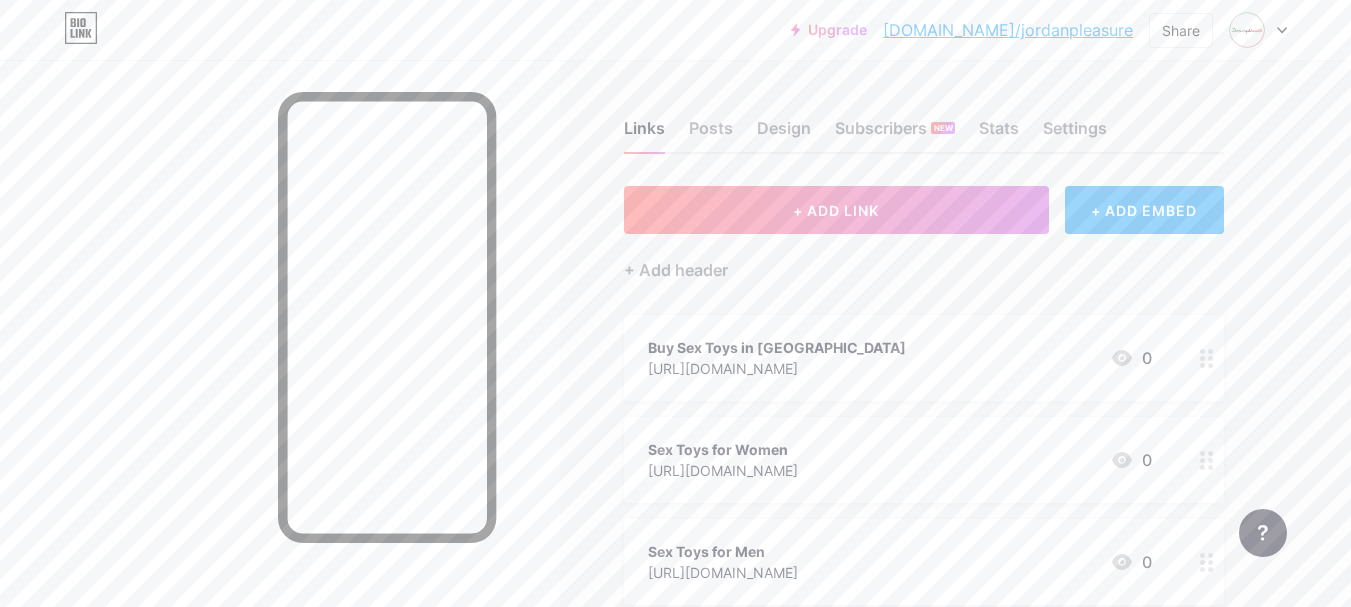 click on "+ ADD EMBED" at bounding box center (1144, 210) 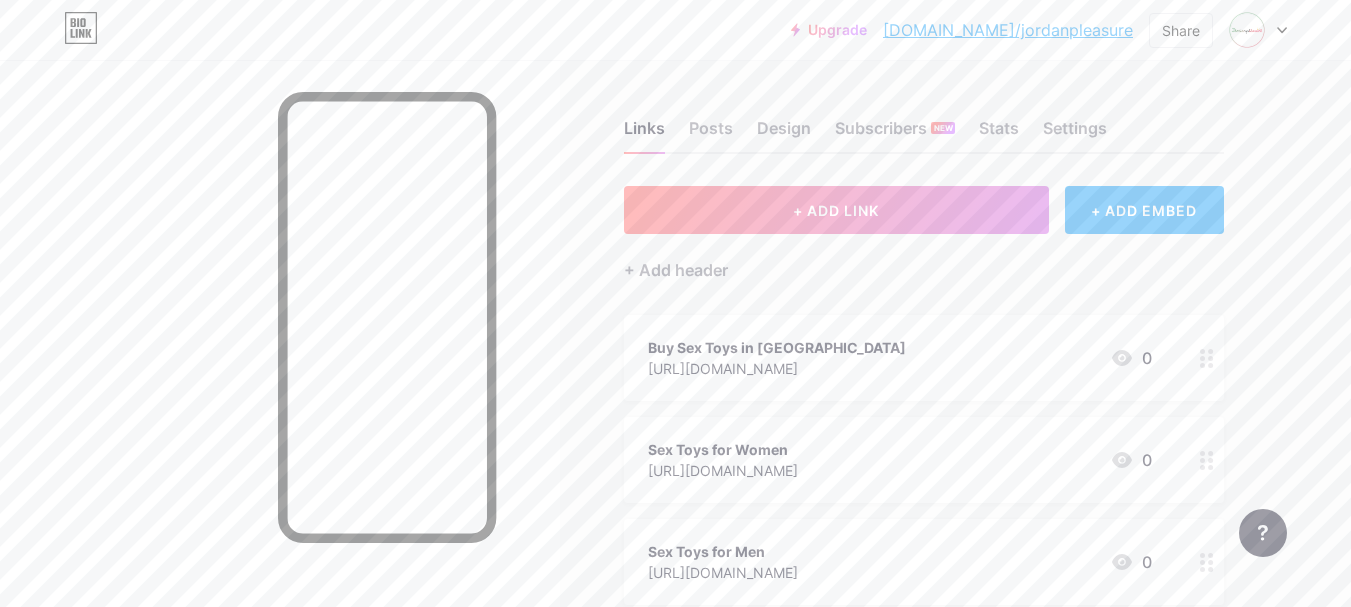 click on "[DOMAIN_NAME]/jordanpleasure" at bounding box center [1008, 30] 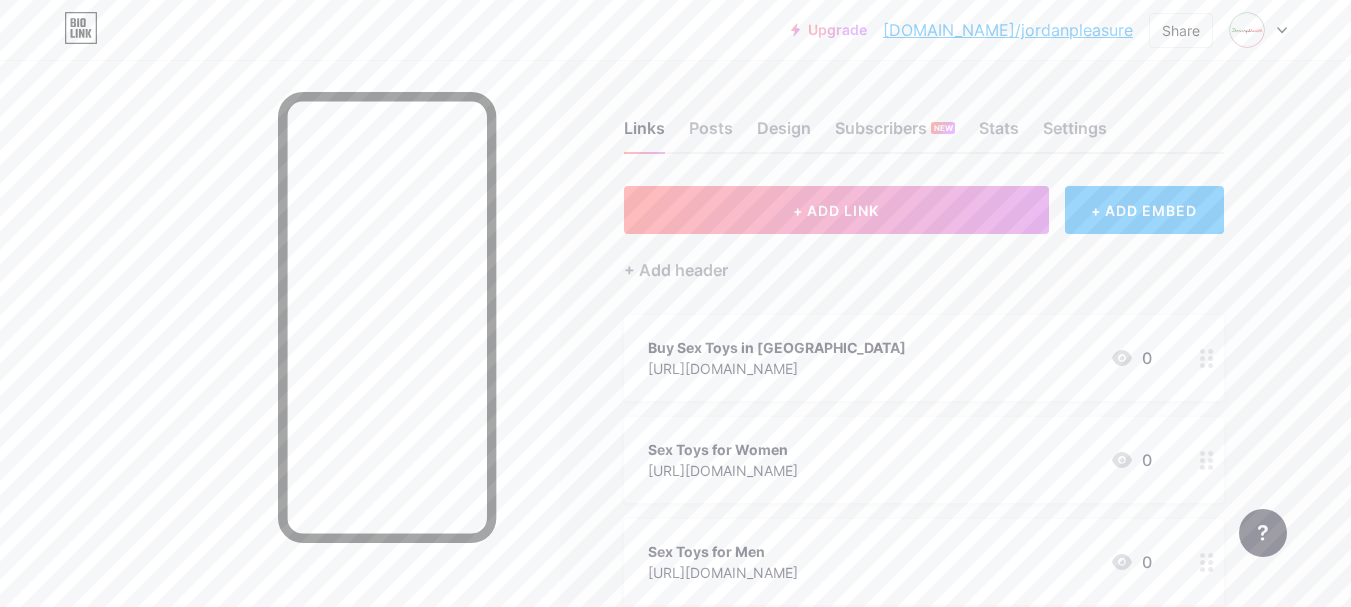 click on "+ ADD EMBED" at bounding box center (1144, 210) 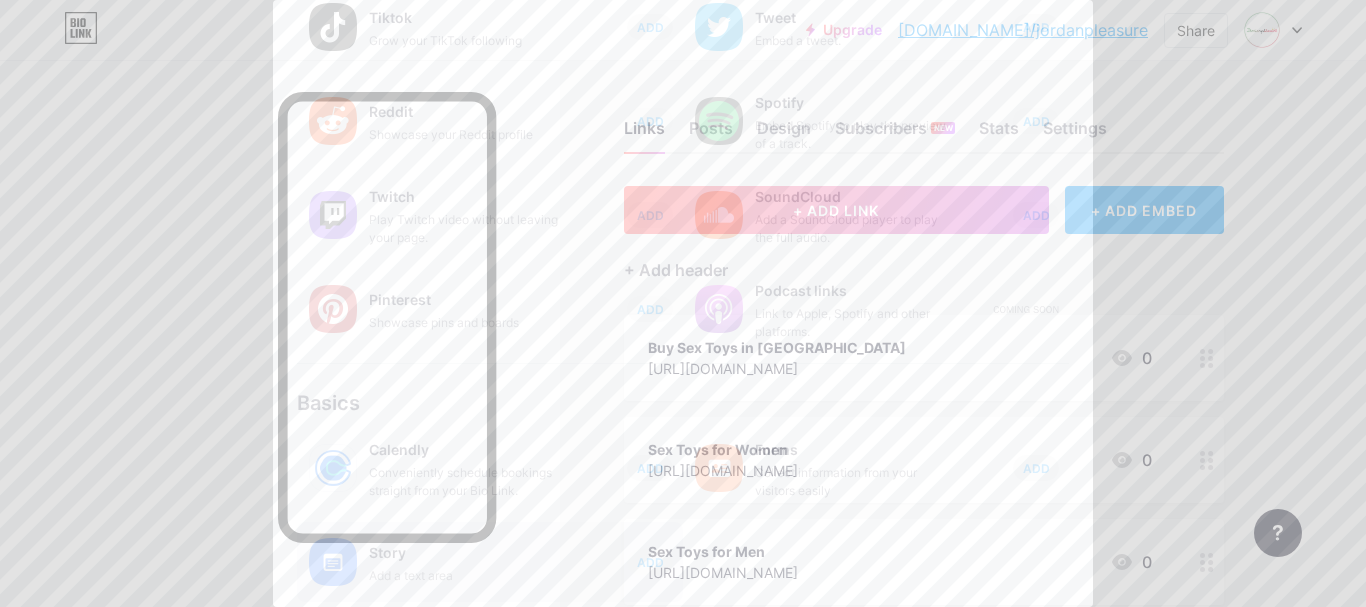 scroll, scrollTop: 412, scrollLeft: 0, axis: vertical 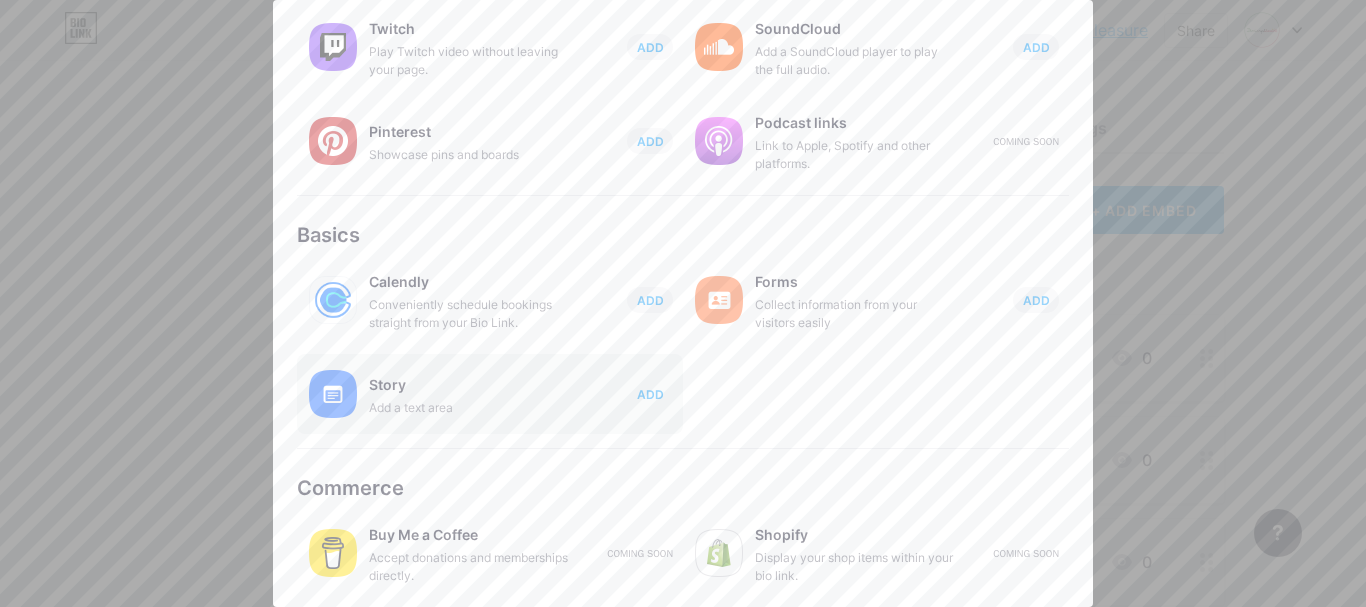 click on "ADD" at bounding box center [650, 394] 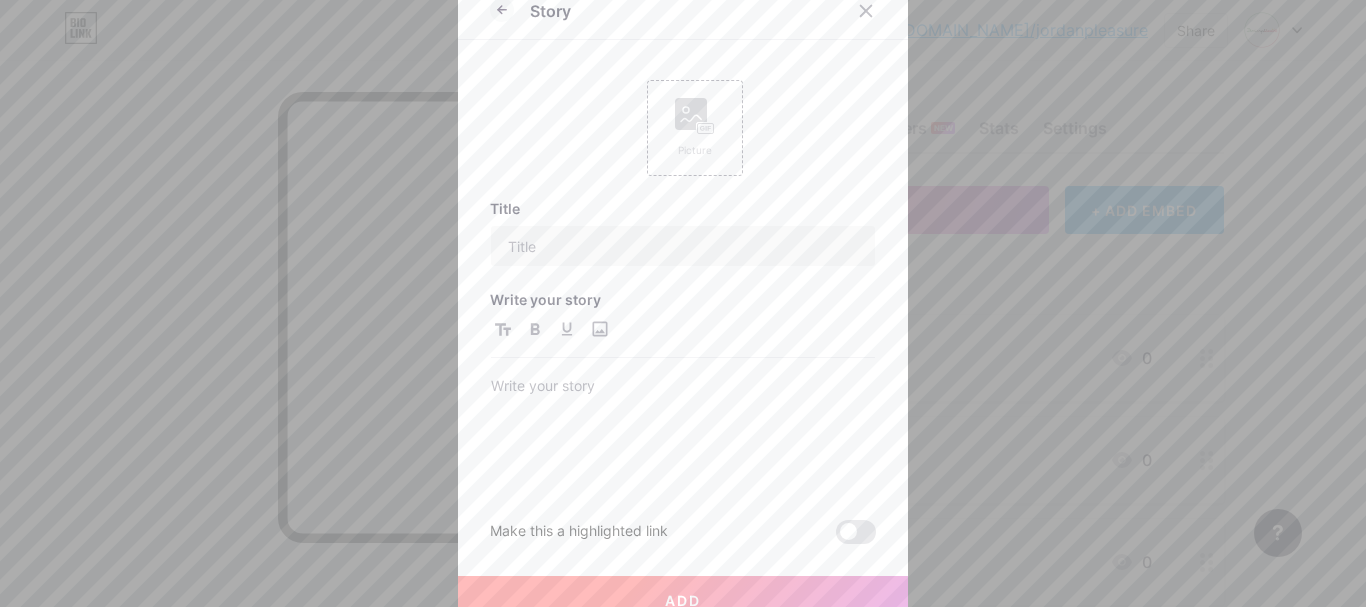 scroll, scrollTop: 0, scrollLeft: 0, axis: both 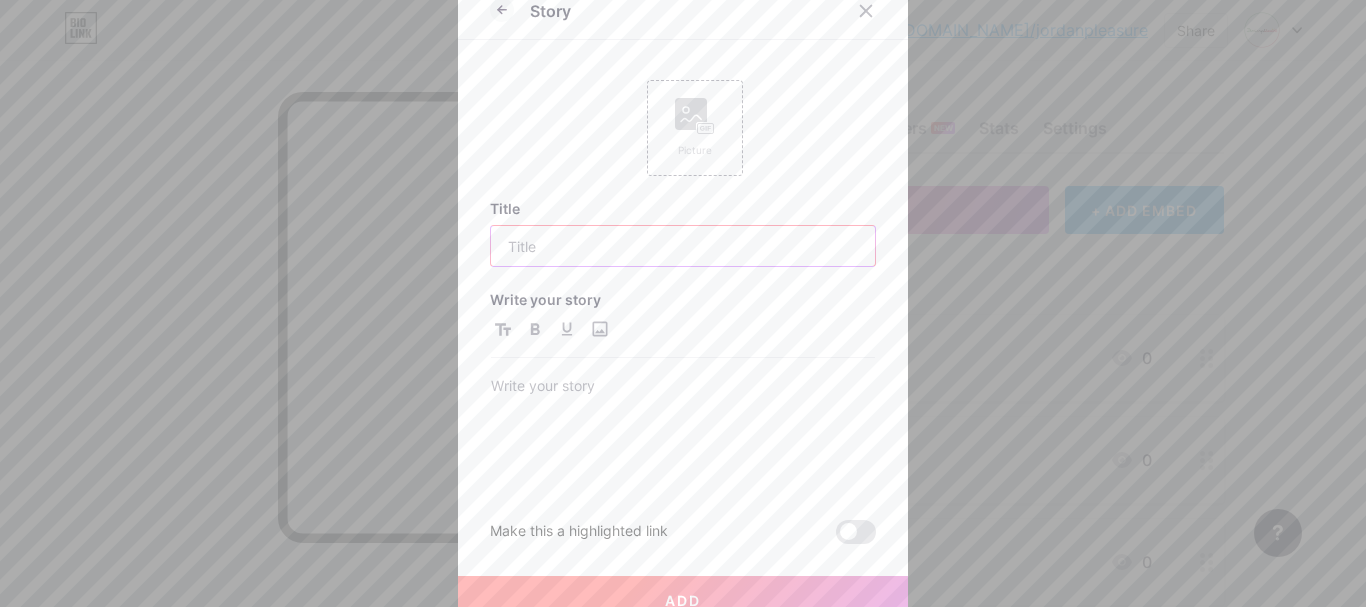 click at bounding box center [683, 246] 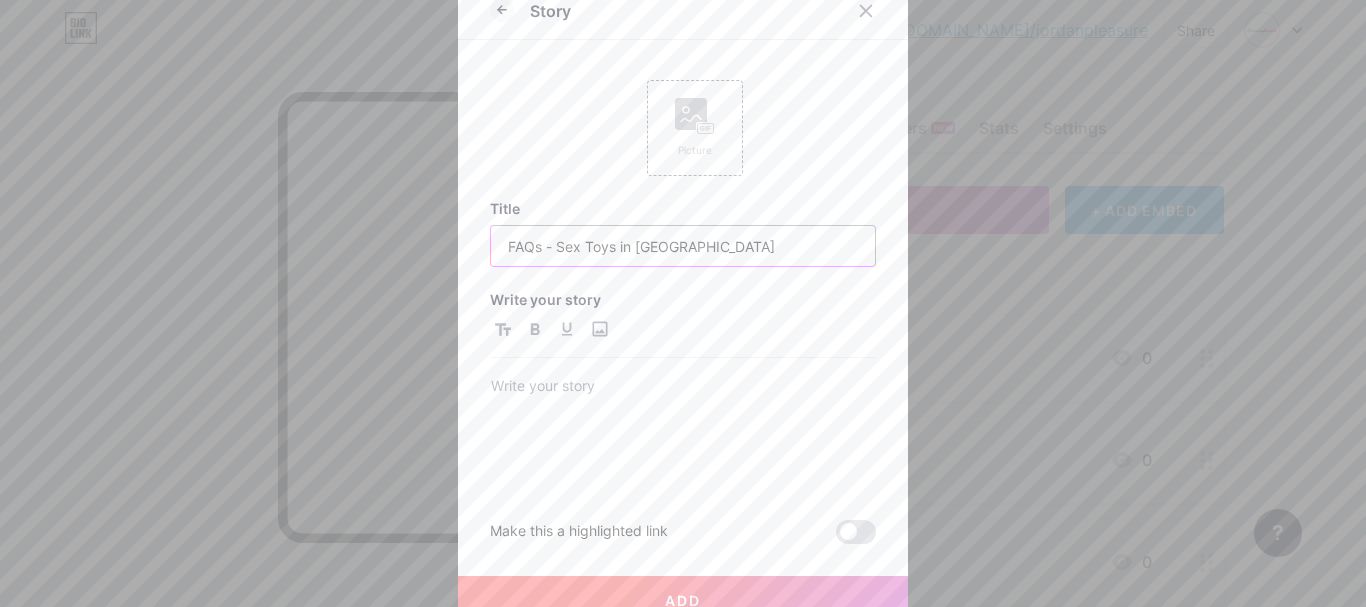 scroll, scrollTop: 17, scrollLeft: 0, axis: vertical 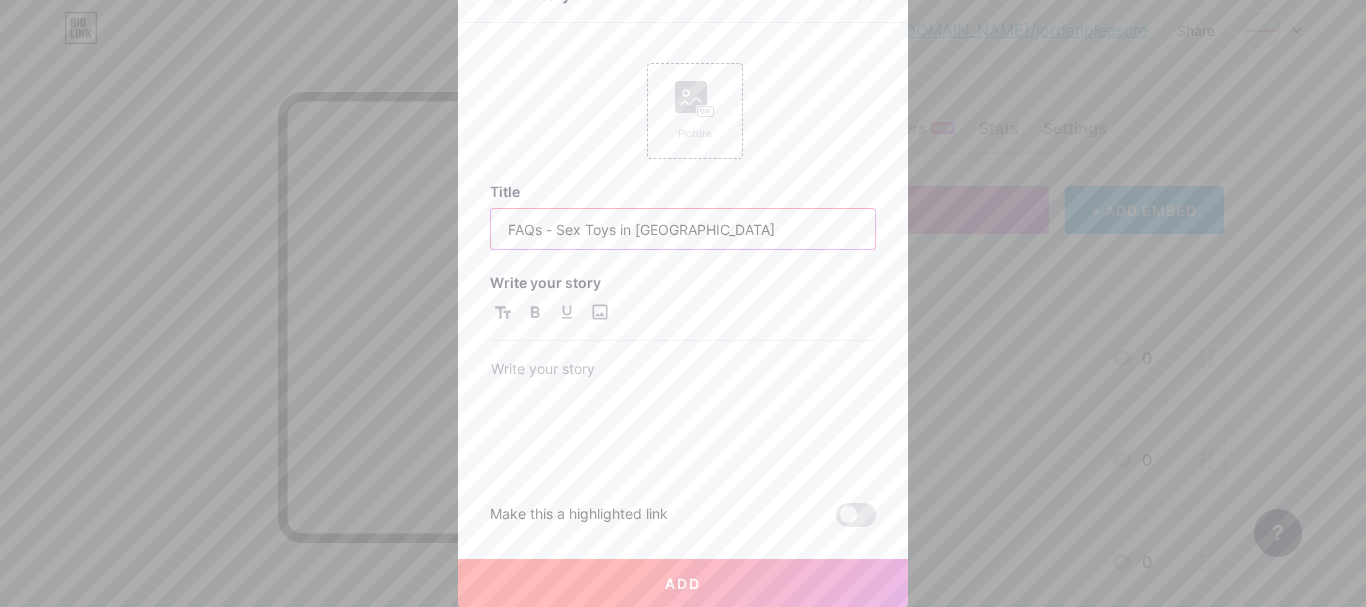 type on "FAQs - Sex Toys in [GEOGRAPHIC_DATA]" 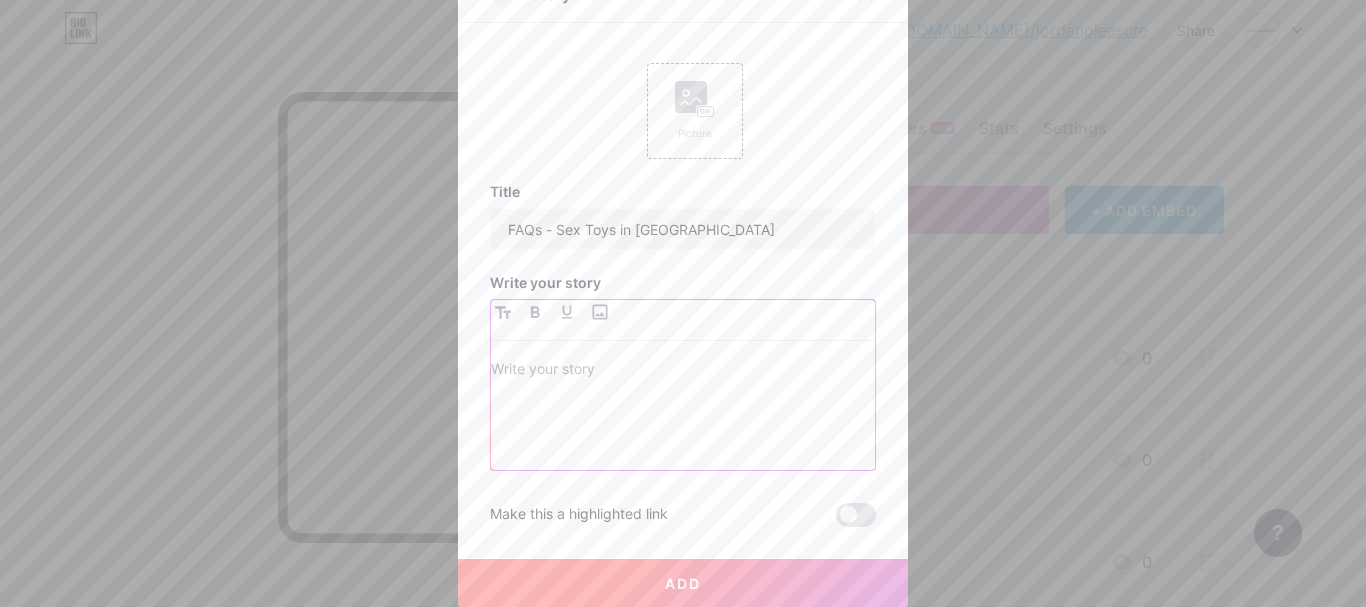 click at bounding box center [683, 371] 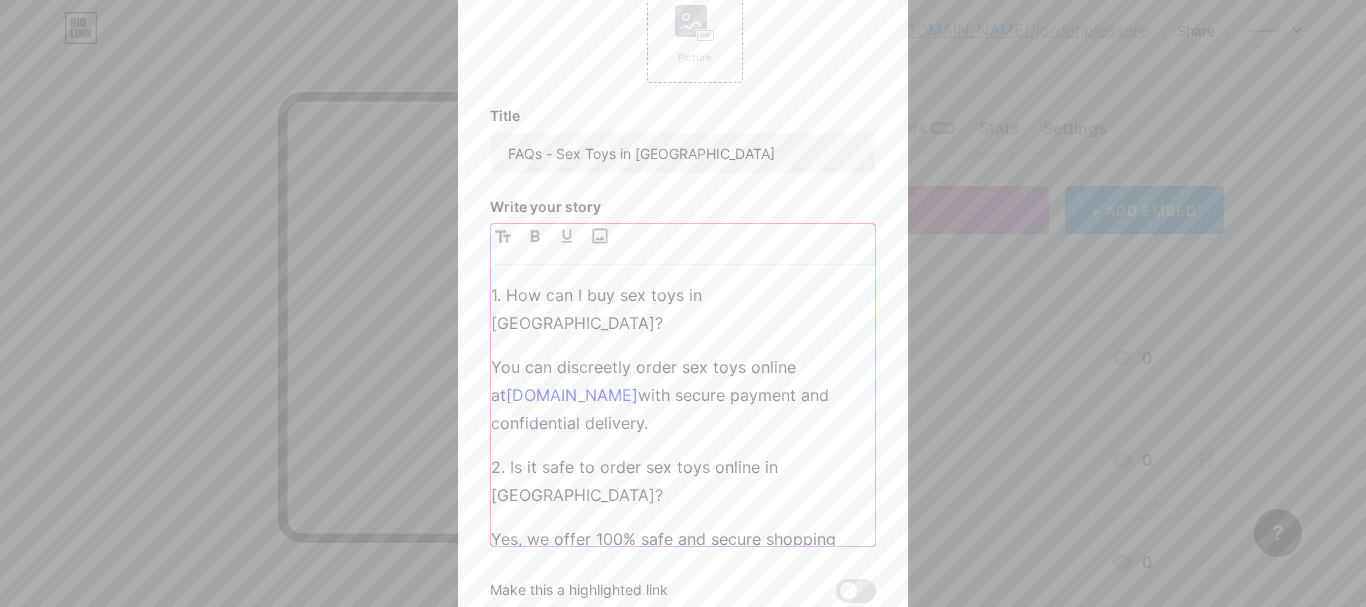 scroll, scrollTop: 328, scrollLeft: 0, axis: vertical 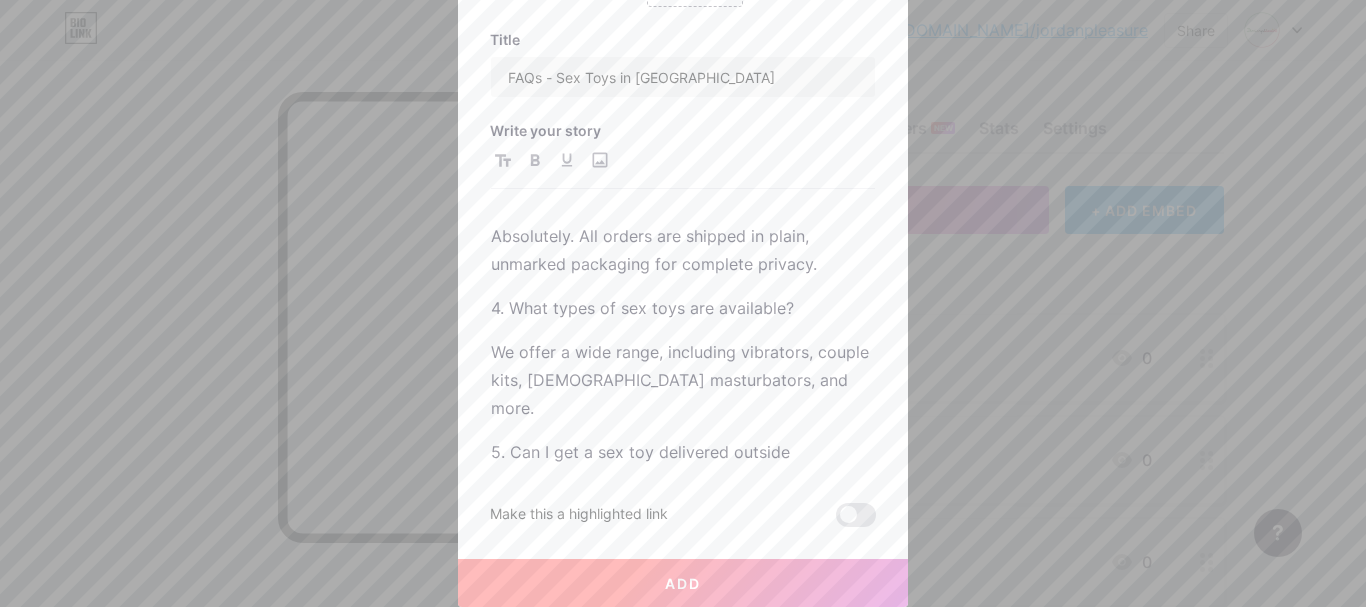 click on "Add" at bounding box center (683, 583) 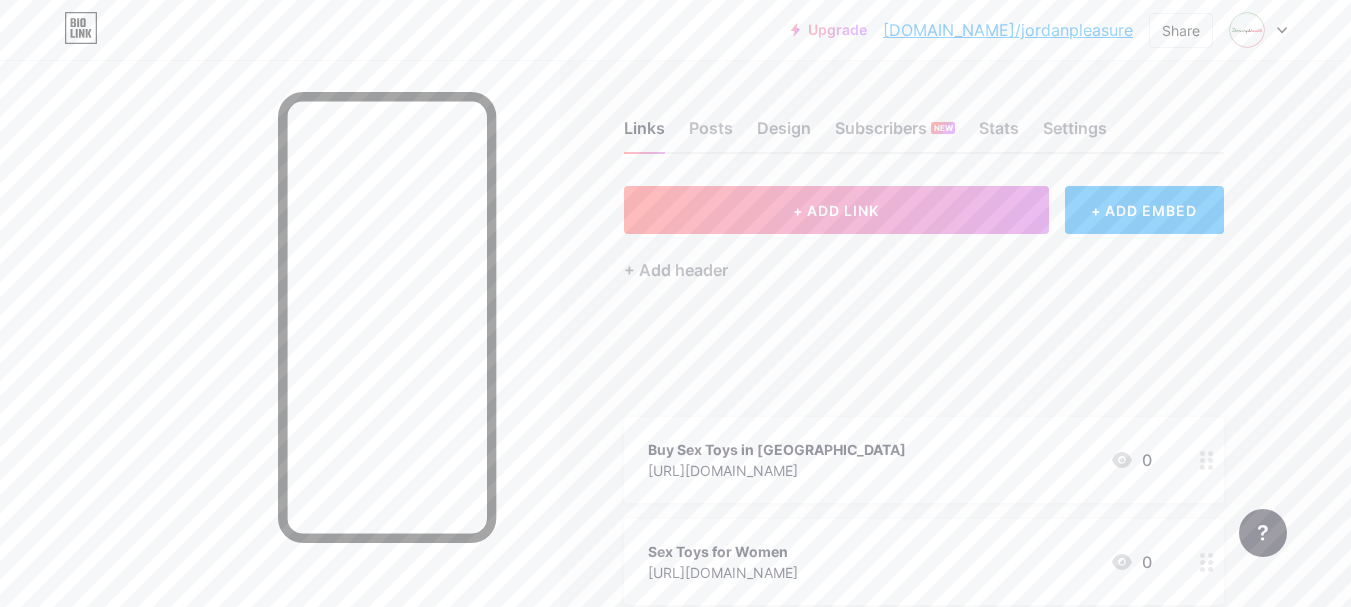 type 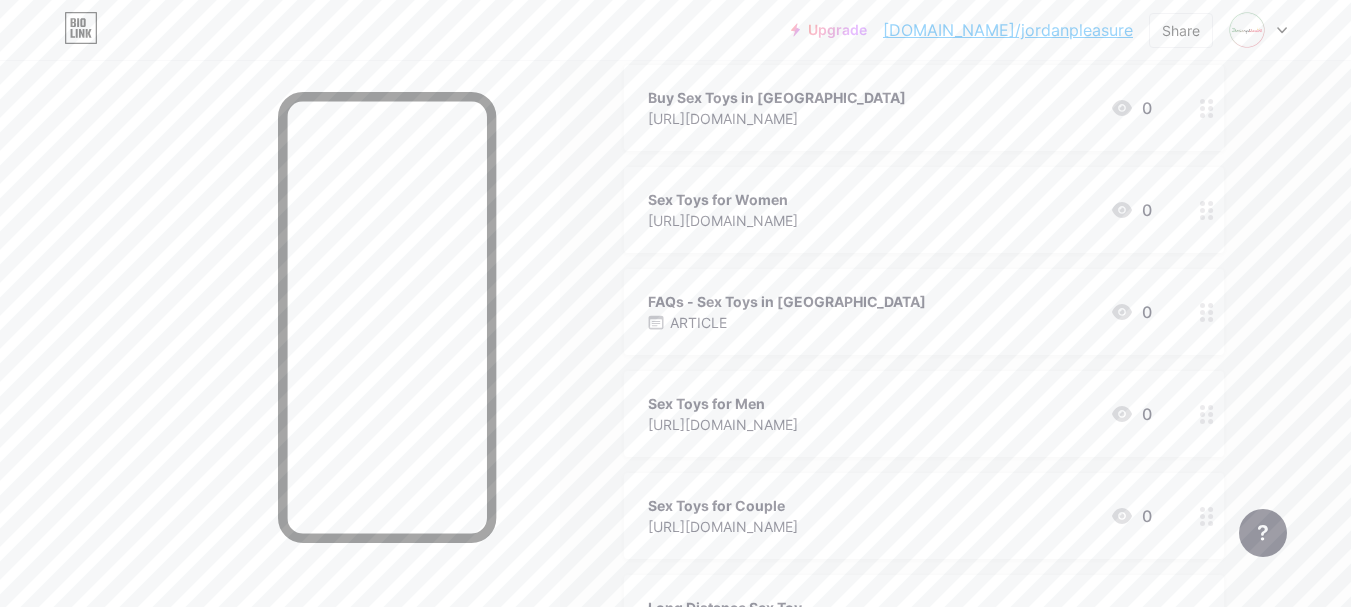 scroll, scrollTop: 300, scrollLeft: 0, axis: vertical 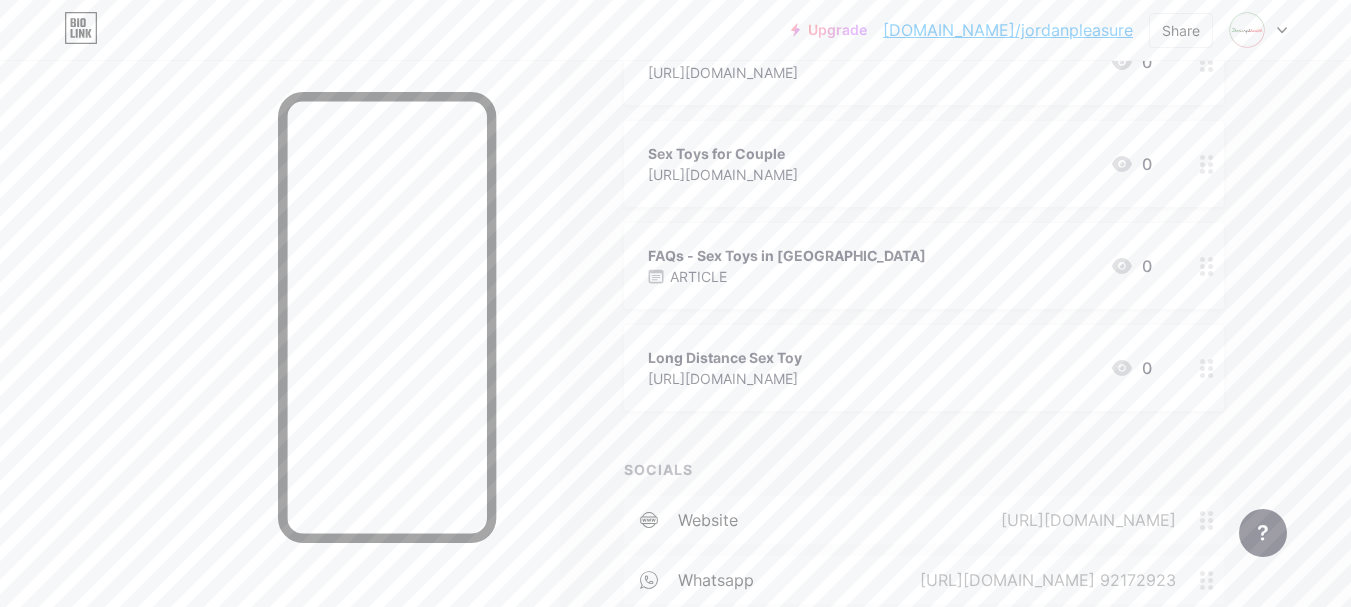 click on "[URL][DOMAIN_NAME]" at bounding box center [725, 378] 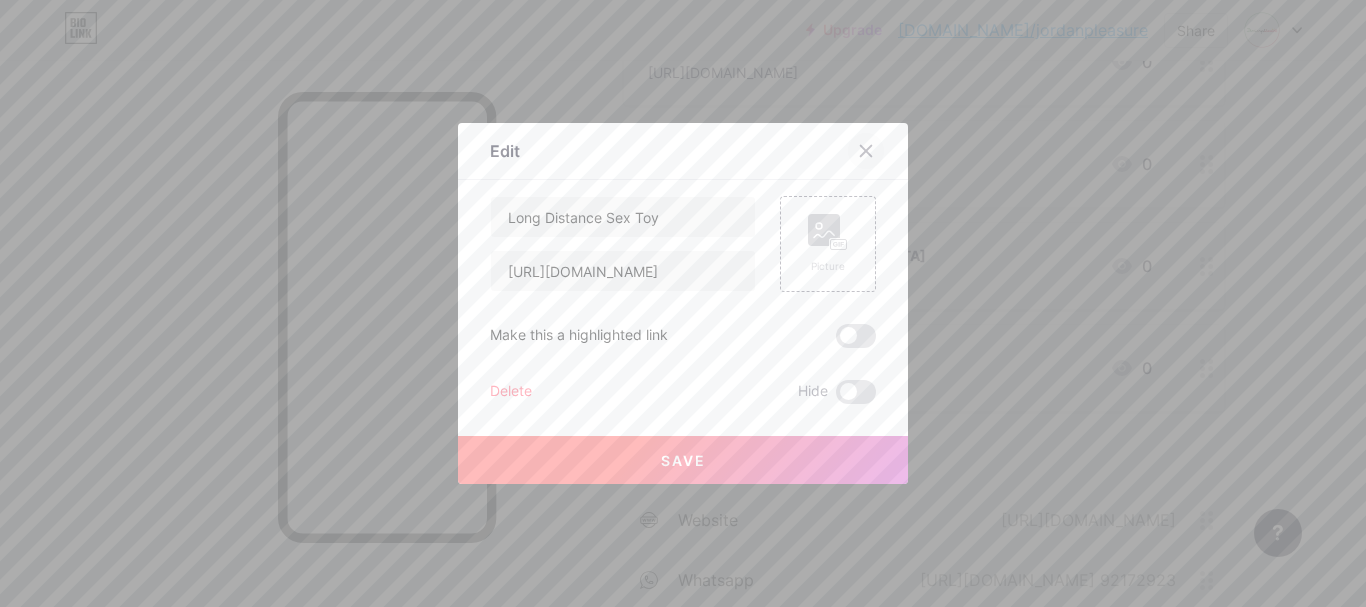 click 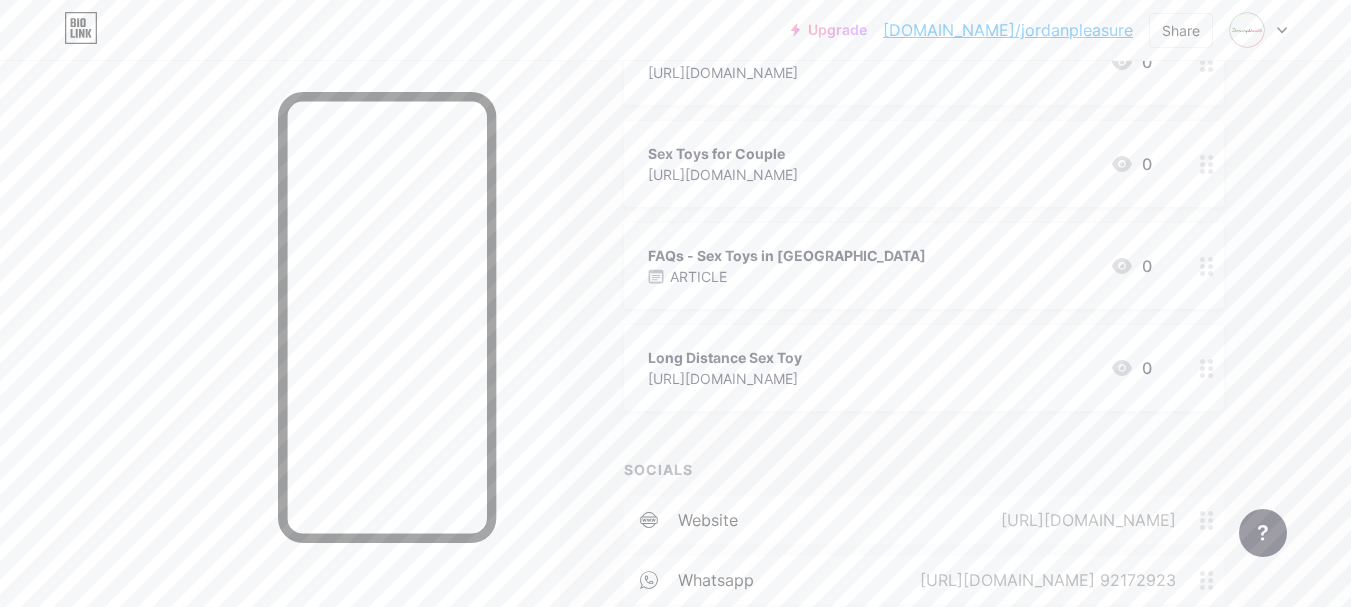 drag, startPoint x: 872, startPoint y: 266, endPoint x: 891, endPoint y: 315, distance: 52.554733 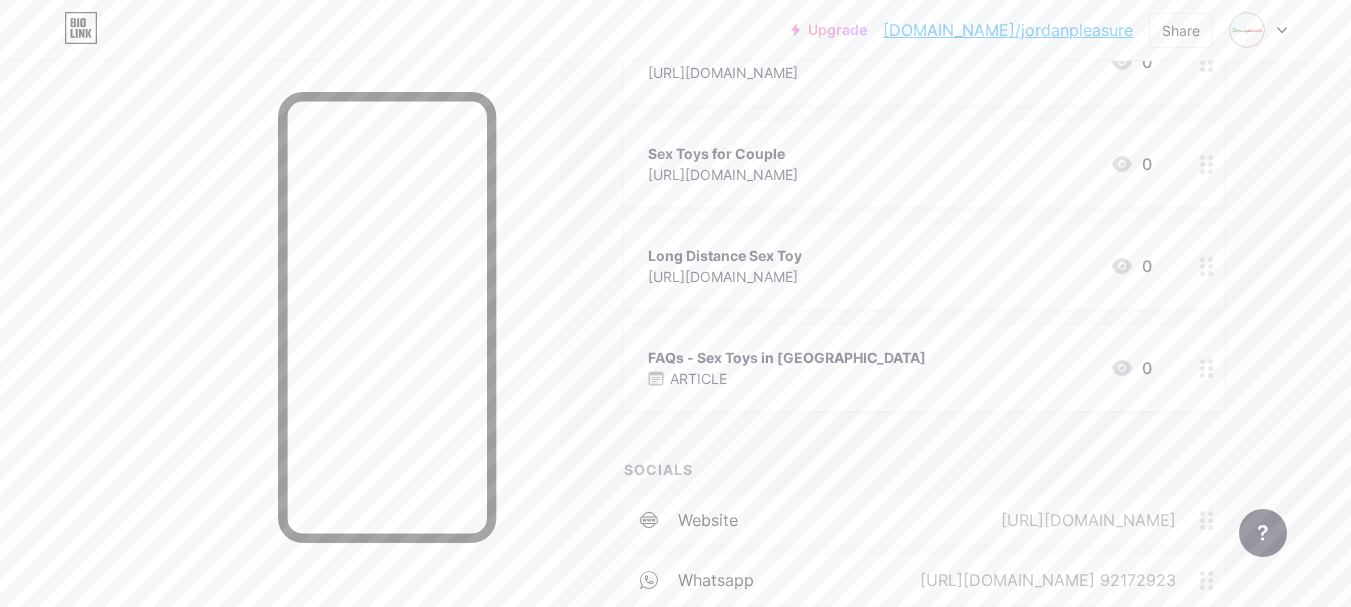 click on "FAQs - Sex Toys in [GEOGRAPHIC_DATA]" at bounding box center (787, 357) 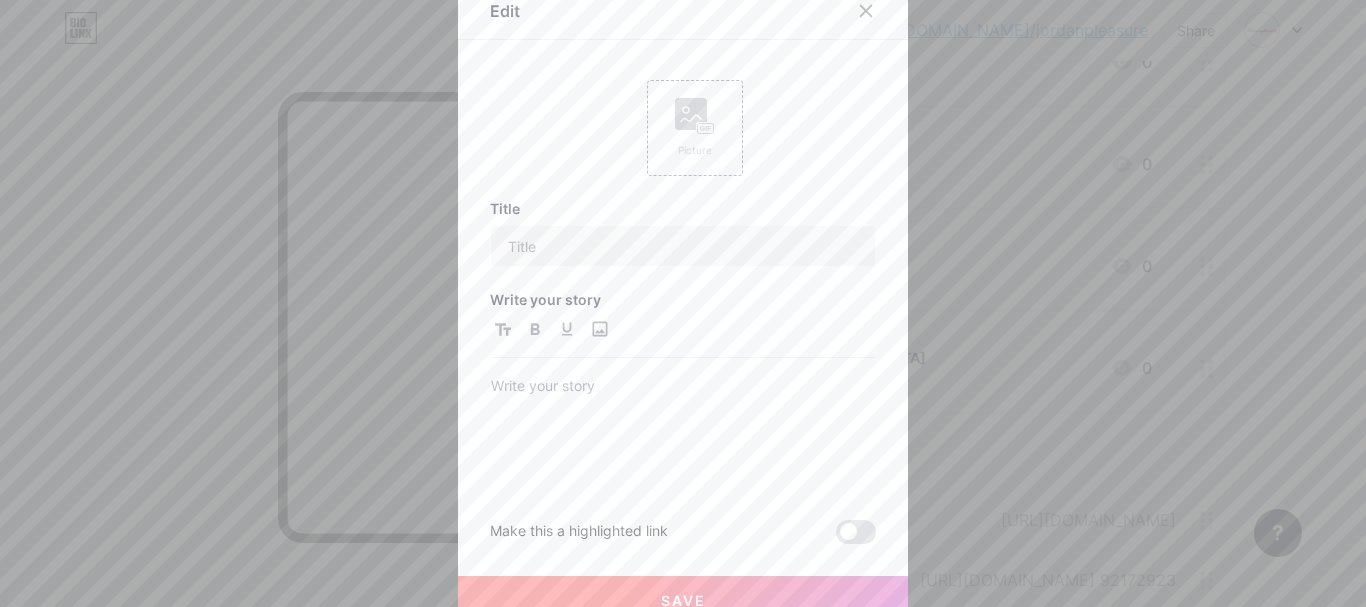 scroll, scrollTop: 17, scrollLeft: 0, axis: vertical 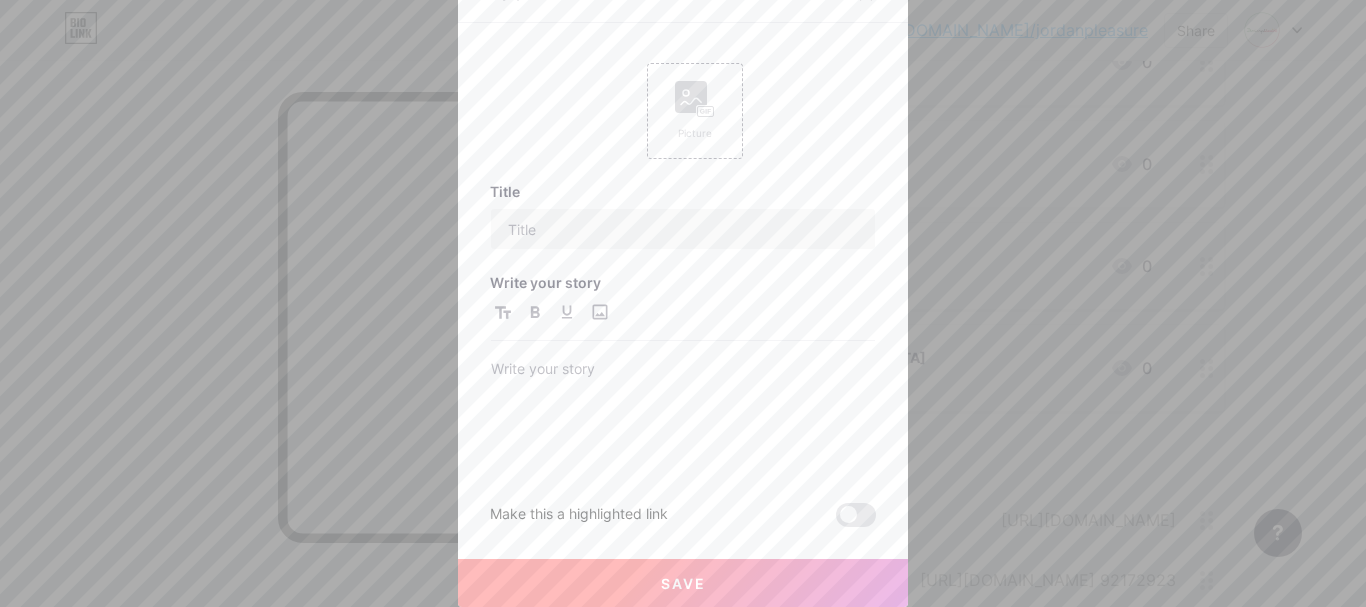type on "FAQs - Sex Toys in [GEOGRAPHIC_DATA]" 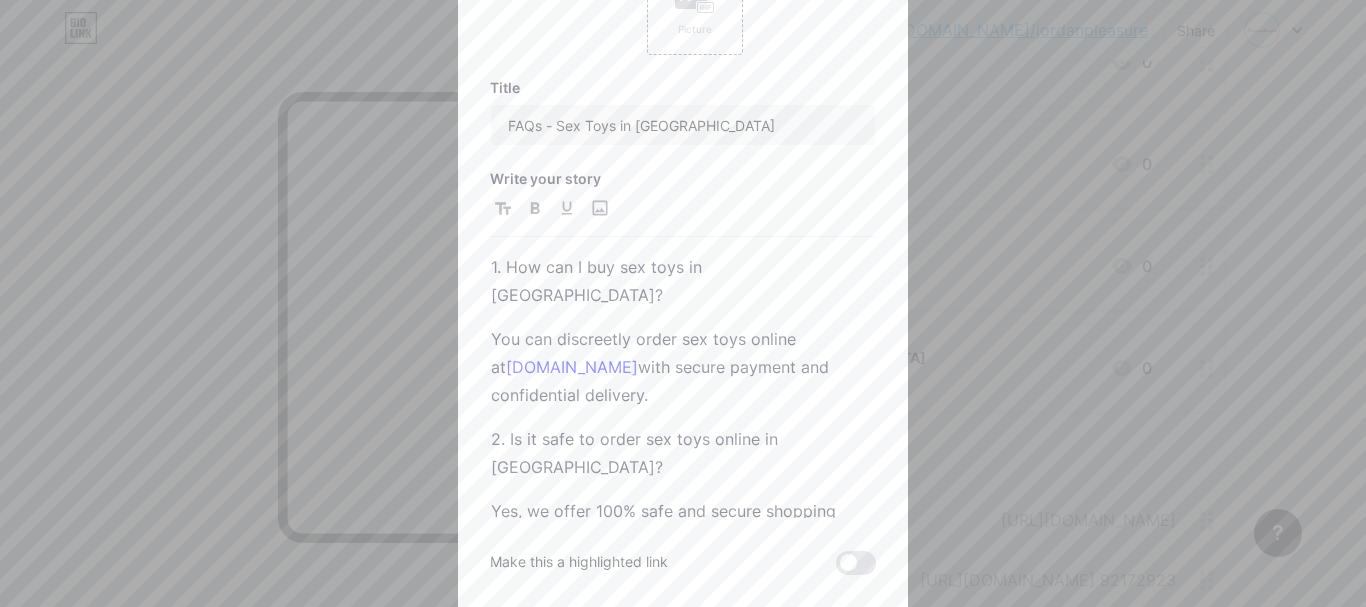 scroll, scrollTop: 100, scrollLeft: 0, axis: vertical 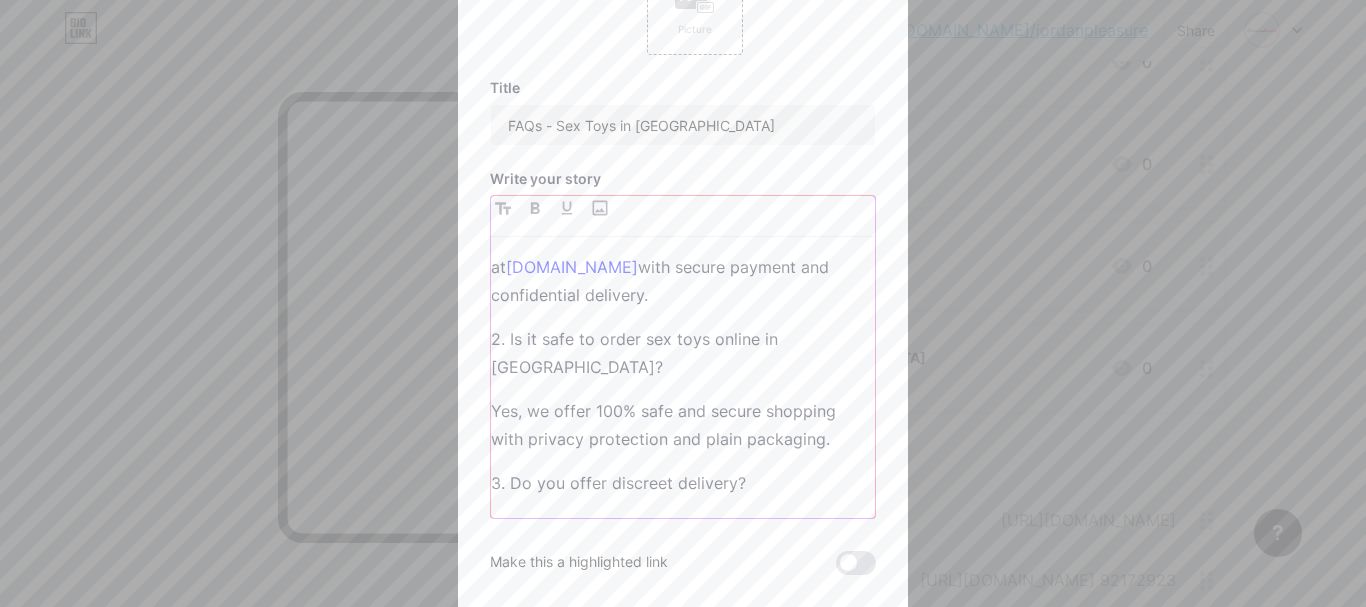 click on "1. How can I buy sex toys in [GEOGRAPHIC_DATA]? You can discreetly order sex toys online at  [DOMAIN_NAME]  with secure payment and confidential delivery. 2. Is it safe to order sex toys online in [GEOGRAPHIC_DATA]? Yes, we offer 100% safe and secure shopping with privacy protection and plain packaging. 3. Do you offer discreet delivery? Absolutely. All orders are shipped in plain, unmarked packaging for complete privacy. 4. What types of sex toys are available? We offer a wide range, including vibrators, couple kits, [DEMOGRAPHIC_DATA] masturbators, and more. 5. Can I get a sex toy delivered outside [GEOGRAPHIC_DATA]? Yes, we deliver across all cities in [GEOGRAPHIC_DATA], including [GEOGRAPHIC_DATA], [GEOGRAPHIC_DATA], and [GEOGRAPHIC_DATA]." at bounding box center [683, 385] 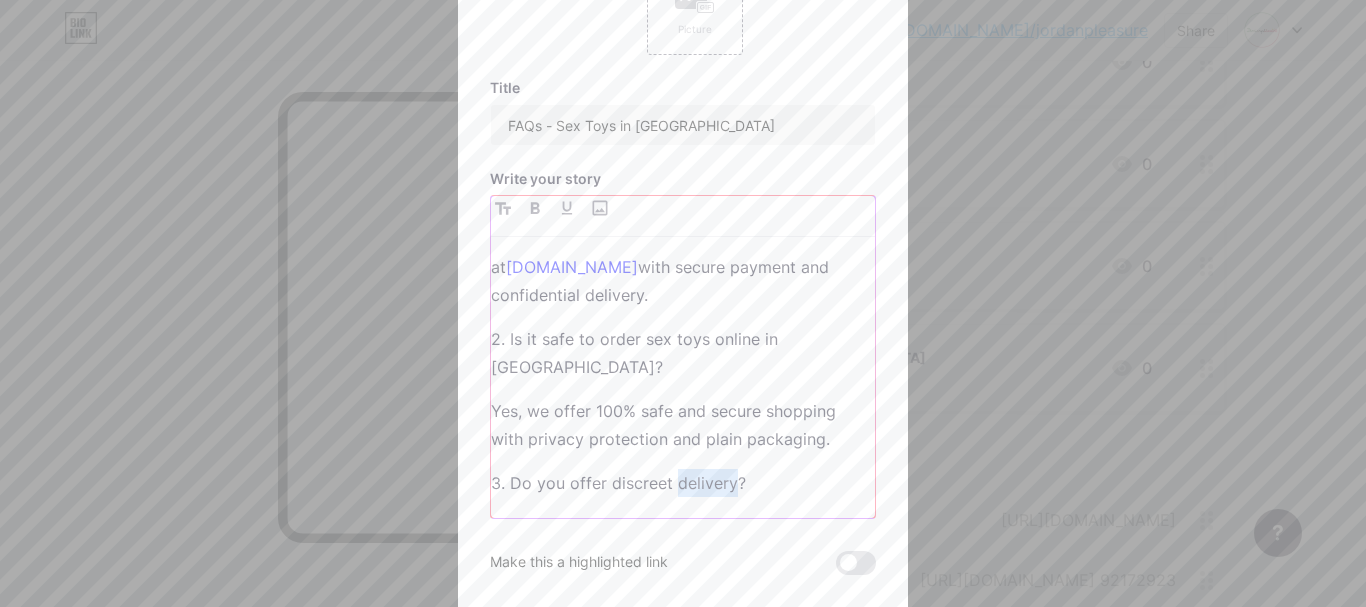 click on "1. How can I buy sex toys in [GEOGRAPHIC_DATA]? You can discreetly order sex toys online at  [DOMAIN_NAME]  with secure payment and confidential delivery. 2. Is it safe to order sex toys online in [GEOGRAPHIC_DATA]? Yes, we offer 100% safe and secure shopping with privacy protection and plain packaging. 3. Do you offer discreet delivery? Absolutely. All orders are shipped in plain, unmarked packaging for complete privacy. 4. What types of sex toys are available? We offer a wide range, including vibrators, couple kits, [DEMOGRAPHIC_DATA] masturbators, and more. 5. Can I get a sex toy delivered outside [GEOGRAPHIC_DATA]? Yes, we deliver across all cities in [GEOGRAPHIC_DATA], including [GEOGRAPHIC_DATA], [GEOGRAPHIC_DATA], and [GEOGRAPHIC_DATA]." at bounding box center (683, 385) 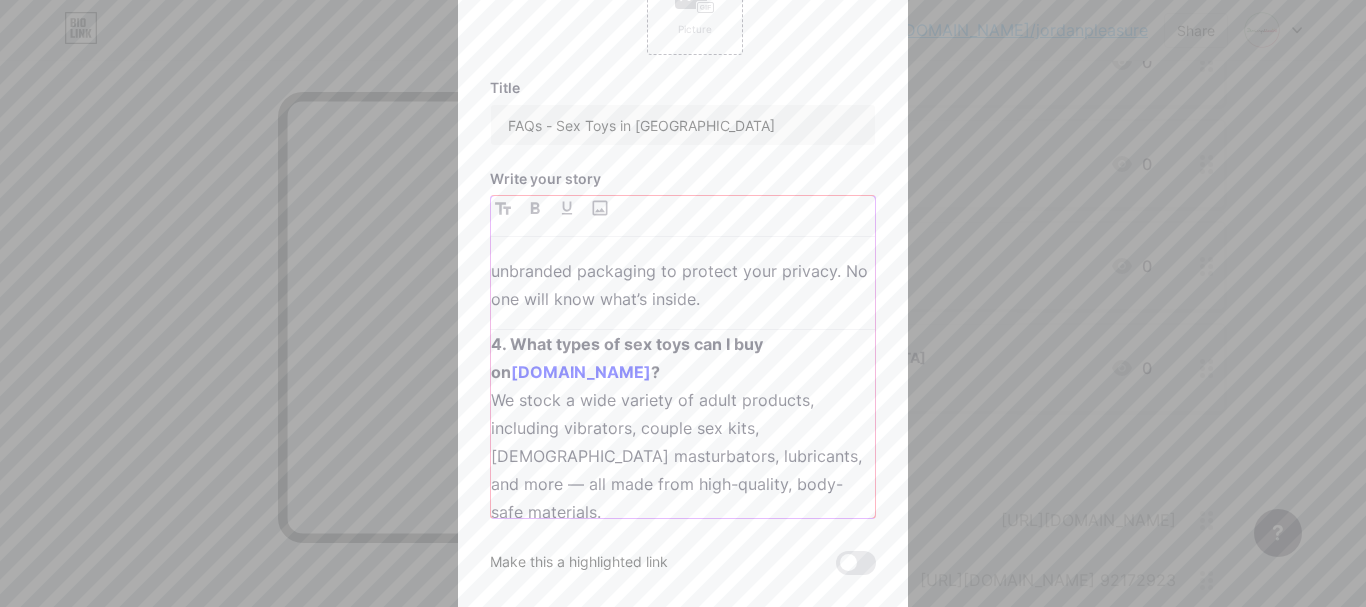 scroll, scrollTop: 400, scrollLeft: 0, axis: vertical 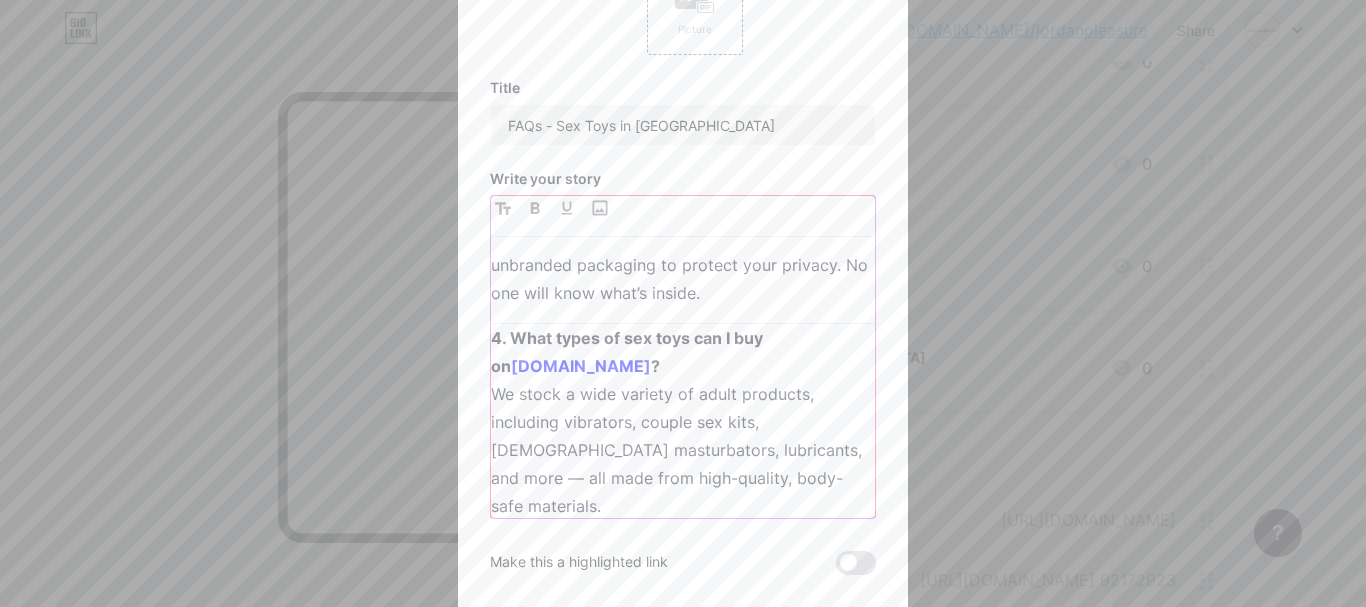 click on "?" at bounding box center [655, 366] 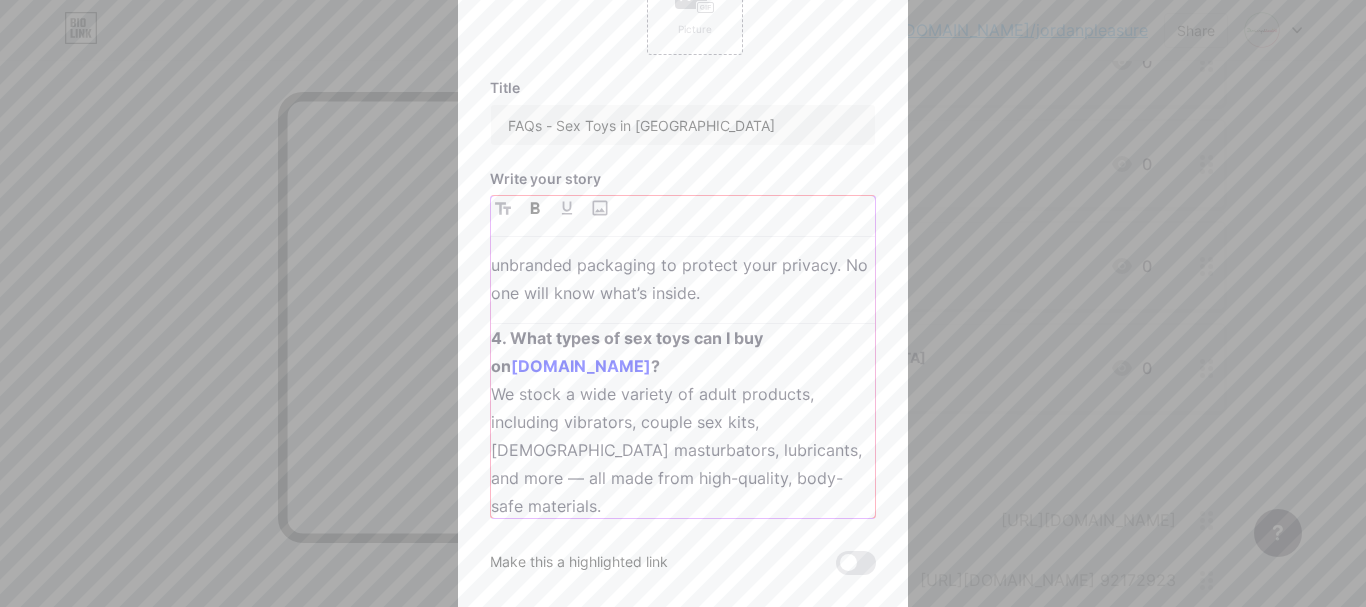 type 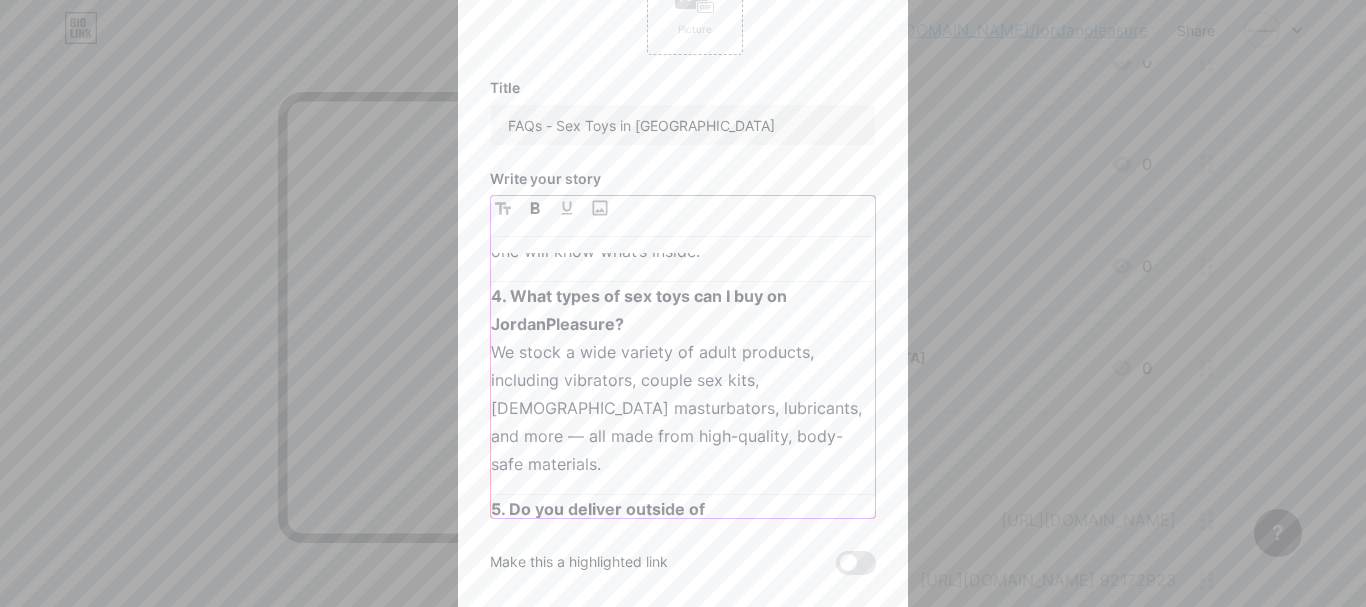 scroll, scrollTop: 463, scrollLeft: 0, axis: vertical 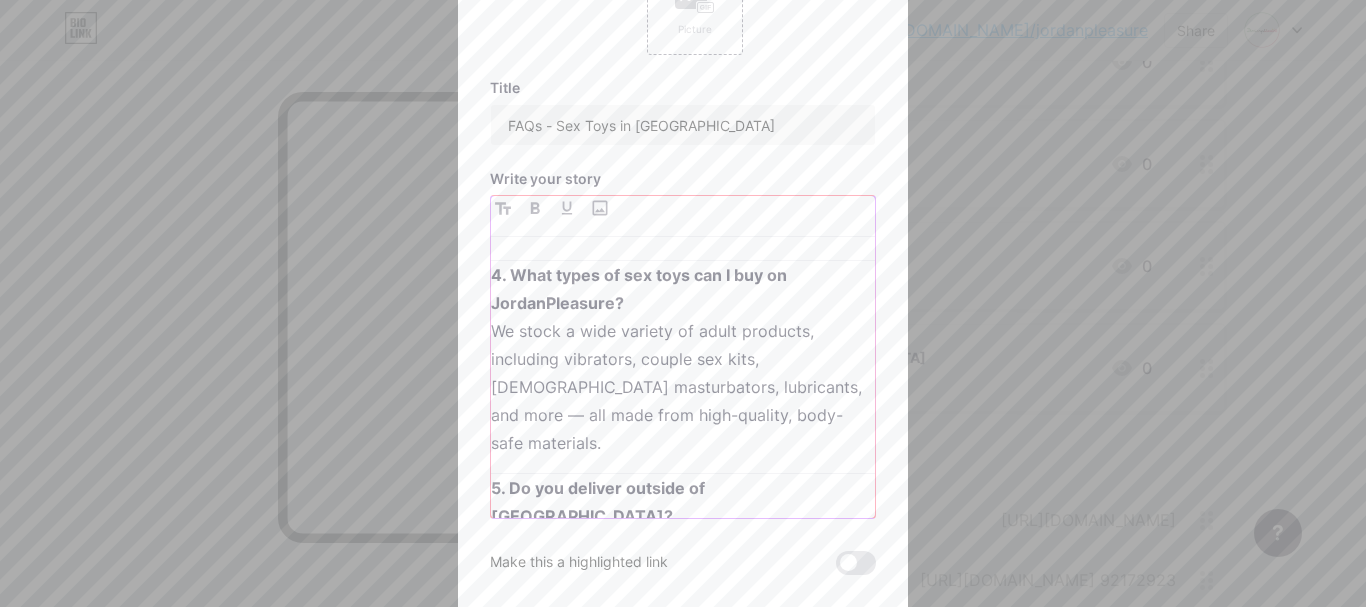 click on "5. Do you deliver outside of [GEOGRAPHIC_DATA]? Yes, we offer fast and discreet delivery to all major cities in [GEOGRAPHIC_DATA], including [GEOGRAPHIC_DATA], [GEOGRAPHIC_DATA], [GEOGRAPHIC_DATA], and more." at bounding box center (683, 558) 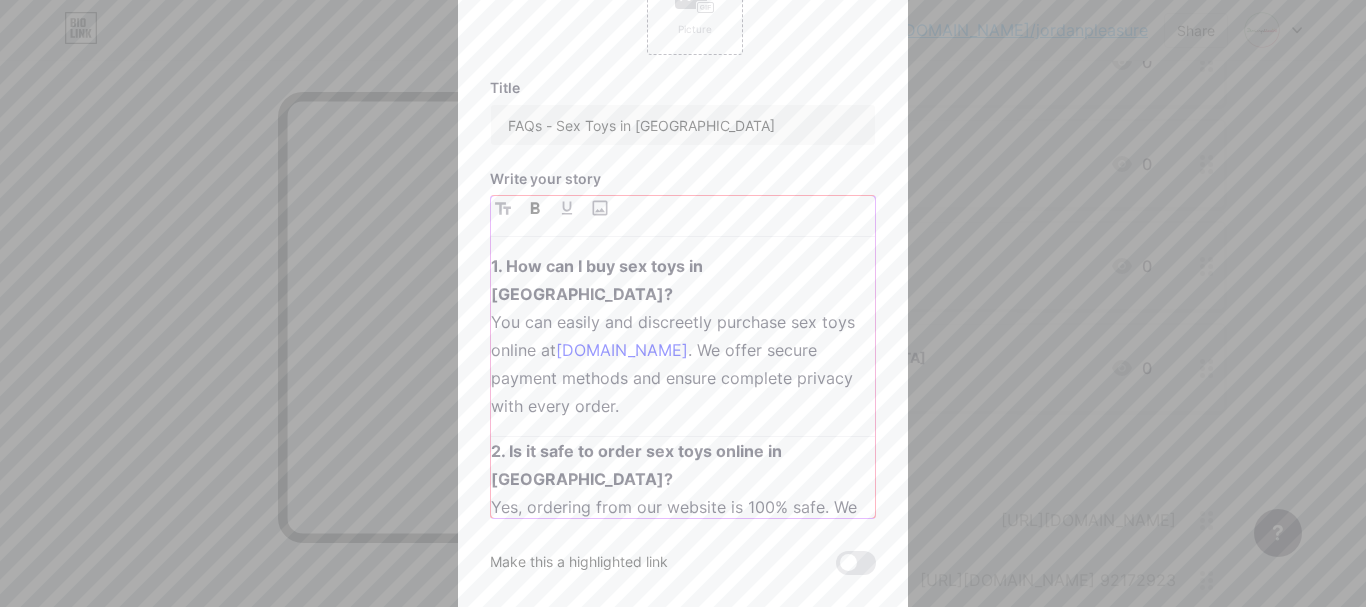 scroll, scrollTop: 0, scrollLeft: 0, axis: both 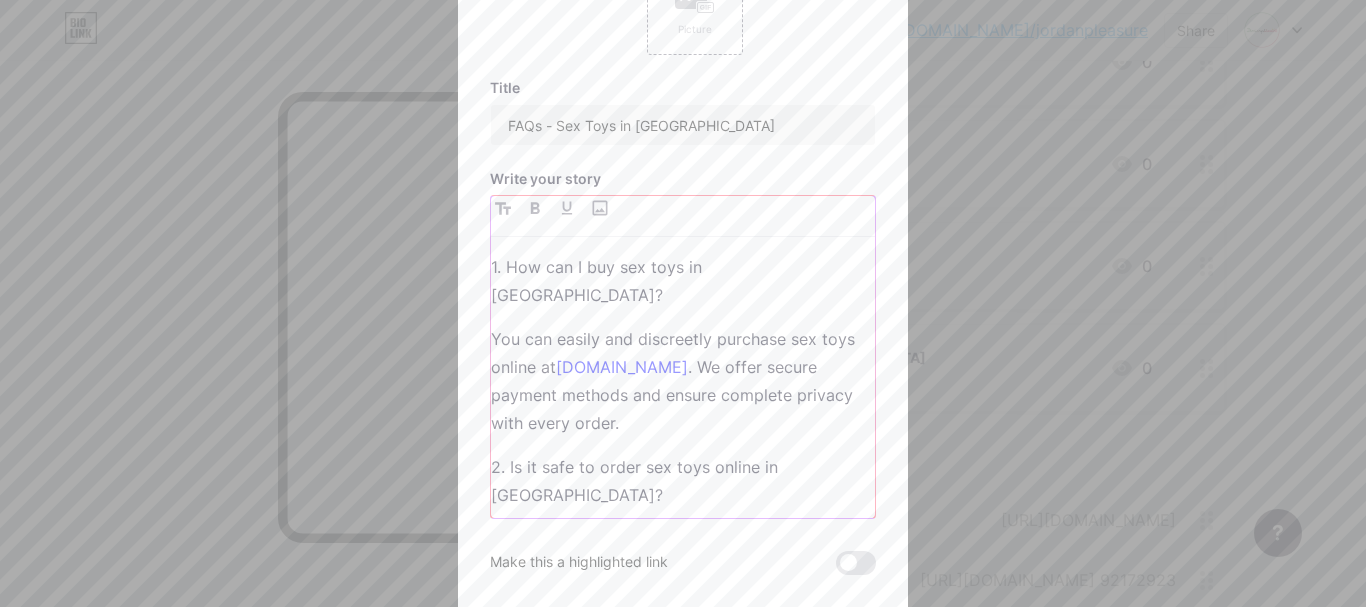click on "1. How can I buy sex toys in [GEOGRAPHIC_DATA]?" at bounding box center (683, 281) 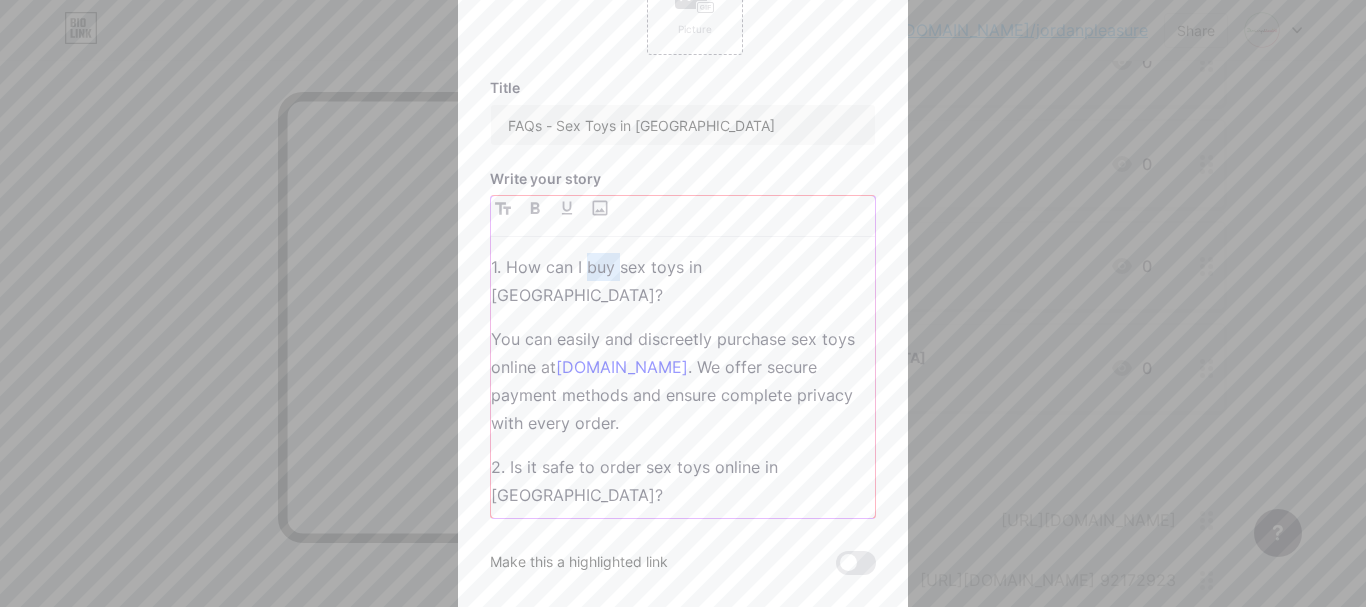 click on "1. How can I buy sex toys in [GEOGRAPHIC_DATA]?" at bounding box center (683, 281) 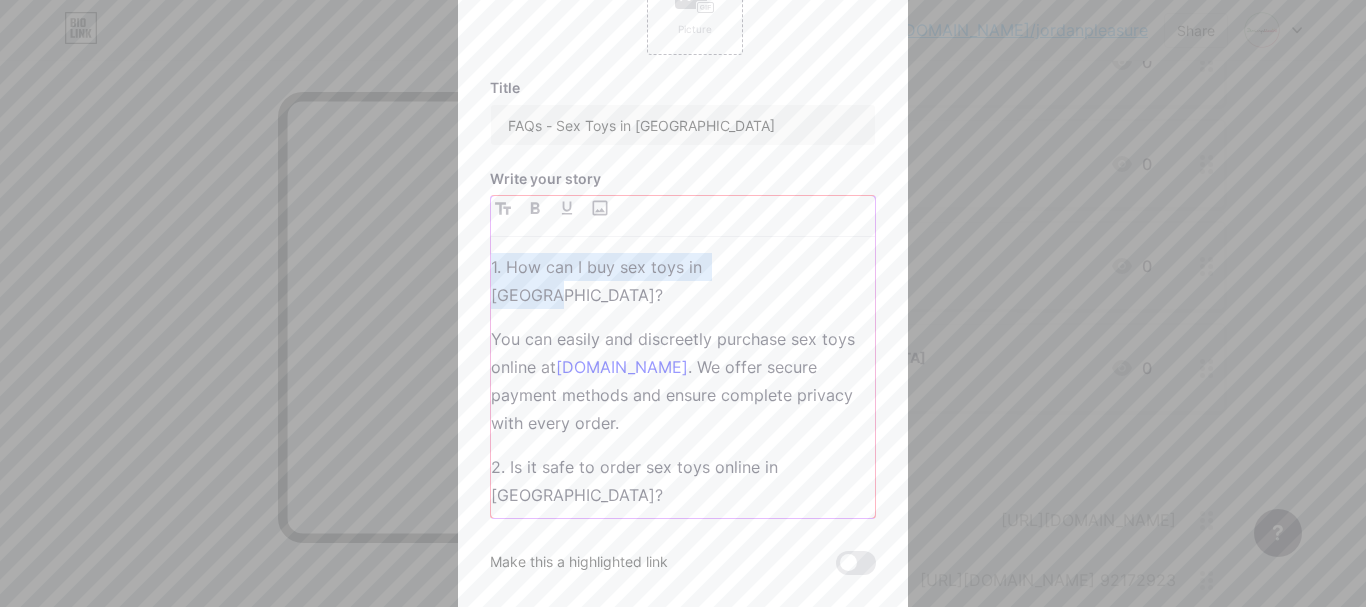 click on "1. How can I buy sex toys in [GEOGRAPHIC_DATA]?" at bounding box center (683, 281) 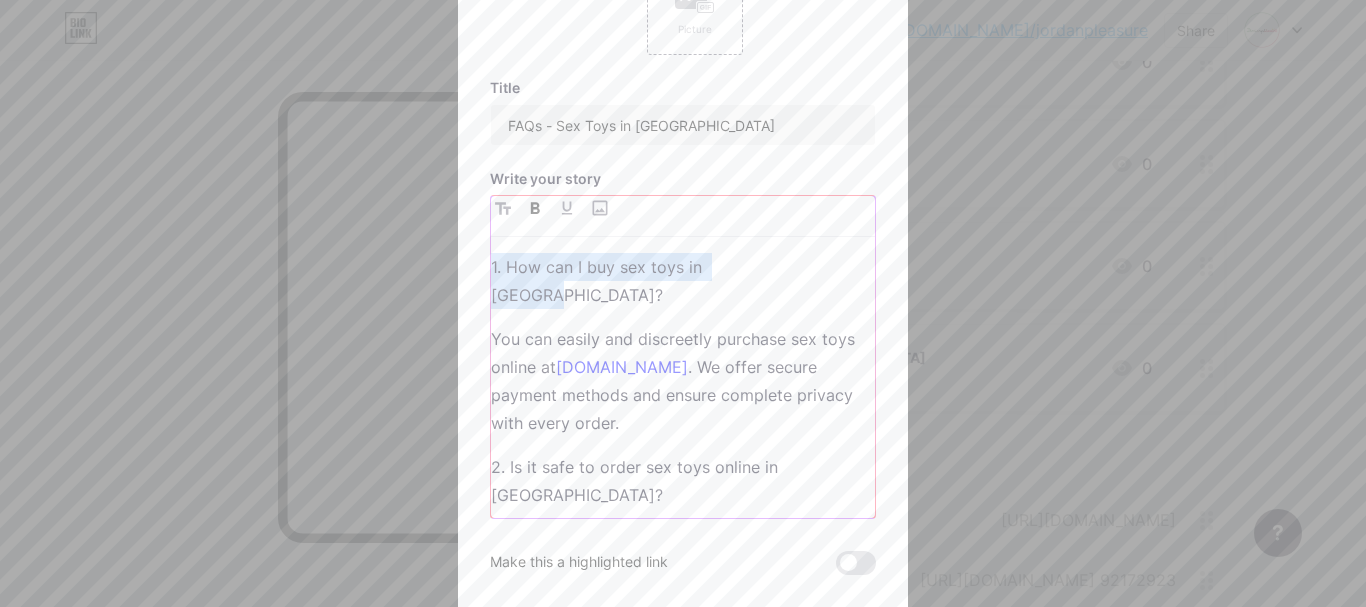 click at bounding box center [535, 208] 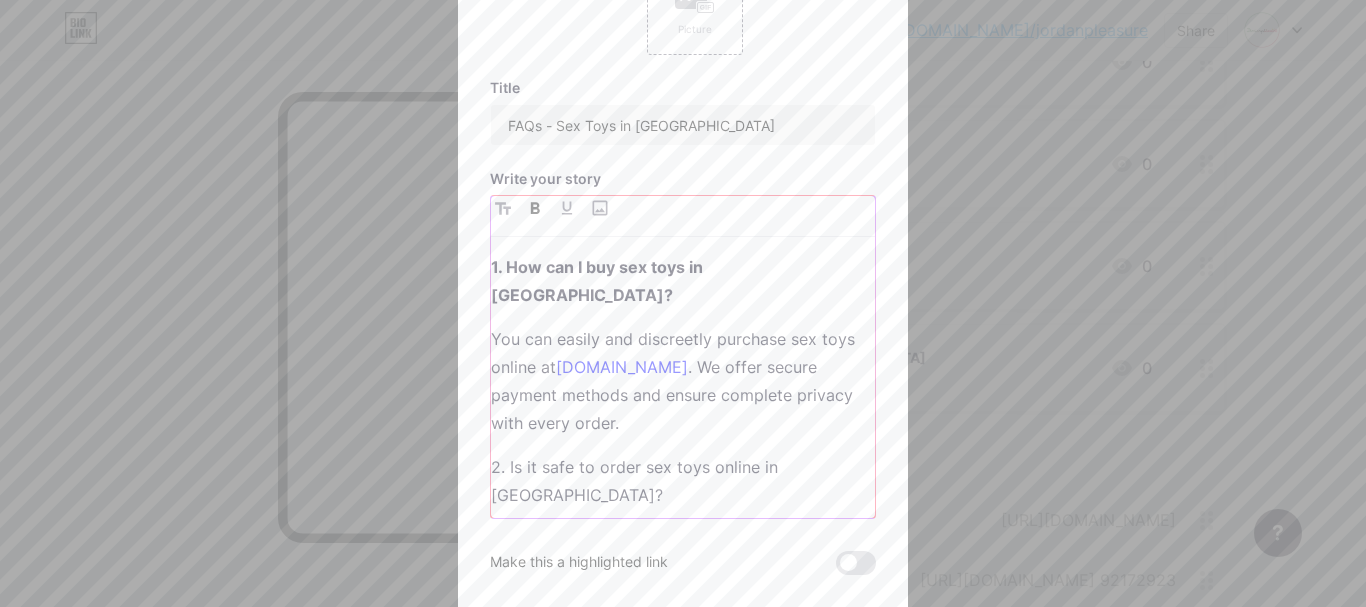click on "2. Is it safe to order sex toys online in [GEOGRAPHIC_DATA]?" at bounding box center (683, 481) 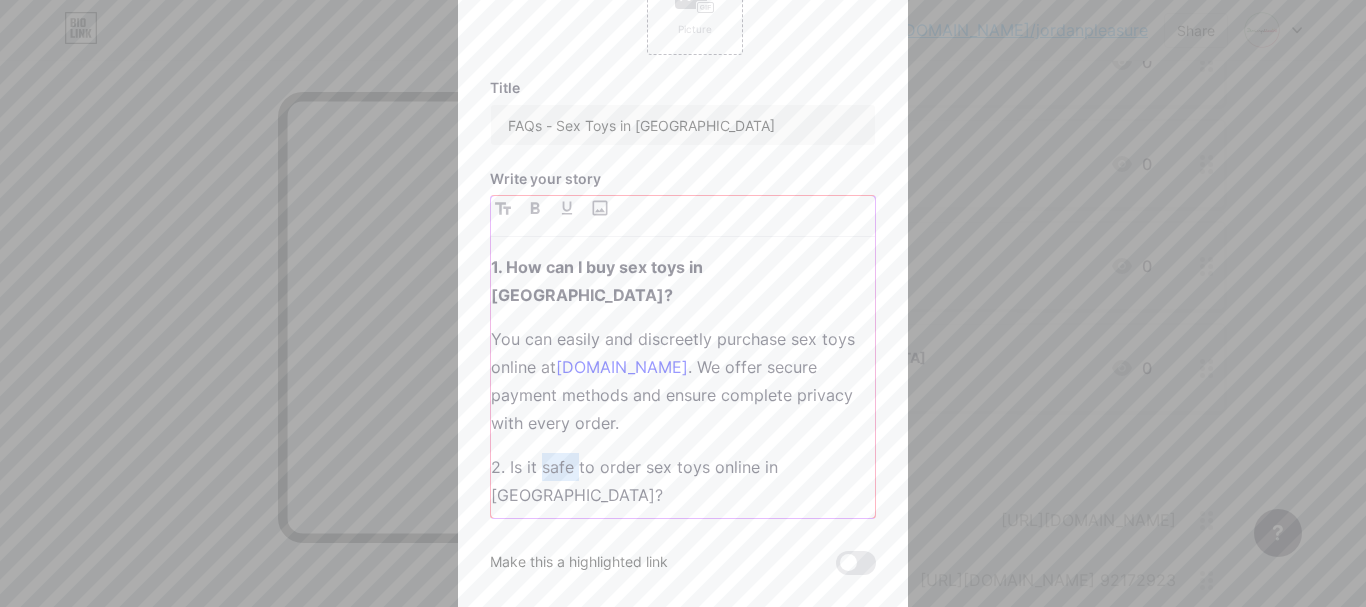 click on "2. Is it safe to order sex toys online in [GEOGRAPHIC_DATA]?" at bounding box center (683, 481) 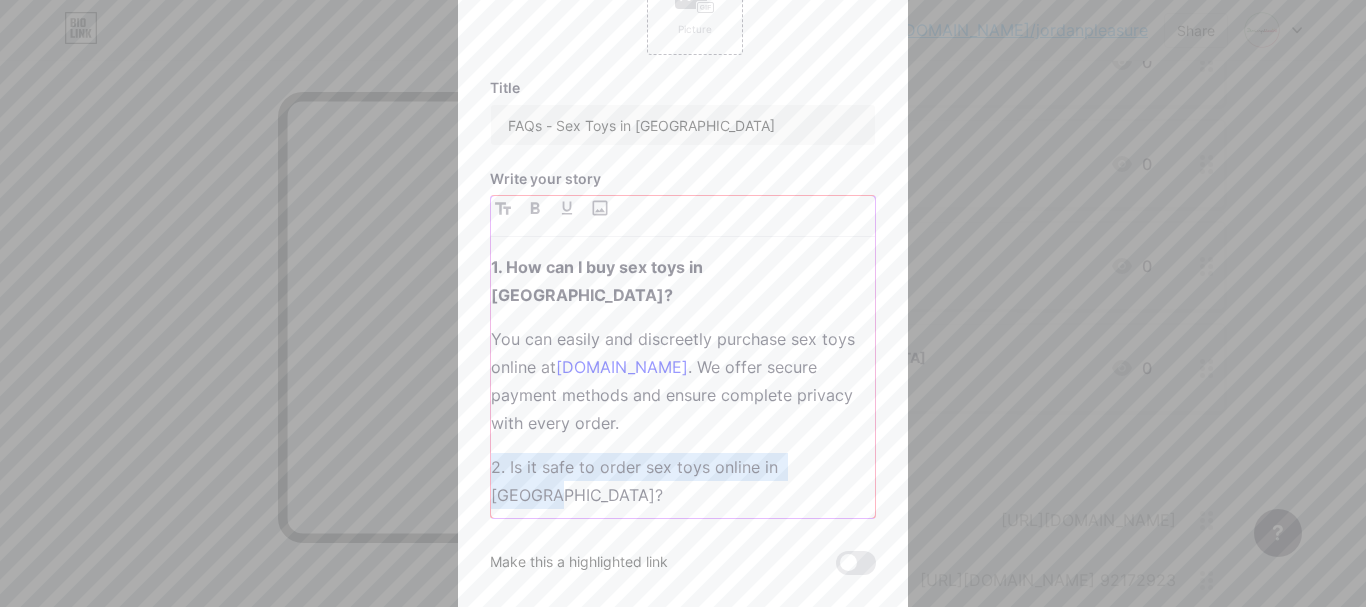 click on "2. Is it safe to order sex toys online in [GEOGRAPHIC_DATA]?" at bounding box center [683, 481] 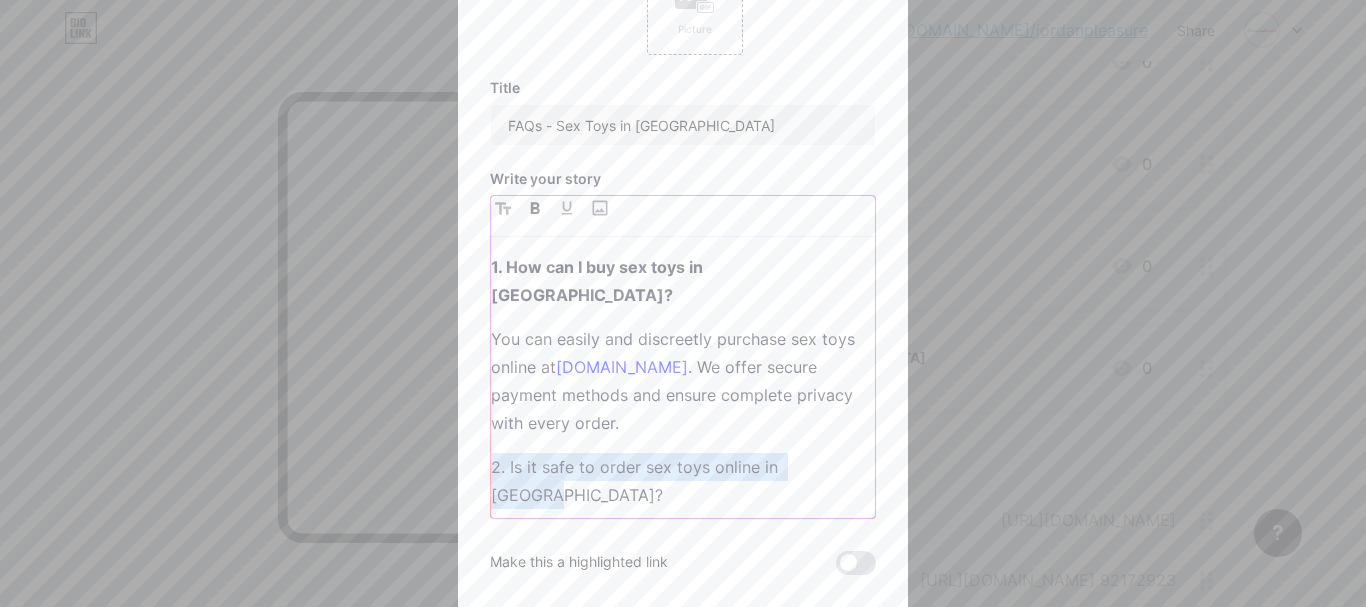 click 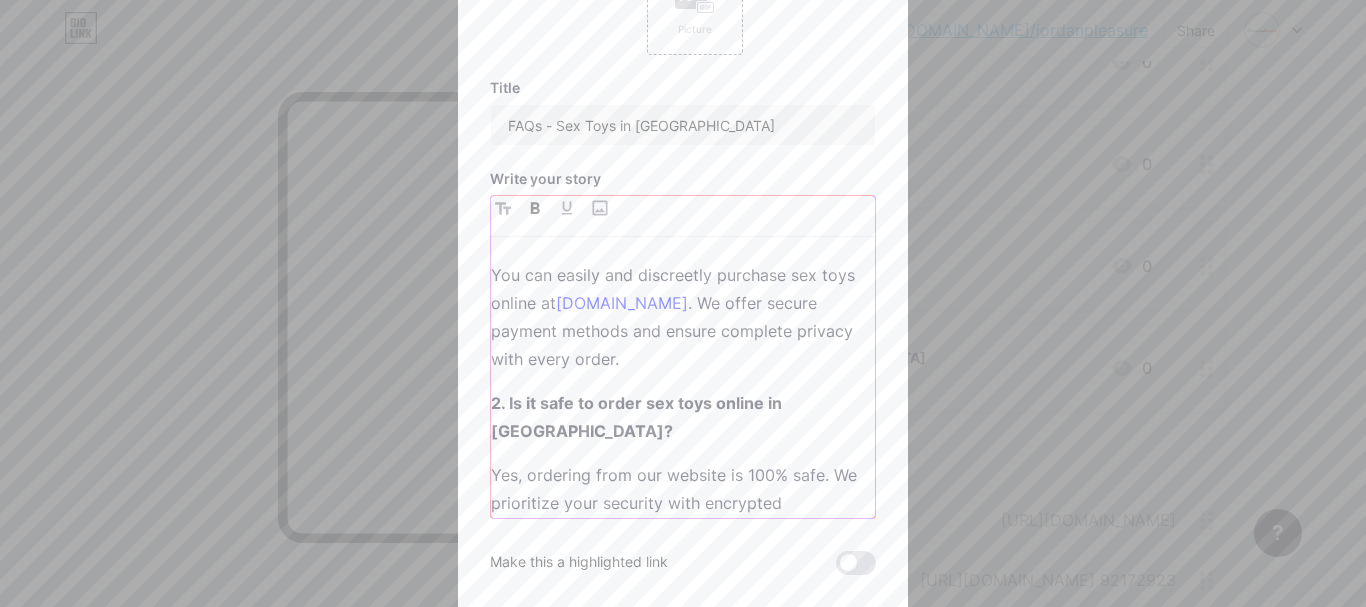 scroll, scrollTop: 100, scrollLeft: 0, axis: vertical 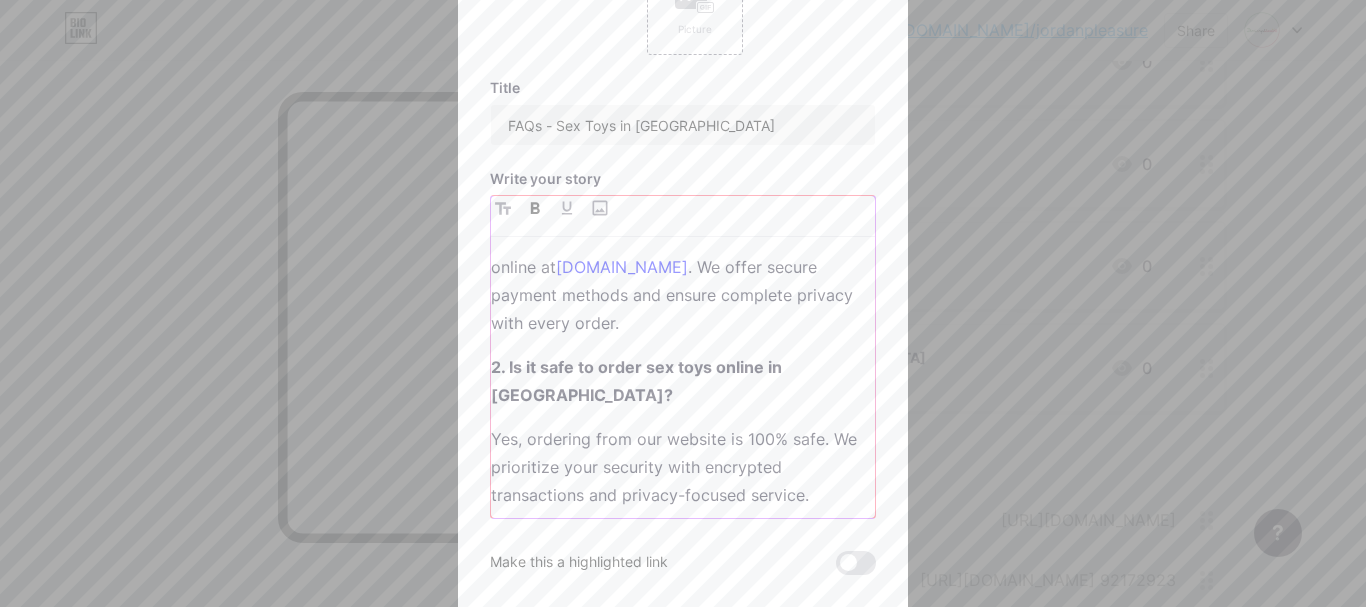 click on "3. Do you provide discreet delivery?" at bounding box center [683, 539] 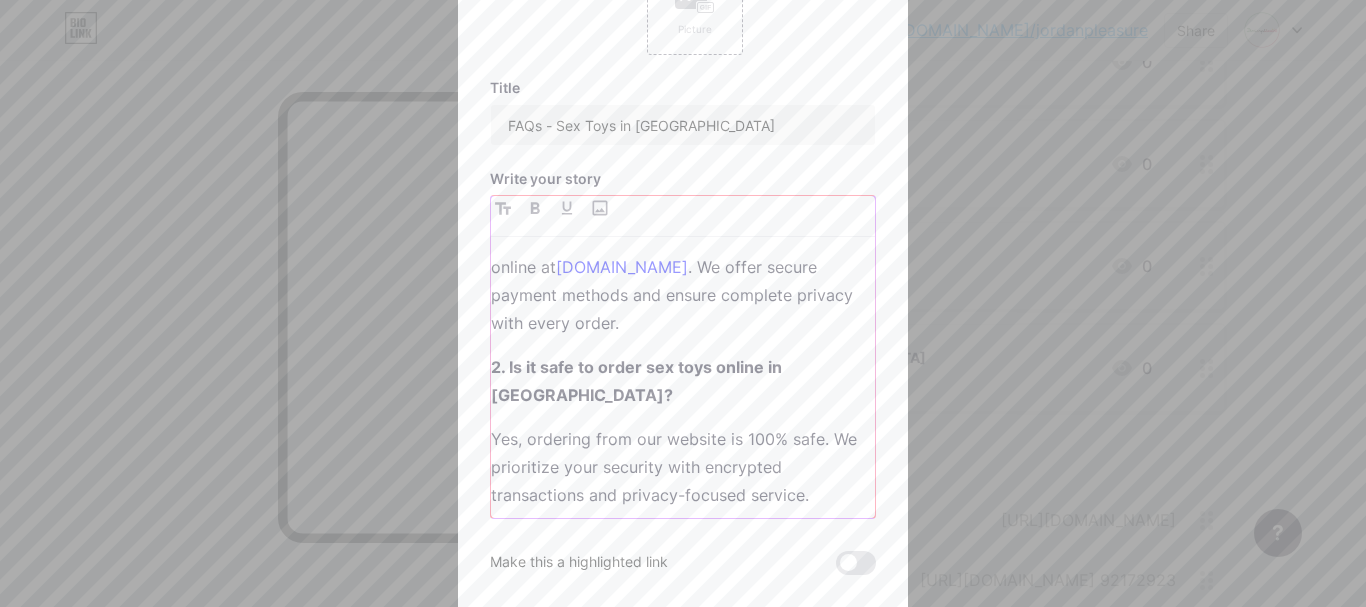 click on "3. Do you provide discreet delivery?" at bounding box center (683, 539) 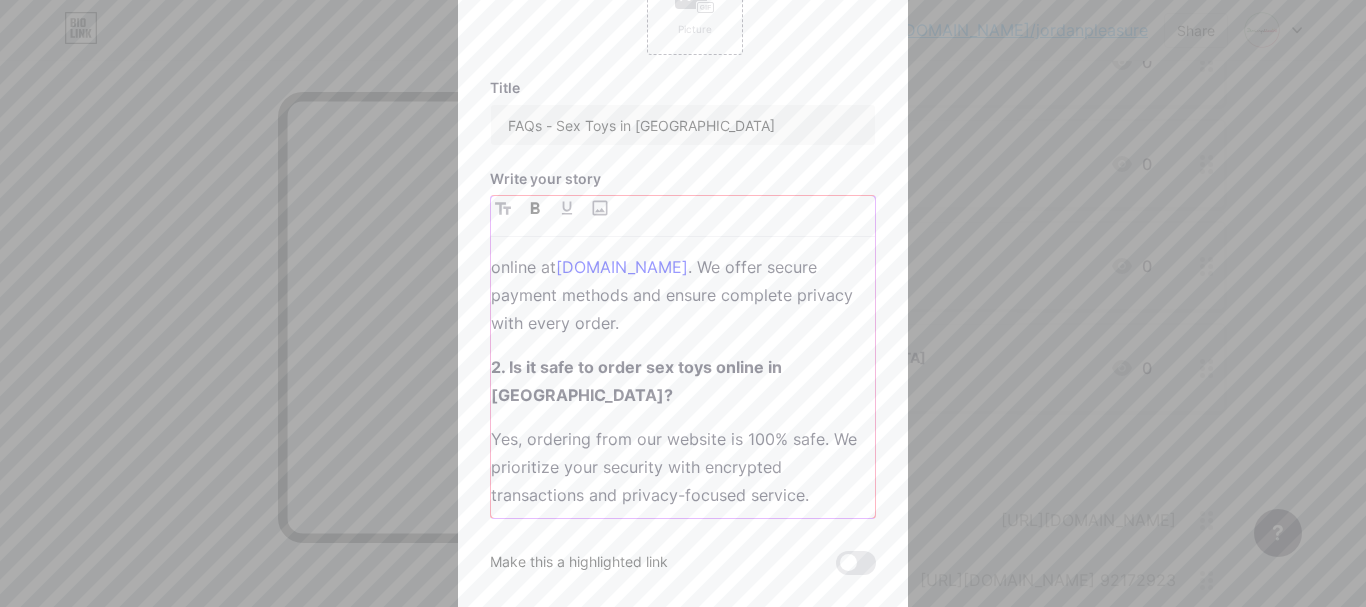 click 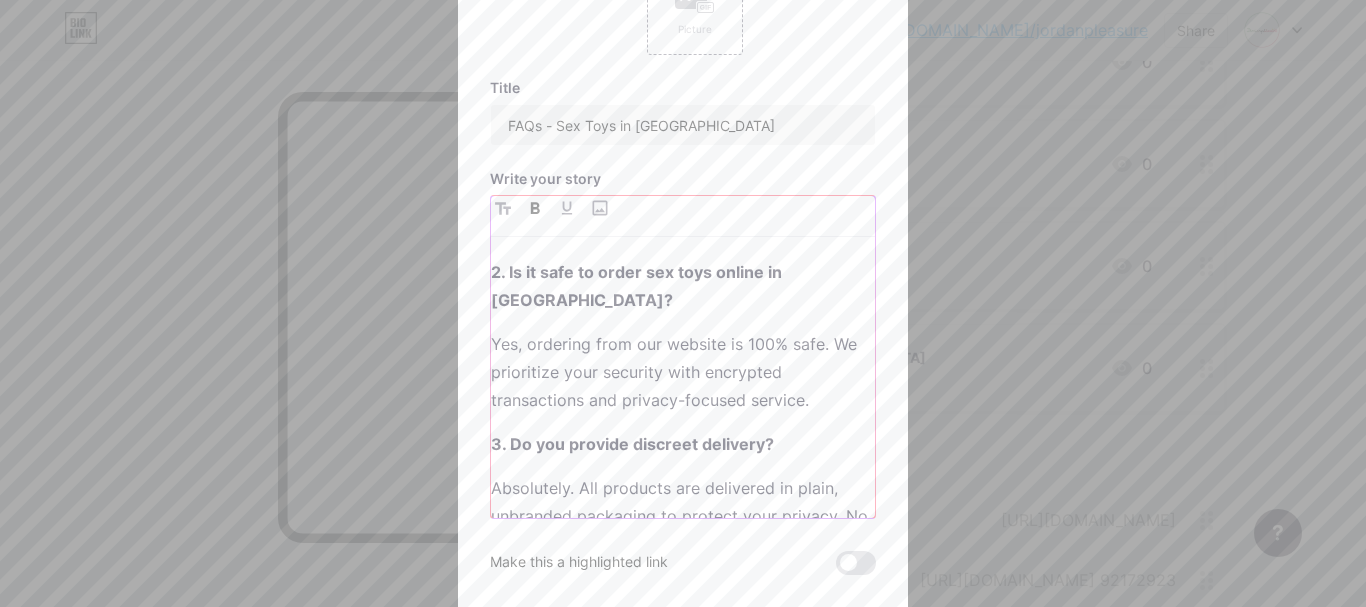 scroll, scrollTop: 300, scrollLeft: 0, axis: vertical 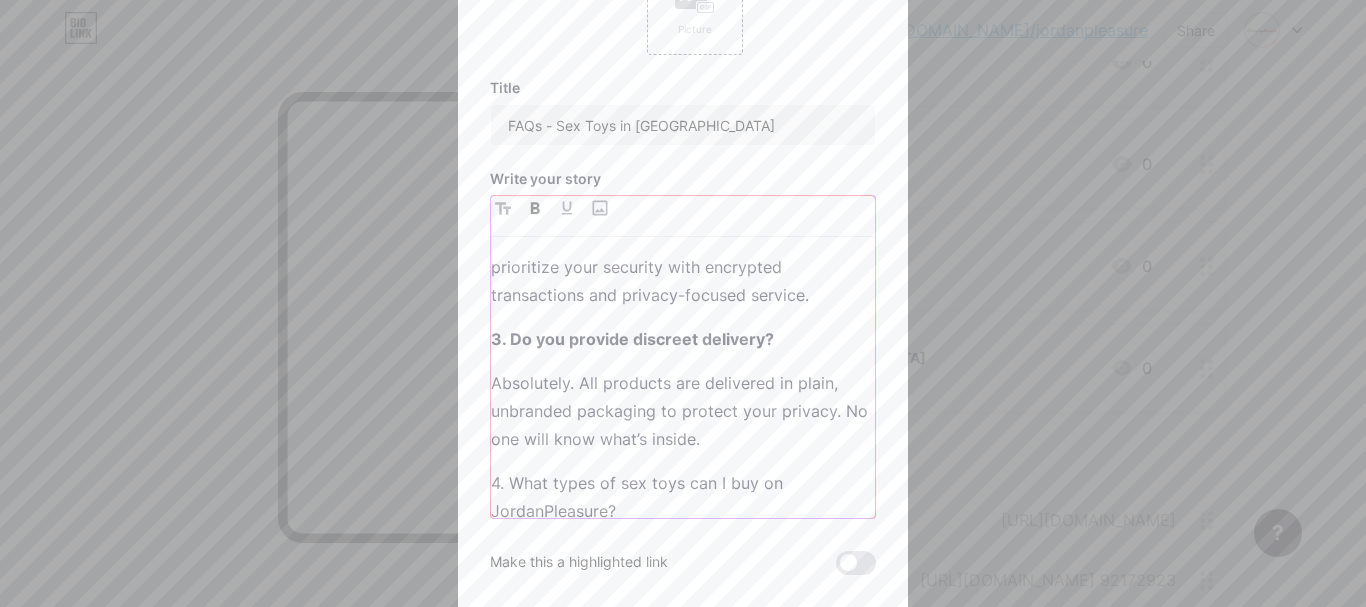 click on "4. What types of sex toys can I buy on JordanPleasure?" at bounding box center (683, 497) 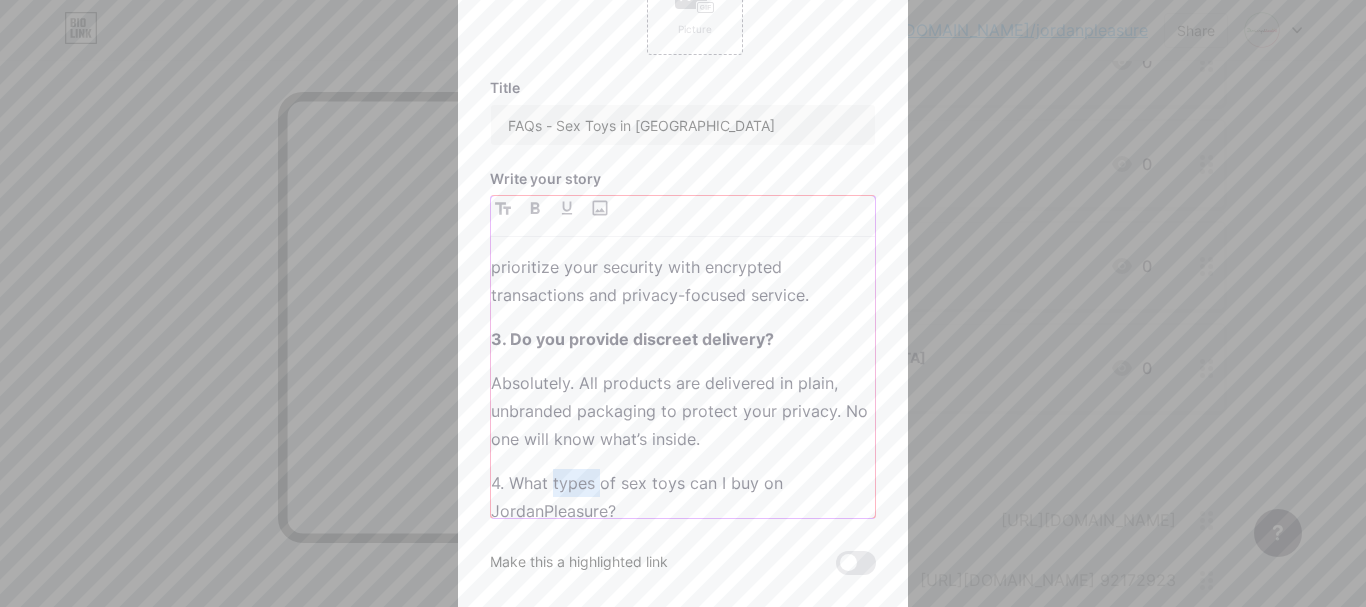 click on "4. What types of sex toys can I buy on JordanPleasure?" at bounding box center [683, 497] 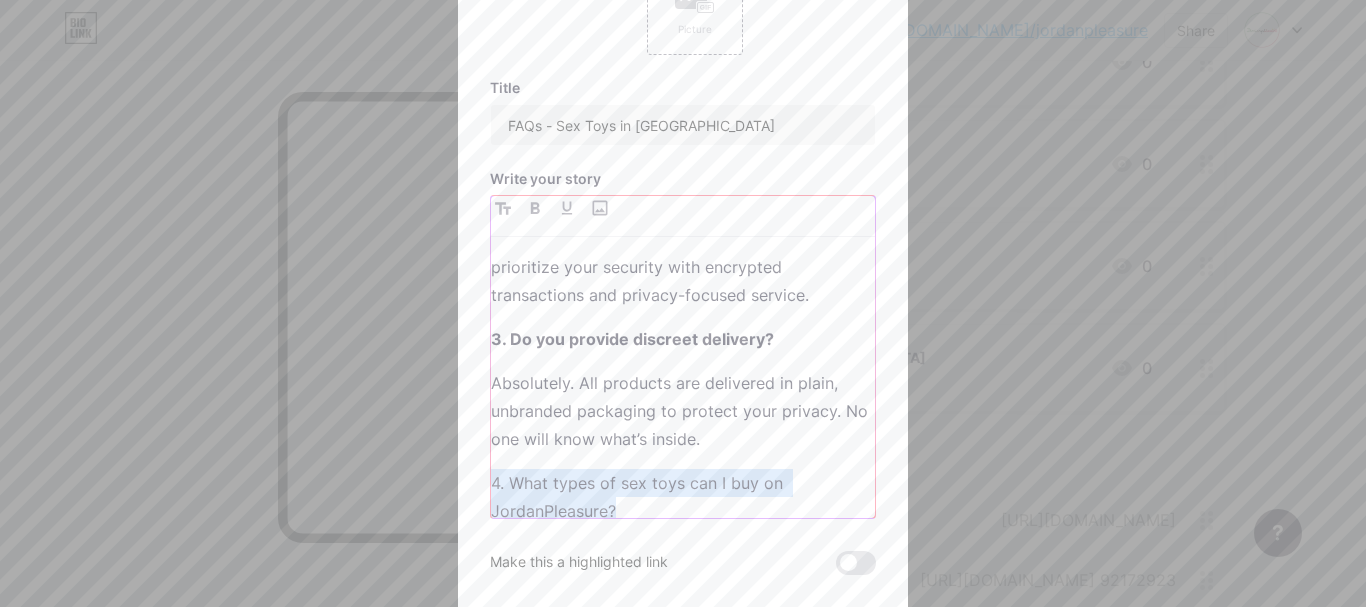 click on "4. What types of sex toys can I buy on JordanPleasure?" at bounding box center [683, 497] 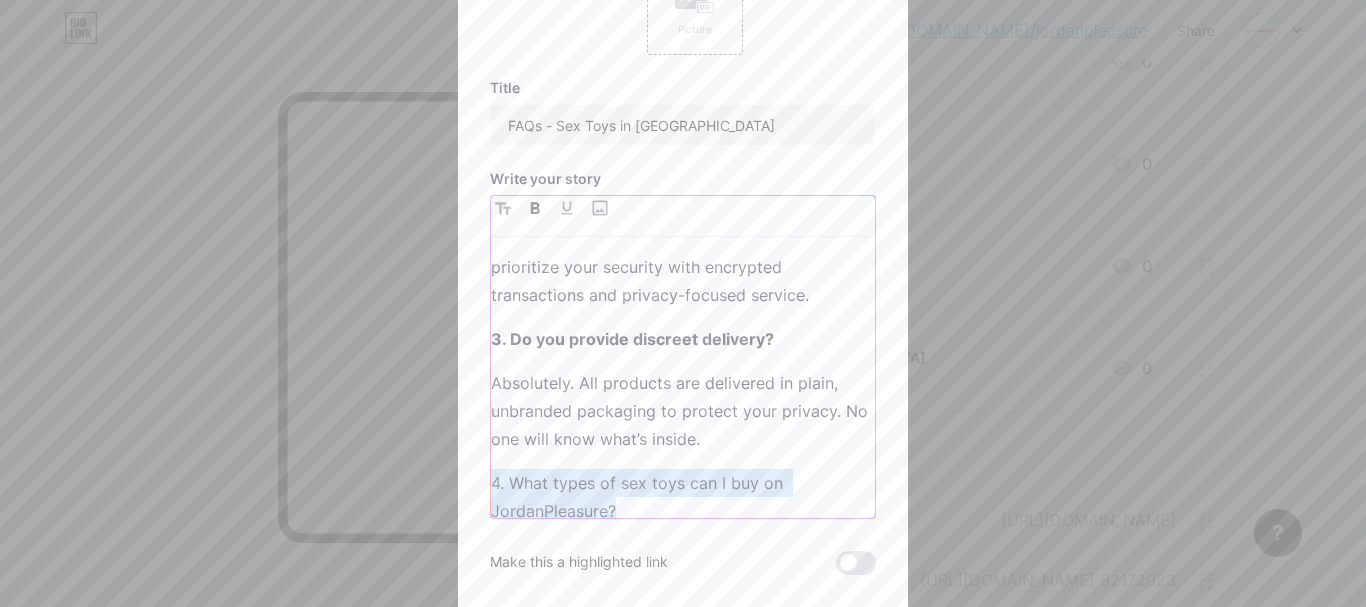 click 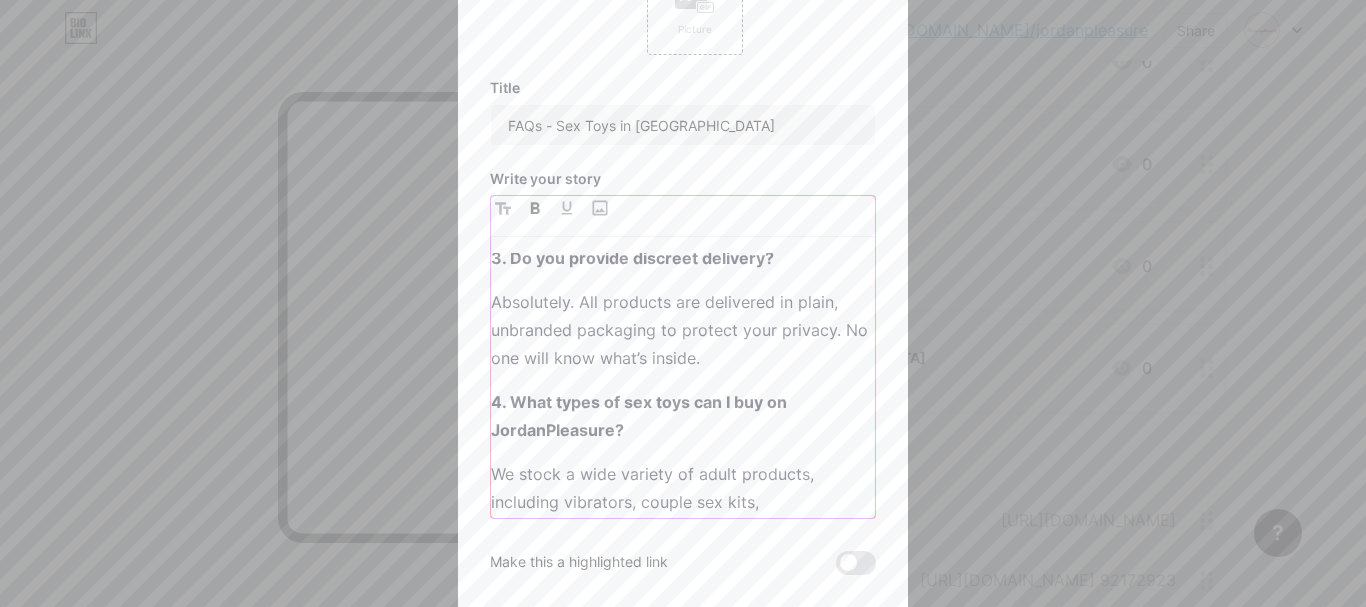 scroll, scrollTop: 500, scrollLeft: 0, axis: vertical 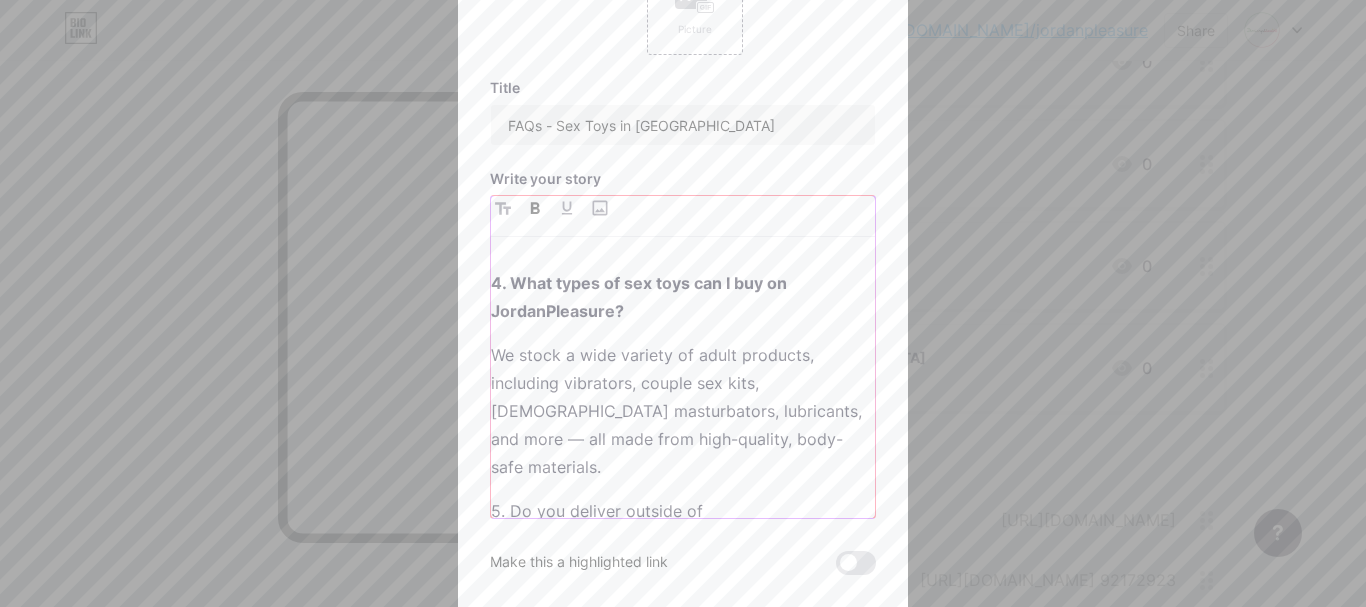 click on "5. Do you deliver outside of [GEOGRAPHIC_DATA]?" at bounding box center (683, 525) 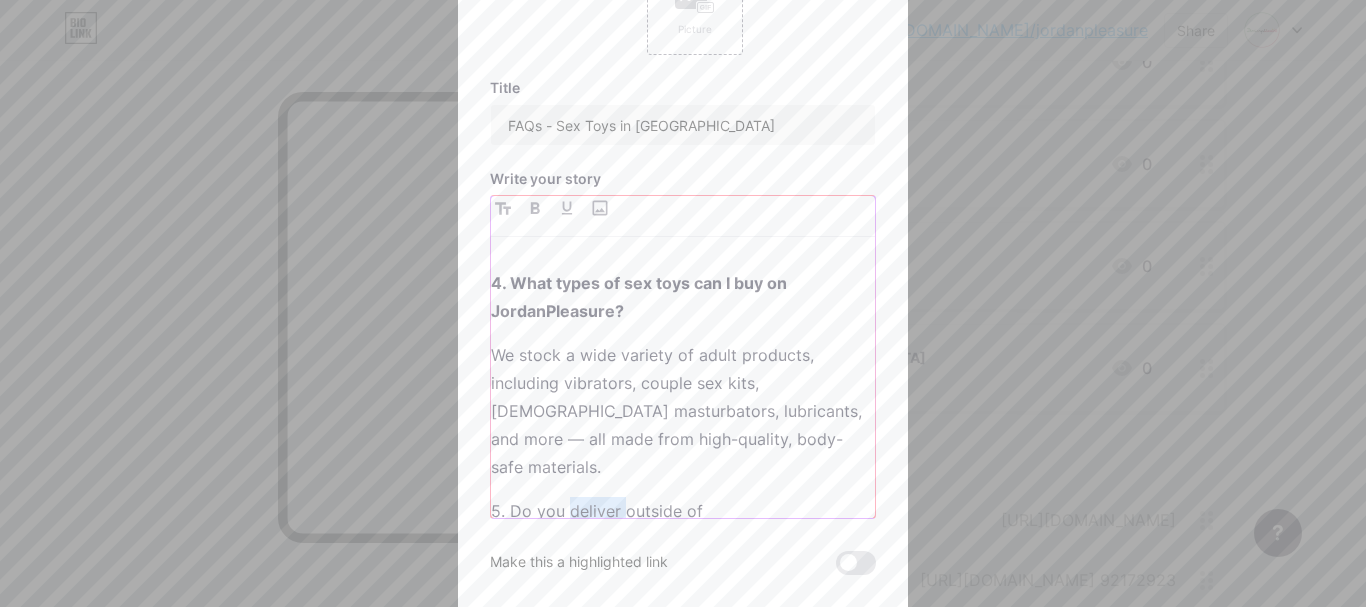 click on "5. Do you deliver outside of [GEOGRAPHIC_DATA]?" at bounding box center (683, 525) 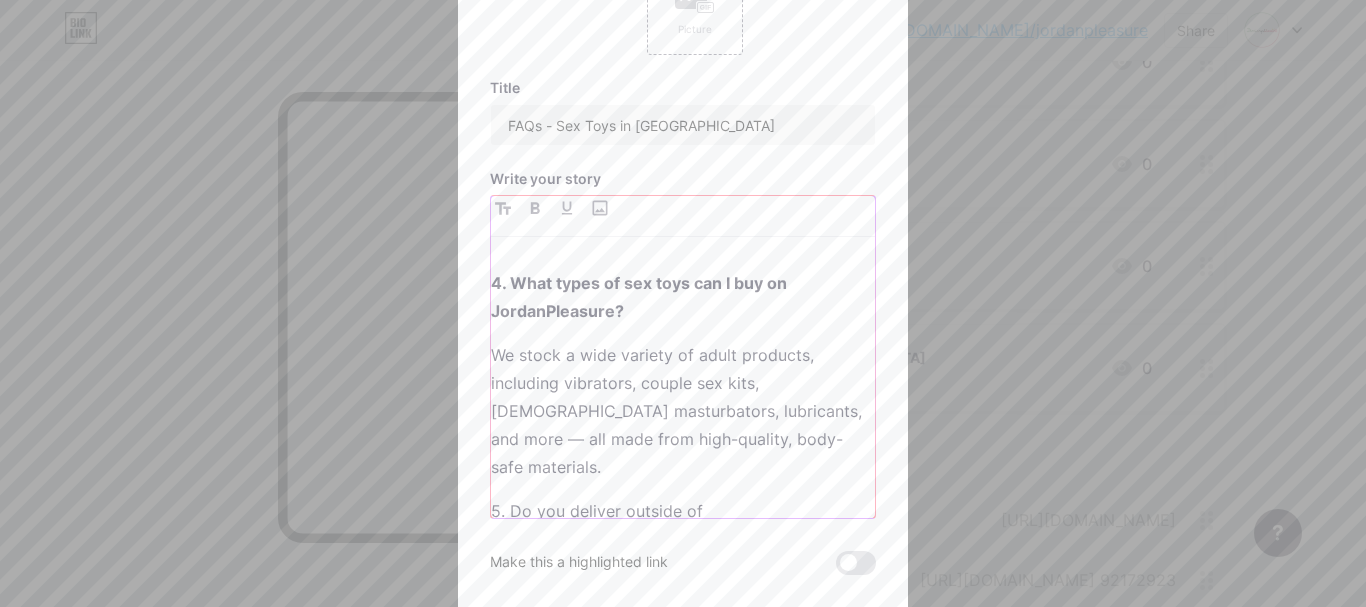 click on "5. Do you deliver outside of [GEOGRAPHIC_DATA]?" at bounding box center (683, 525) 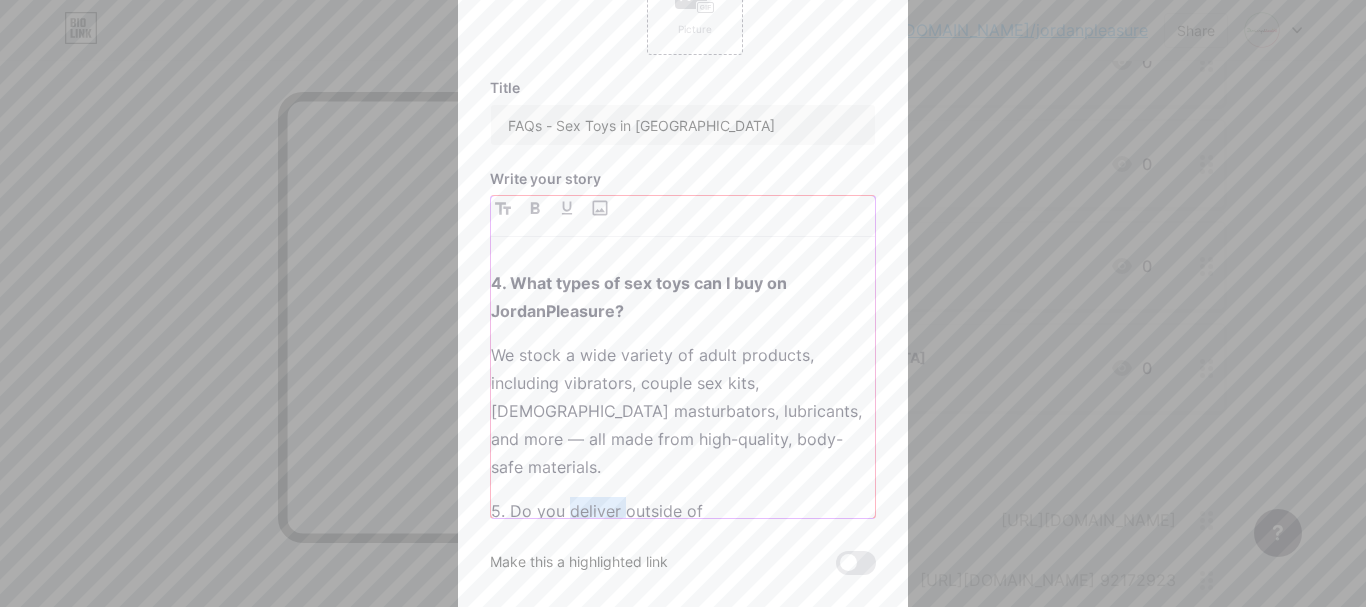 click on "5. Do you deliver outside of [GEOGRAPHIC_DATA]?" at bounding box center (683, 525) 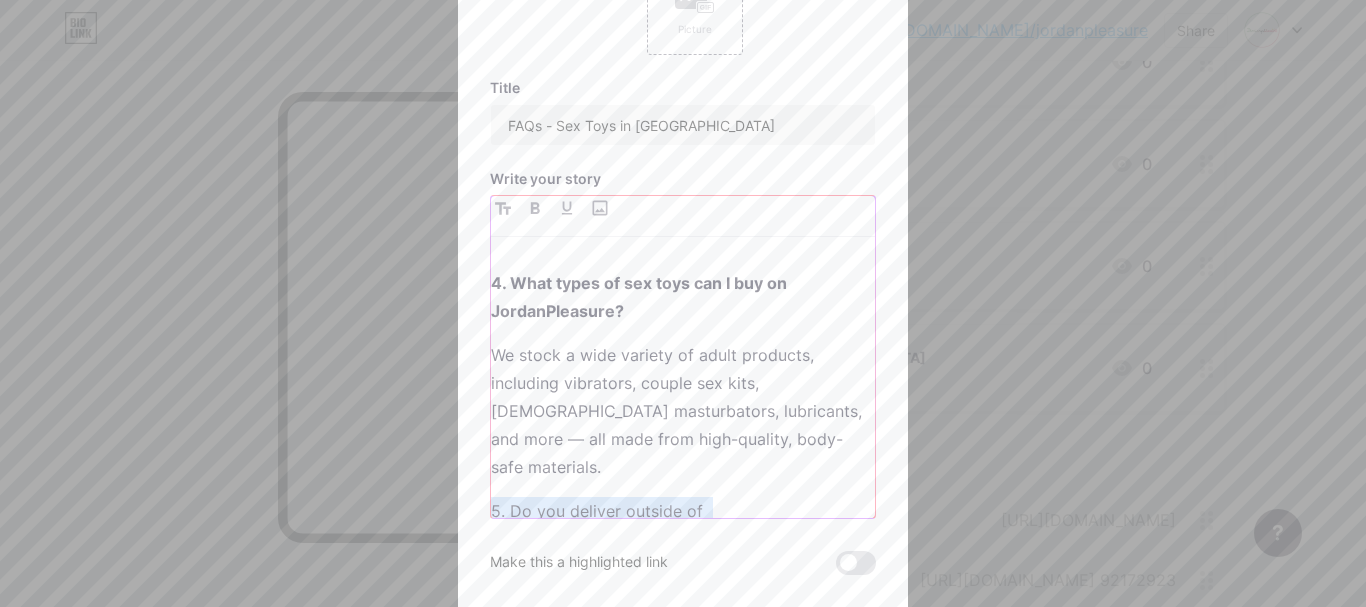 click on "5. Do you deliver outside of [GEOGRAPHIC_DATA]?" at bounding box center [683, 525] 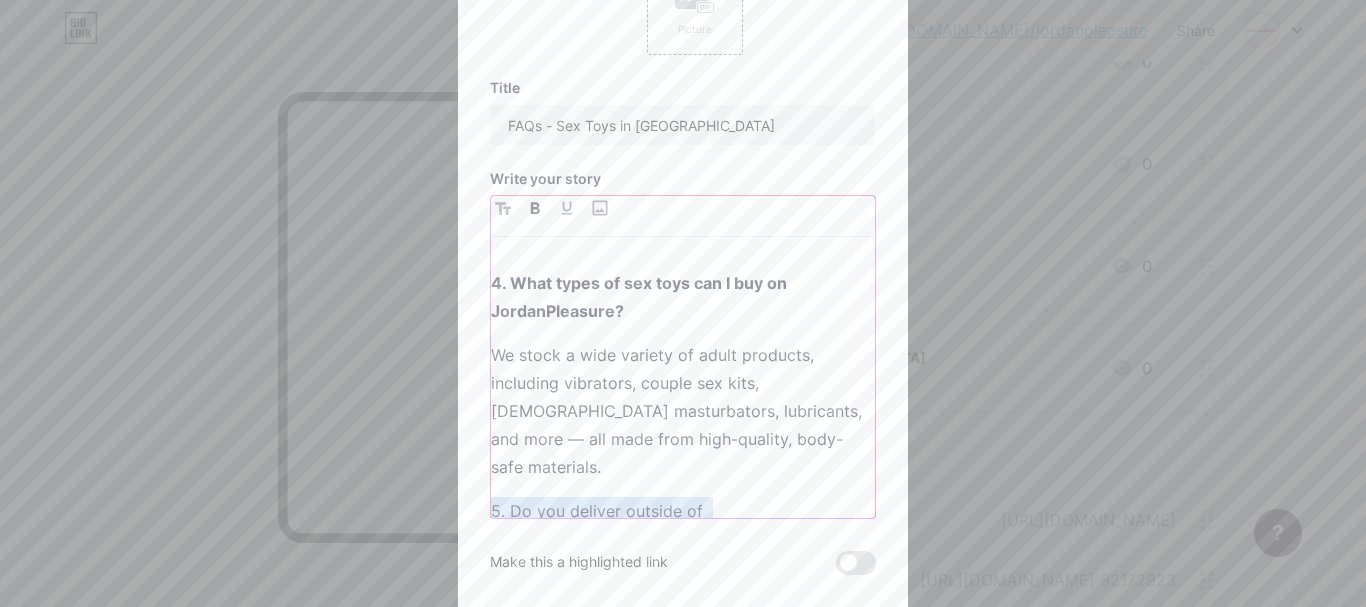 click 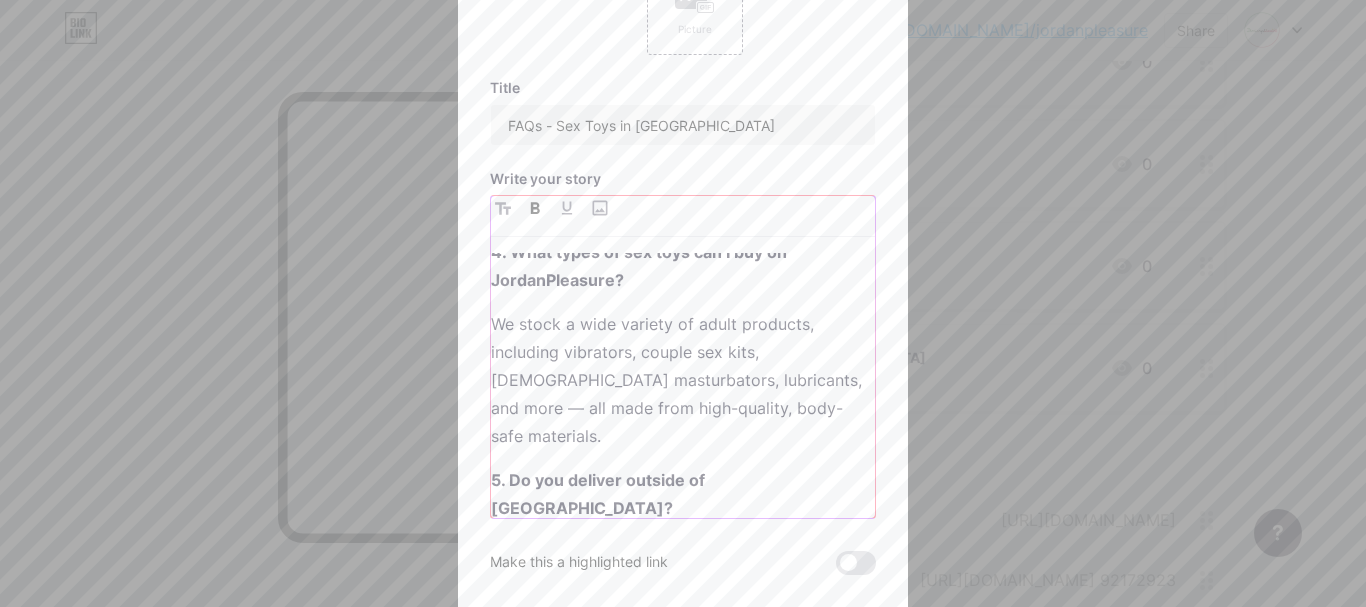 scroll, scrollTop: 539, scrollLeft: 0, axis: vertical 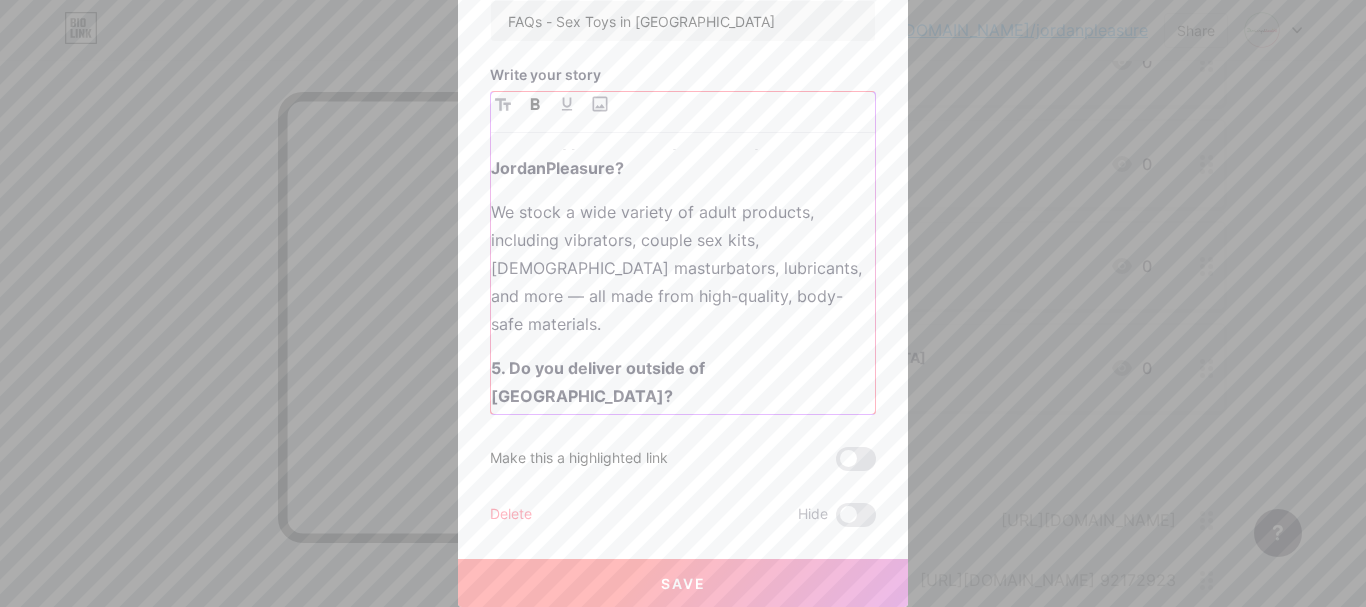 click on "1. How can I buy sex toys in [GEOGRAPHIC_DATA]? You can easily and discreetly purchase sex toys online at  [DOMAIN_NAME] . We offer secure payment methods and ensure complete privacy with every order. 2. Is it safe to order sex toys online in [GEOGRAPHIC_DATA]? Yes, ordering from our website is 100% safe. We prioritize your security with encrypted transactions and privacy-focused service. 3. Do you provide discreet delivery? Absolutely. All products are delivered in plain, unbranded packaging to protect your privacy. No one will know what’s inside. 4. What types of sex toys can I buy on JordanPleasure? We stock a wide variety of adult products, including vibrators, couple sex kits, [DEMOGRAPHIC_DATA] masturbators, lubricants, and more — all made from high-quality, body-safe materials. 5. Do you deliver outside of [GEOGRAPHIC_DATA]? Yes, we offer fast and discreet delivery to all major cities in [GEOGRAPHIC_DATA], including [GEOGRAPHIC_DATA], [GEOGRAPHIC_DATA], [GEOGRAPHIC_DATA], and more." at bounding box center [683, 281] 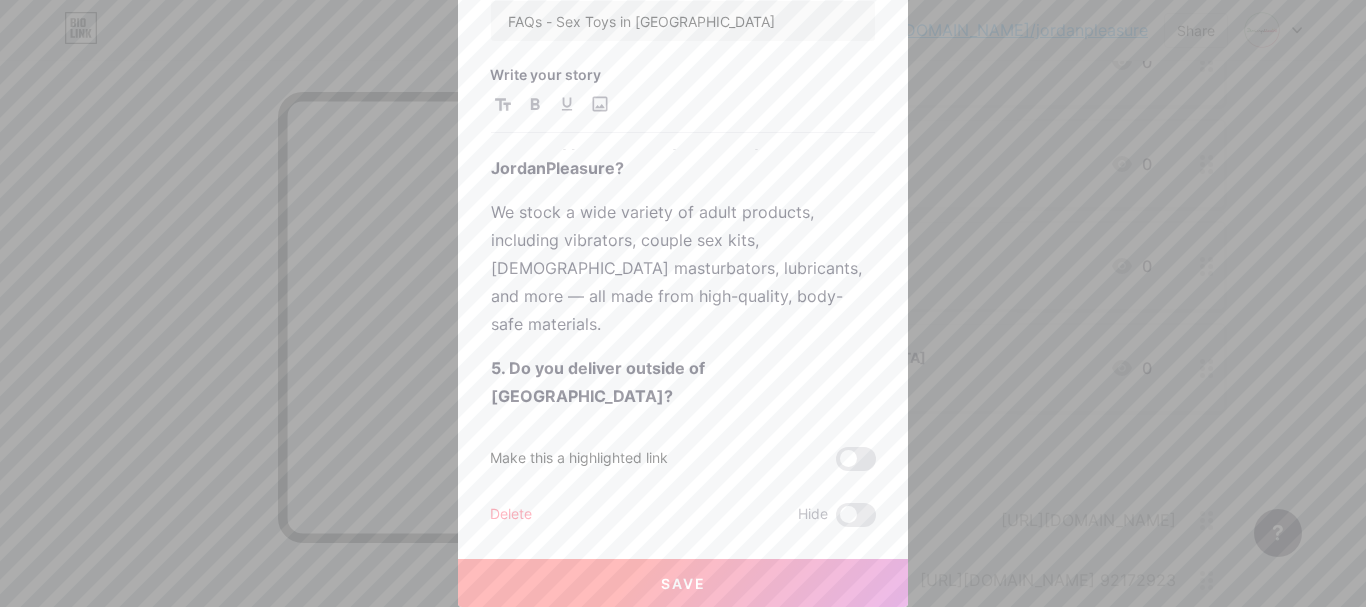 click on "Save" at bounding box center (683, 583) 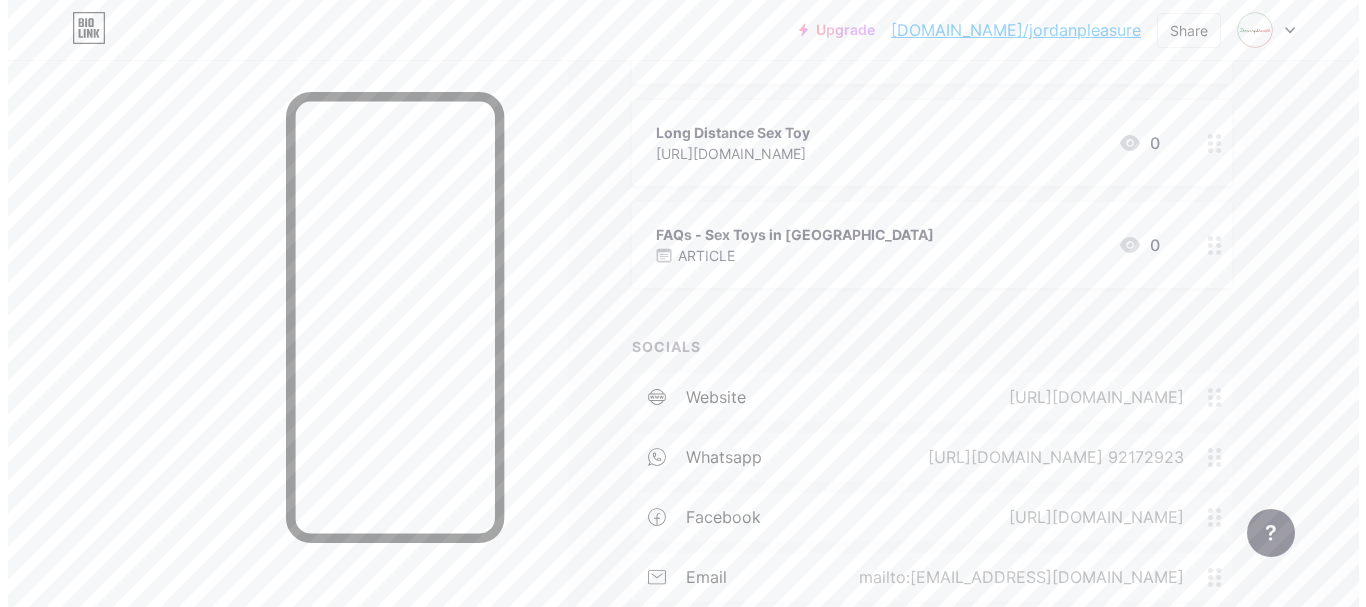 scroll, scrollTop: 700, scrollLeft: 0, axis: vertical 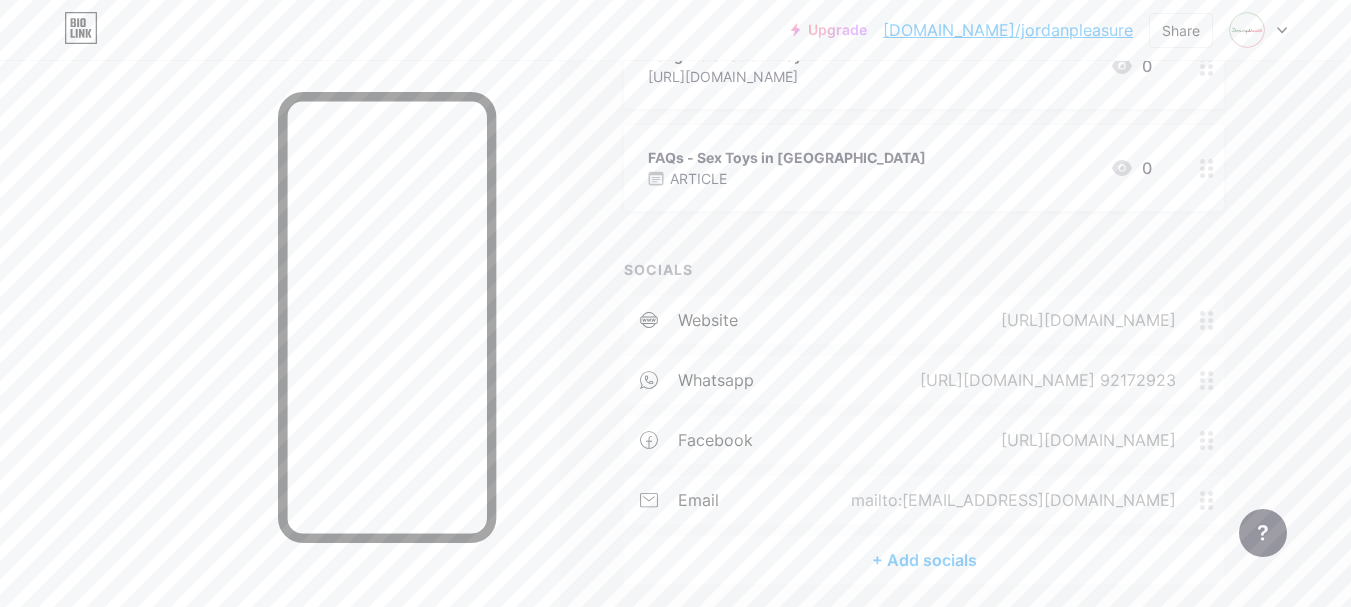 click on "FAQs - Sex Toys in [GEOGRAPHIC_DATA]" at bounding box center [787, 157] 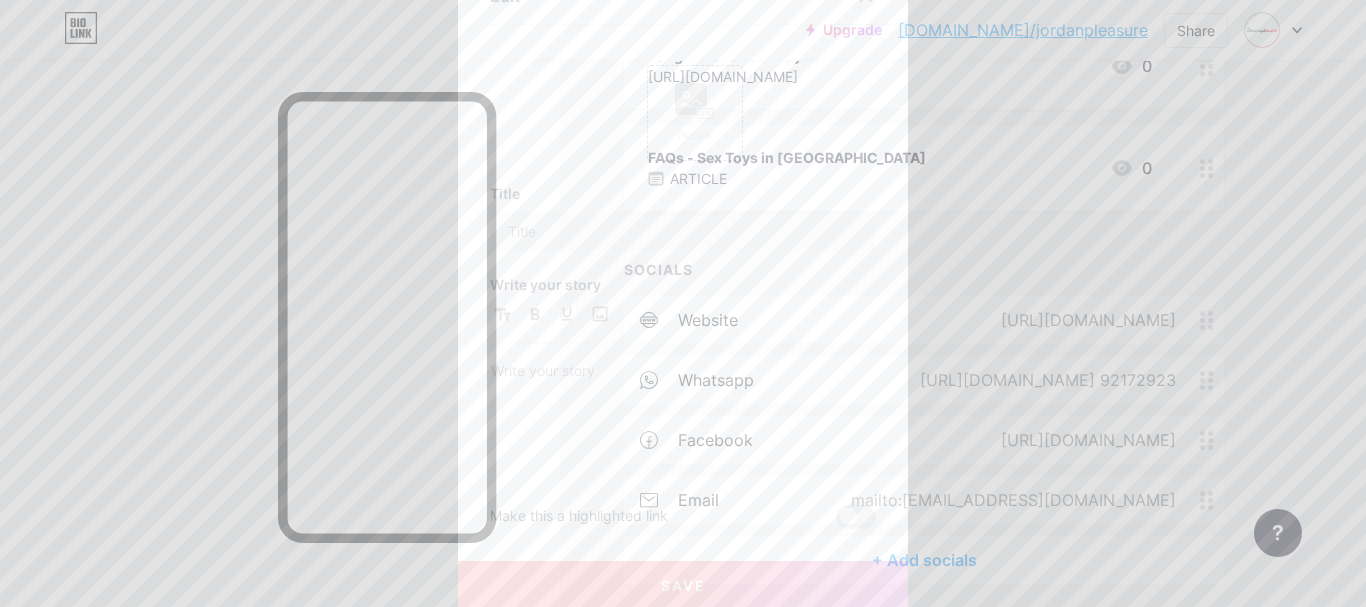 scroll, scrollTop: 17, scrollLeft: 0, axis: vertical 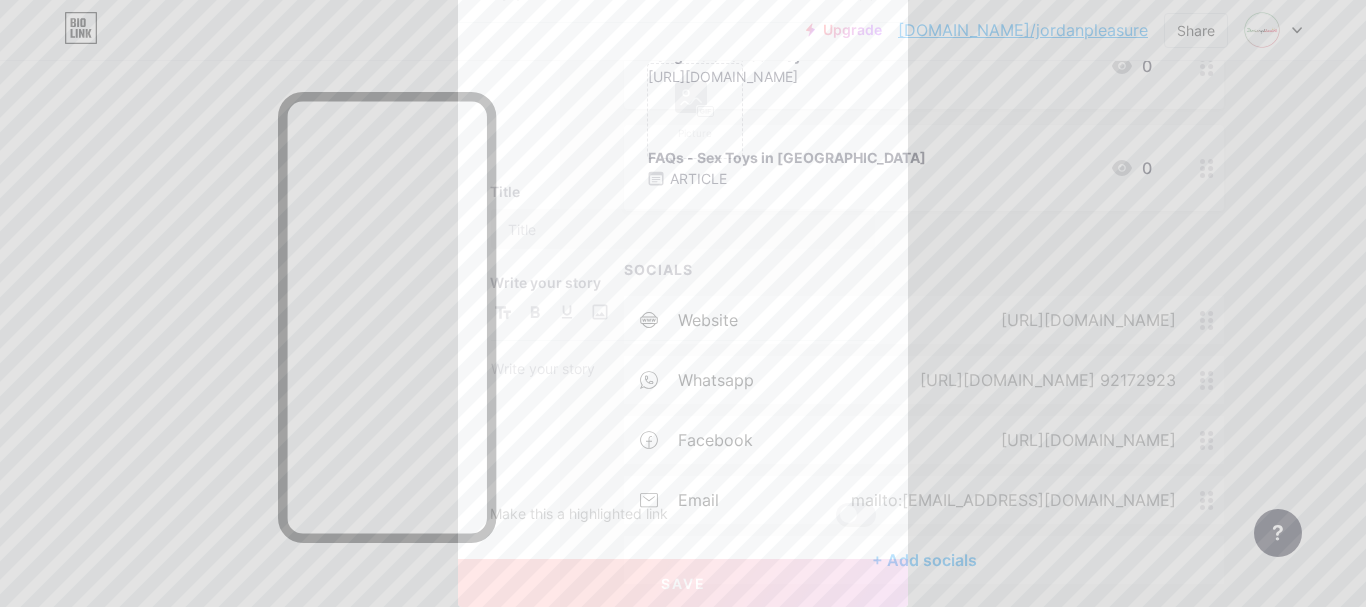 type on "FAQs - Sex Toys in [GEOGRAPHIC_DATA]" 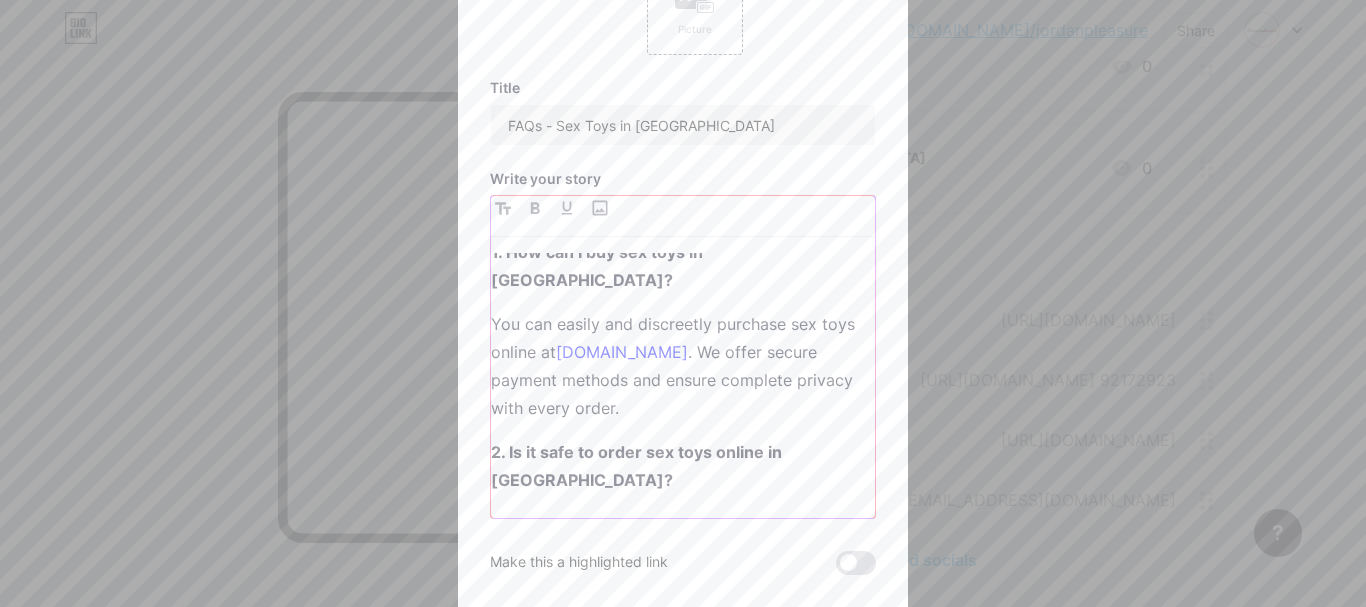 scroll, scrollTop: 40, scrollLeft: 0, axis: vertical 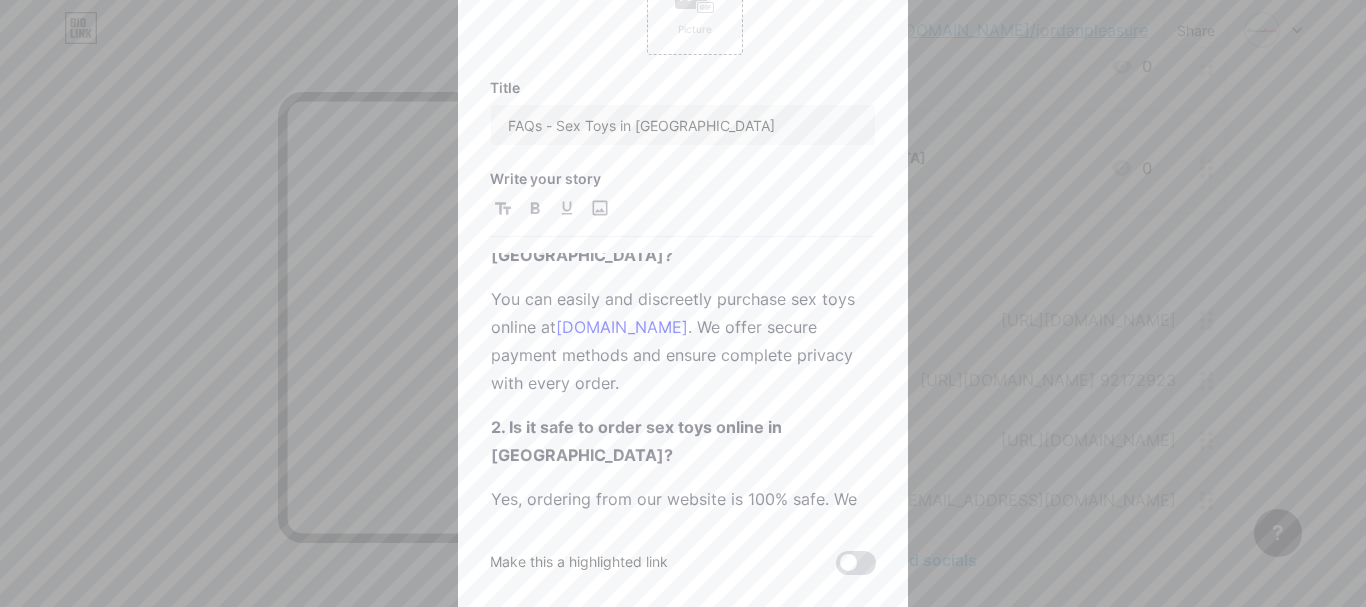 click at bounding box center (856, 563) 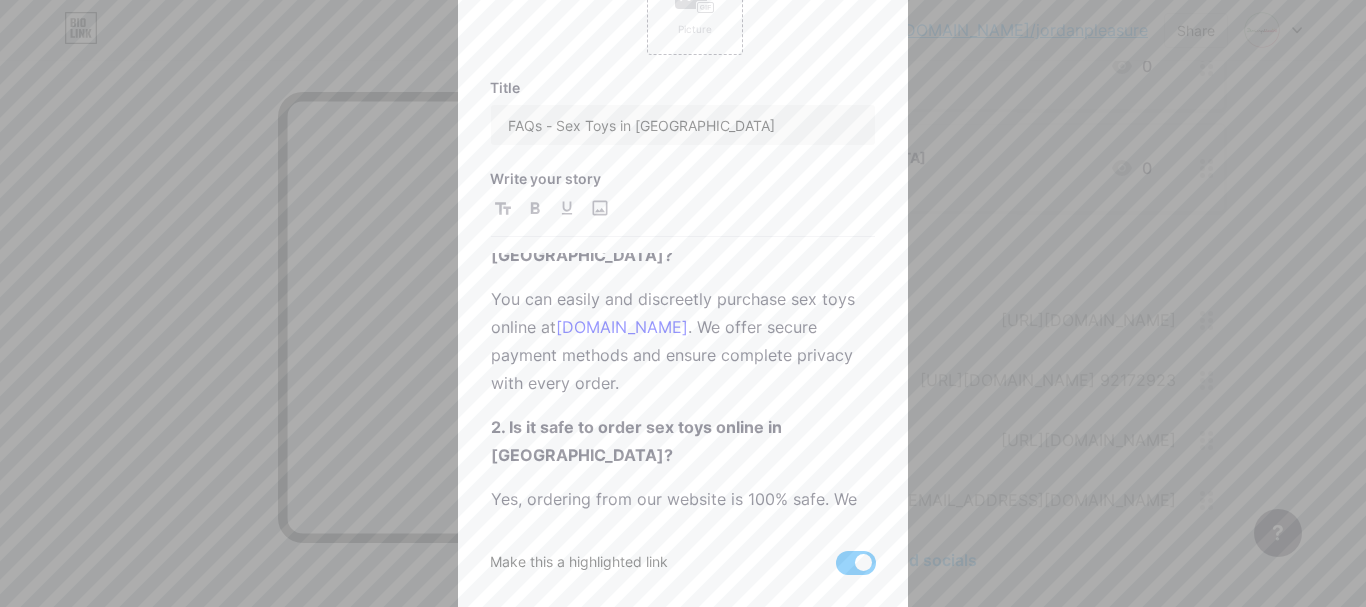 scroll, scrollTop: 117, scrollLeft: 0, axis: vertical 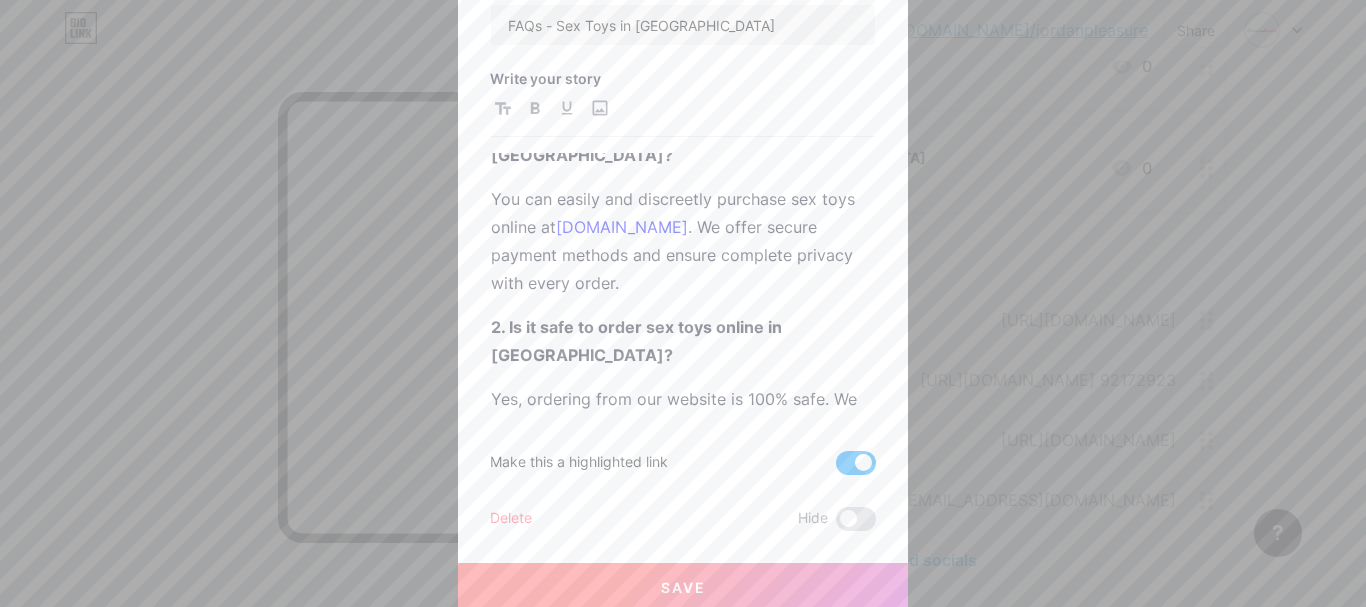 click on "Save" at bounding box center [683, 587] 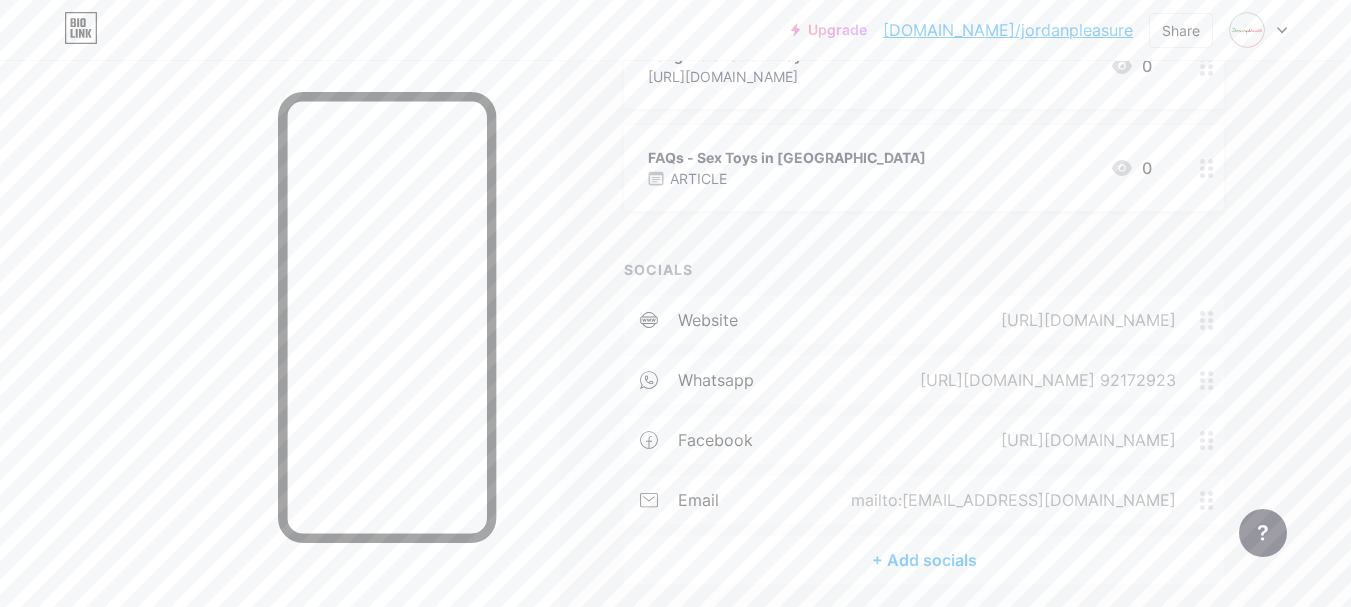click on "ARTICLE" at bounding box center [787, 178] 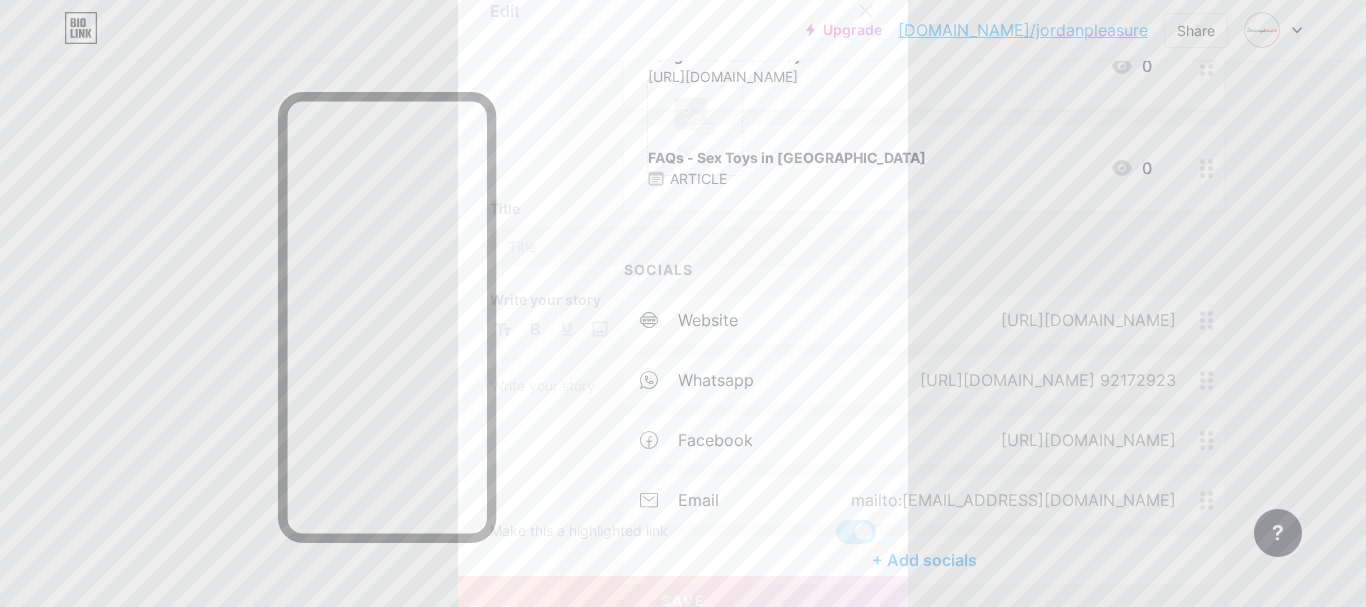 scroll, scrollTop: 17, scrollLeft: 0, axis: vertical 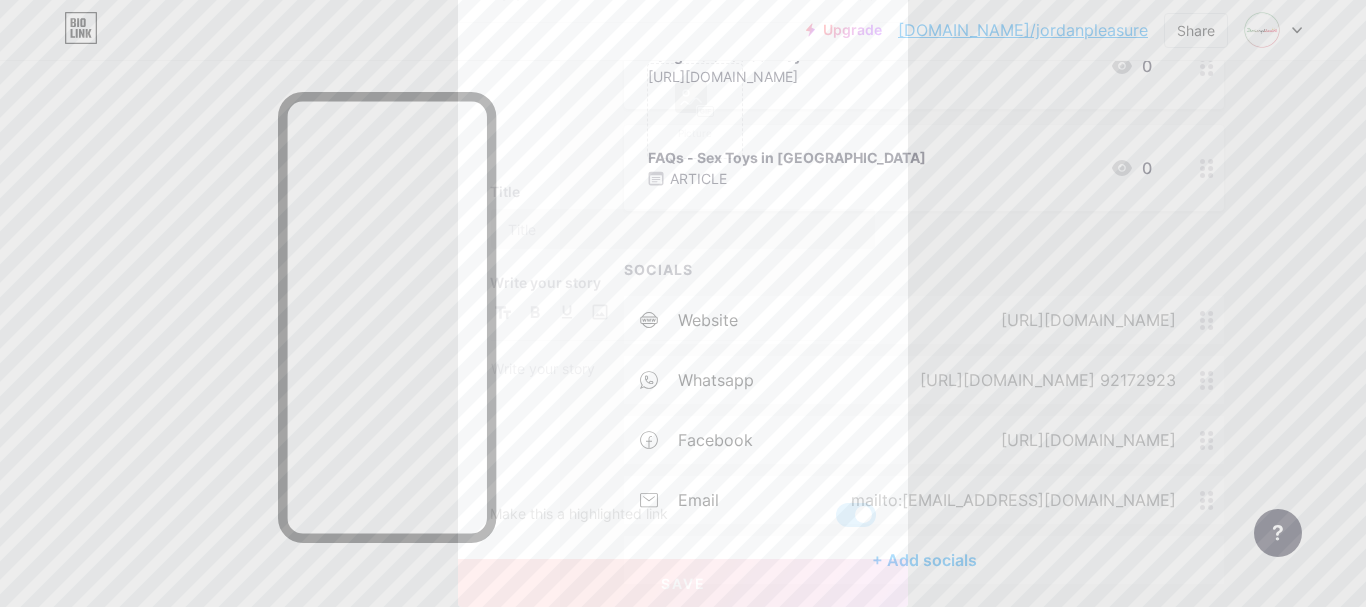 type on "FAQs - Sex Toys in [GEOGRAPHIC_DATA]" 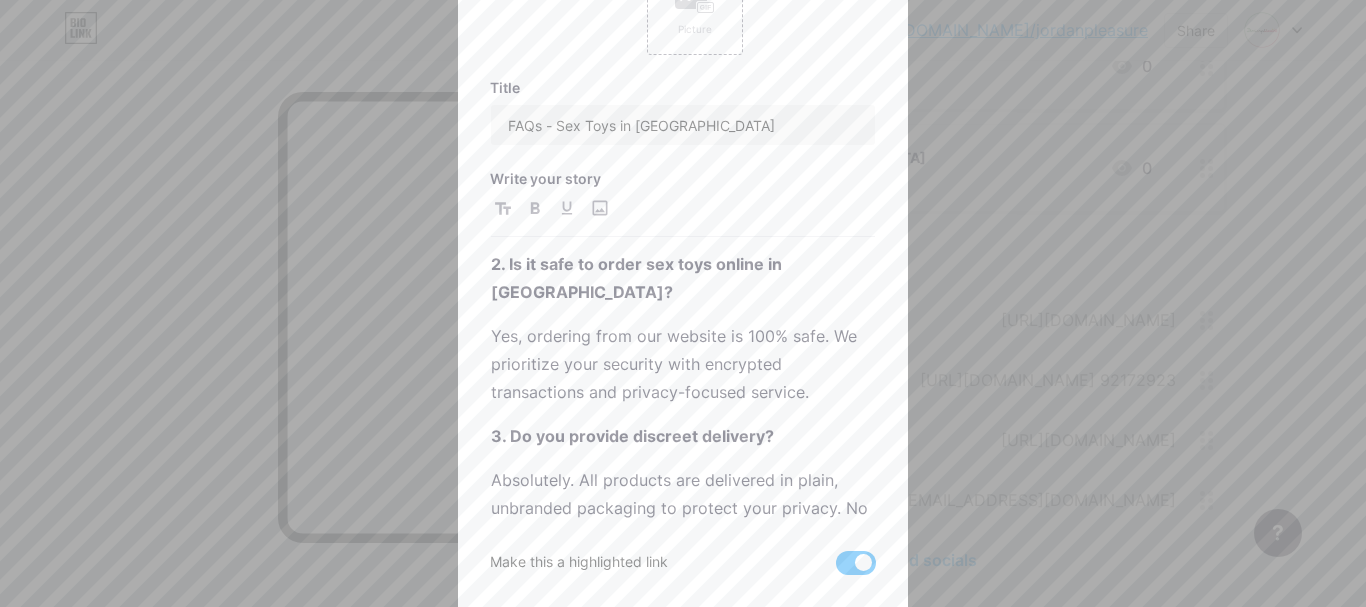 scroll, scrollTop: 539, scrollLeft: 0, axis: vertical 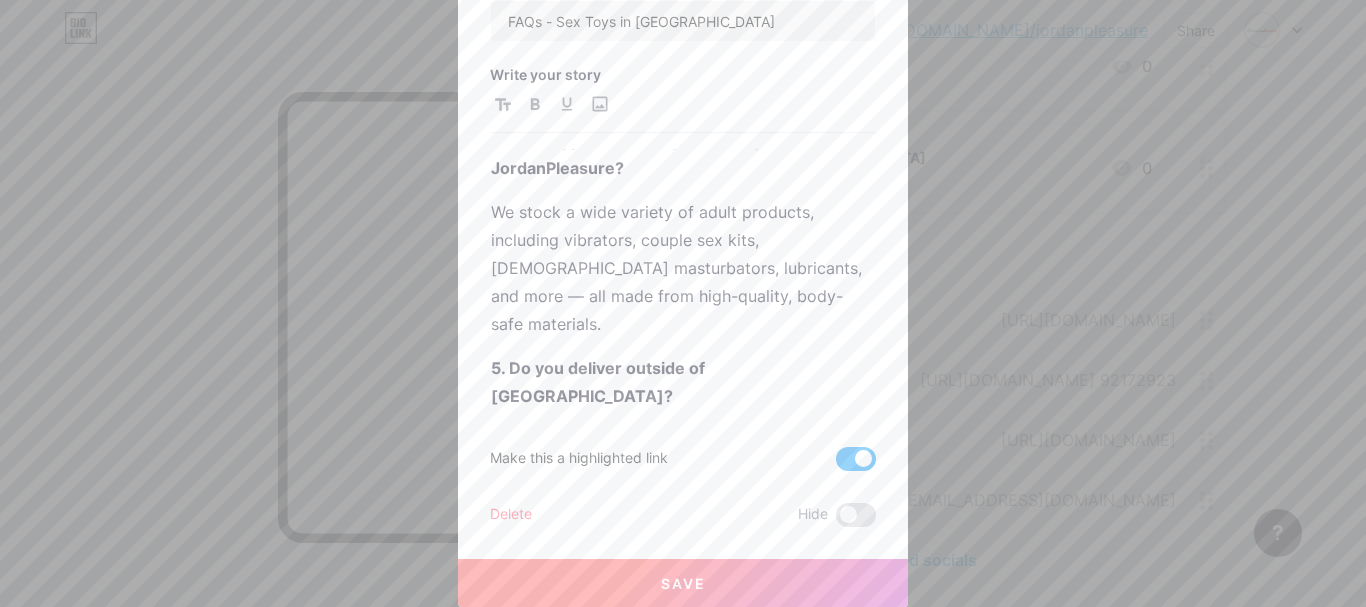 click on "Save" at bounding box center (683, 583) 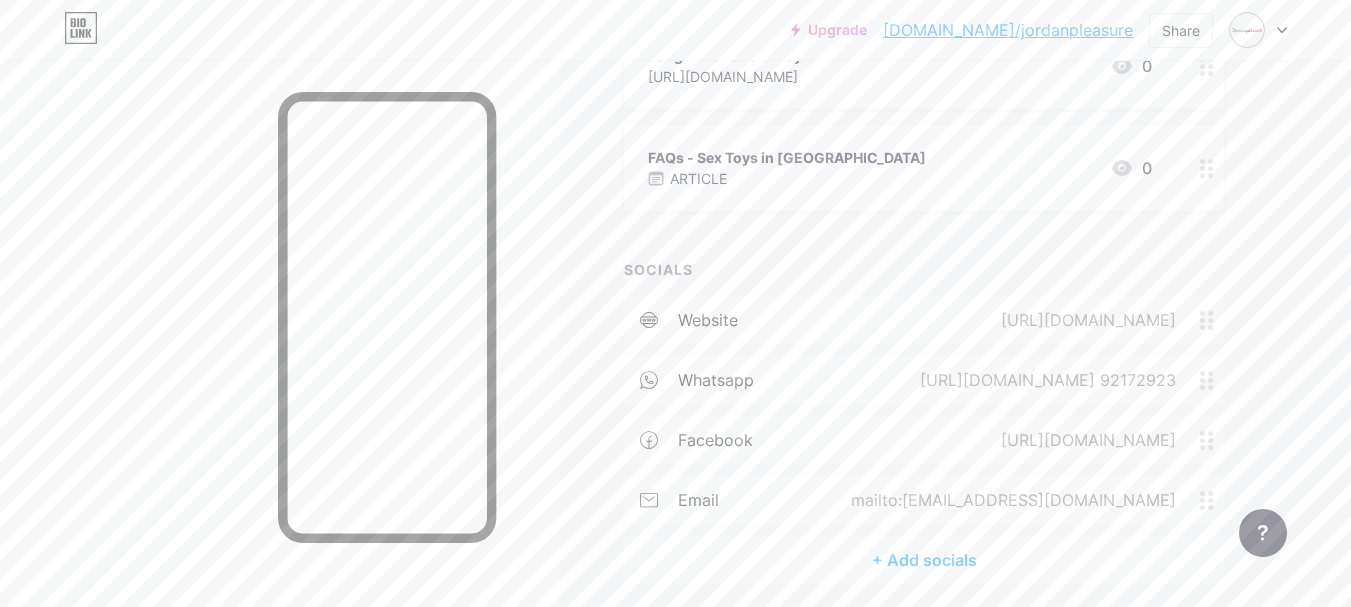 click on "ARTICLE" at bounding box center (787, 178) 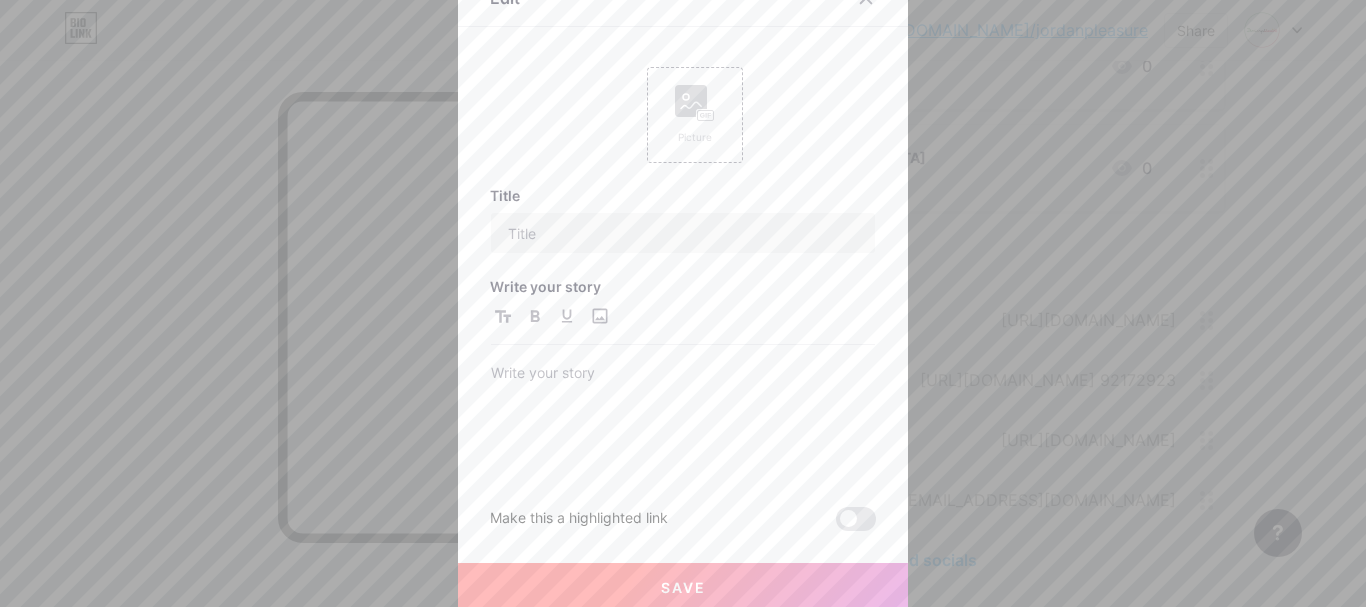 scroll, scrollTop: 17, scrollLeft: 0, axis: vertical 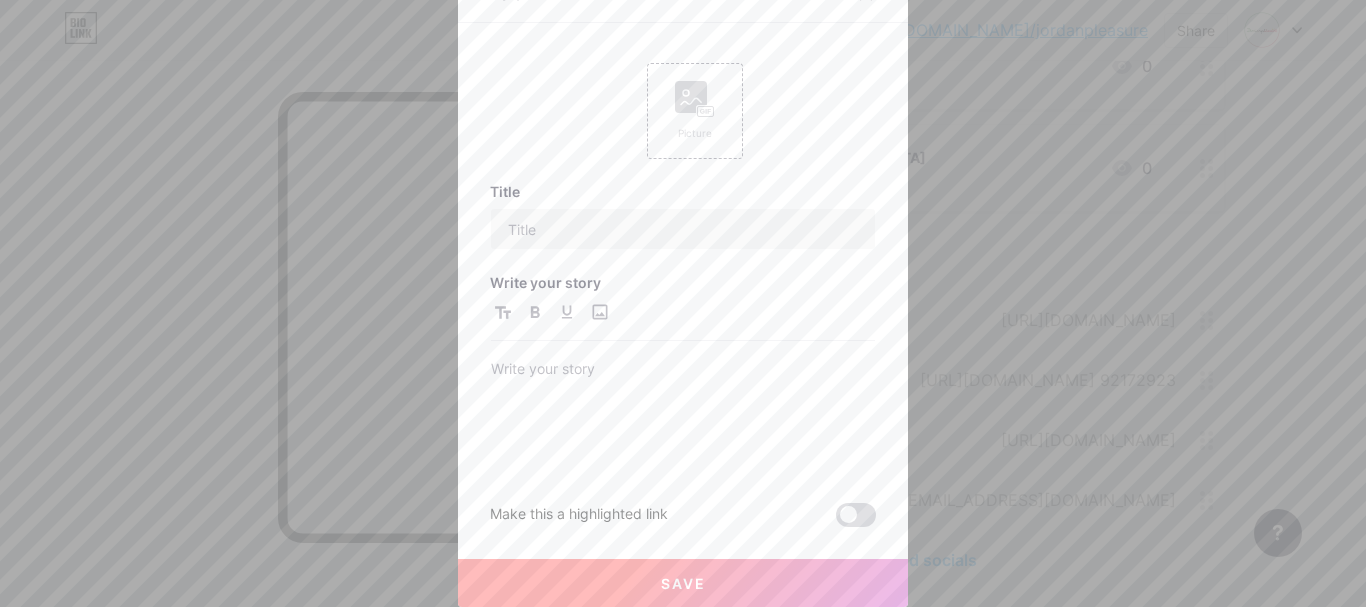 type on "FAQs - Sex Toys in [GEOGRAPHIC_DATA]" 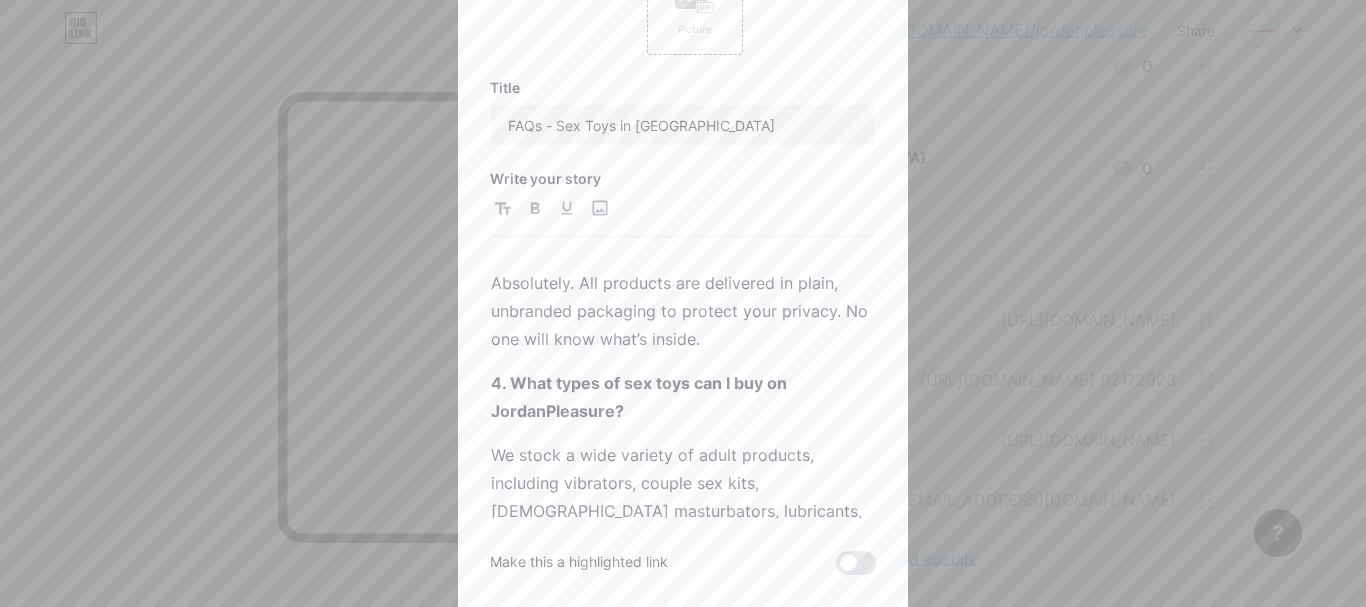 scroll, scrollTop: 539, scrollLeft: 0, axis: vertical 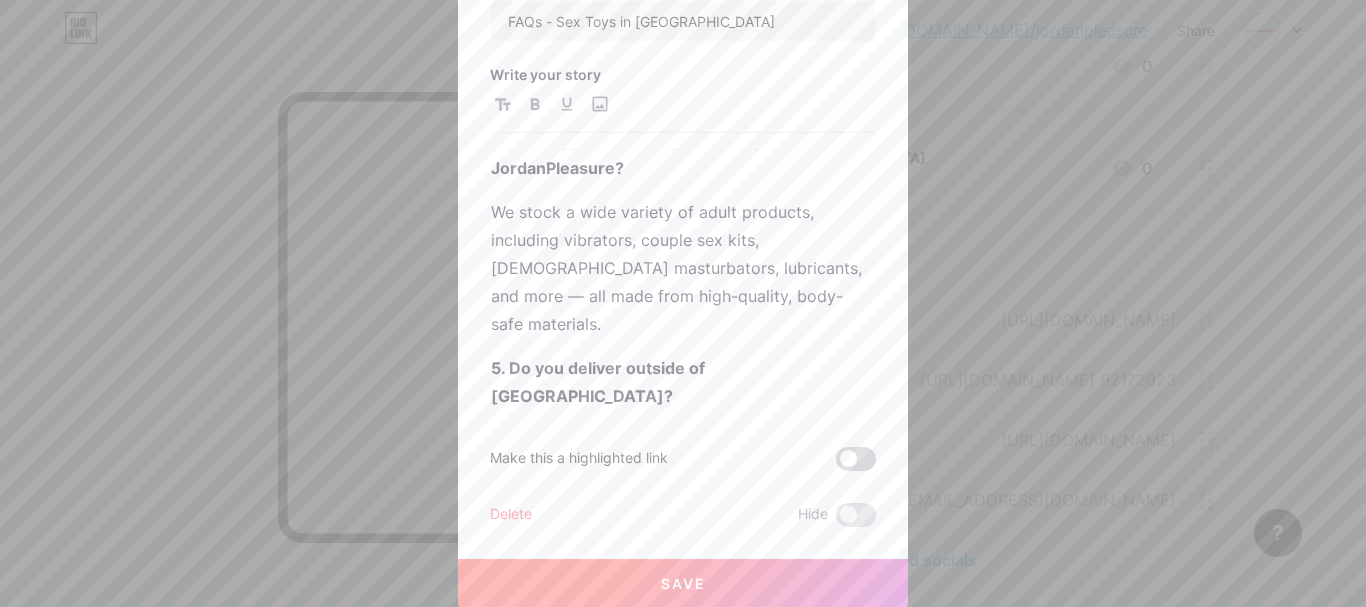 click at bounding box center [856, 459] 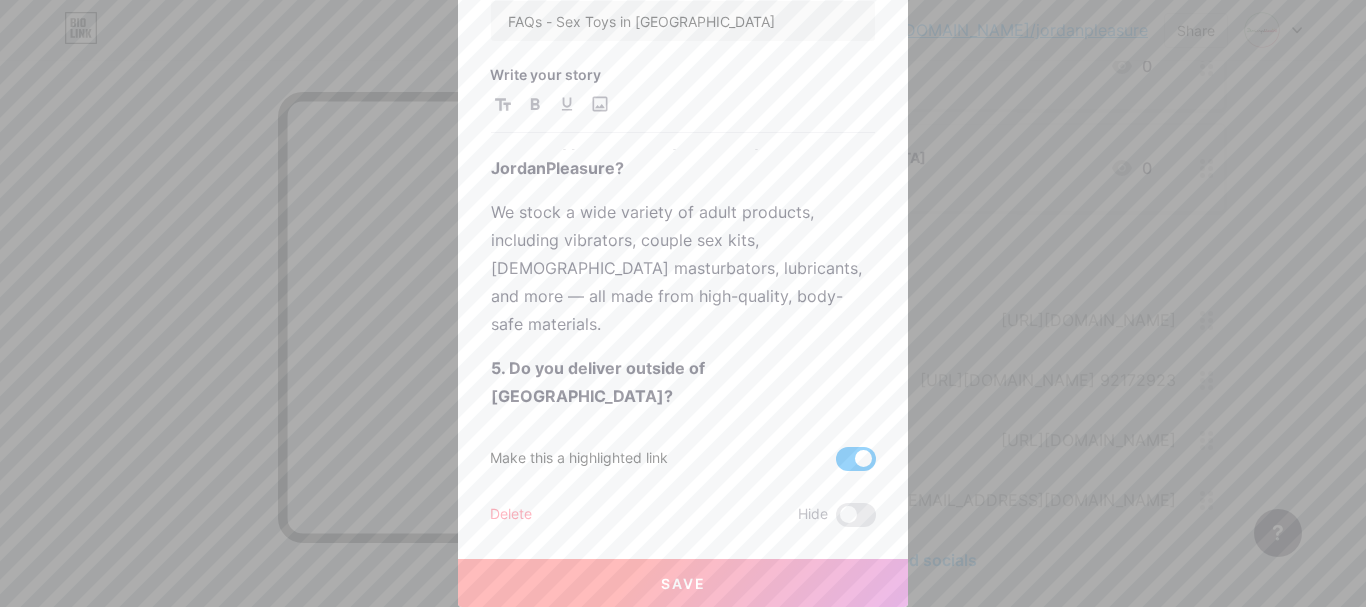 click on "Save" at bounding box center (683, 583) 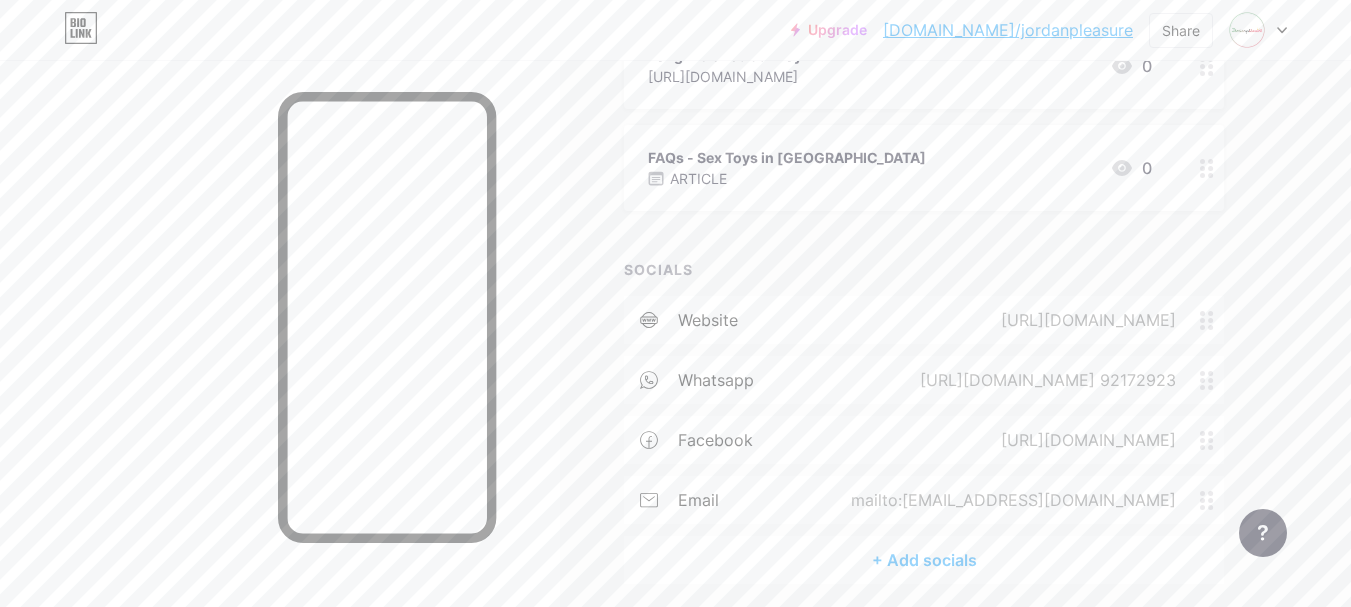 click on "FAQs - Sex Toys in [GEOGRAPHIC_DATA]
ARTICLE
0" at bounding box center (900, 168) 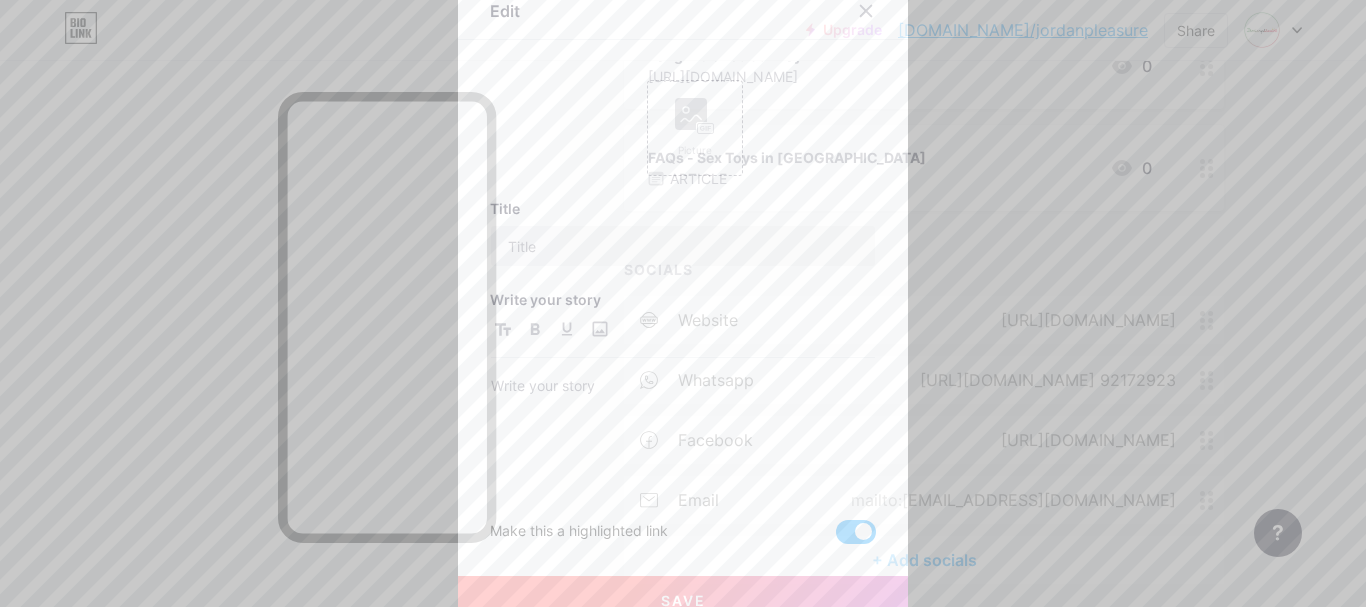type on "FAQs - Sex Toys in [GEOGRAPHIC_DATA]" 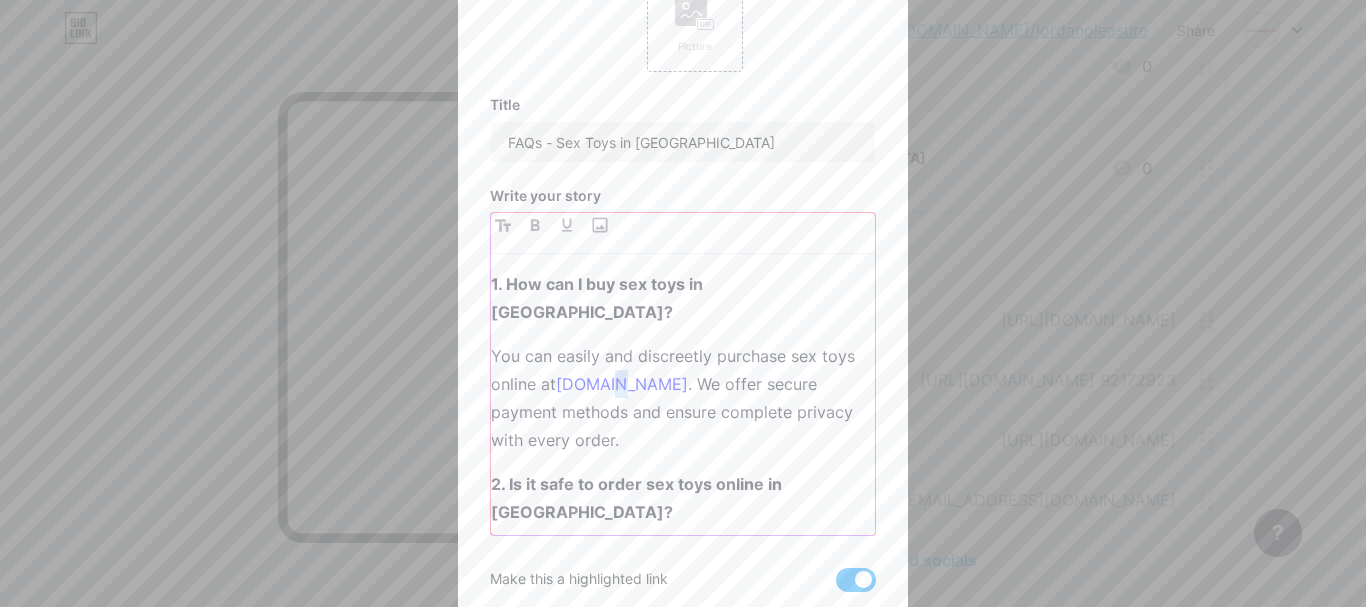 click on "[DOMAIN_NAME]" at bounding box center (622, 384) 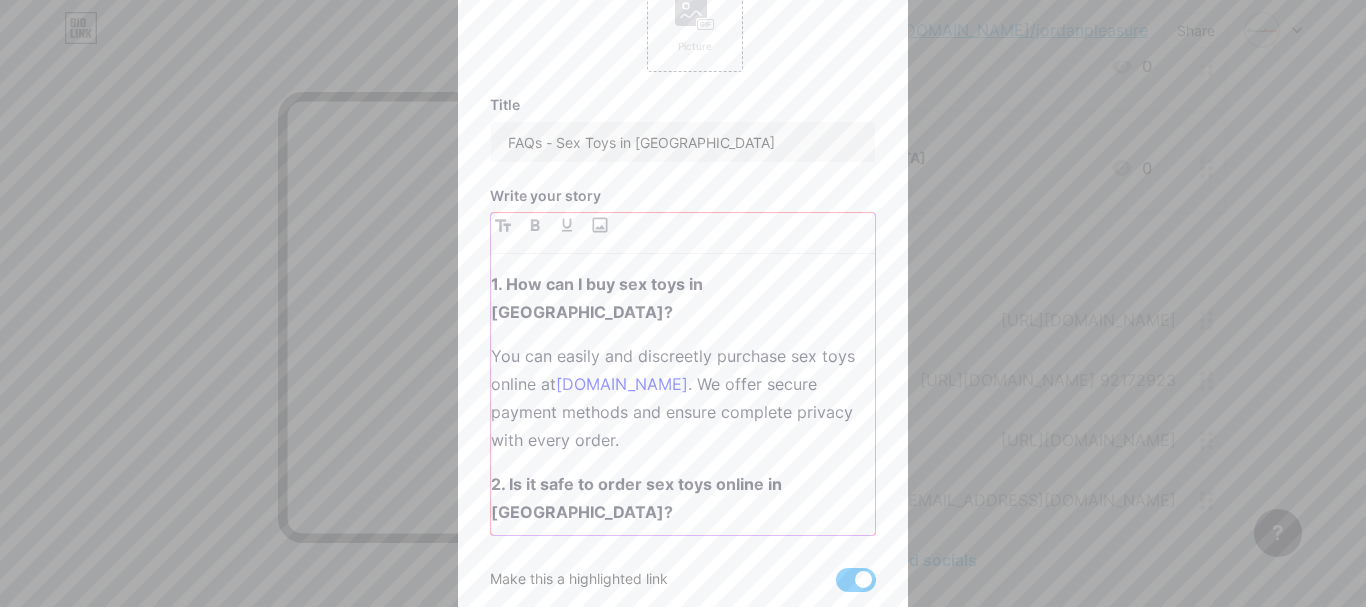 type 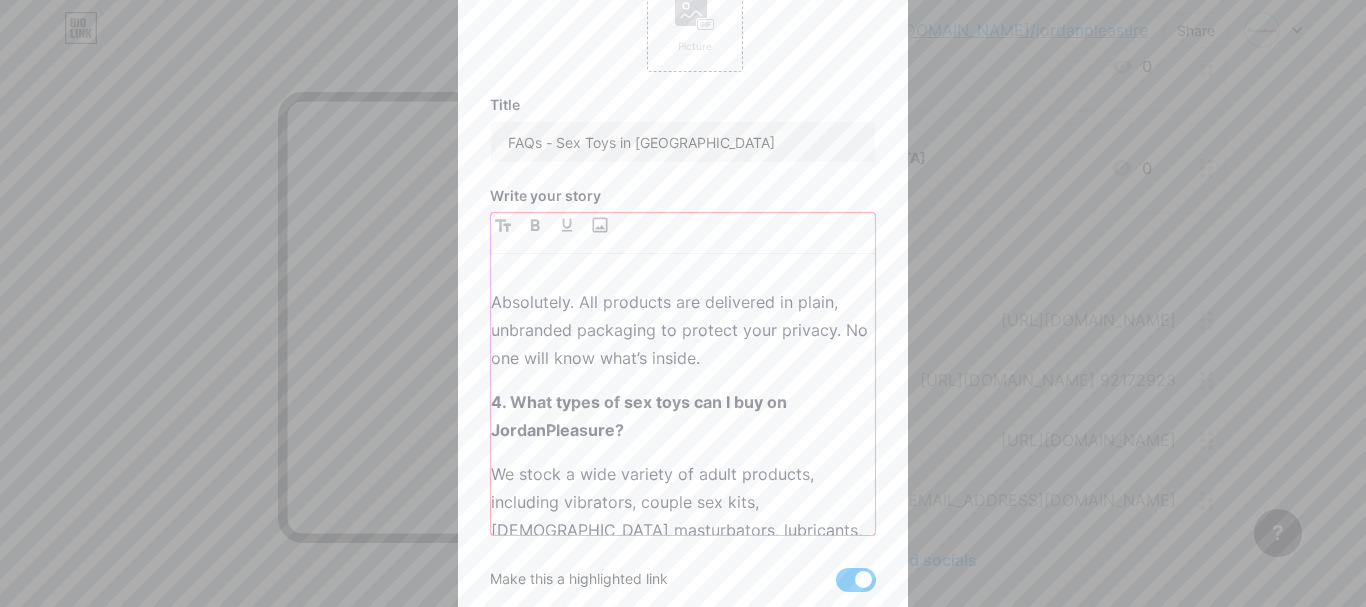 scroll, scrollTop: 400, scrollLeft: 0, axis: vertical 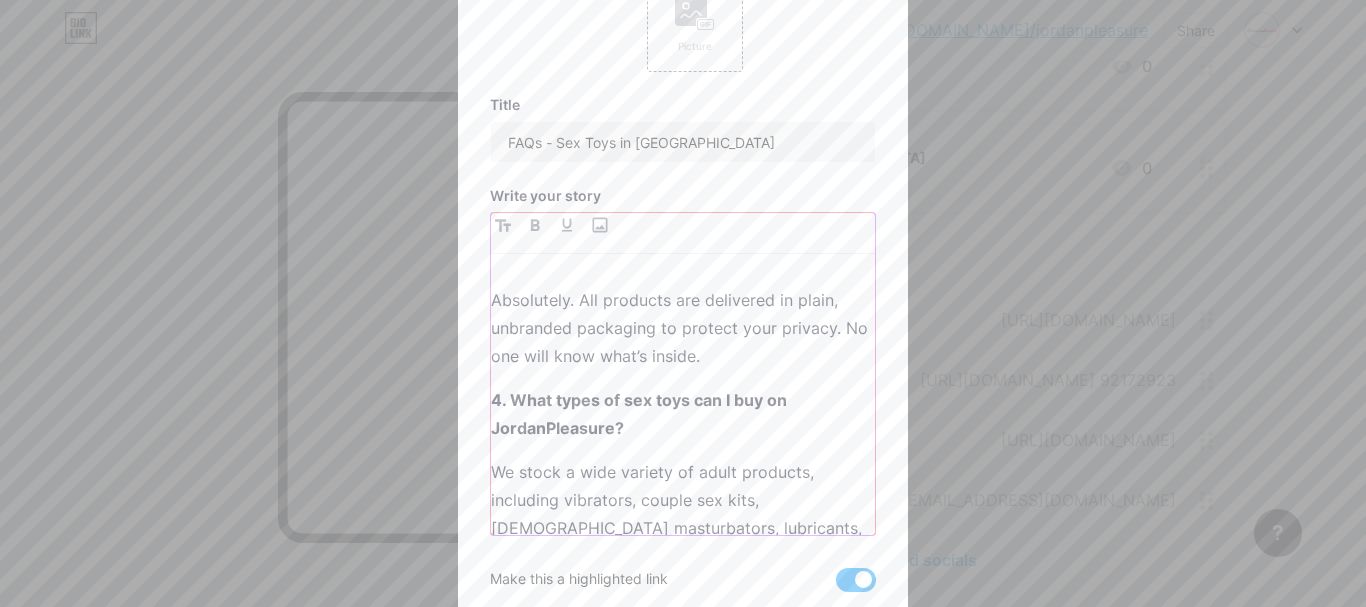 click on "4. What types of sex toys can I buy on JordanPleasure?" at bounding box center (641, 414) 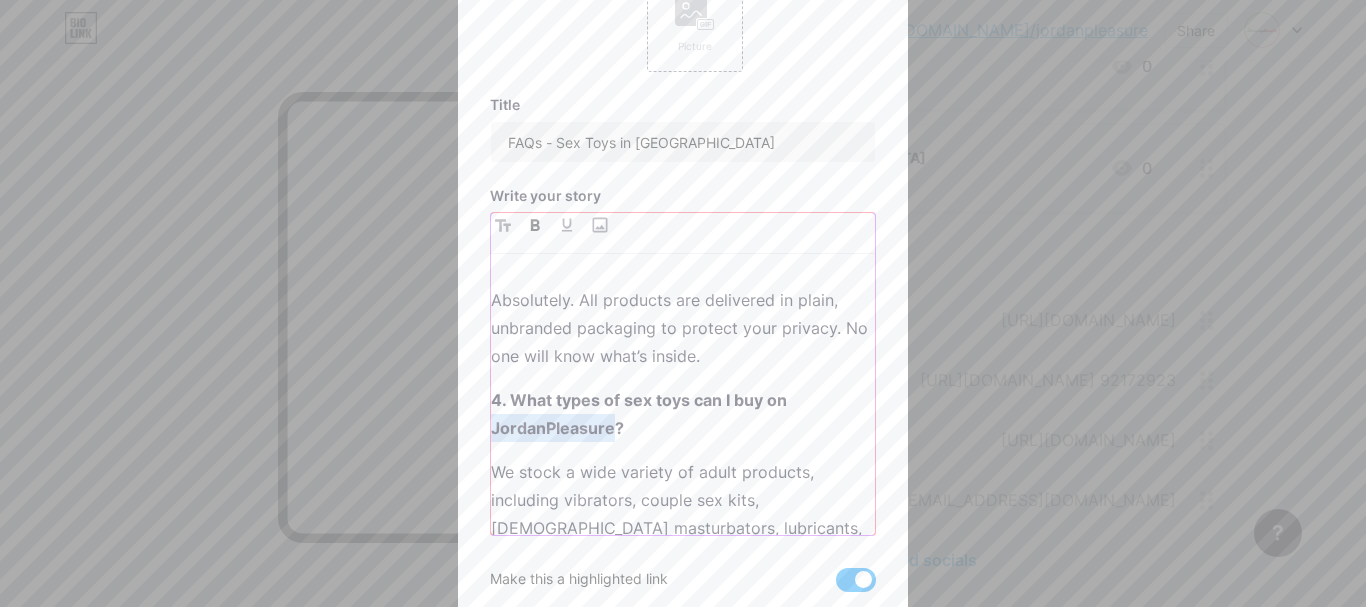 click on "4. What types of sex toys can I buy on JordanPleasure?" at bounding box center [641, 414] 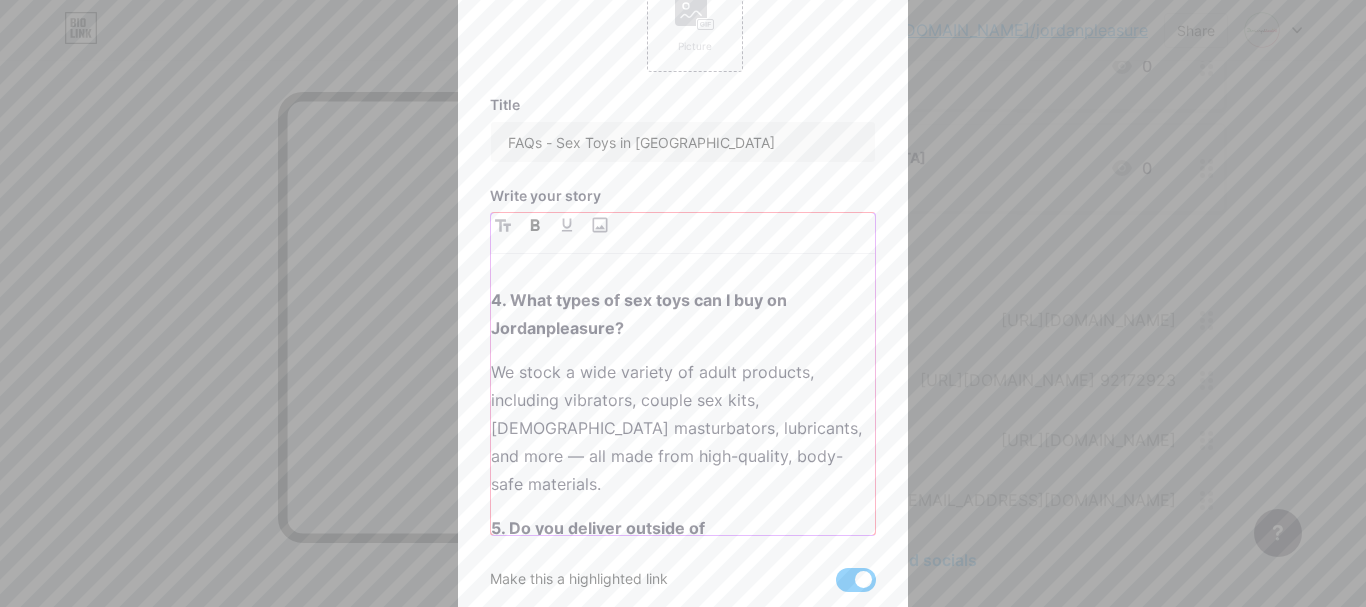 scroll, scrollTop: 539, scrollLeft: 0, axis: vertical 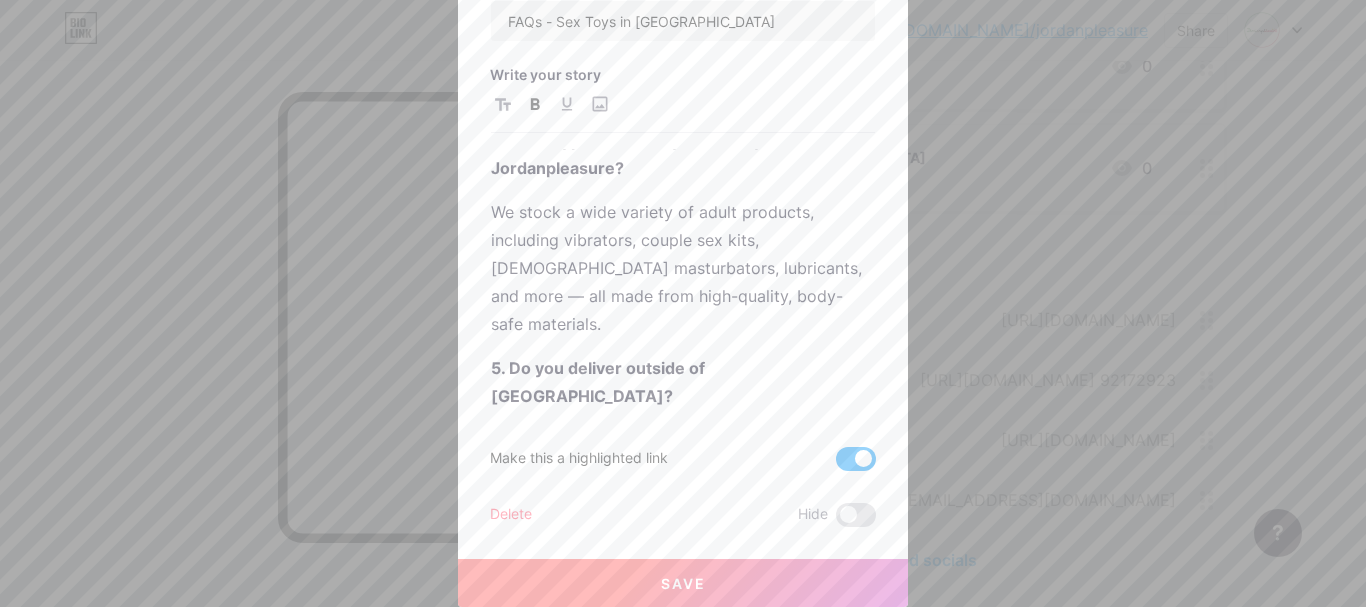 click on "Save" at bounding box center (683, 583) 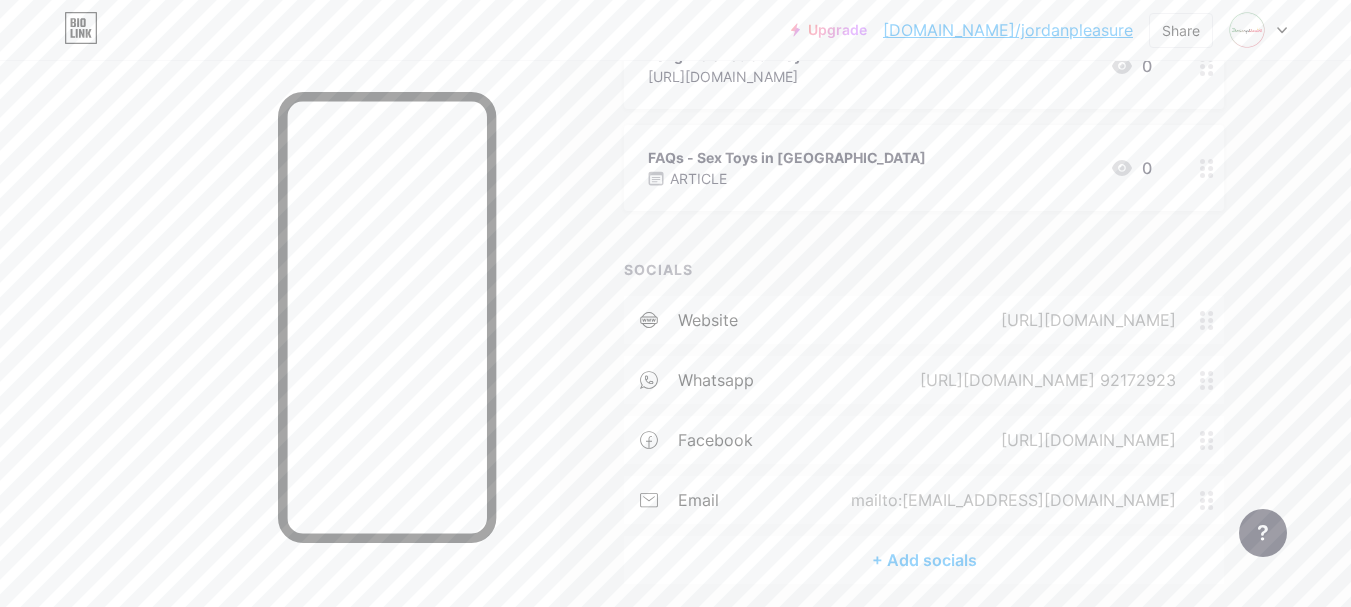 click at bounding box center (1258, 30) 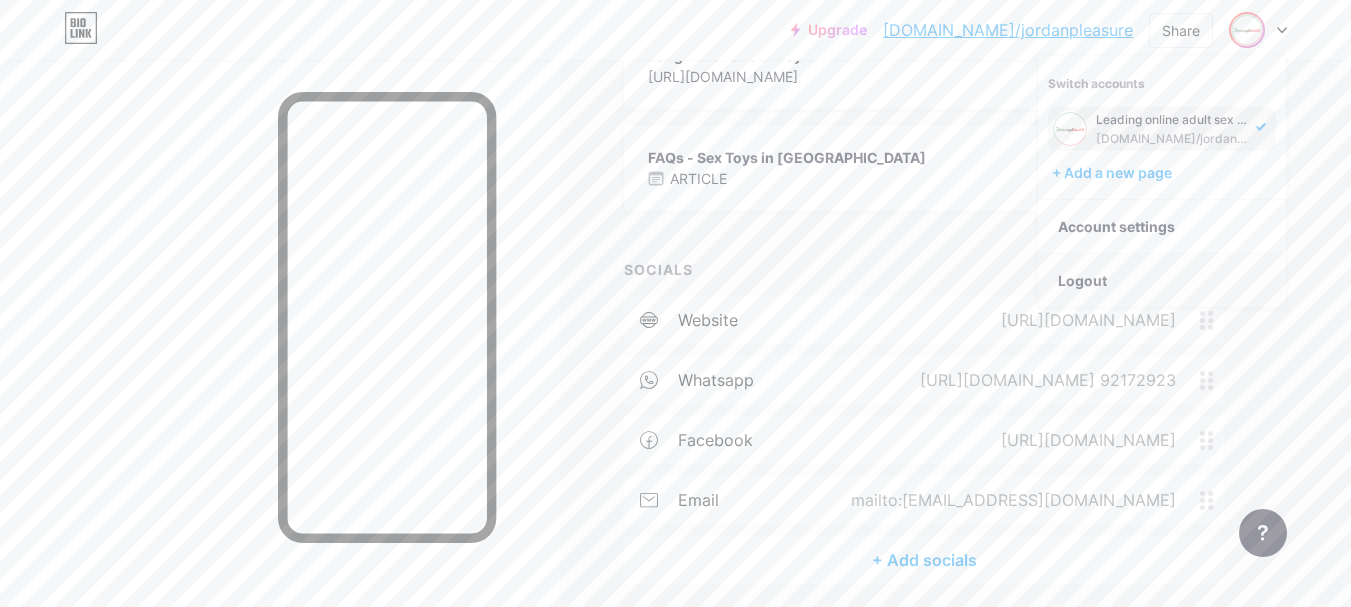 click on "Logout" at bounding box center [1162, 281] 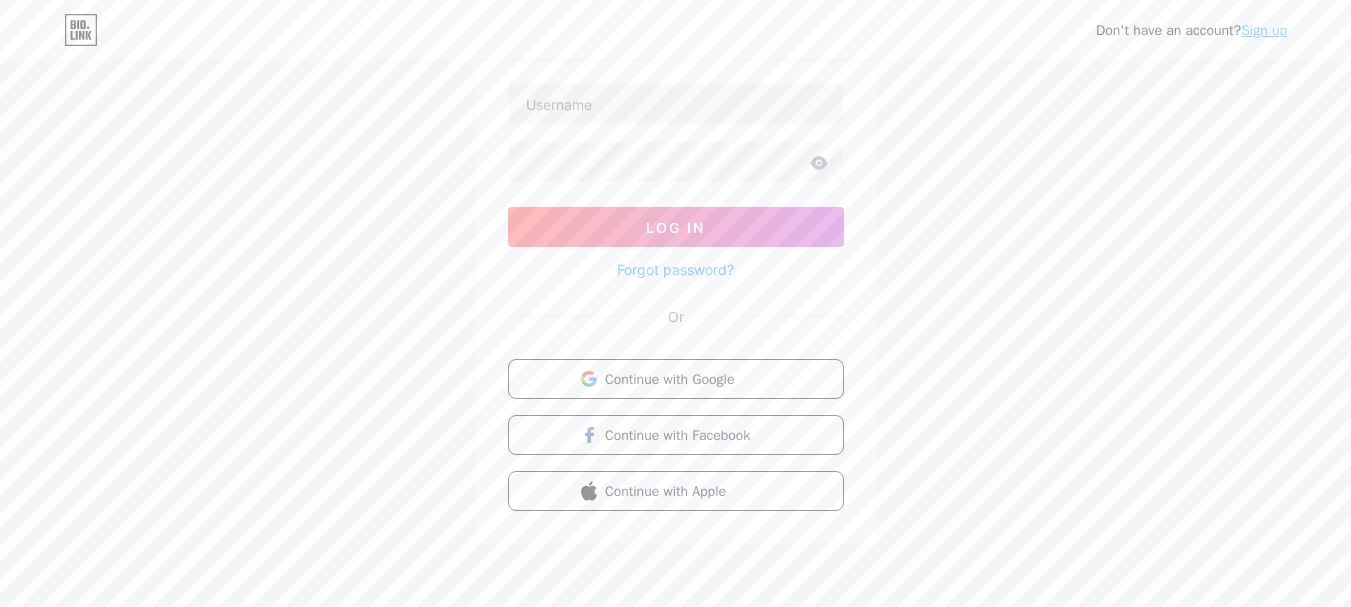 scroll, scrollTop: 0, scrollLeft: 0, axis: both 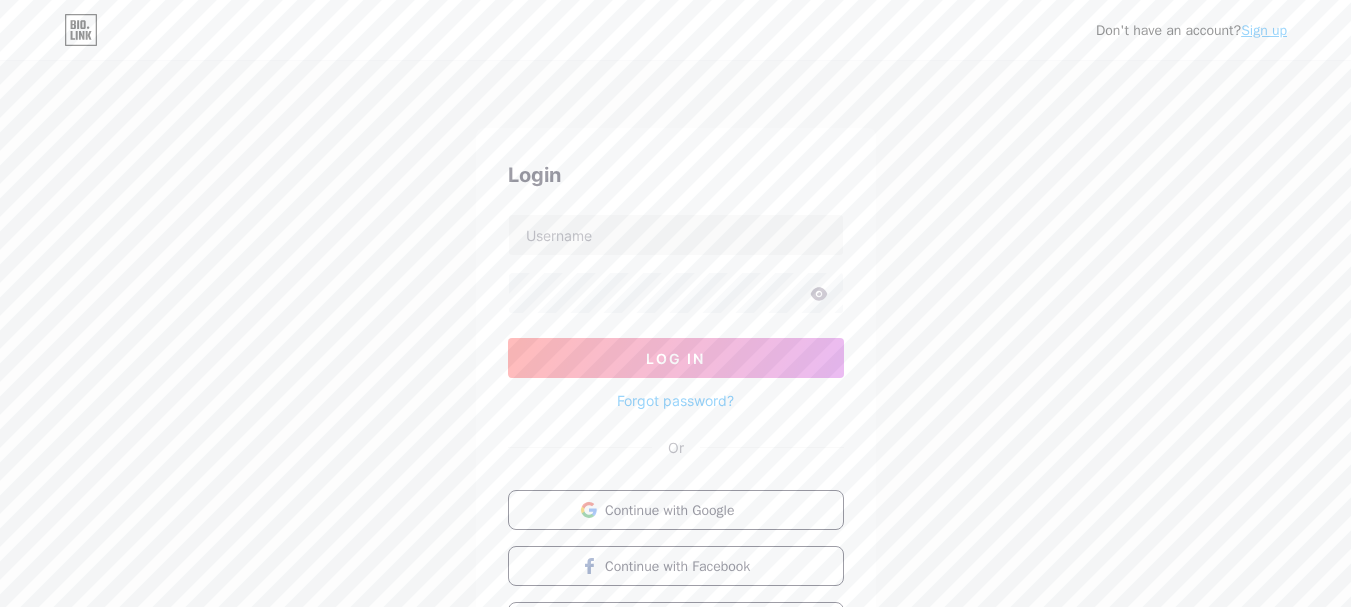 click on "Sign up" at bounding box center (1264, 30) 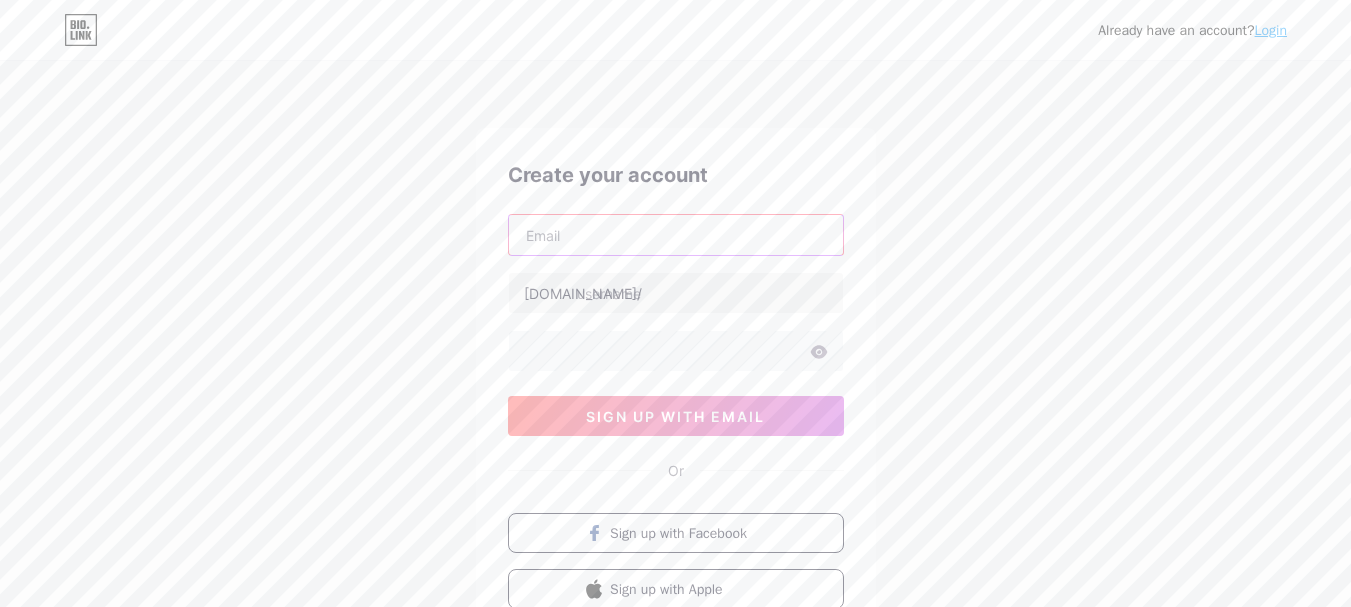 click at bounding box center [676, 235] 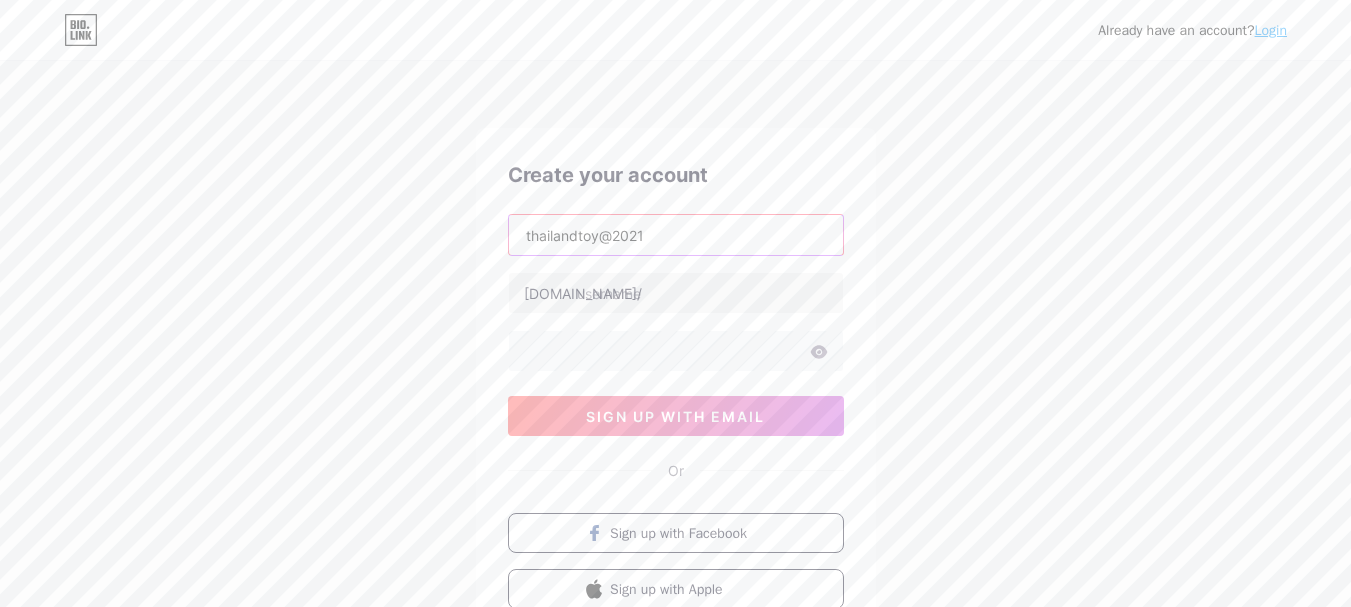 paste on "[EMAIL_ADDRESS][DOMAIN_NAME]" 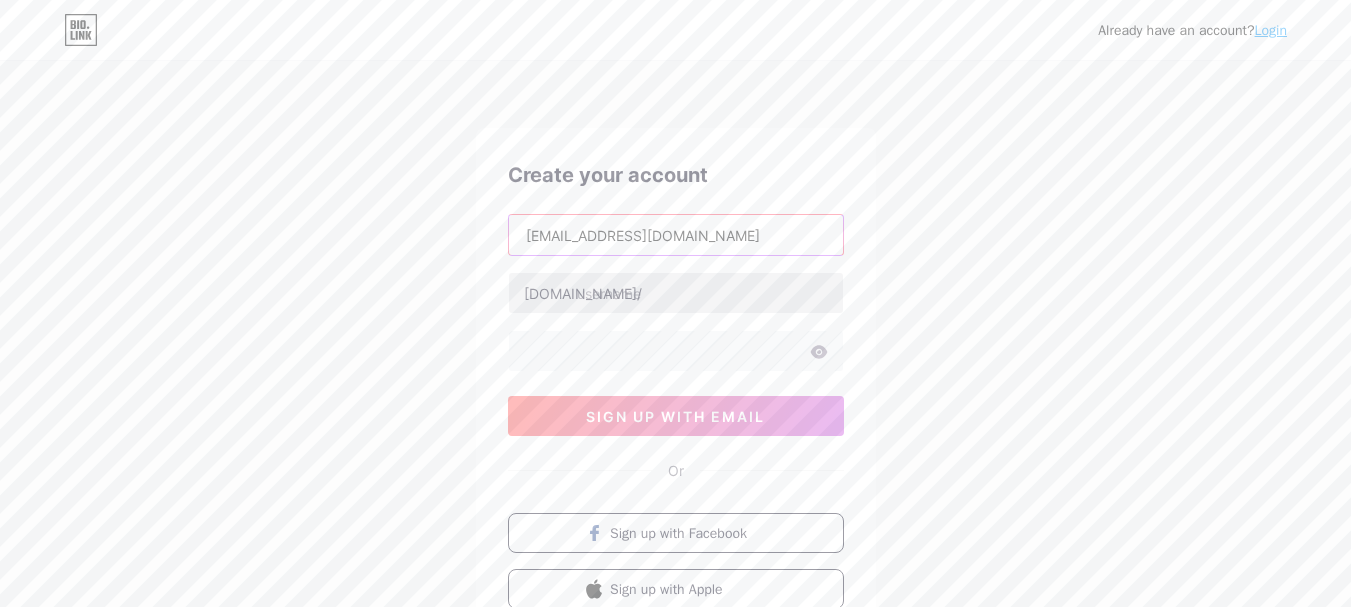 type on "[EMAIL_ADDRESS][DOMAIN_NAME]" 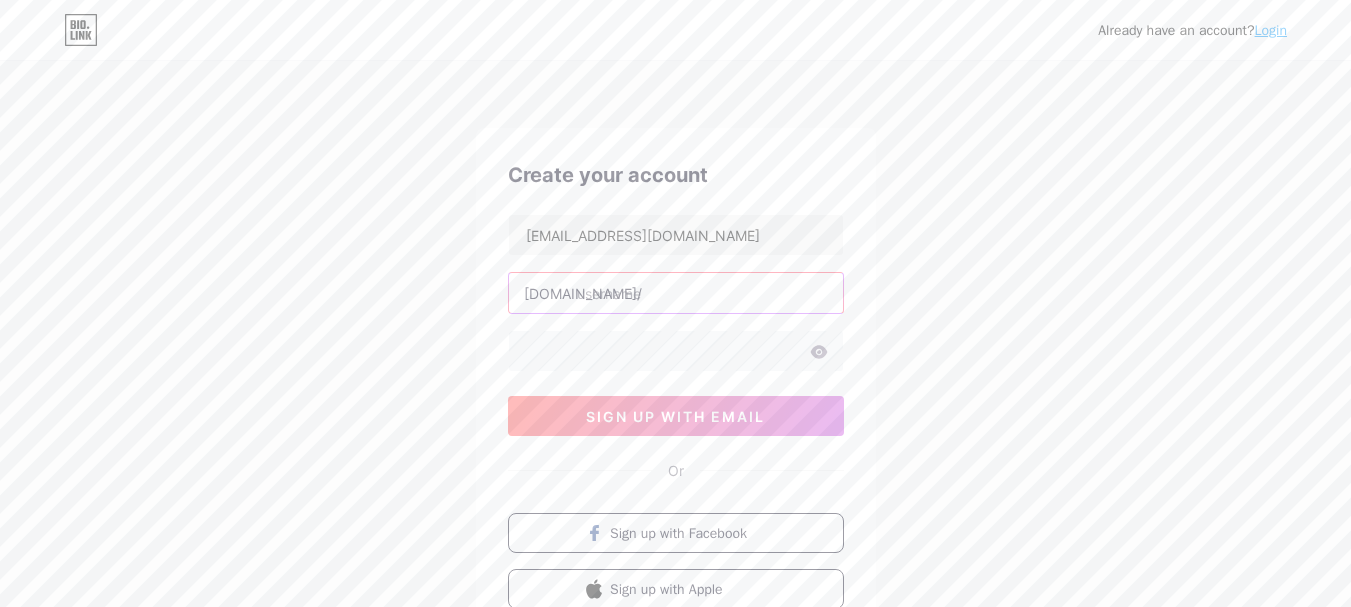 click at bounding box center (676, 293) 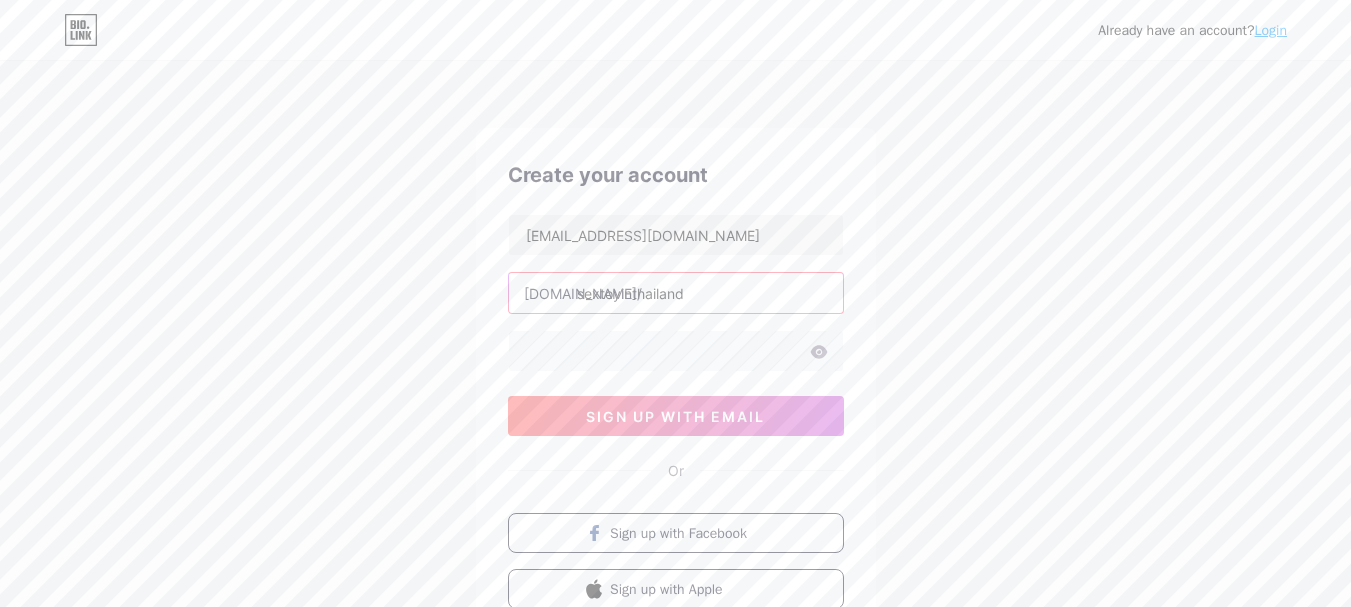 type on "sextoyinthailand" 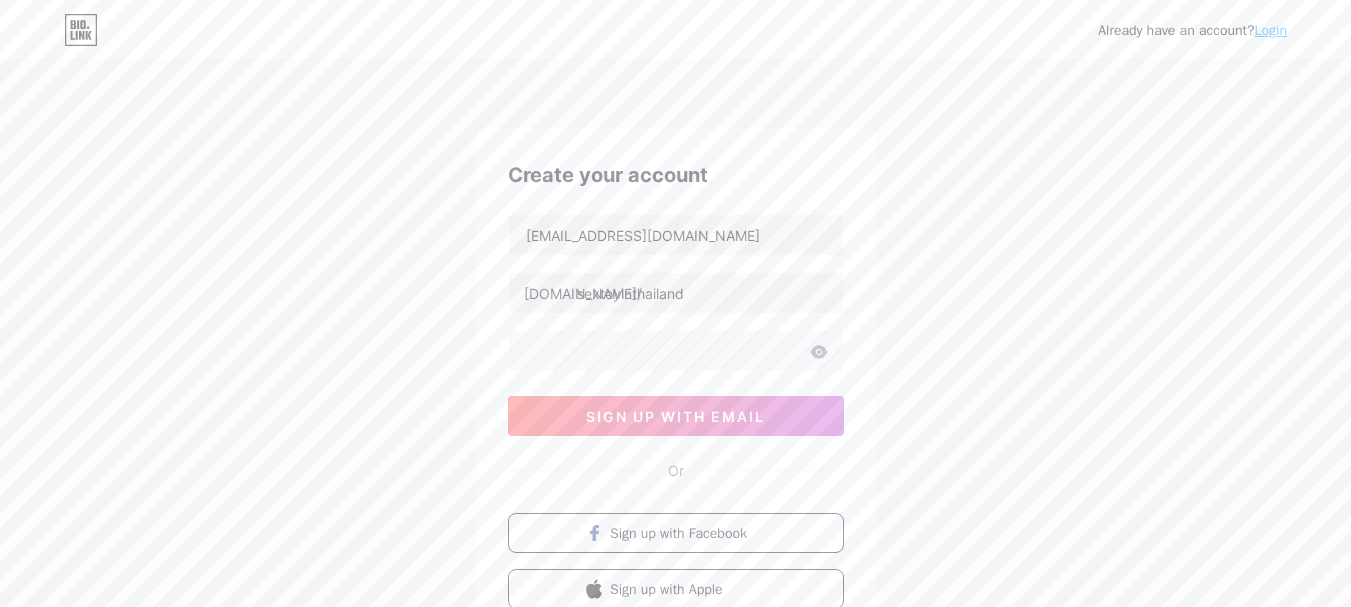 click on "Already have an account?  Login   Create your account     [EMAIL_ADDRESS][DOMAIN_NAME]     [DOMAIN_NAME]/   sextoyinthailand                     sign up with email         Or       Sign up with Facebook
Sign up with Apple
By signing up, you agree to our  Terms of Service  and  Privacy Policy ." at bounding box center [675, 382] 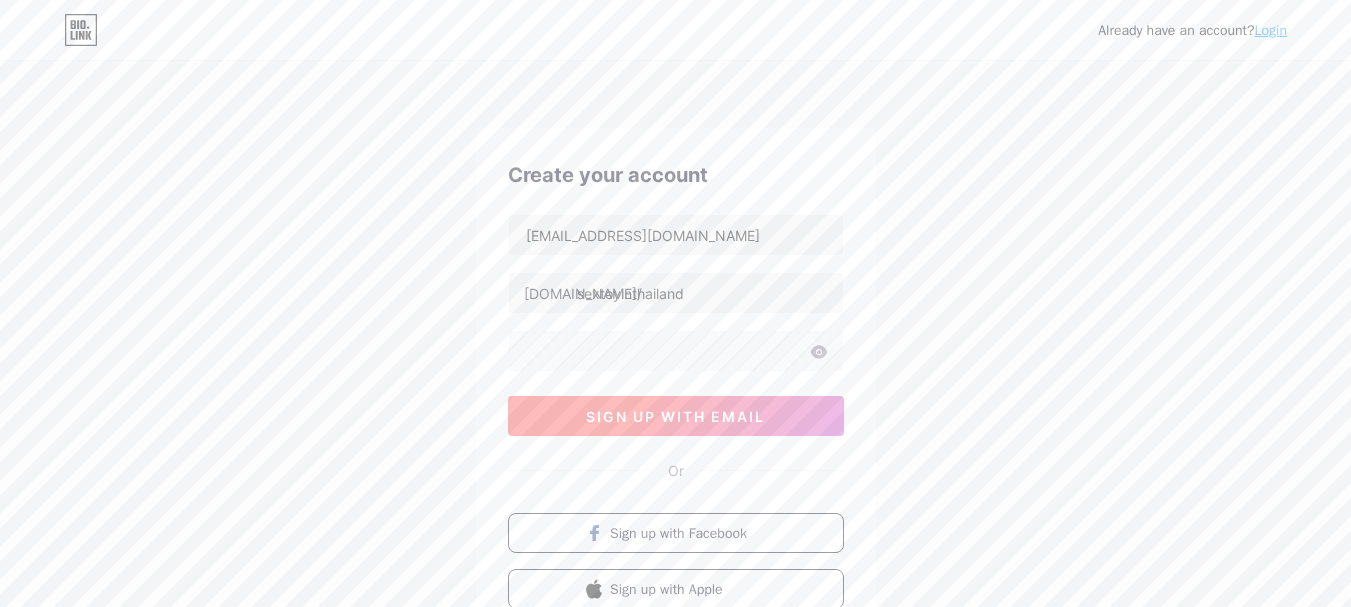click on "sign up with email" at bounding box center (676, 416) 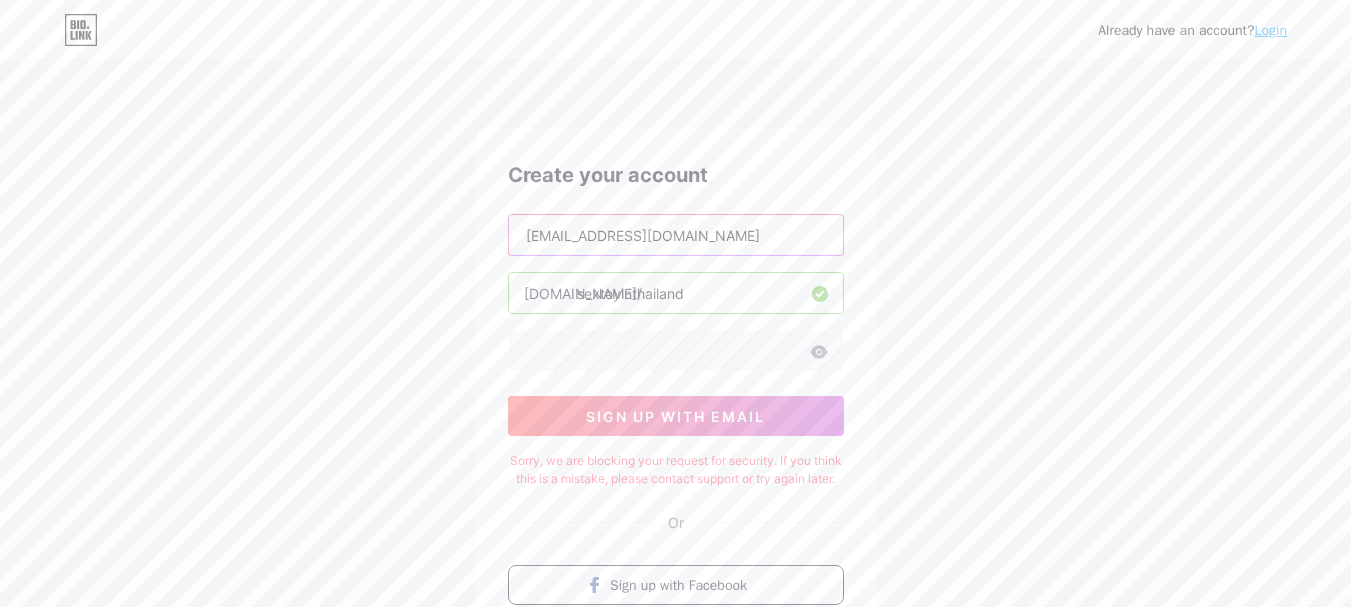 click on "[EMAIL_ADDRESS][DOMAIN_NAME]" at bounding box center [676, 235] 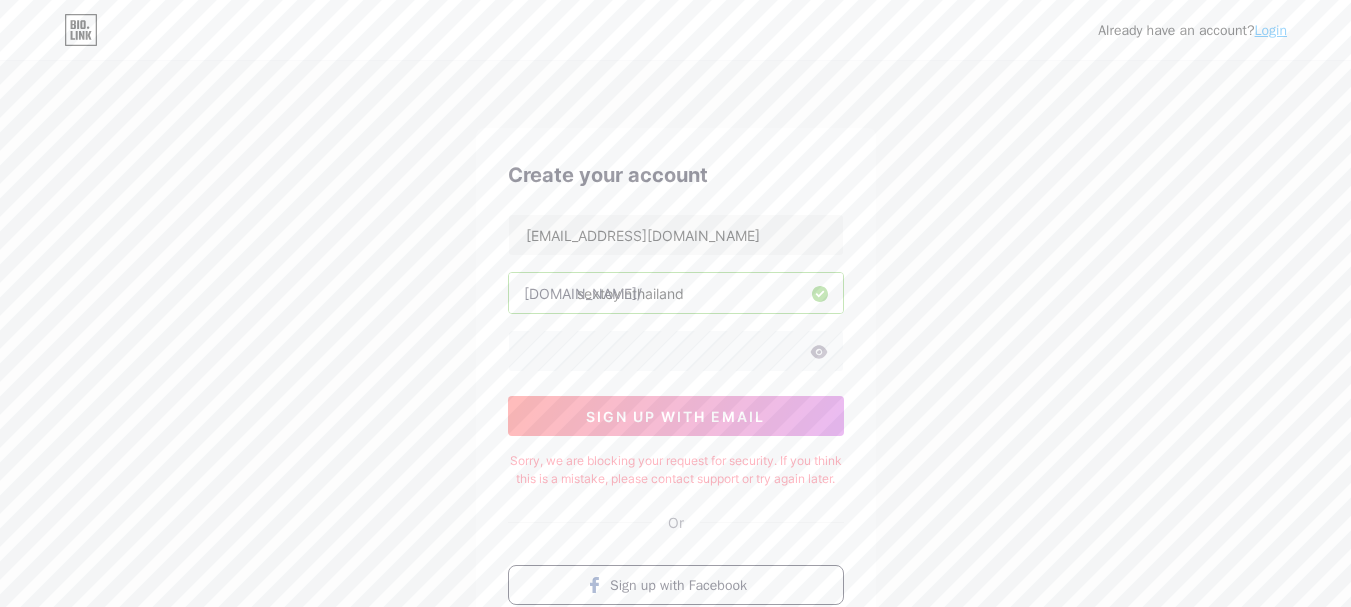 click on "Login" at bounding box center (1271, 30) 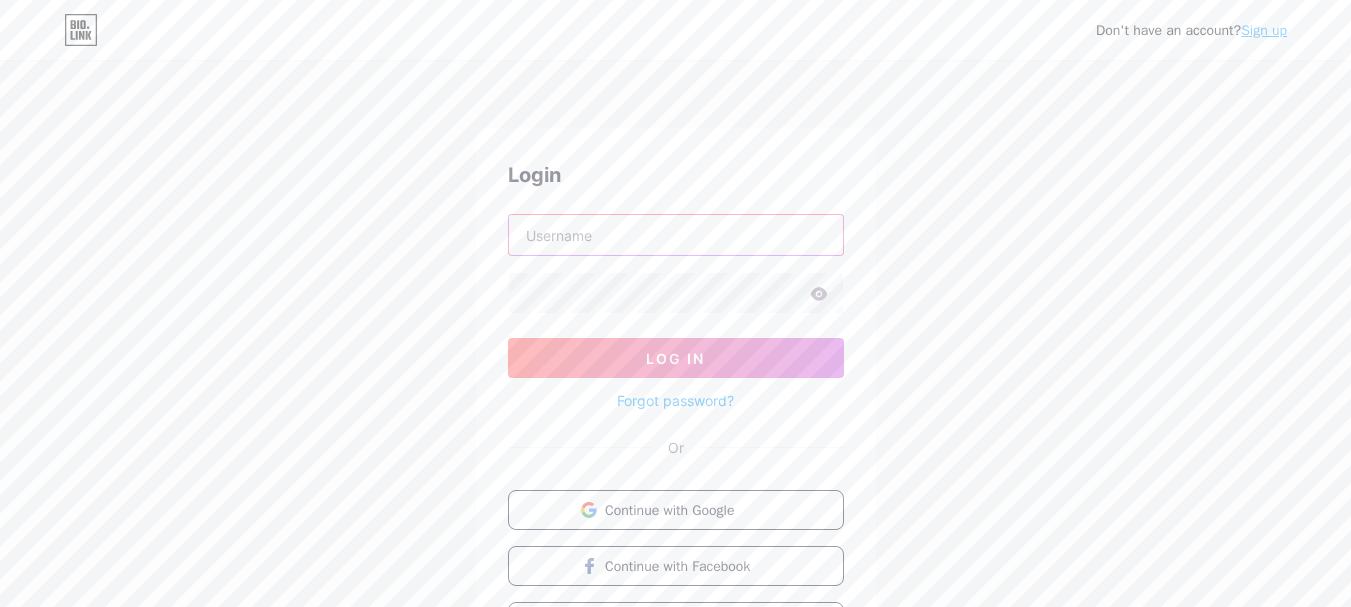 click at bounding box center (676, 235) 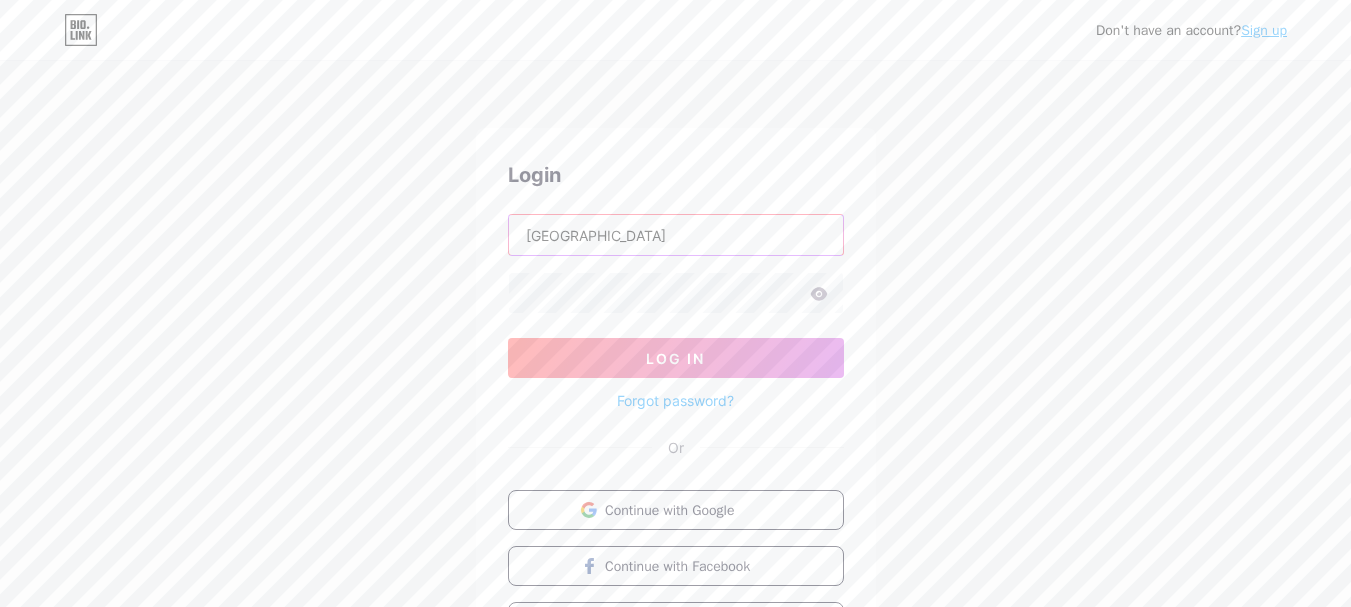 click on "[GEOGRAPHIC_DATA]" at bounding box center (676, 235) 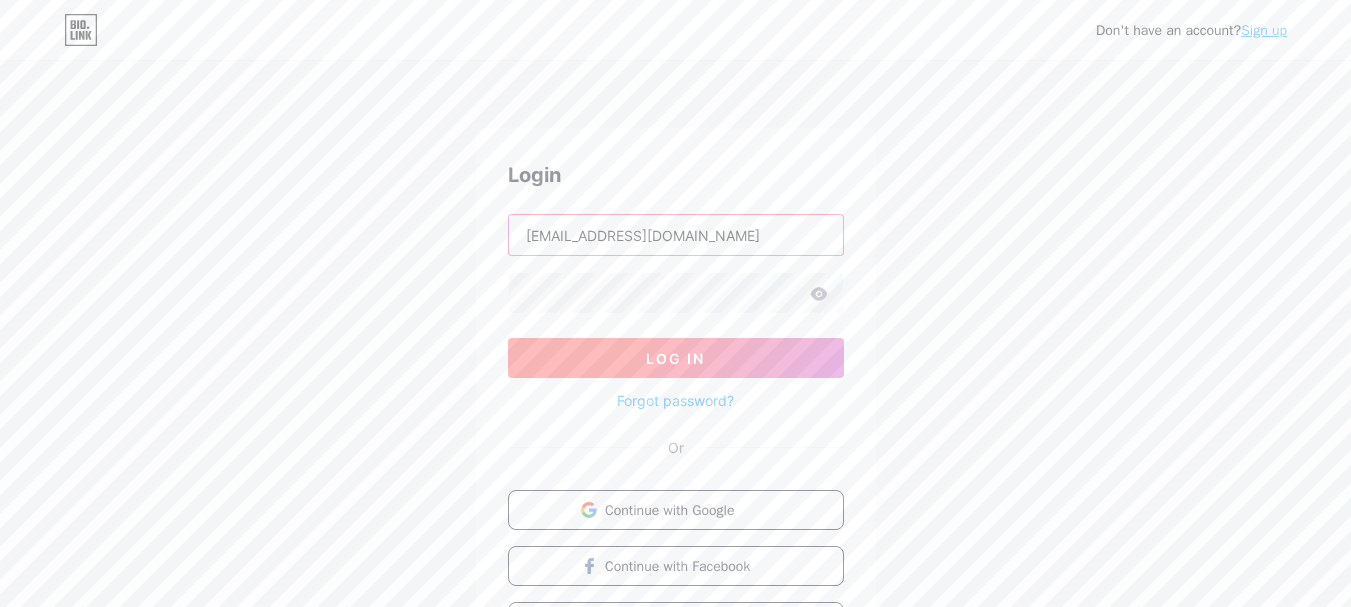 type on "[EMAIL_ADDRESS][DOMAIN_NAME]" 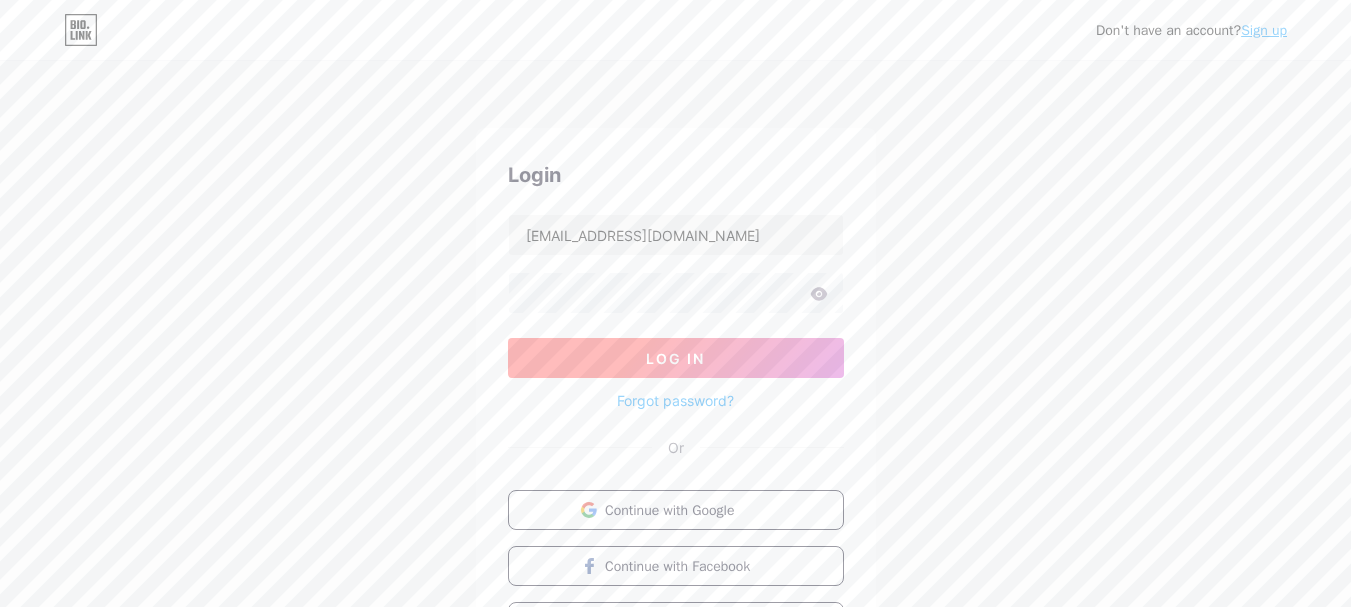 click on "Log In" at bounding box center (676, 358) 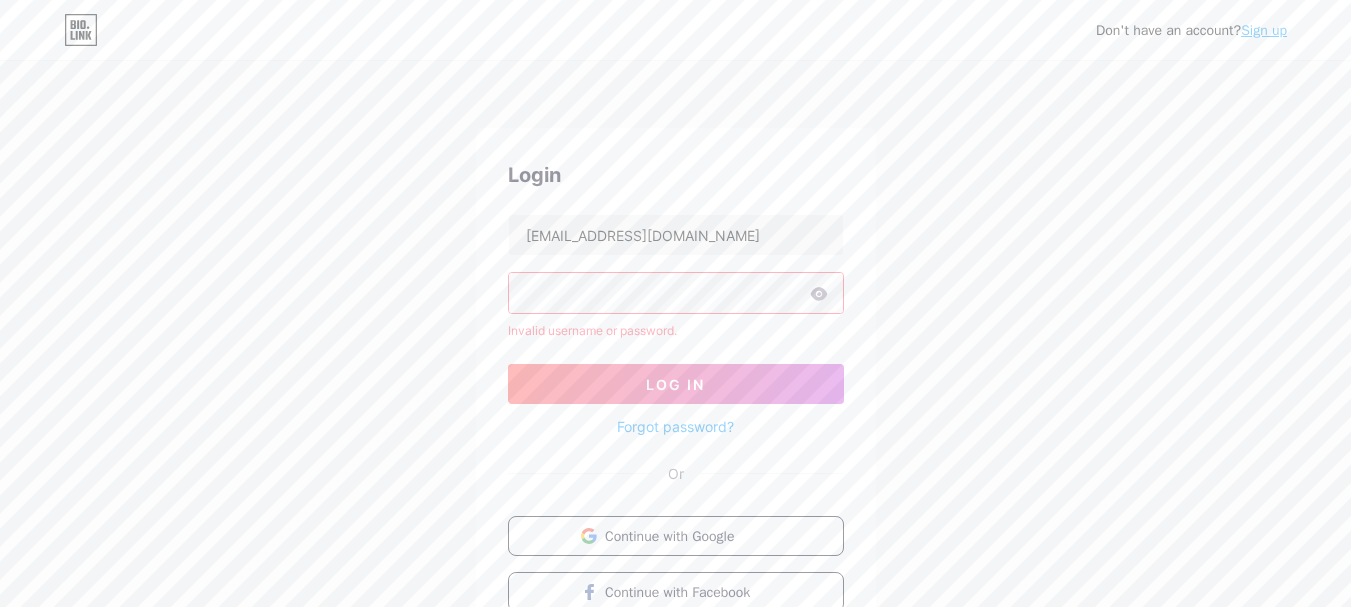 click on "Forgot password?" at bounding box center (675, 426) 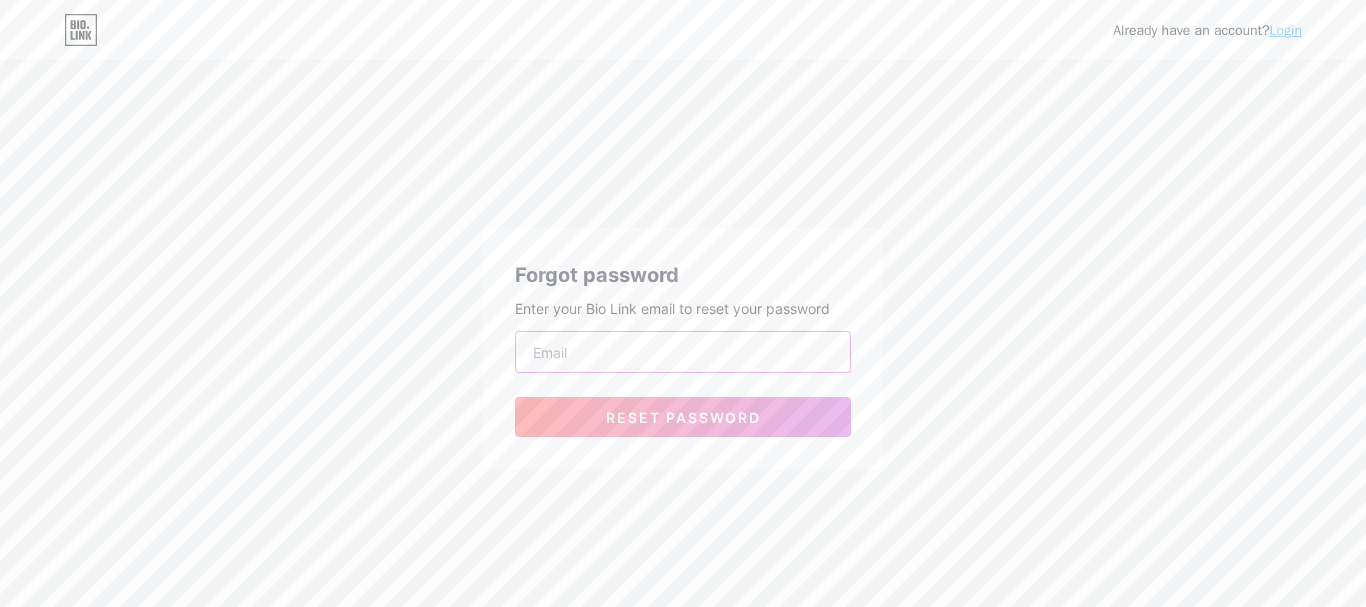 click at bounding box center (683, 352) 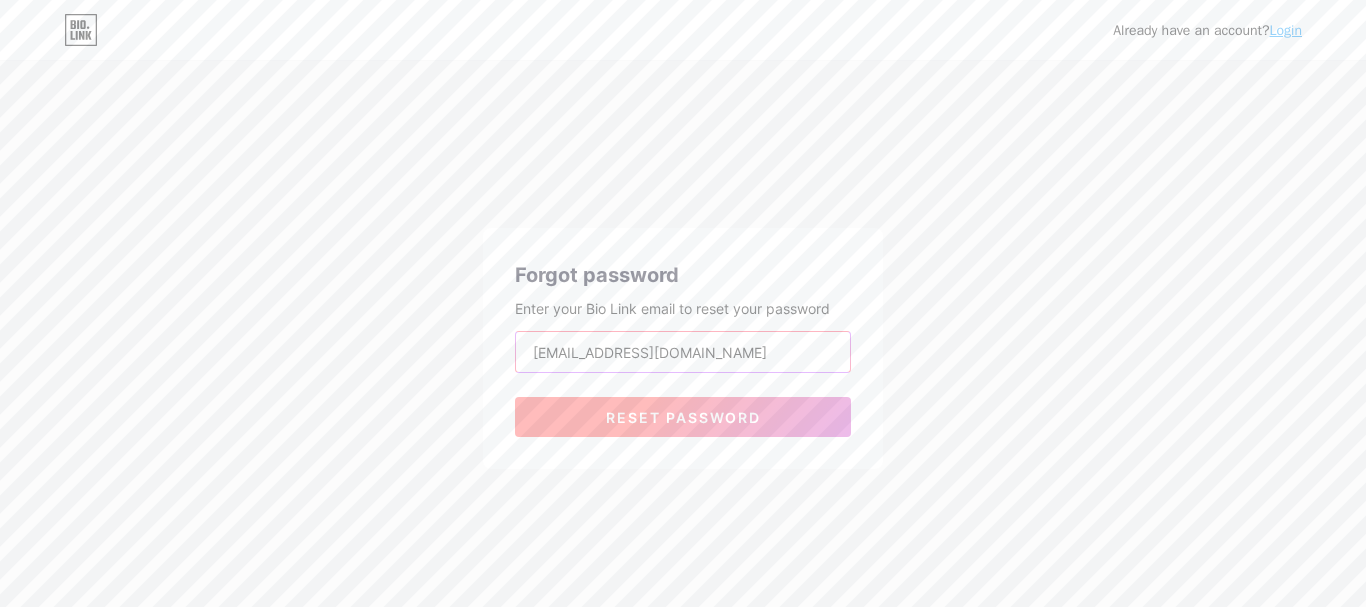 type on "[EMAIL_ADDRESS][DOMAIN_NAME]" 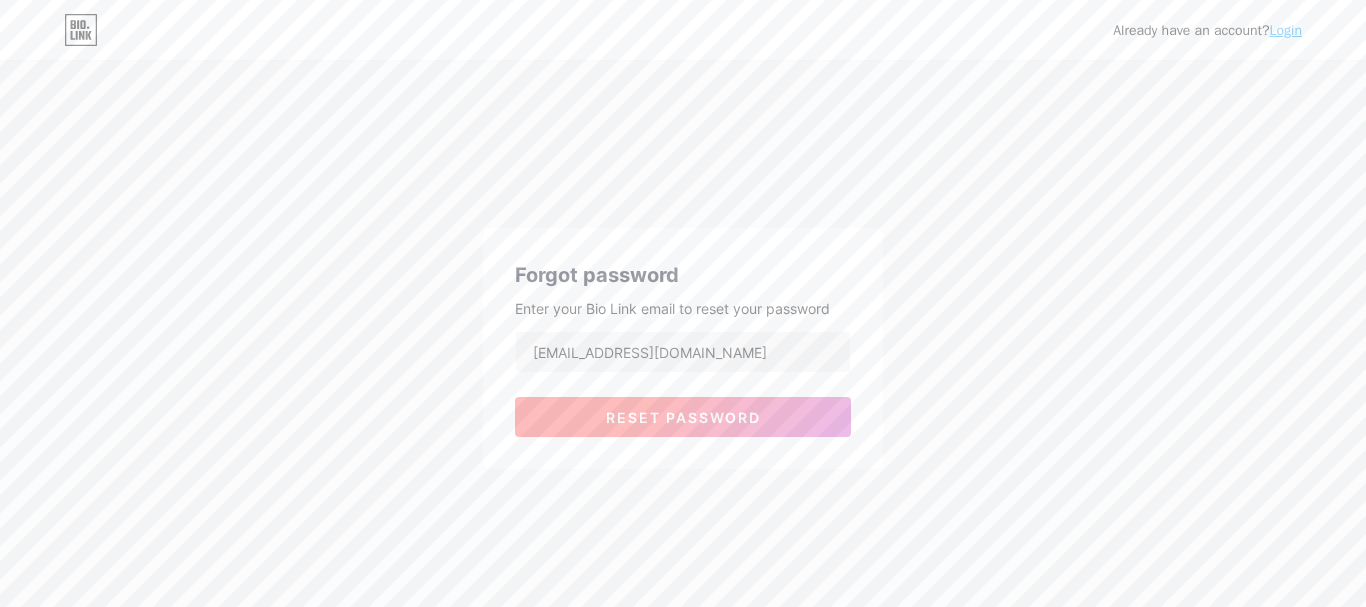 click on "Reset password" at bounding box center (683, 417) 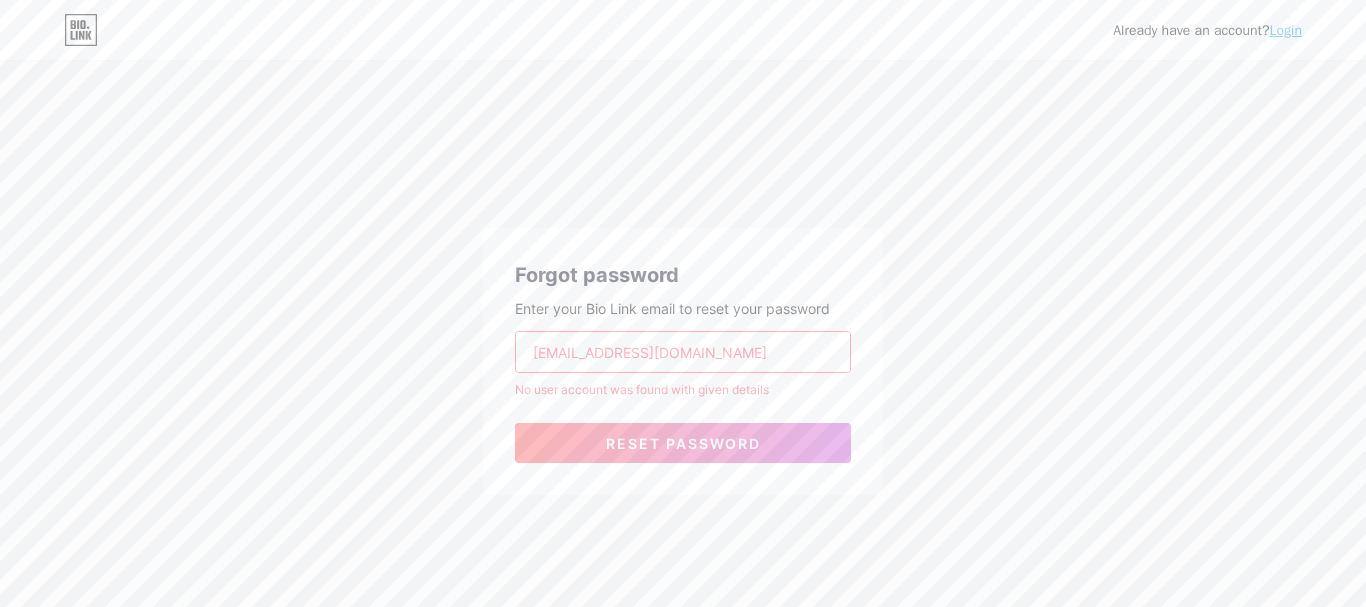 click on "Login" at bounding box center [1286, 30] 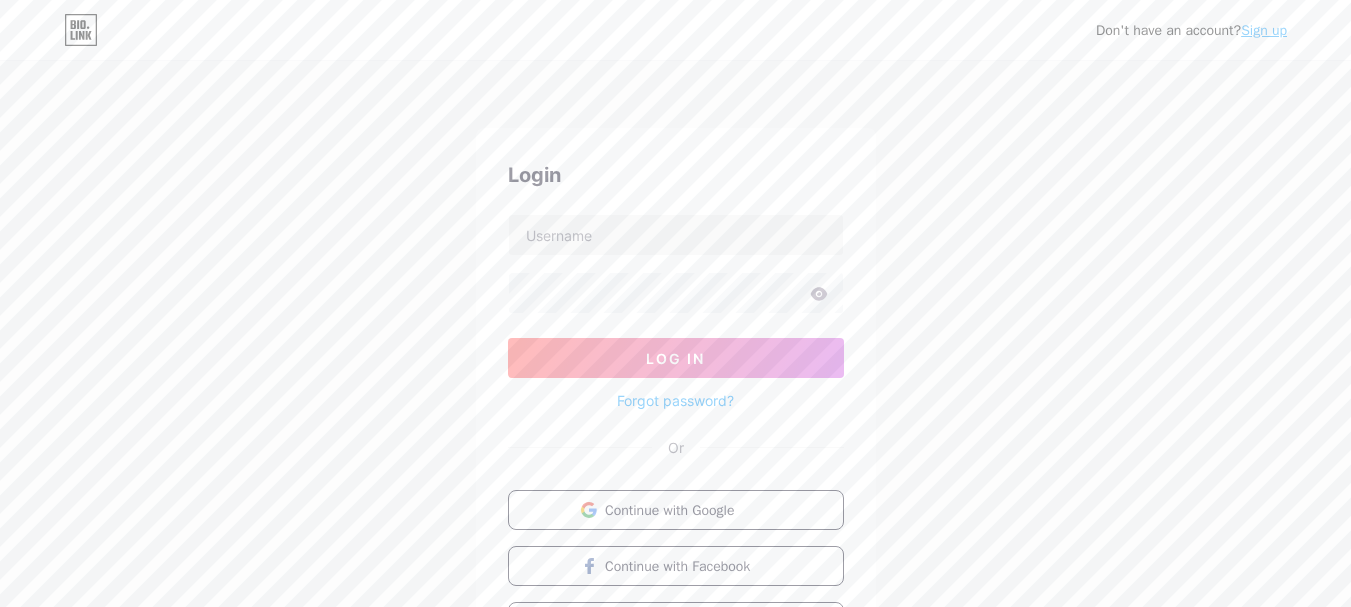 click on "Sign up" at bounding box center (1264, 30) 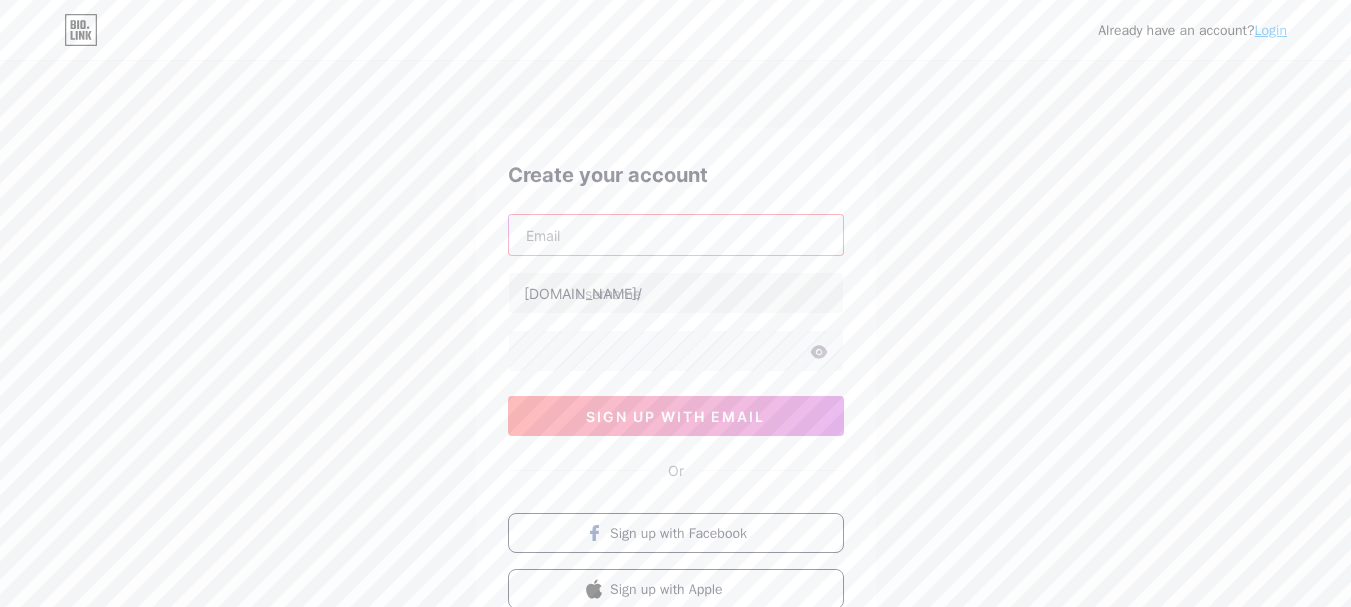 click at bounding box center [676, 235] 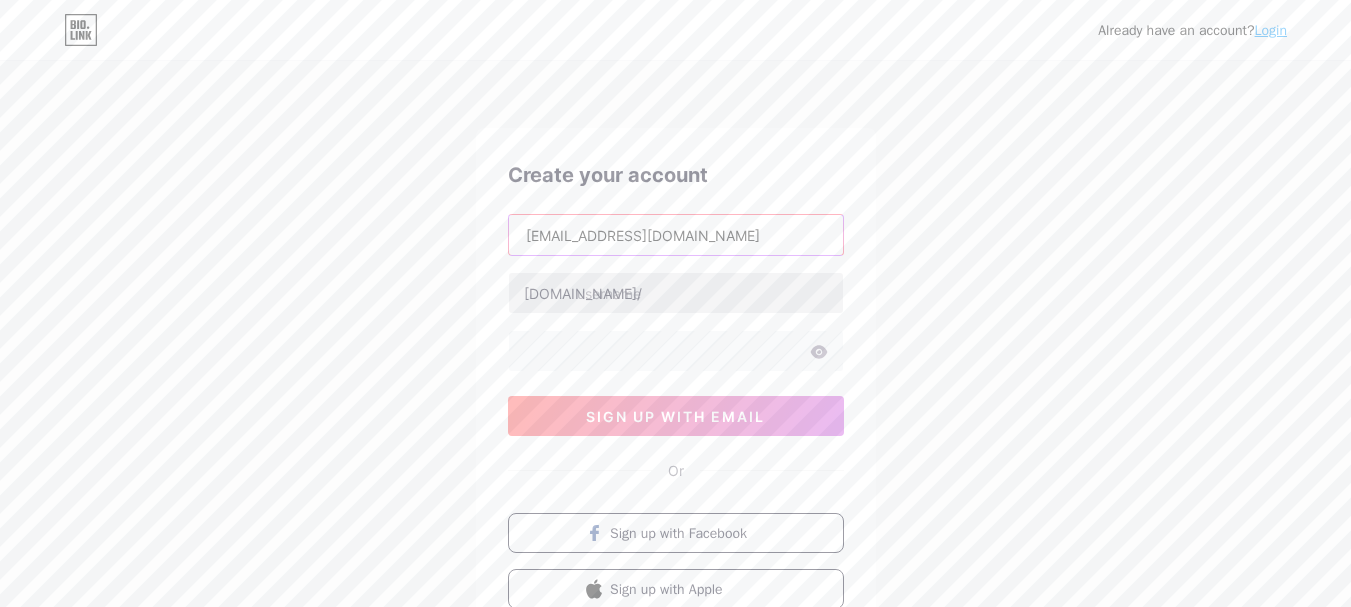 type on "[EMAIL_ADDRESS][DOMAIN_NAME]" 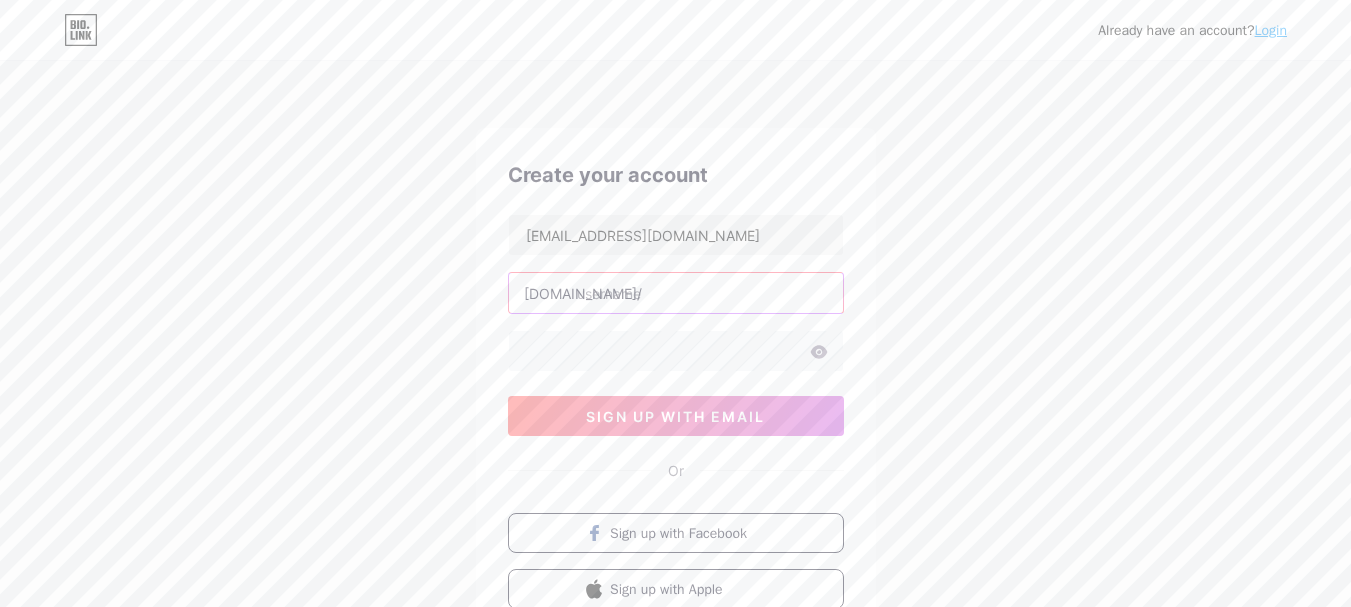 click at bounding box center [676, 293] 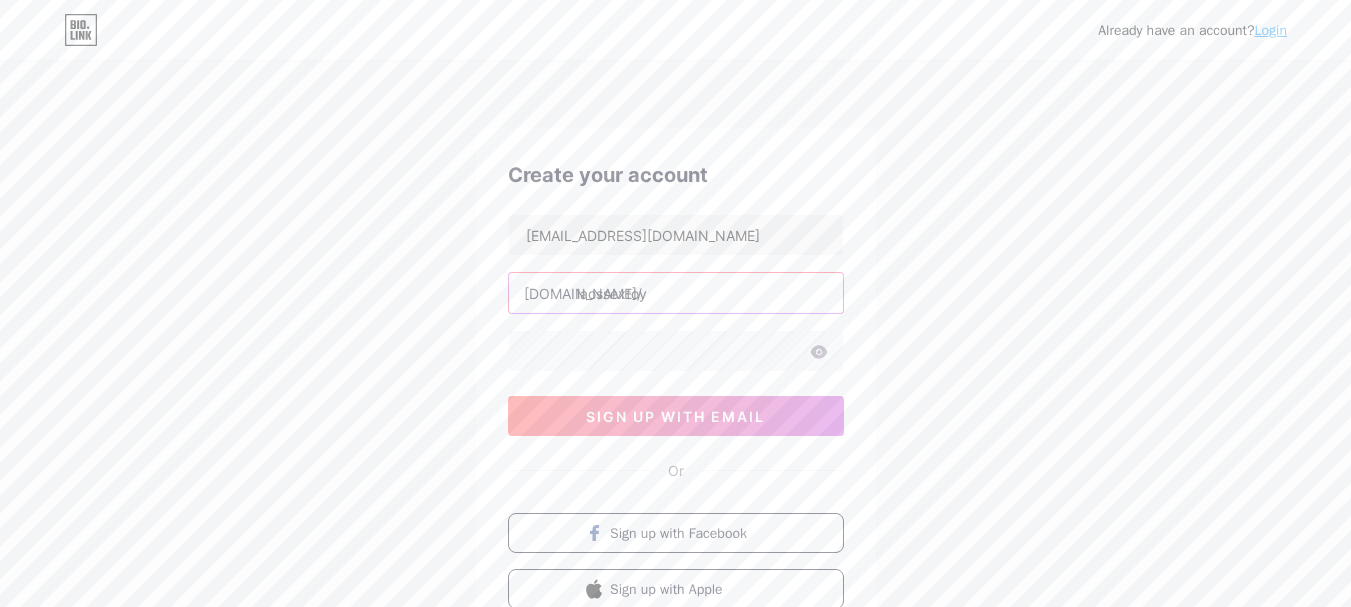type on "laossextoy" 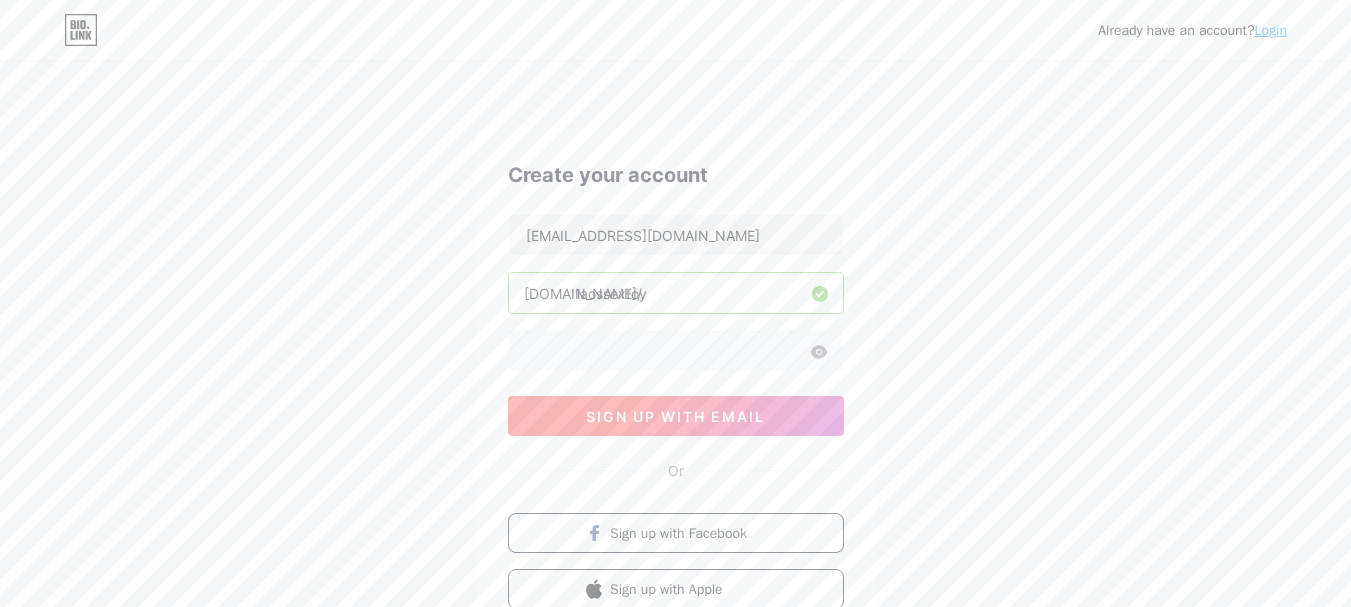 click on "sign up with email" at bounding box center (675, 416) 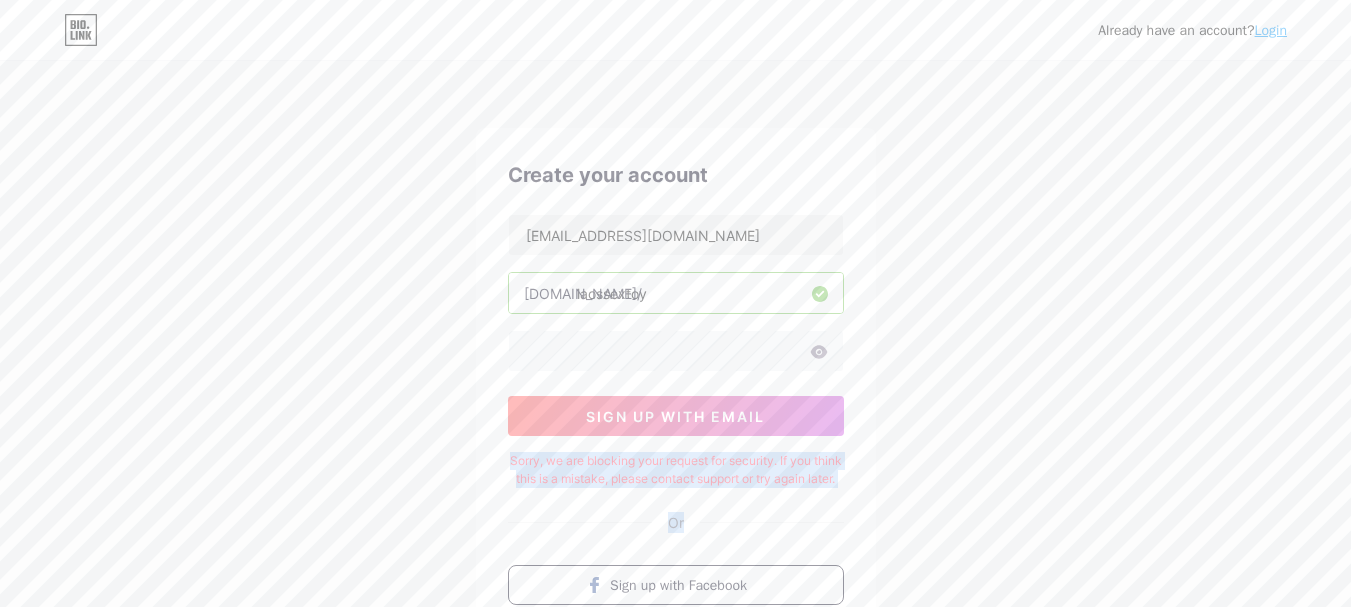 drag, startPoint x: 712, startPoint y: 508, endPoint x: 517, endPoint y: 466, distance: 199.4718 